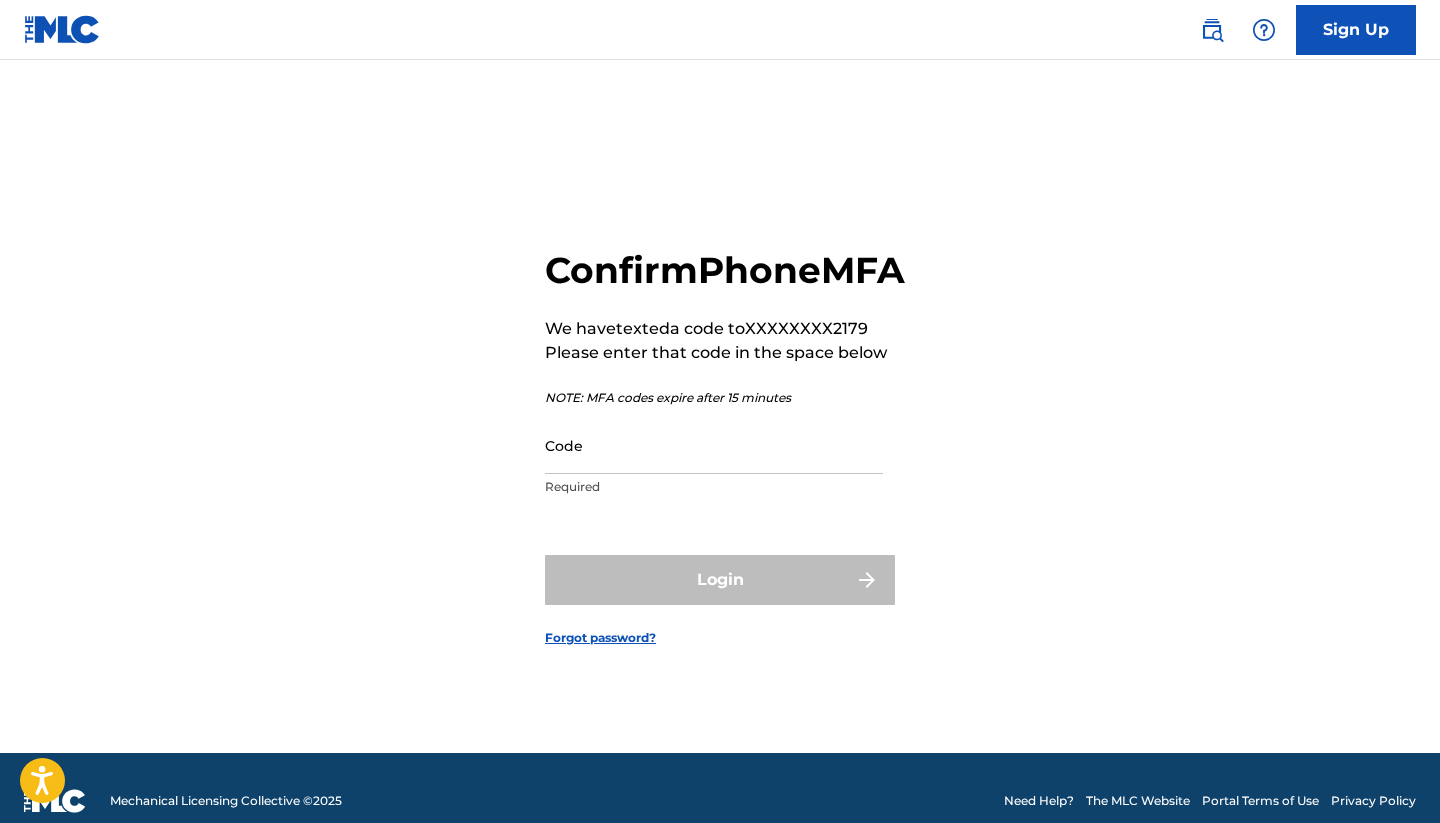 scroll, scrollTop: 0, scrollLeft: 0, axis: both 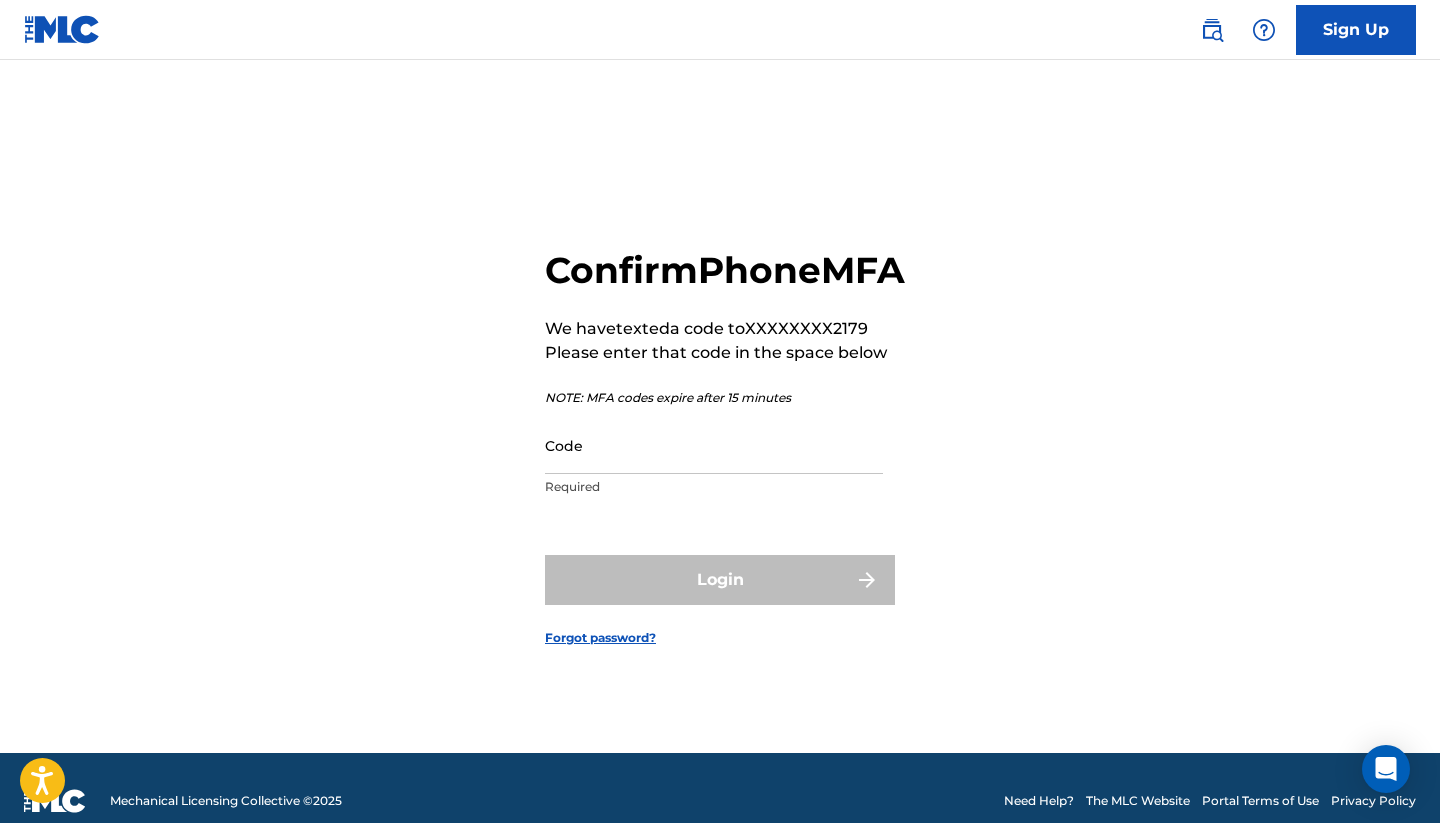 click on "Code" at bounding box center [714, 445] 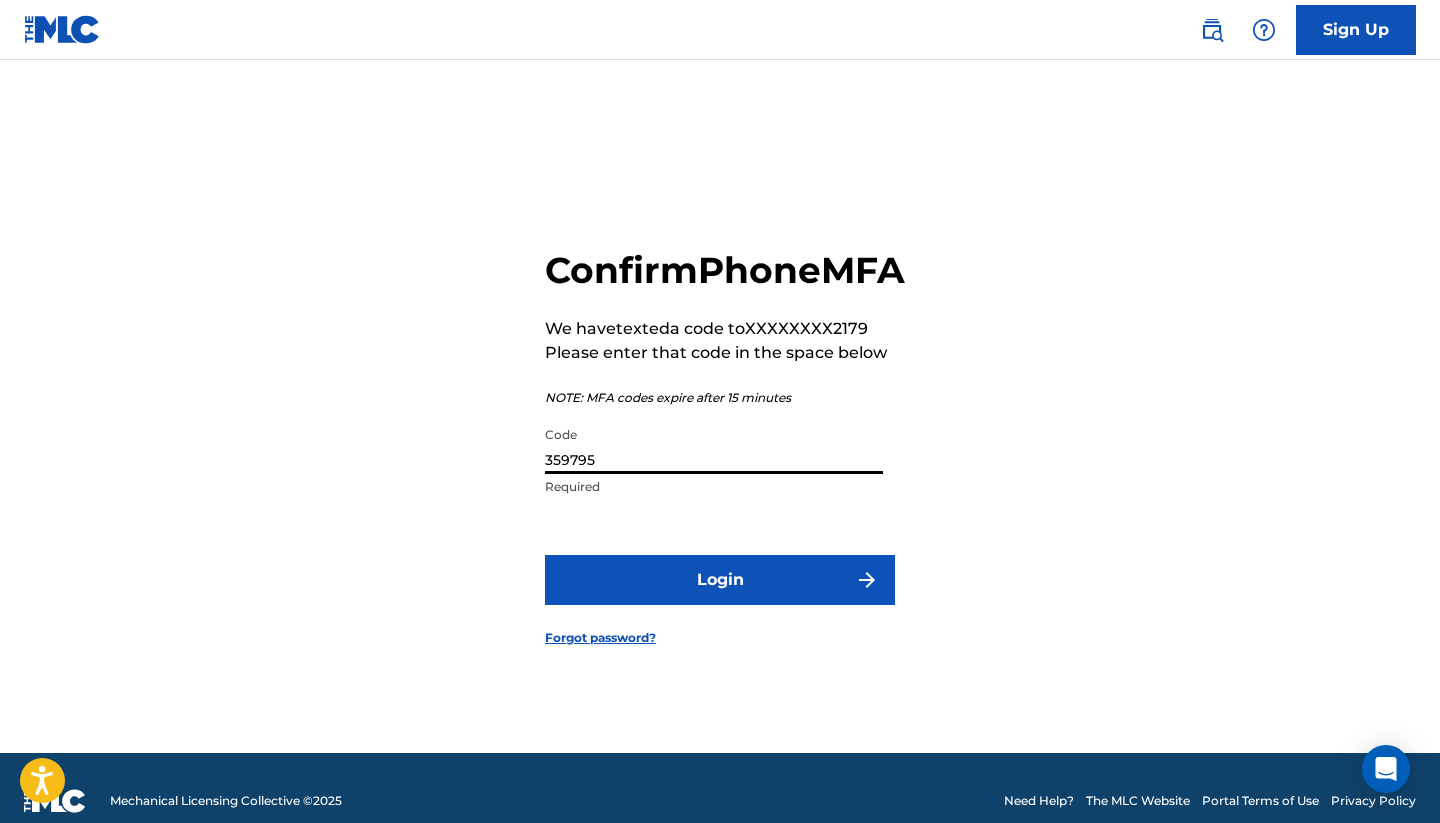 type on "359795" 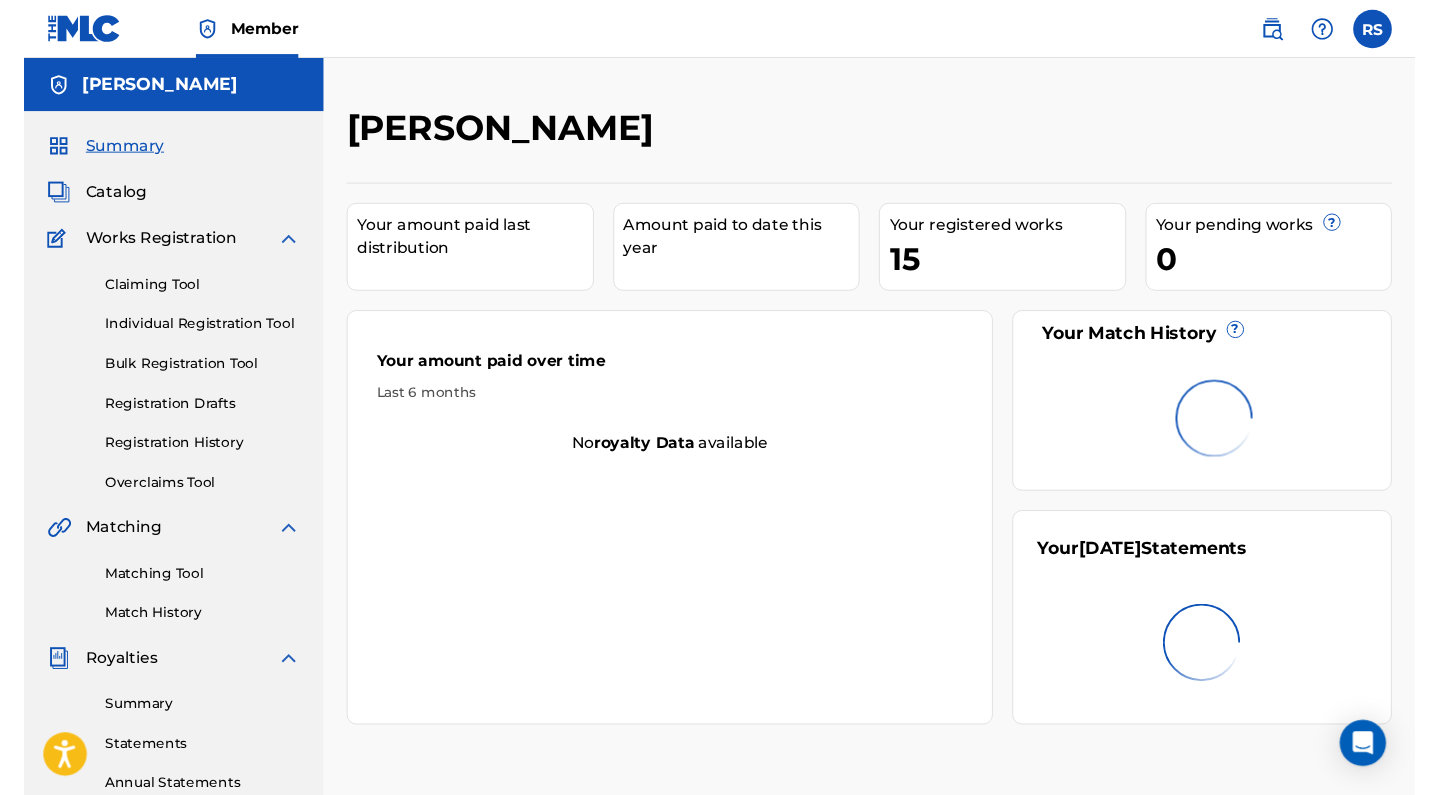 scroll, scrollTop: 0, scrollLeft: 0, axis: both 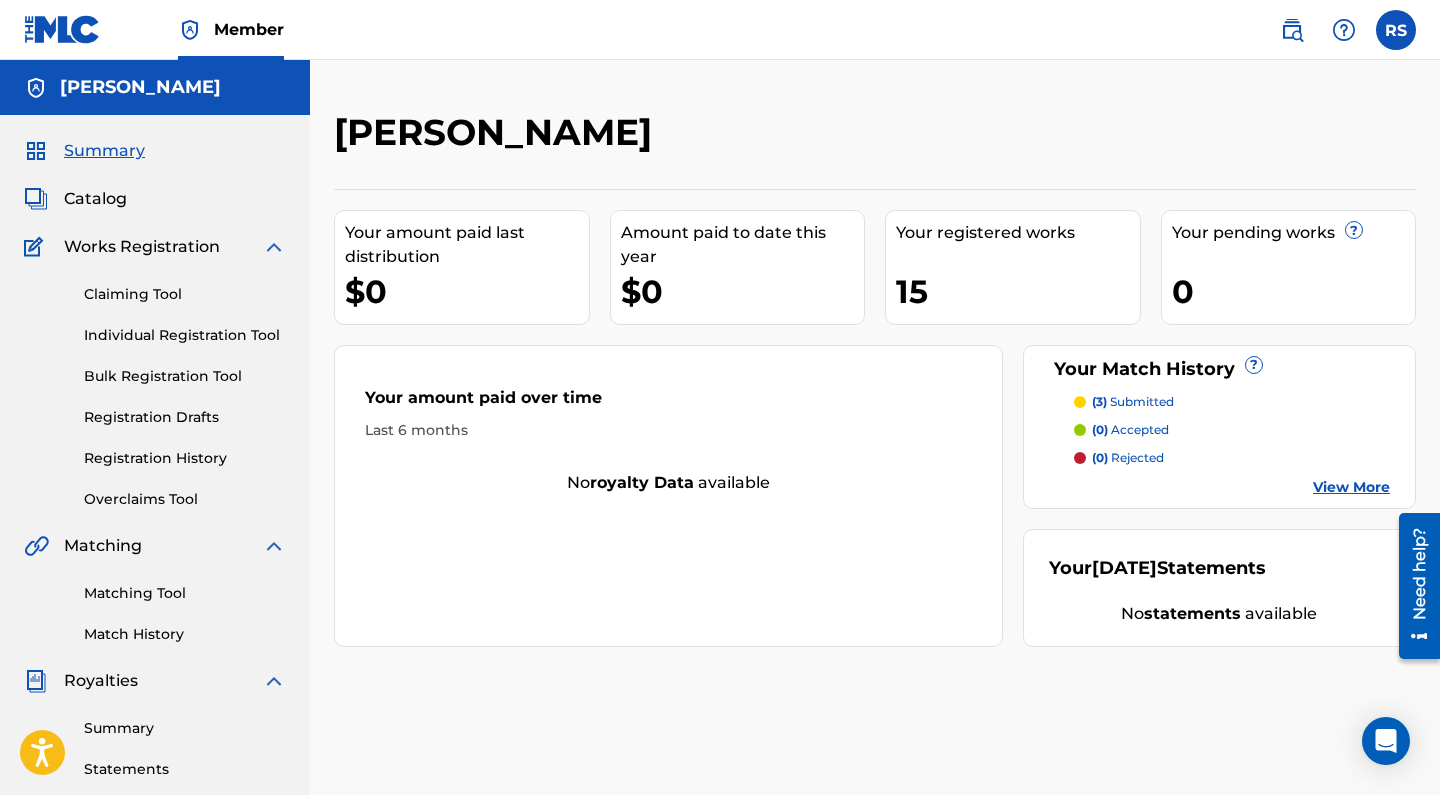 click on "Catalog" at bounding box center [95, 199] 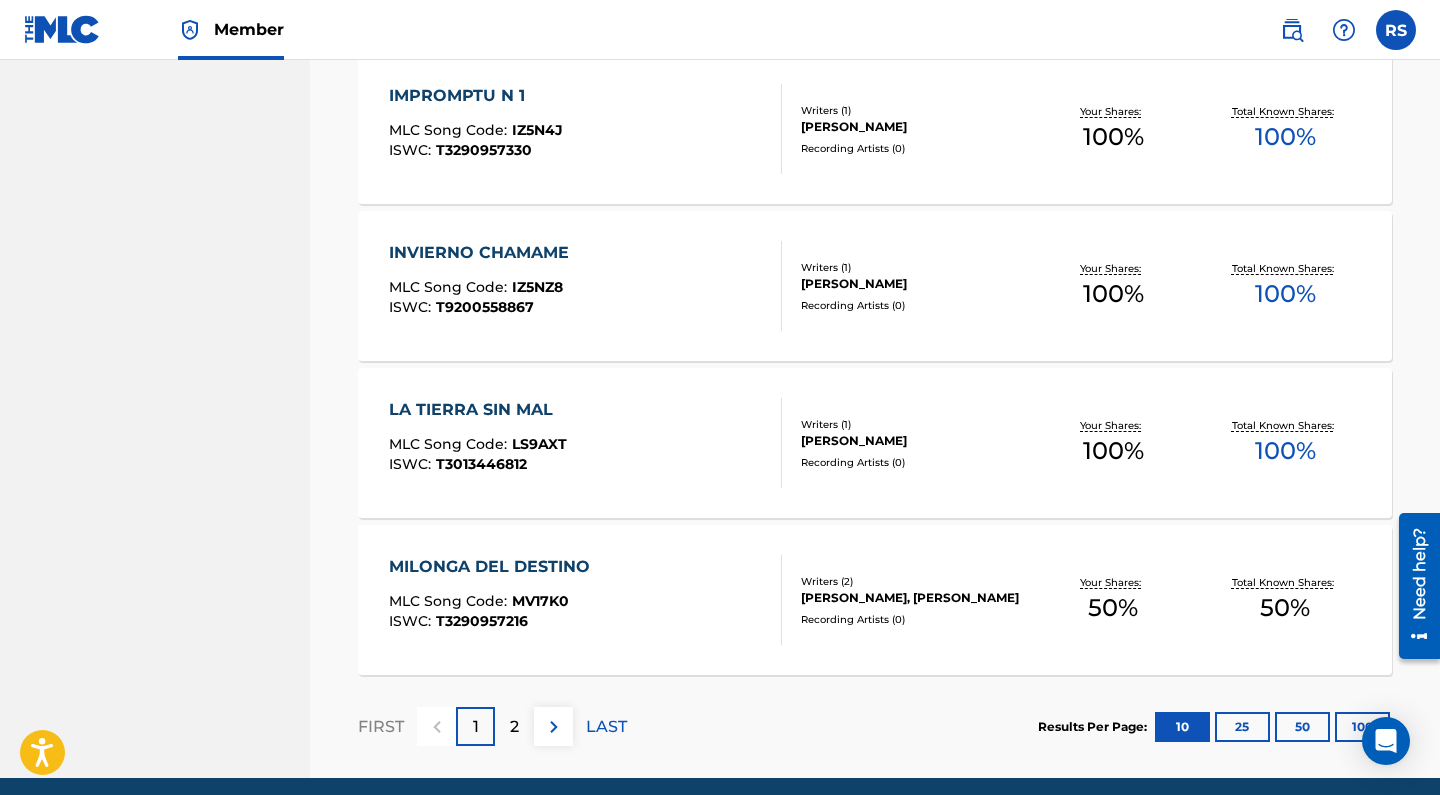 scroll, scrollTop: 1477, scrollLeft: 0, axis: vertical 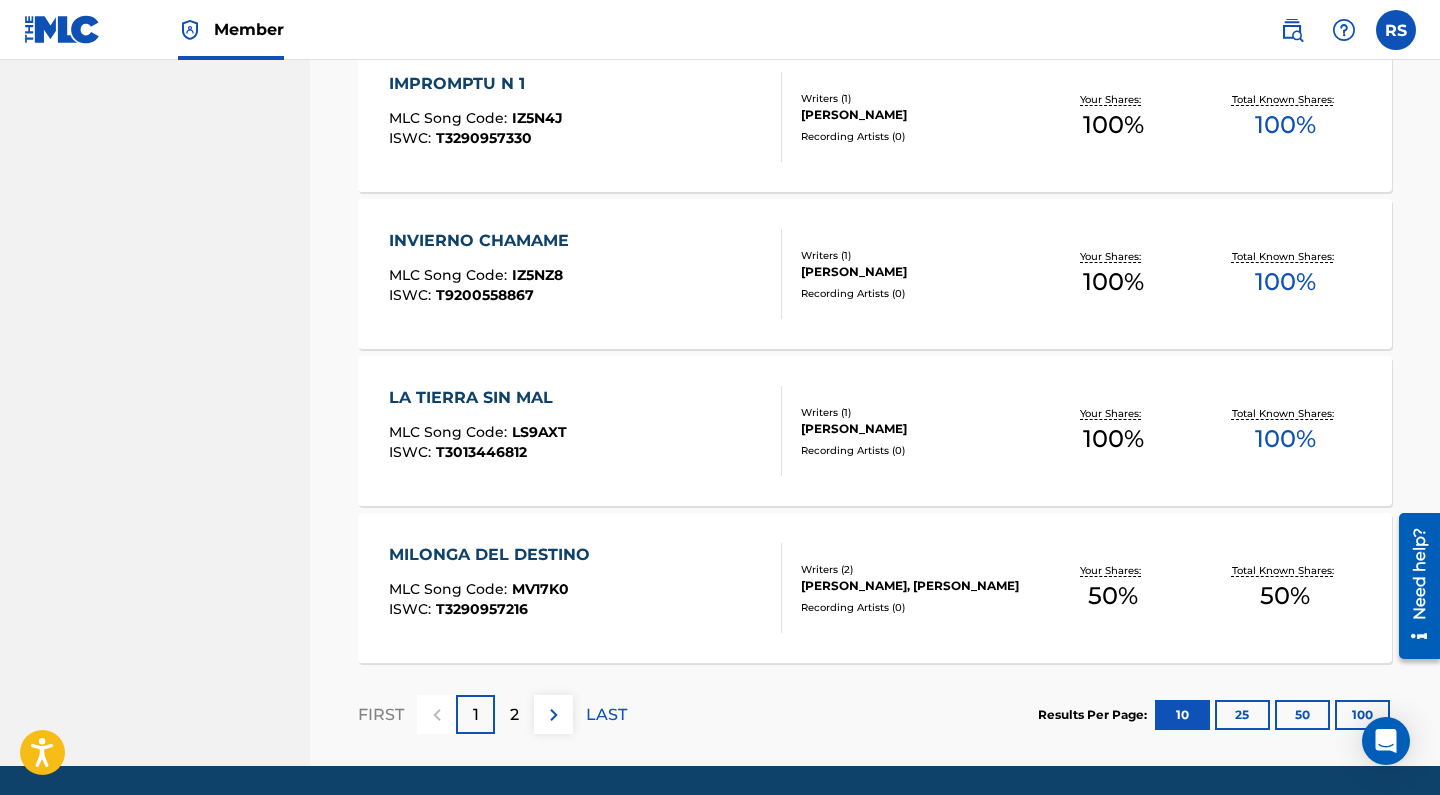click on "25" at bounding box center (1242, 715) 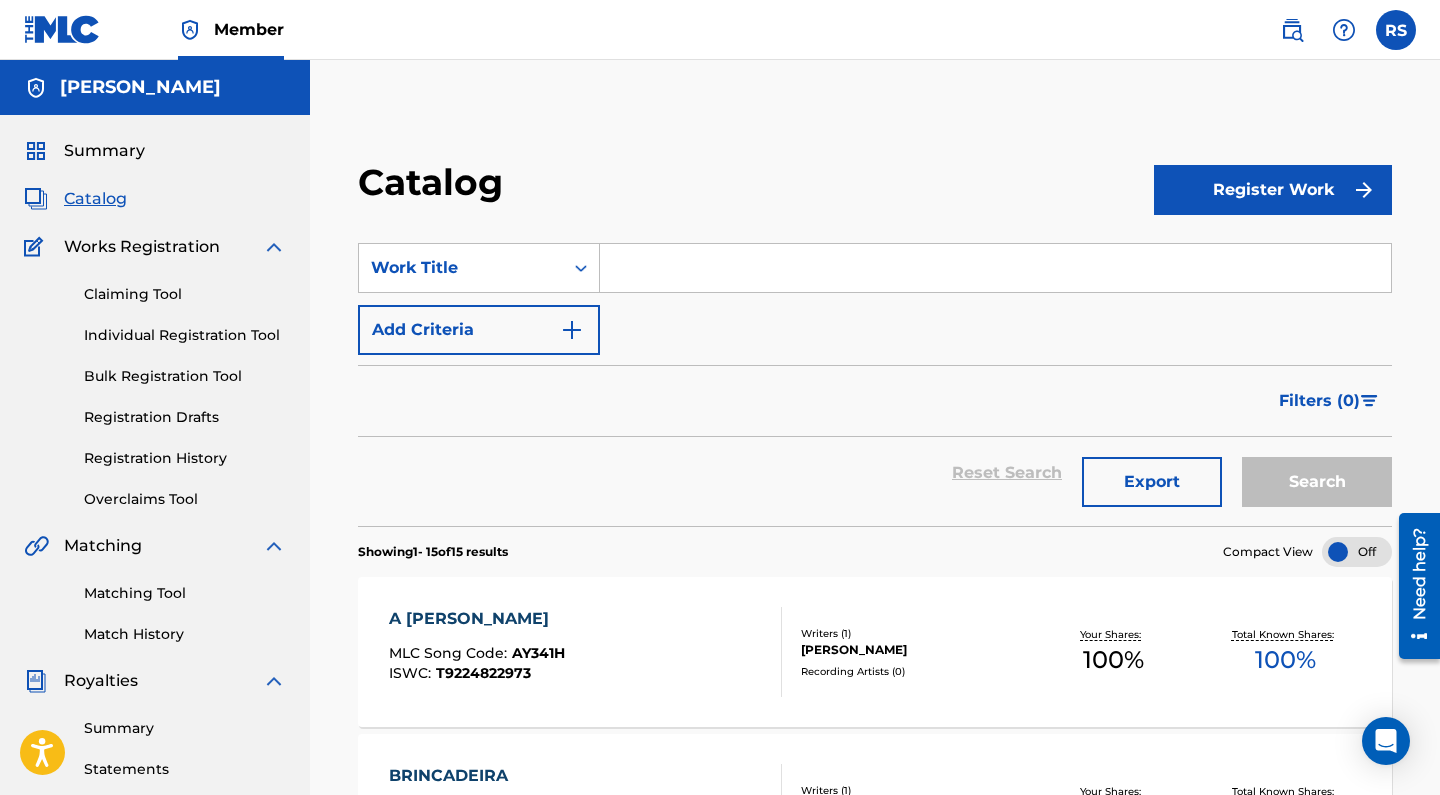 scroll, scrollTop: 0, scrollLeft: 0, axis: both 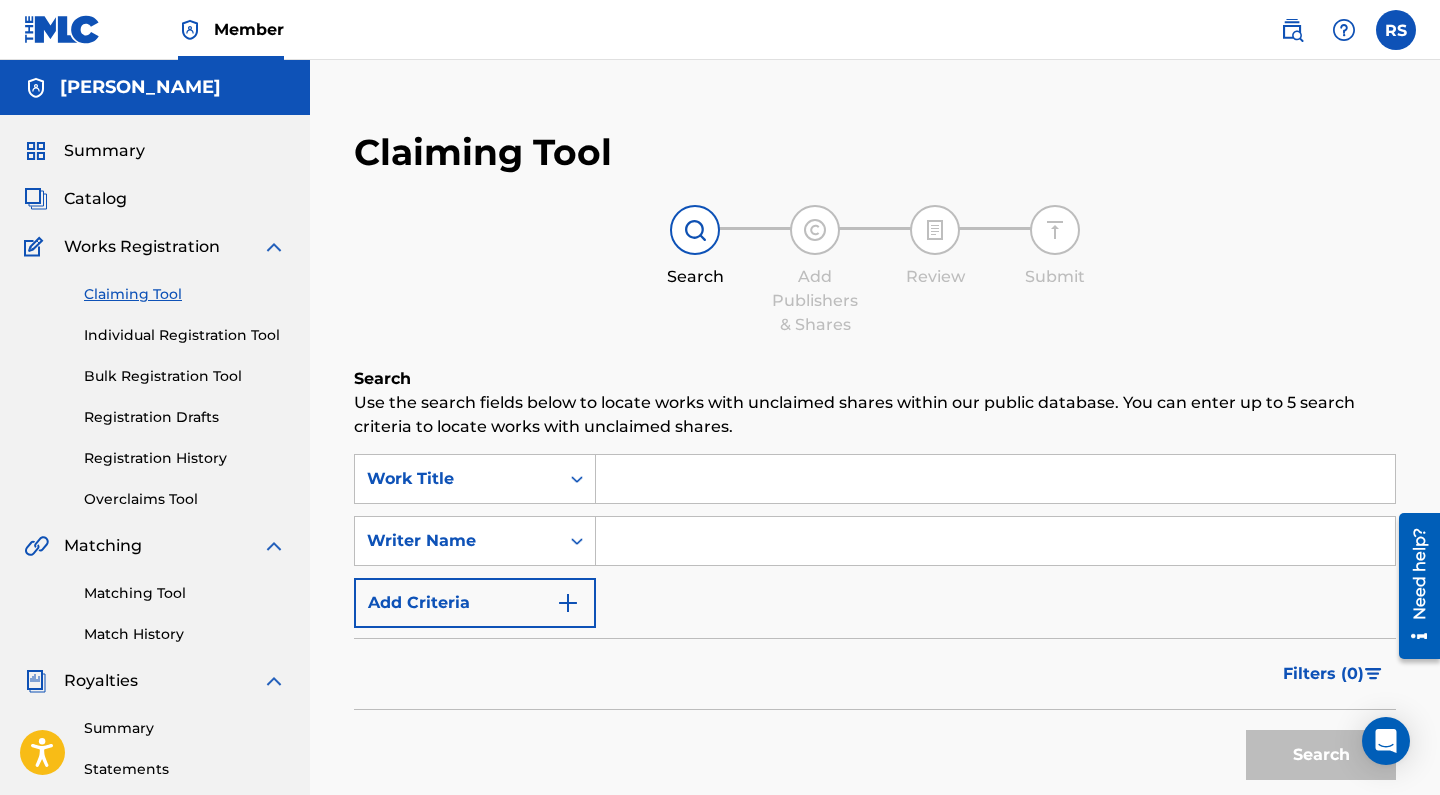 click on "Individual Registration Tool" at bounding box center (185, 335) 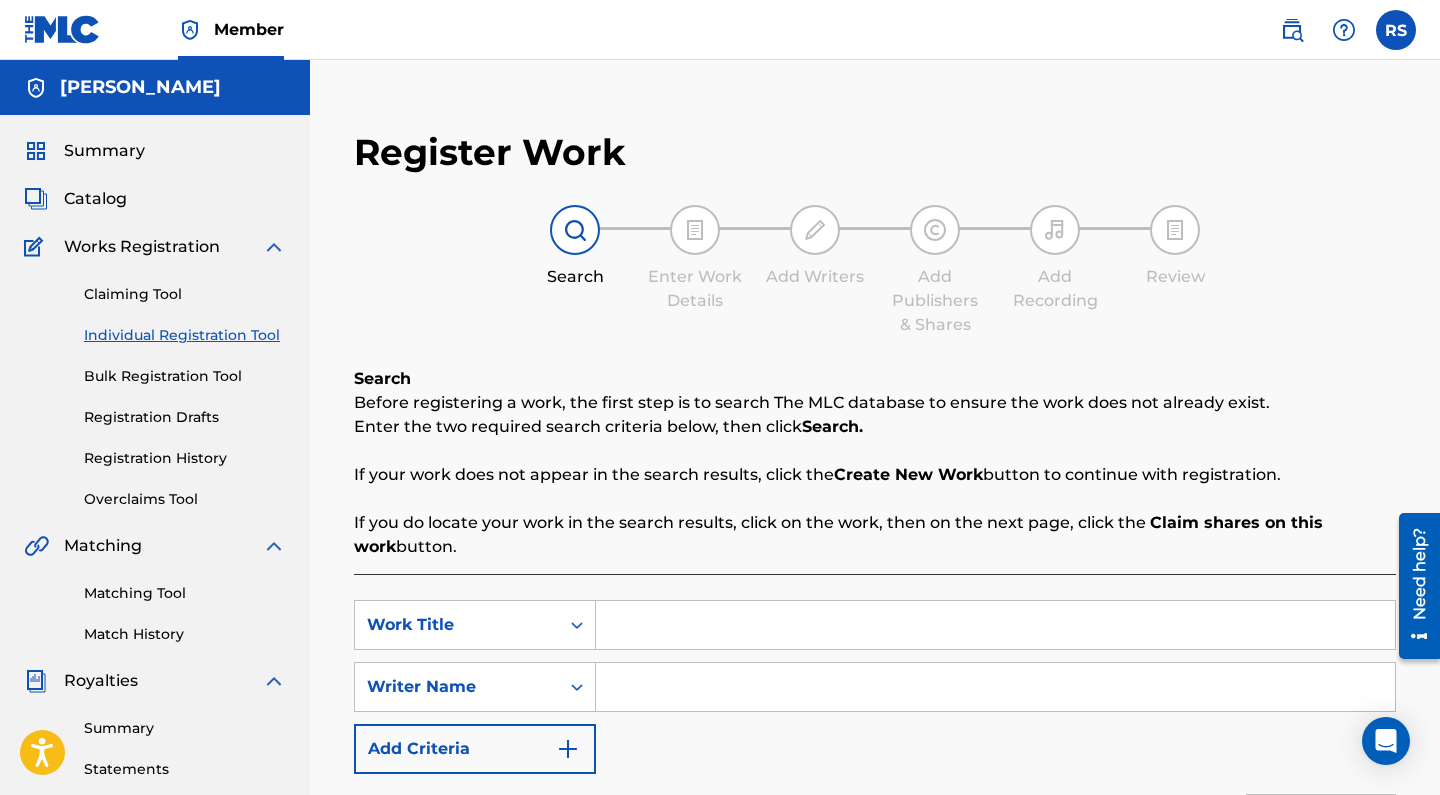 click at bounding box center (995, 625) 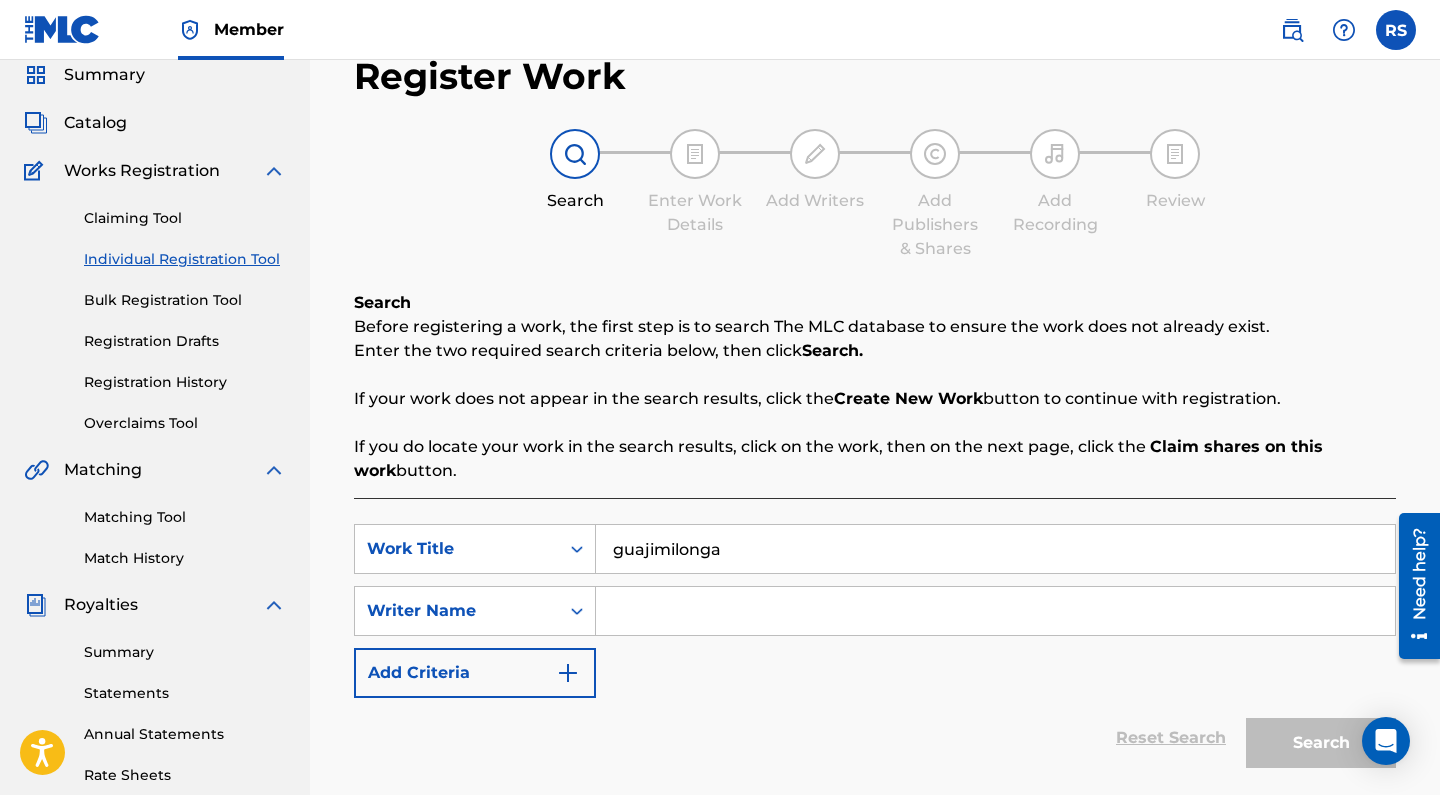 scroll, scrollTop: 110, scrollLeft: 0, axis: vertical 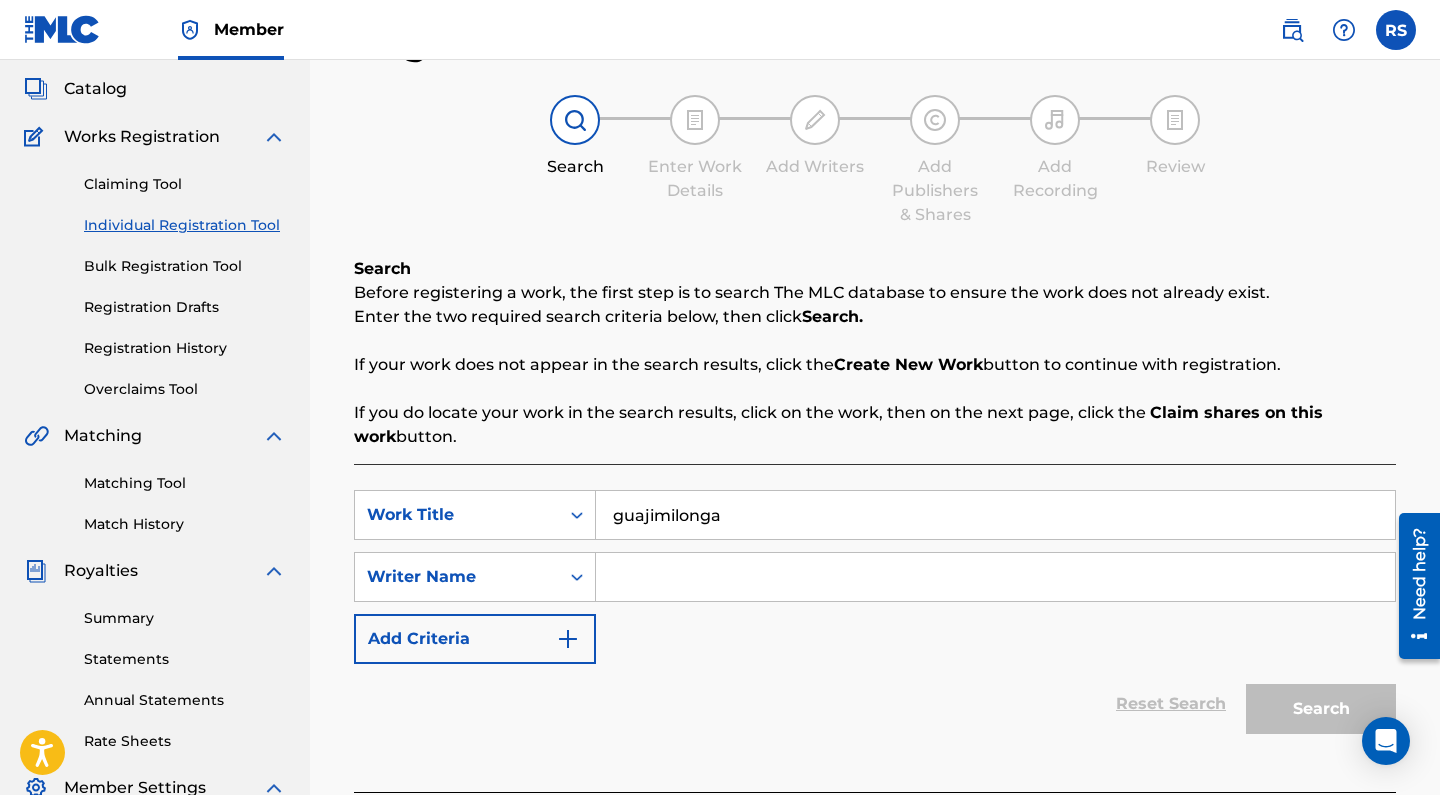type on "guajimilonga" 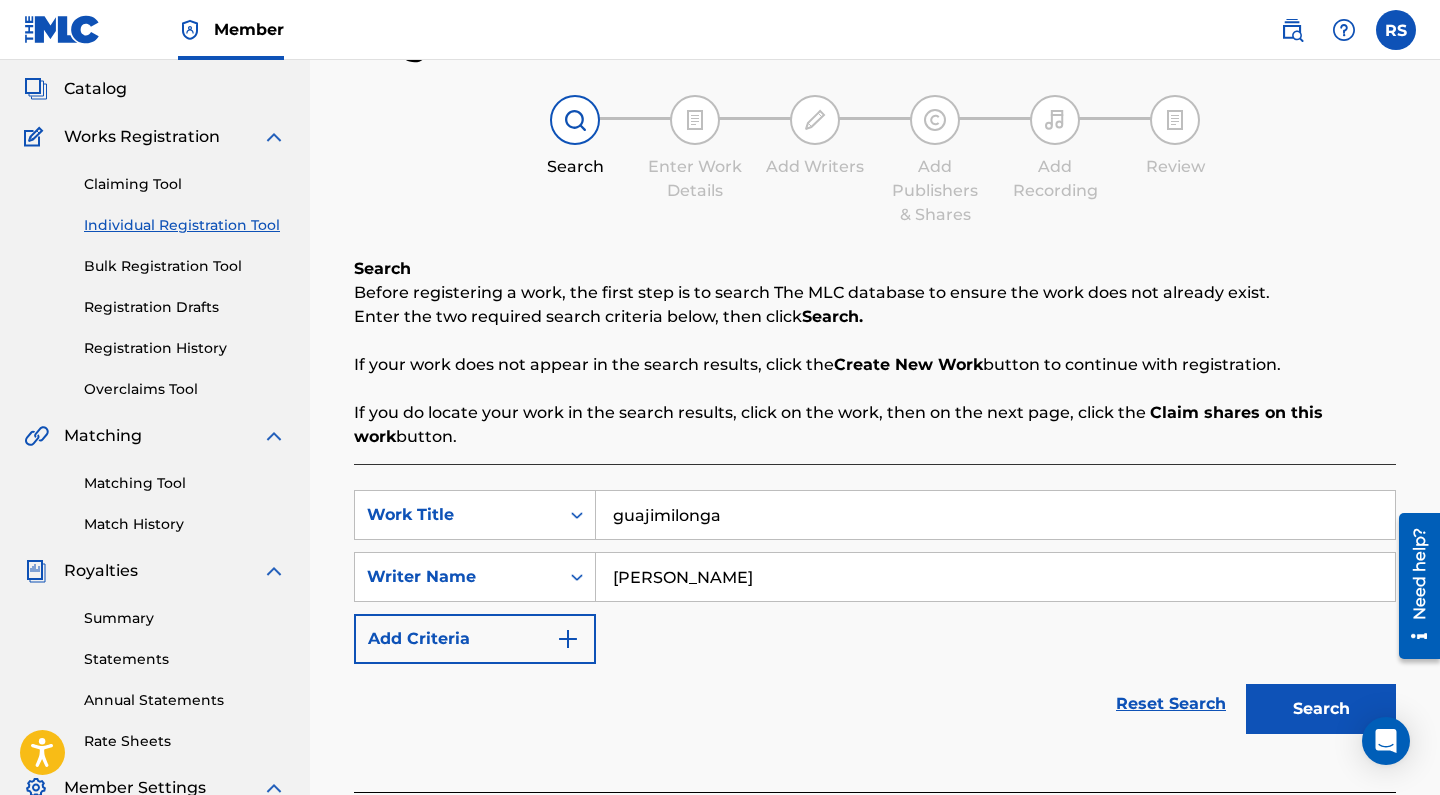 type on "[PERSON_NAME]" 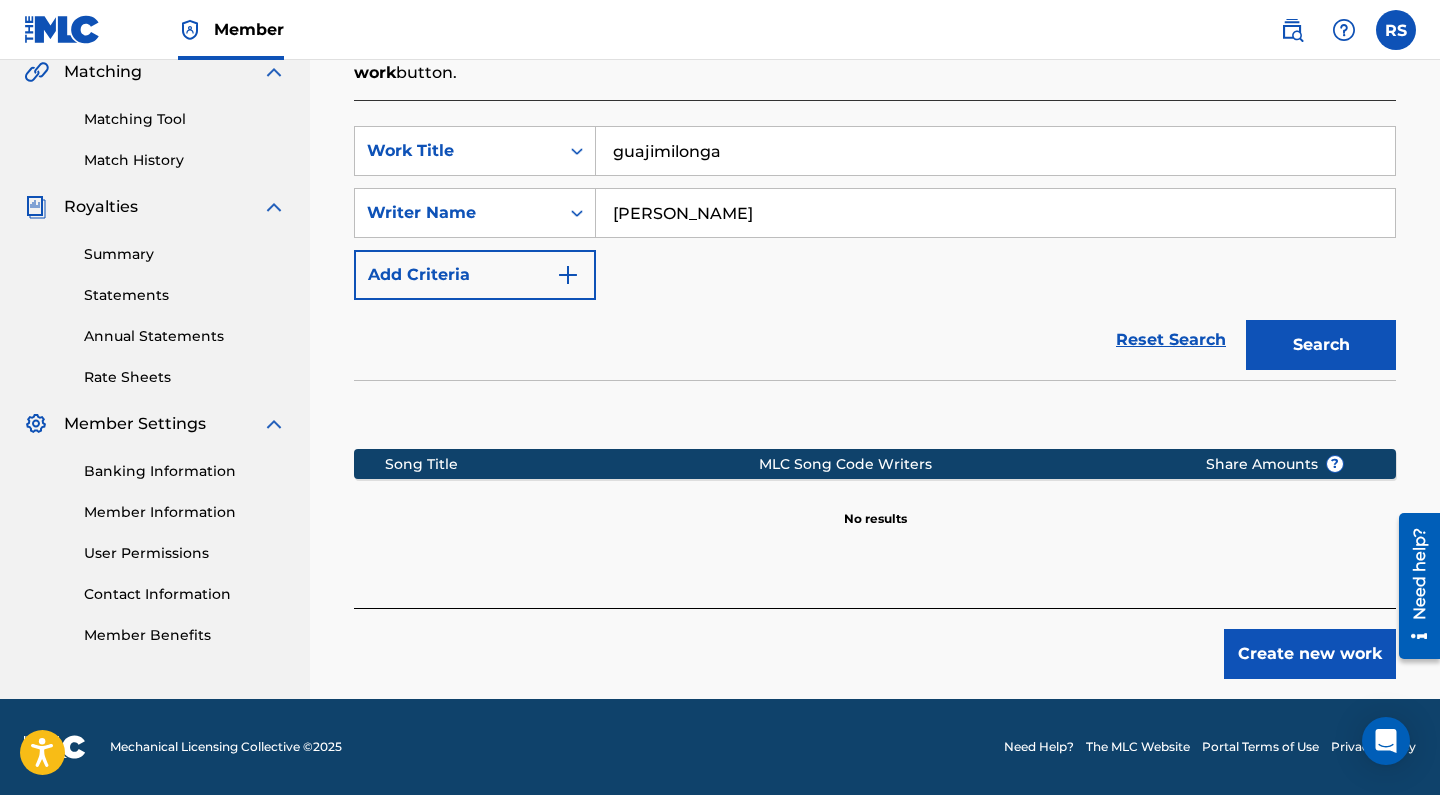 scroll, scrollTop: 474, scrollLeft: 0, axis: vertical 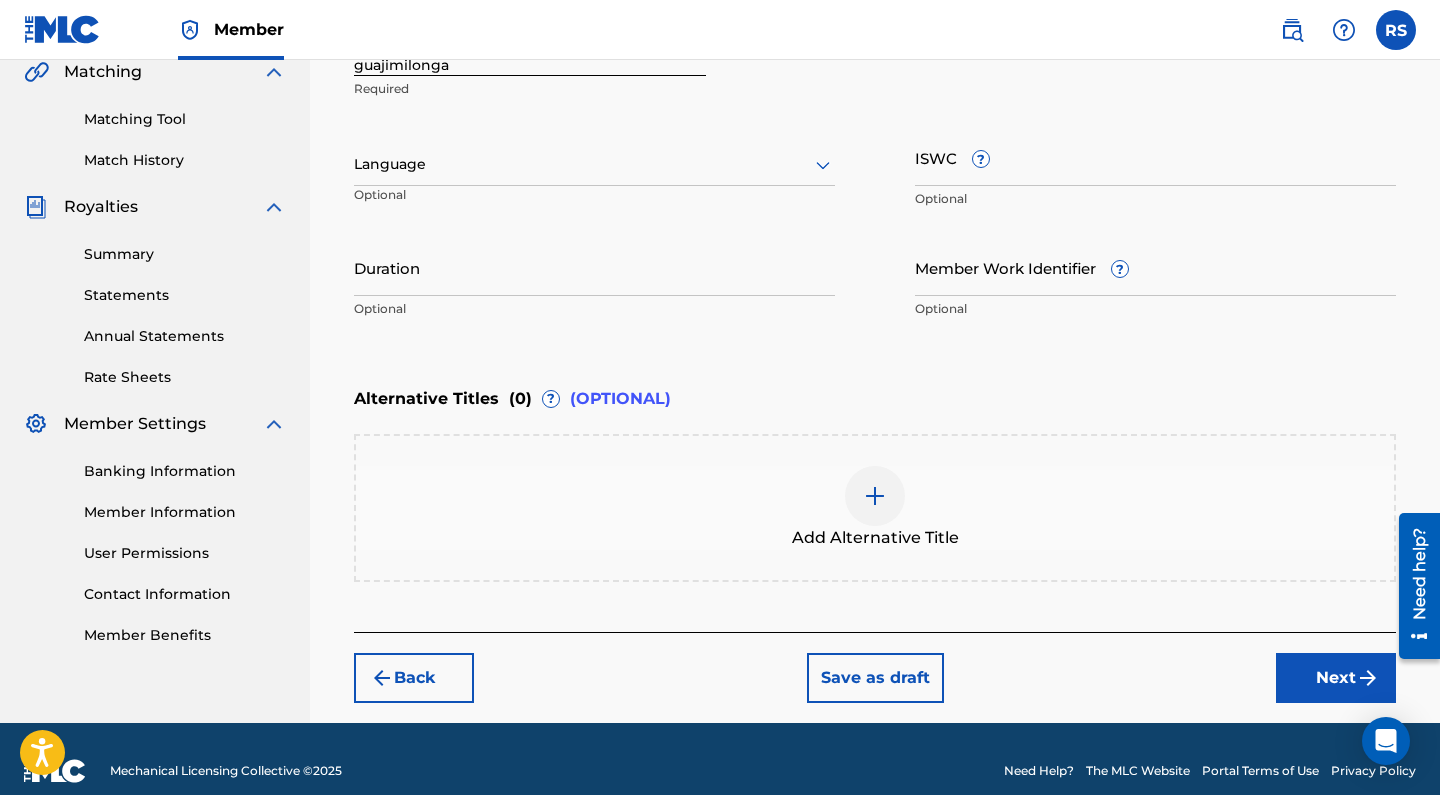 click at bounding box center [594, 164] 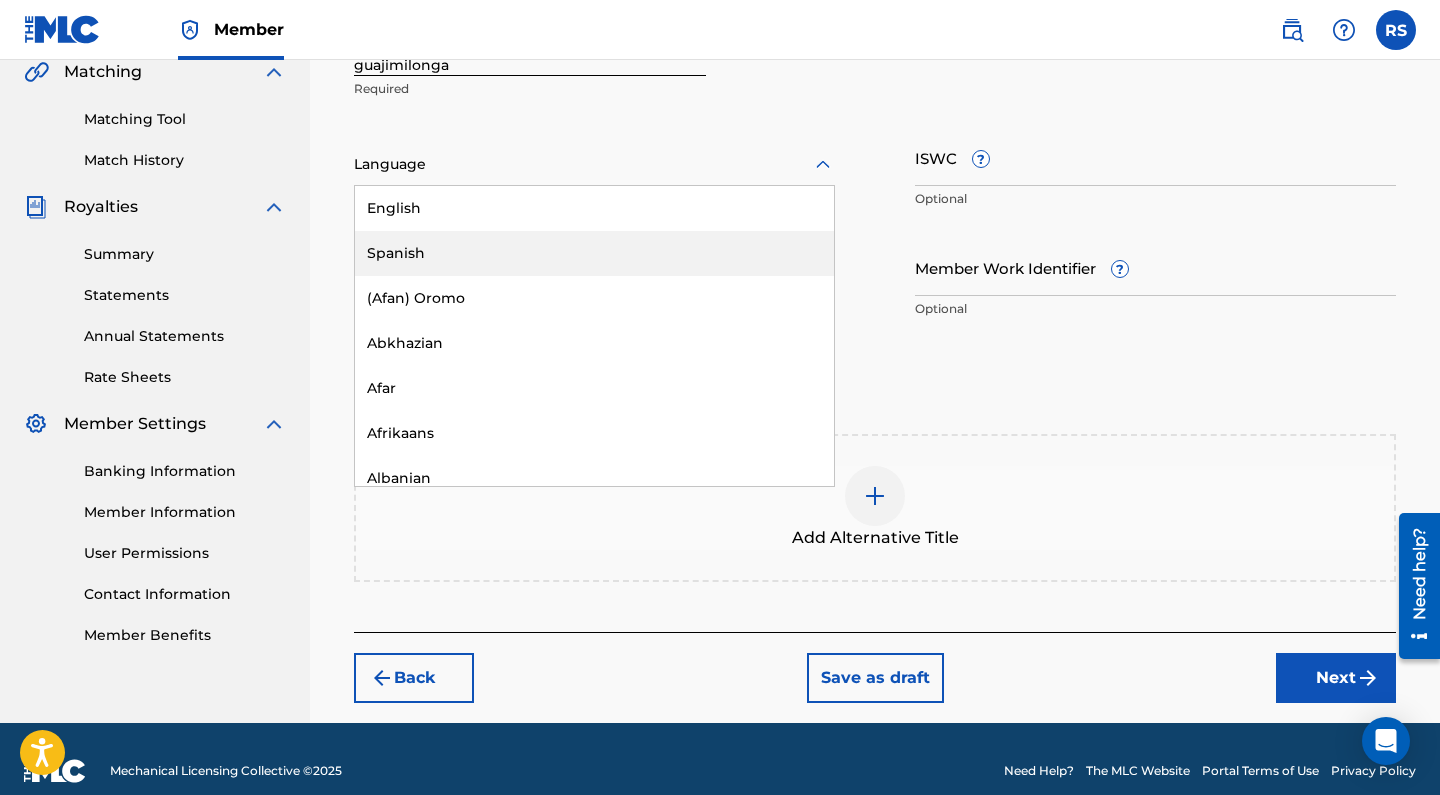 click on "Spanish" at bounding box center [594, 253] 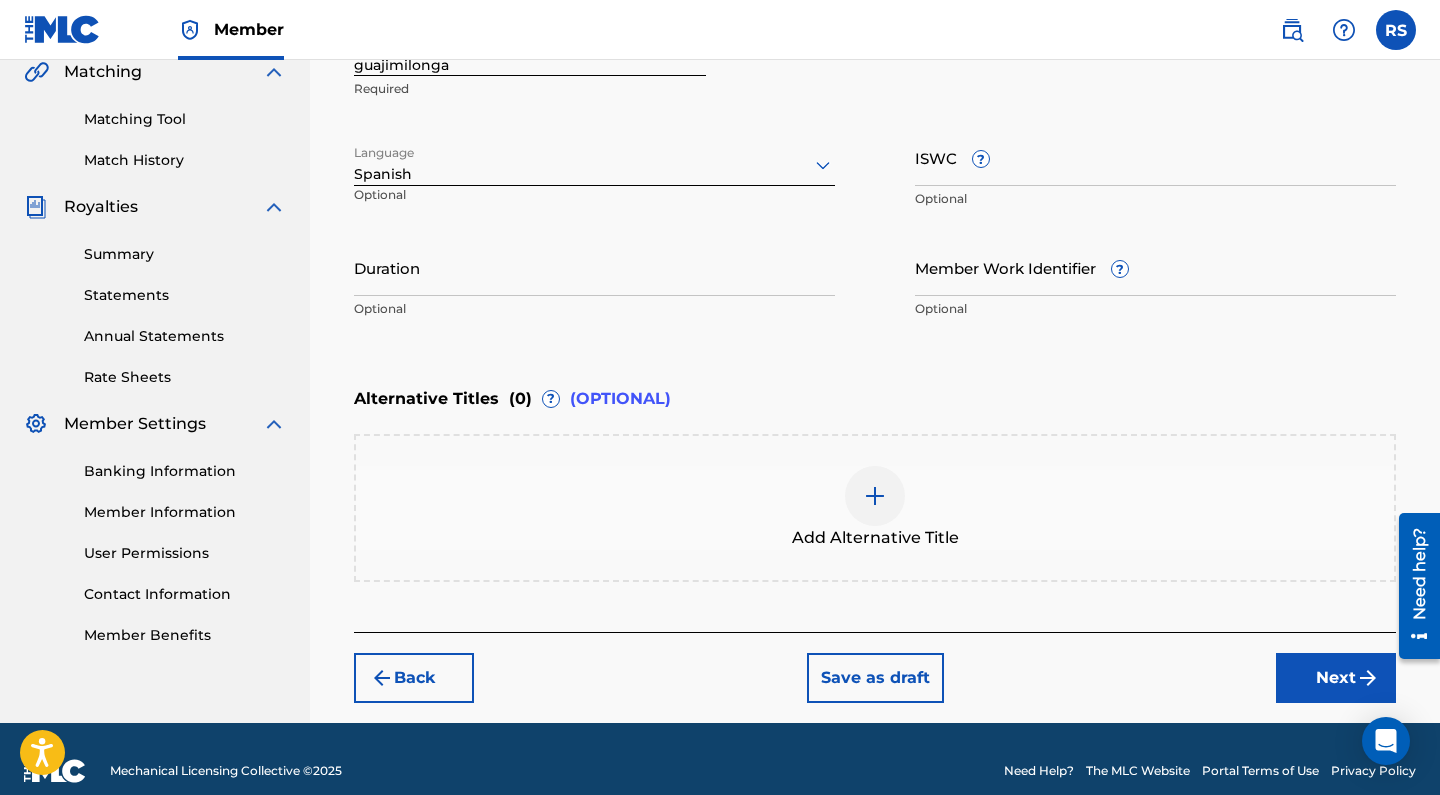 click on "ISWC   ?" at bounding box center [1155, 157] 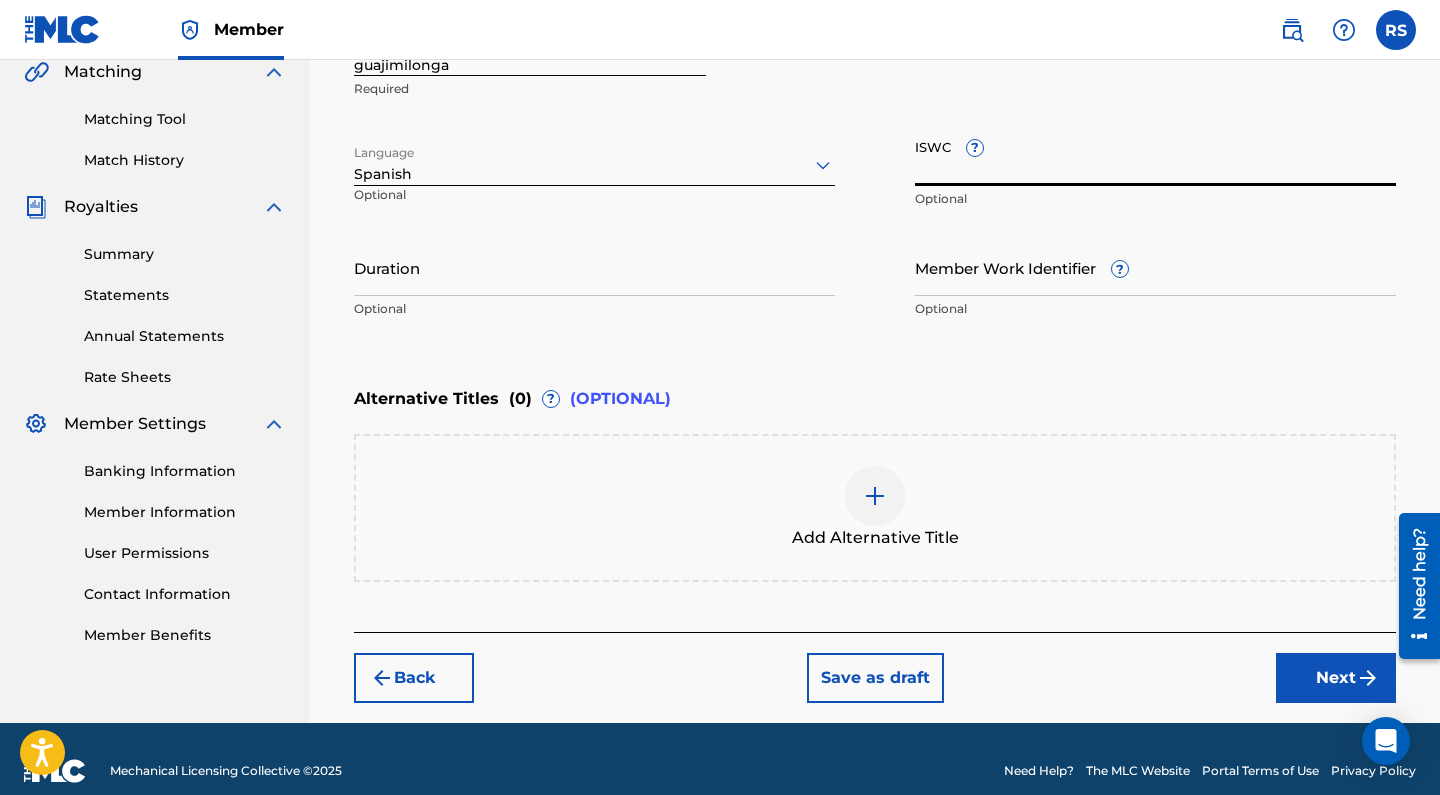 paste on "T-072.541.610-3" 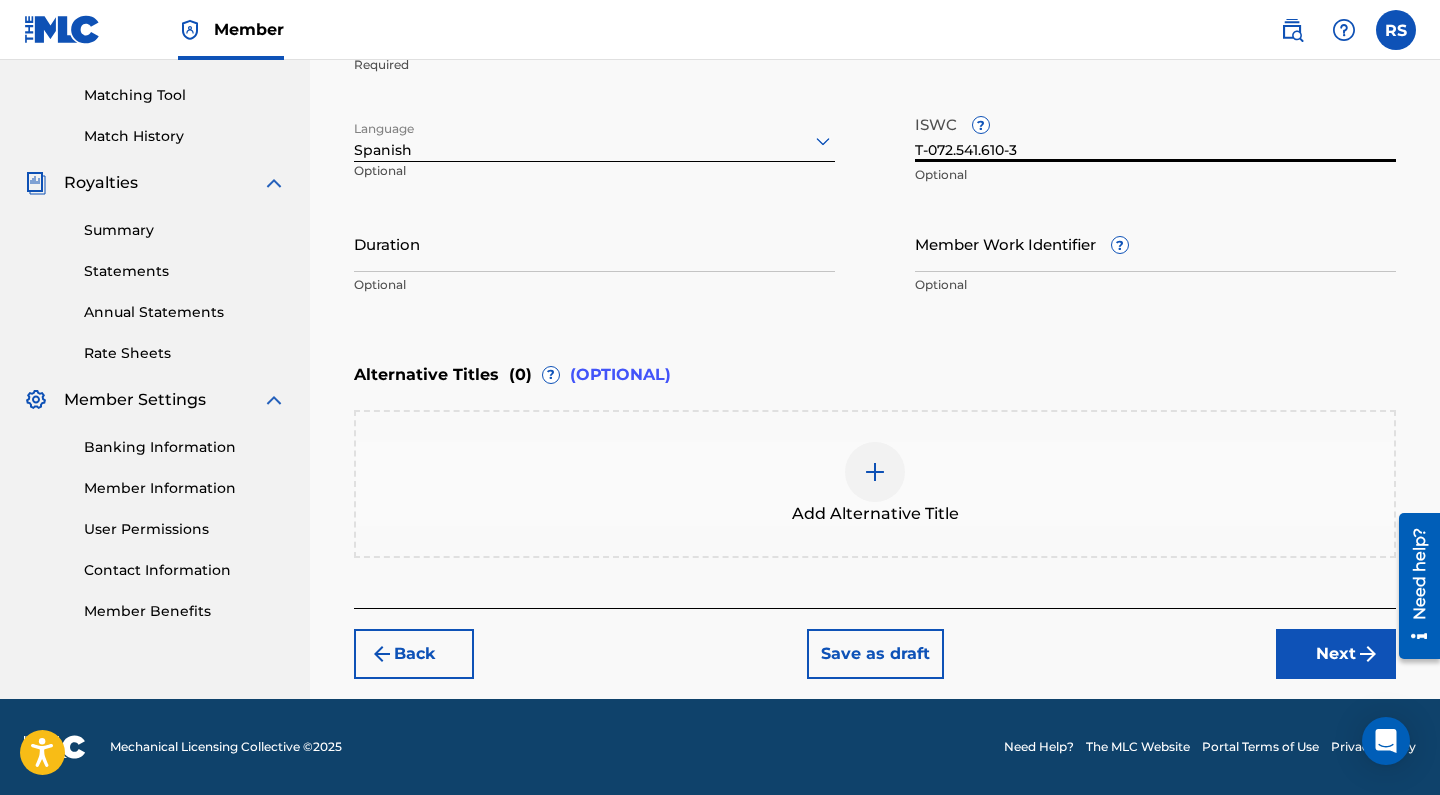 scroll, scrollTop: 498, scrollLeft: 0, axis: vertical 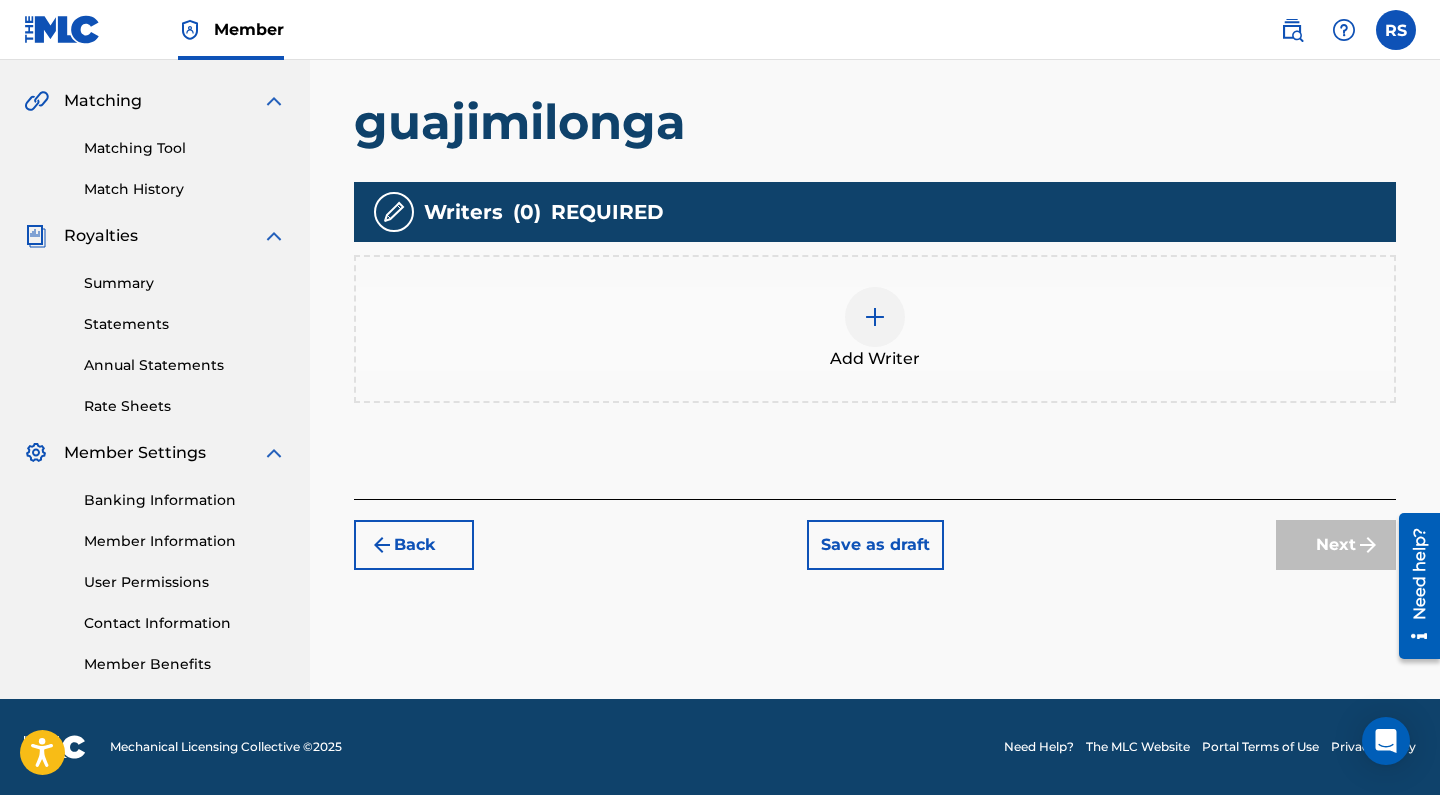 click at bounding box center (875, 317) 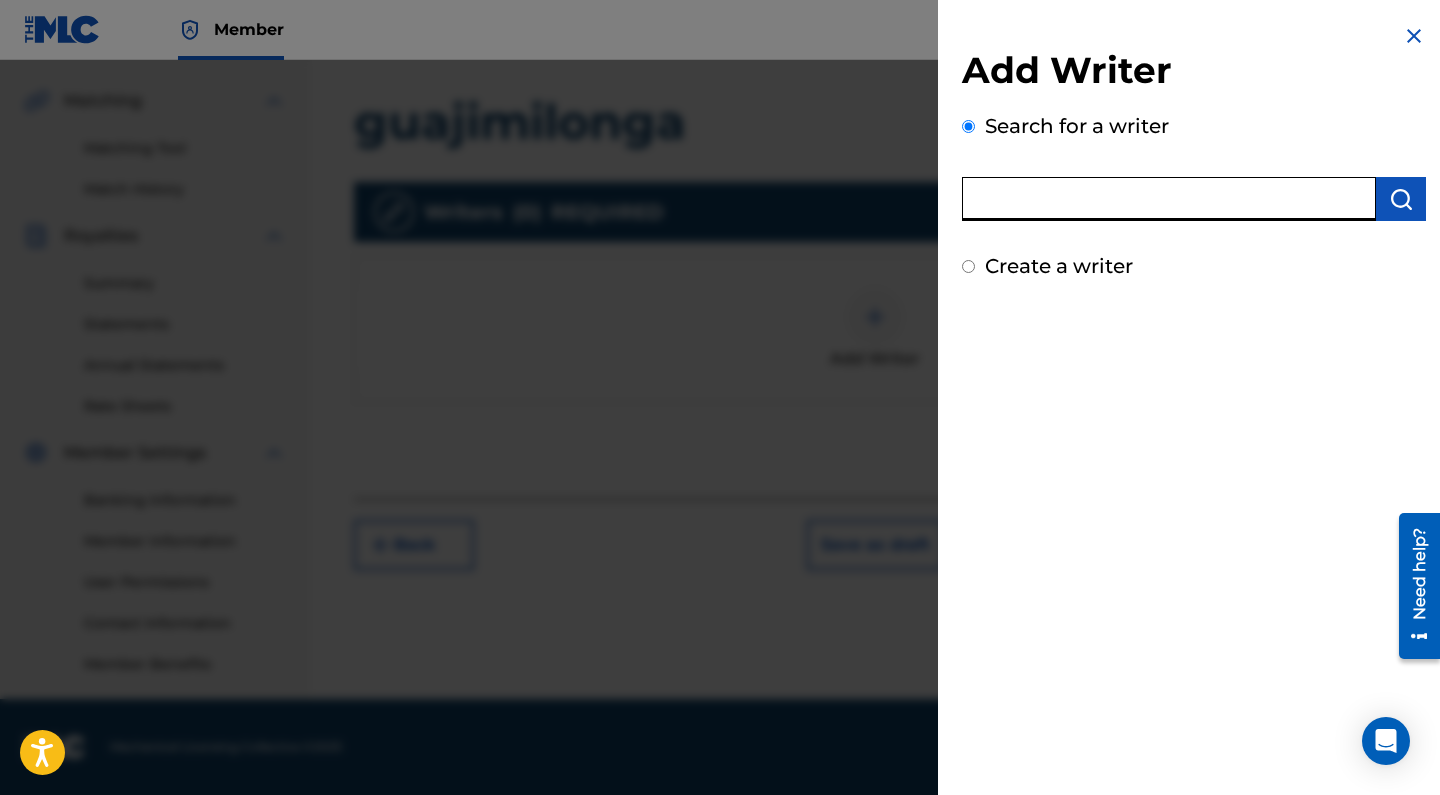 click at bounding box center (1169, 199) 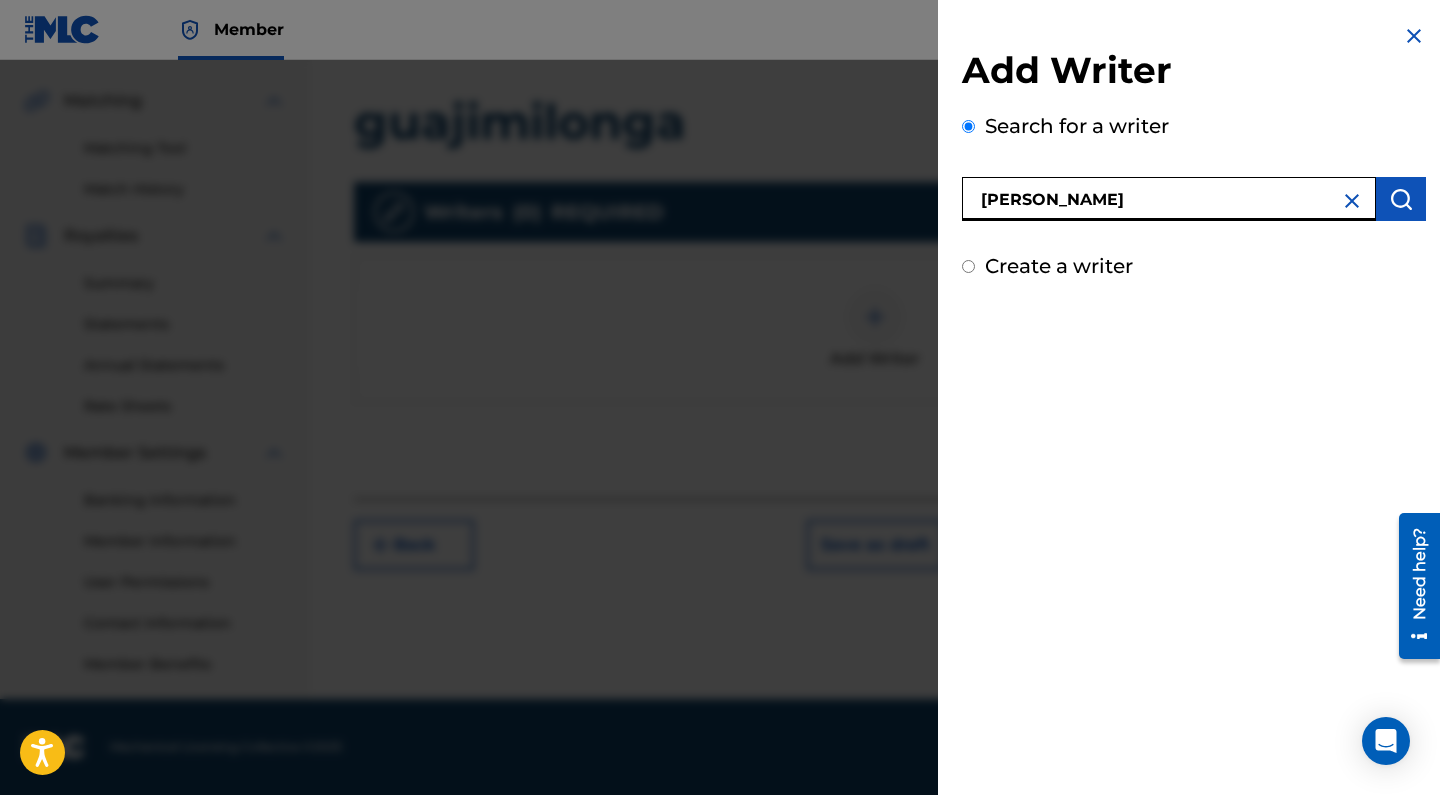 type on "[PERSON_NAME]" 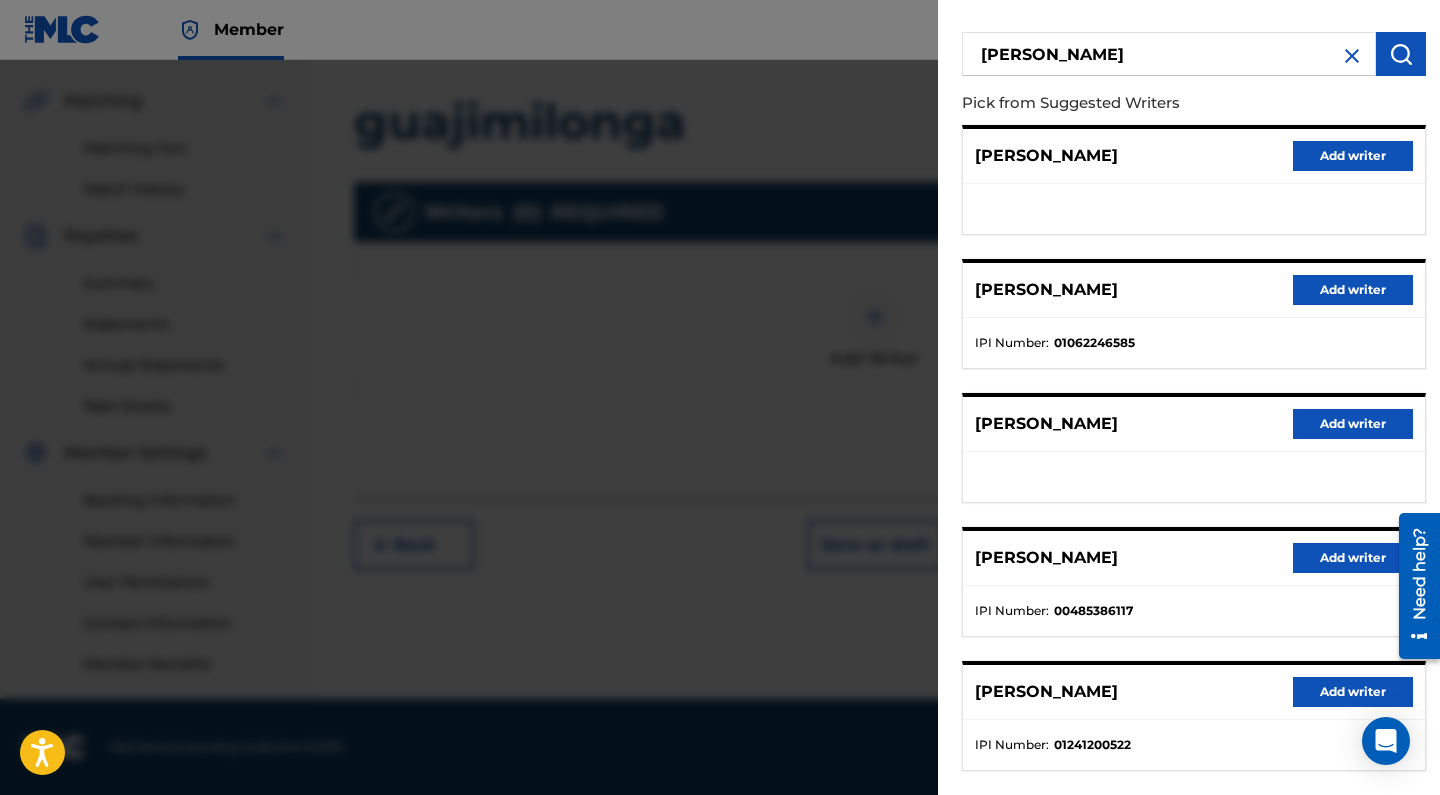 scroll, scrollTop: 153, scrollLeft: 0, axis: vertical 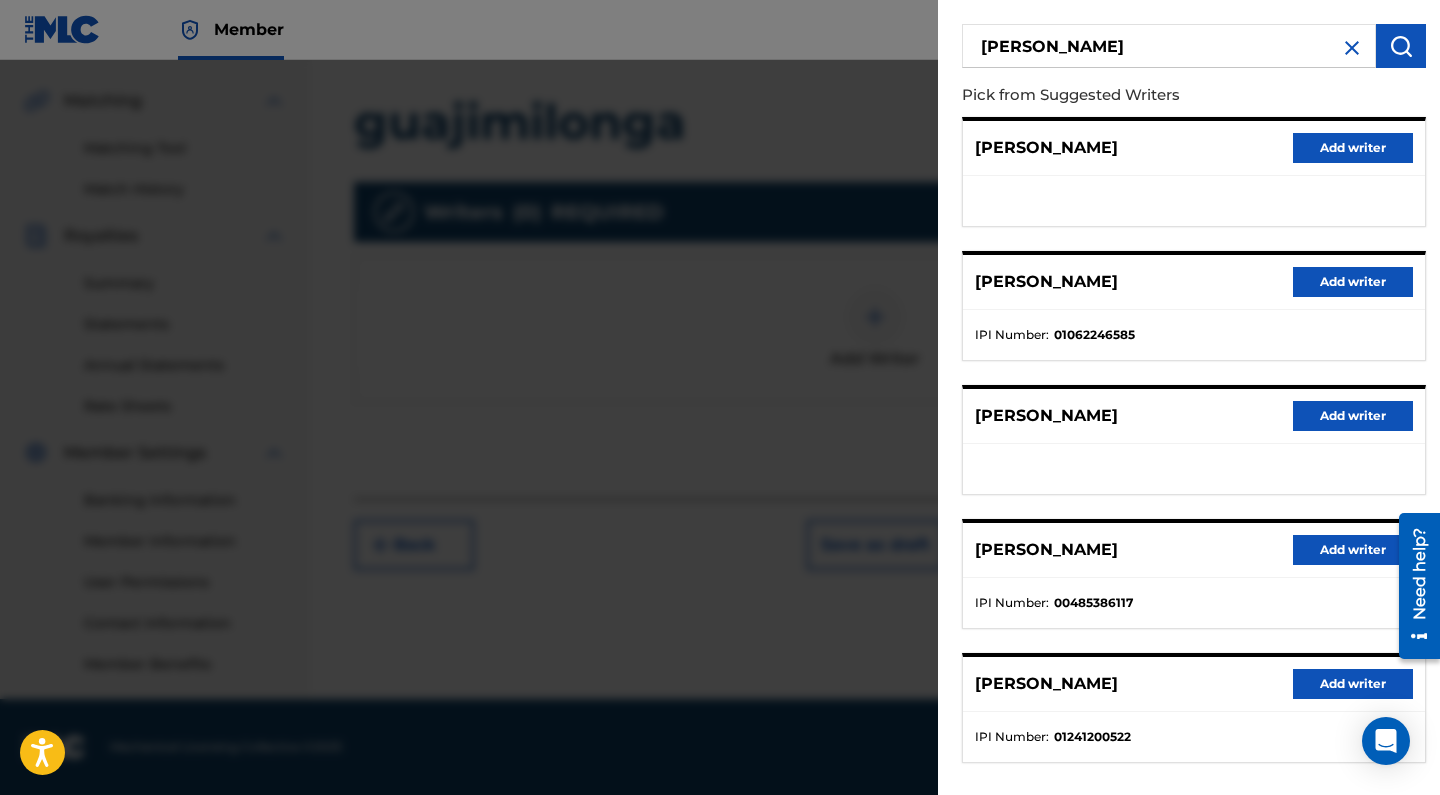 click on "Add writer" at bounding box center [1353, 550] 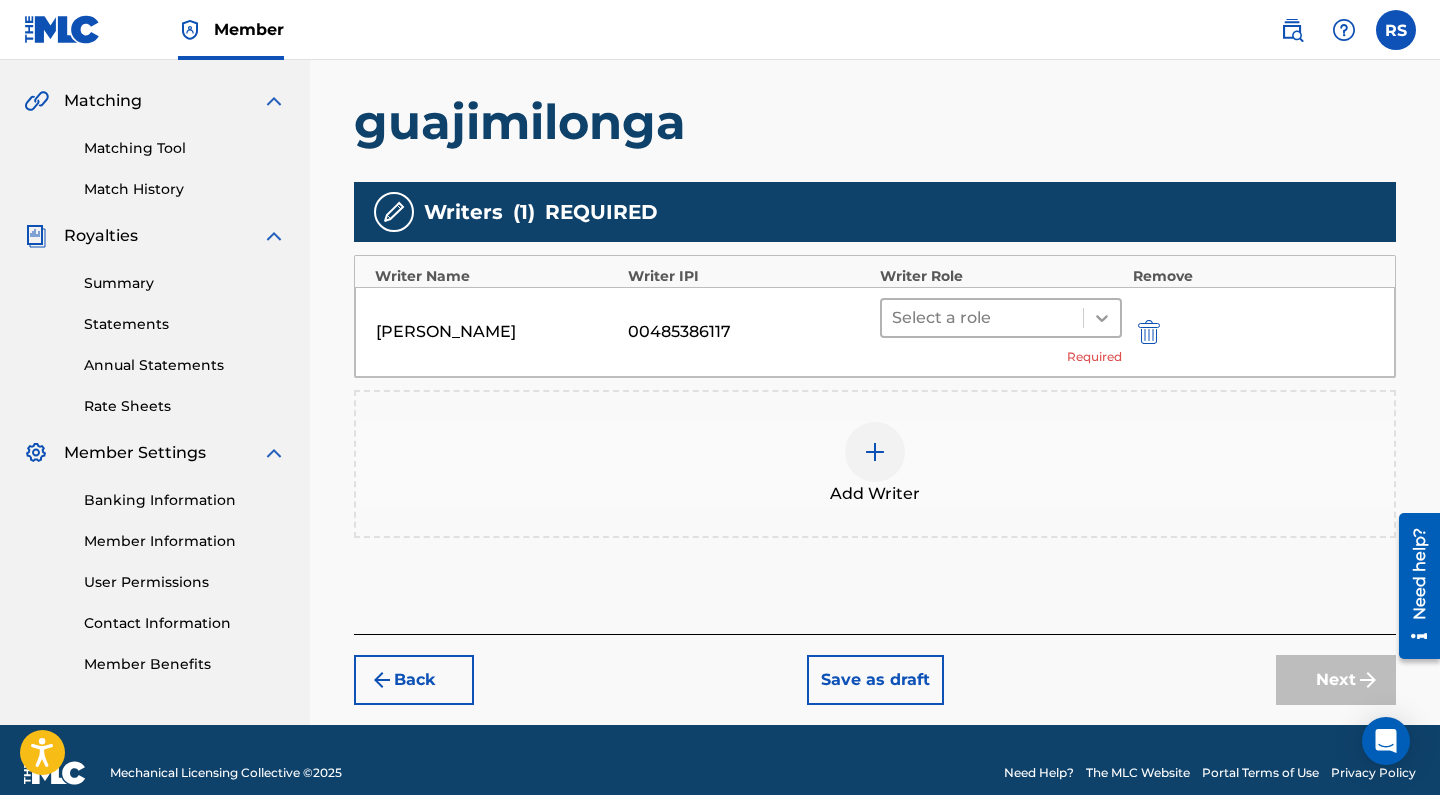 click 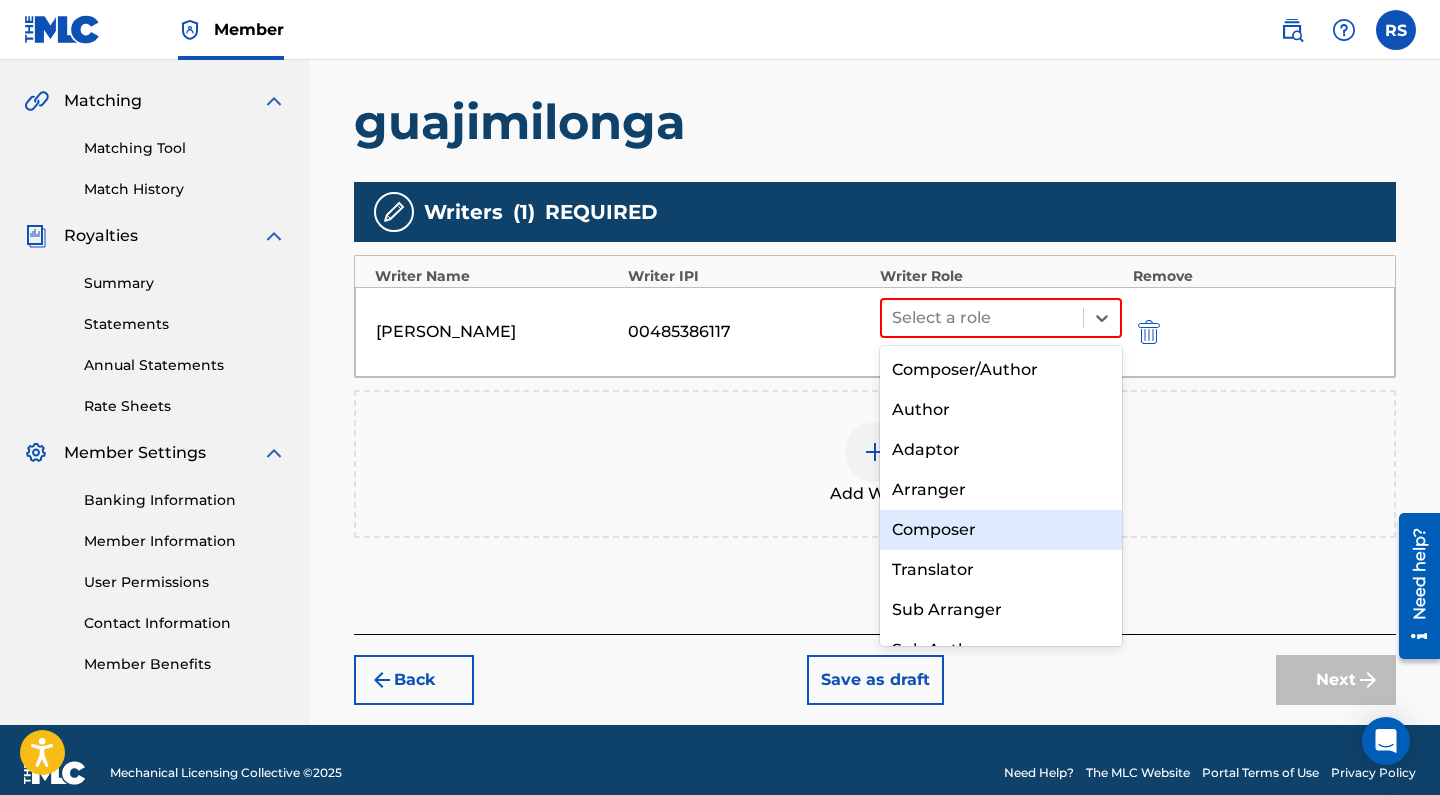 click on "Composer" at bounding box center (1001, 530) 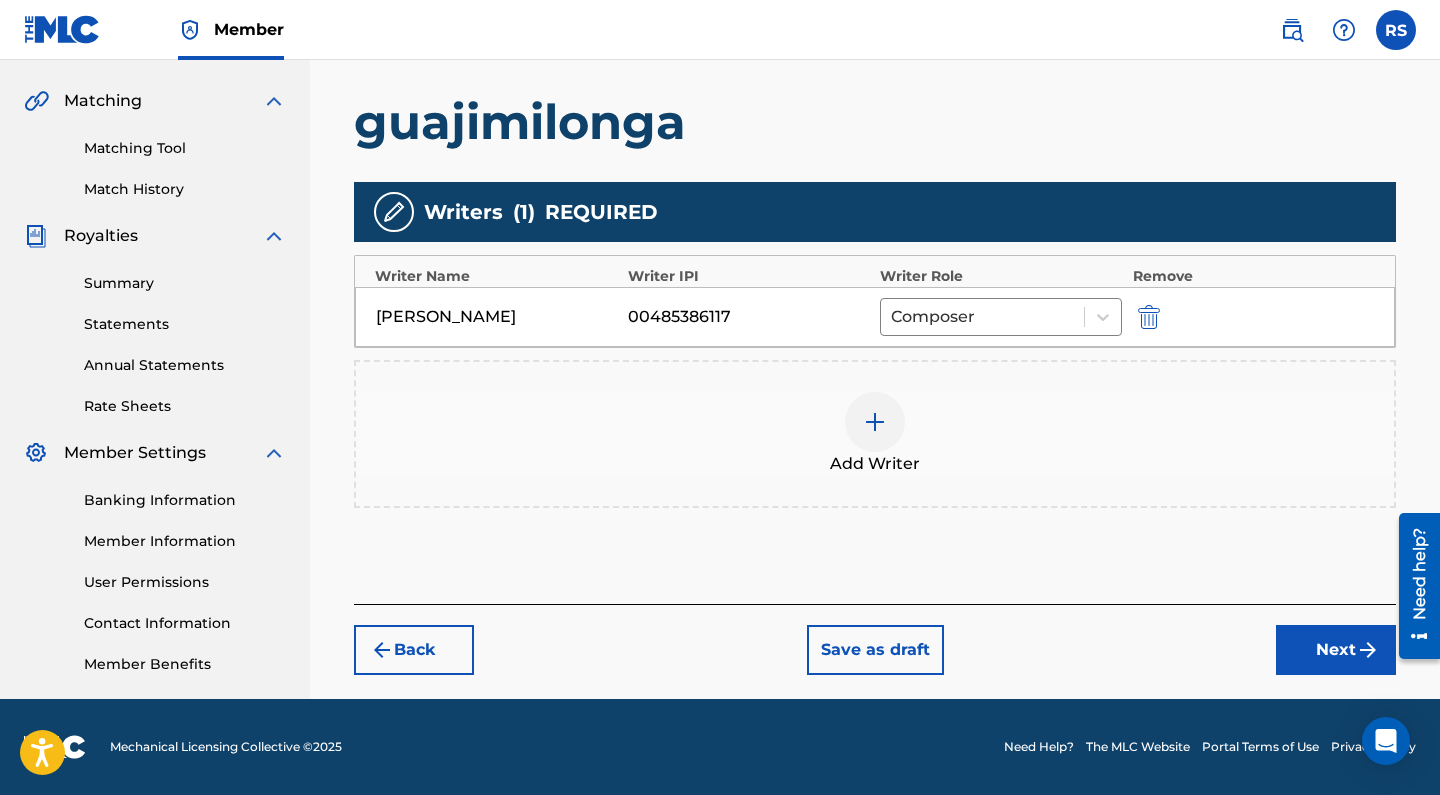 click on "Next" at bounding box center [1336, 650] 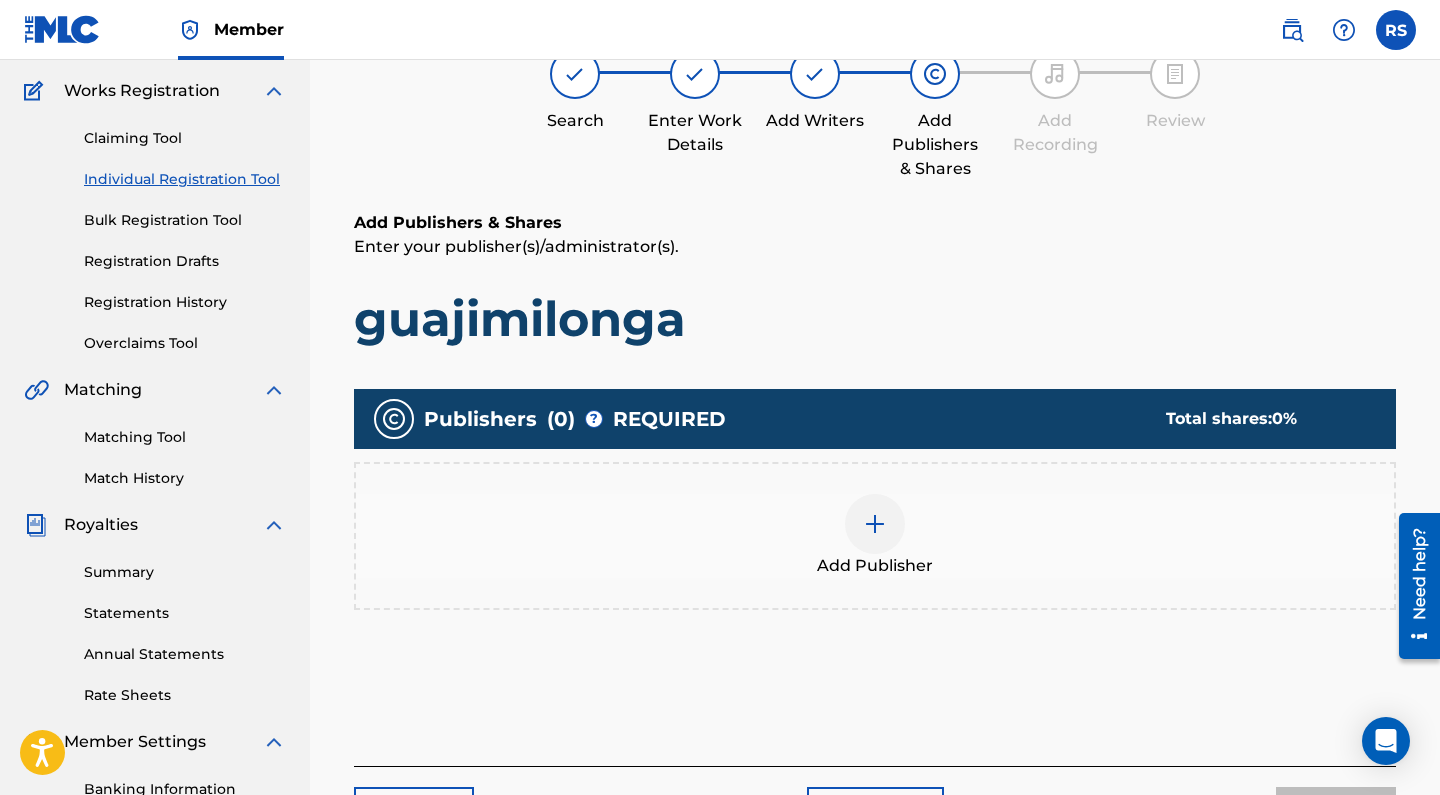 scroll, scrollTop: 90, scrollLeft: 0, axis: vertical 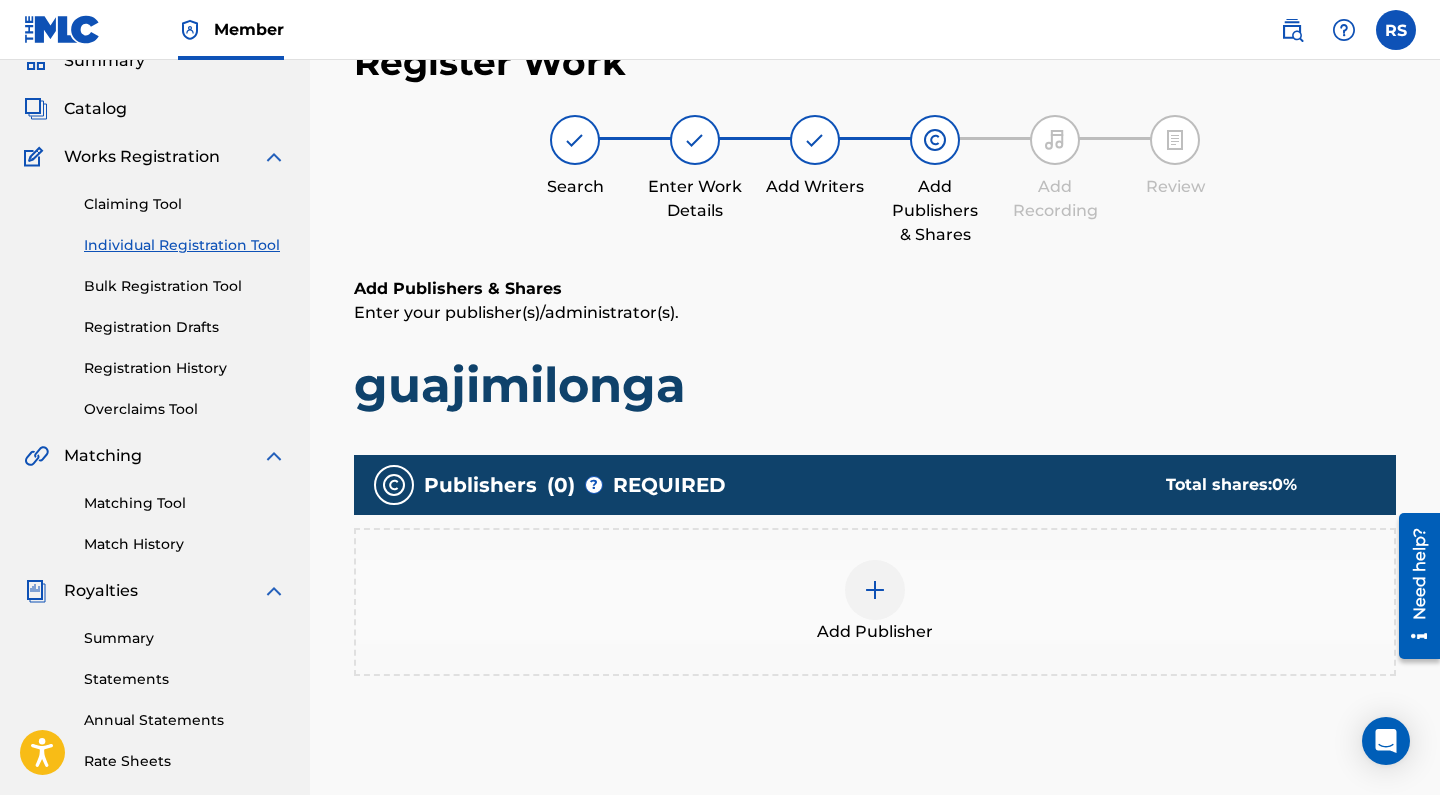 click at bounding box center (875, 590) 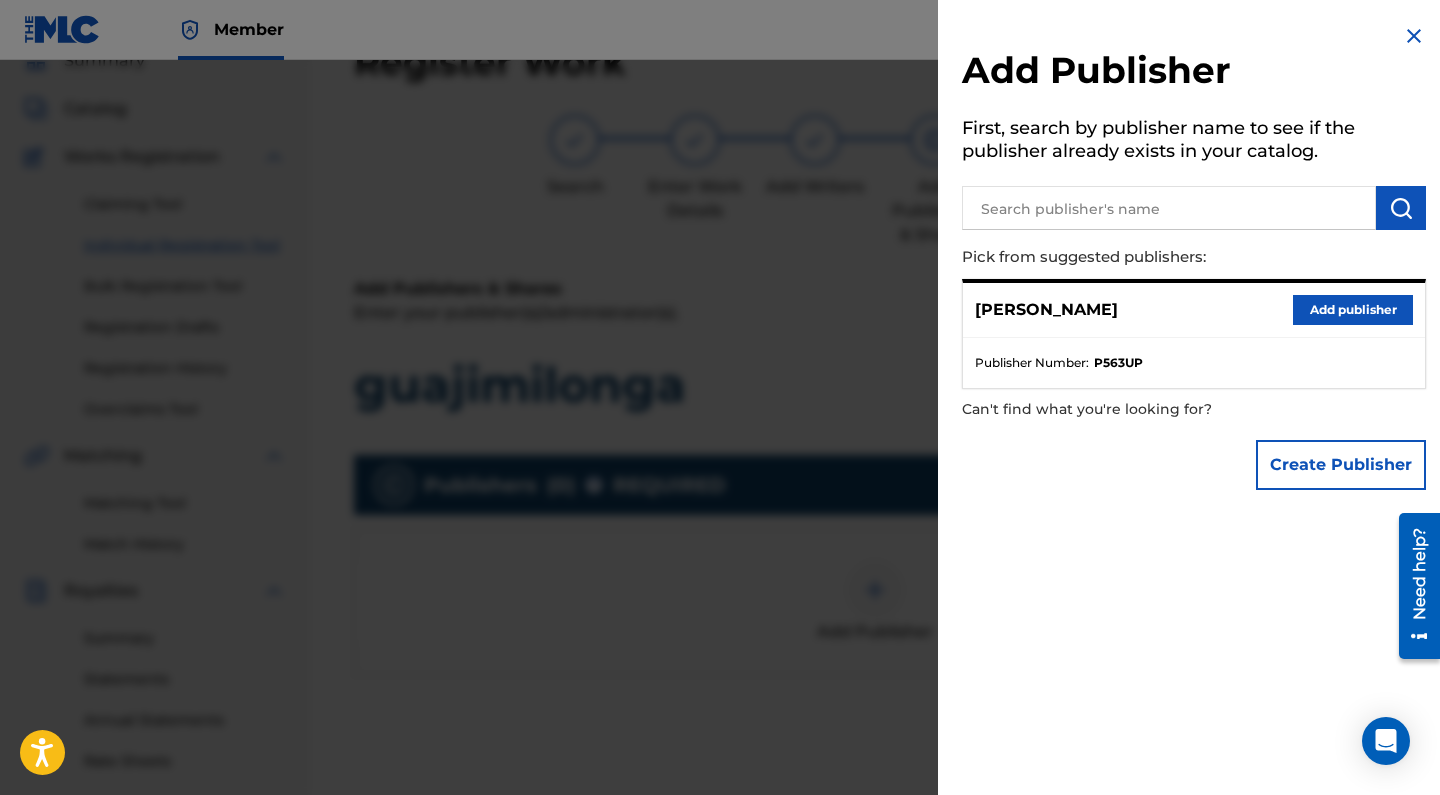 click on "Add publisher" at bounding box center [1353, 310] 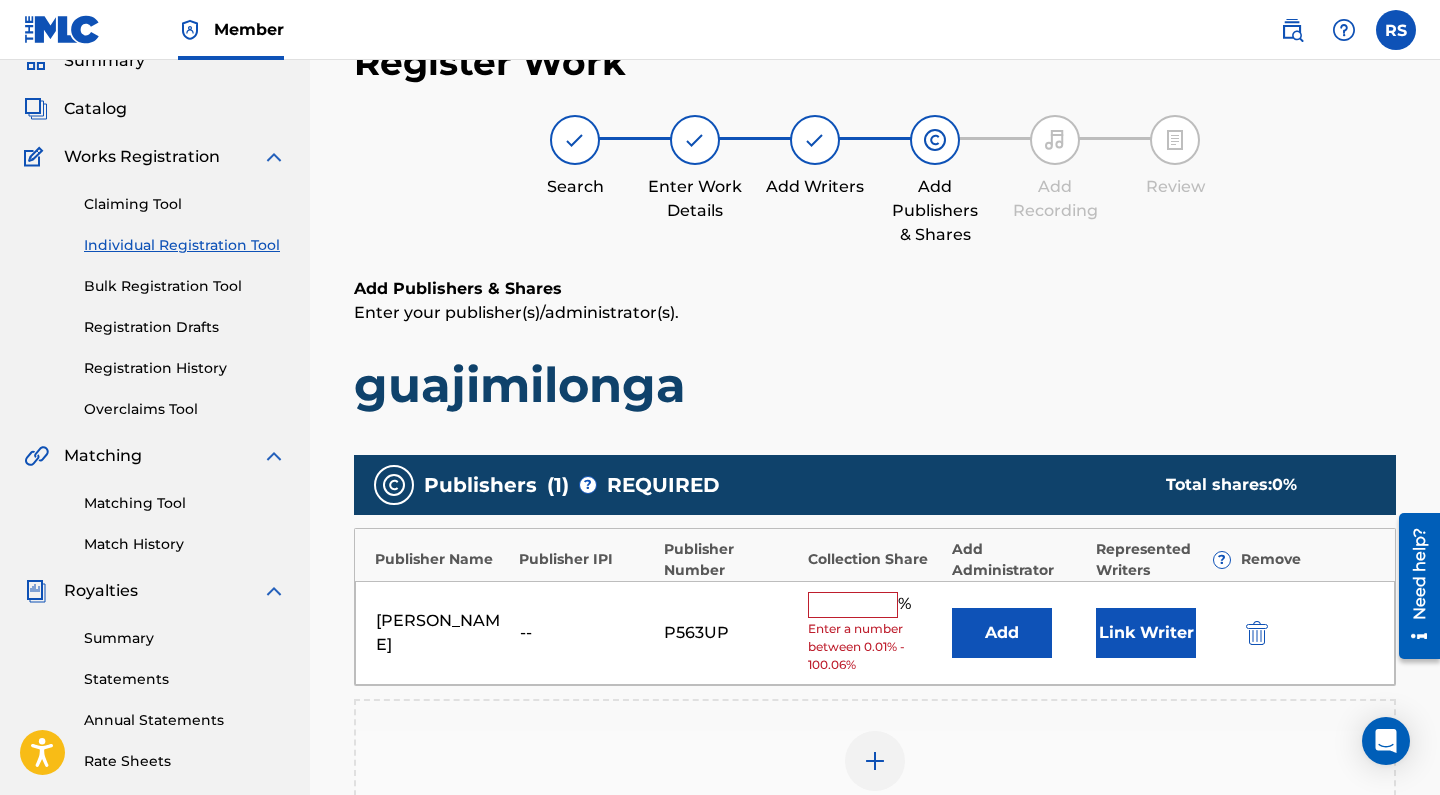 click at bounding box center [853, 605] 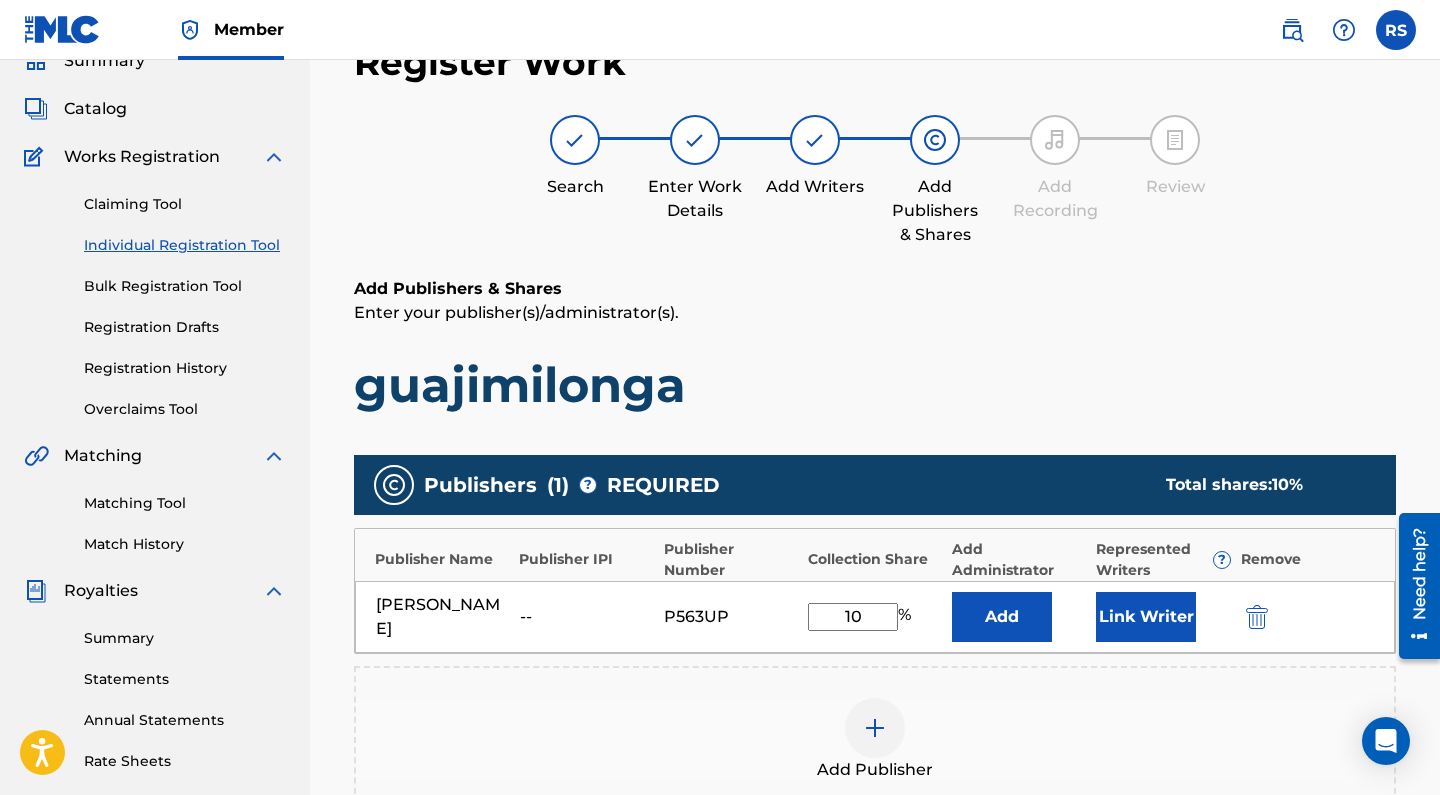 type on "100" 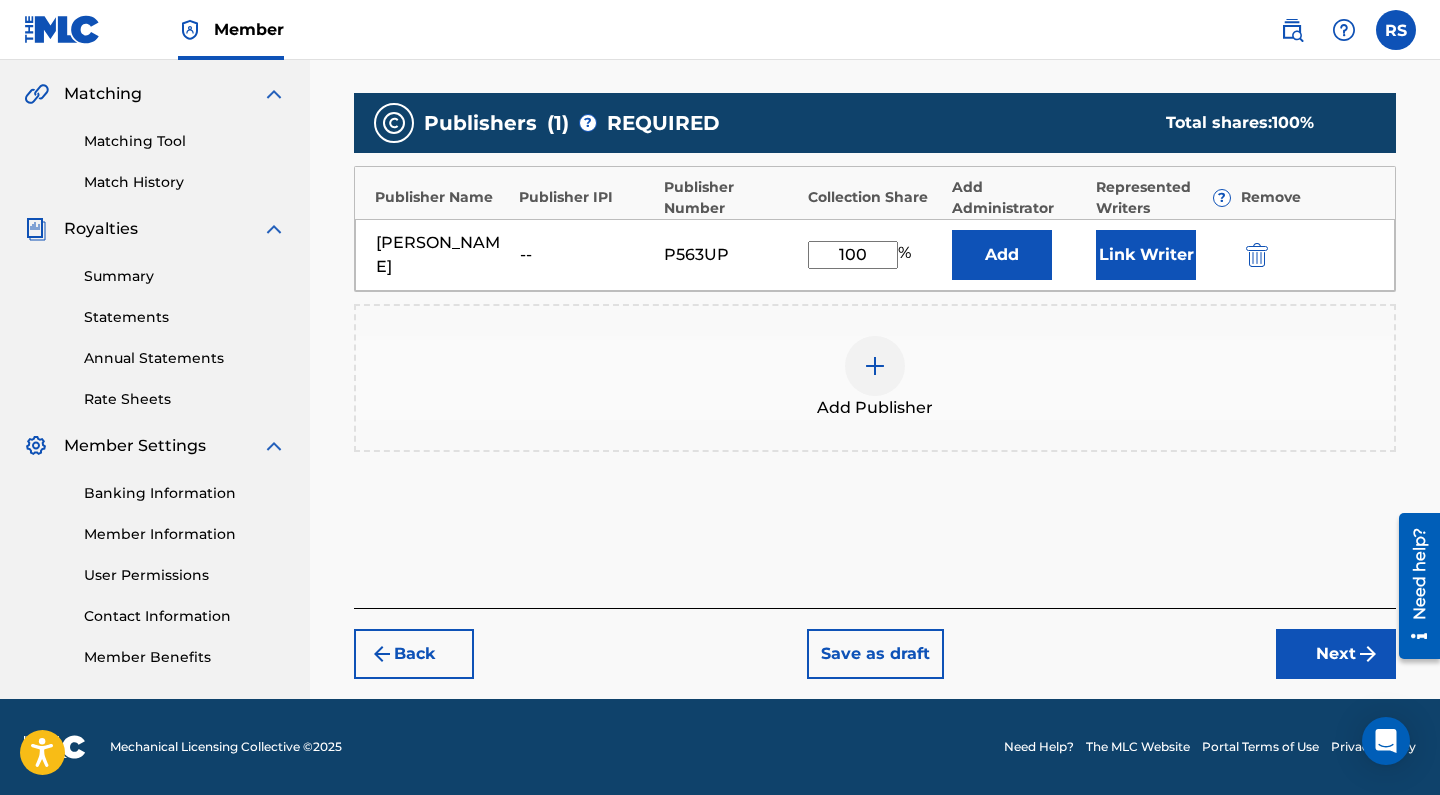 scroll, scrollTop: 452, scrollLeft: 0, axis: vertical 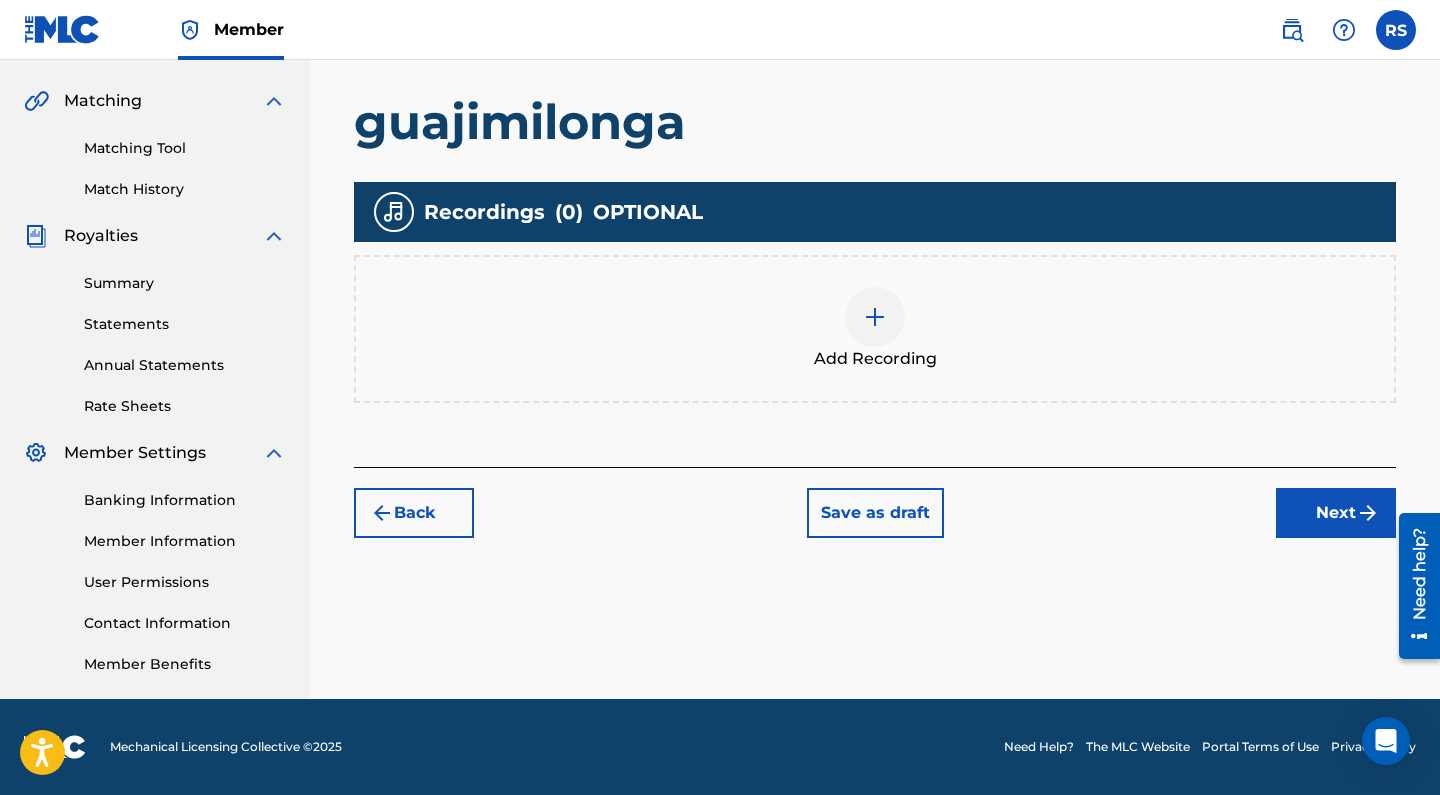 click on "Next" at bounding box center (1336, 513) 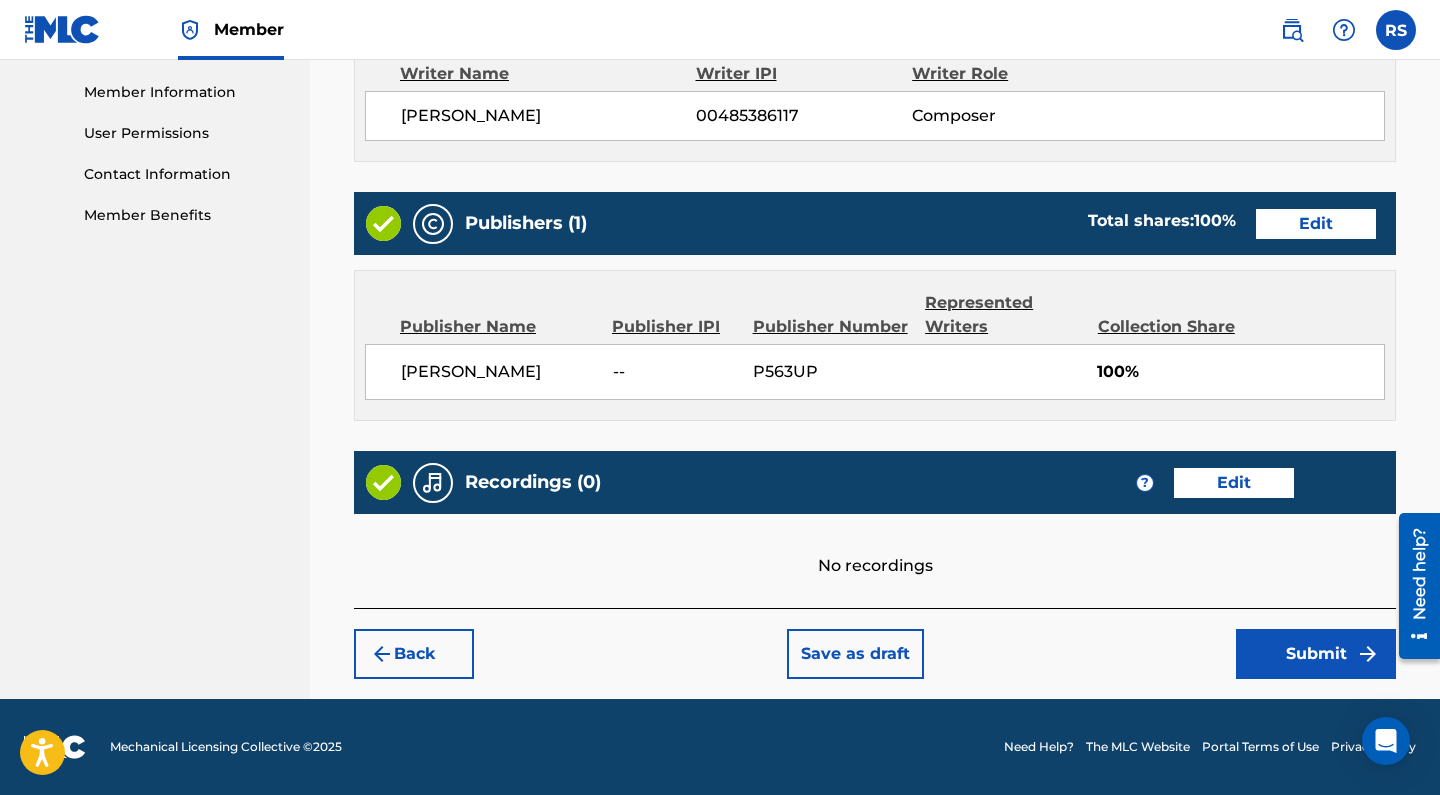 scroll, scrollTop: 893, scrollLeft: 0, axis: vertical 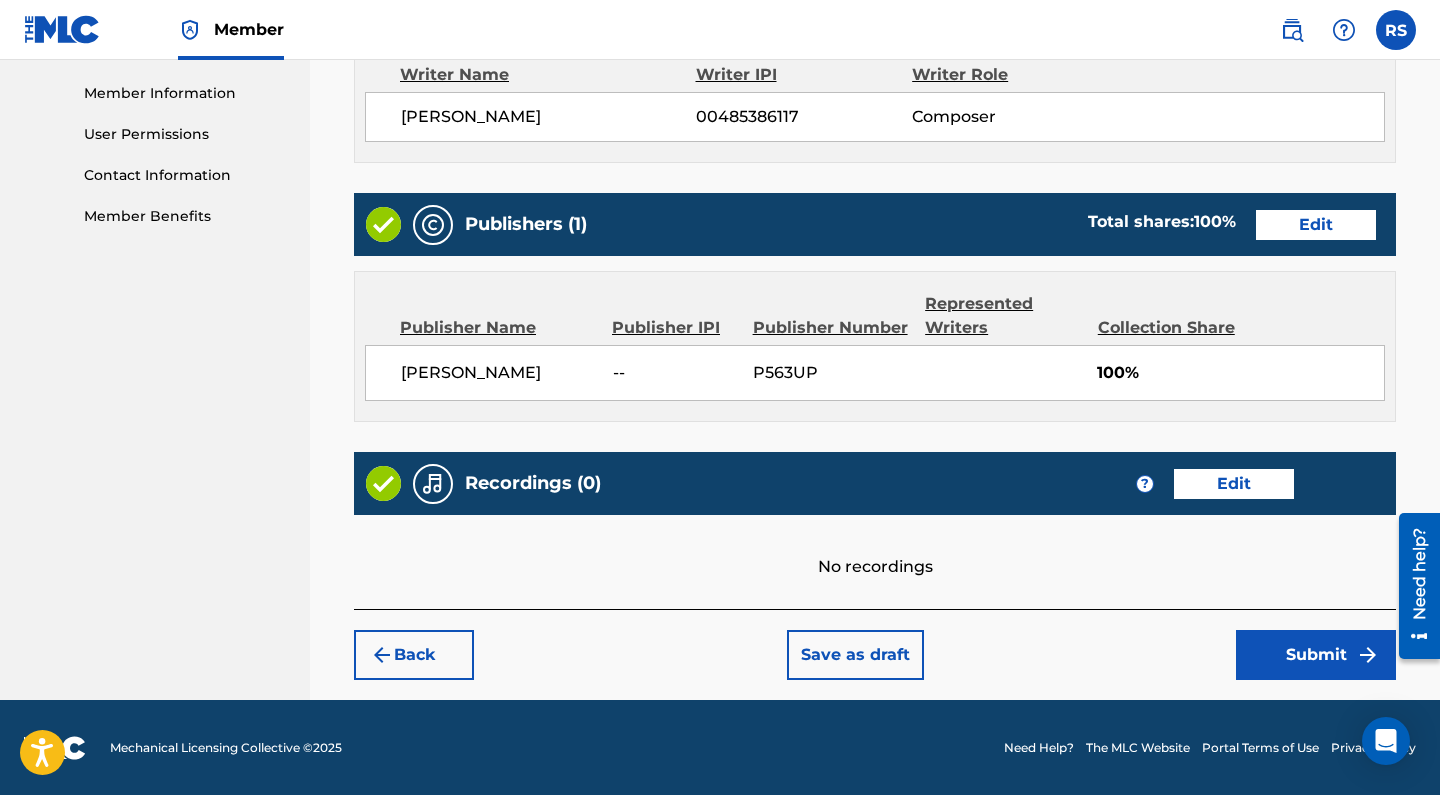 click on "Submit" at bounding box center [1316, 655] 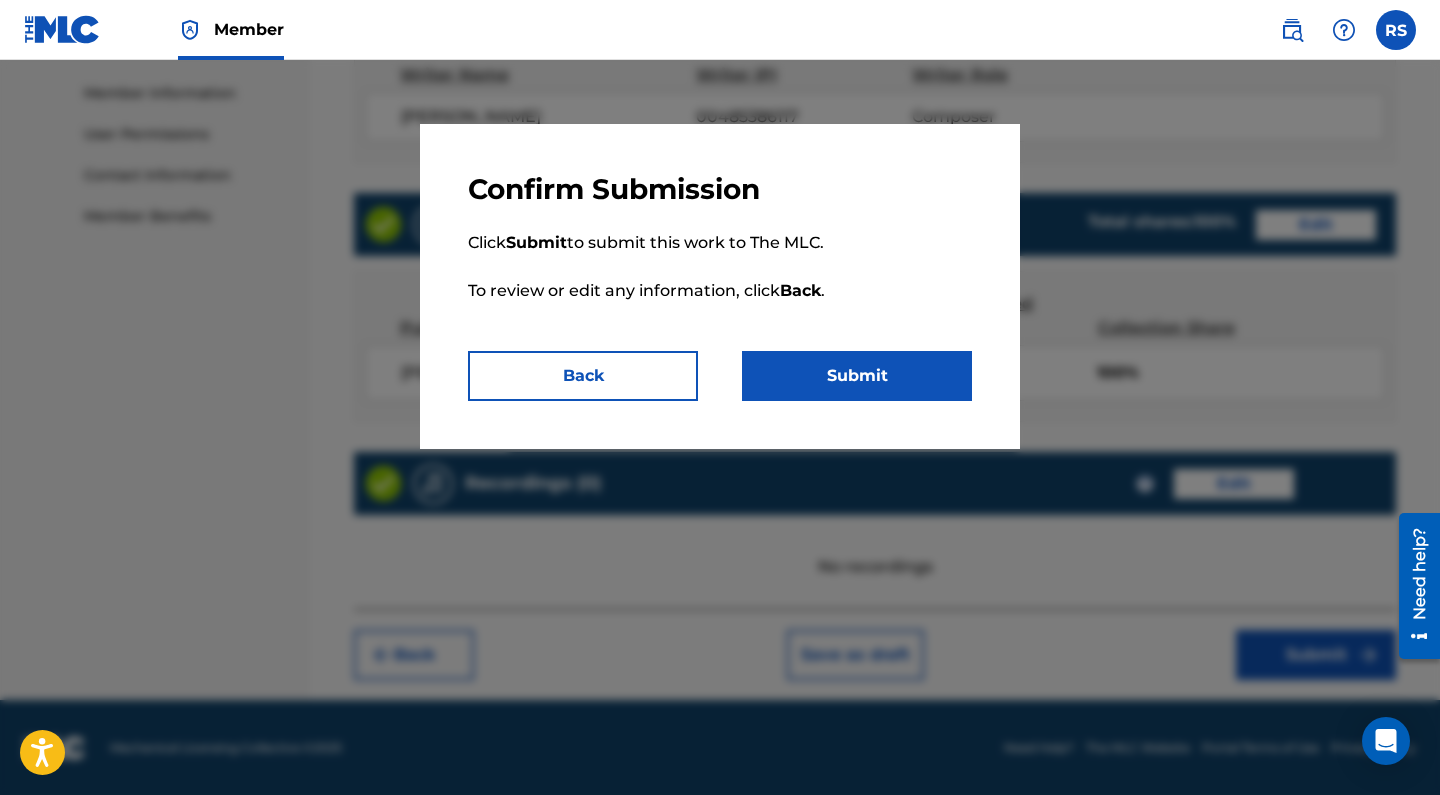 click on "Submit" at bounding box center (857, 376) 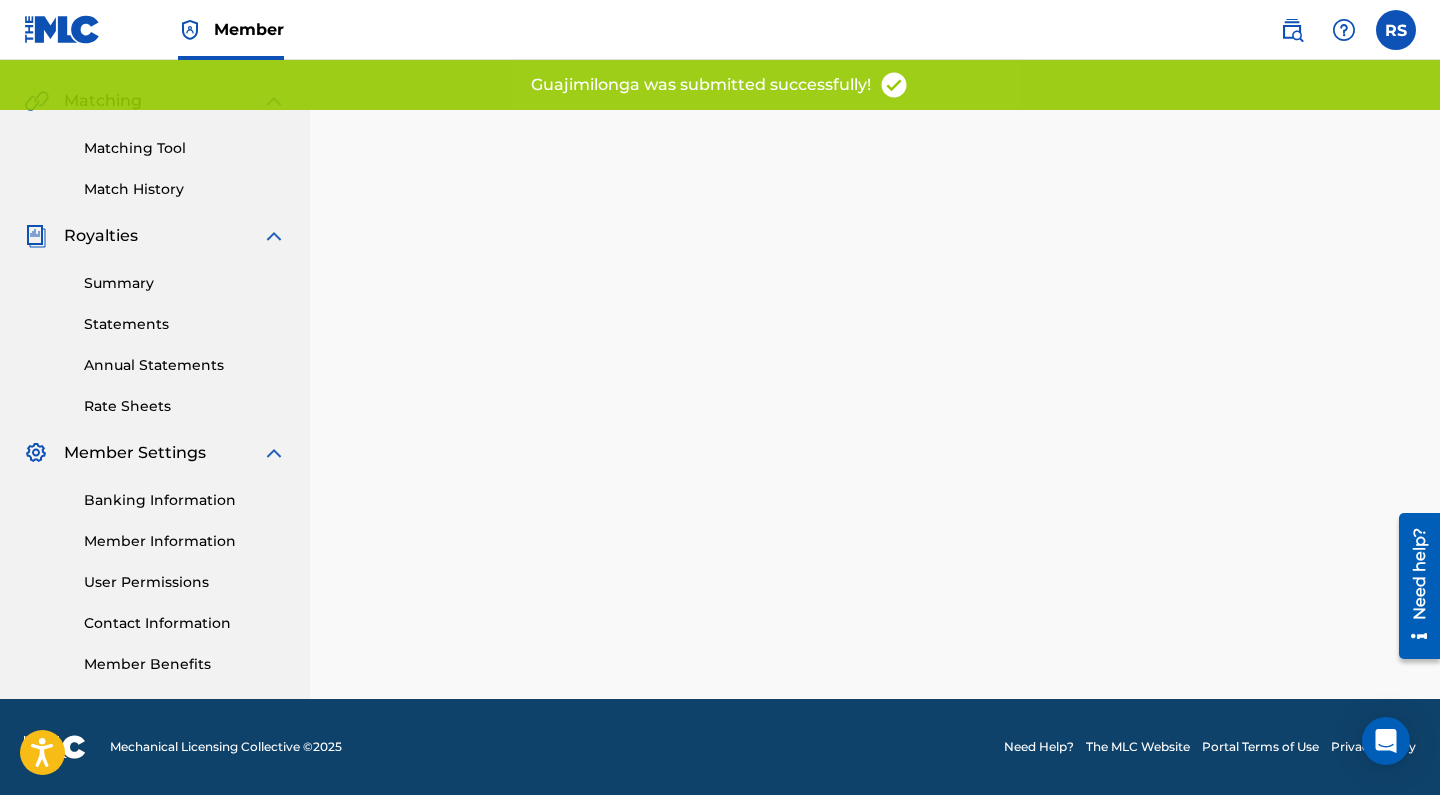 scroll, scrollTop: 0, scrollLeft: 0, axis: both 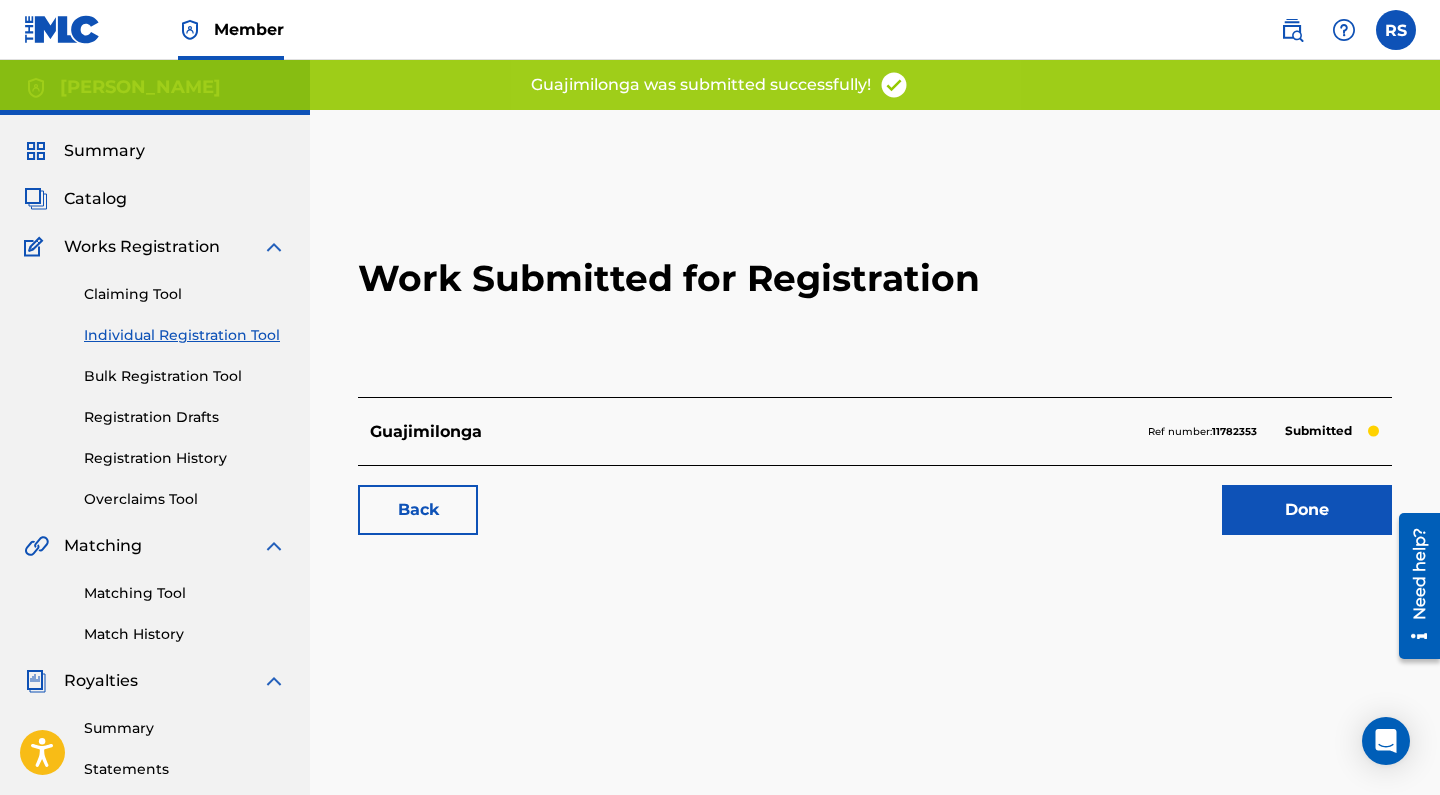 click on "Done" at bounding box center [1307, 510] 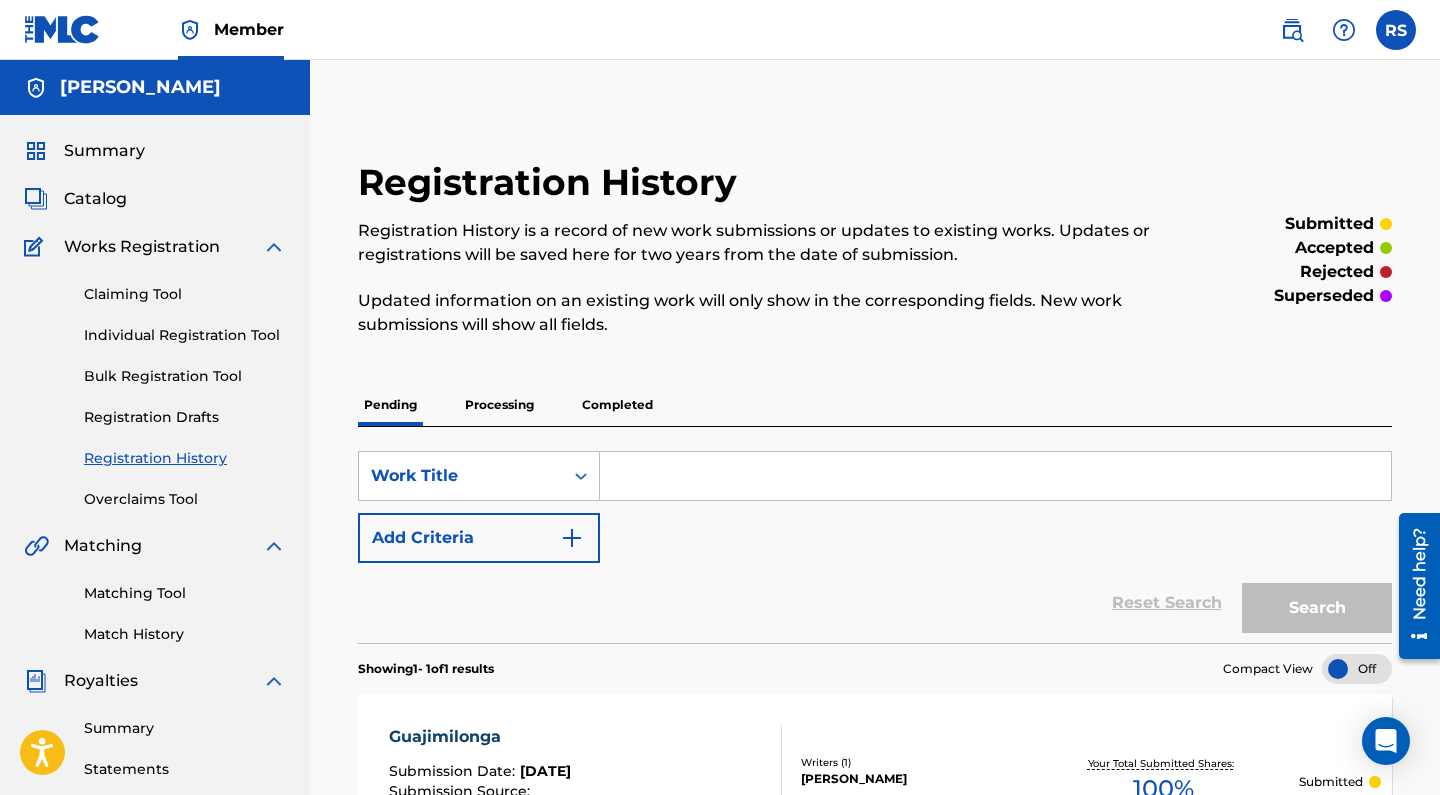 click on "Individual Registration Tool" at bounding box center [185, 335] 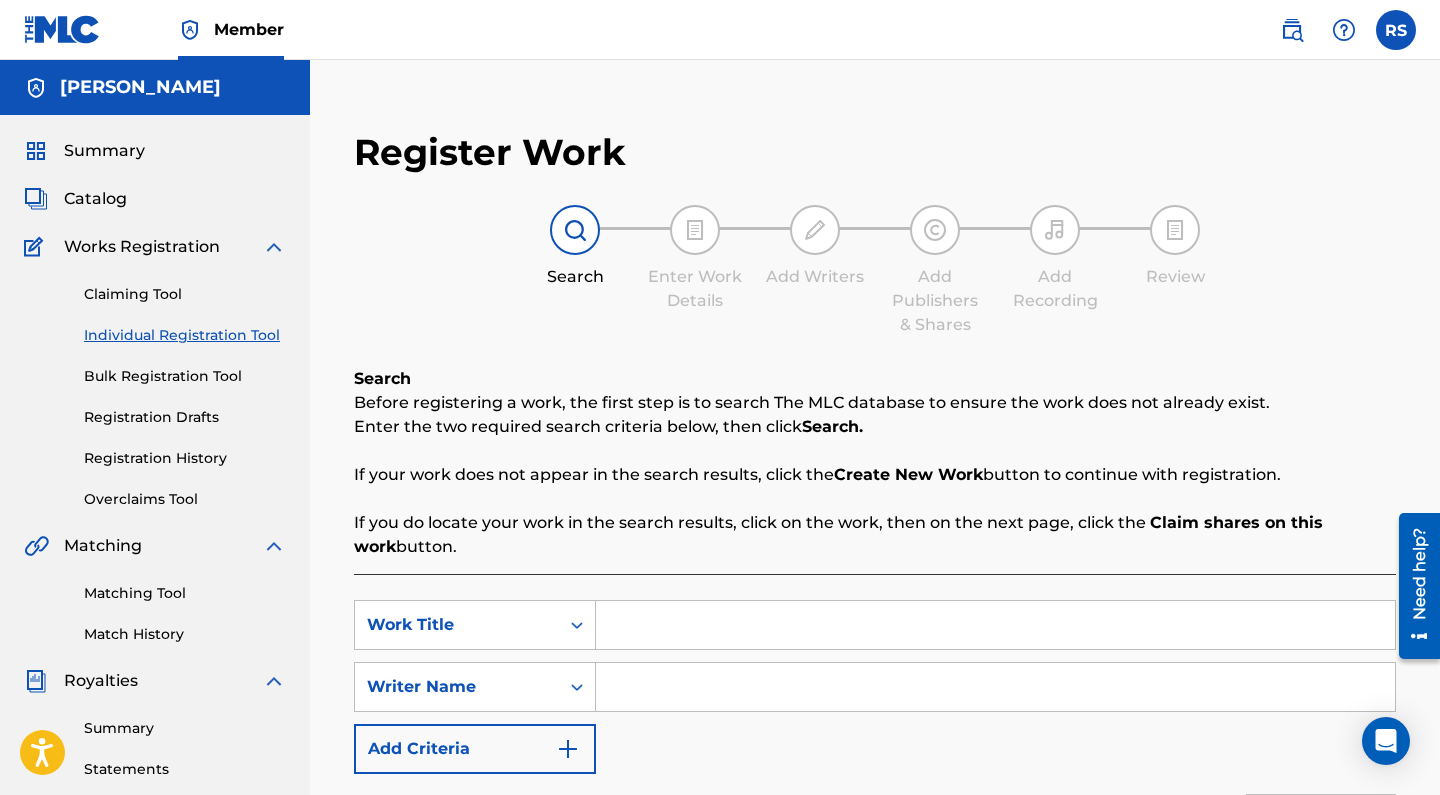 click at bounding box center [995, 625] 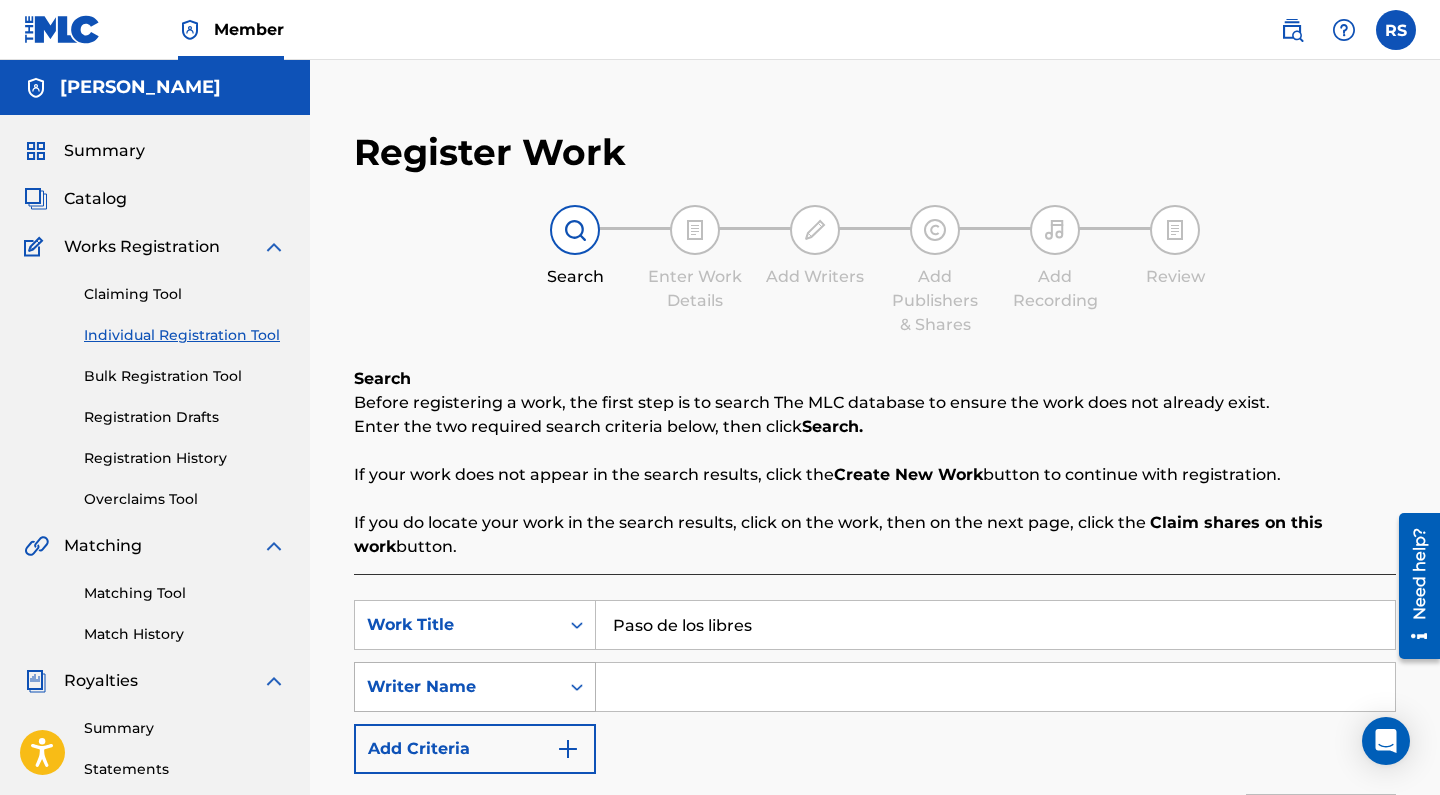 scroll, scrollTop: 50, scrollLeft: 0, axis: vertical 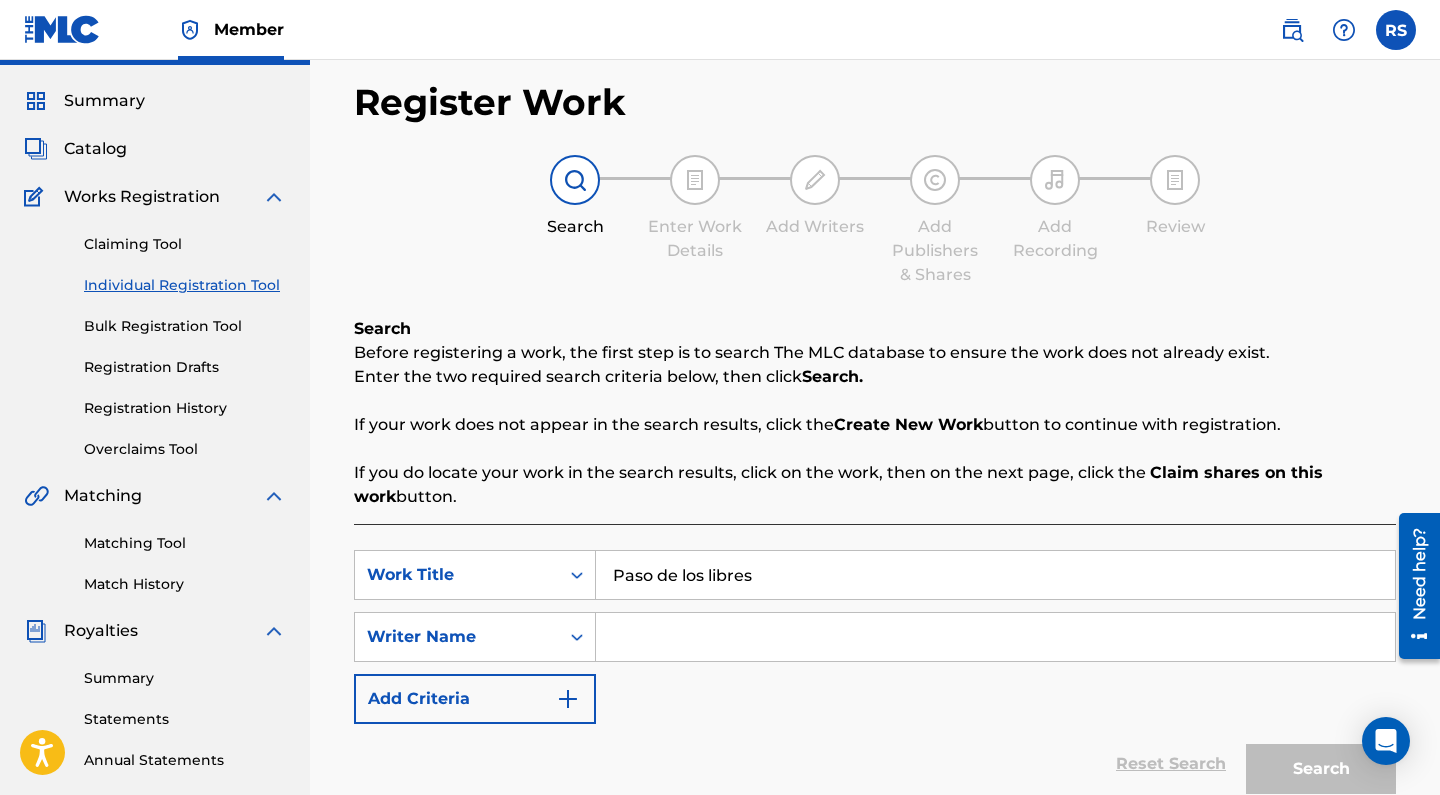 type on "Paso de los libres" 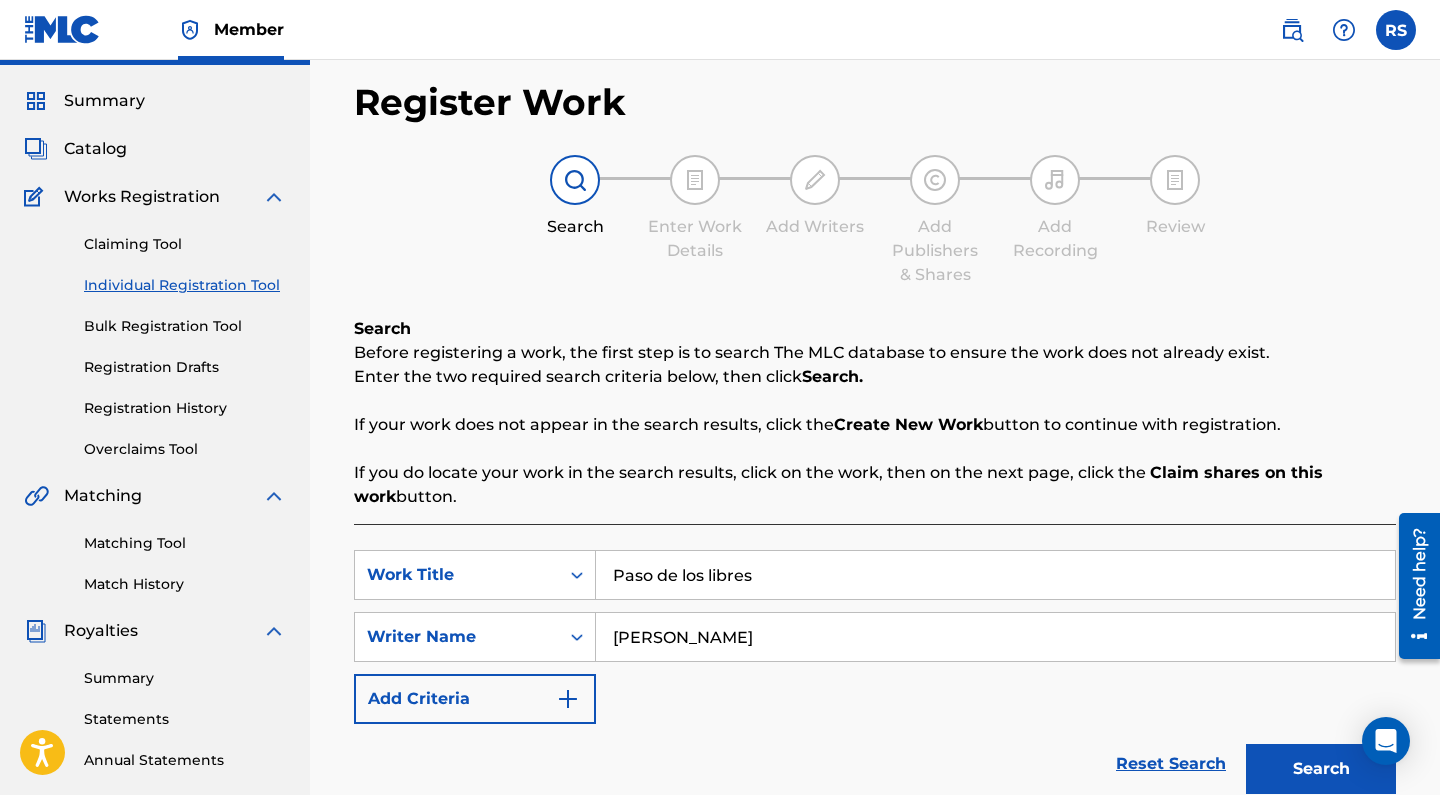 type on "[PERSON_NAME]" 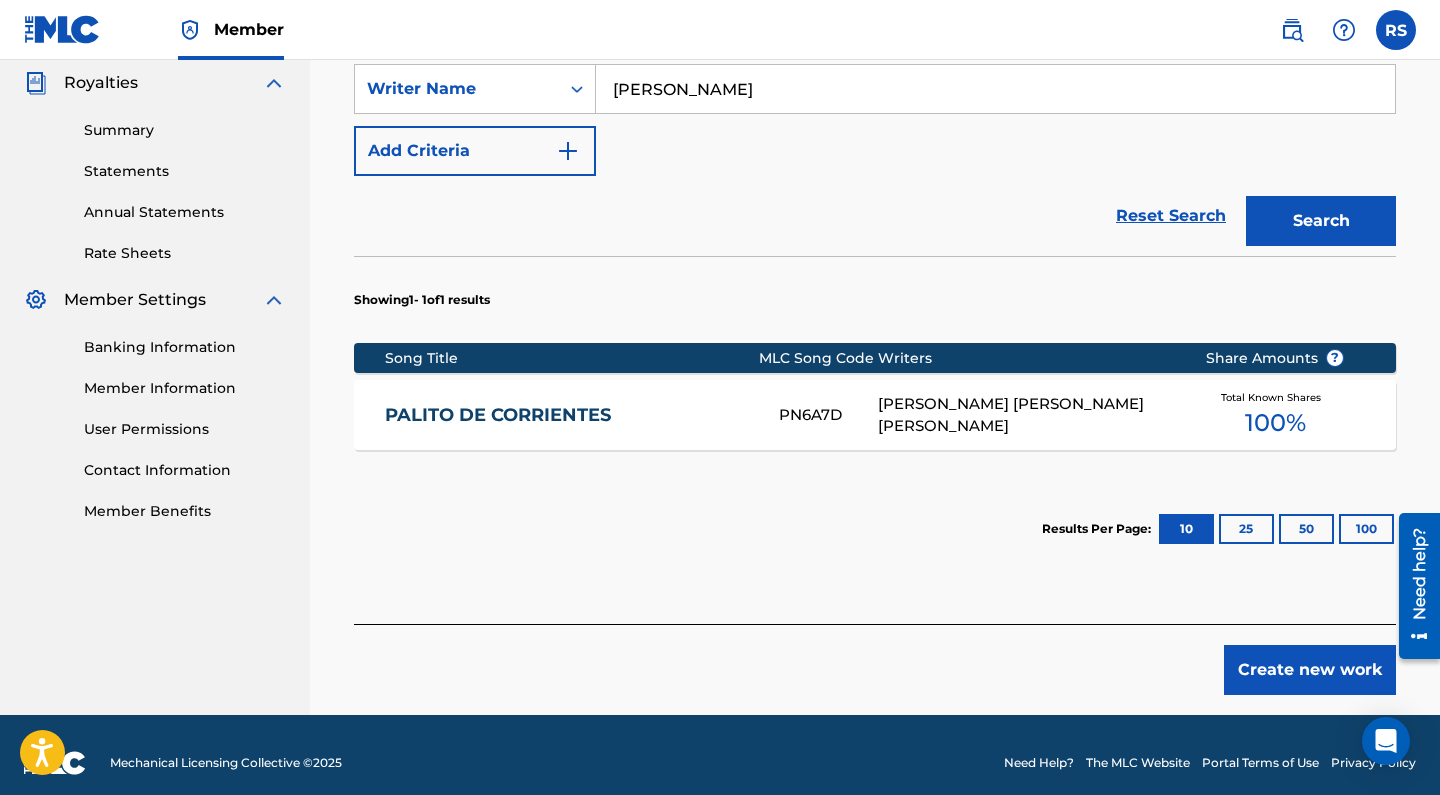 scroll, scrollTop: 602, scrollLeft: 0, axis: vertical 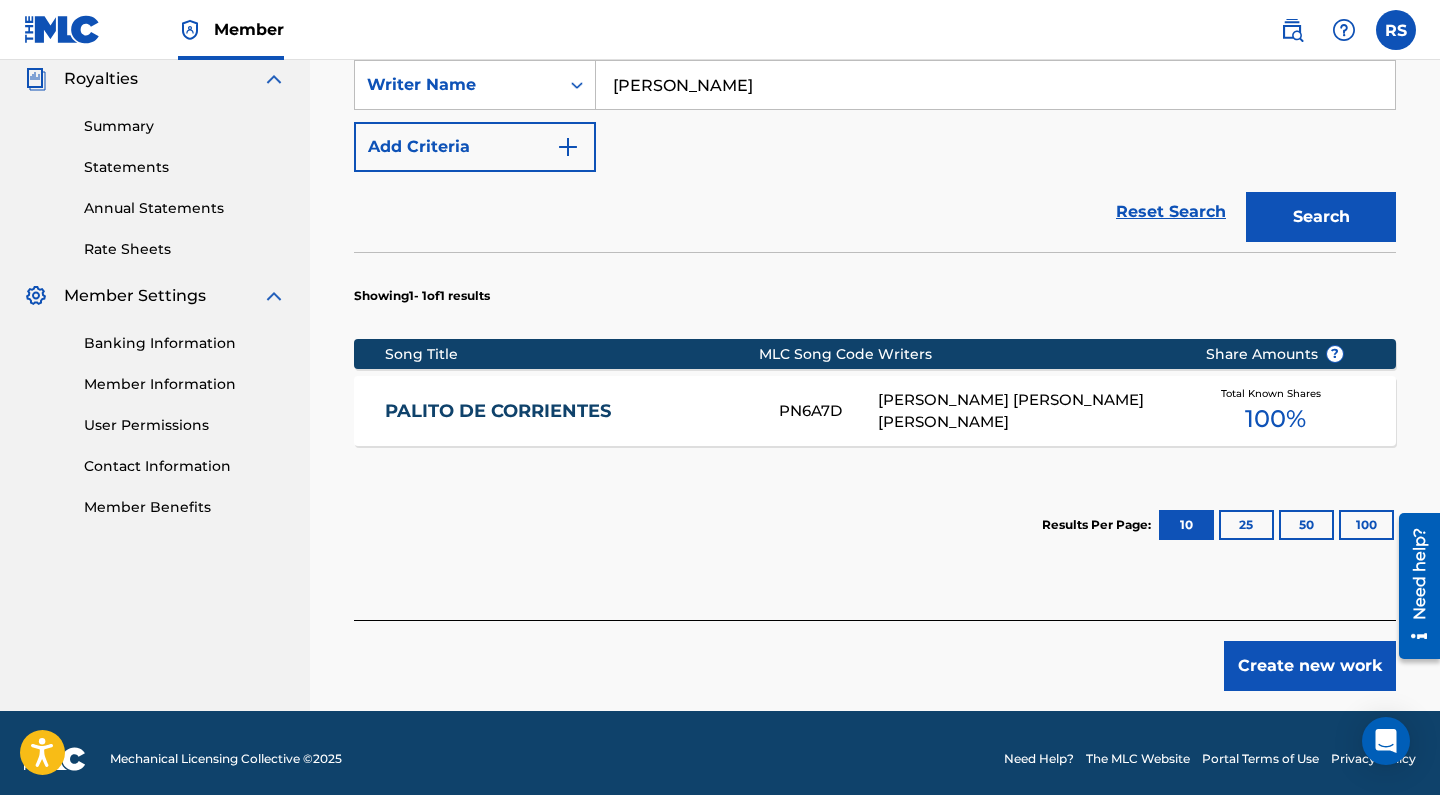 click on "Create new work" at bounding box center [1310, 666] 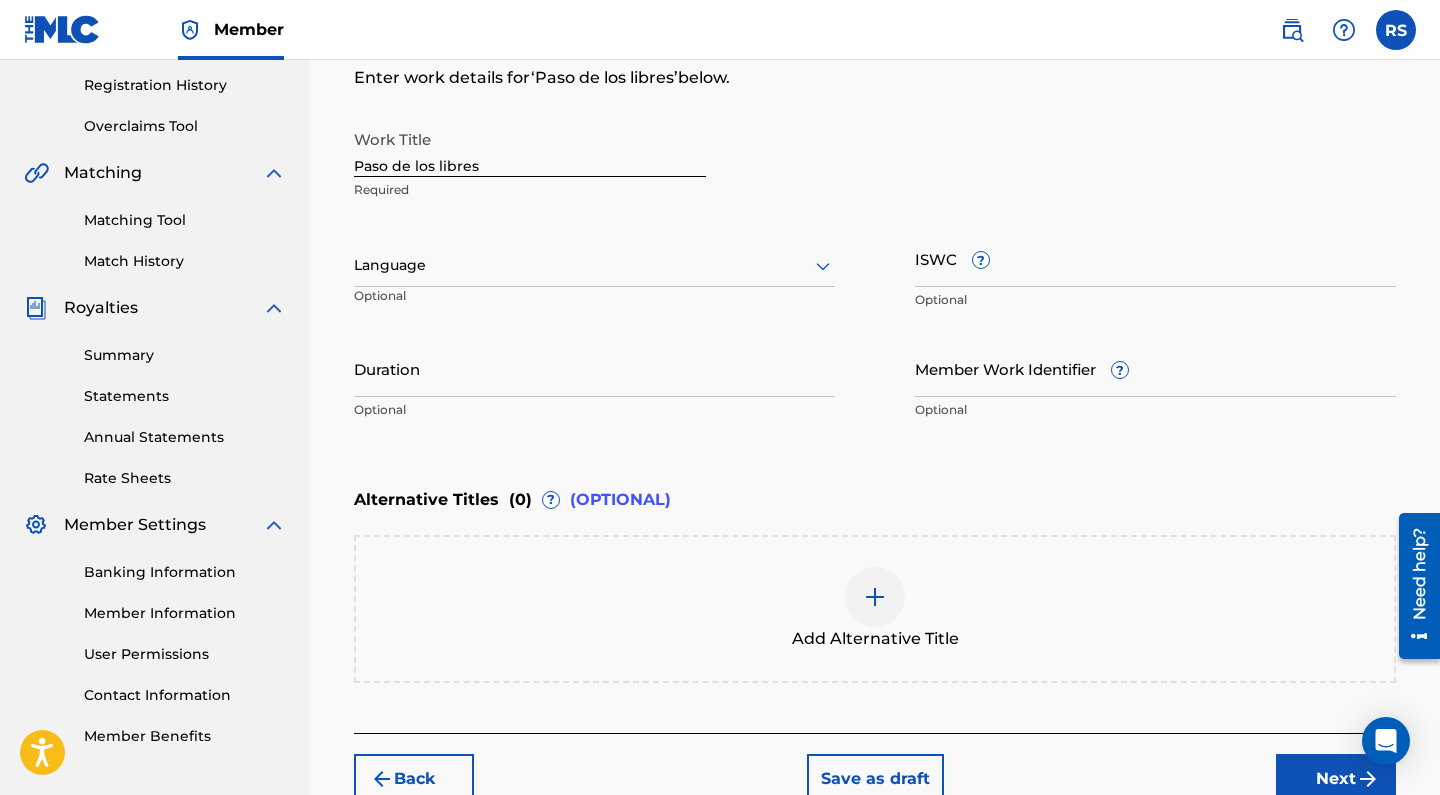 scroll, scrollTop: 341, scrollLeft: 0, axis: vertical 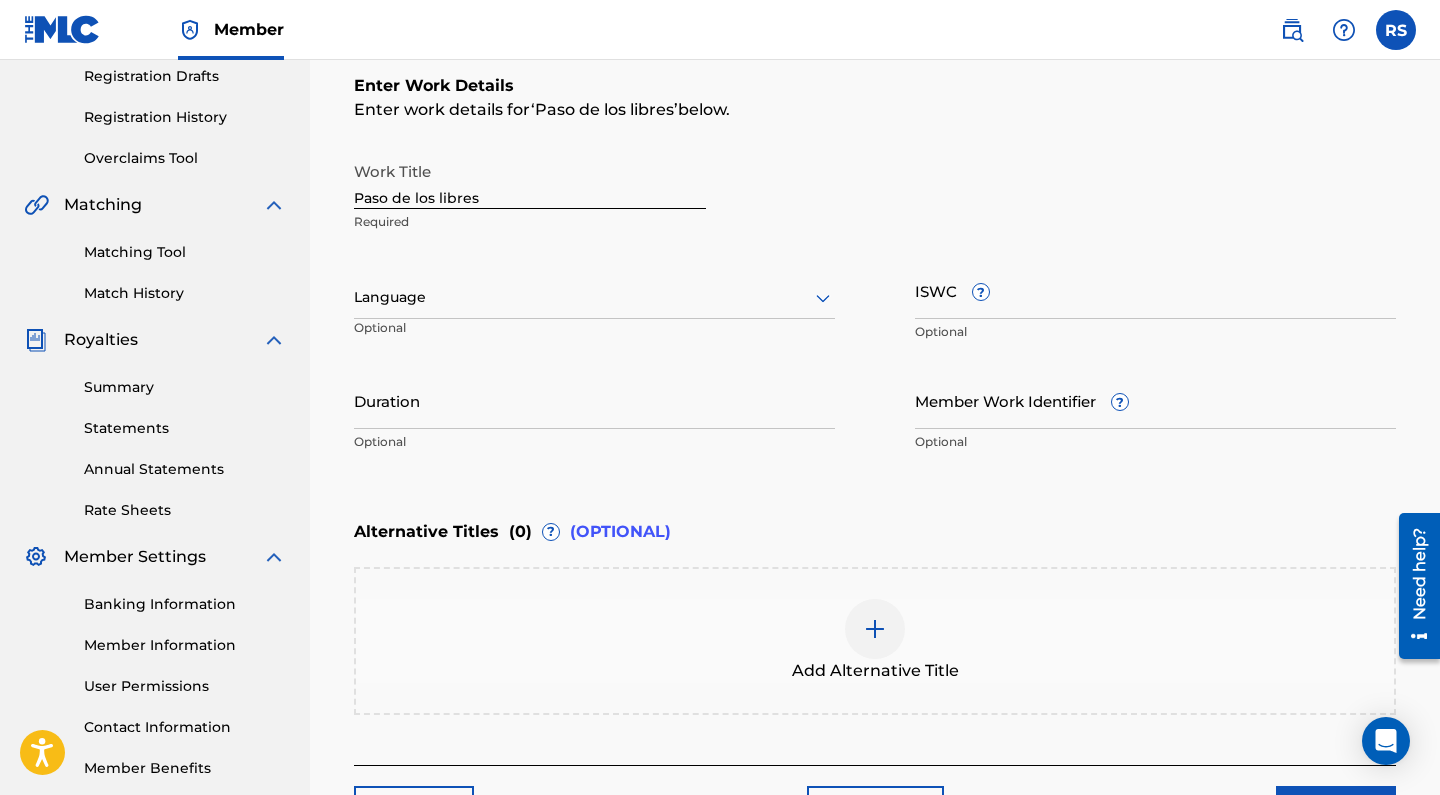 click at bounding box center (594, 297) 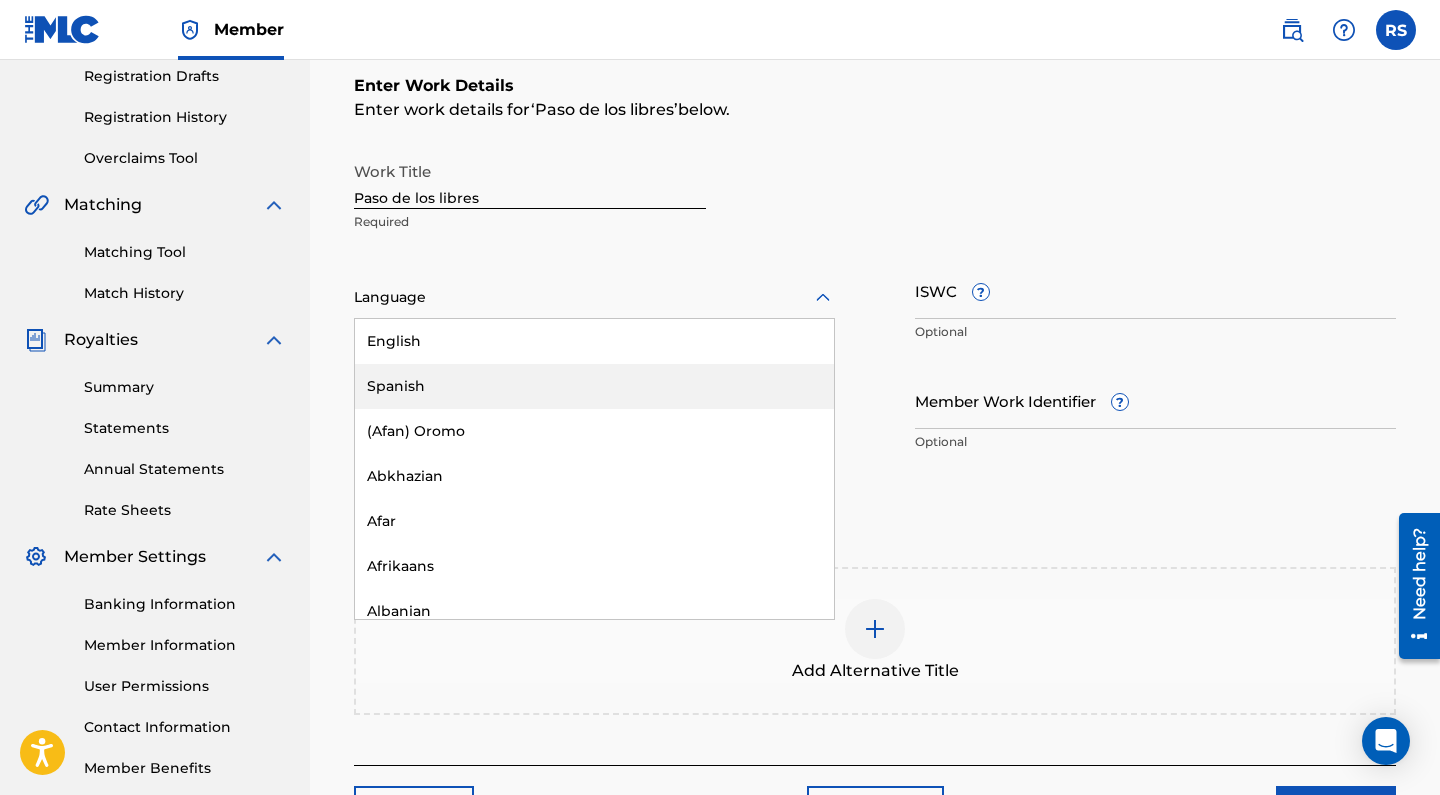 click on "Spanish" at bounding box center [594, 386] 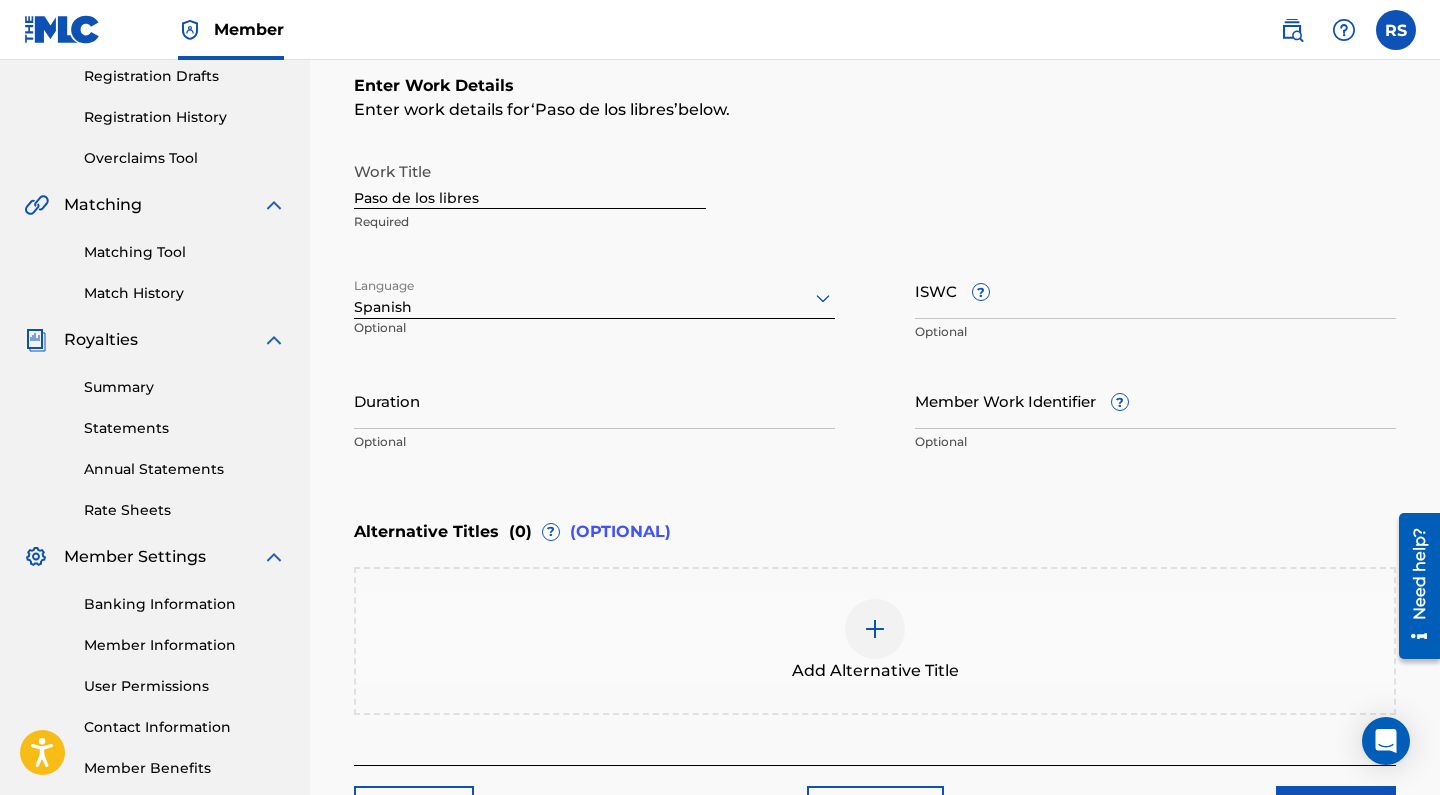 click on "ISWC   ?" at bounding box center (1155, 290) 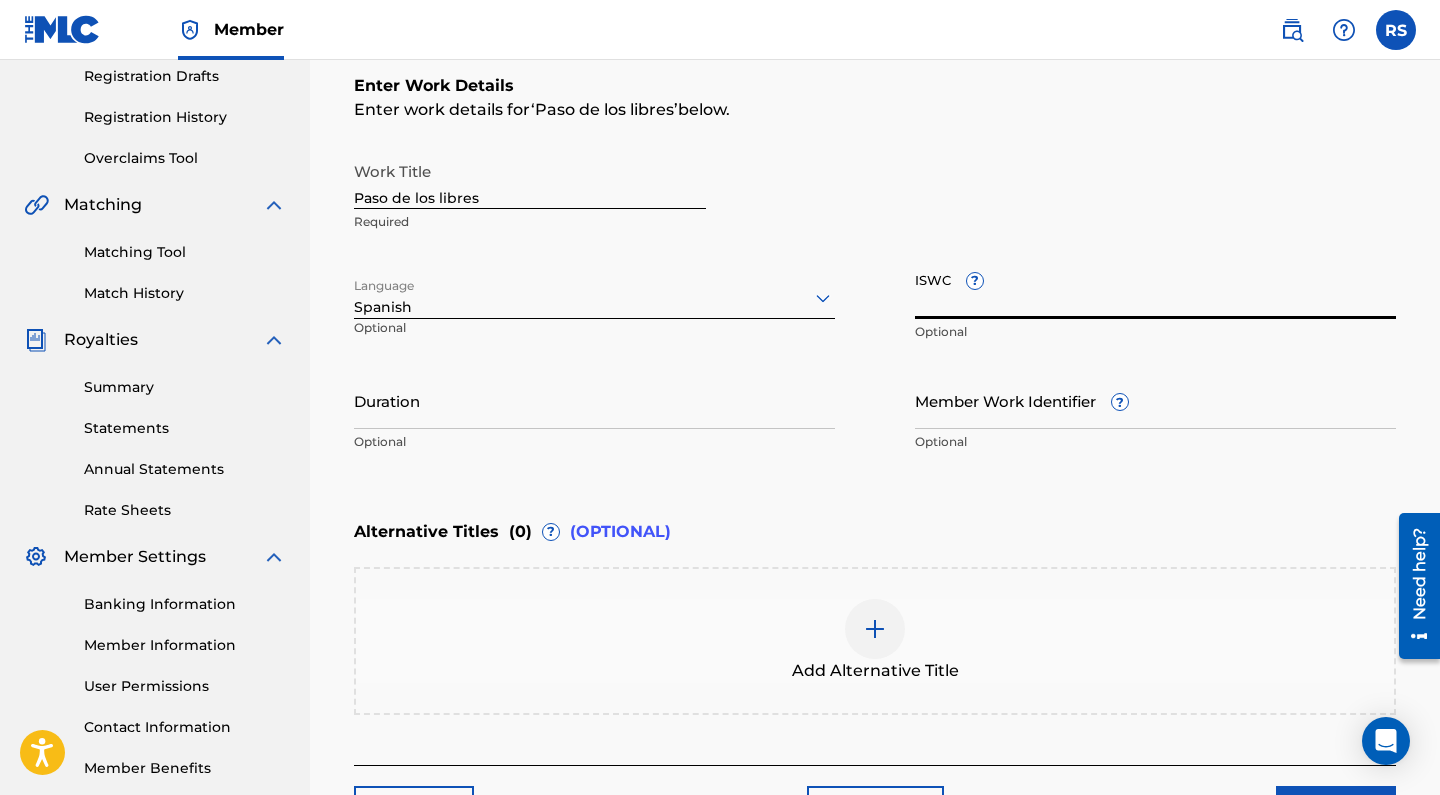 paste on "T-331.900.584-6" 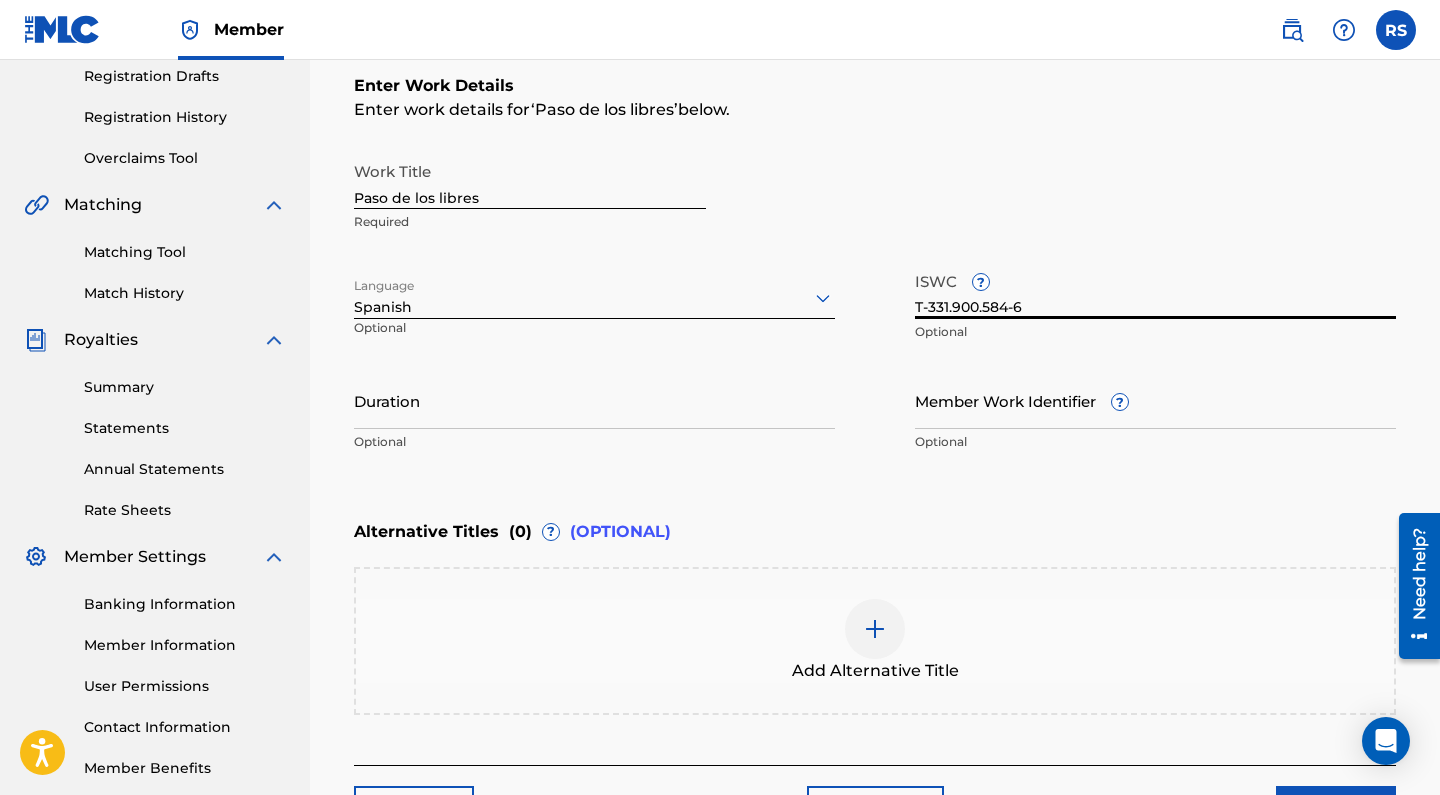 scroll, scrollTop: 415, scrollLeft: 0, axis: vertical 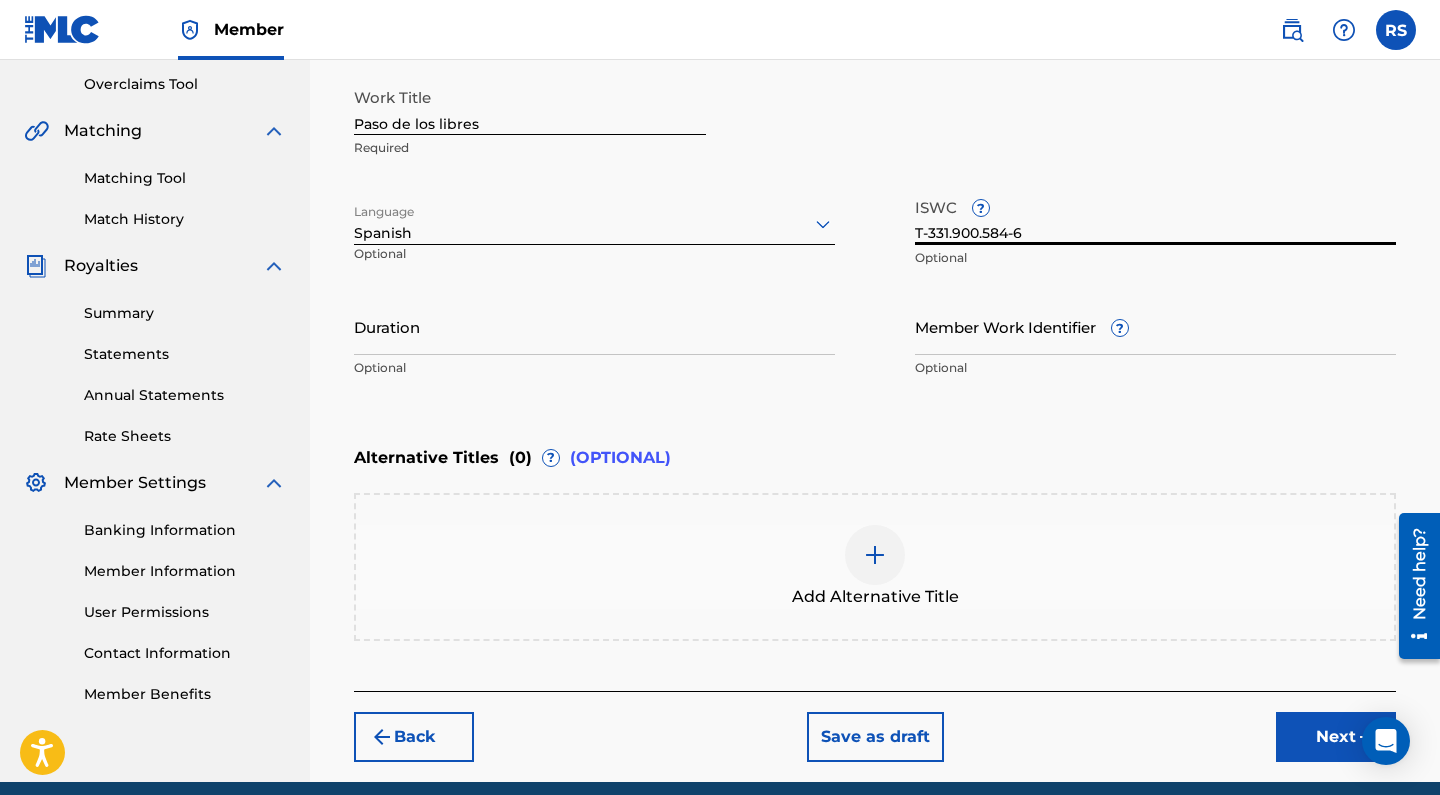 click on "Next" at bounding box center [1336, 737] 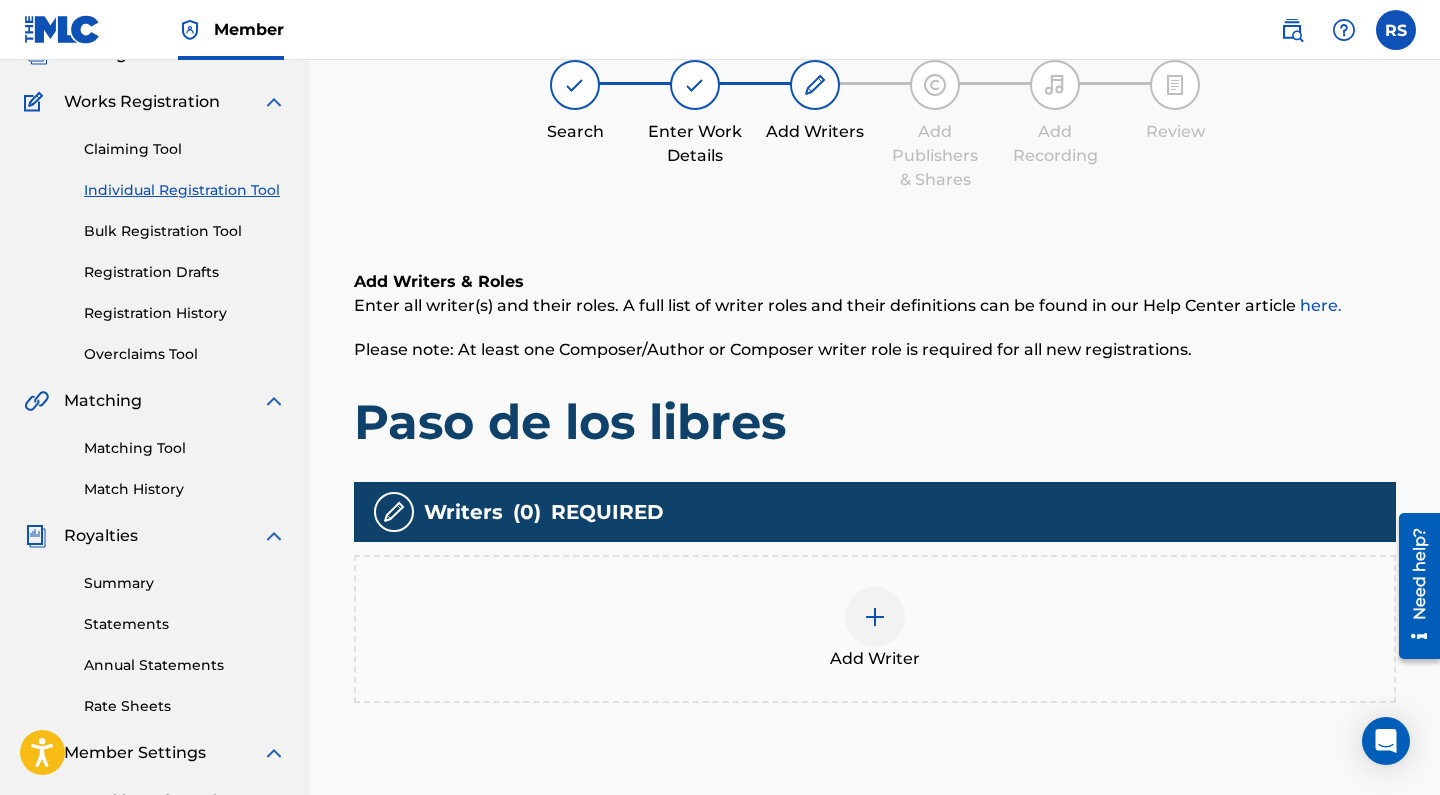 scroll, scrollTop: 90, scrollLeft: 0, axis: vertical 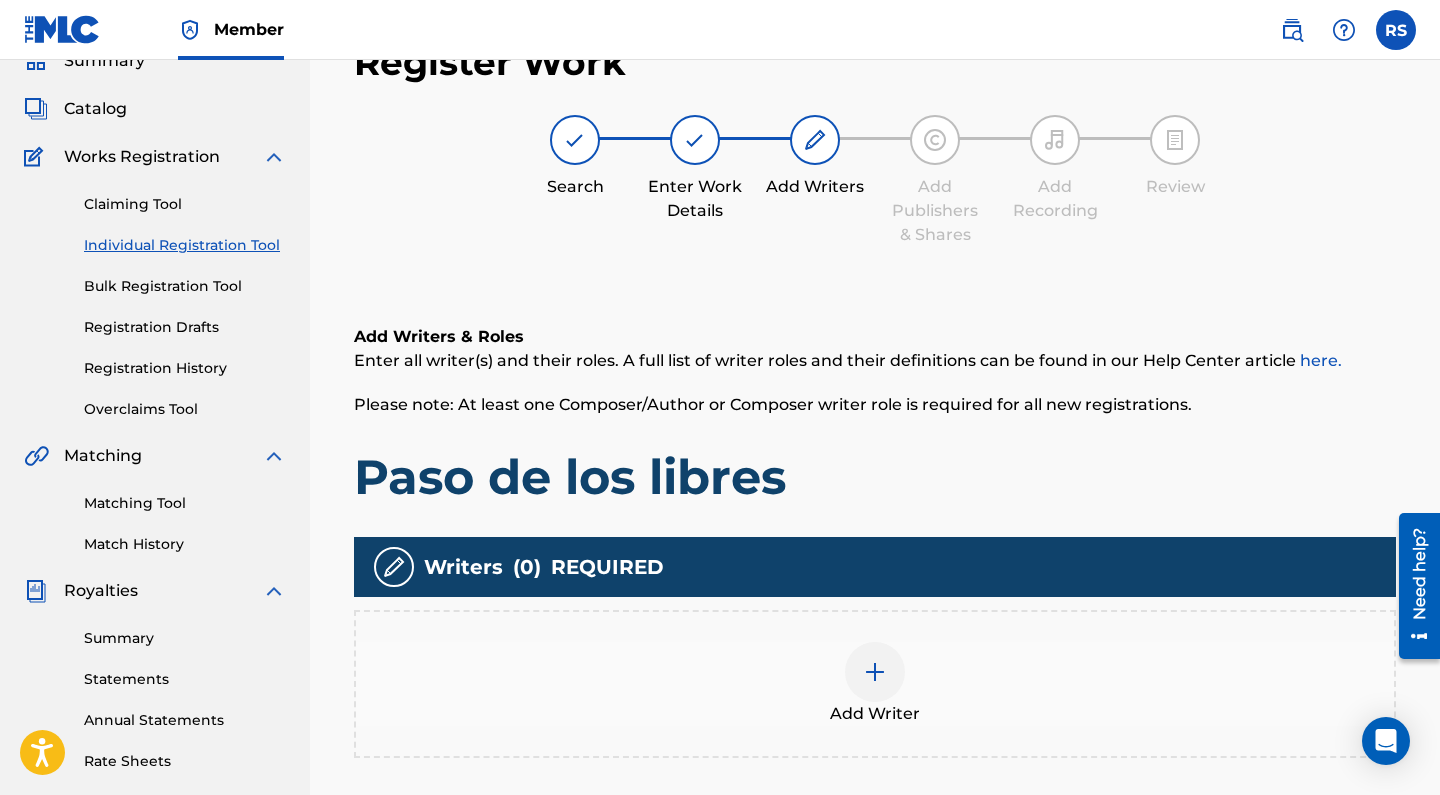 click at bounding box center [875, 672] 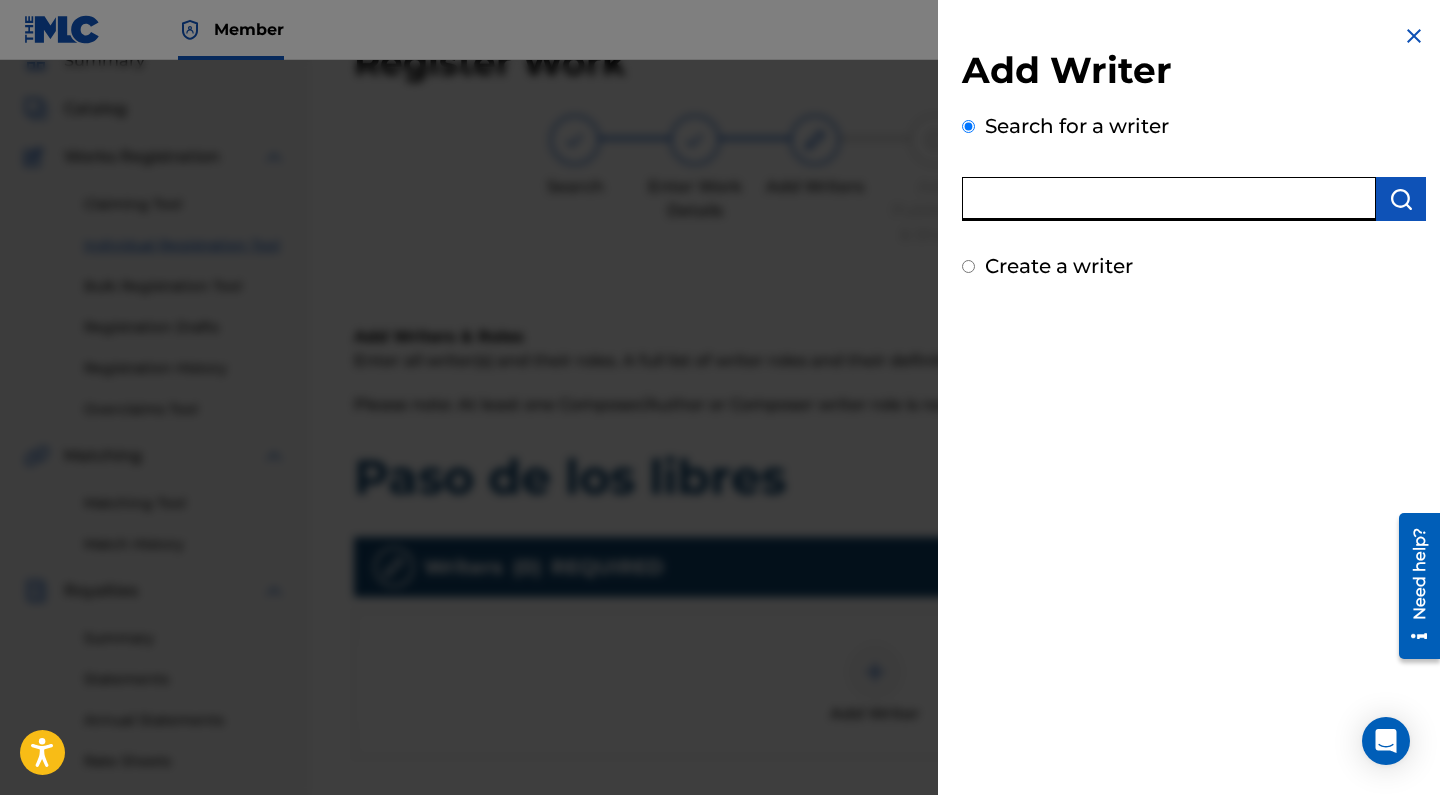 click at bounding box center (1169, 199) 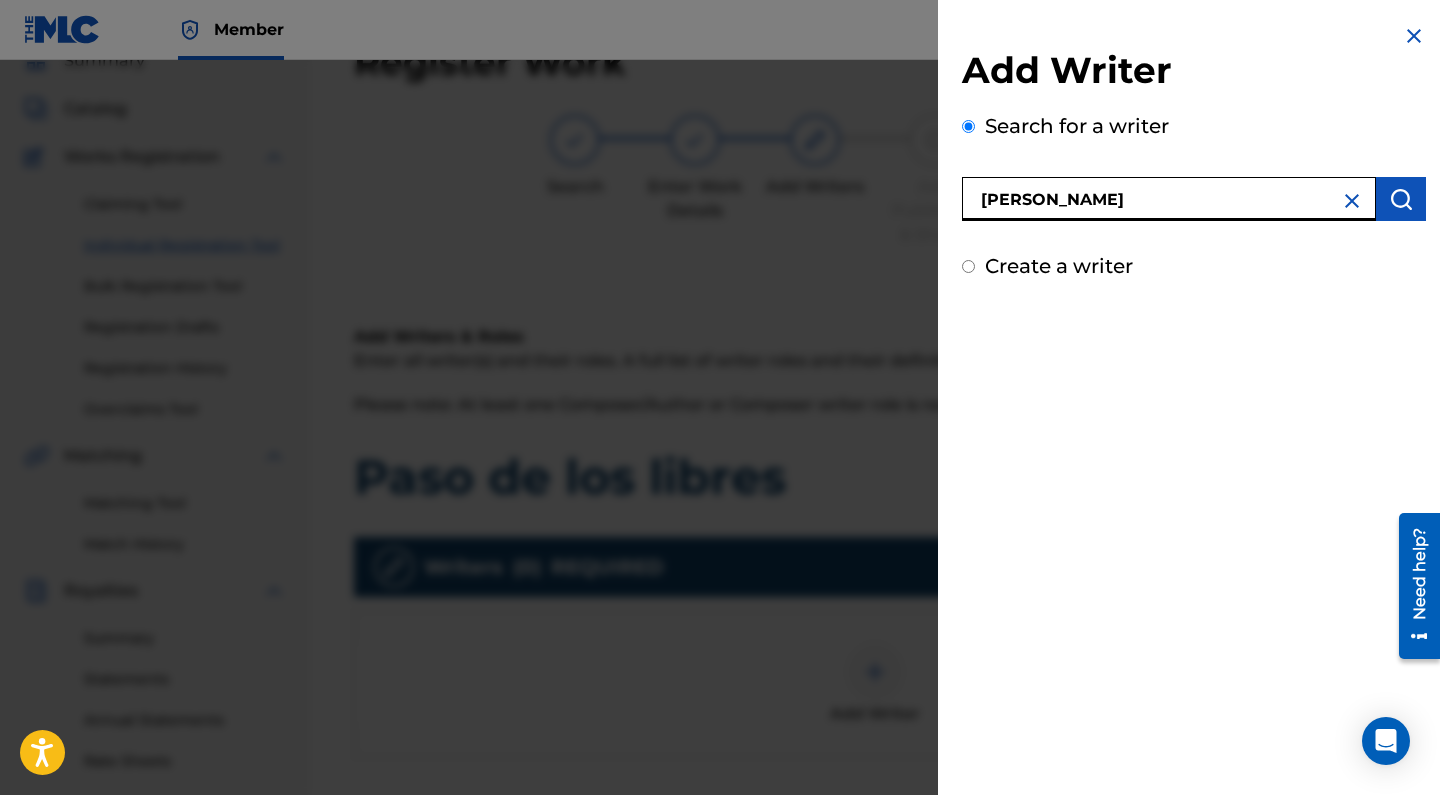 type on "[PERSON_NAME]" 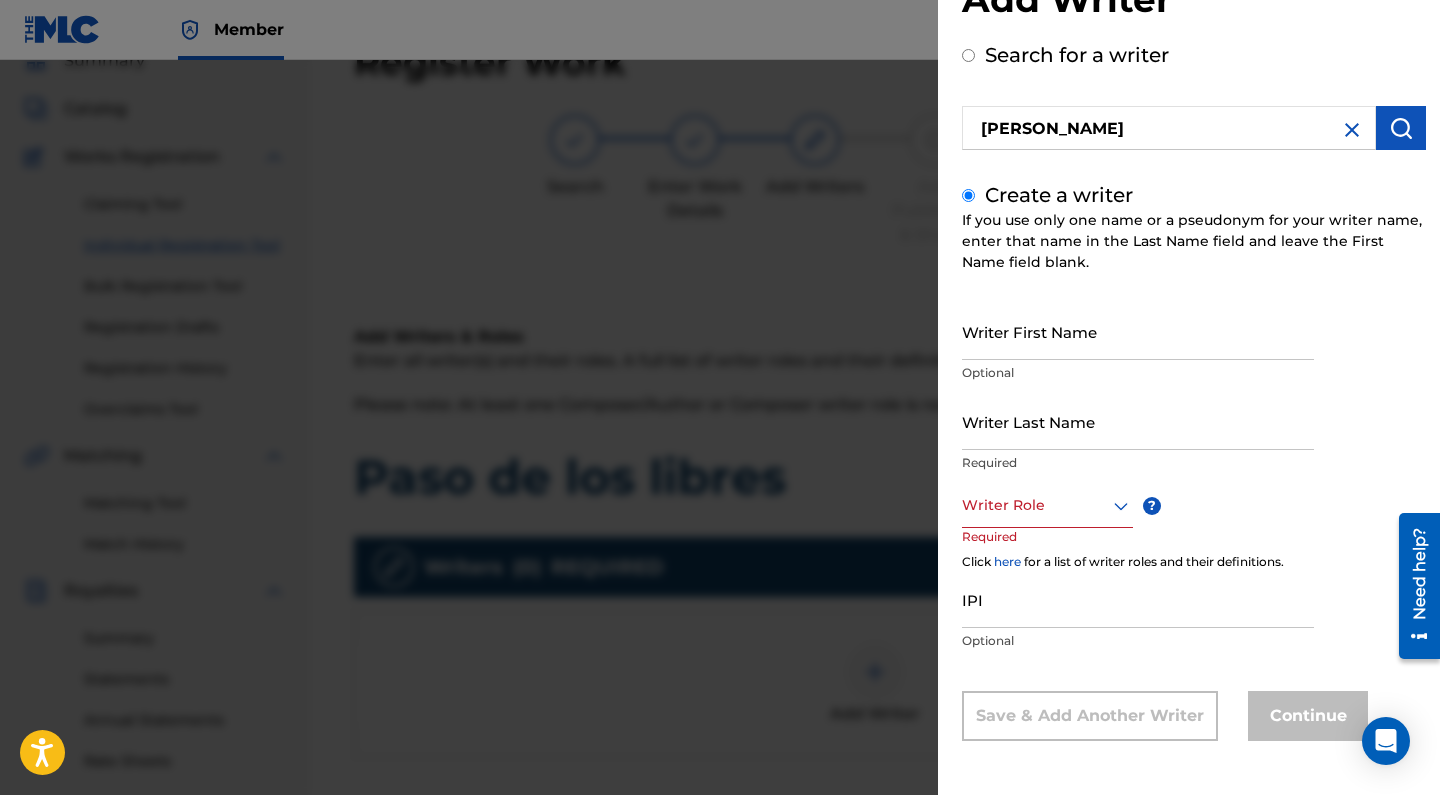 scroll, scrollTop: 71, scrollLeft: 0, axis: vertical 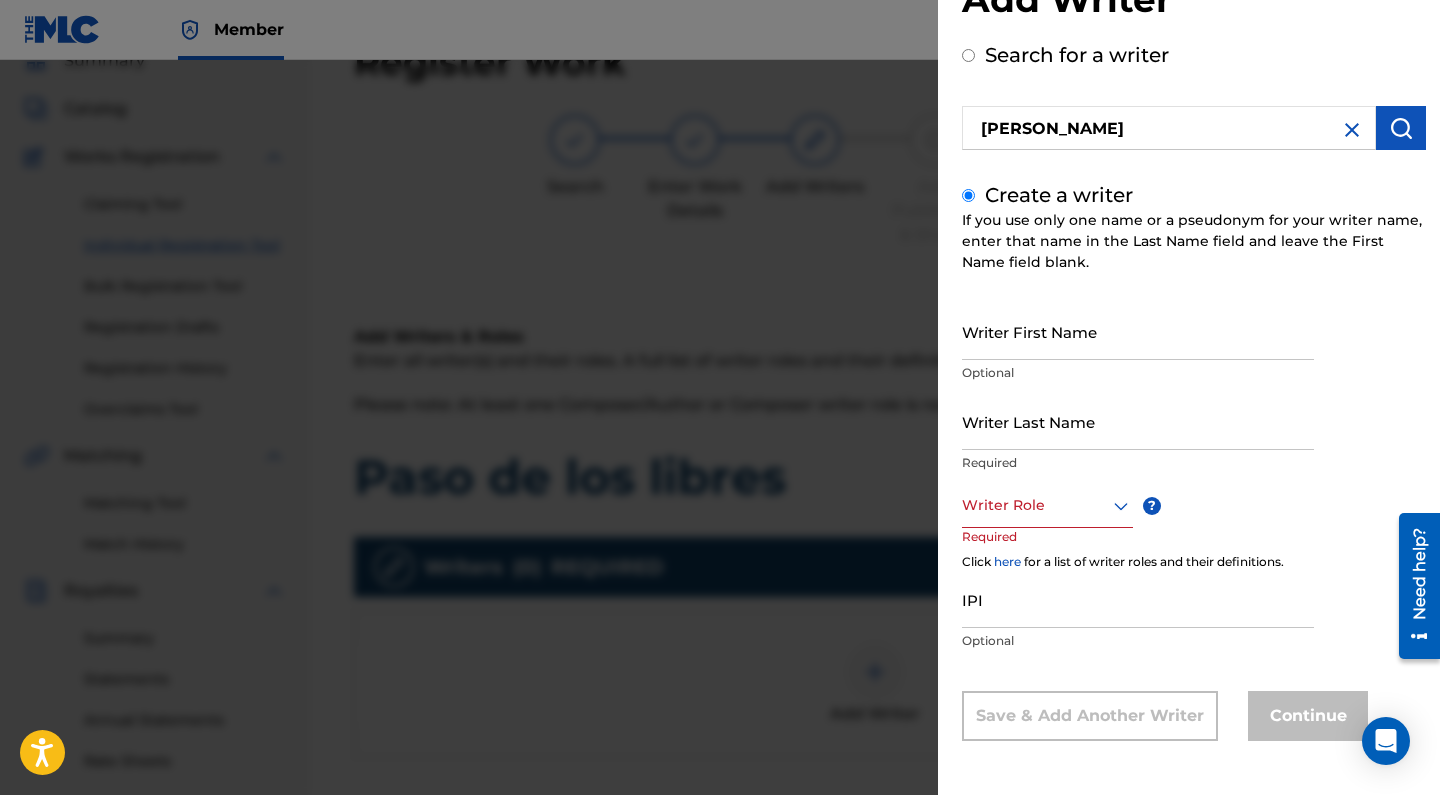 click at bounding box center [1401, 128] 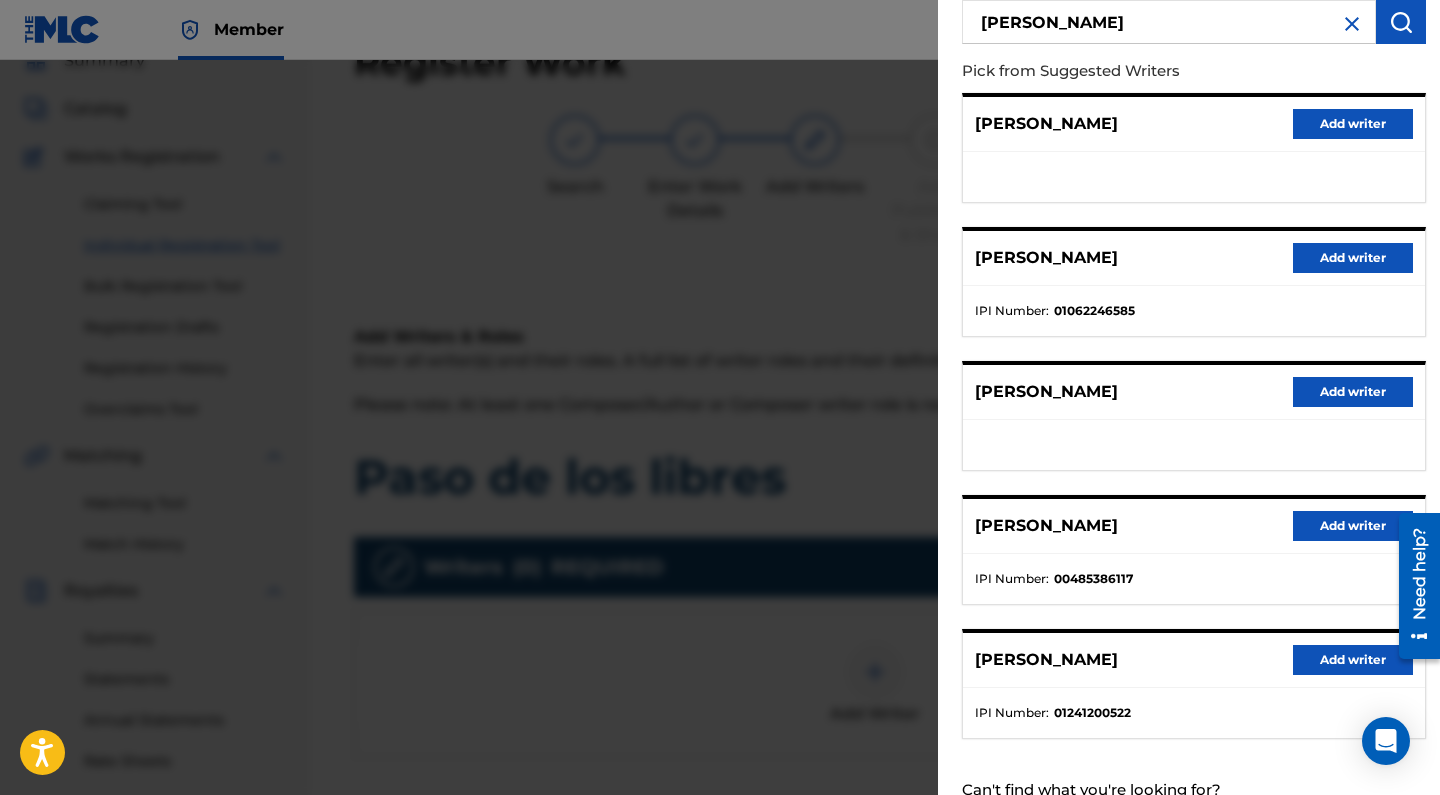 scroll, scrollTop: 208, scrollLeft: 0, axis: vertical 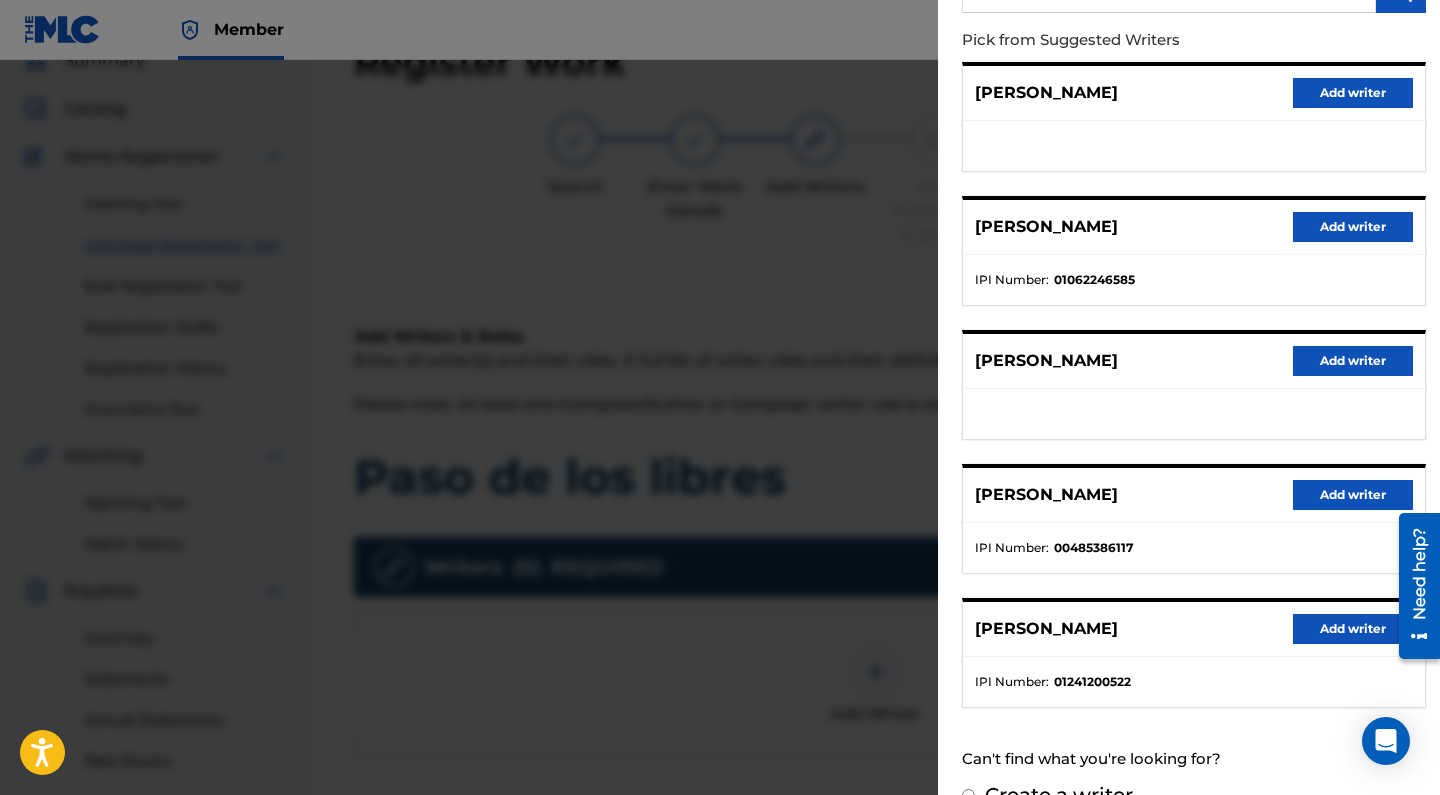 click on "Add writer" at bounding box center [1353, 495] 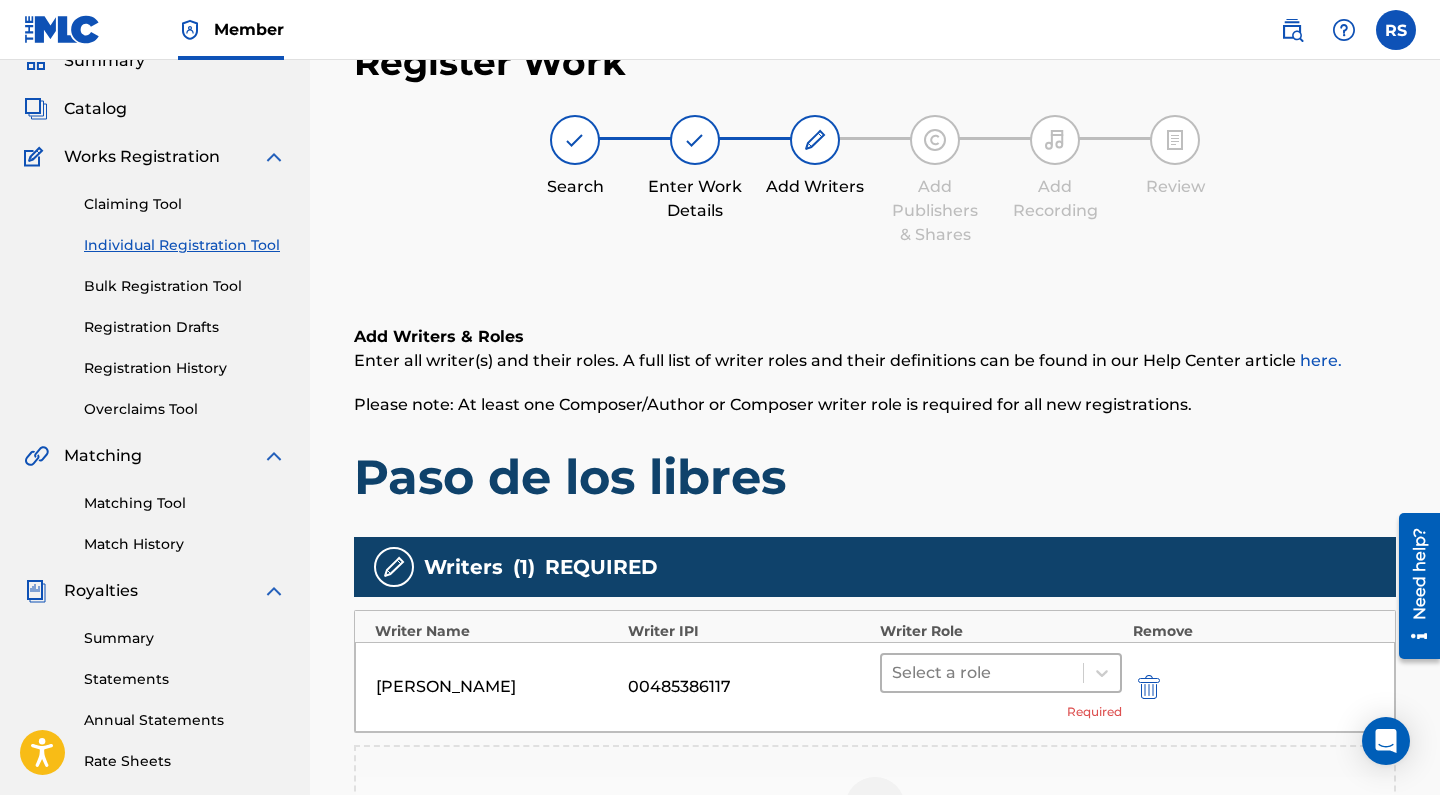 click at bounding box center (982, 673) 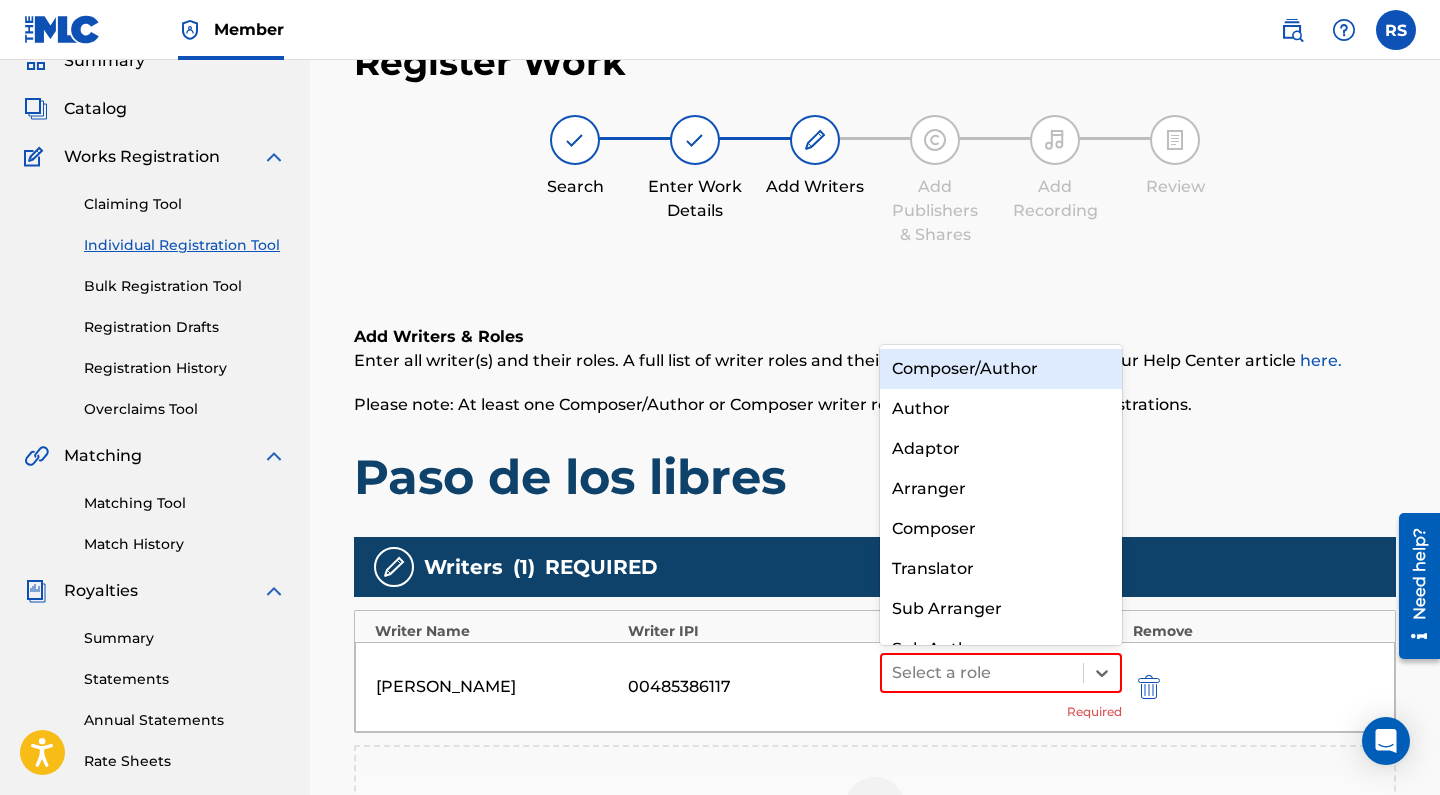 scroll, scrollTop: 28, scrollLeft: 0, axis: vertical 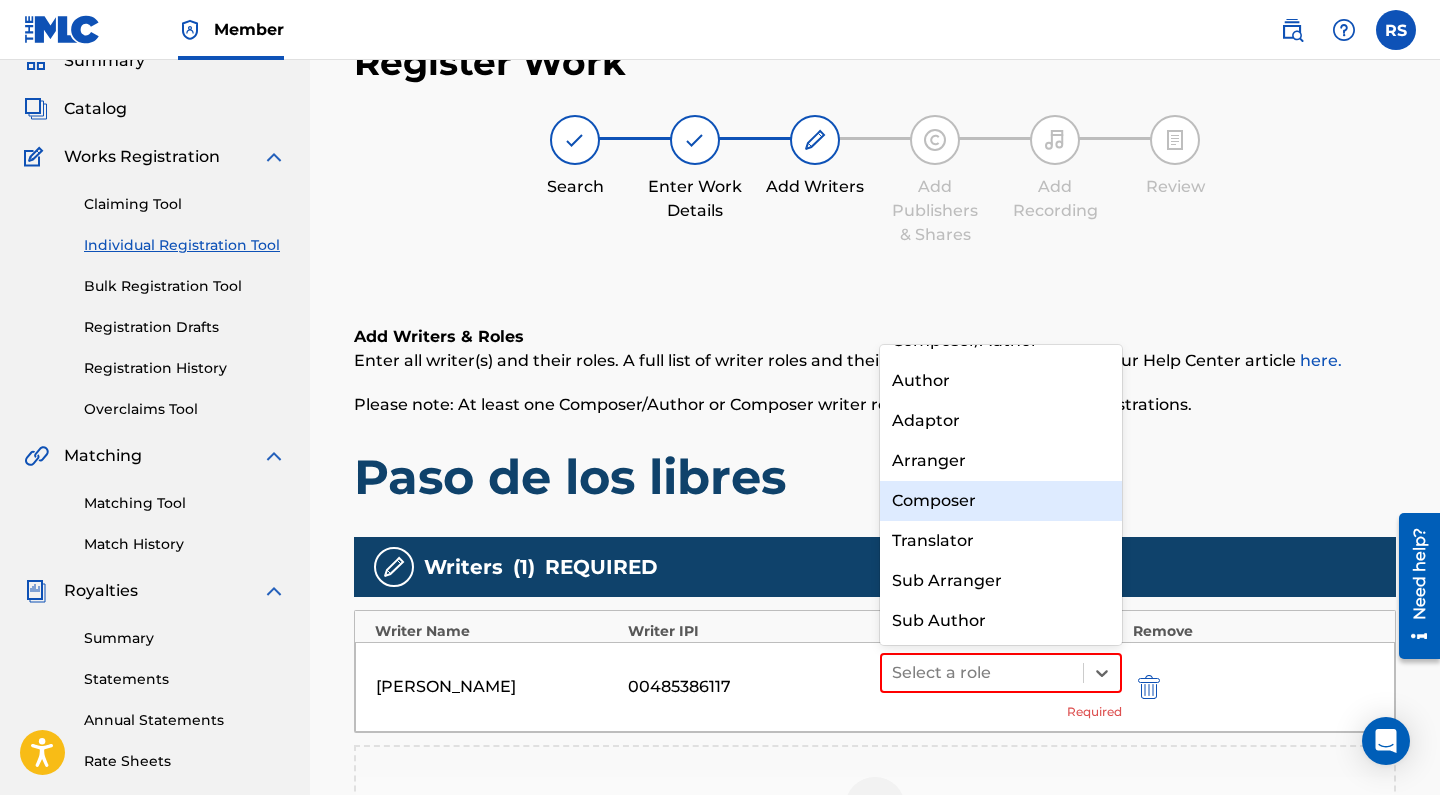 click on "Composer" at bounding box center [1001, 501] 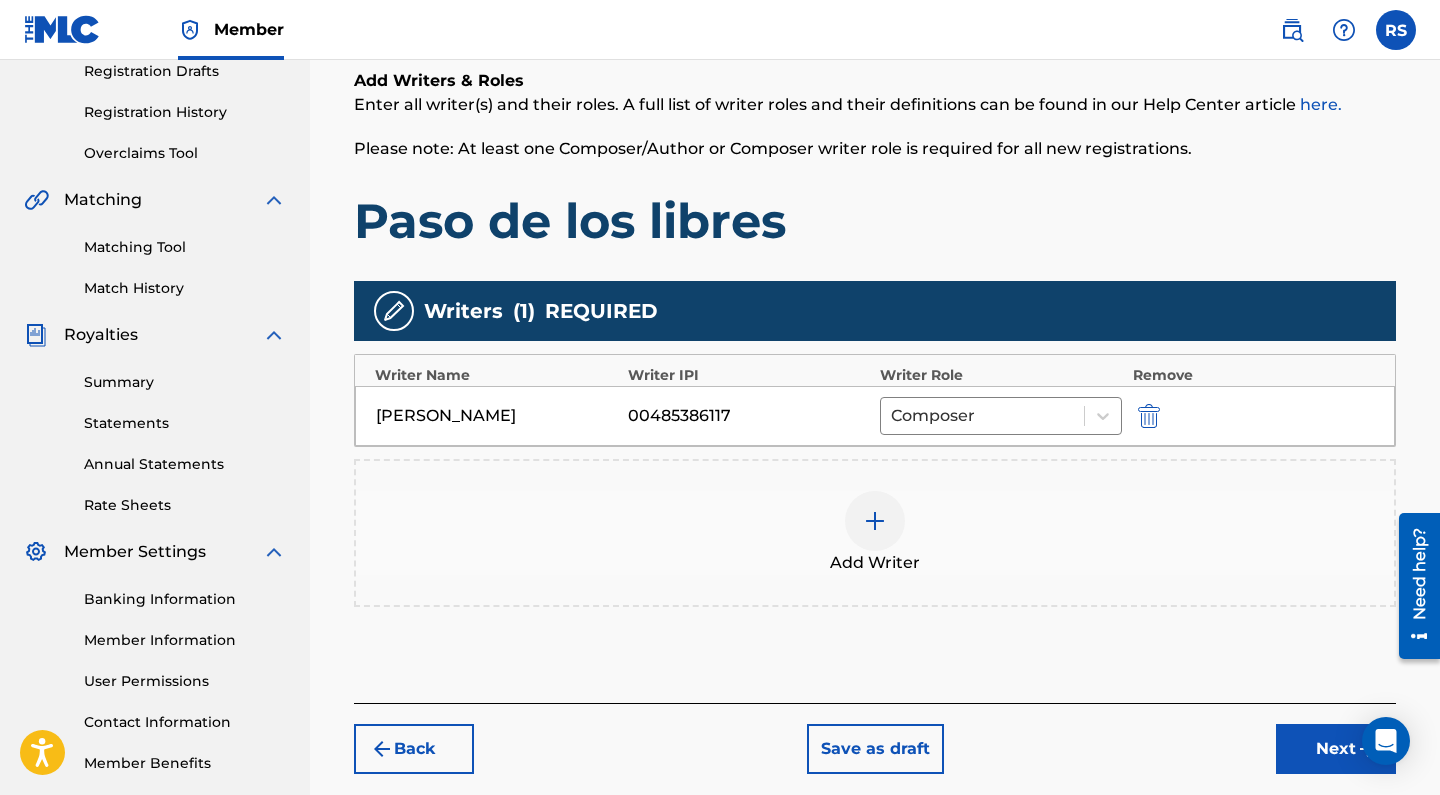 scroll, scrollTop: 349, scrollLeft: 0, axis: vertical 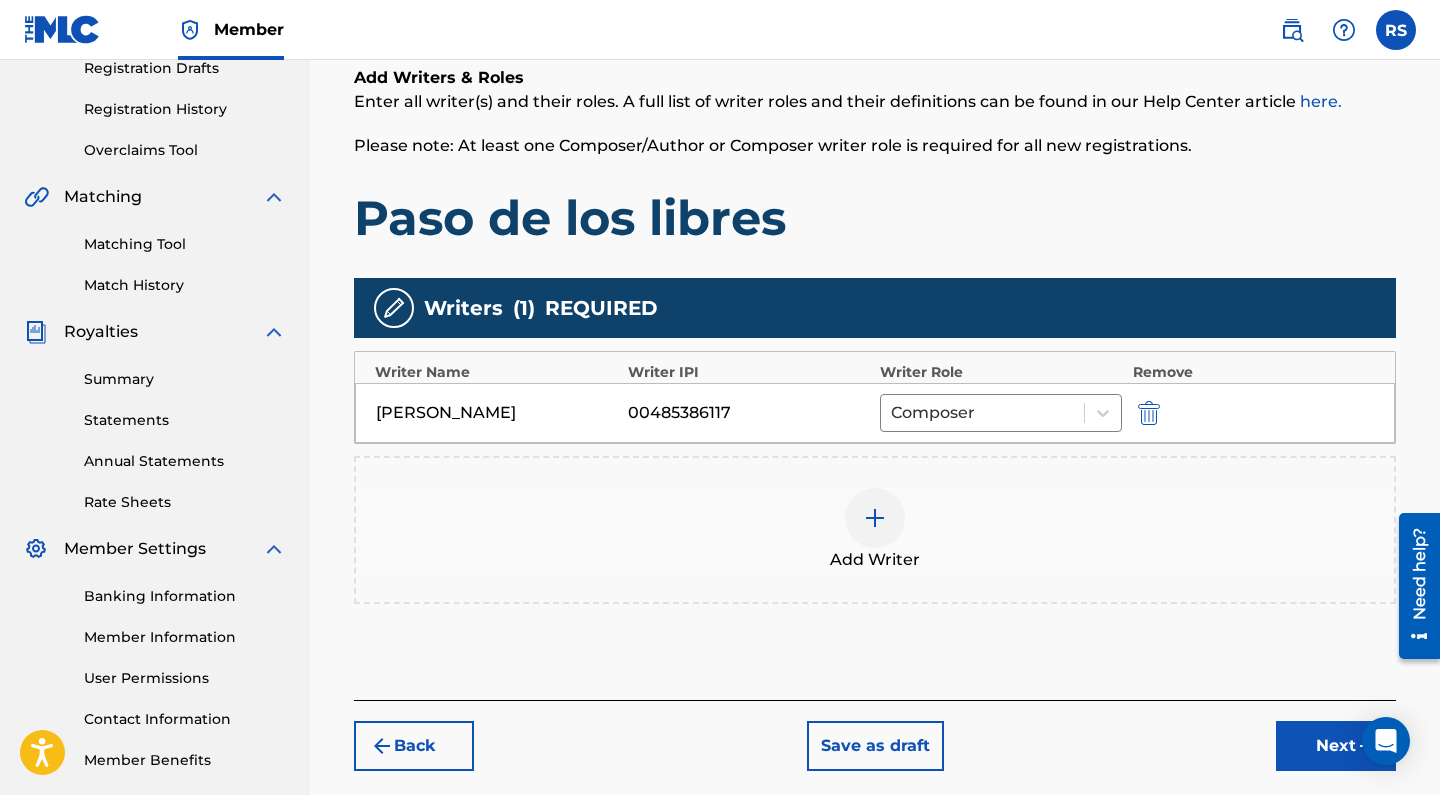 click on "Next" at bounding box center (1336, 746) 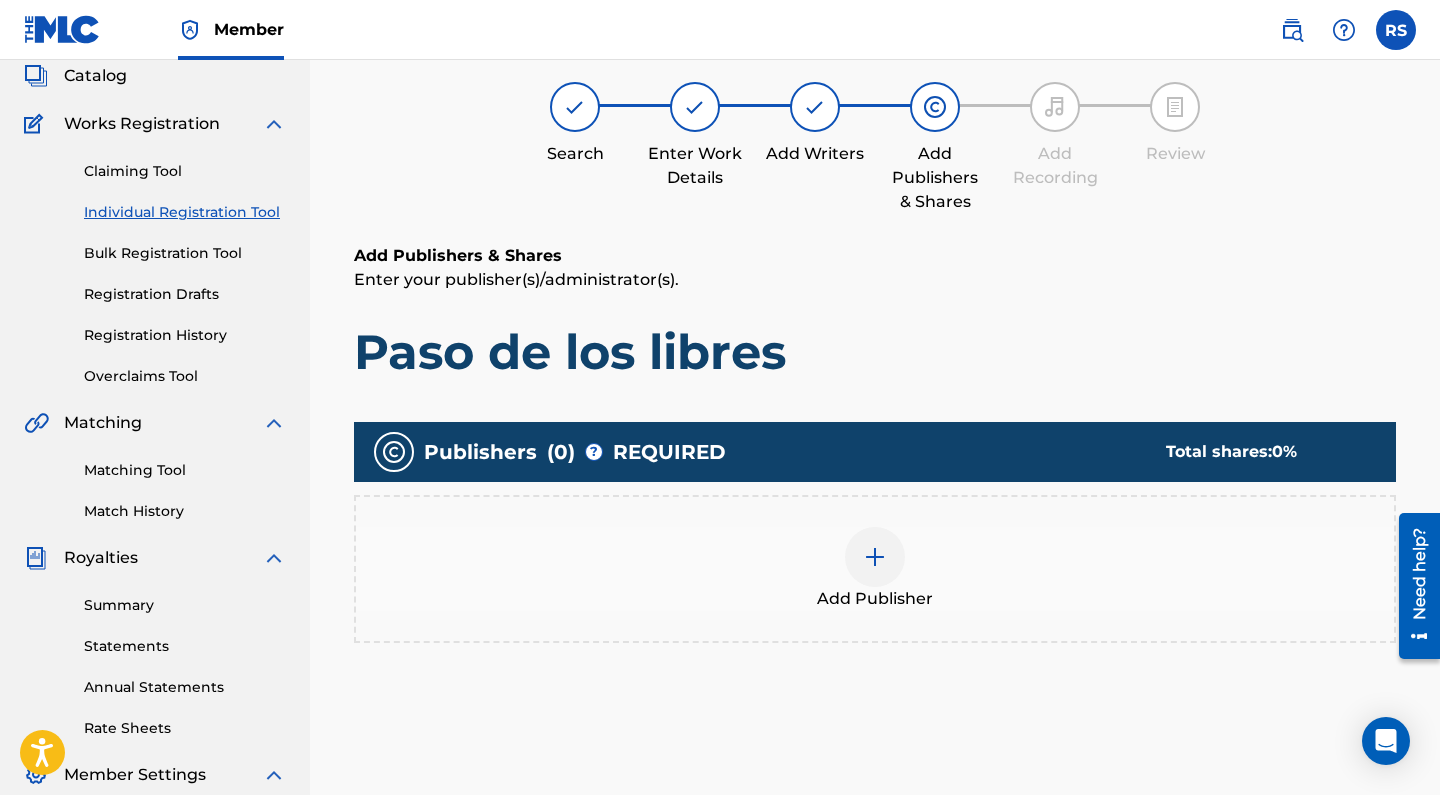 scroll, scrollTop: 90, scrollLeft: 0, axis: vertical 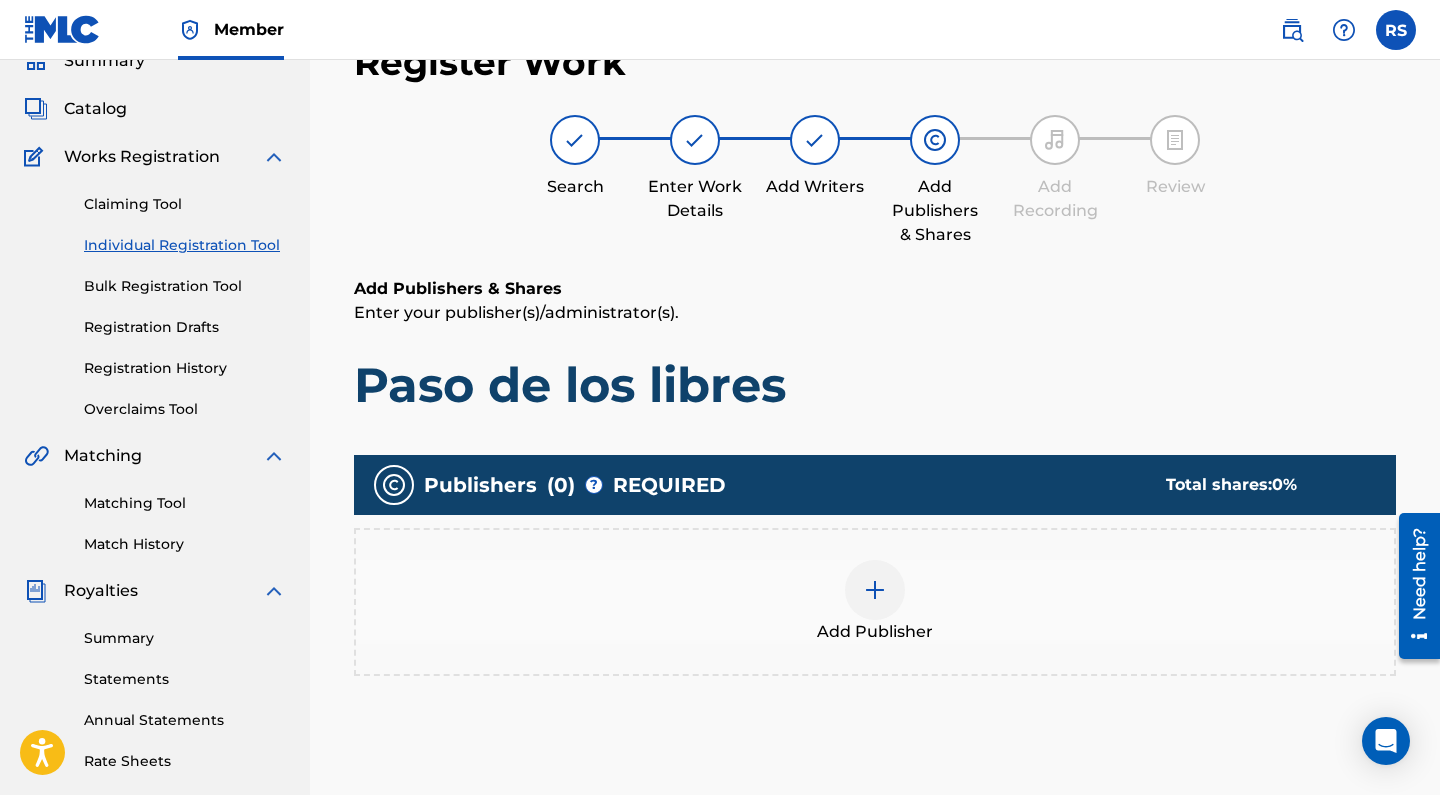 click at bounding box center [875, 590] 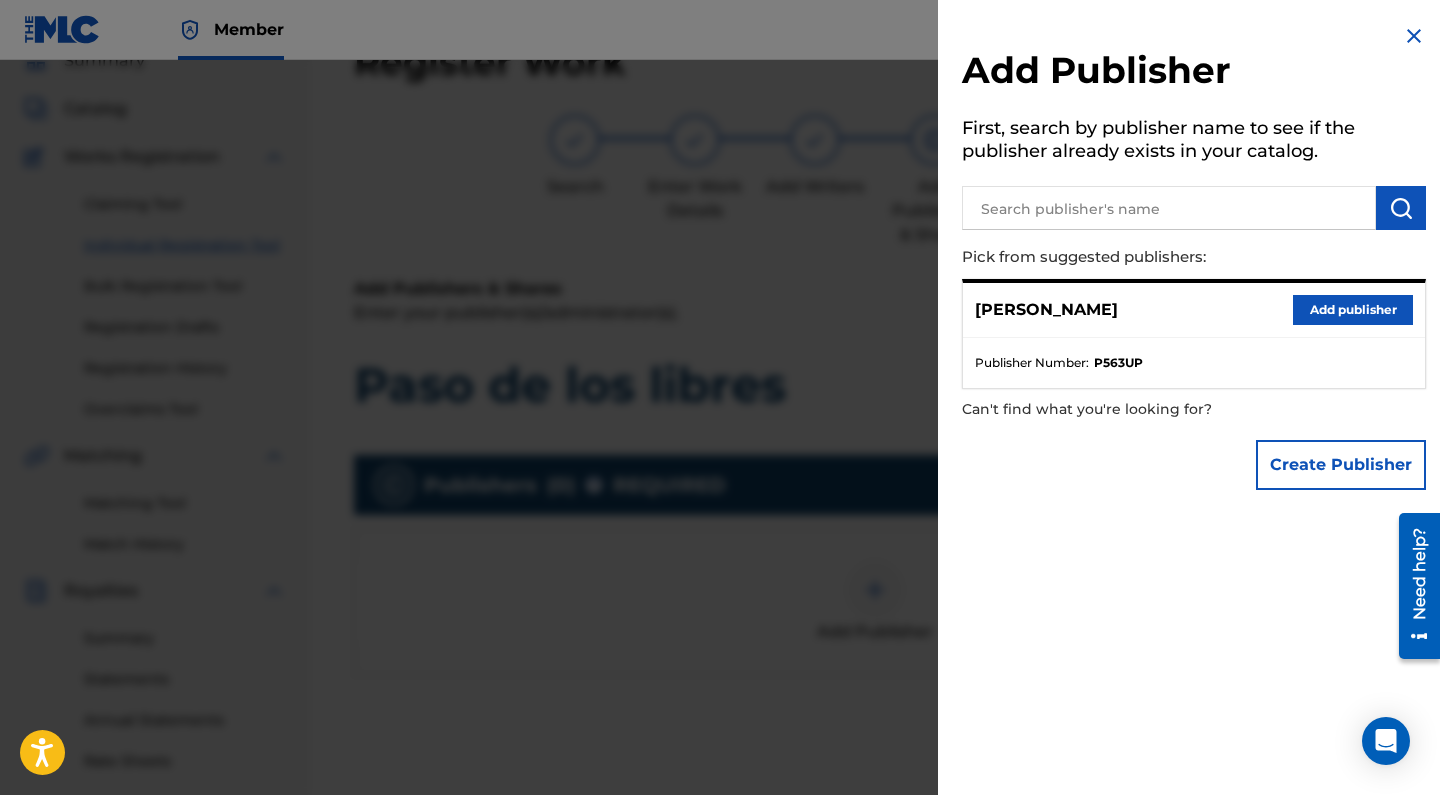 click on "Add publisher" at bounding box center [1353, 310] 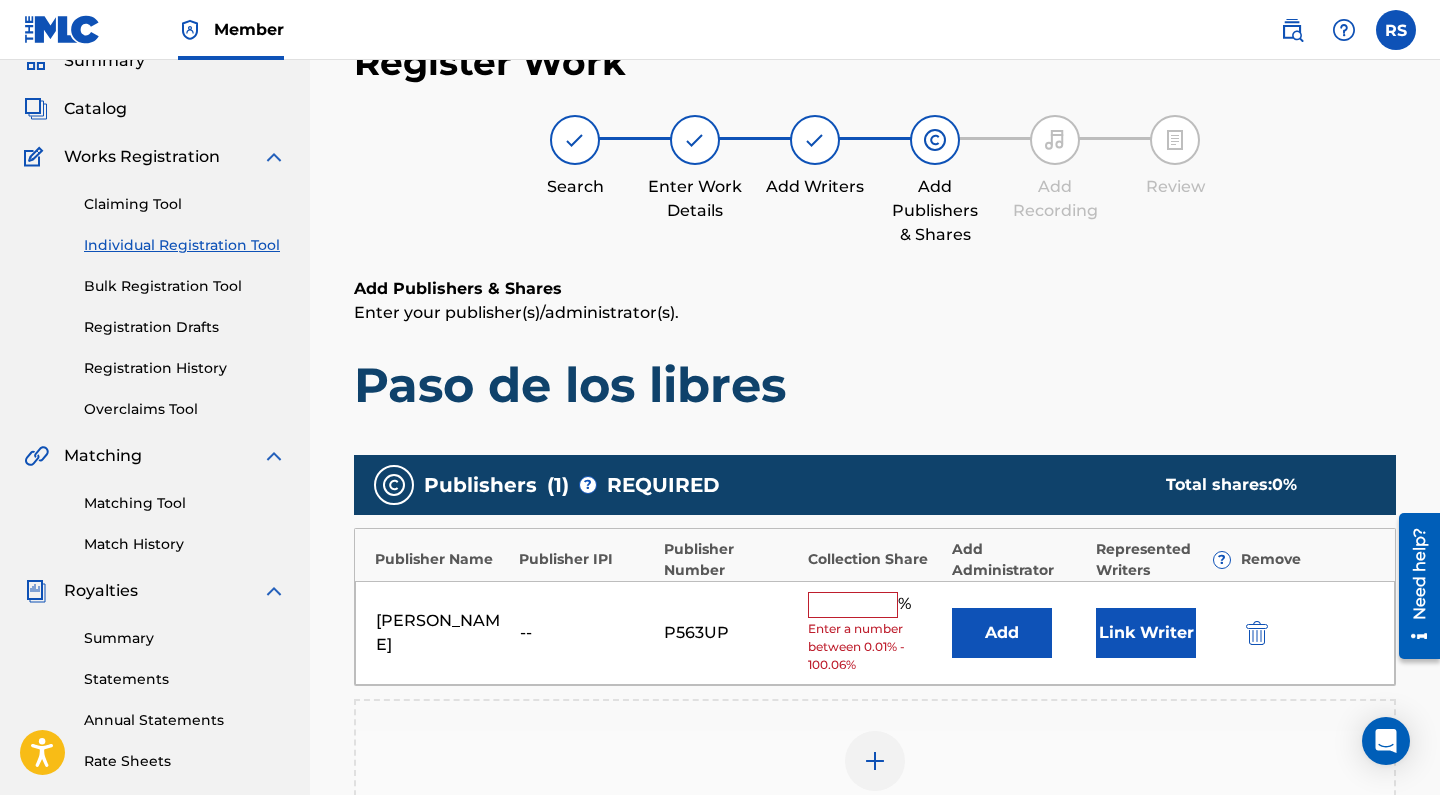 click at bounding box center [853, 605] 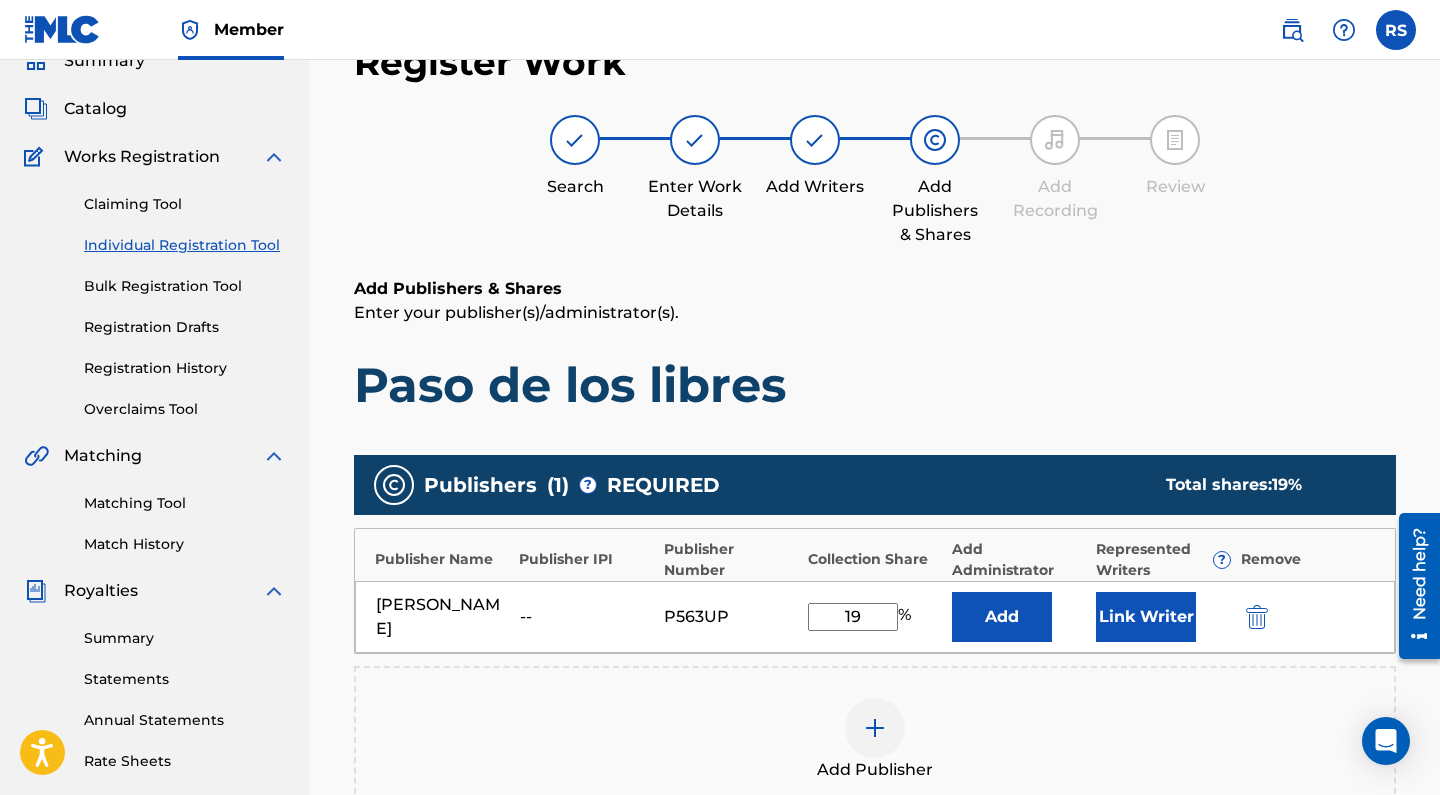 type on "1" 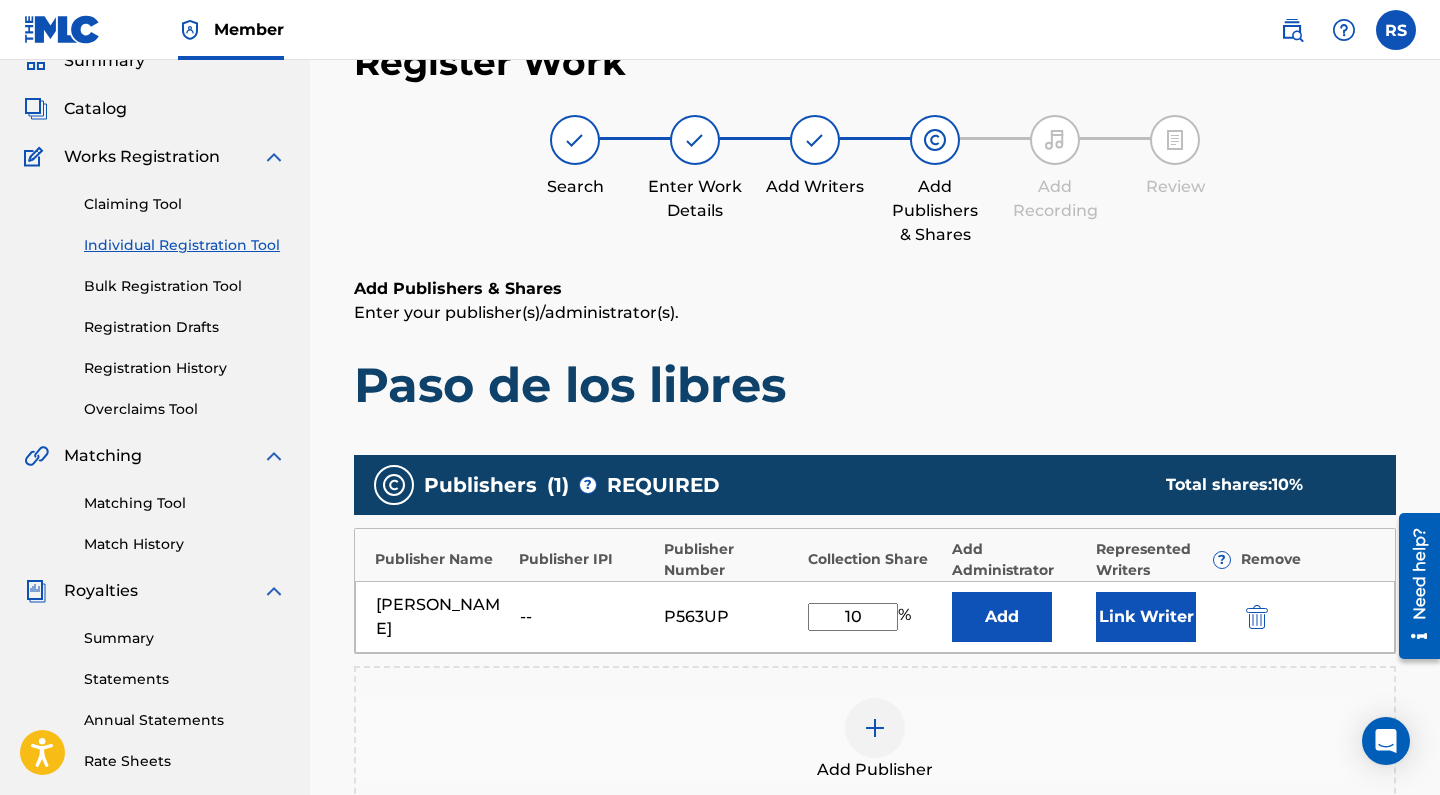 type on "100" 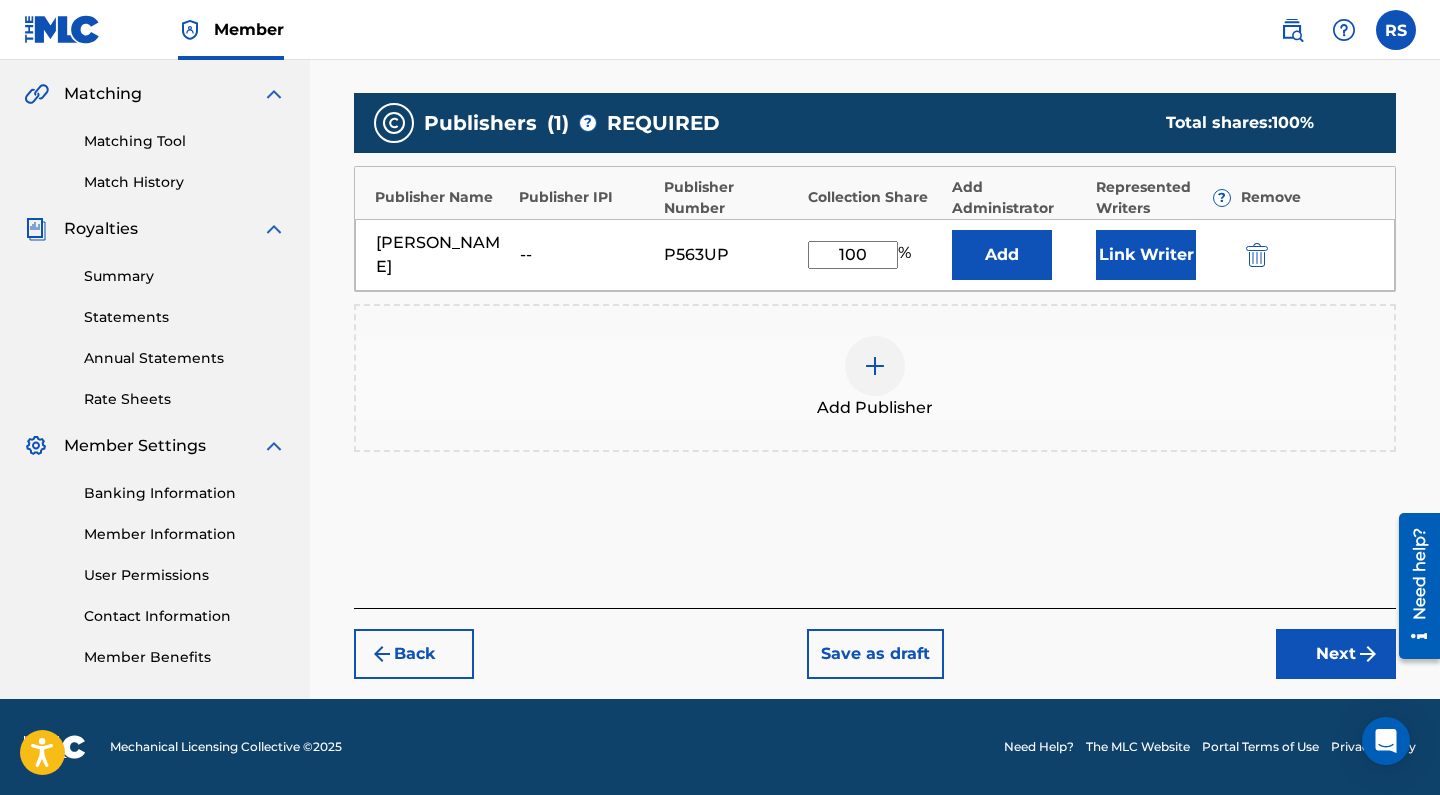 scroll, scrollTop: 452, scrollLeft: 0, axis: vertical 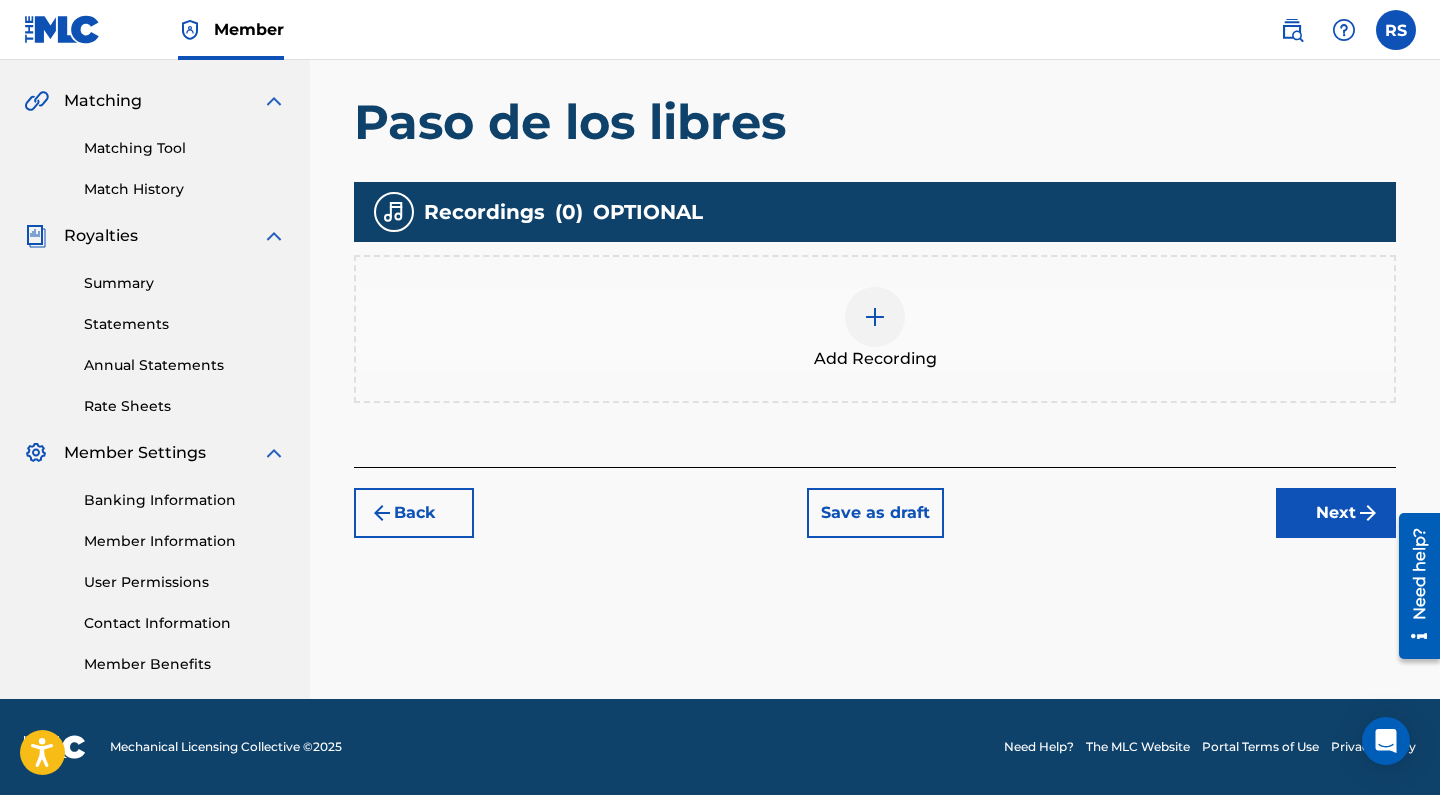 click on "Next" at bounding box center (1336, 513) 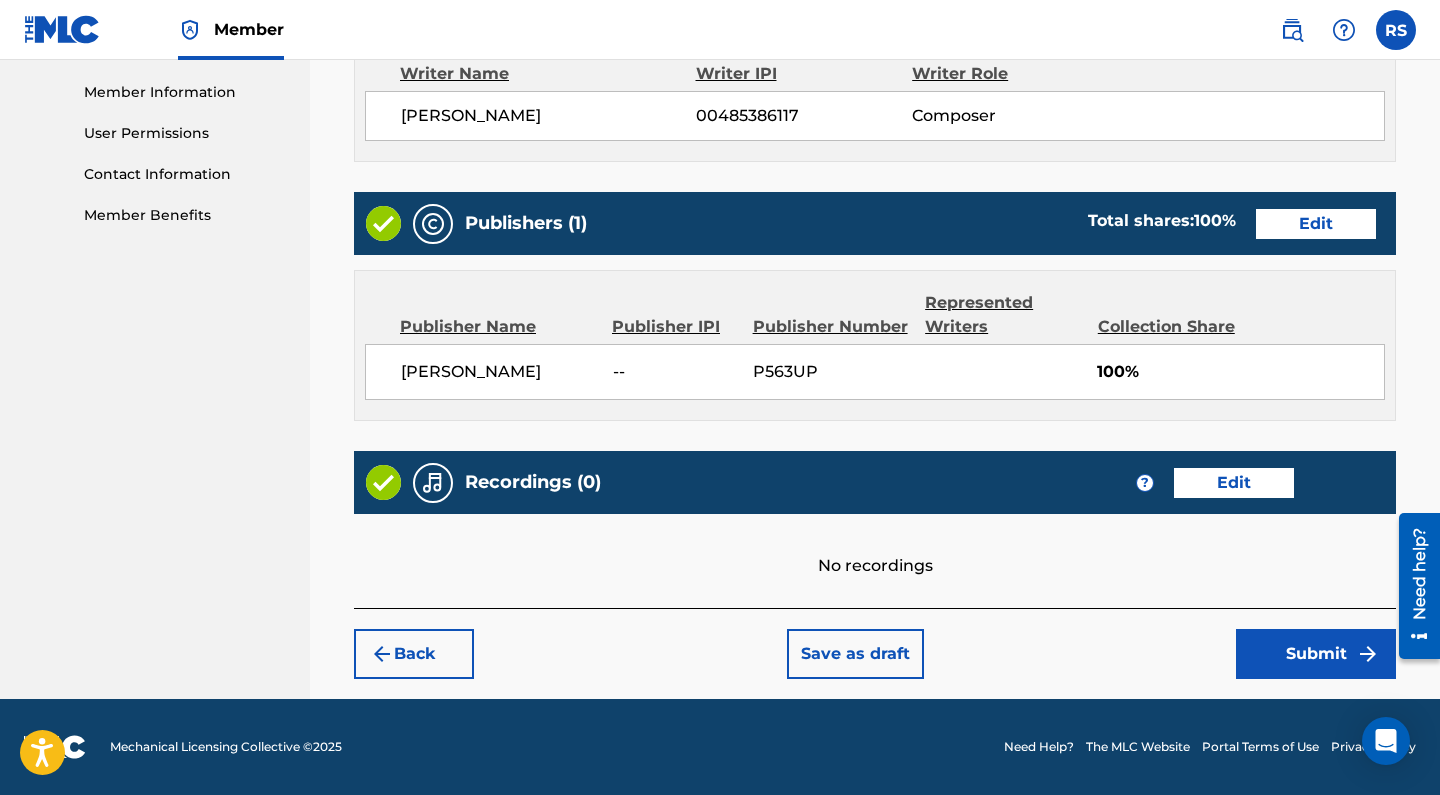 scroll, scrollTop: 893, scrollLeft: 0, axis: vertical 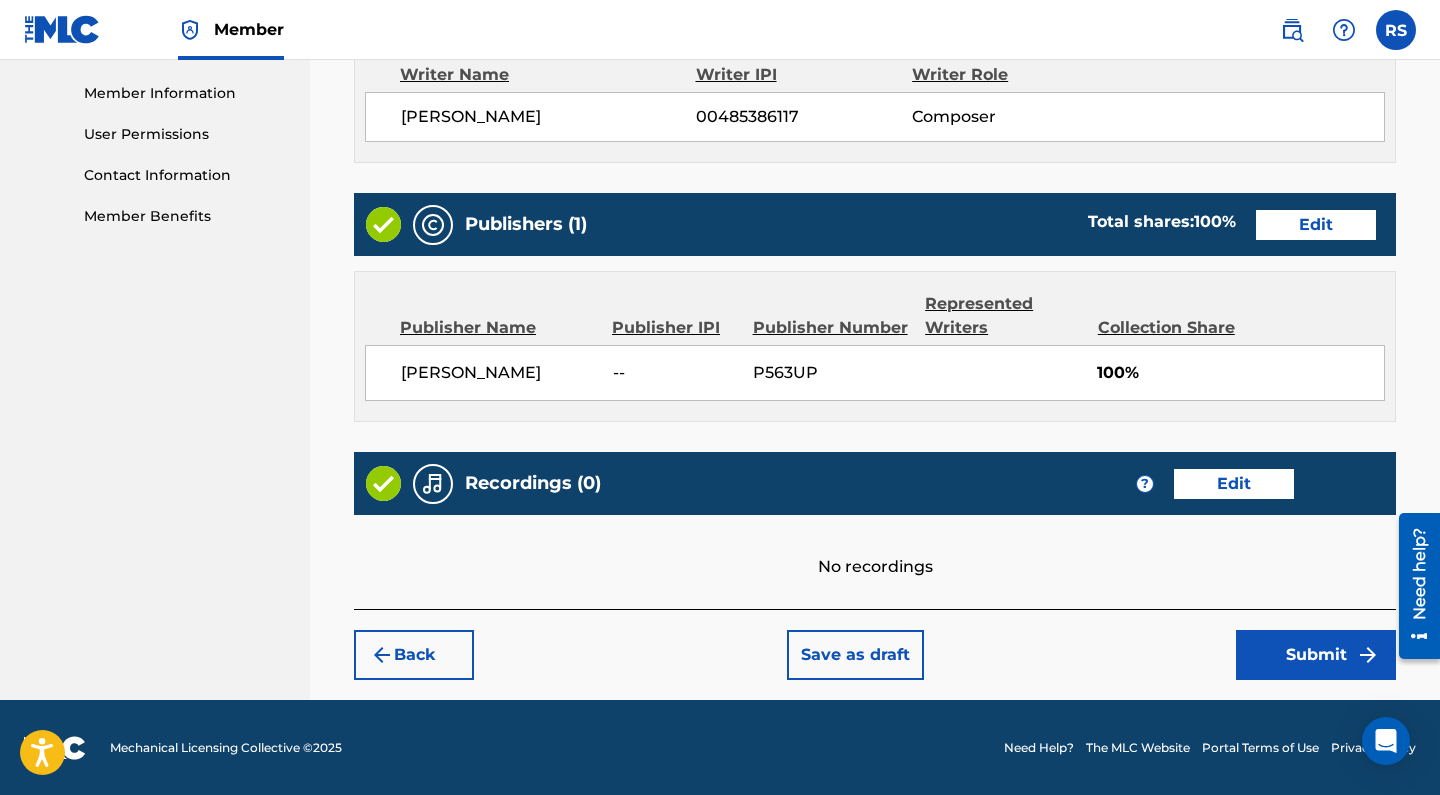 click on "Submit" at bounding box center (1316, 655) 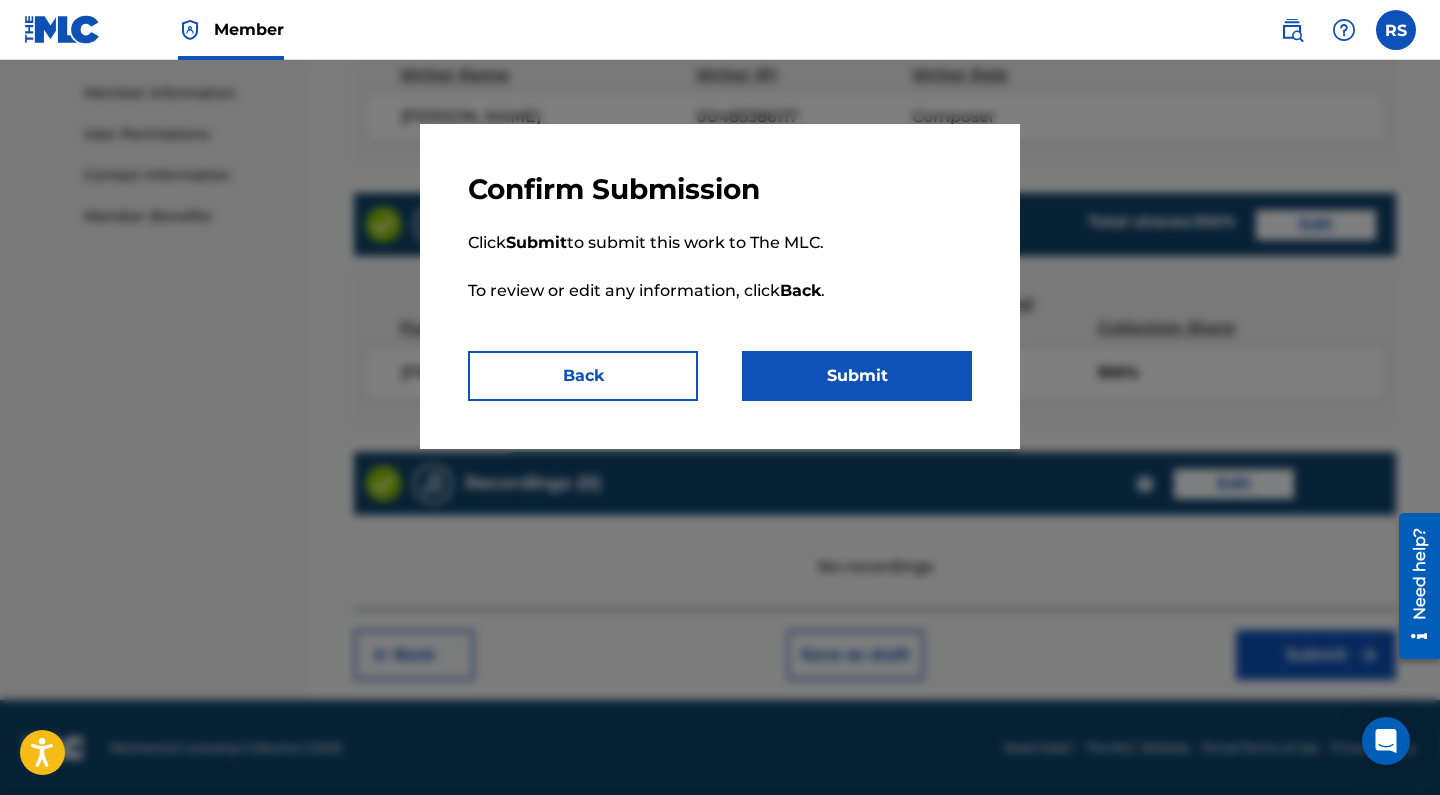 click on "Submit" at bounding box center (857, 376) 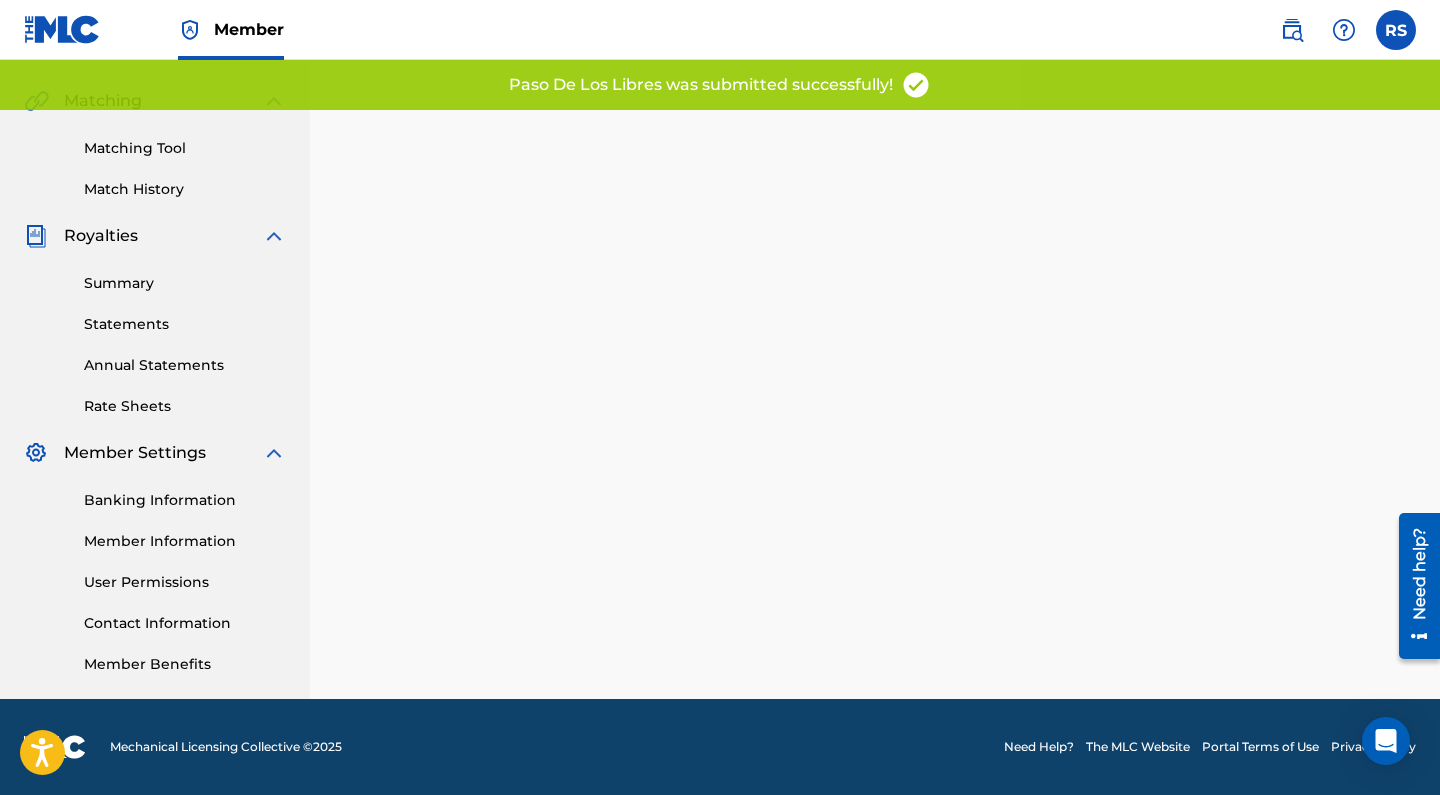 scroll, scrollTop: 0, scrollLeft: 0, axis: both 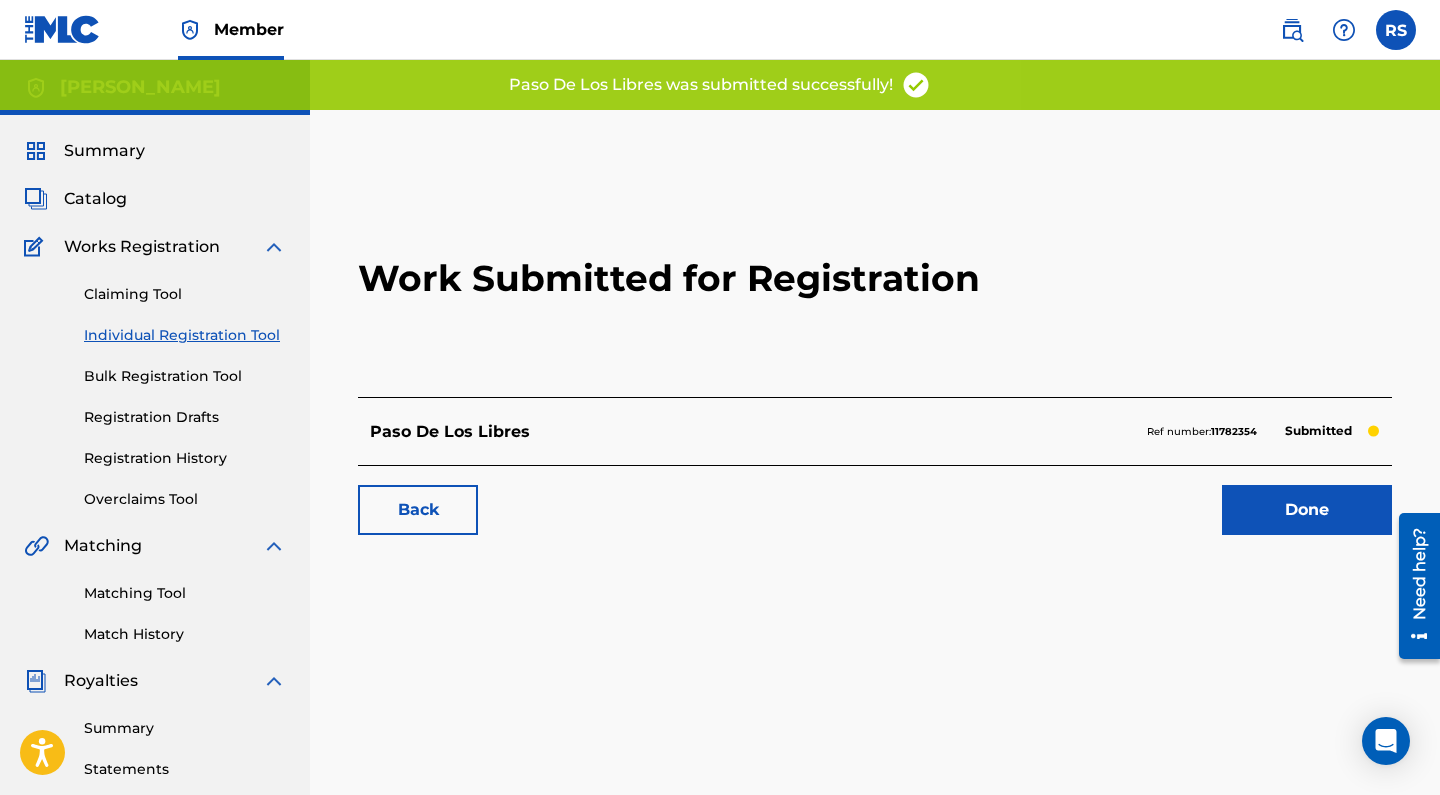 click on "Done" at bounding box center [1307, 510] 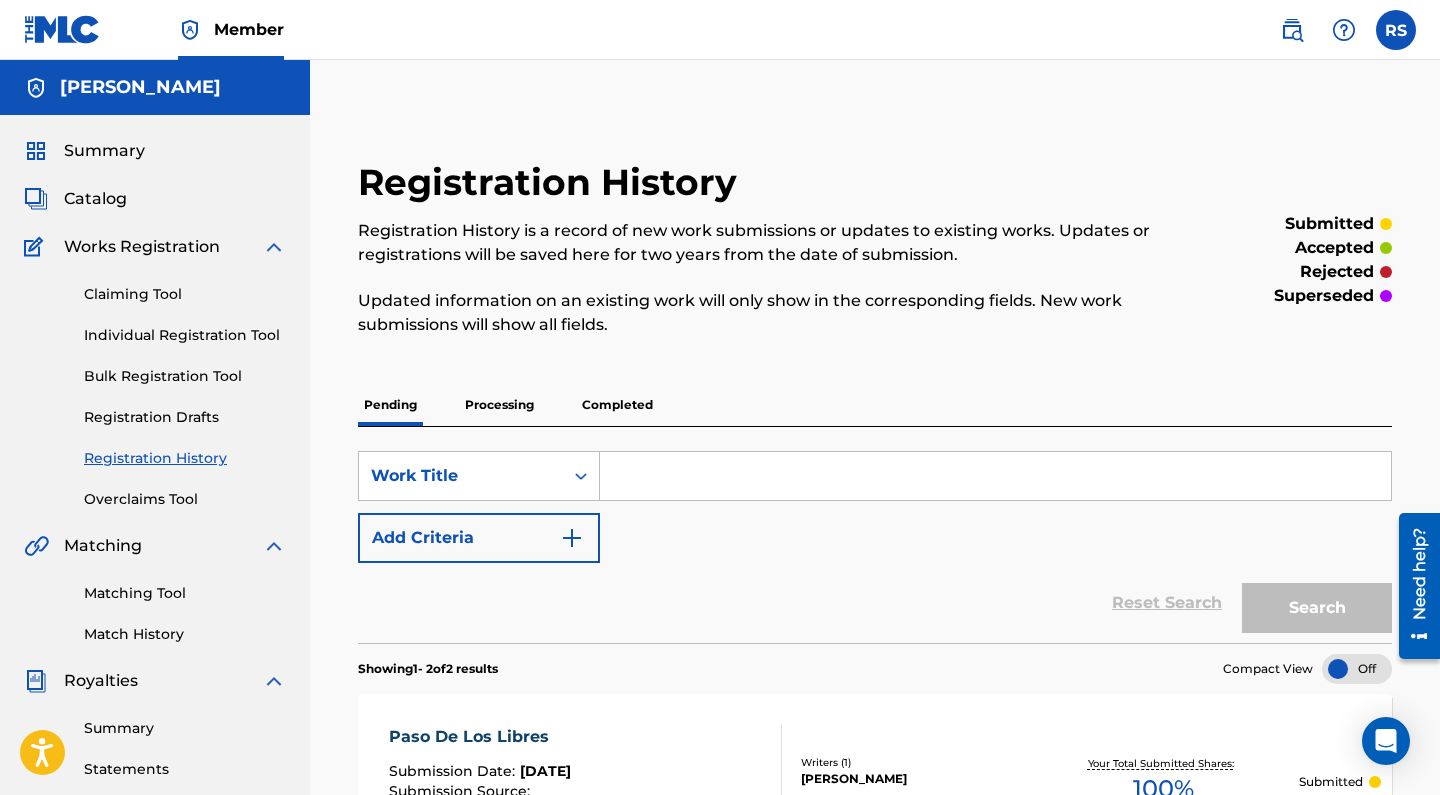 click on "Individual Registration Tool" at bounding box center (185, 335) 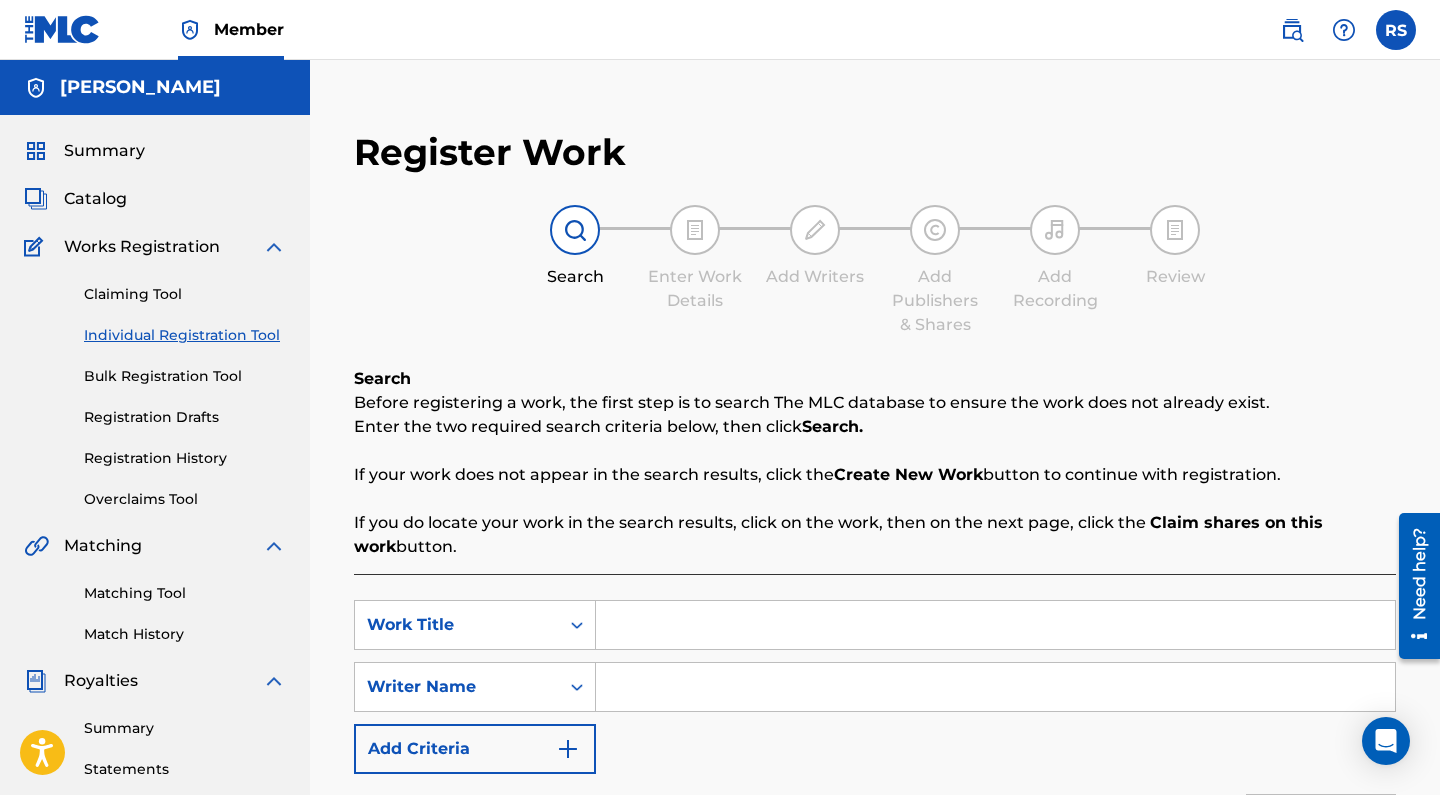 click at bounding box center (995, 625) 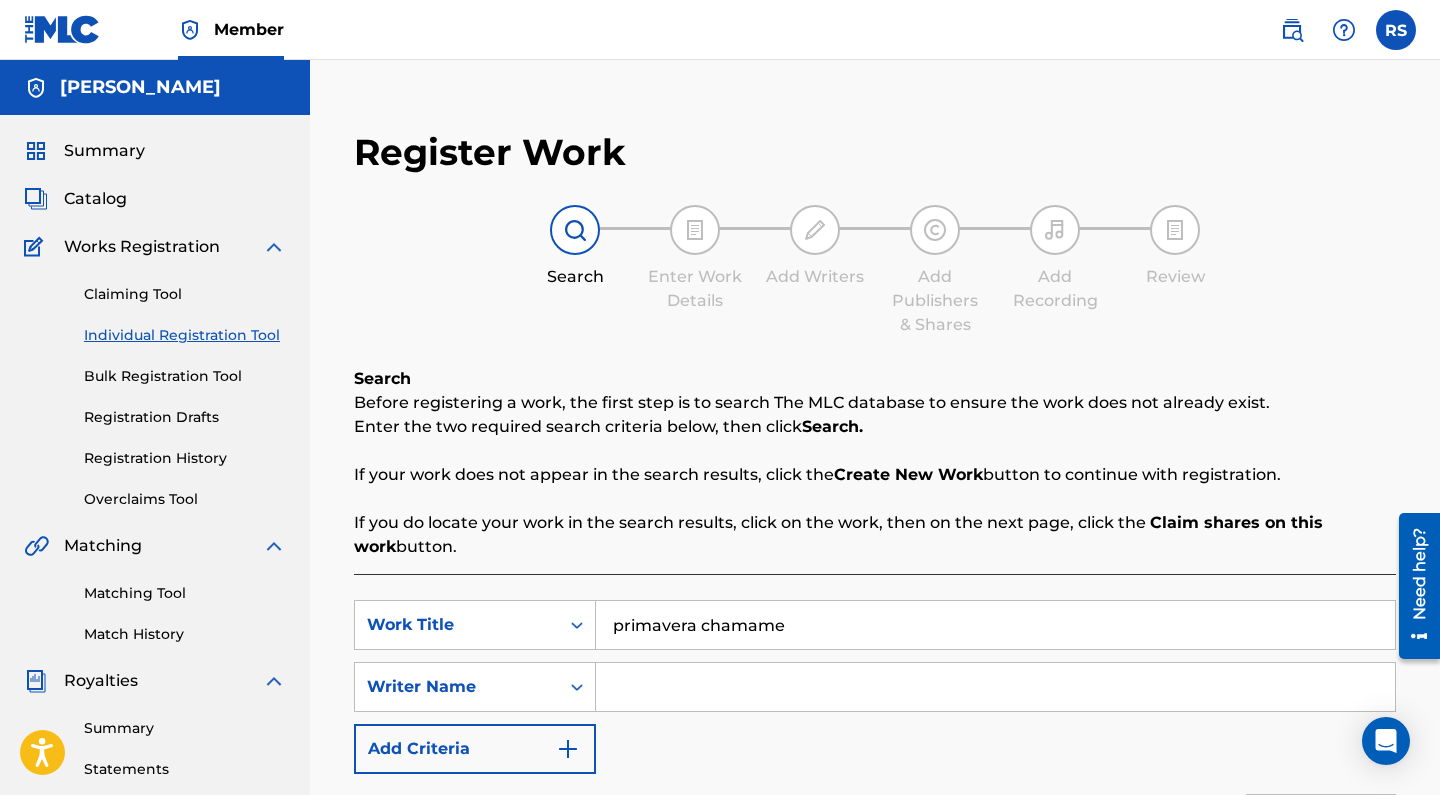 type on "primavera chamame" 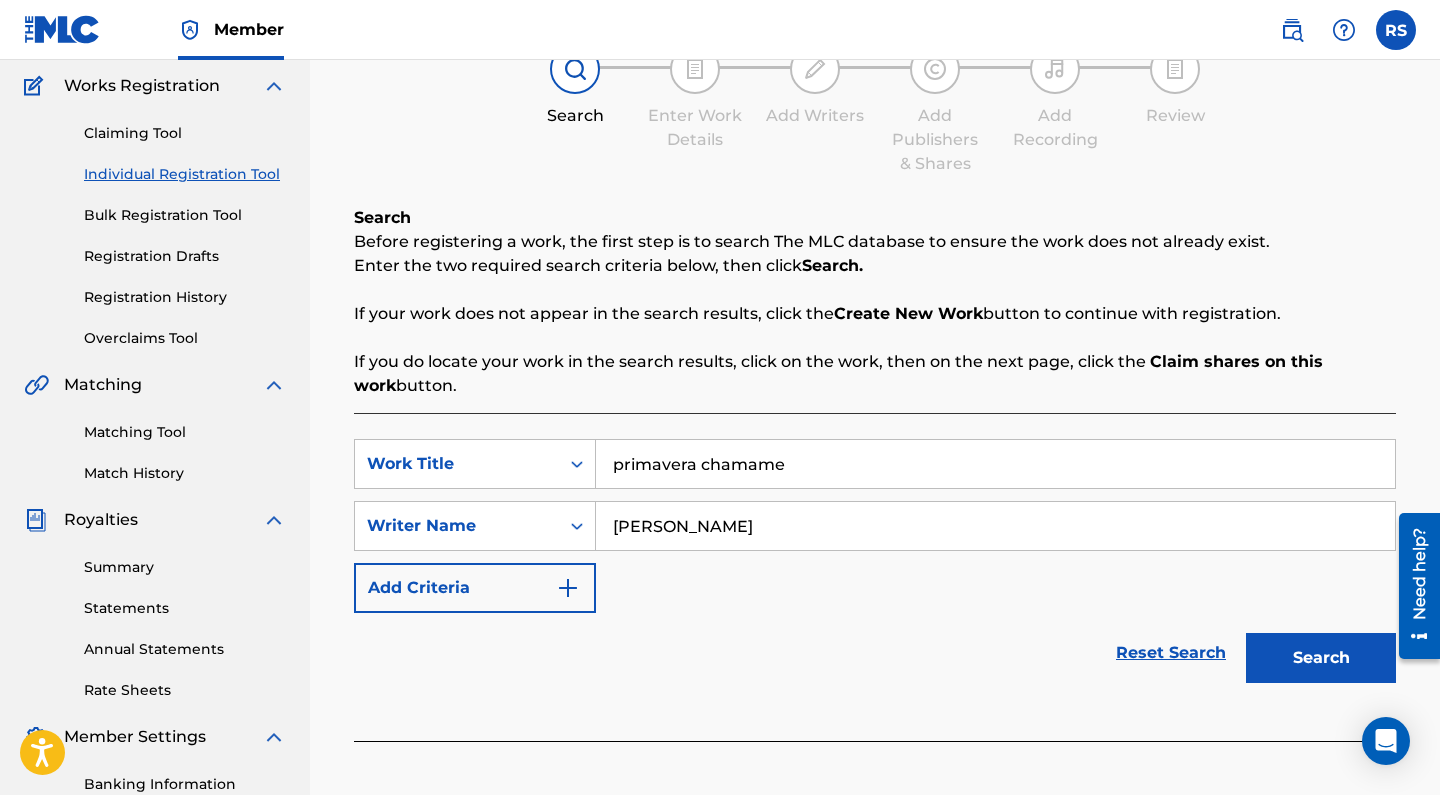 scroll, scrollTop: 167, scrollLeft: 0, axis: vertical 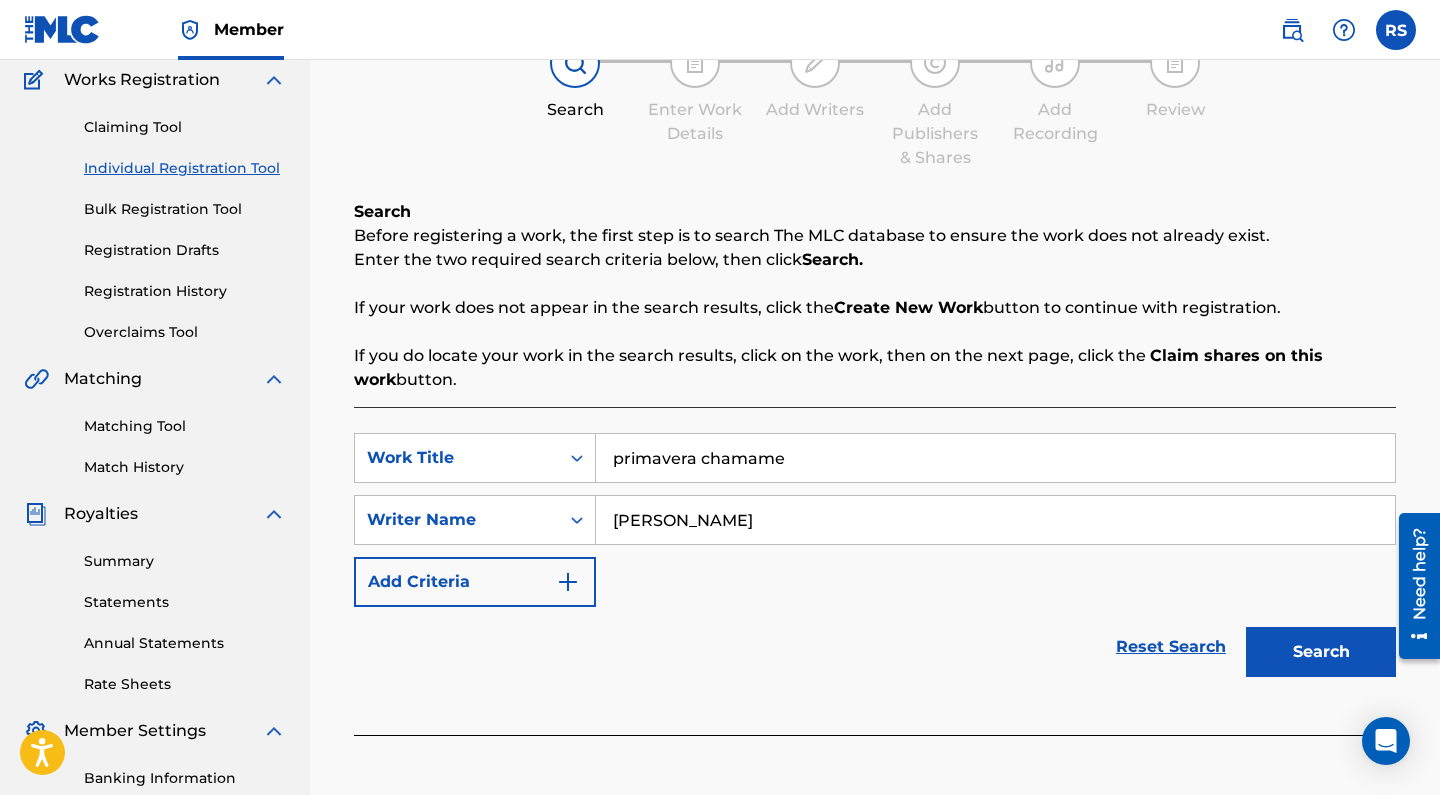 type on "[PERSON_NAME]" 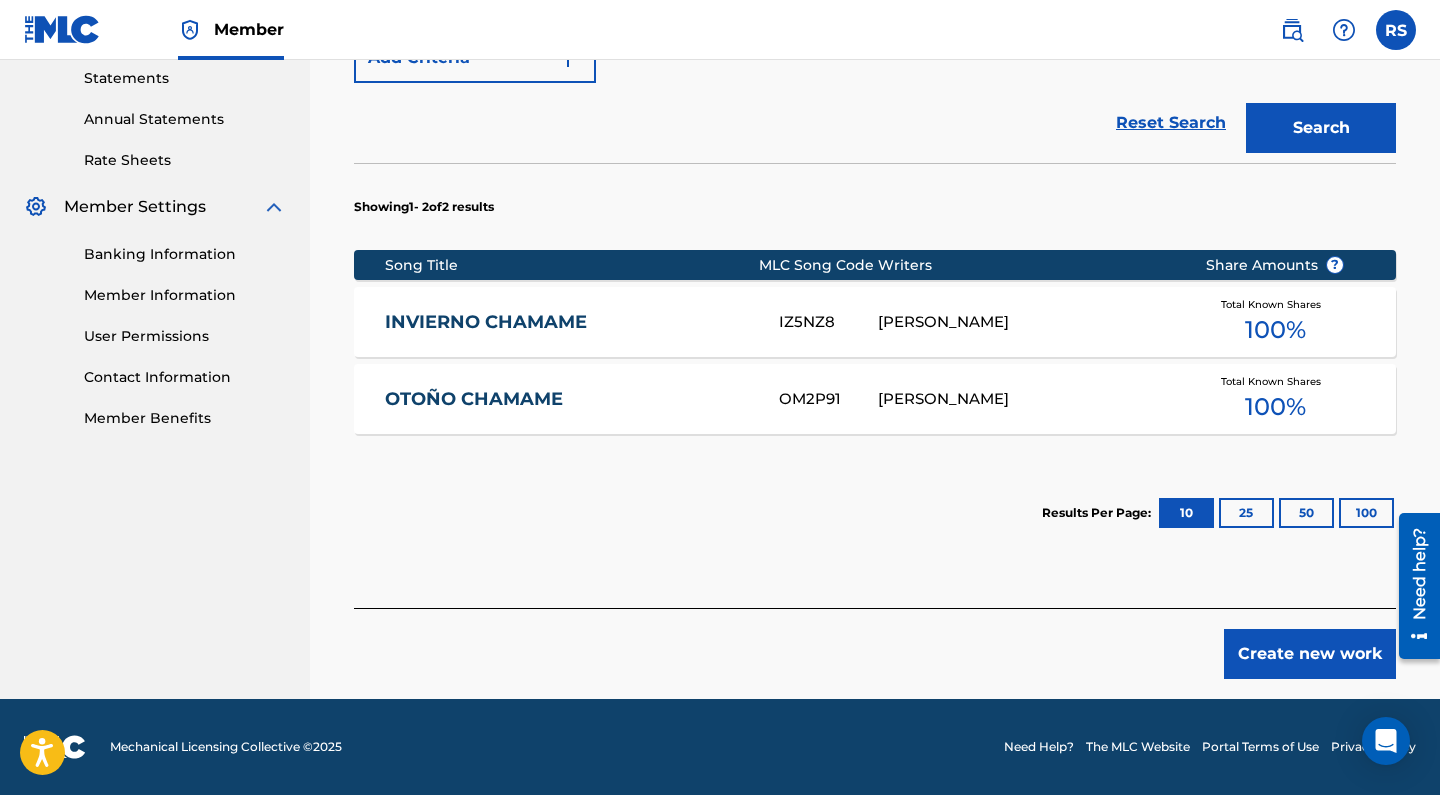scroll, scrollTop: 691, scrollLeft: 0, axis: vertical 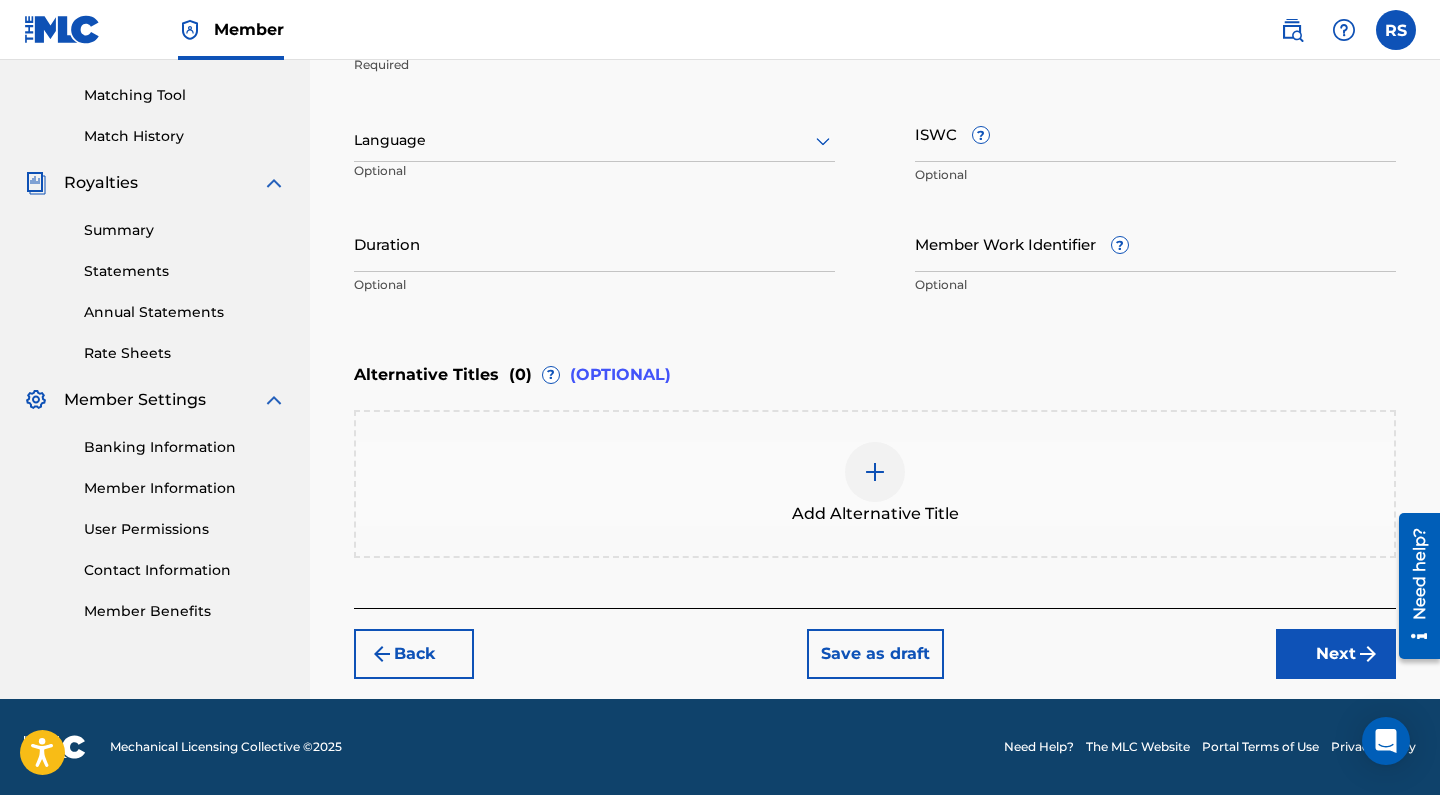 click on "ISWC   ?" at bounding box center (1155, 133) 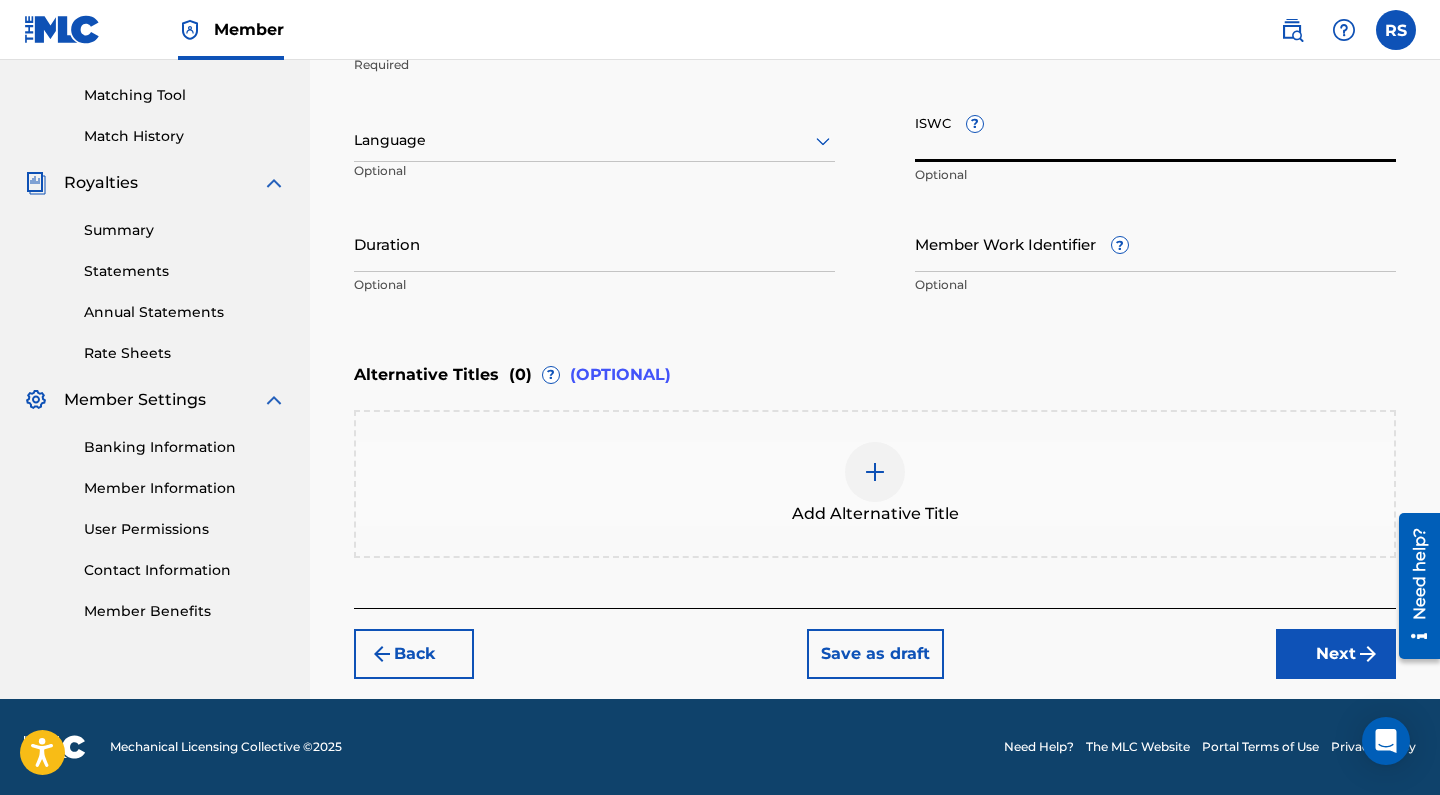 paste on "T-920.055.905-3" 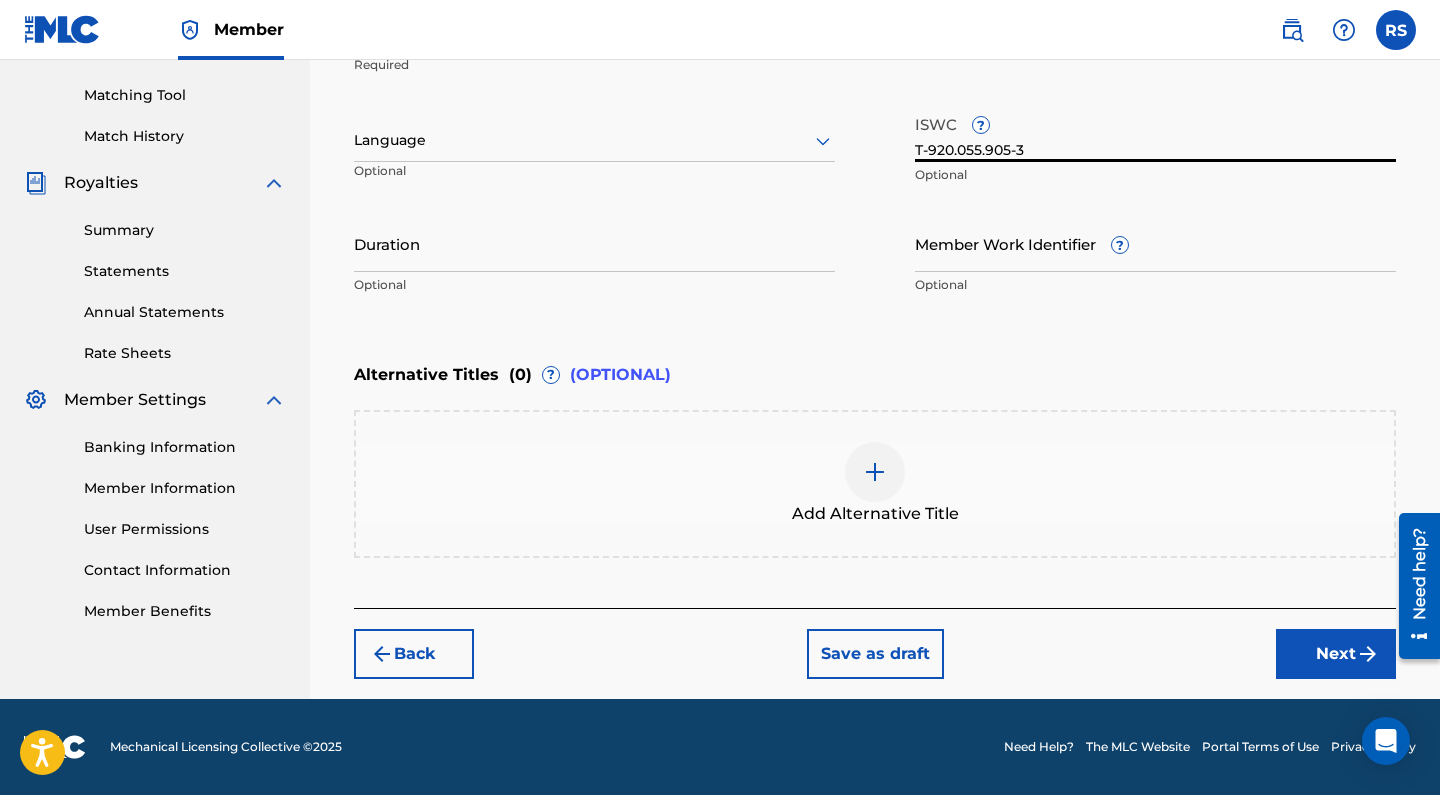 type on "T-920.055.905-3" 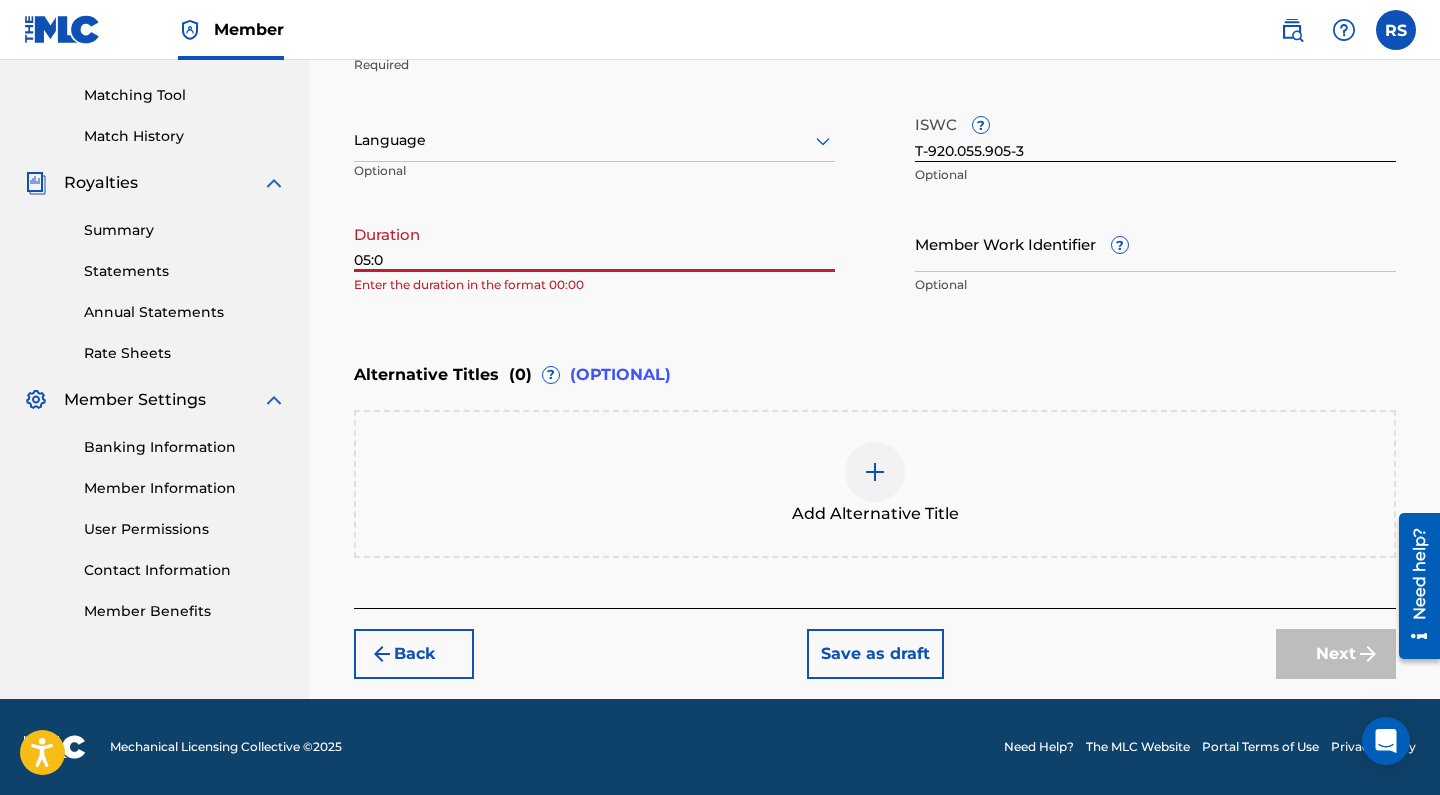 type on "05:05" 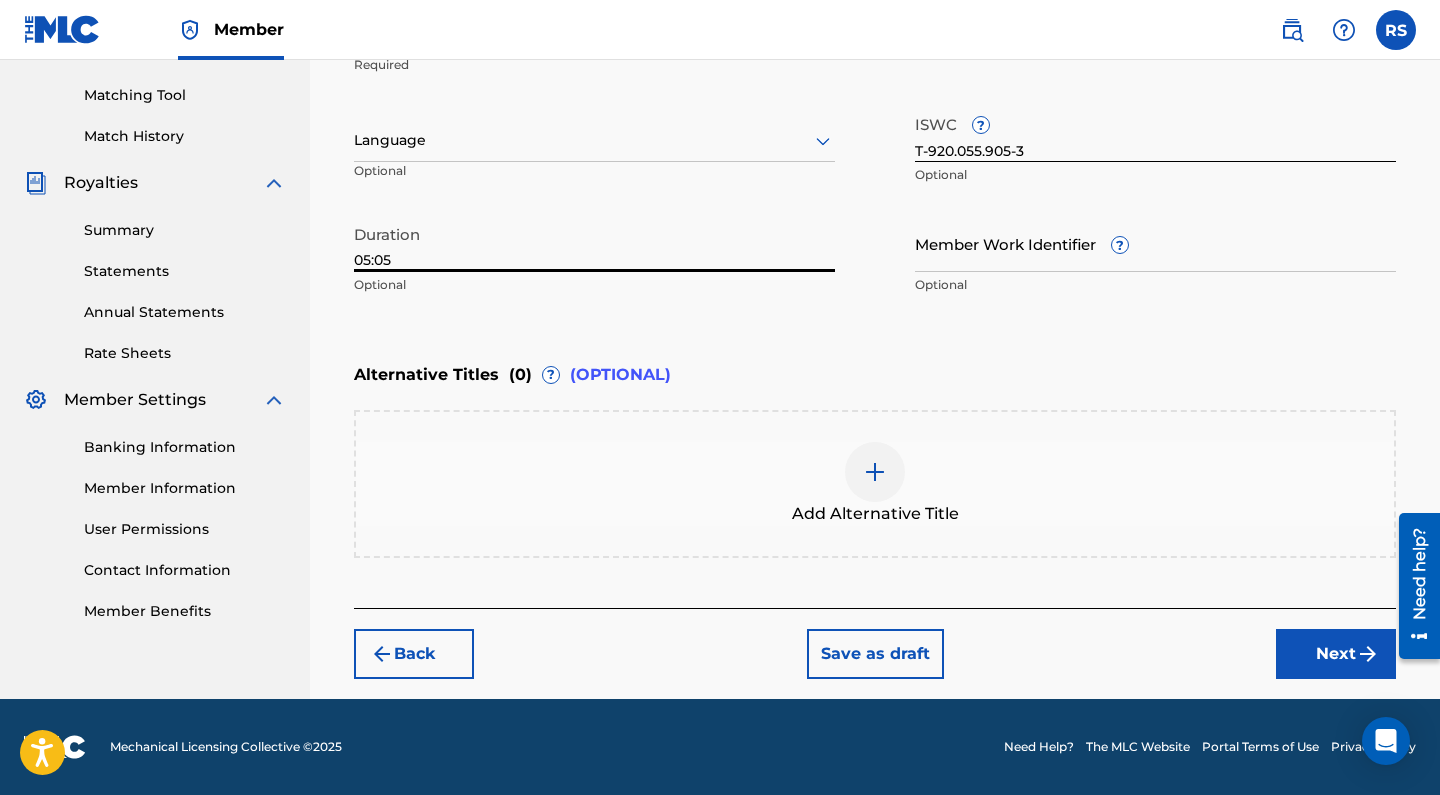 click on "Next" at bounding box center (1336, 654) 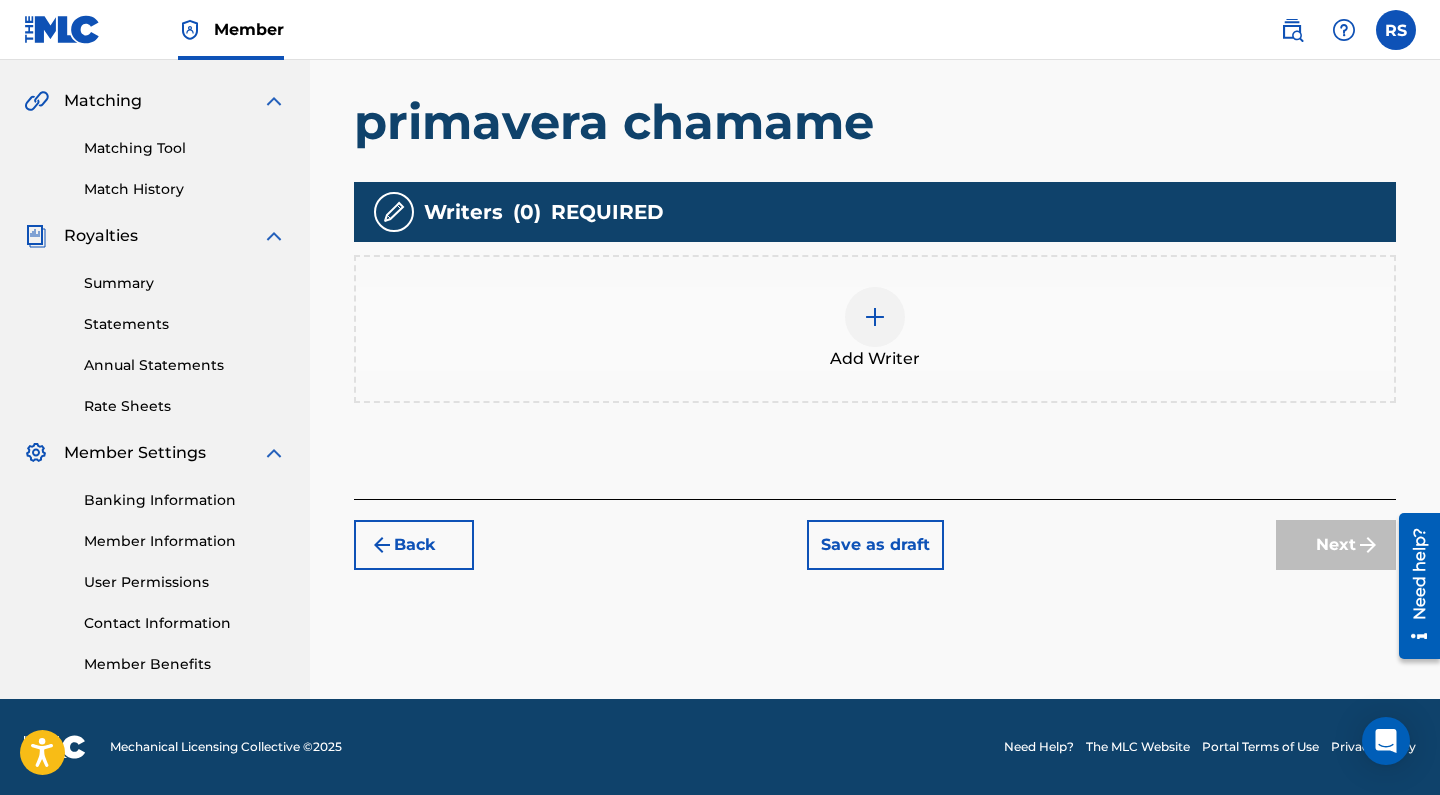 scroll, scrollTop: 445, scrollLeft: 0, axis: vertical 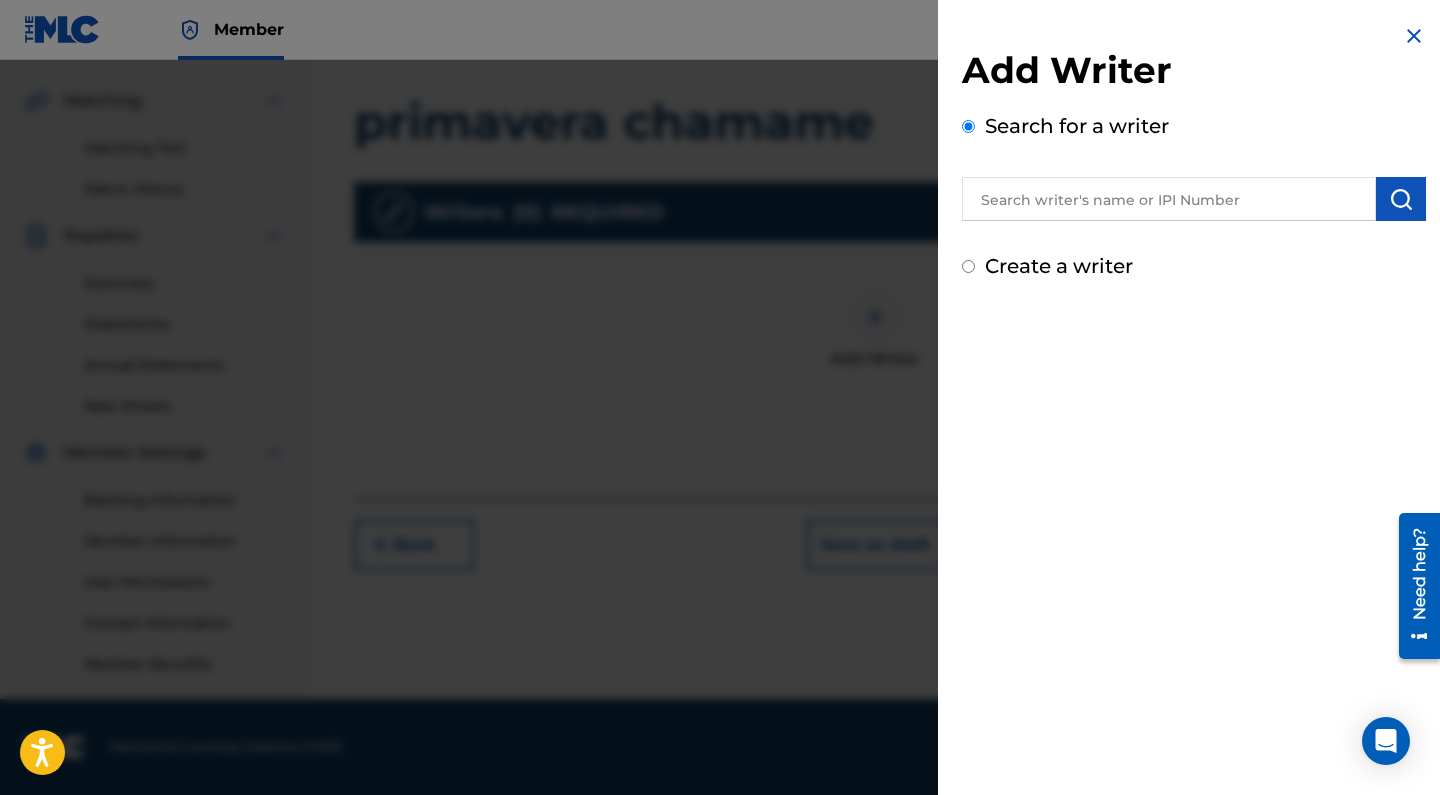 click at bounding box center [1169, 199] 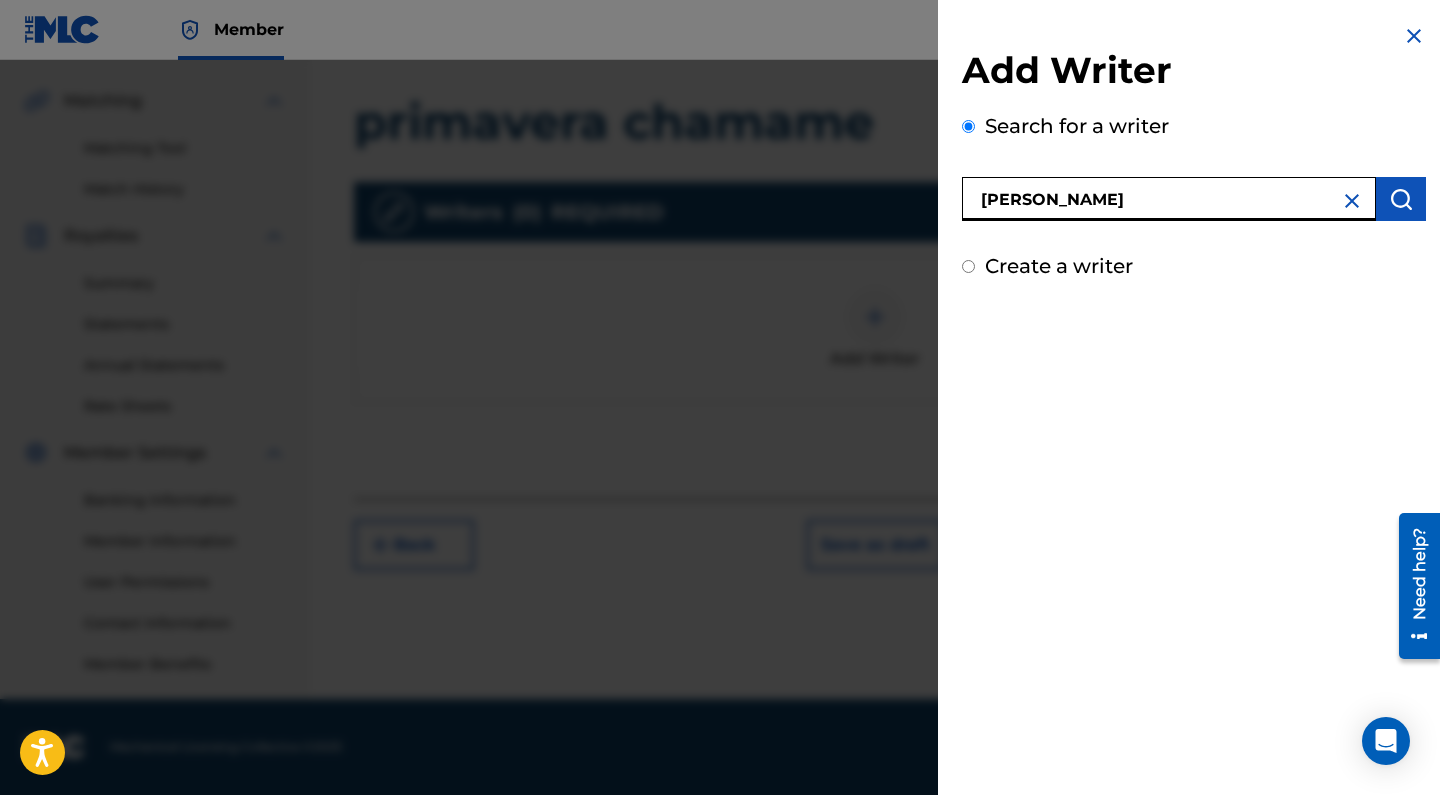 type on "[PERSON_NAME]" 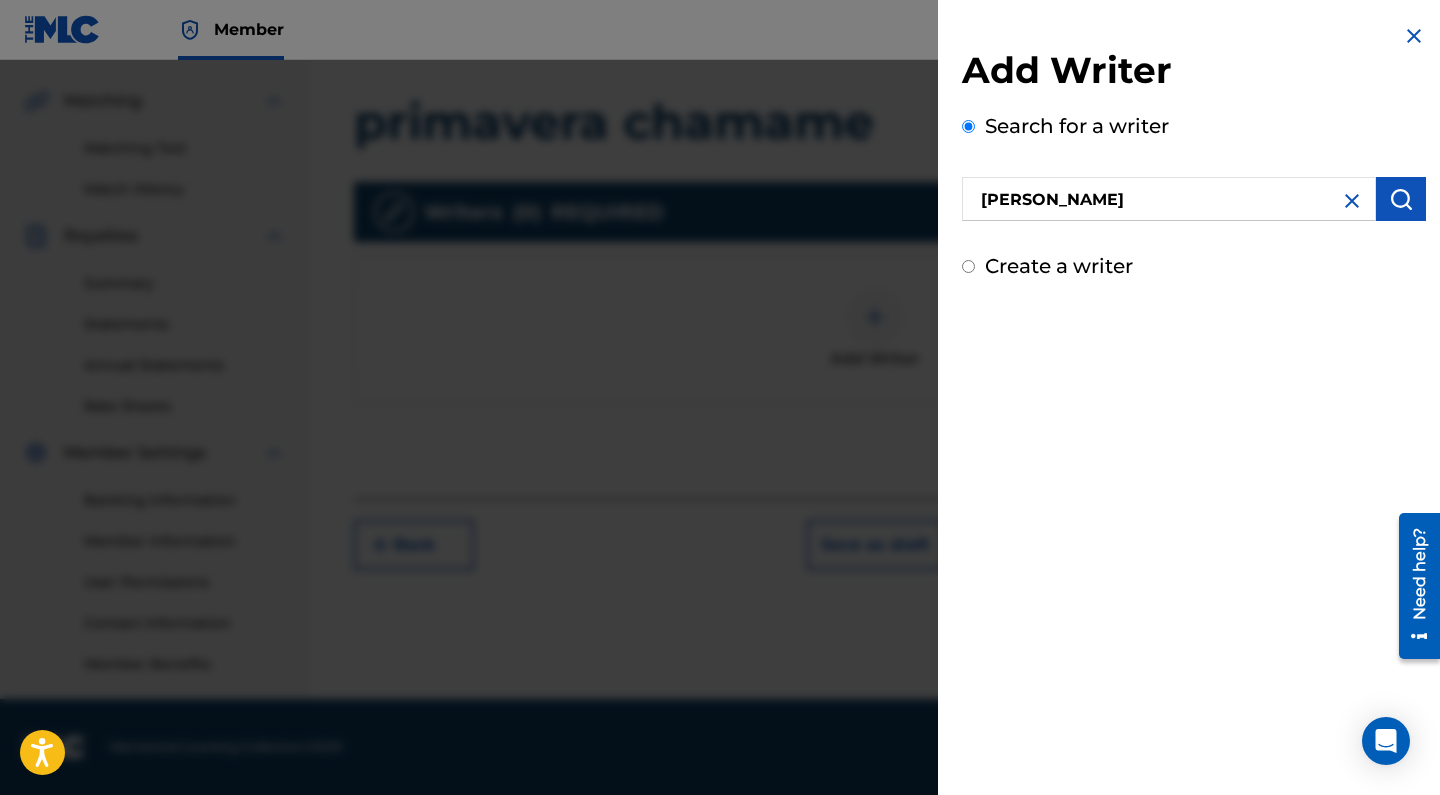 click at bounding box center (1401, 199) 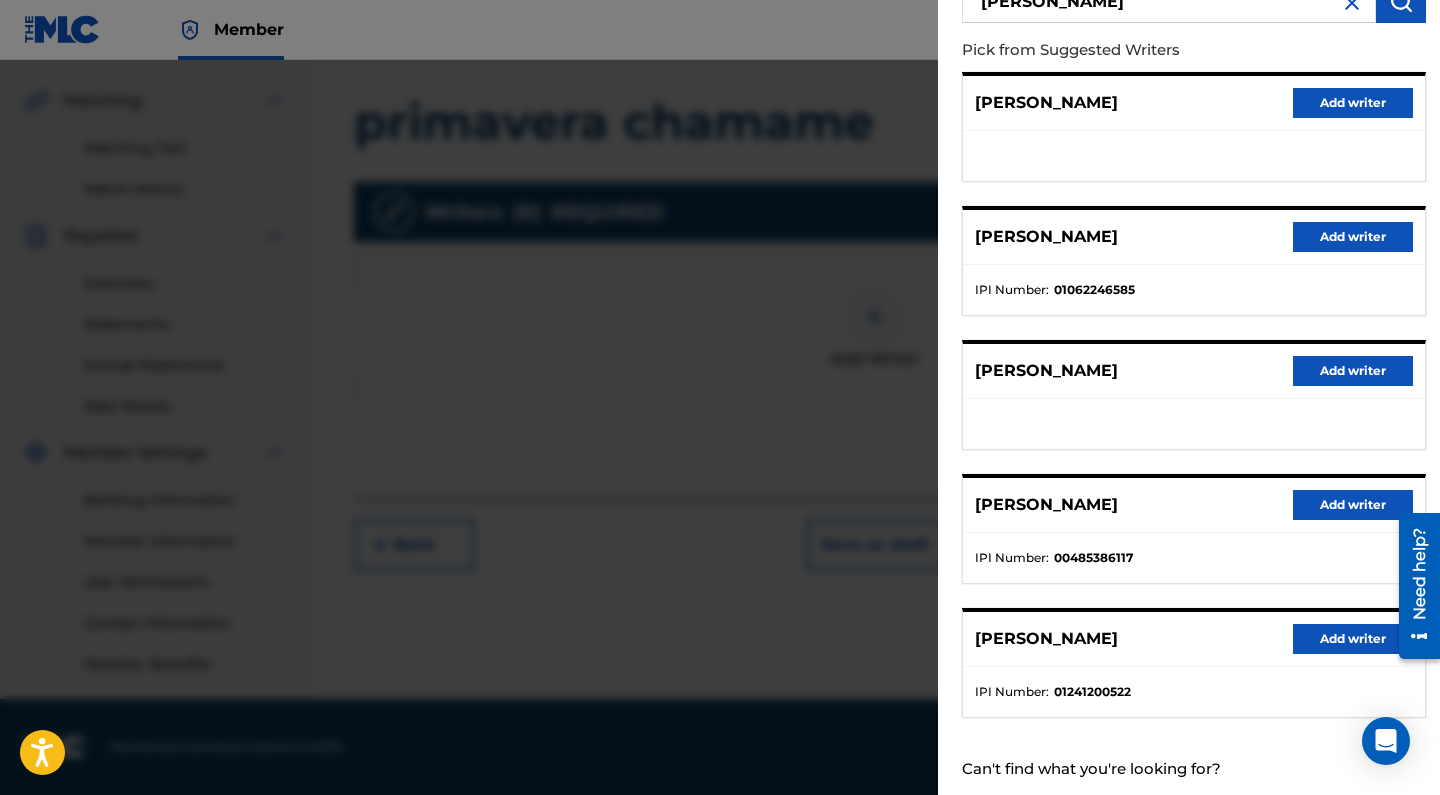 scroll, scrollTop: 200, scrollLeft: 0, axis: vertical 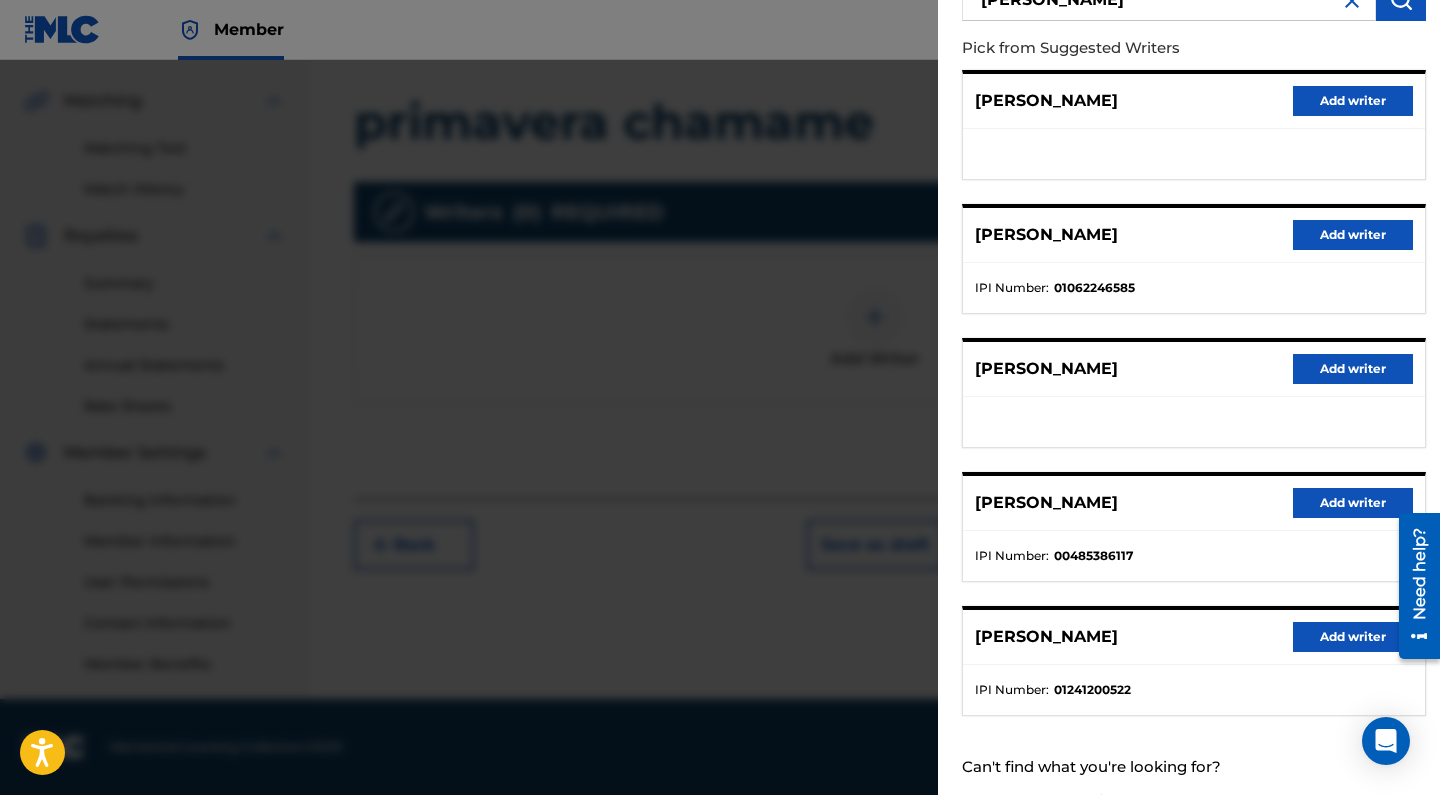 click on "Add writer" at bounding box center (1353, 503) 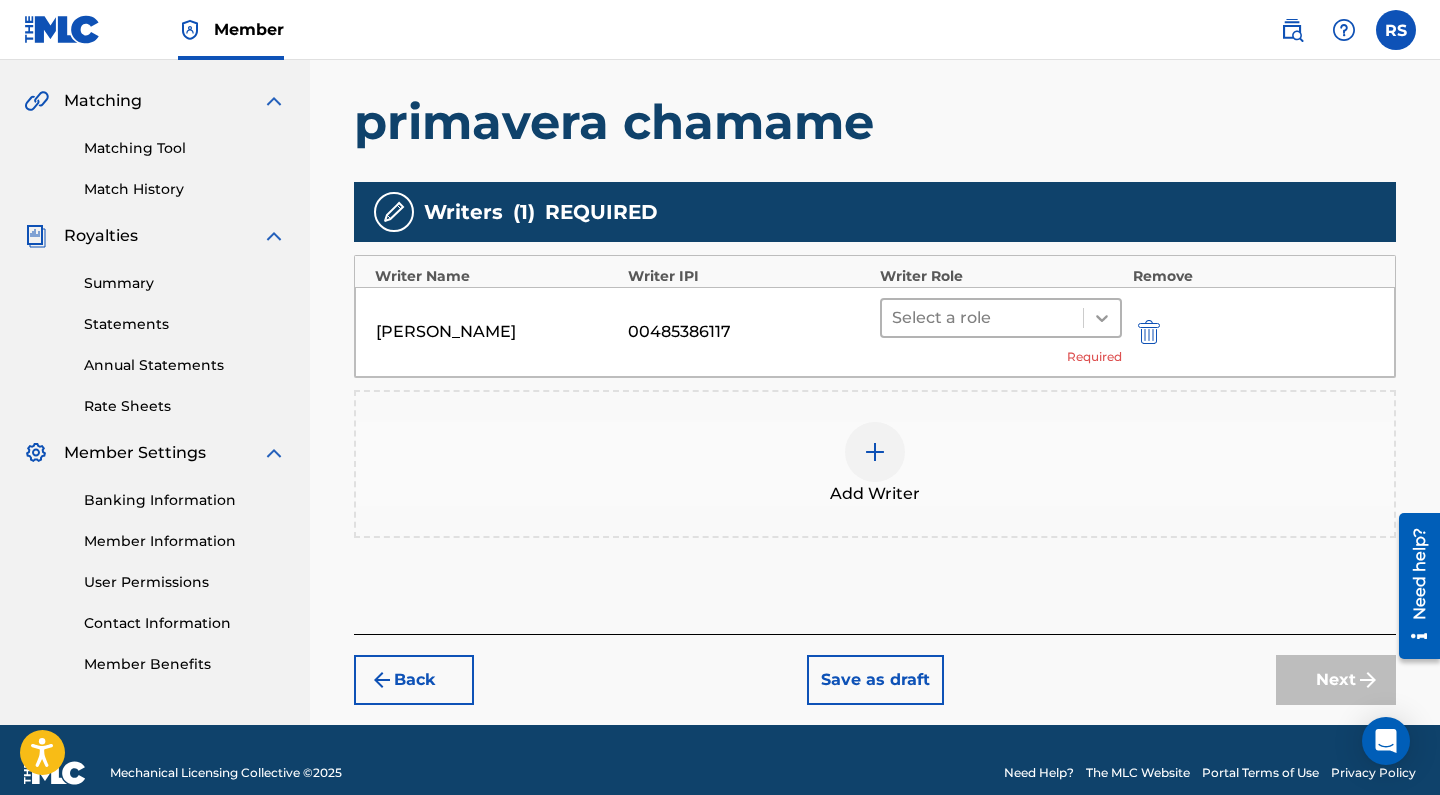 click at bounding box center (1102, 318) 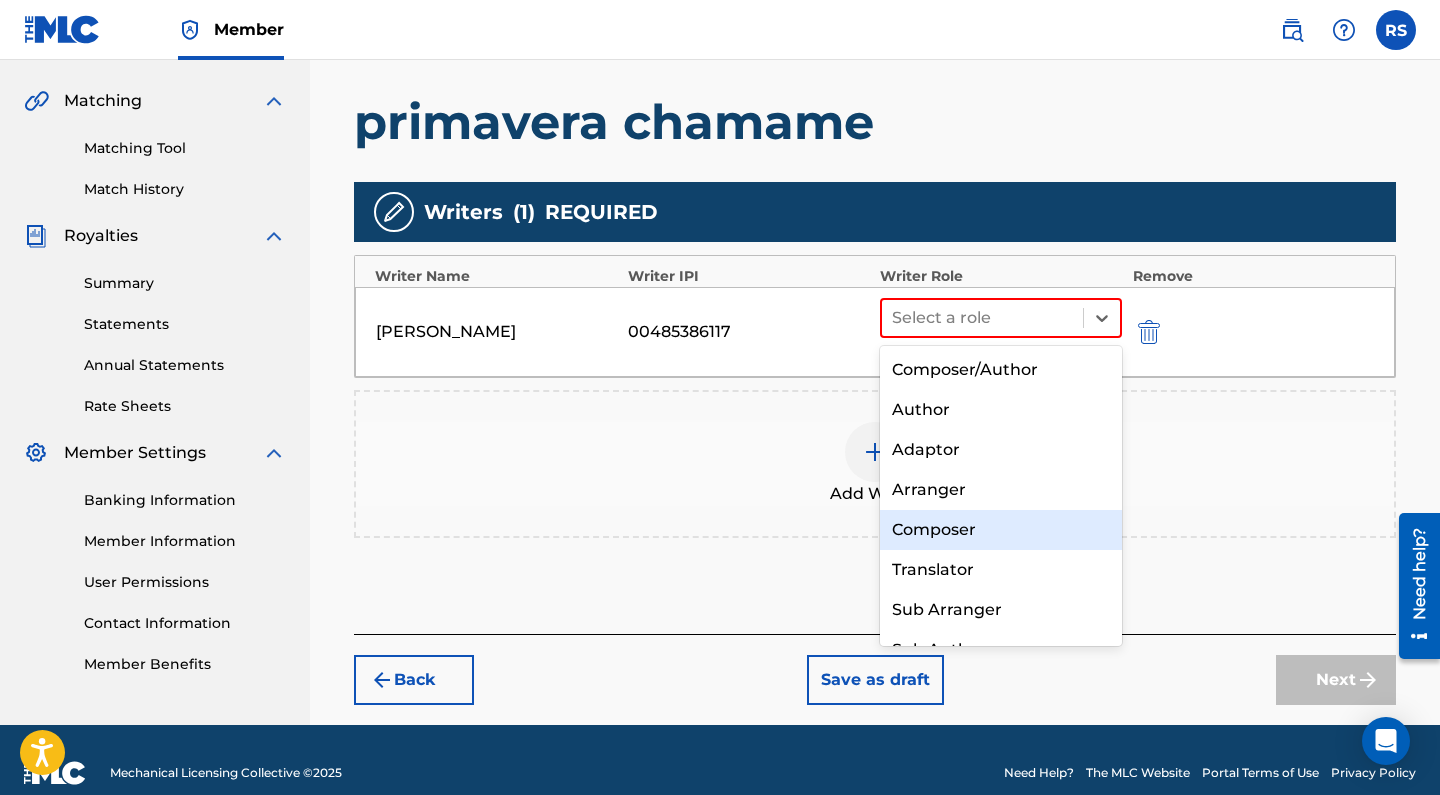 click on "Composer" at bounding box center [1001, 530] 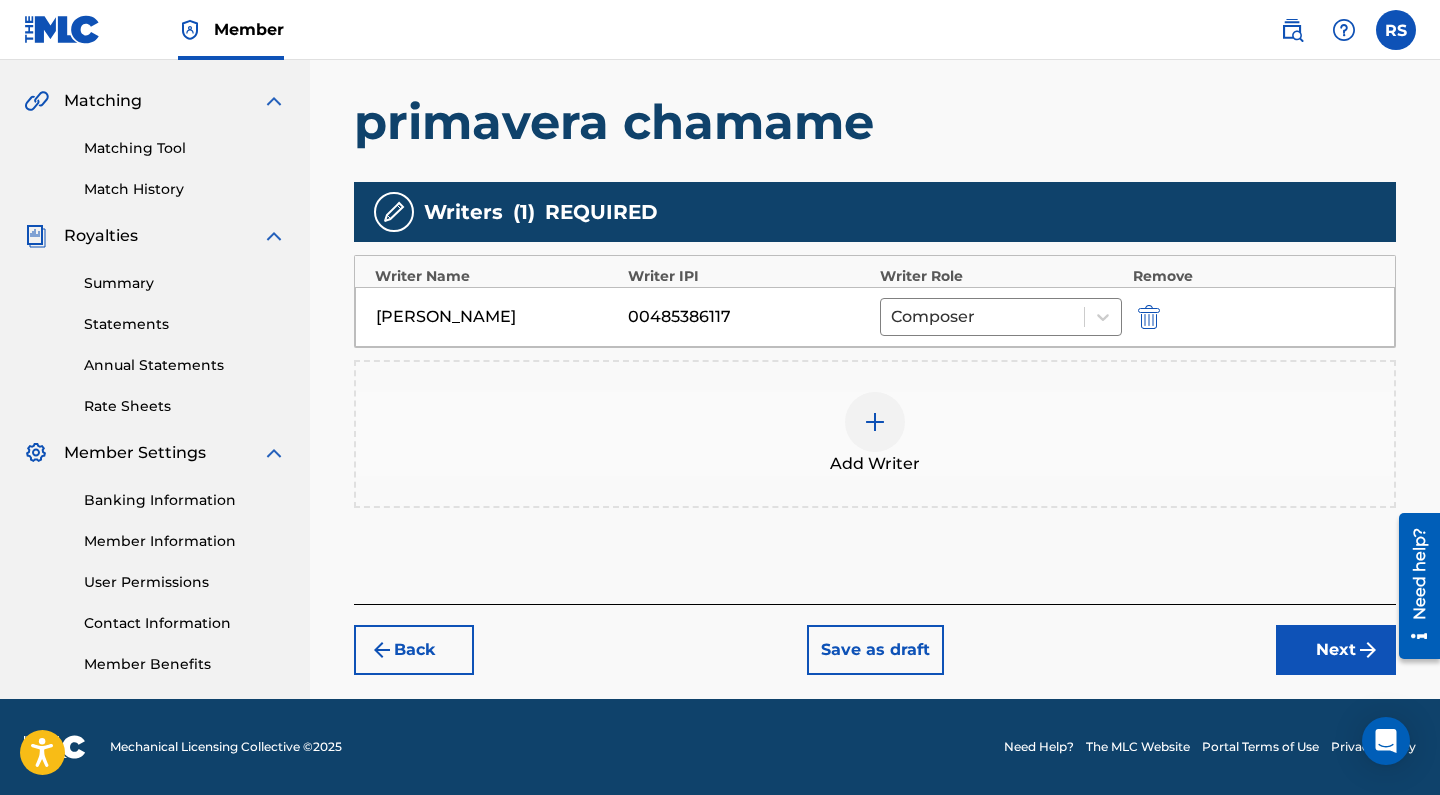 click on "Next" at bounding box center [1336, 650] 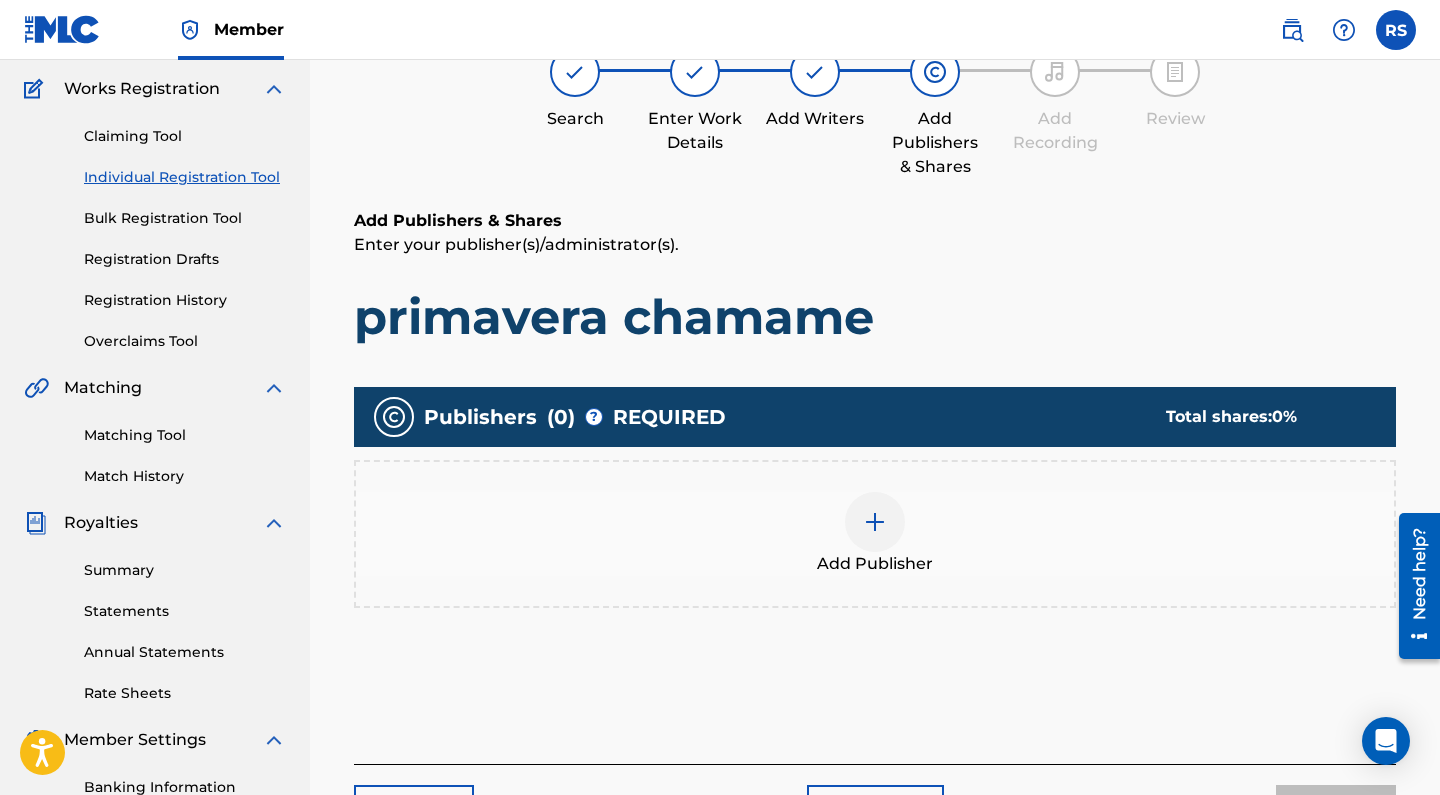 scroll, scrollTop: 90, scrollLeft: 0, axis: vertical 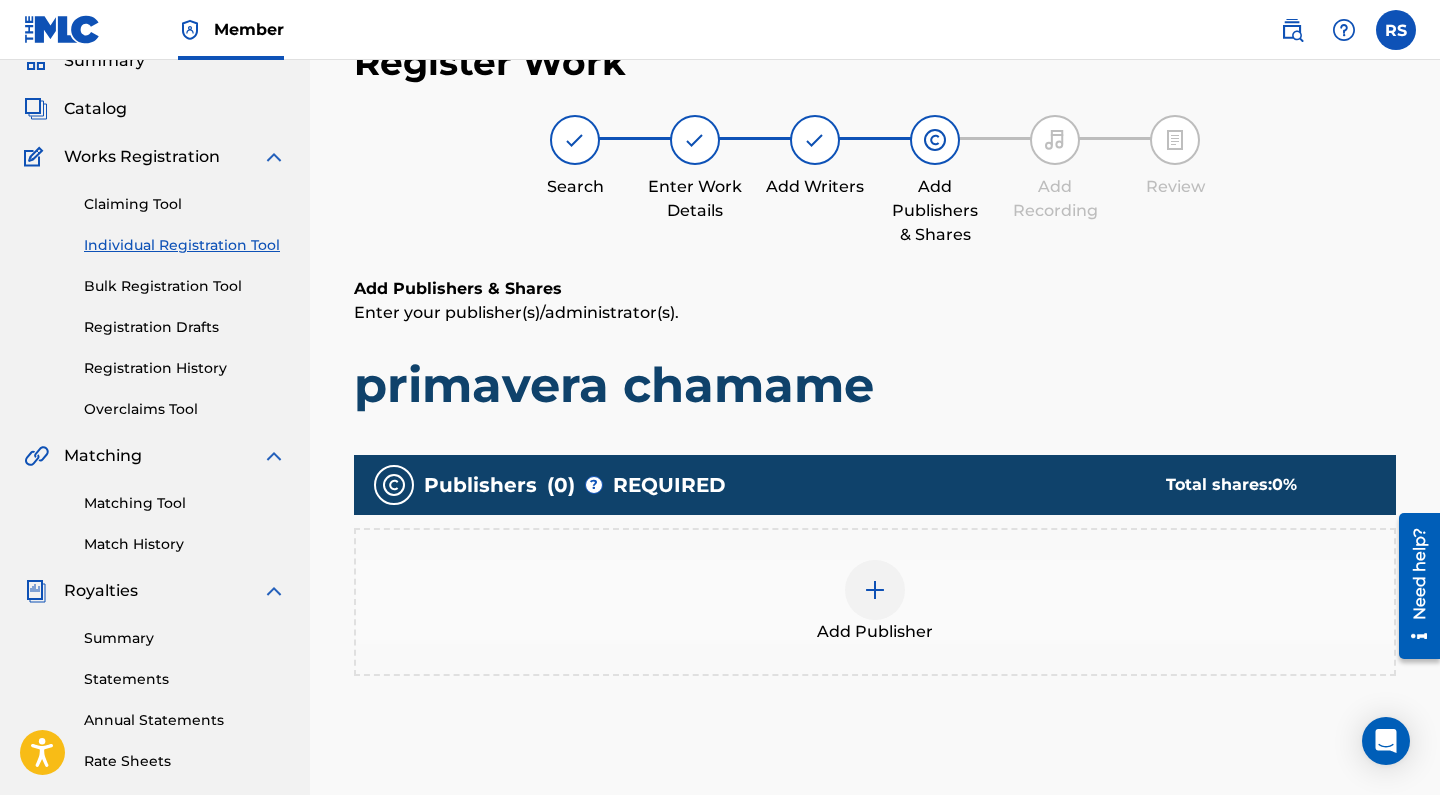 click at bounding box center [875, 590] 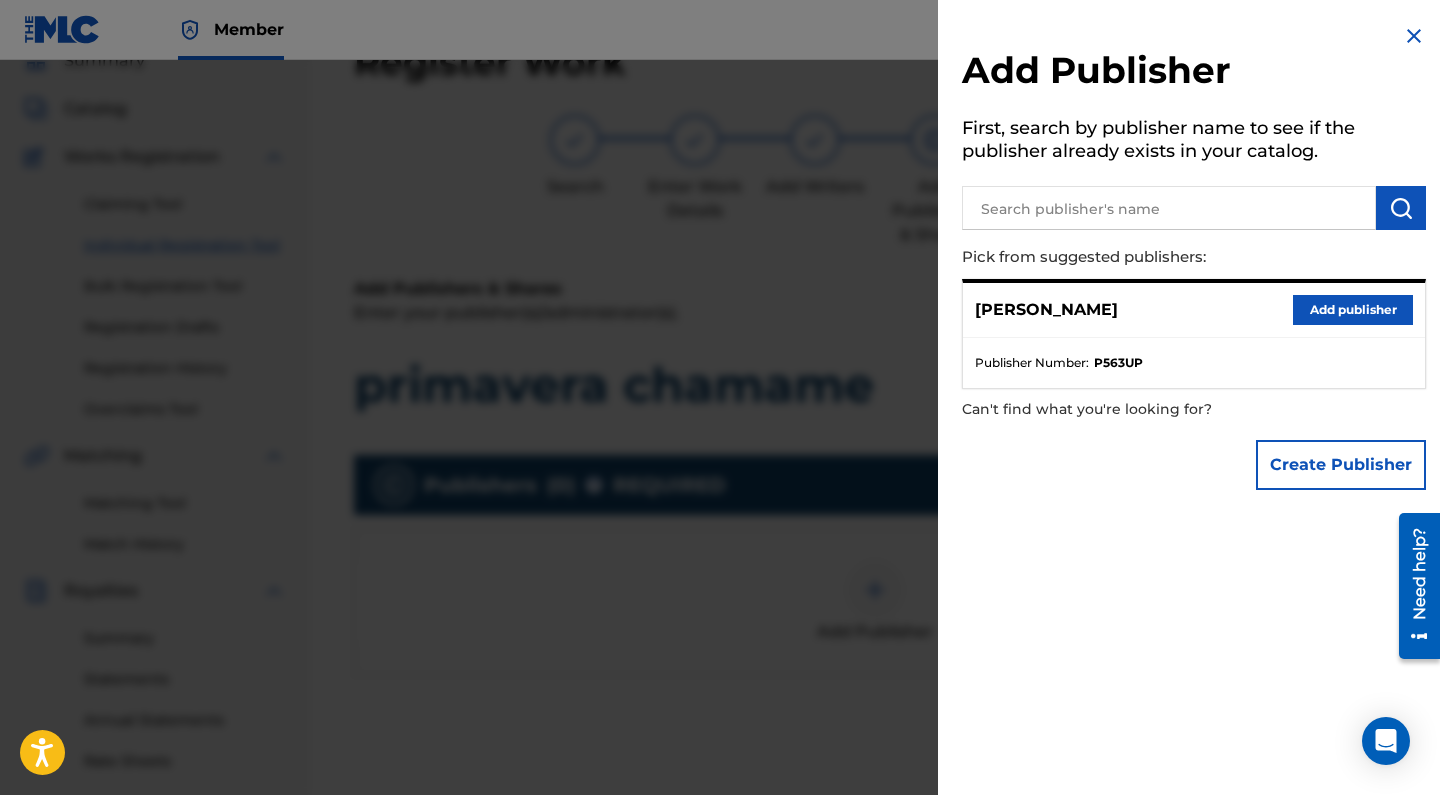 click on "Add publisher" at bounding box center (1353, 310) 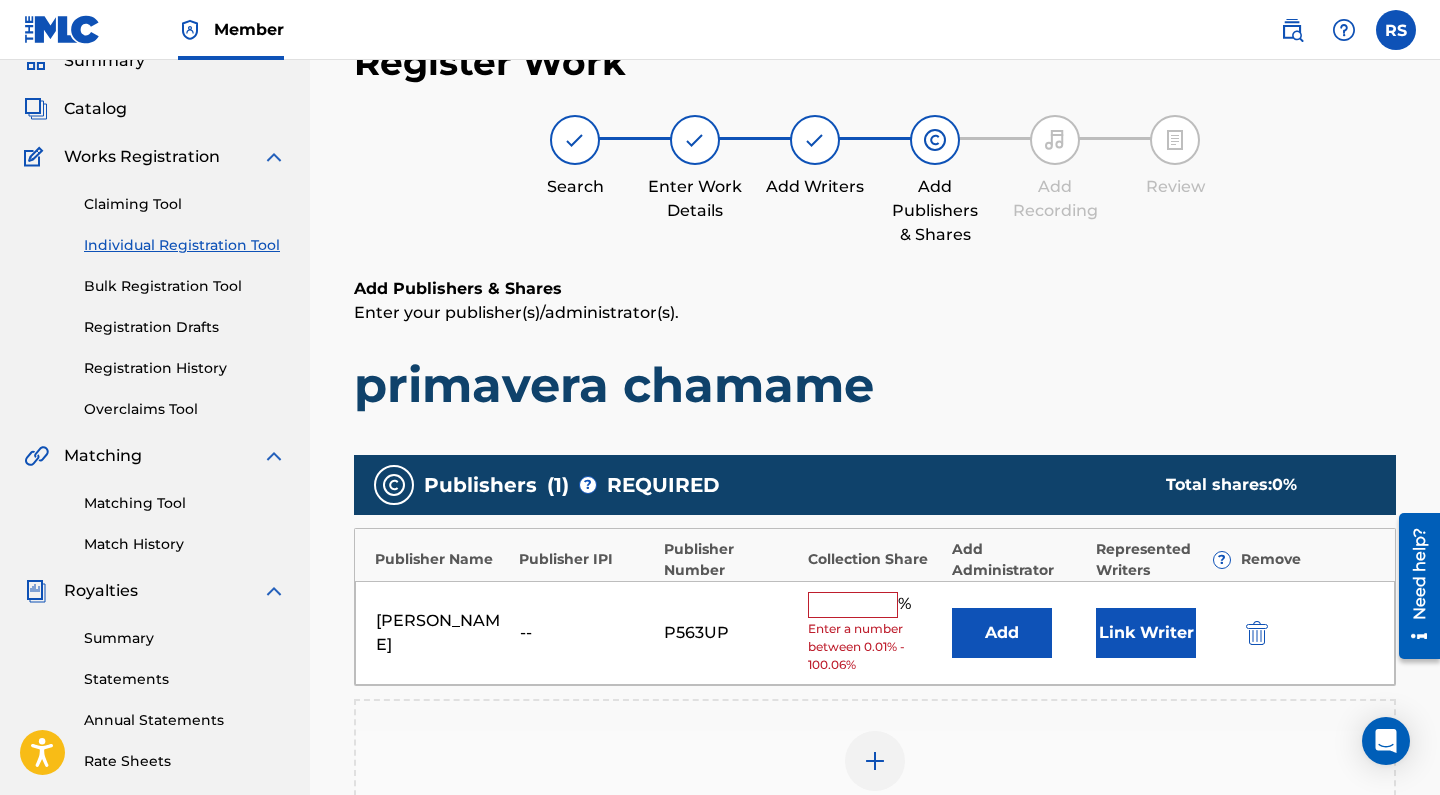 click at bounding box center [853, 605] 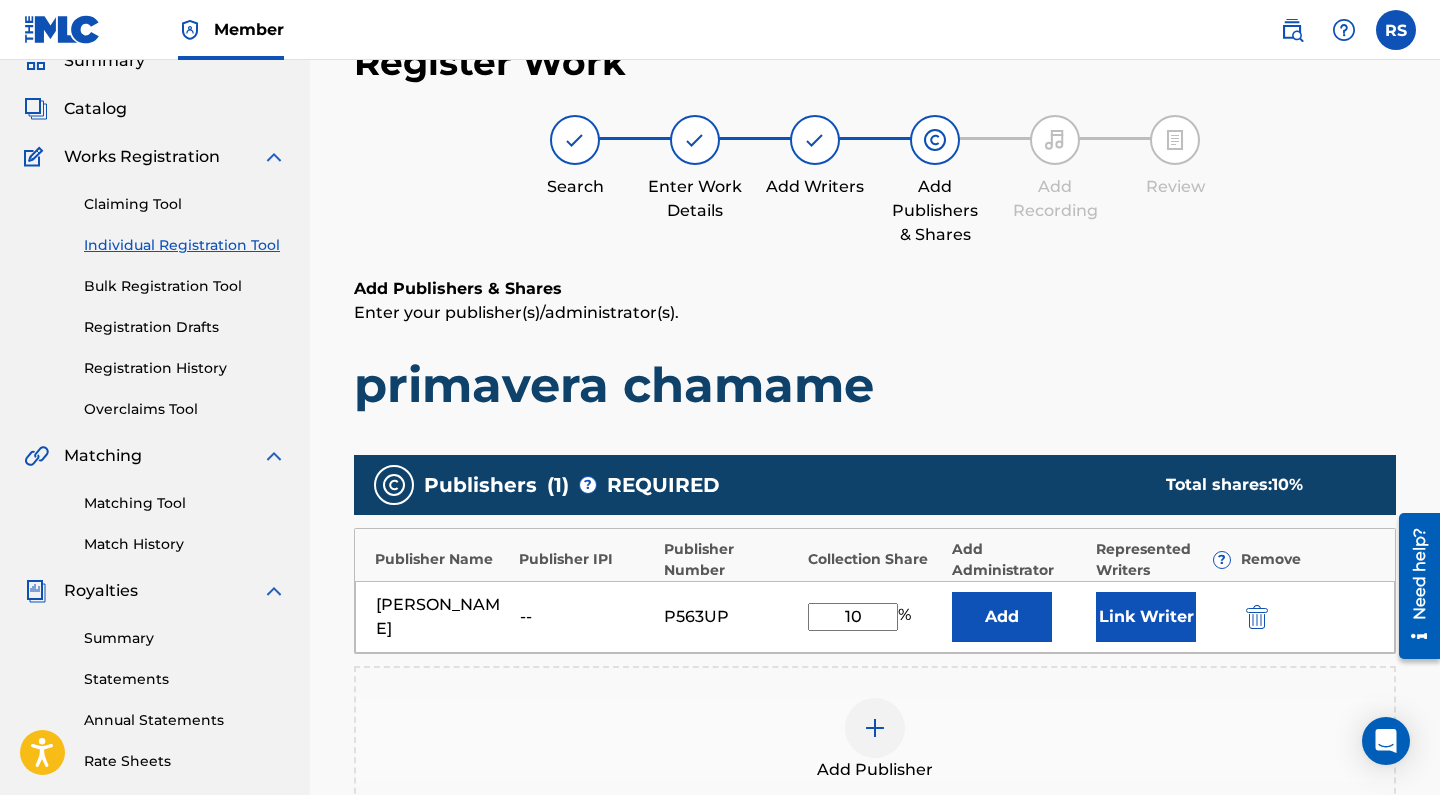 type on "100" 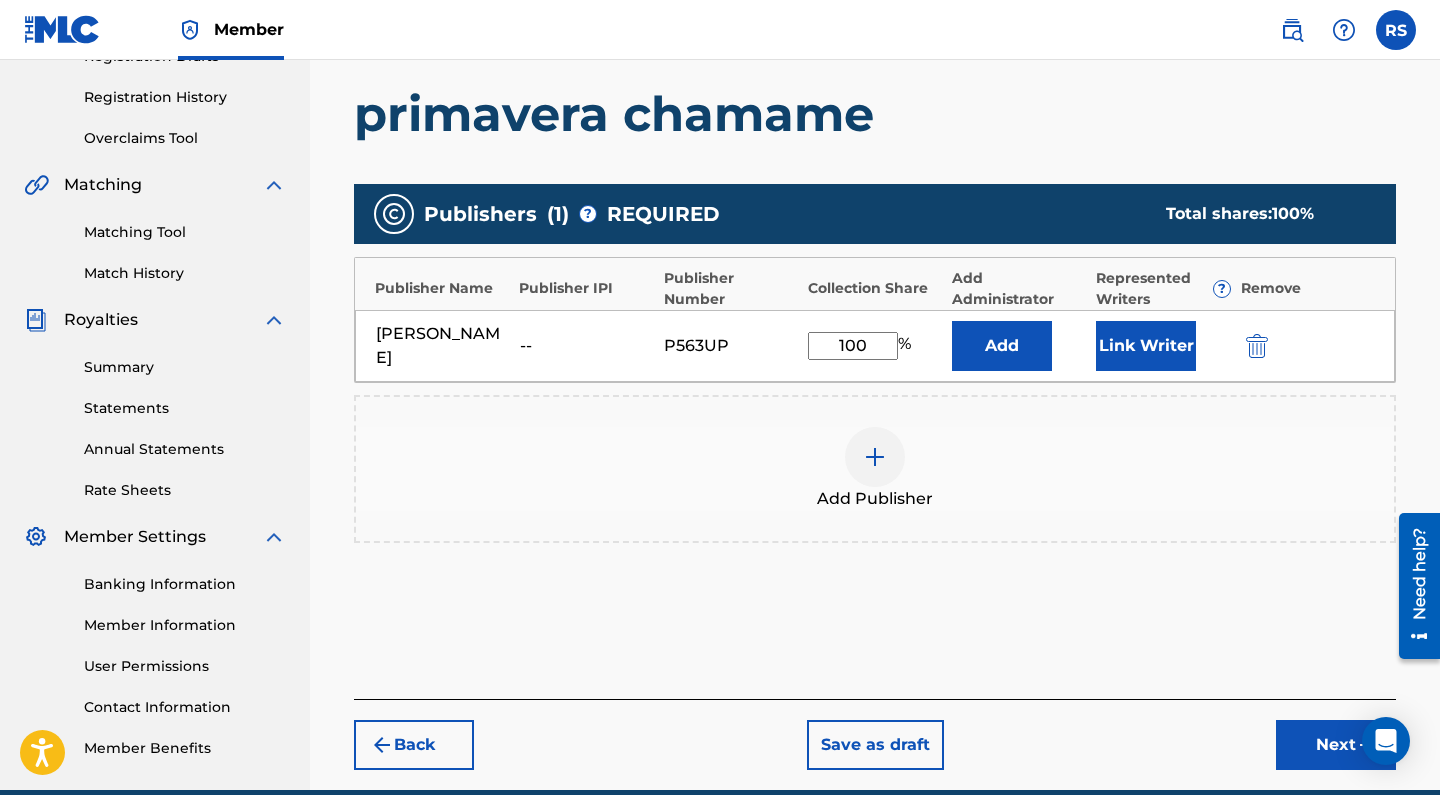 scroll, scrollTop: 392, scrollLeft: 0, axis: vertical 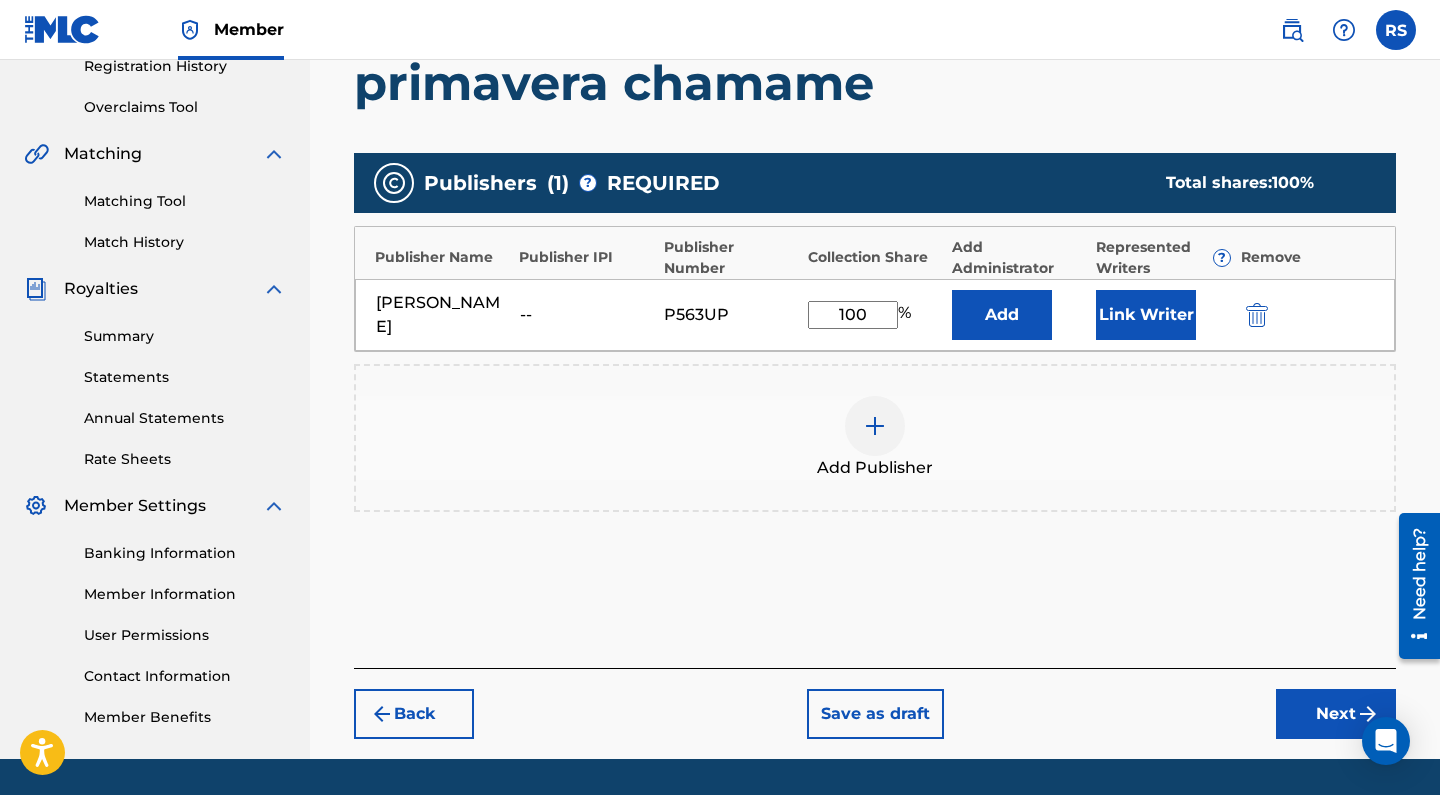 click on "Next" at bounding box center (1336, 714) 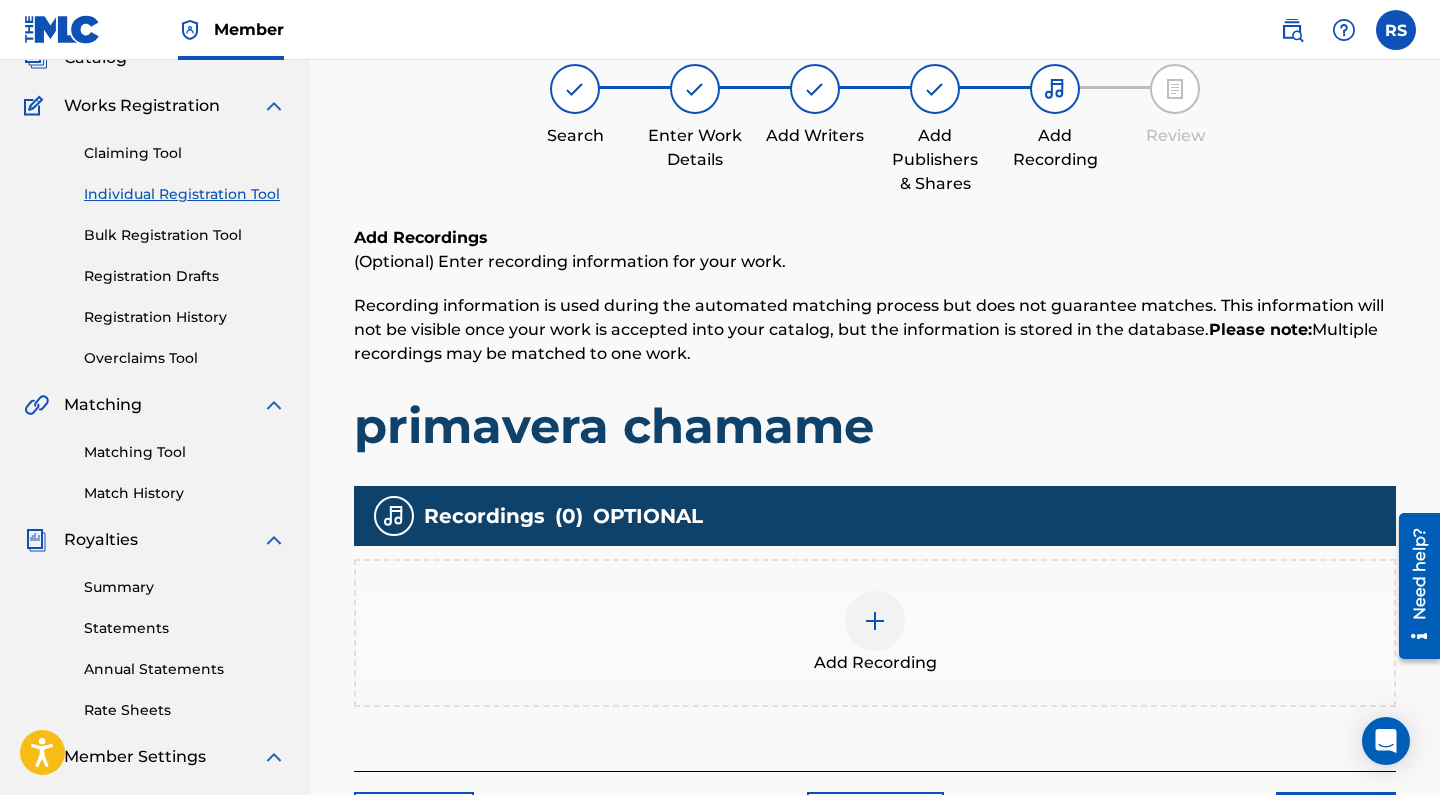 scroll, scrollTop: 90, scrollLeft: 0, axis: vertical 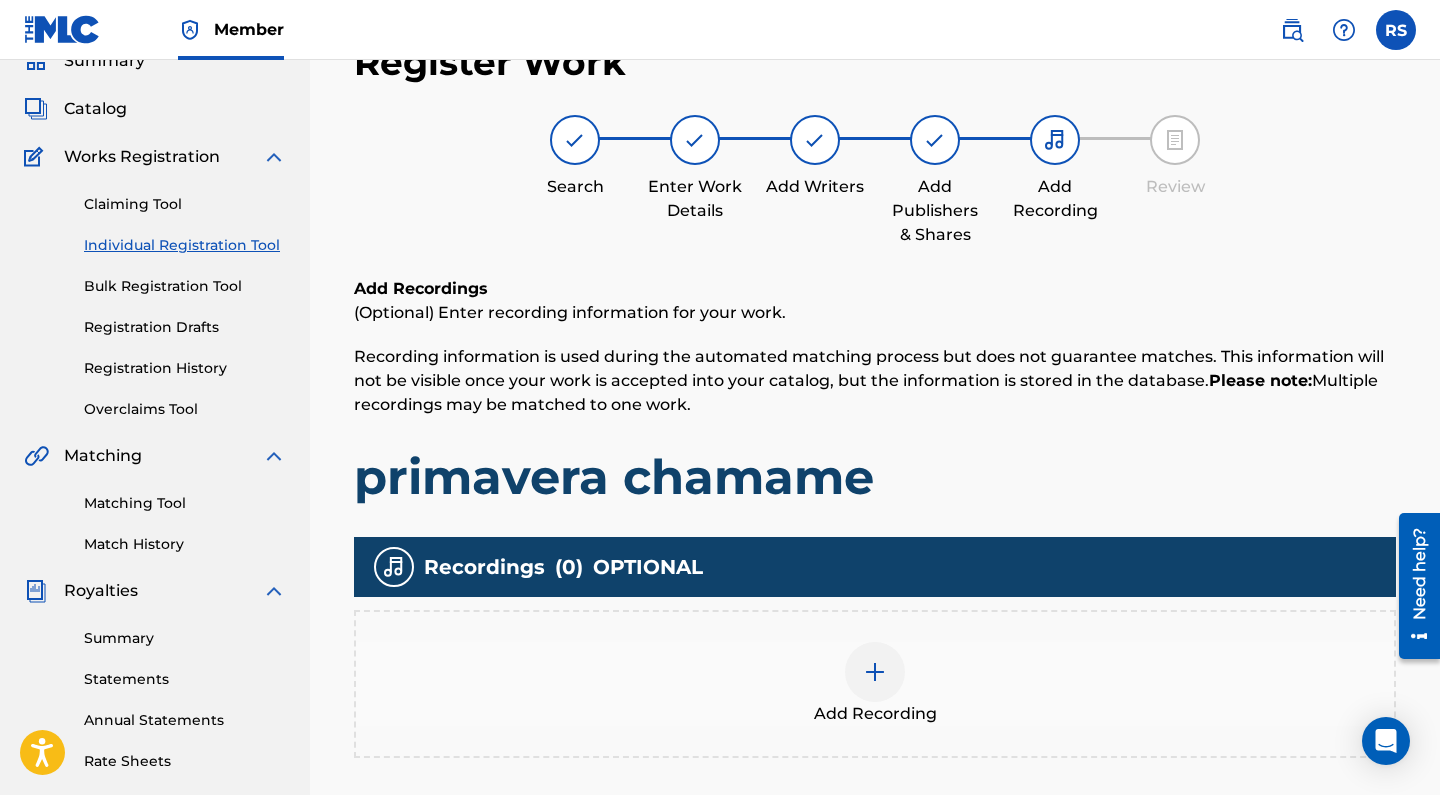 click at bounding box center [875, 672] 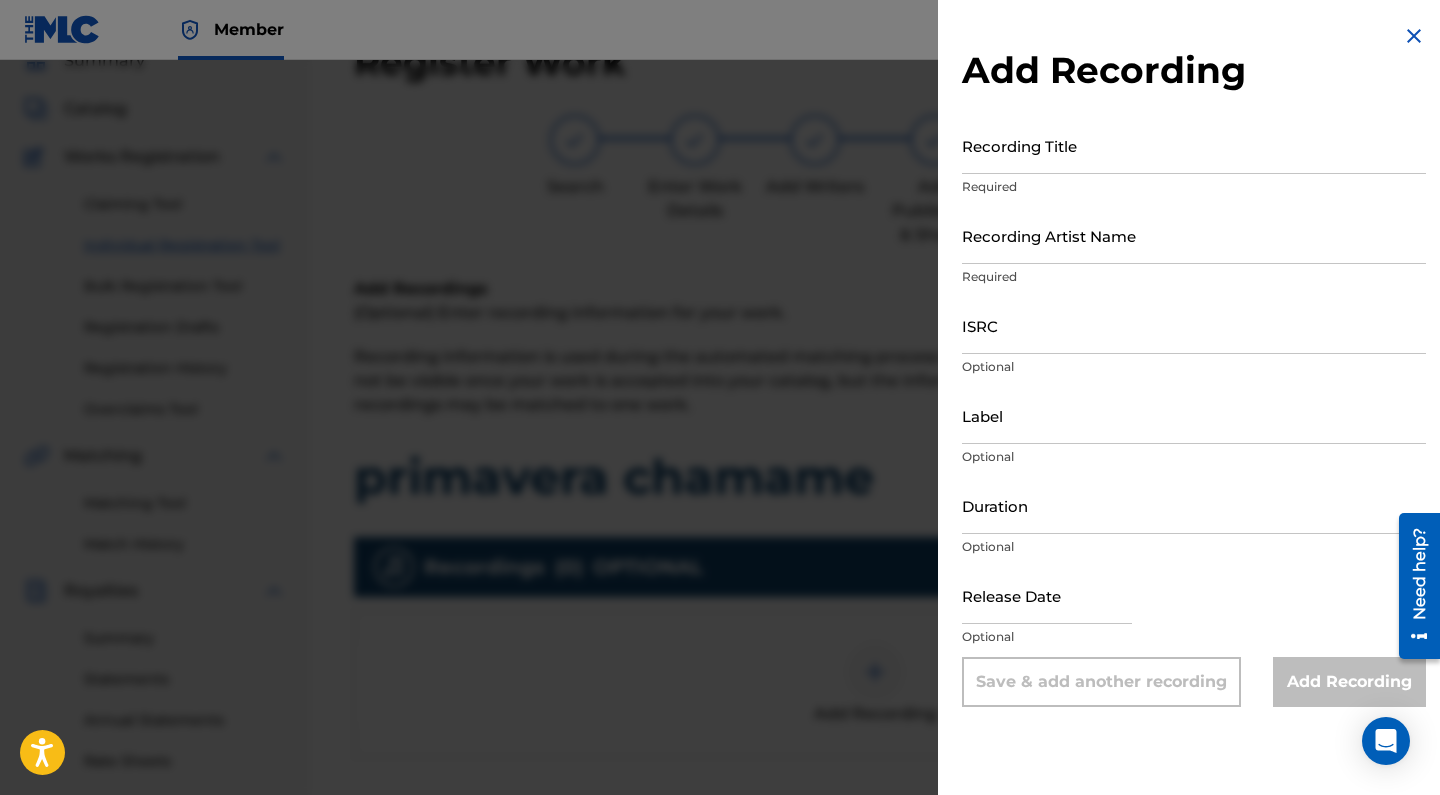 click on "Recording Title" at bounding box center [1194, 145] 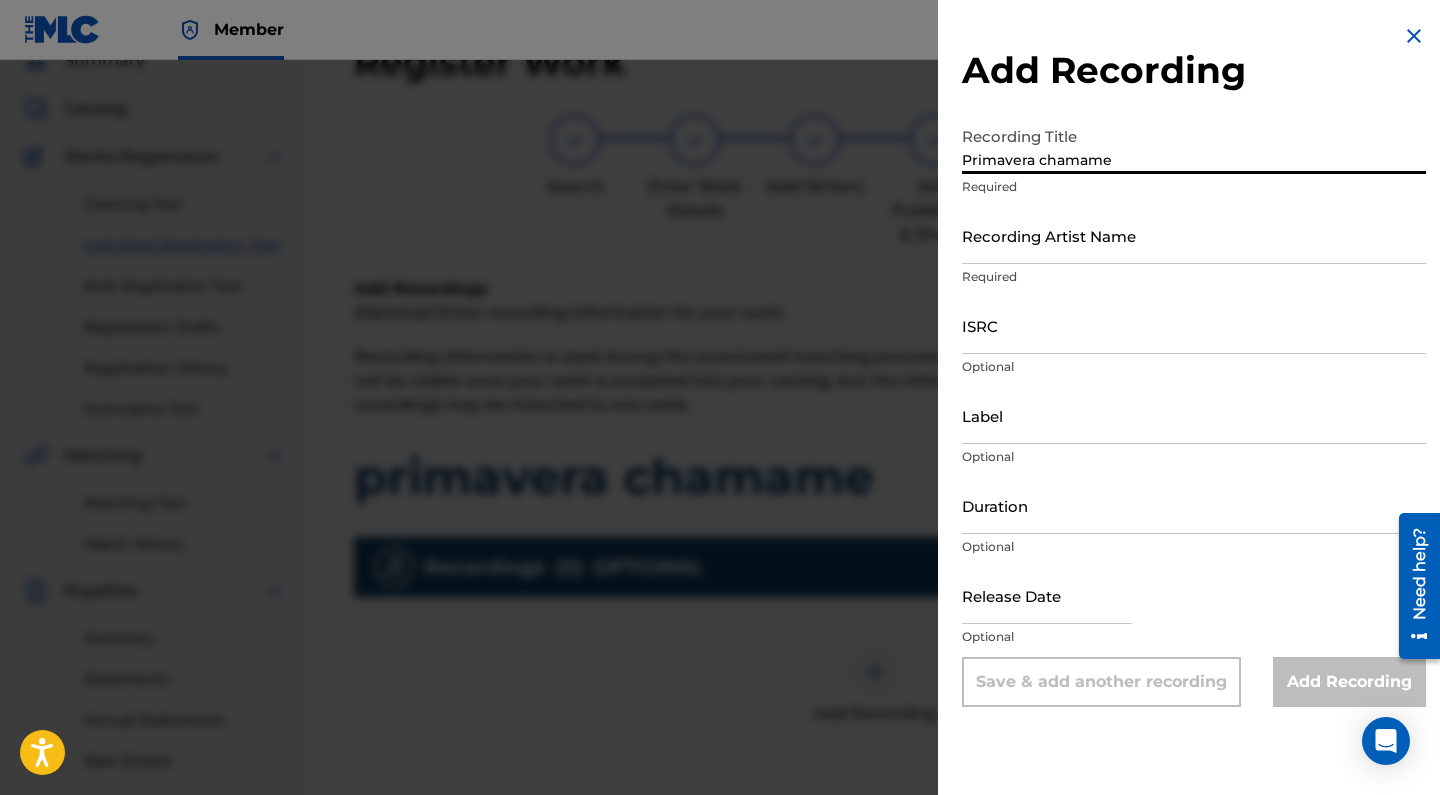 click on "Primavera chamame" at bounding box center [1194, 145] 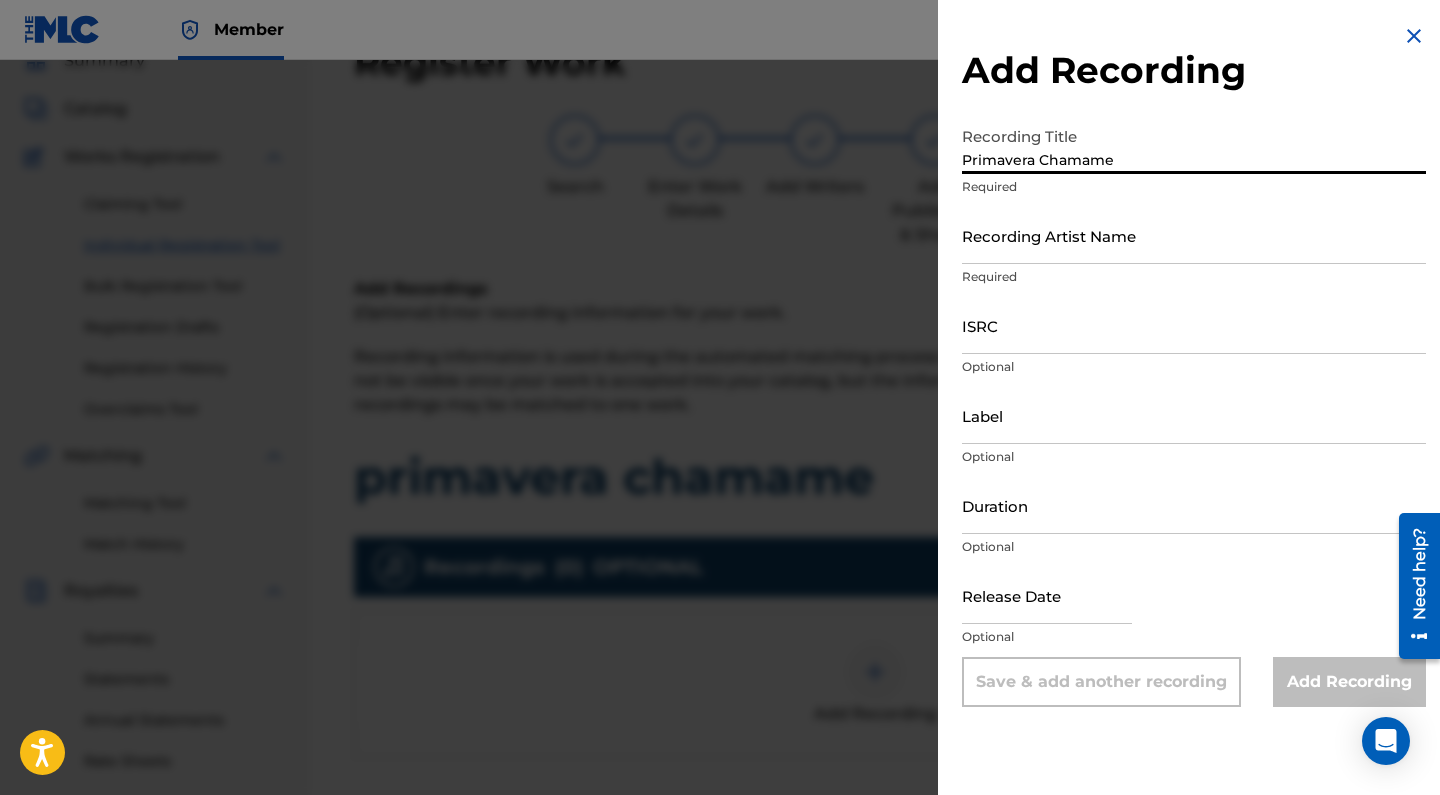type on "Primavera Chamame" 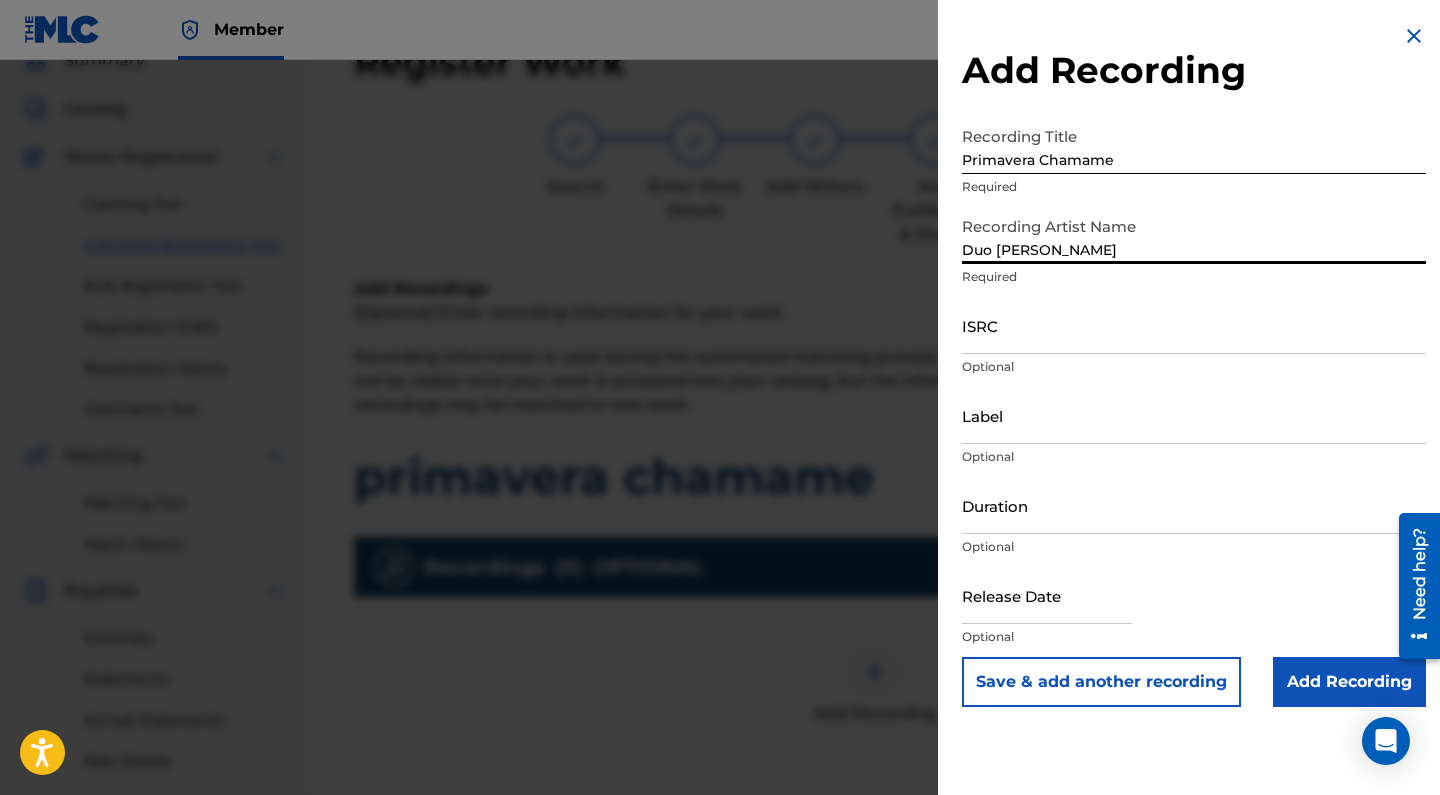 type on "Duo [PERSON_NAME]" 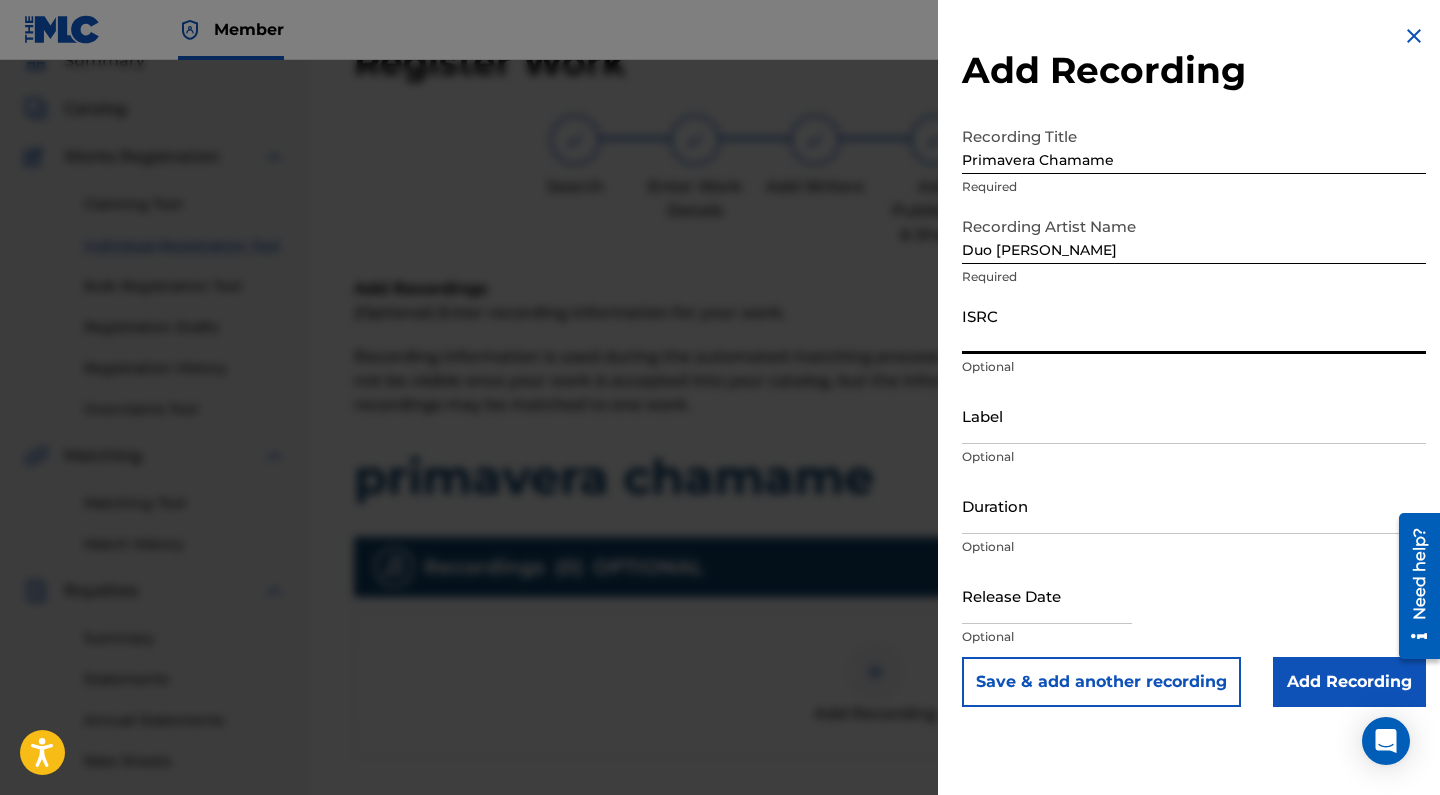 paste on "uscgj2418637" 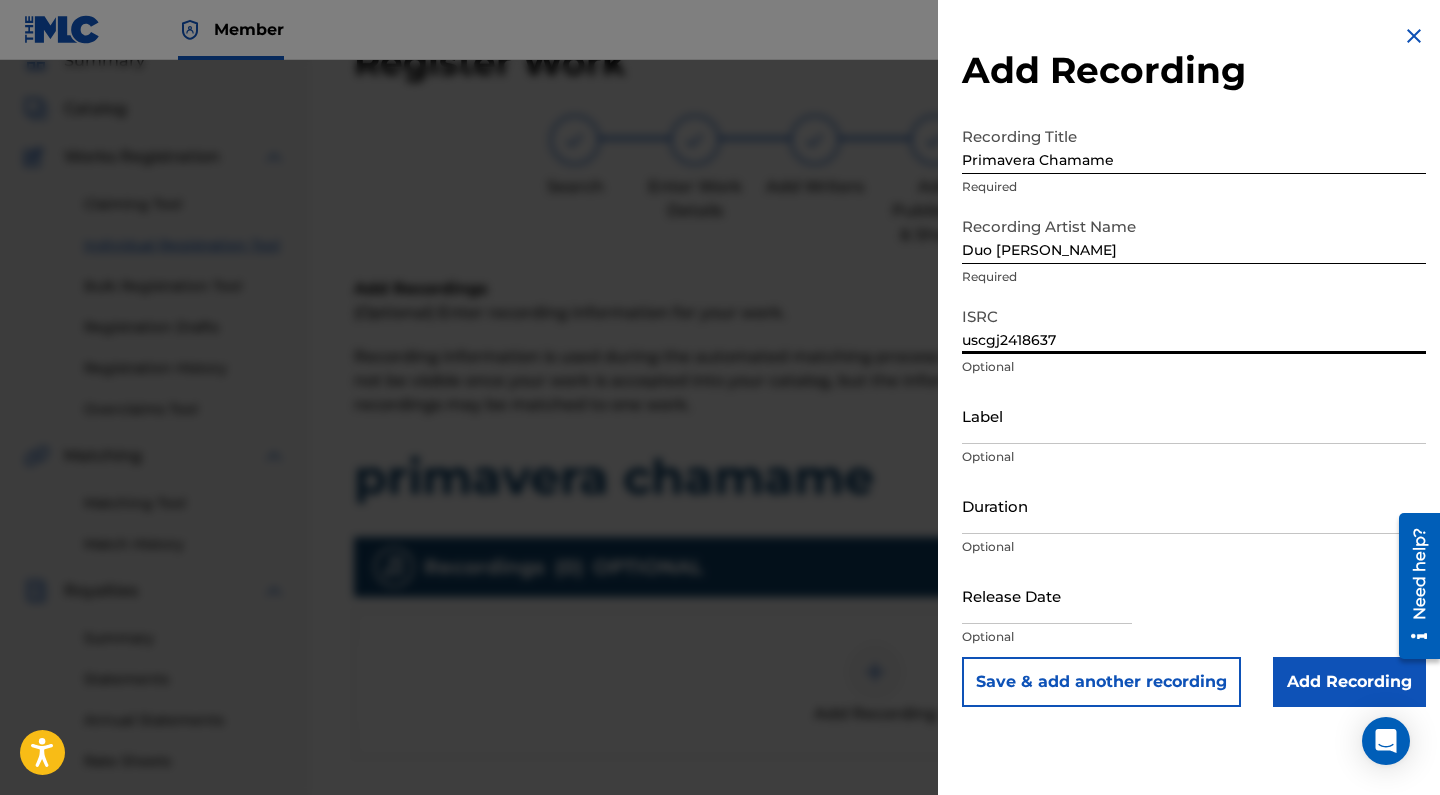 type on "uscgj2418637" 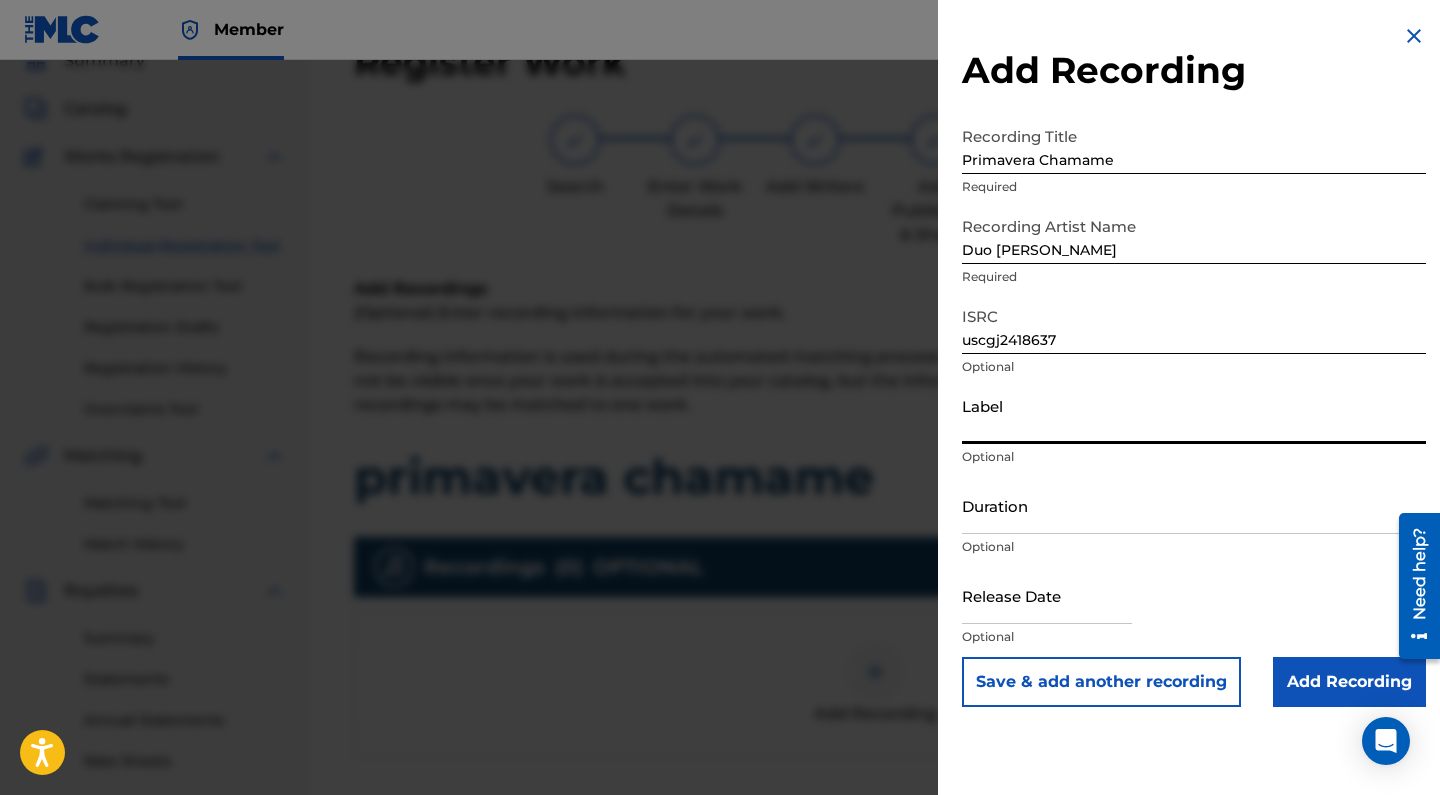 paste on "Dianoia Records & [PERSON_NAME]" 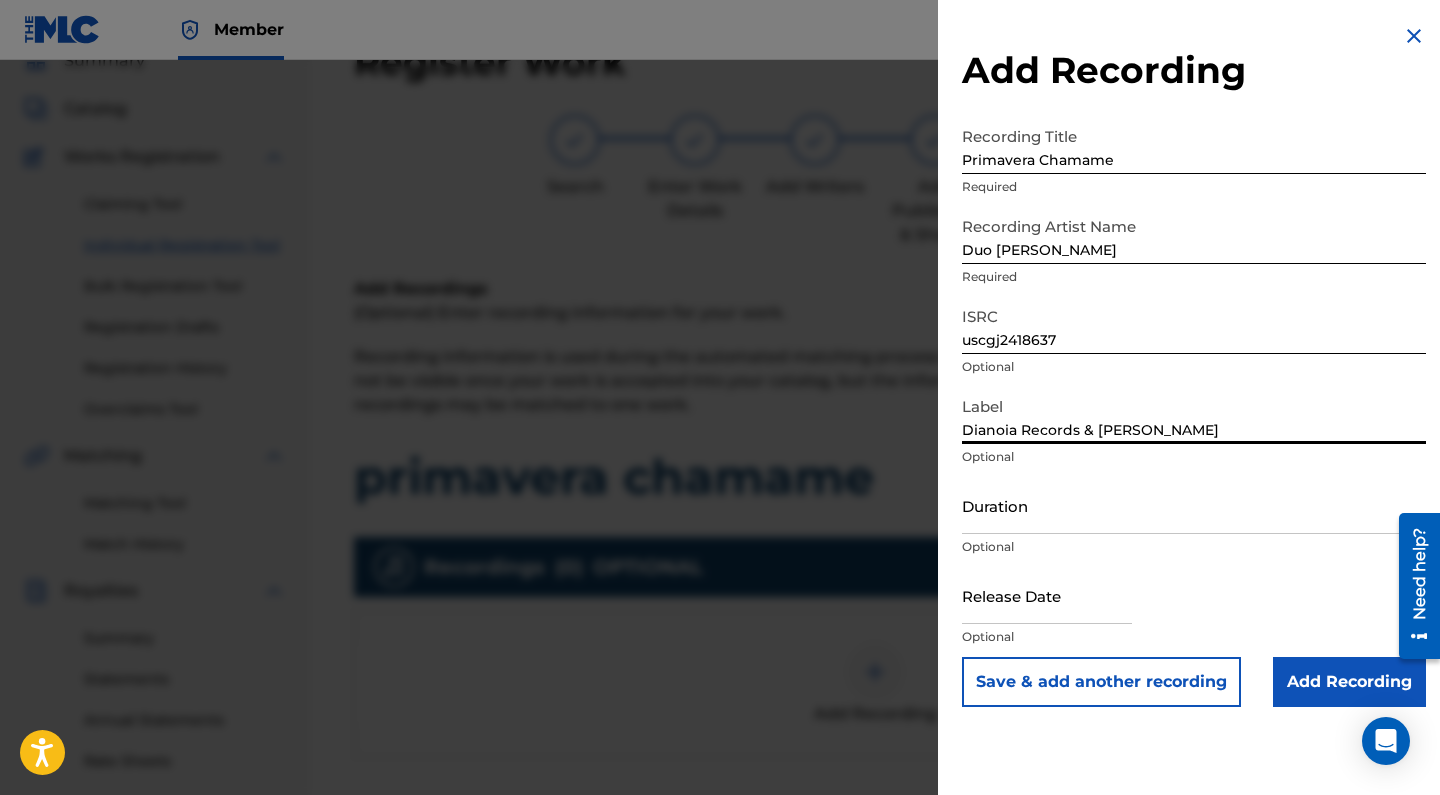 type on "Dianoia Records & [PERSON_NAME]" 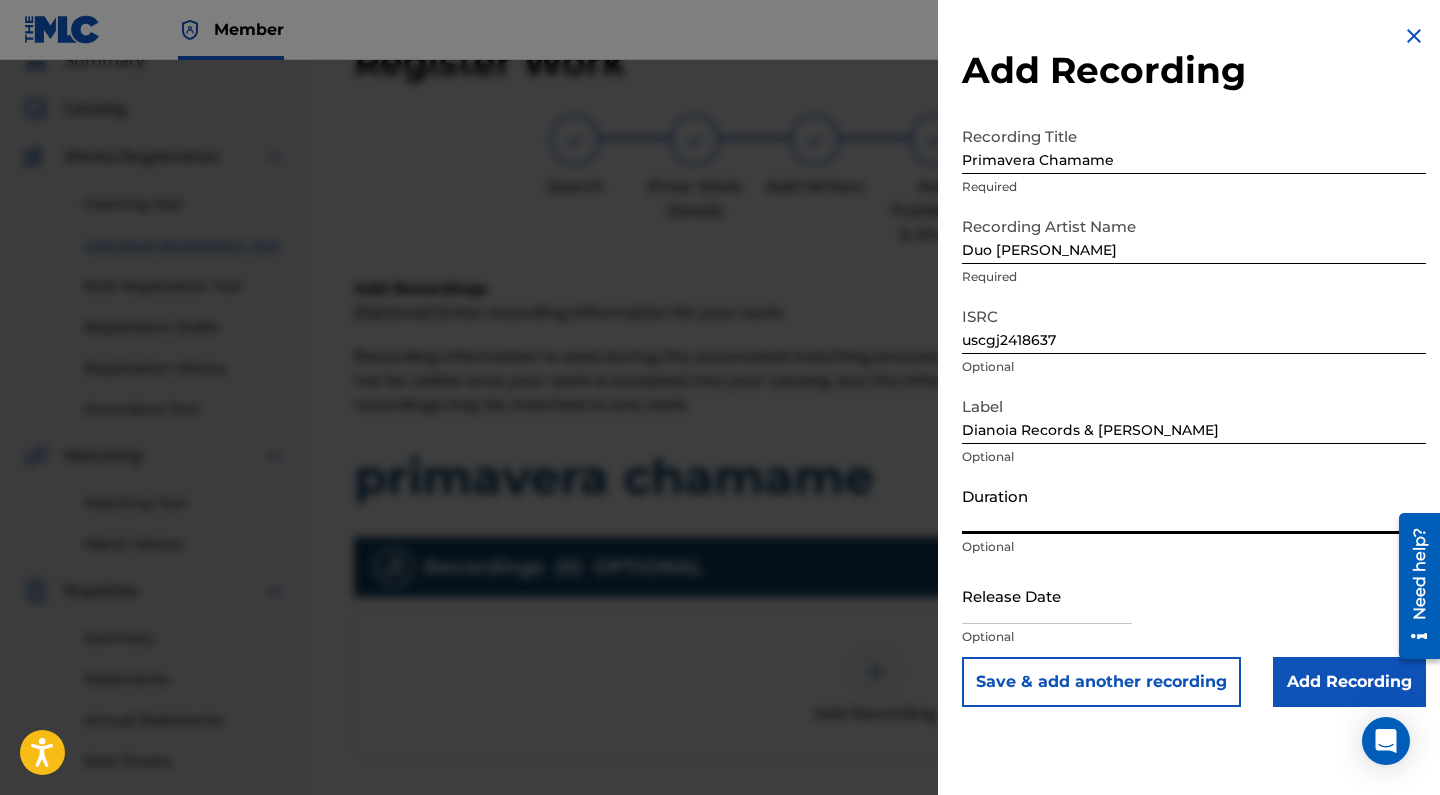 click on "Duration" at bounding box center (1194, 505) 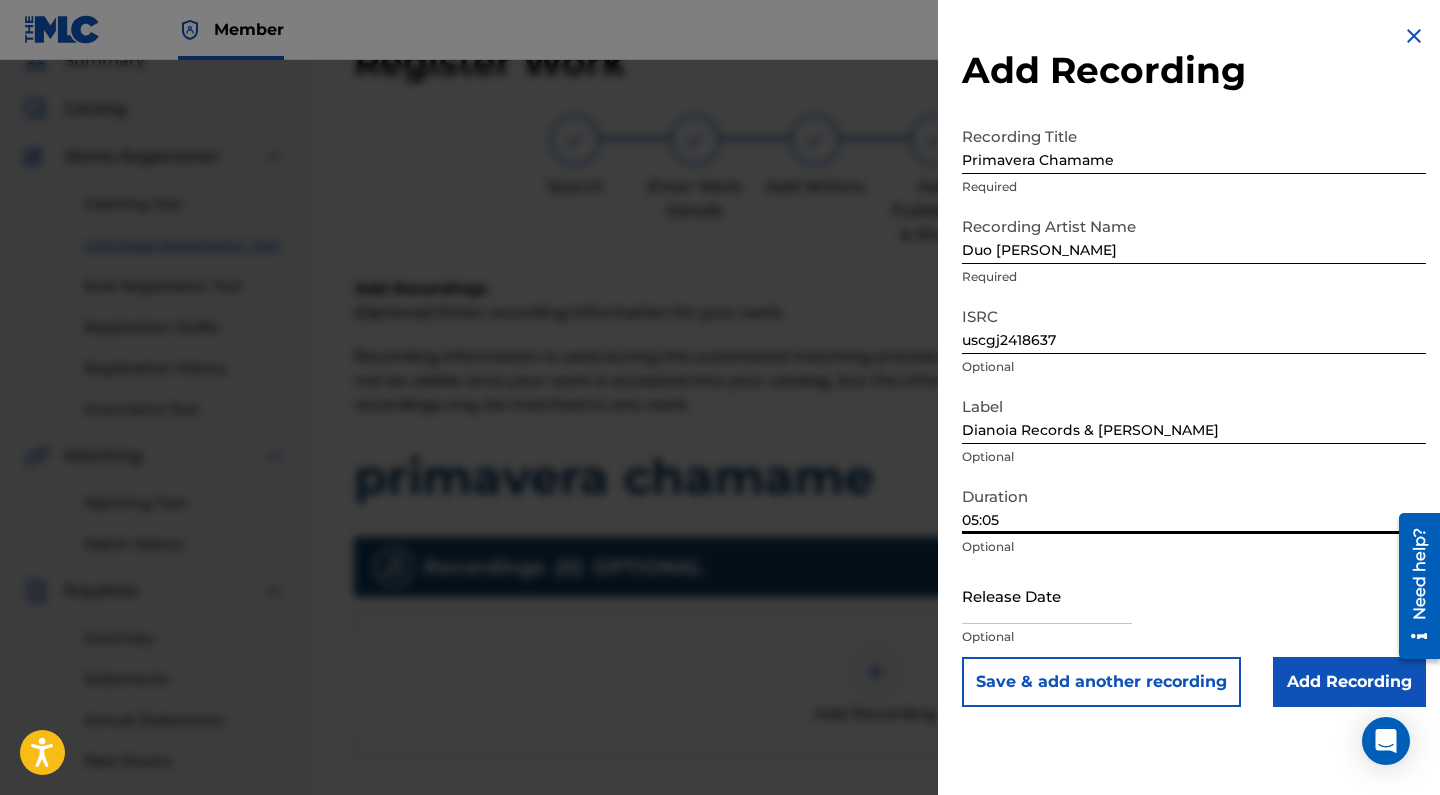 type on "05:05" 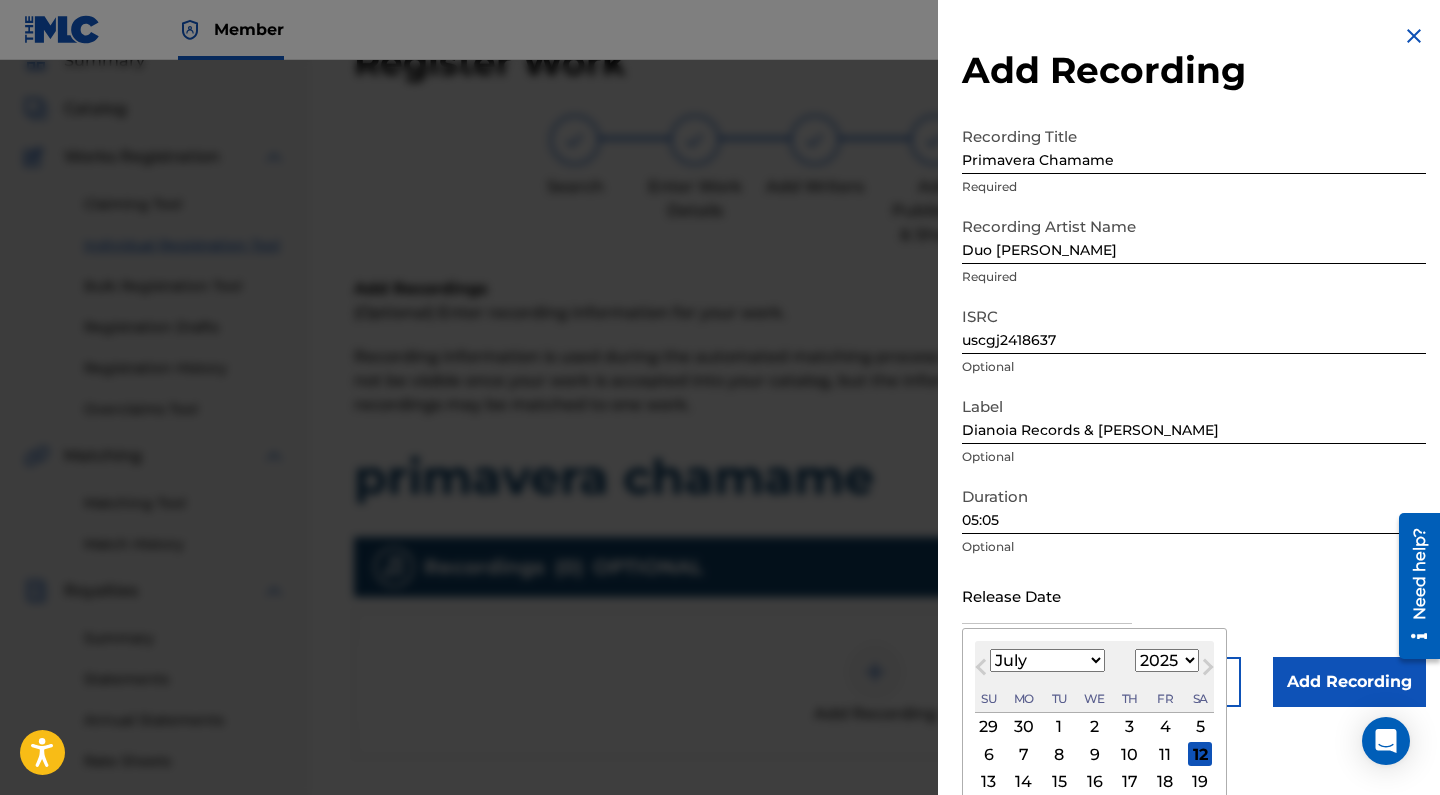 click on "1899 1900 1901 1902 1903 1904 1905 1906 1907 1908 1909 1910 1911 1912 1913 1914 1915 1916 1917 1918 1919 1920 1921 1922 1923 1924 1925 1926 1927 1928 1929 1930 1931 1932 1933 1934 1935 1936 1937 1938 1939 1940 1941 1942 1943 1944 1945 1946 1947 1948 1949 1950 1951 1952 1953 1954 1955 1956 1957 1958 1959 1960 1961 1962 1963 1964 1965 1966 1967 1968 1969 1970 1971 1972 1973 1974 1975 1976 1977 1978 1979 1980 1981 1982 1983 1984 1985 1986 1987 1988 1989 1990 1991 1992 1993 1994 1995 1996 1997 1998 1999 2000 2001 2002 2003 2004 2005 2006 2007 2008 2009 2010 2011 2012 2013 2014 2015 2016 2017 2018 2019 2020 2021 2022 2023 2024 2025 2026 2027 2028 2029 2030 2031 2032 2033 2034 2035 2036 2037 2038 2039 2040 2041 2042 2043 2044 2045 2046 2047 2048 2049 2050 2051 2052 2053 2054 2055 2056 2057 2058 2059 2060 2061 2062 2063 2064 2065 2066 2067 2068 2069 2070 2071 2072 2073 2074 2075 2076 2077 2078 2079 2080 2081 2082 2083 2084 2085 2086 2087 2088 2089 2090 2091 2092 2093 2094 2095 2096 2097 2098 2099 2100" at bounding box center (1167, 660) 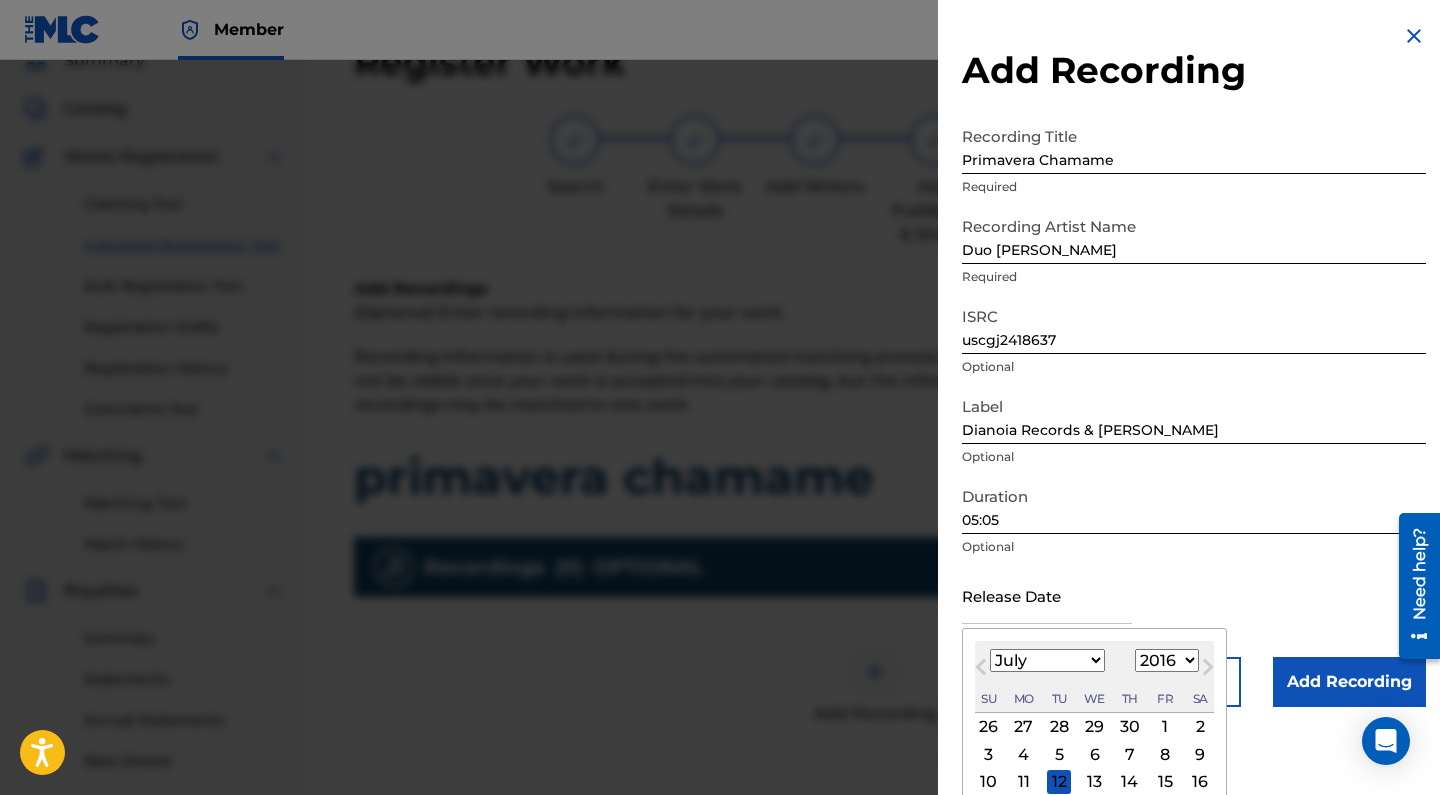 select on "9" 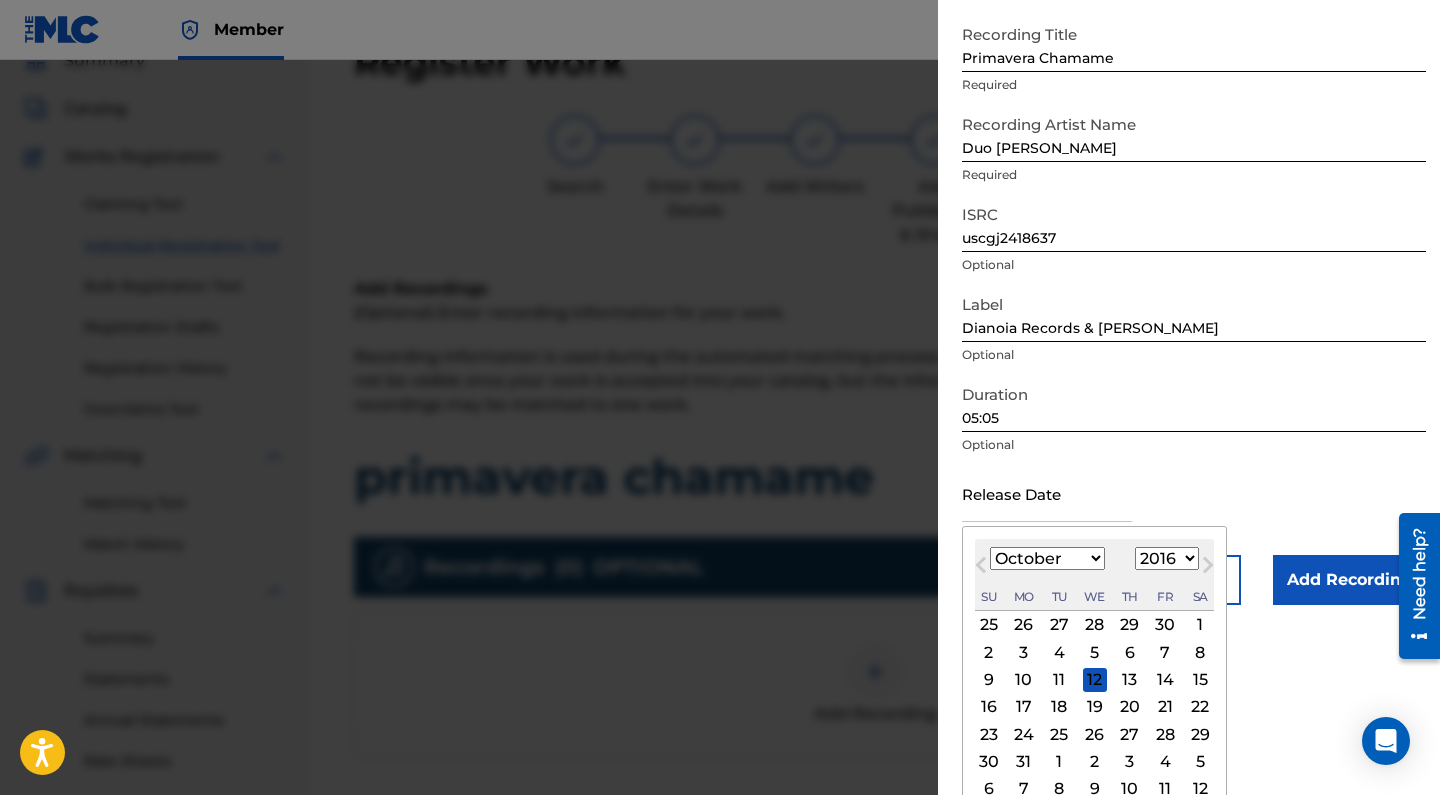 scroll, scrollTop: 103, scrollLeft: 0, axis: vertical 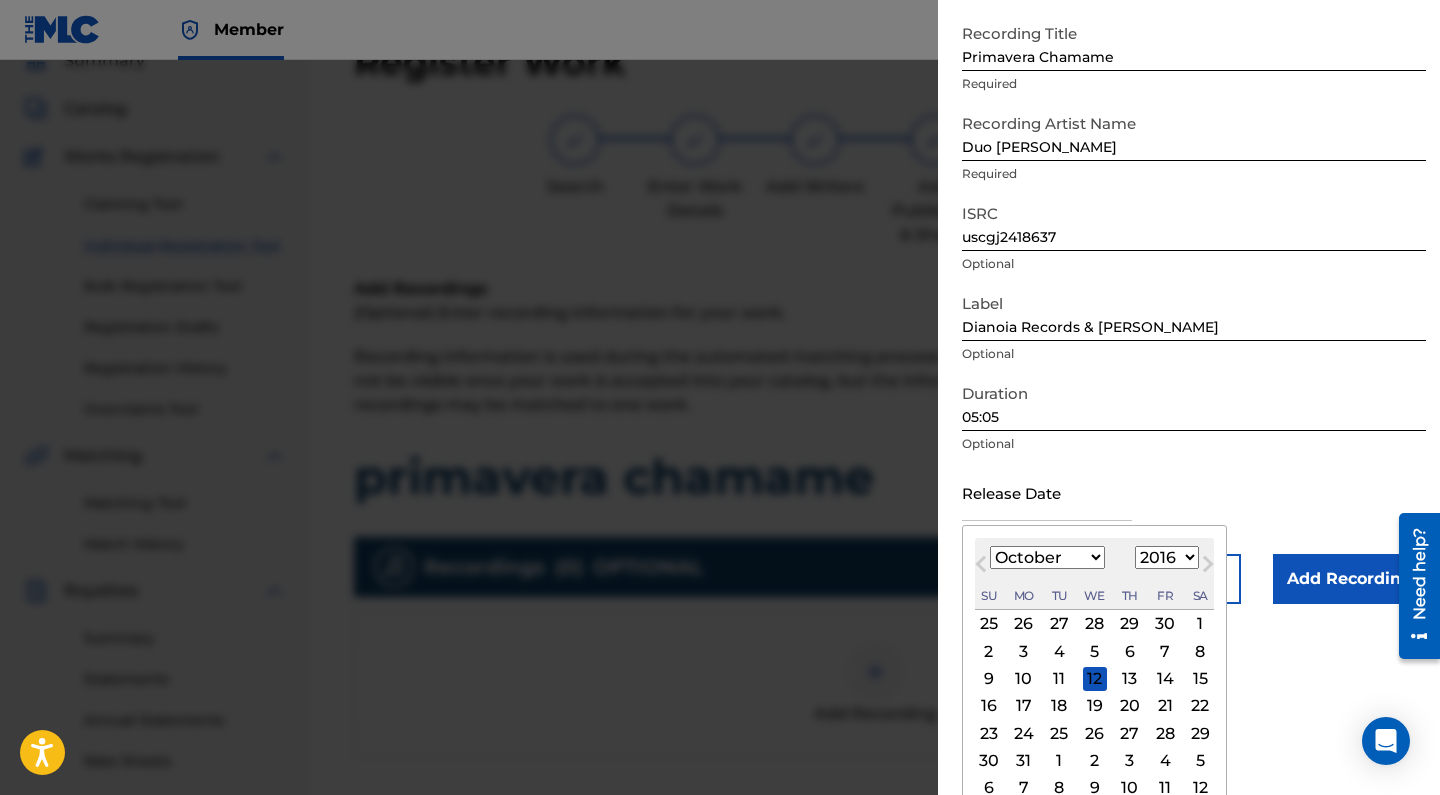 click on "23" at bounding box center (989, 733) 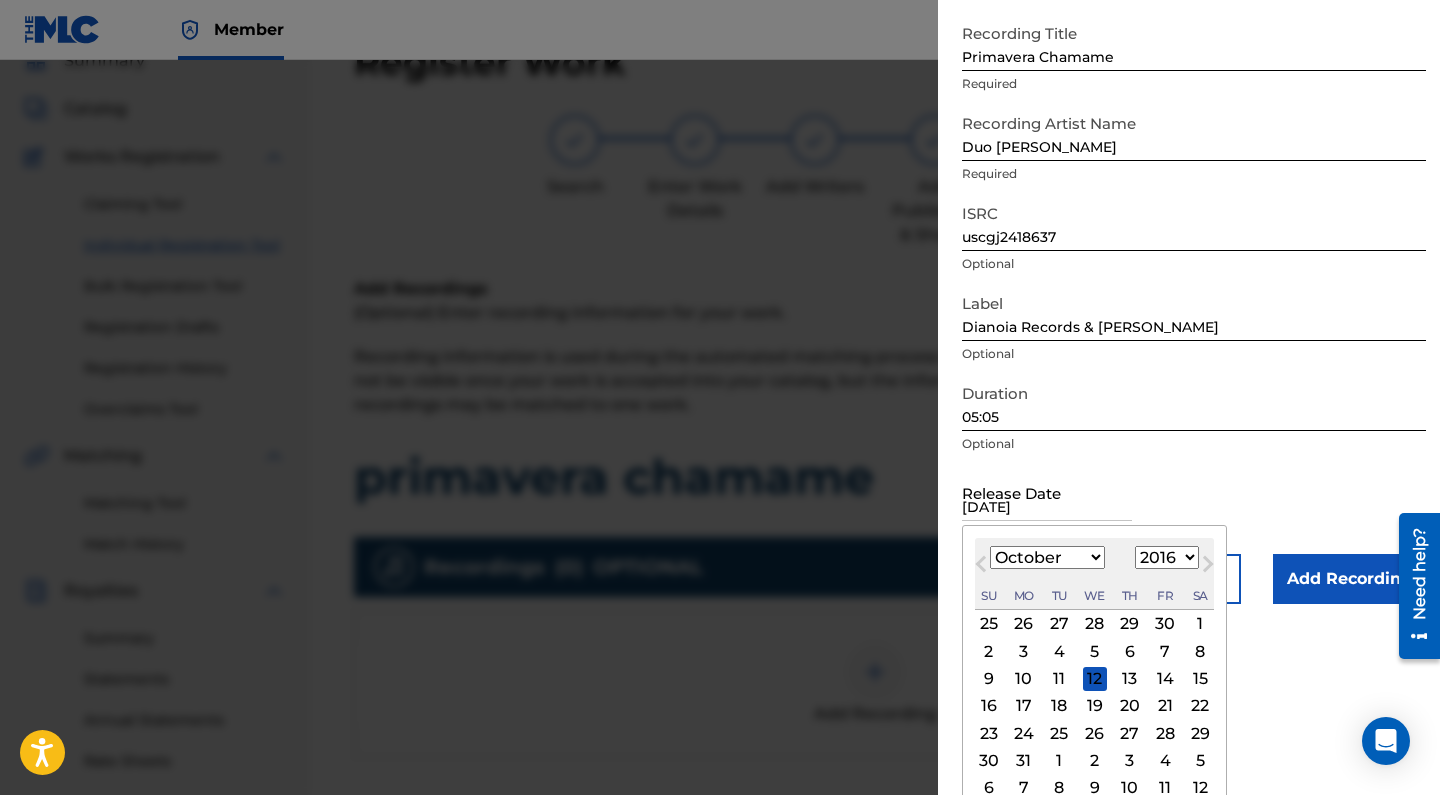 scroll, scrollTop: 0, scrollLeft: 0, axis: both 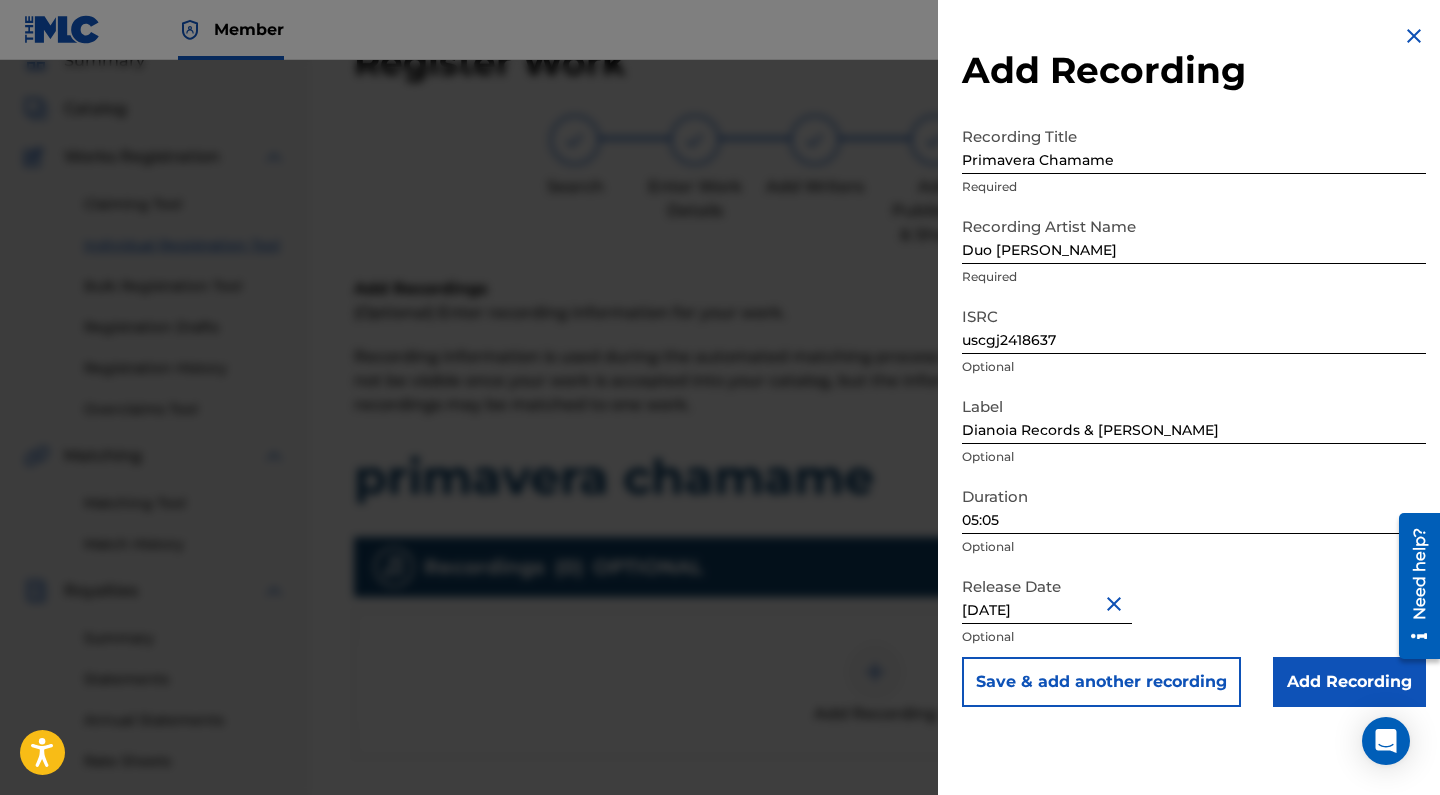 click on "Save & add another recording" at bounding box center [1101, 682] 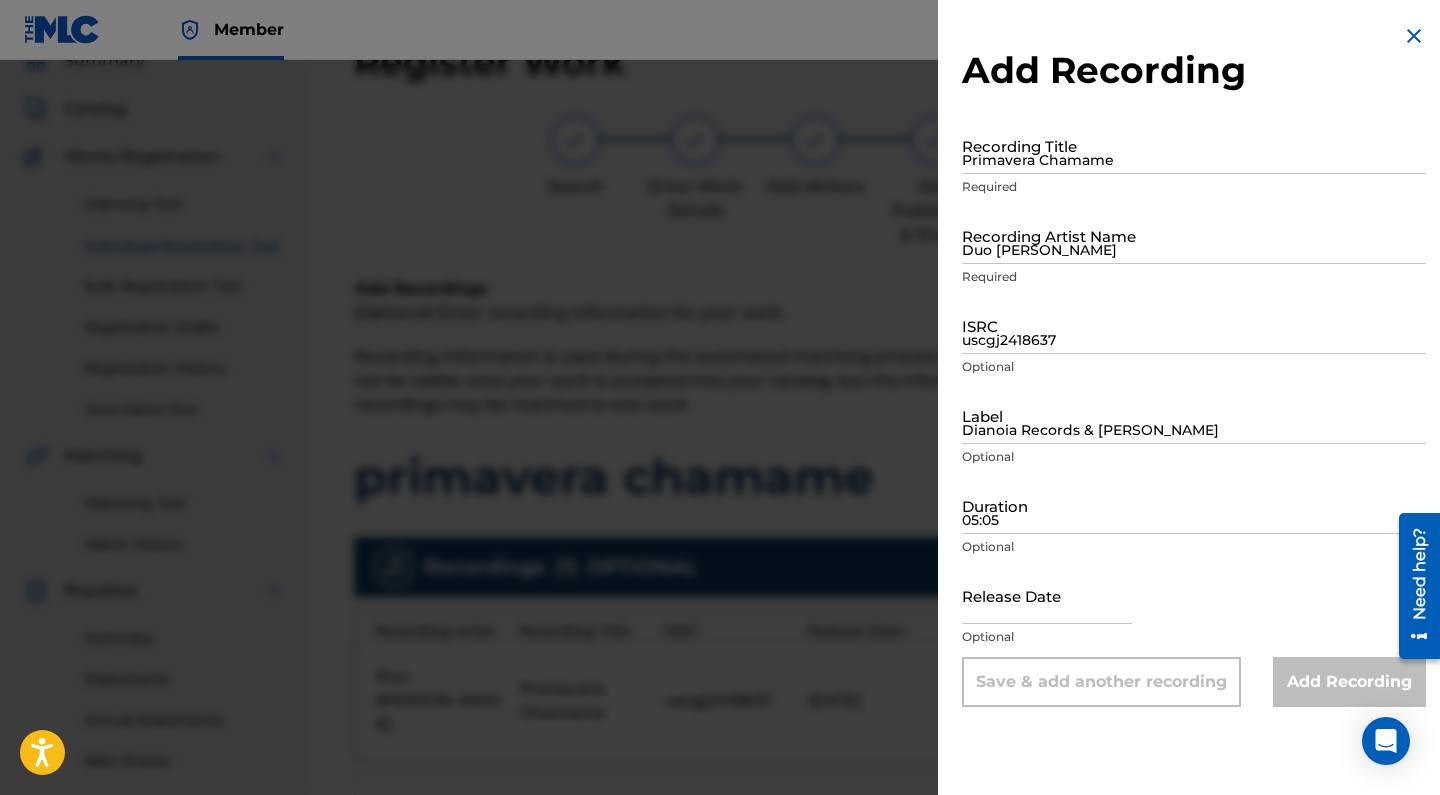 click on "Primavera Chamame" at bounding box center [1194, 145] 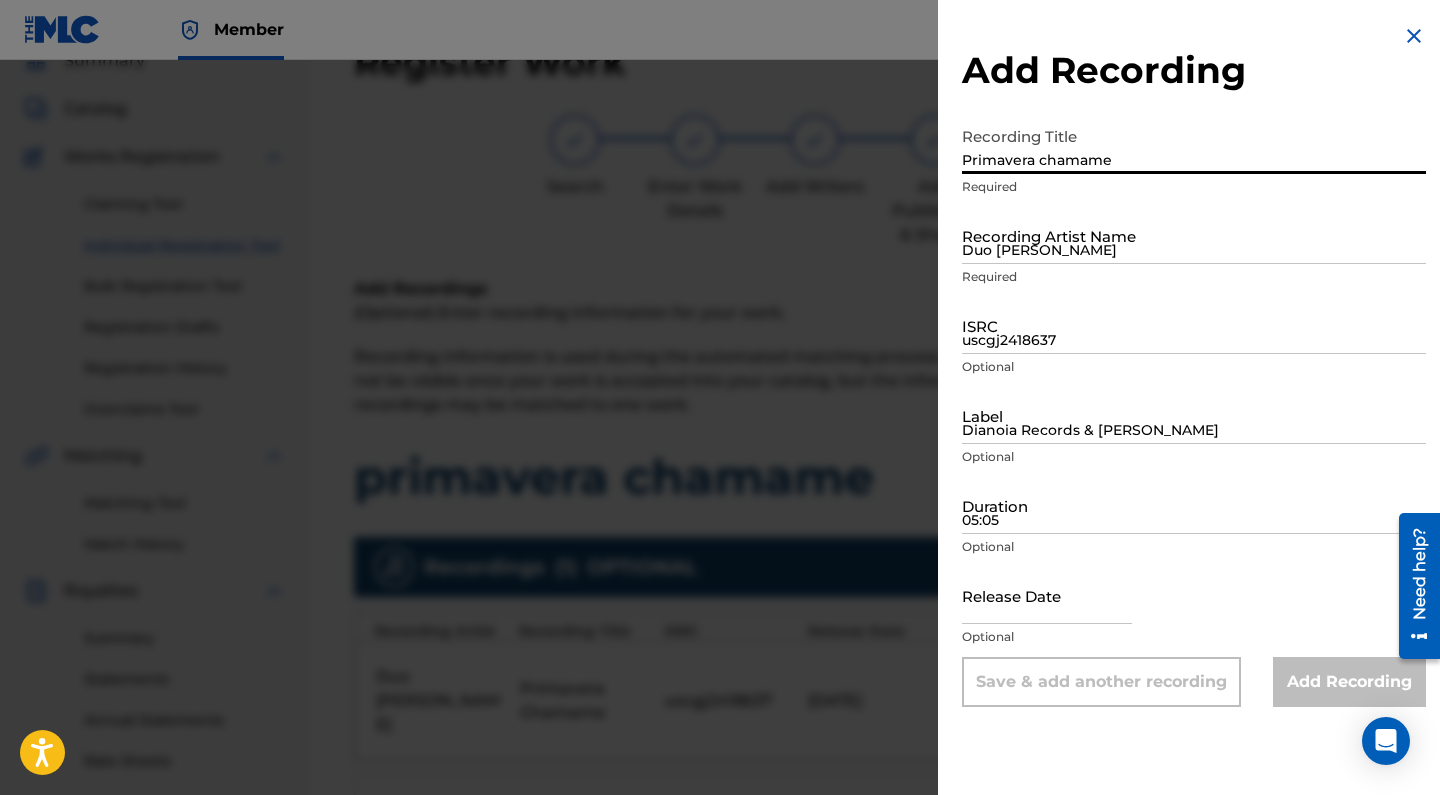 click on "Primavera chamame" at bounding box center [1194, 145] 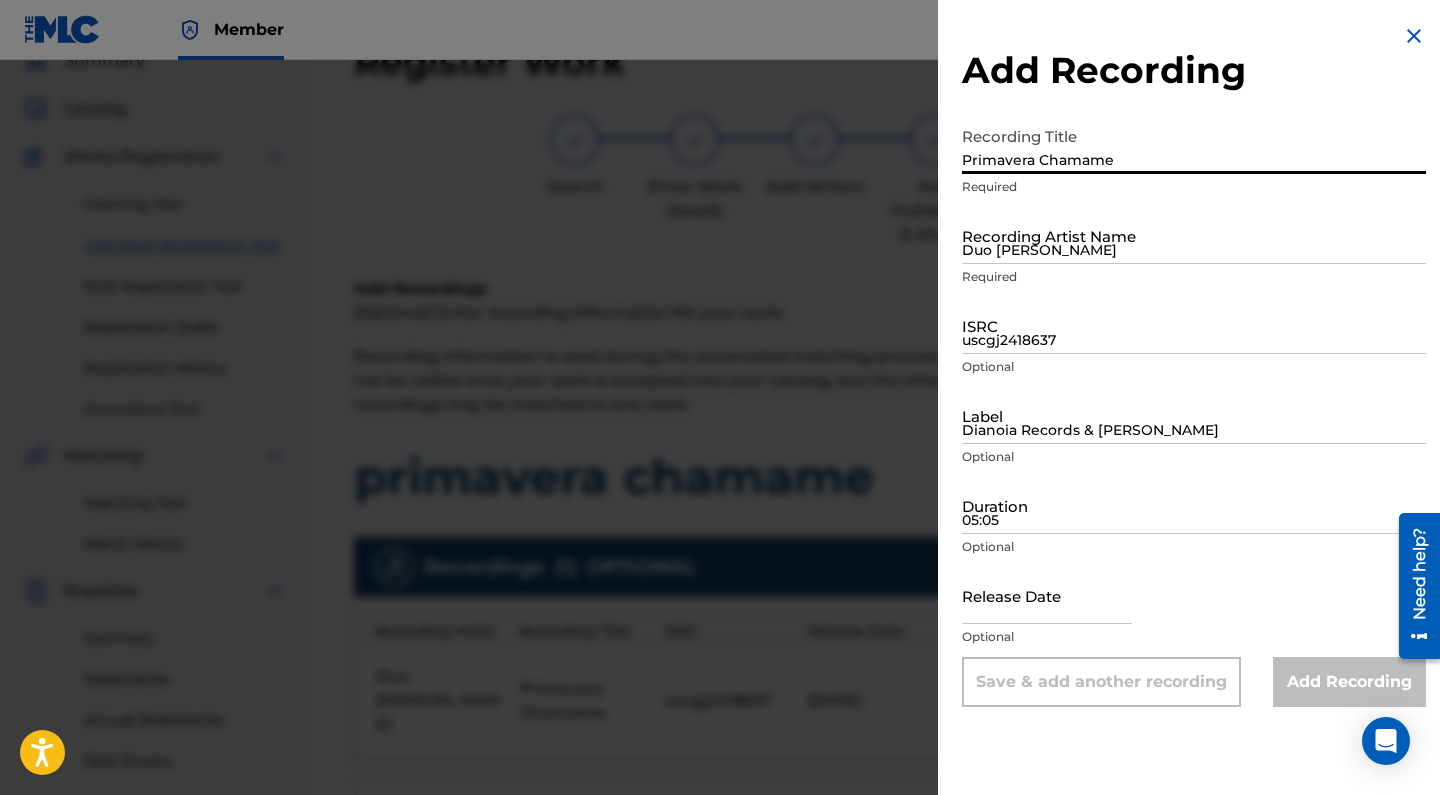 type on "Primavera Chamame" 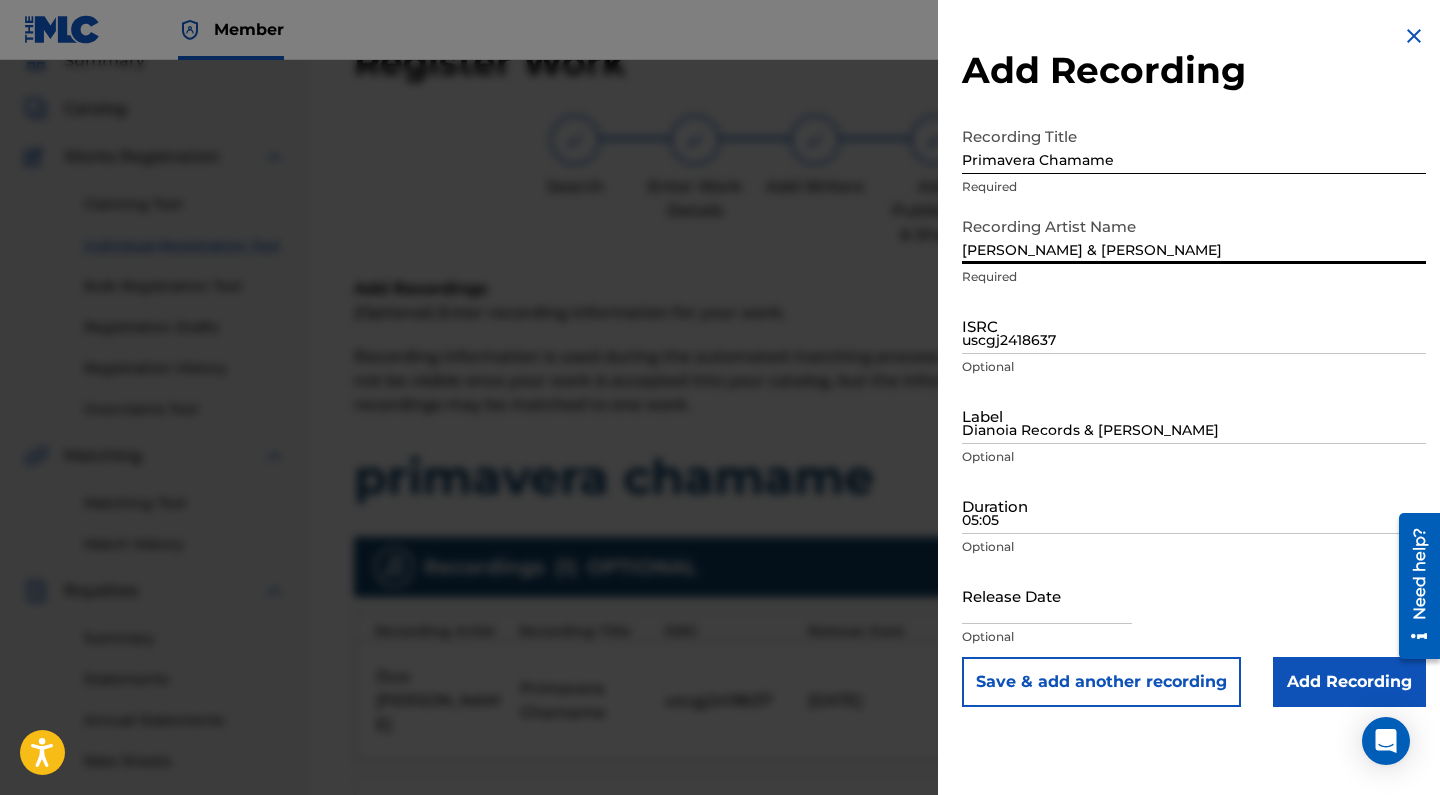 type on "[PERSON_NAME] & [PERSON_NAME]" 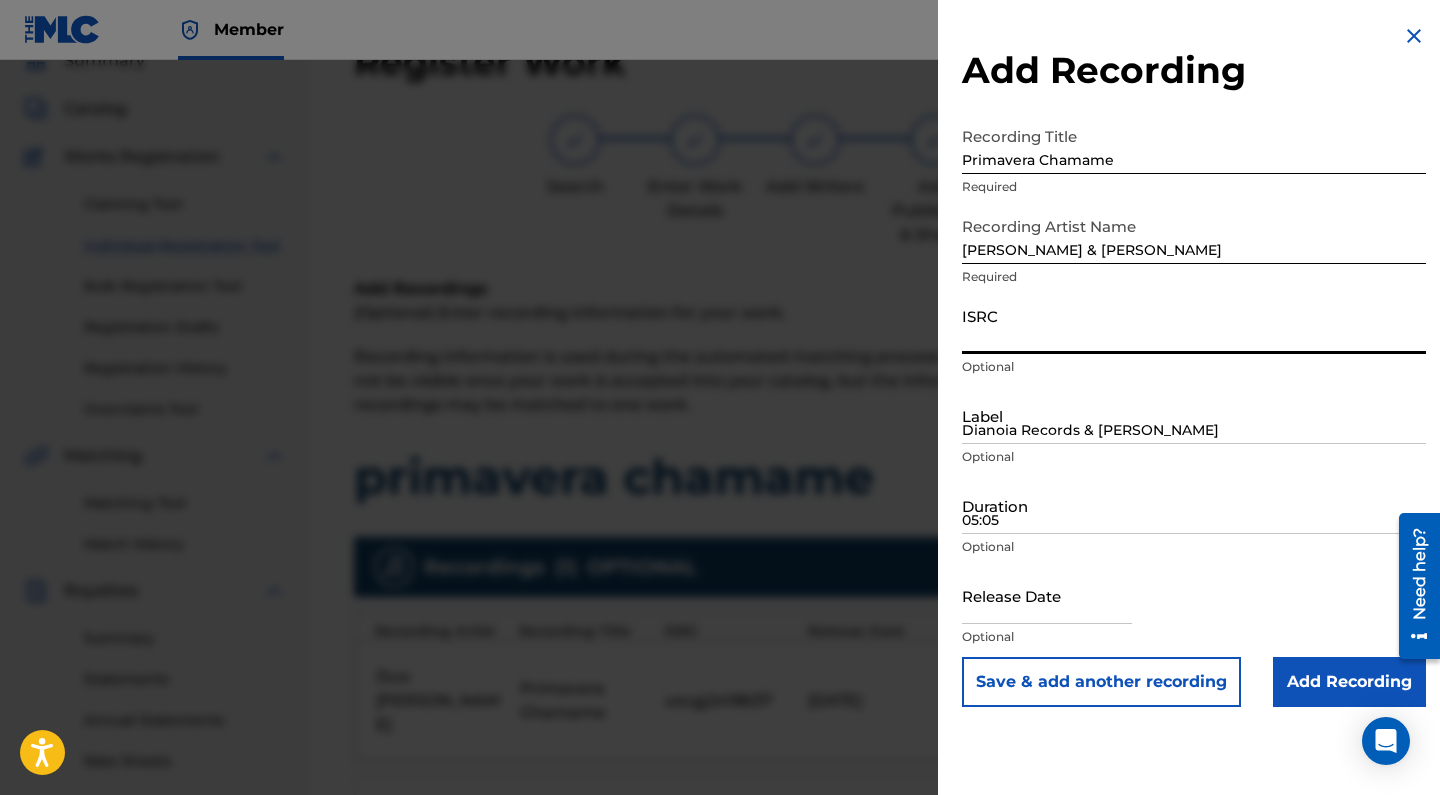 paste on "ushm82536269" 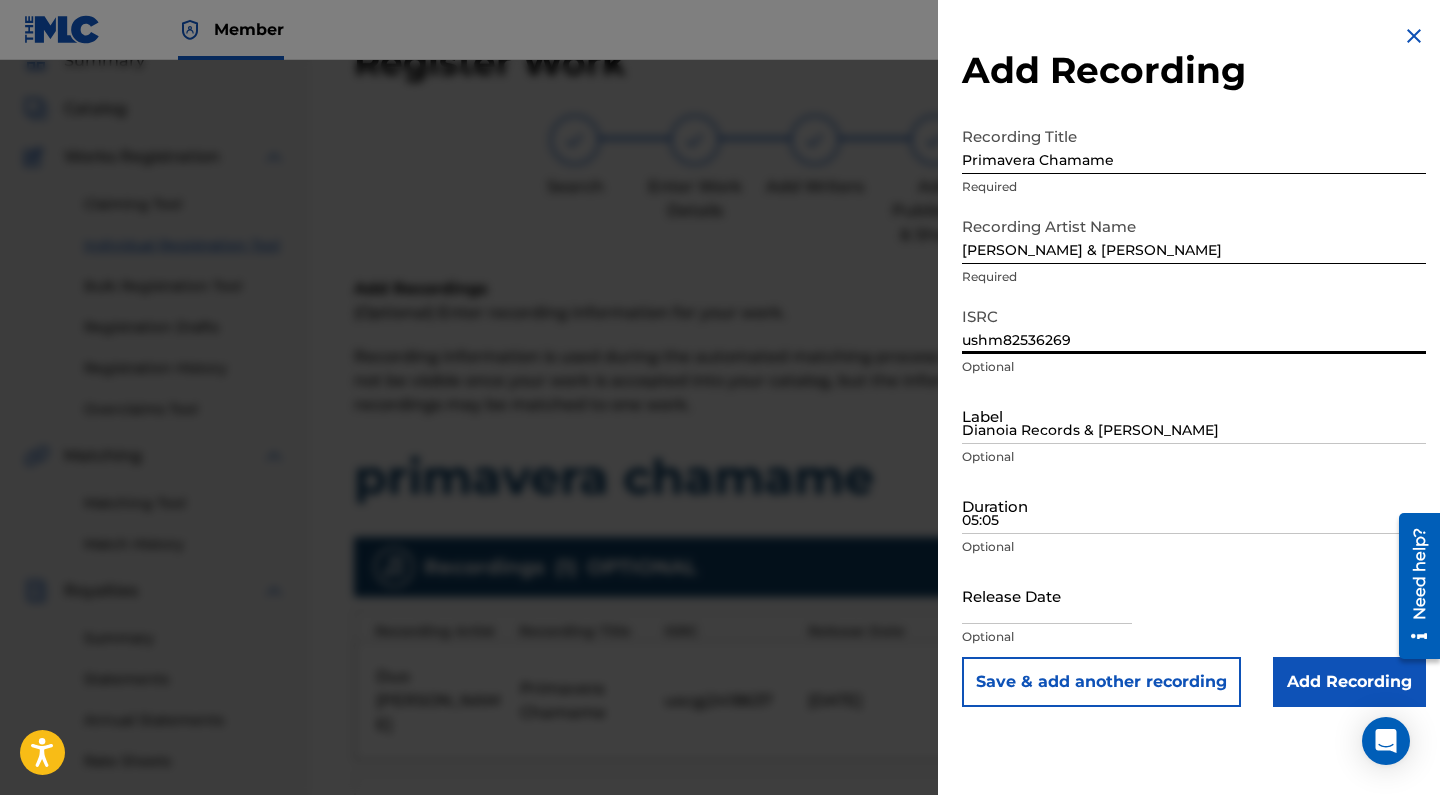 type on "ushm82536269" 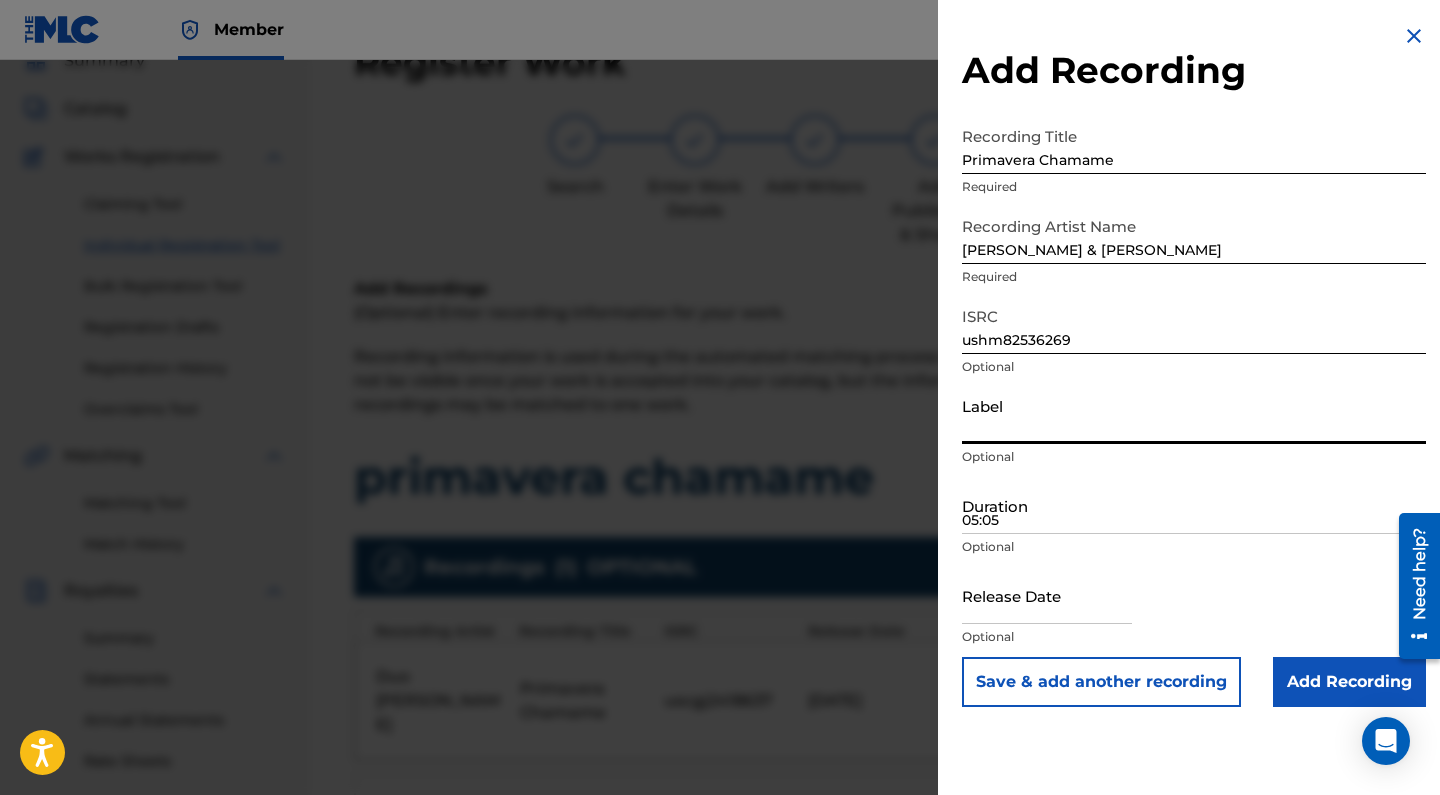 paste on "Dianoia Records - [PERSON_NAME] LLC" 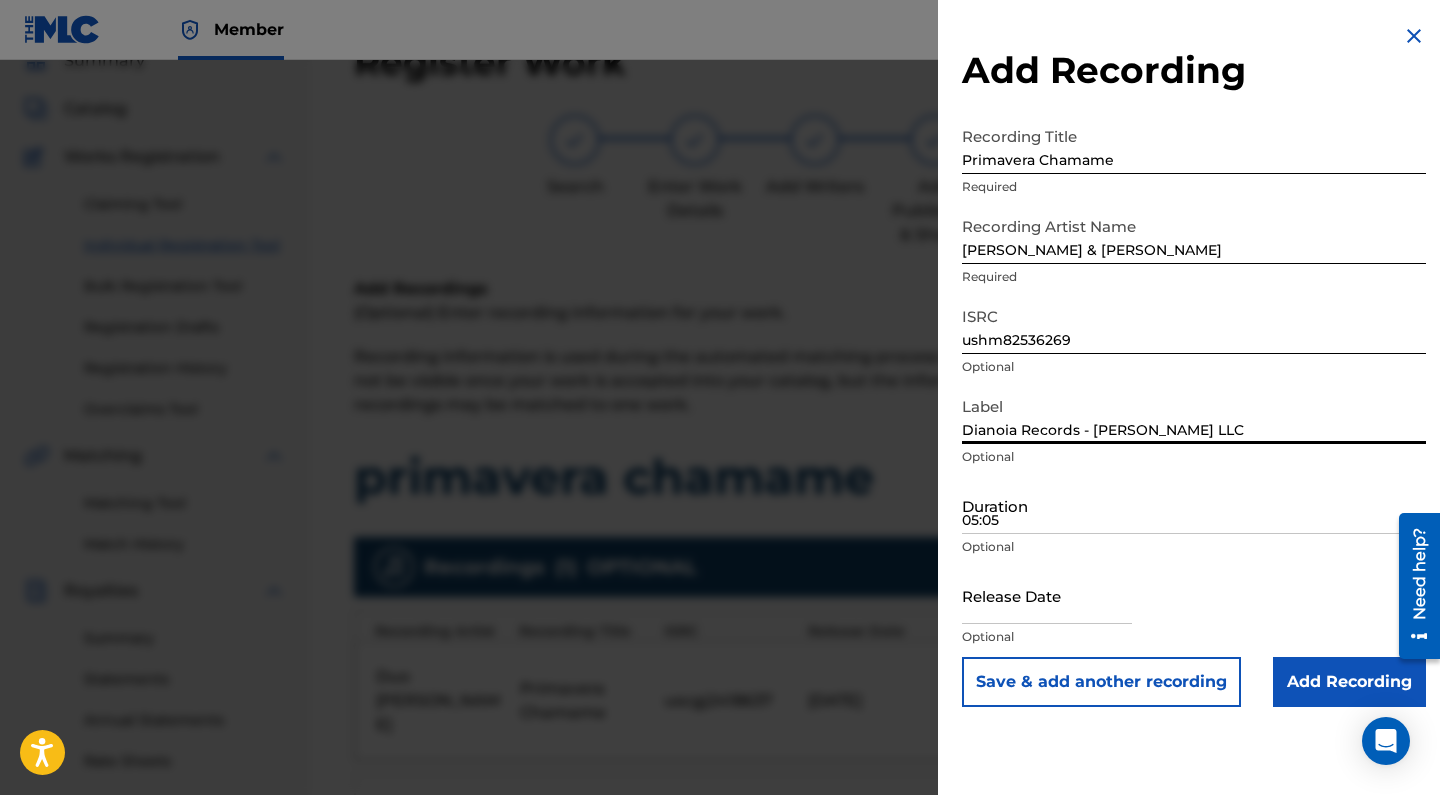 type on "Dianoia Records - [PERSON_NAME] LLC" 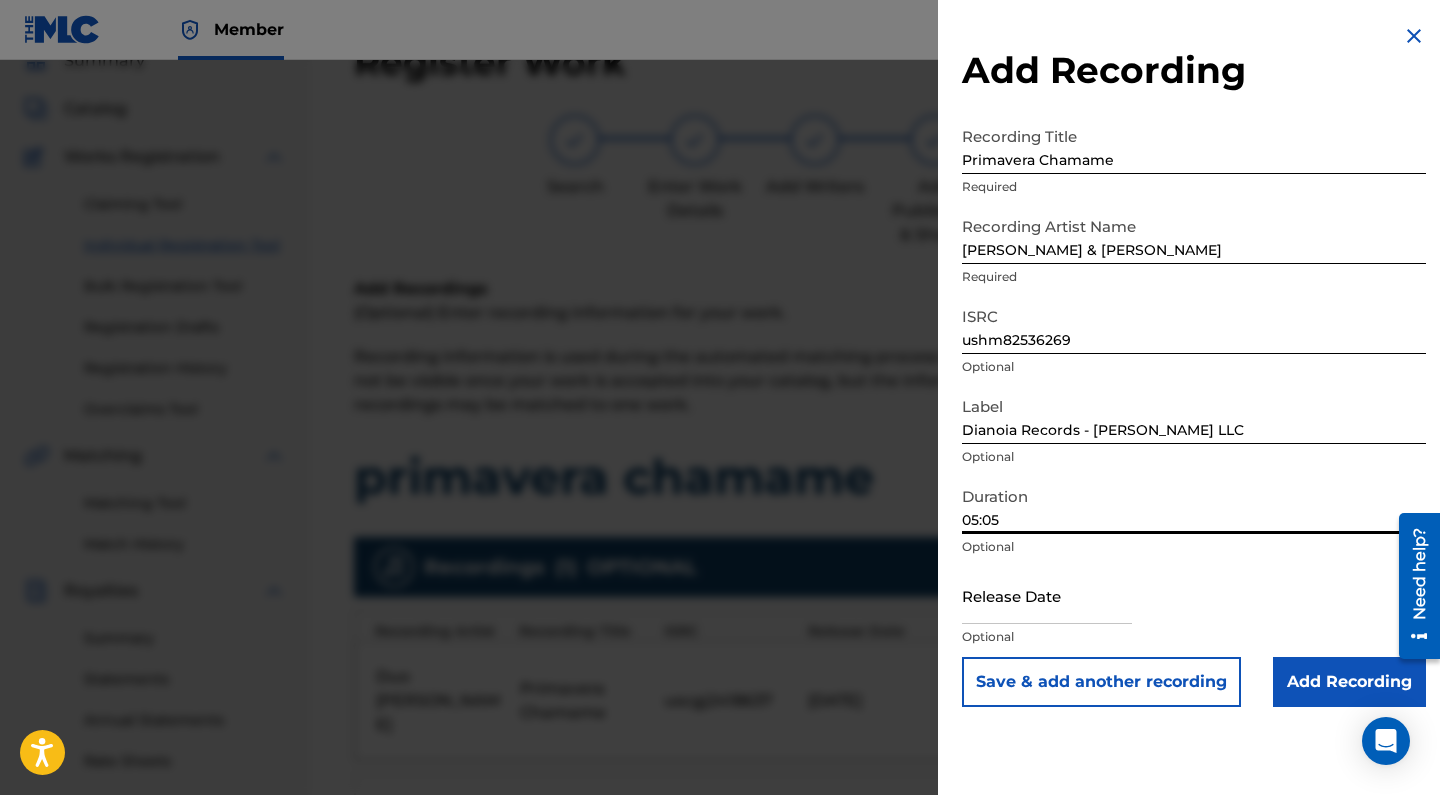 type on "05:05" 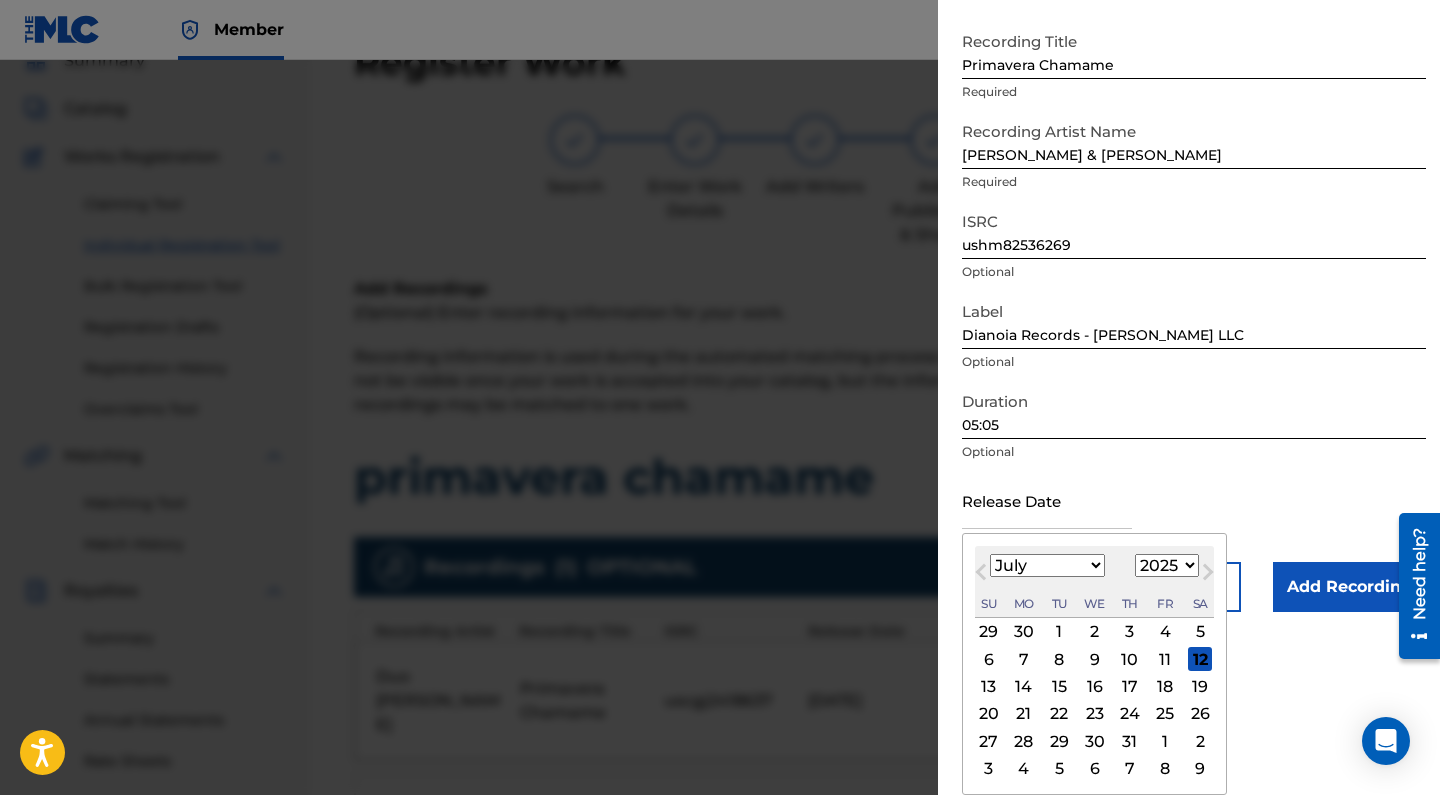 scroll, scrollTop: 95, scrollLeft: 0, axis: vertical 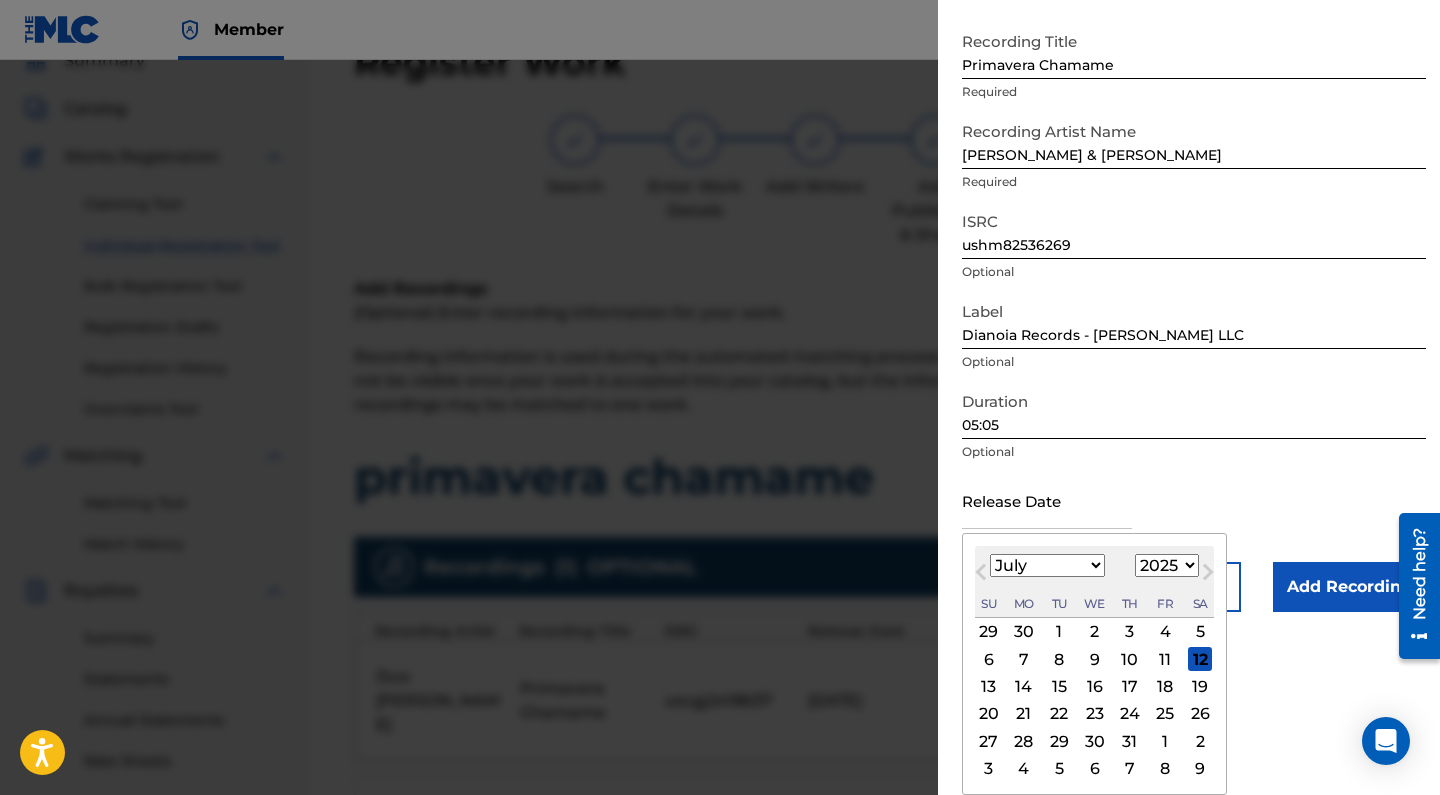 select on "4" 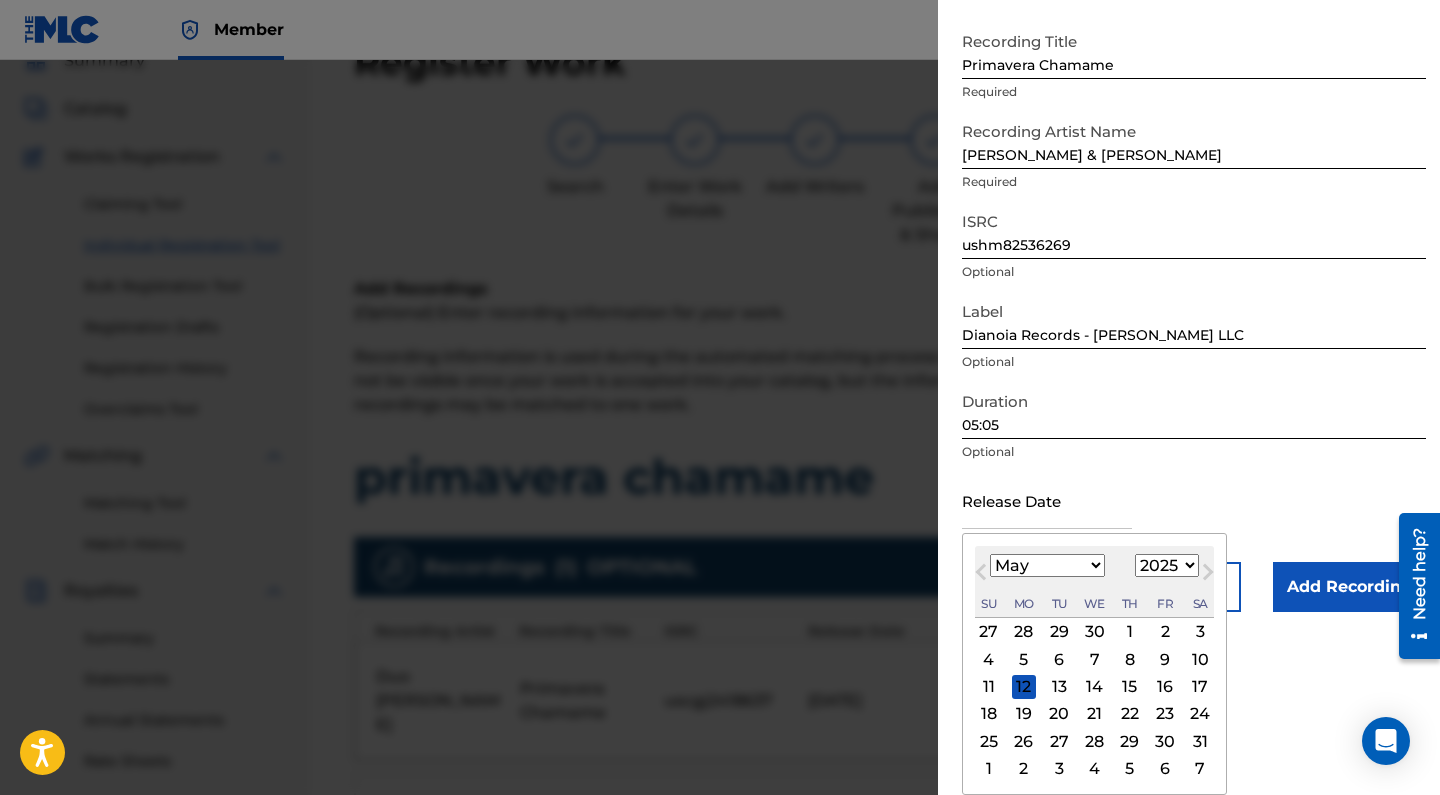 click on "3" at bounding box center (1200, 632) 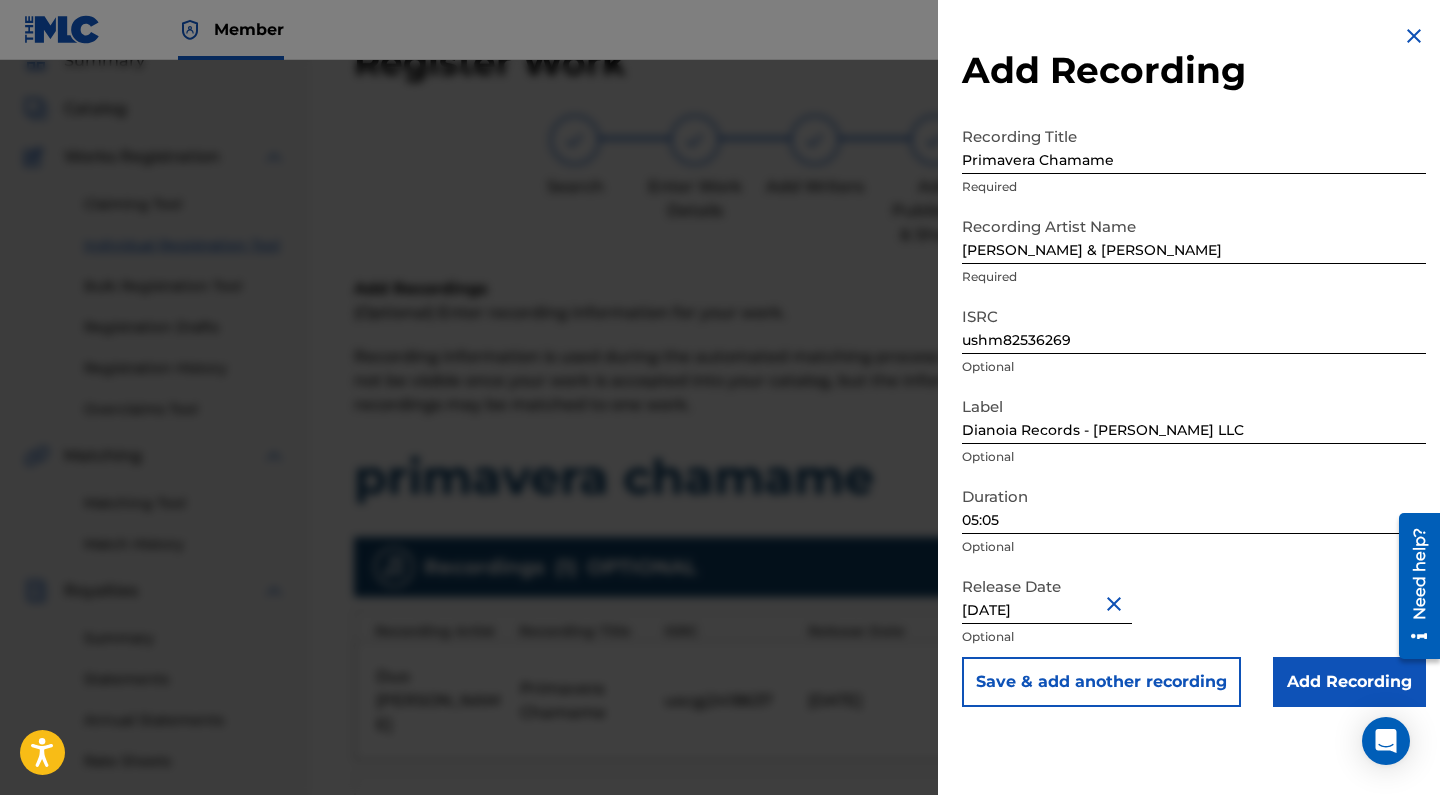 scroll, scrollTop: 0, scrollLeft: 0, axis: both 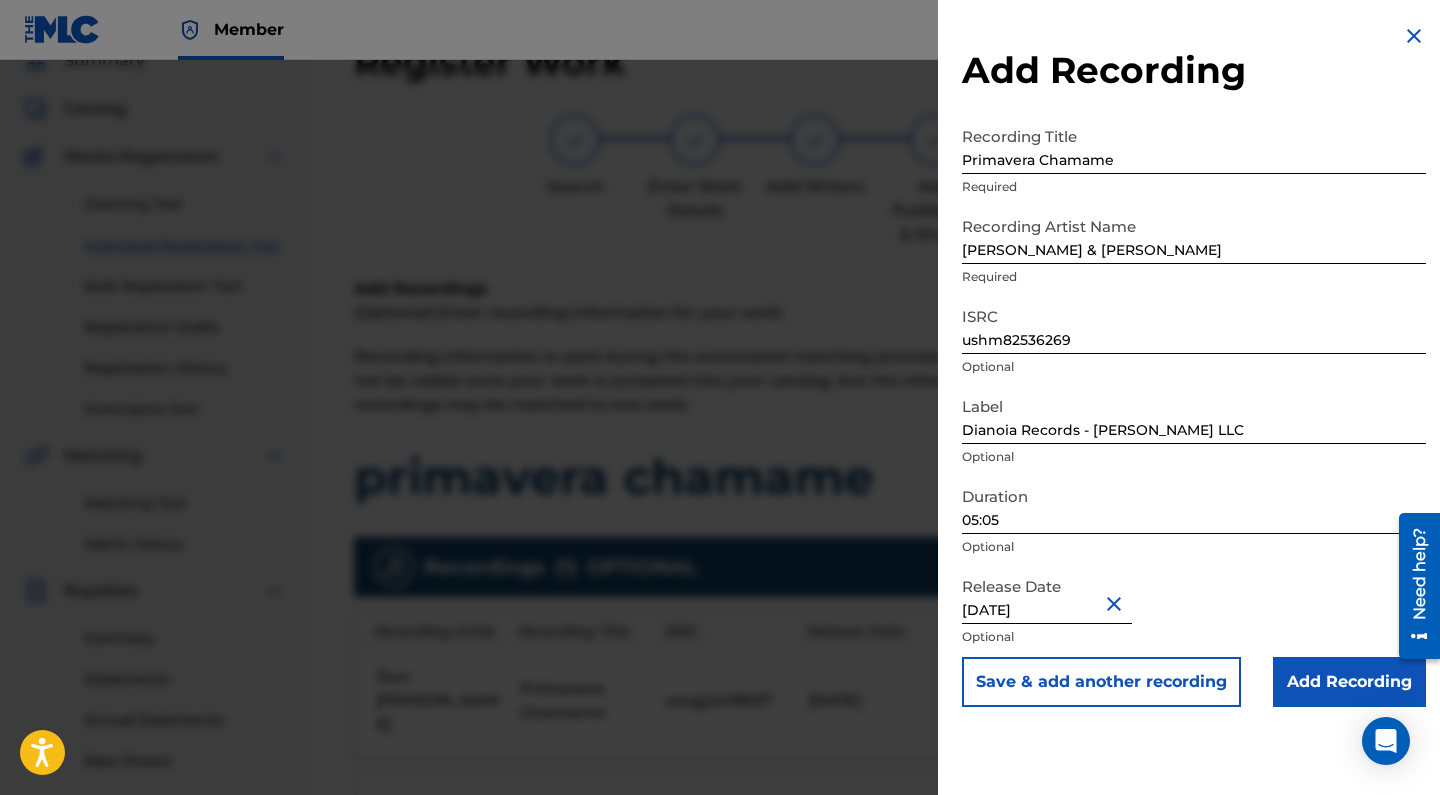 click on "Add Recording" at bounding box center (1349, 682) 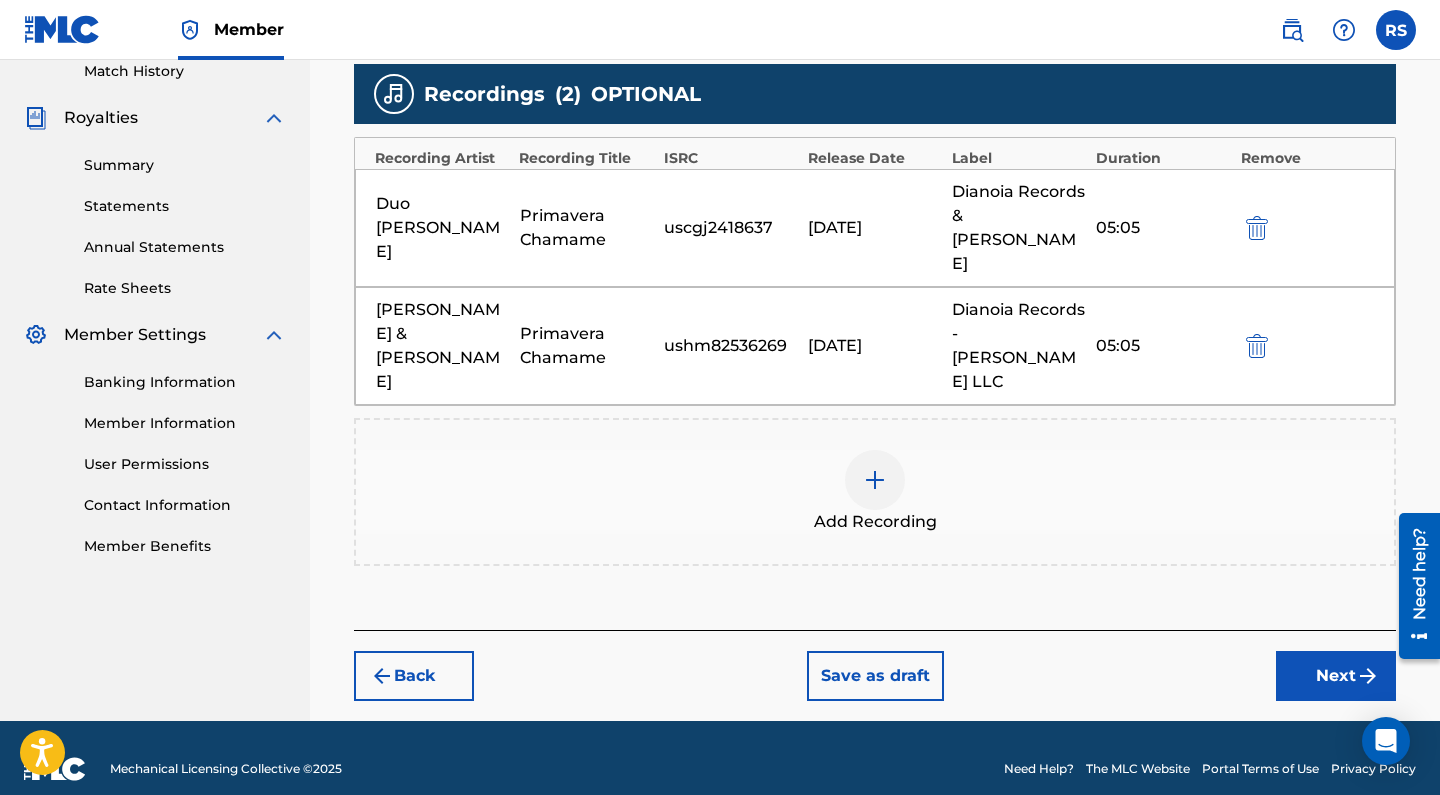 scroll, scrollTop: 561, scrollLeft: 0, axis: vertical 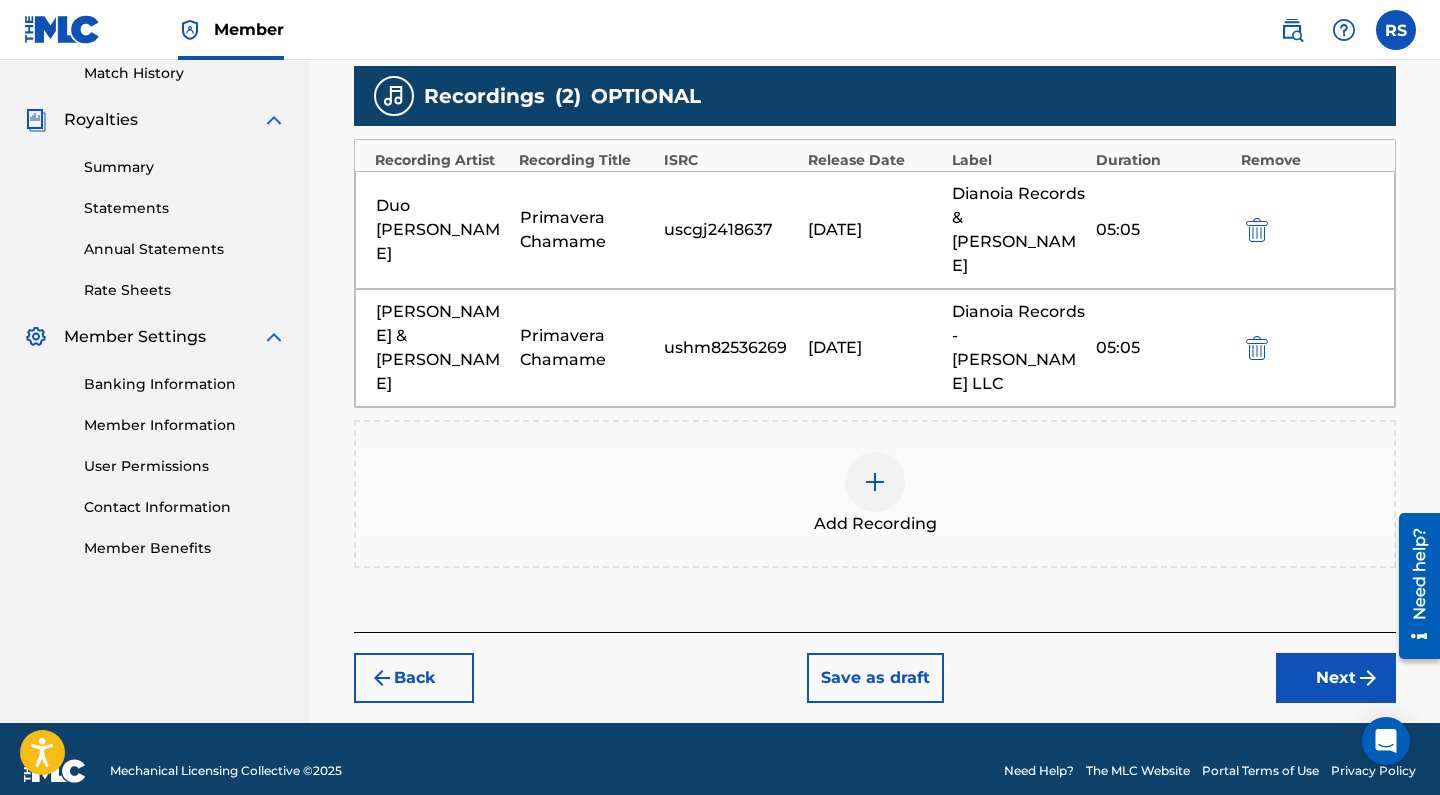 click on "Next" at bounding box center (1336, 678) 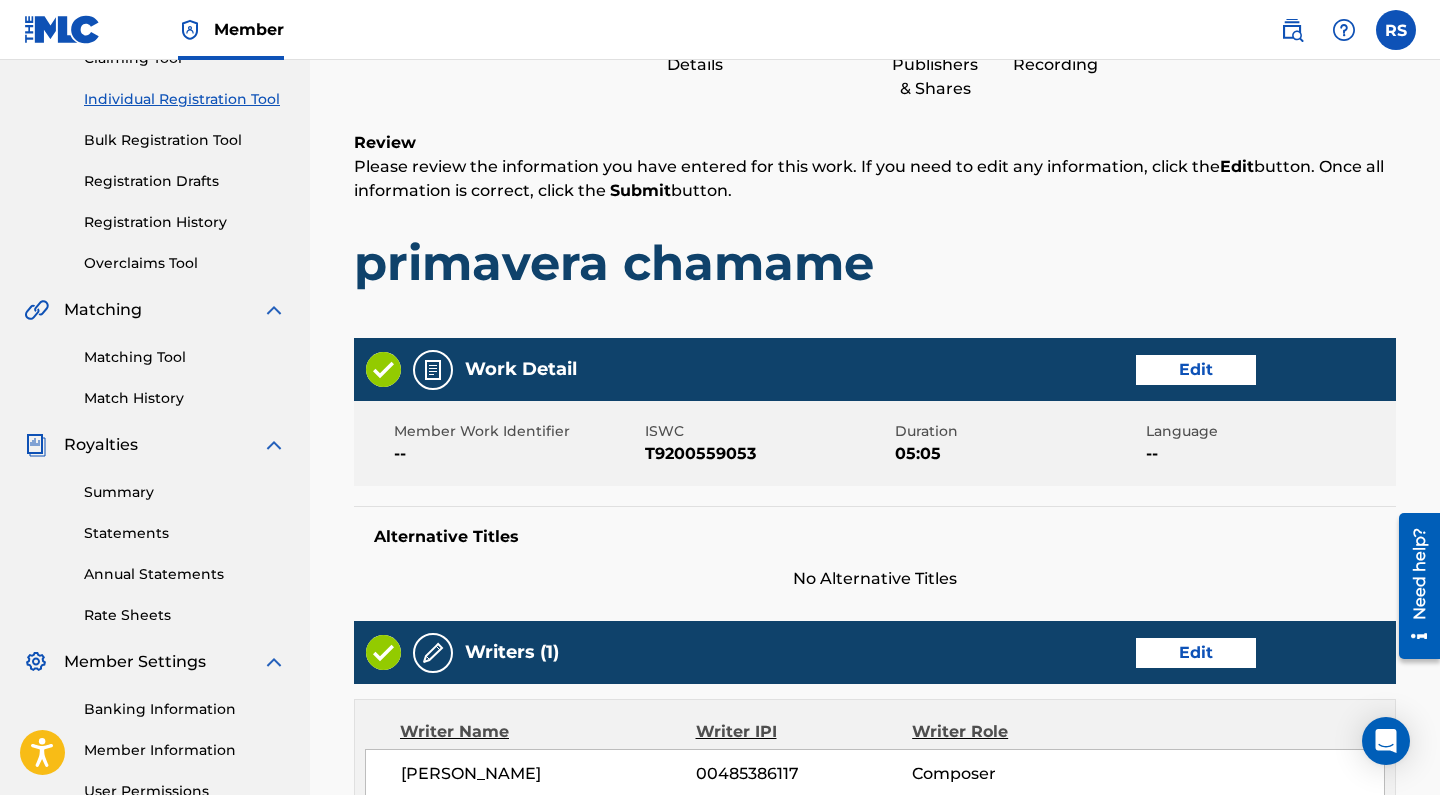 scroll, scrollTop: 237, scrollLeft: 0, axis: vertical 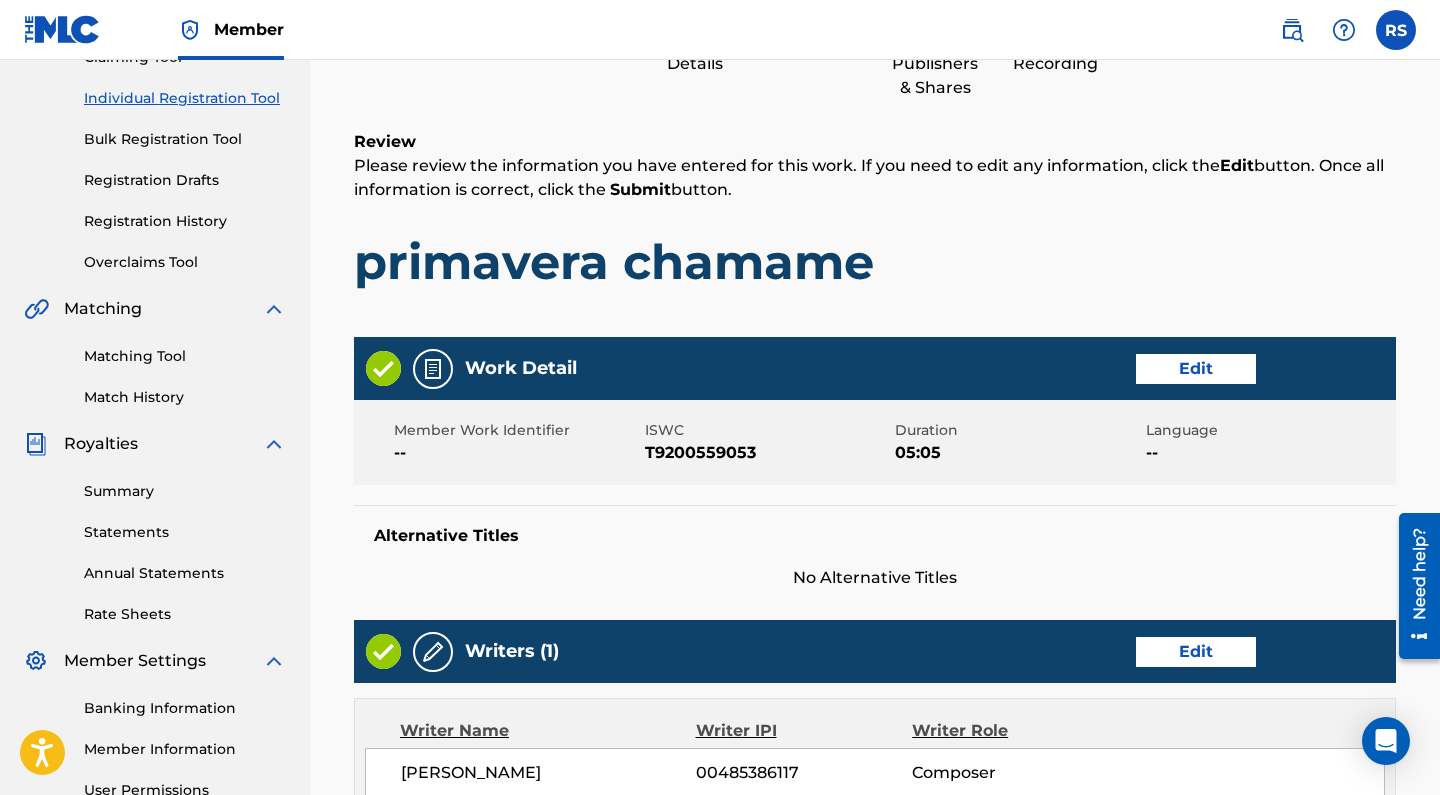 click on "Edit" at bounding box center [1196, 369] 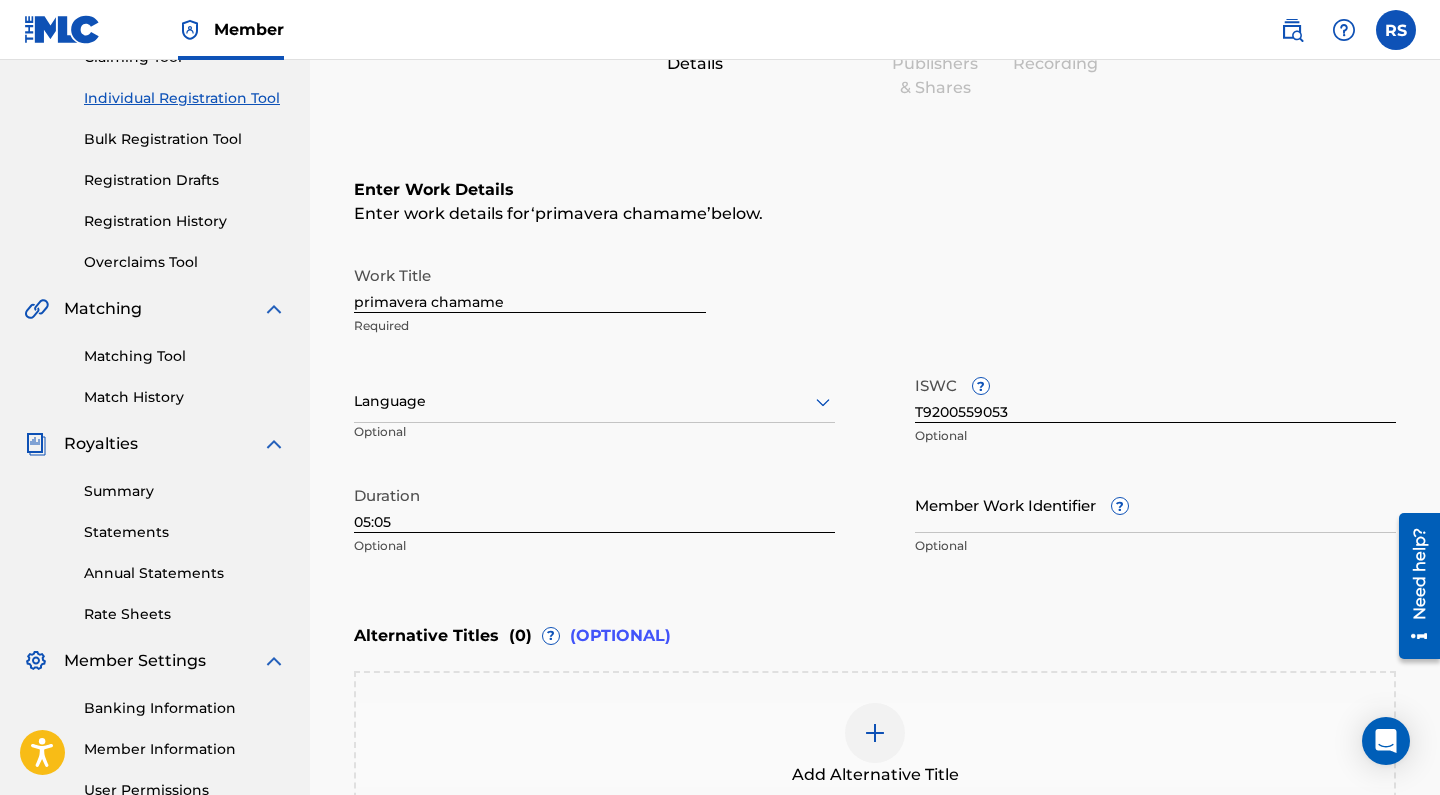 click at bounding box center [594, 401] 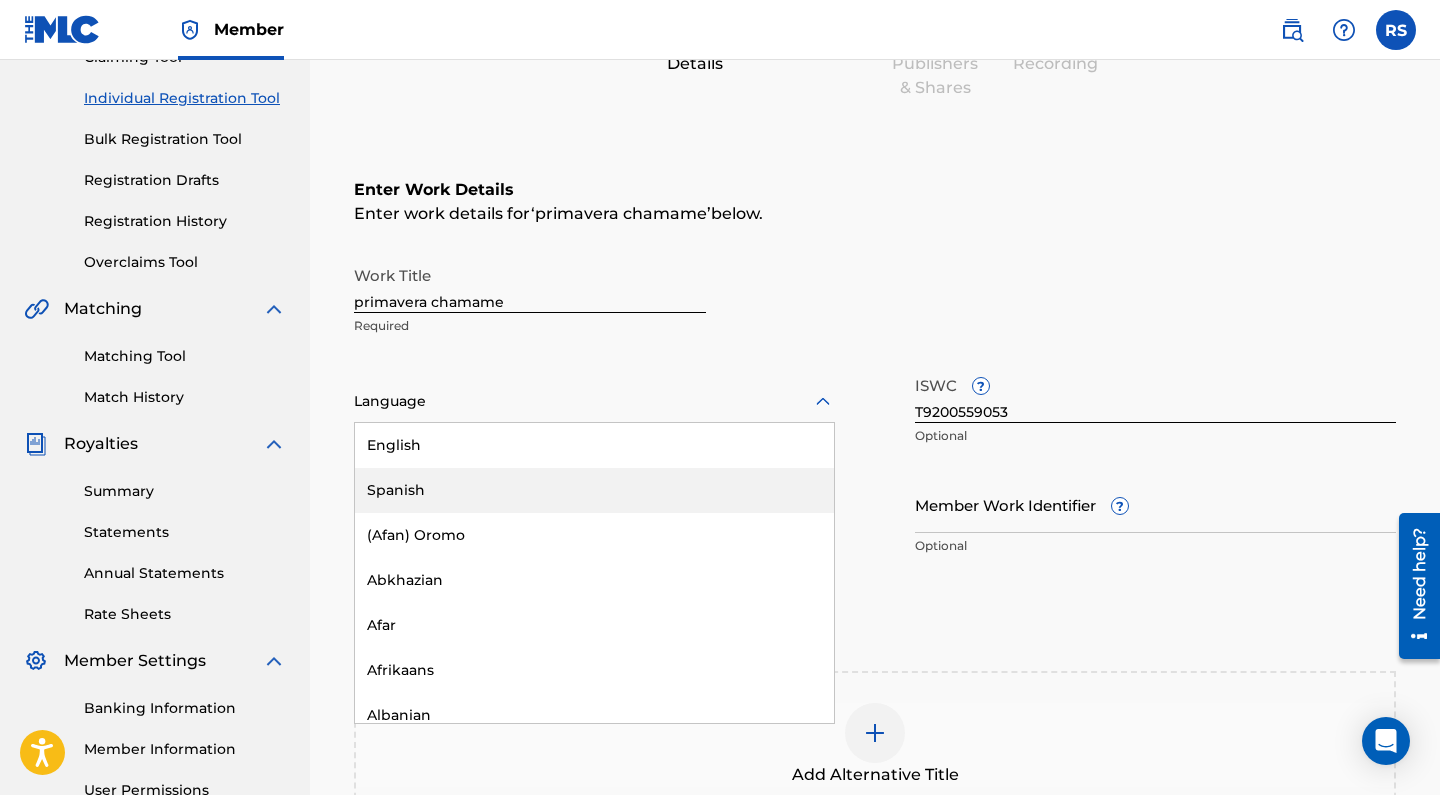 click on "Spanish" at bounding box center [594, 490] 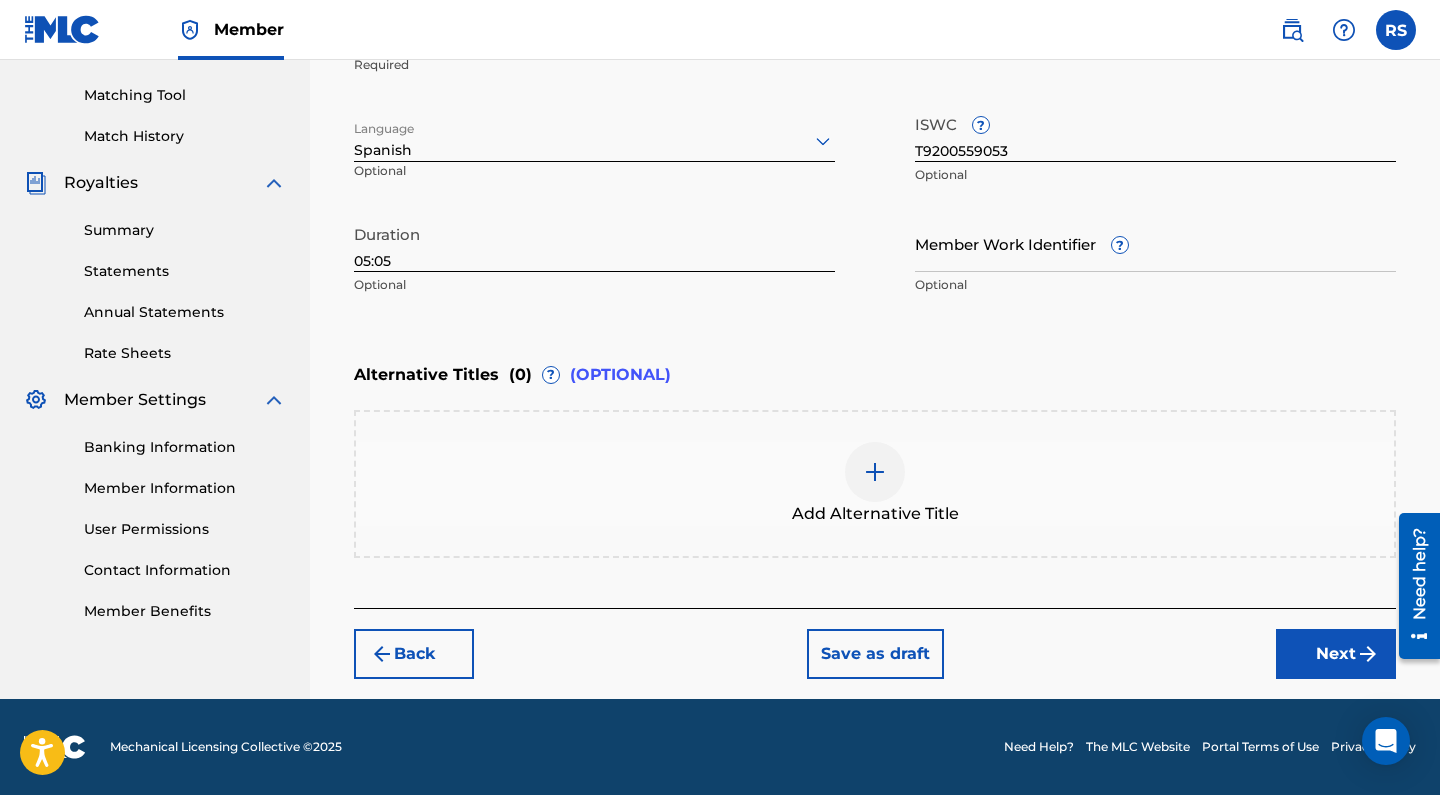 click on "Next" at bounding box center (1336, 654) 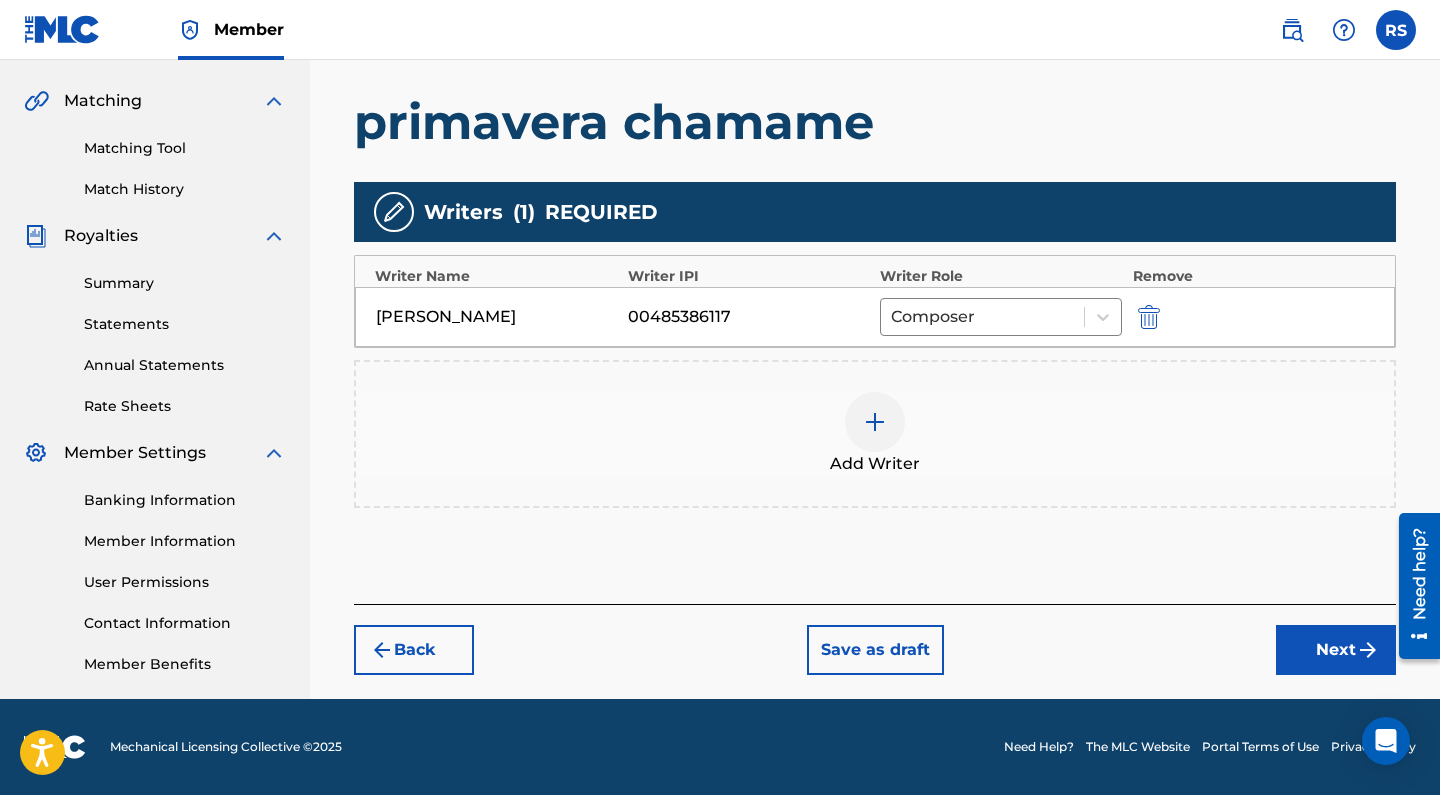 click on "Next" at bounding box center (1336, 650) 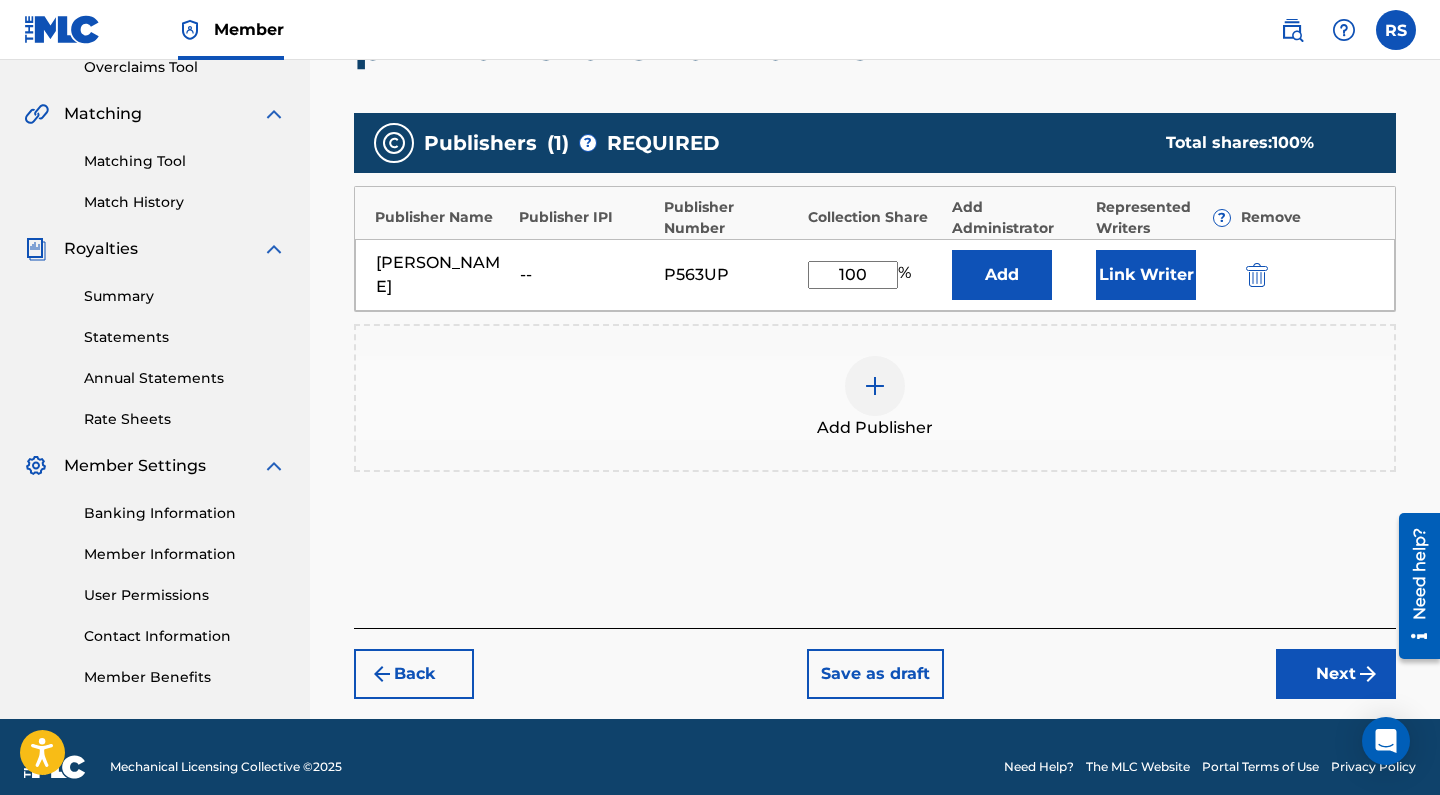 click on "Next" at bounding box center (1336, 674) 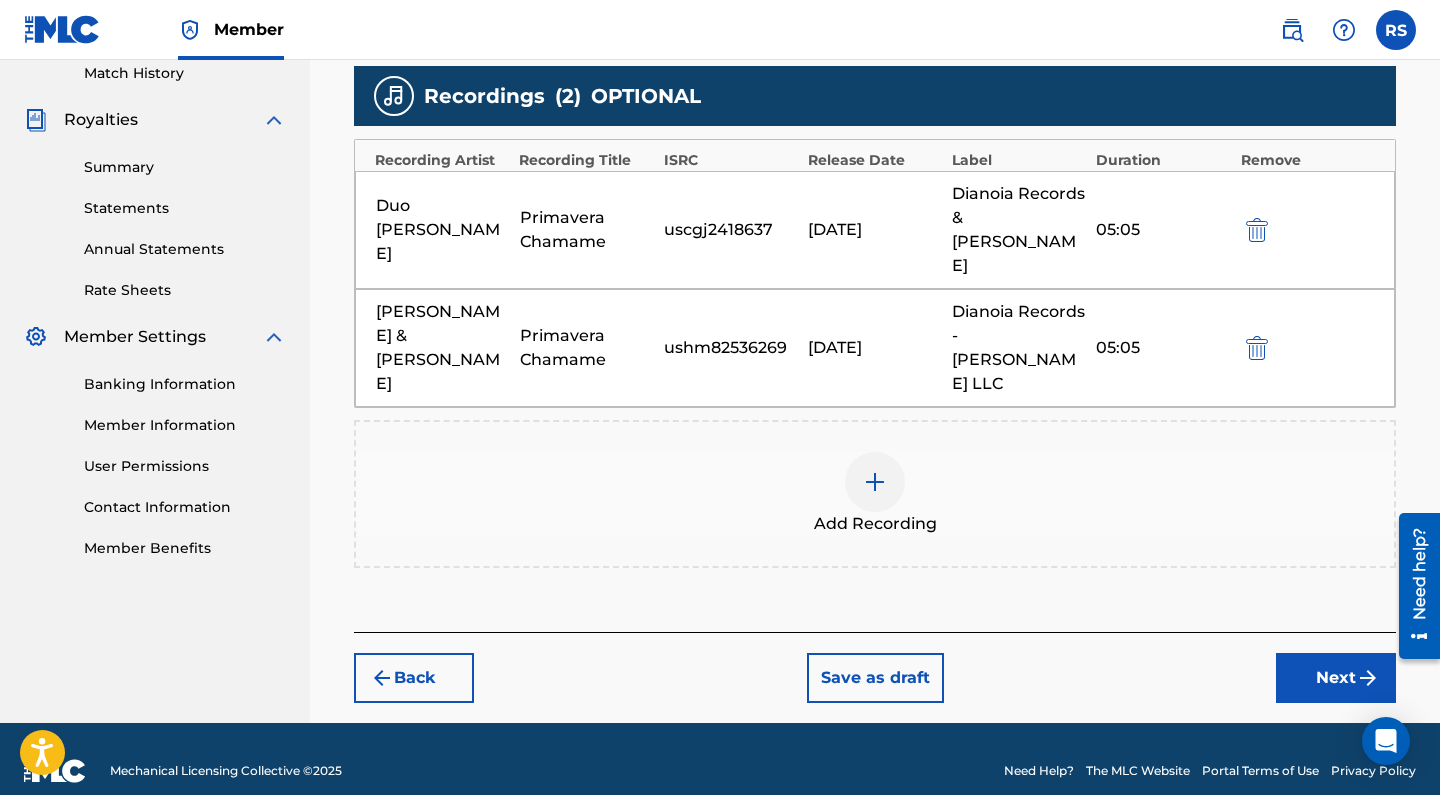 click on "Next" at bounding box center [1336, 678] 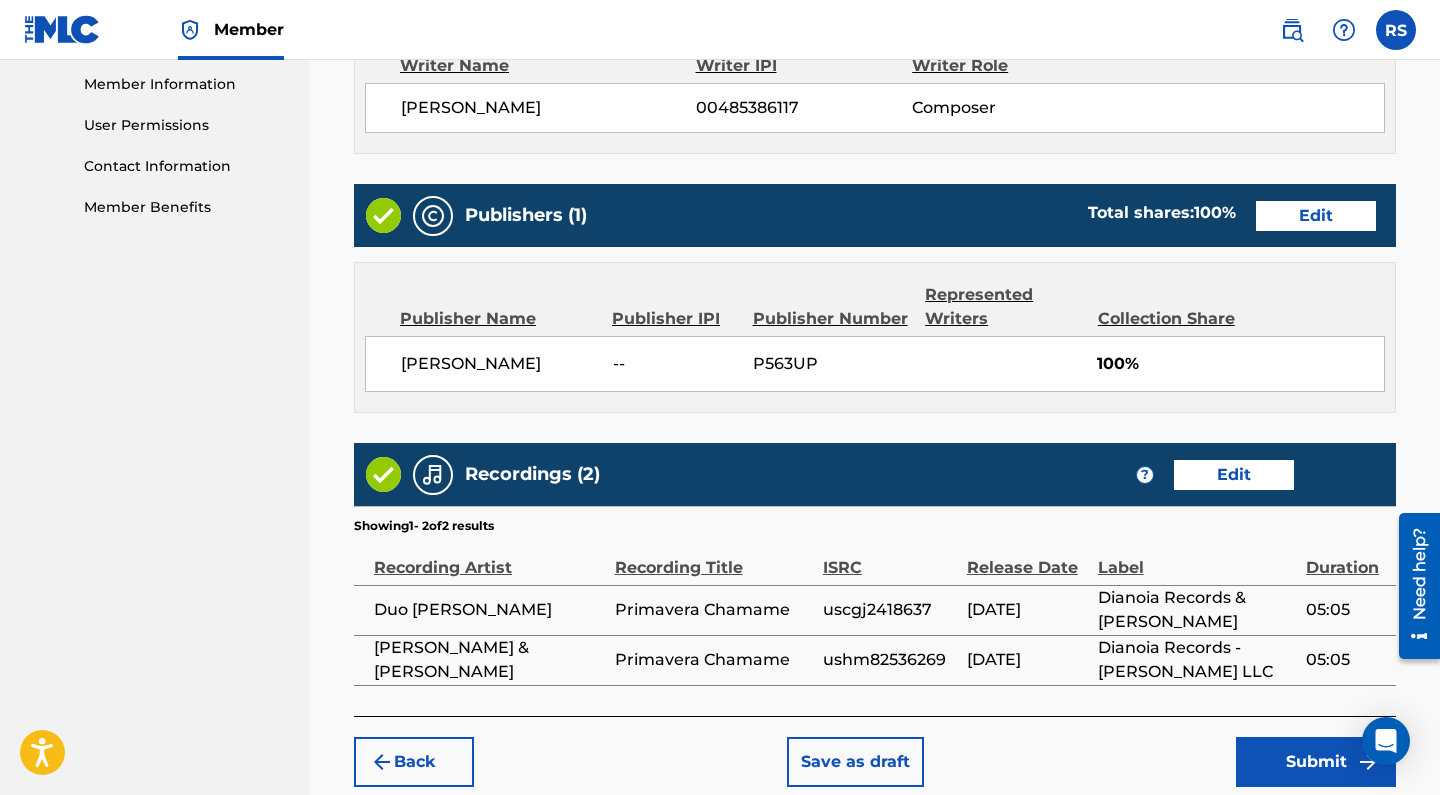 scroll, scrollTop: 944, scrollLeft: 0, axis: vertical 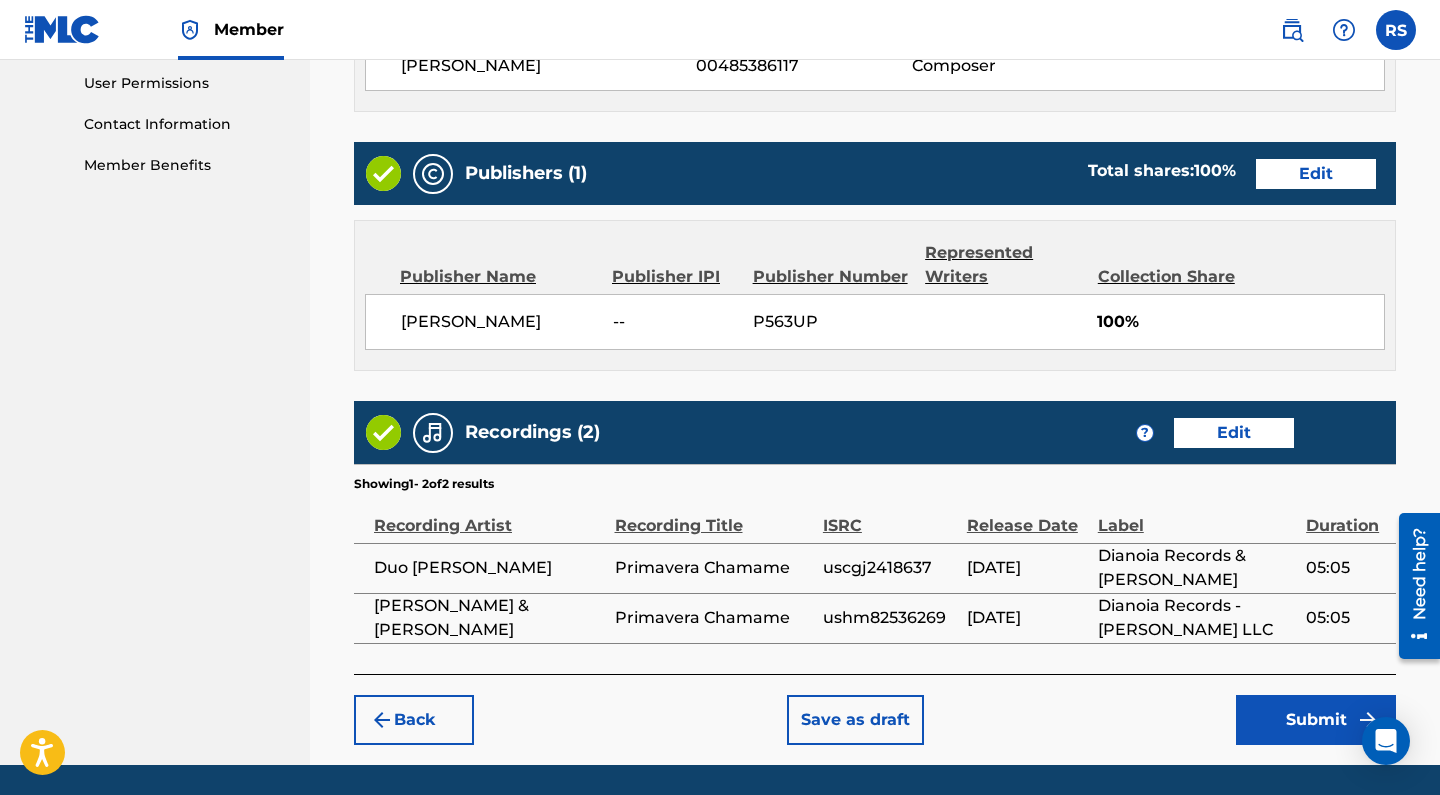 click on "Submit" at bounding box center [1316, 720] 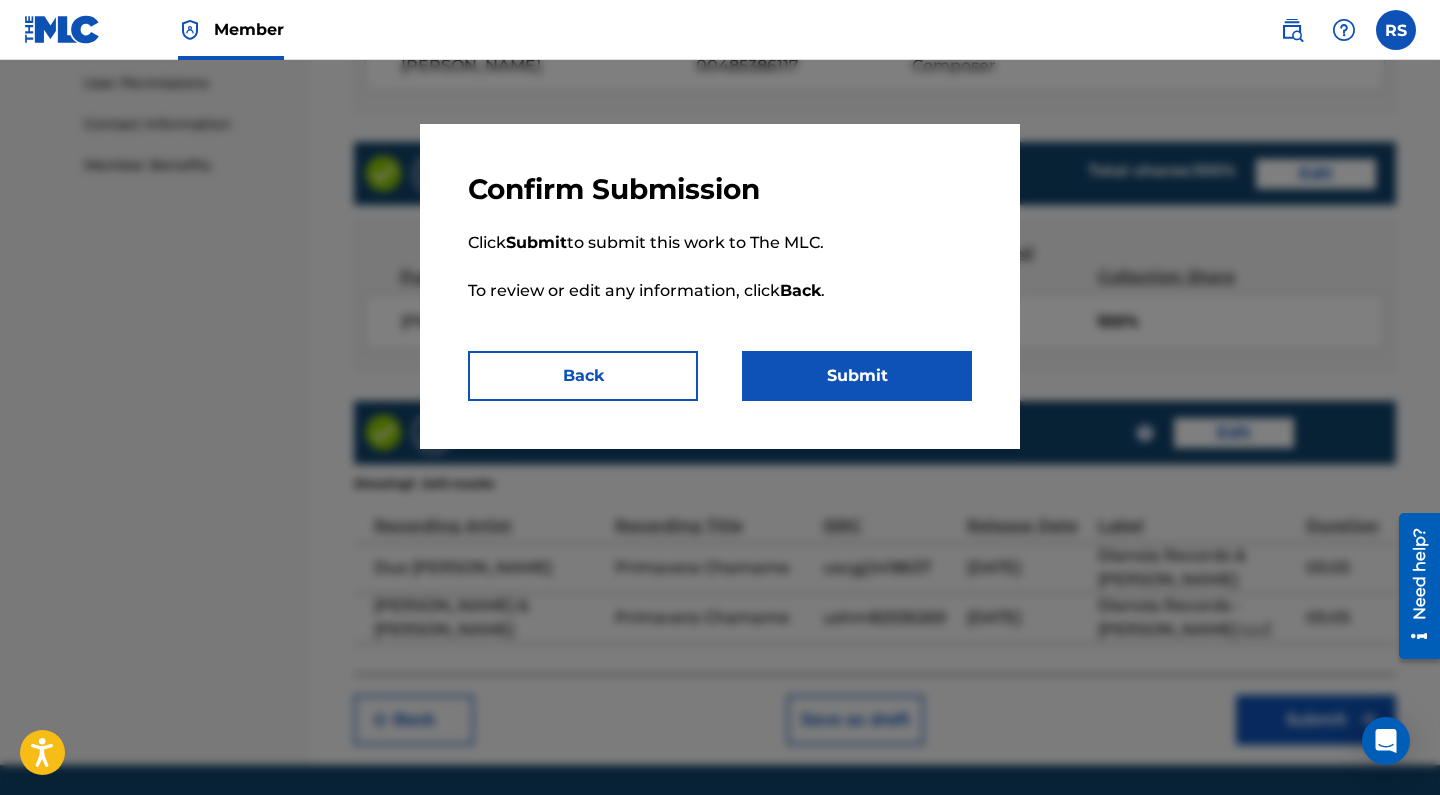 click on "Submit" at bounding box center [857, 376] 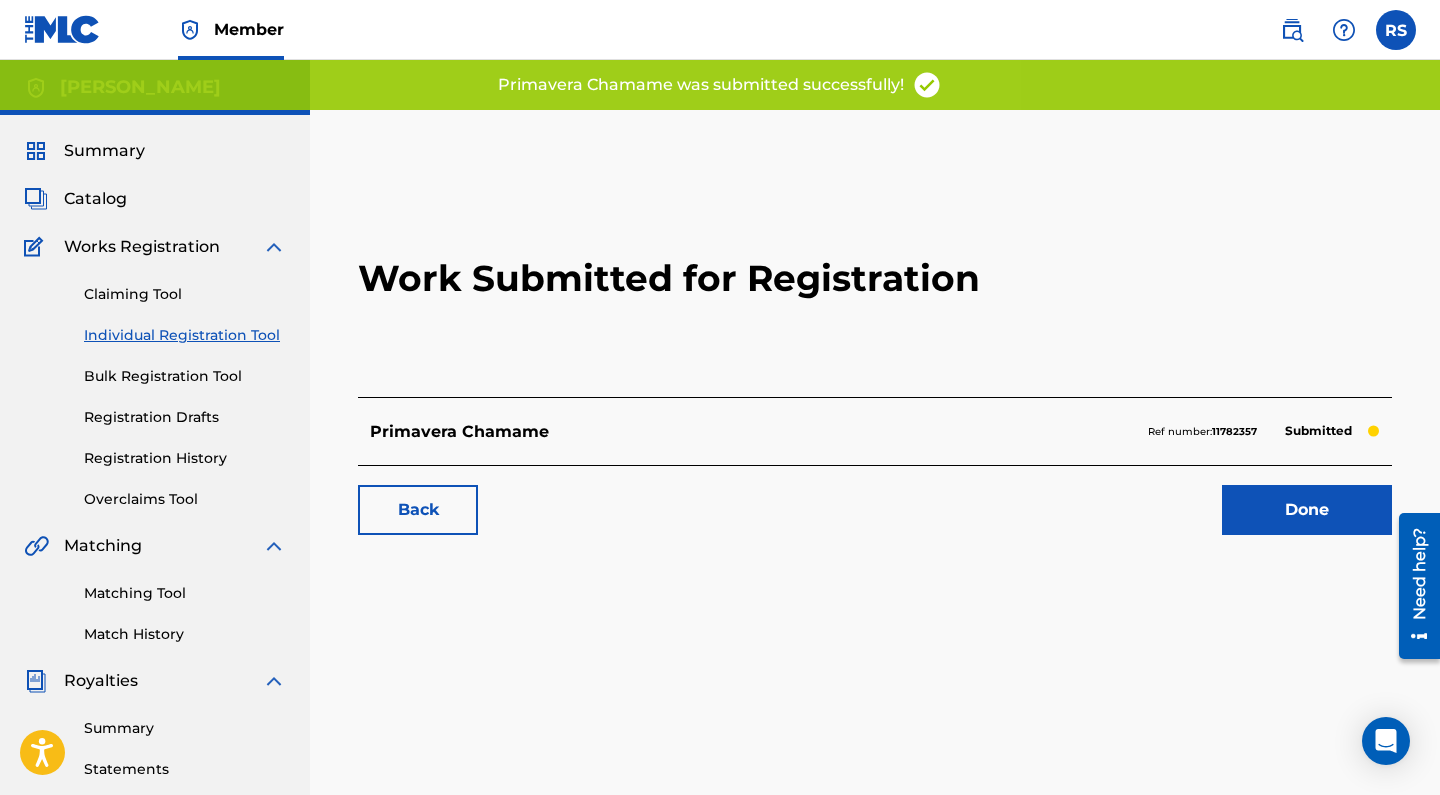 click on "Done" at bounding box center (1307, 510) 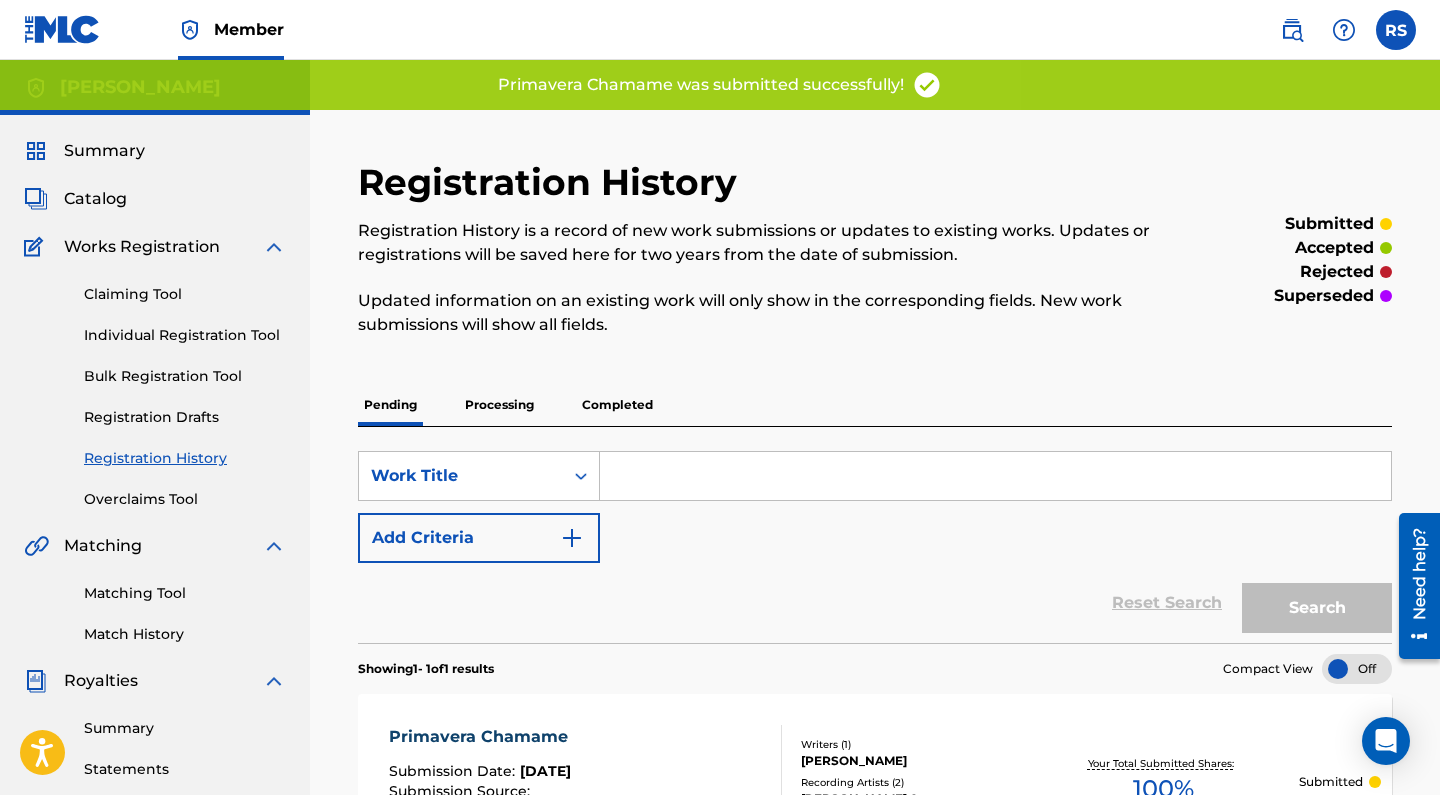 click on "Individual Registration Tool" at bounding box center (185, 335) 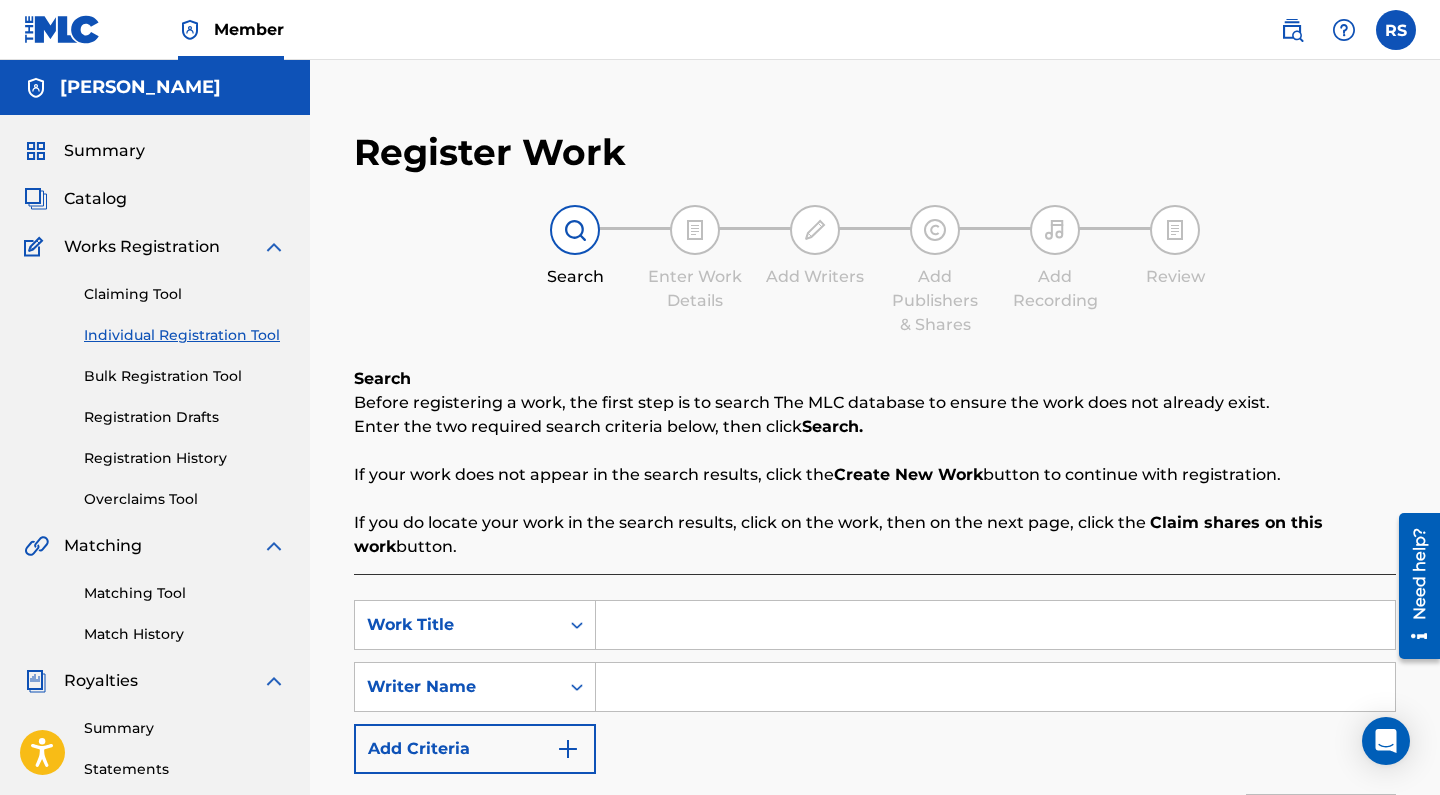 click at bounding box center [995, 625] 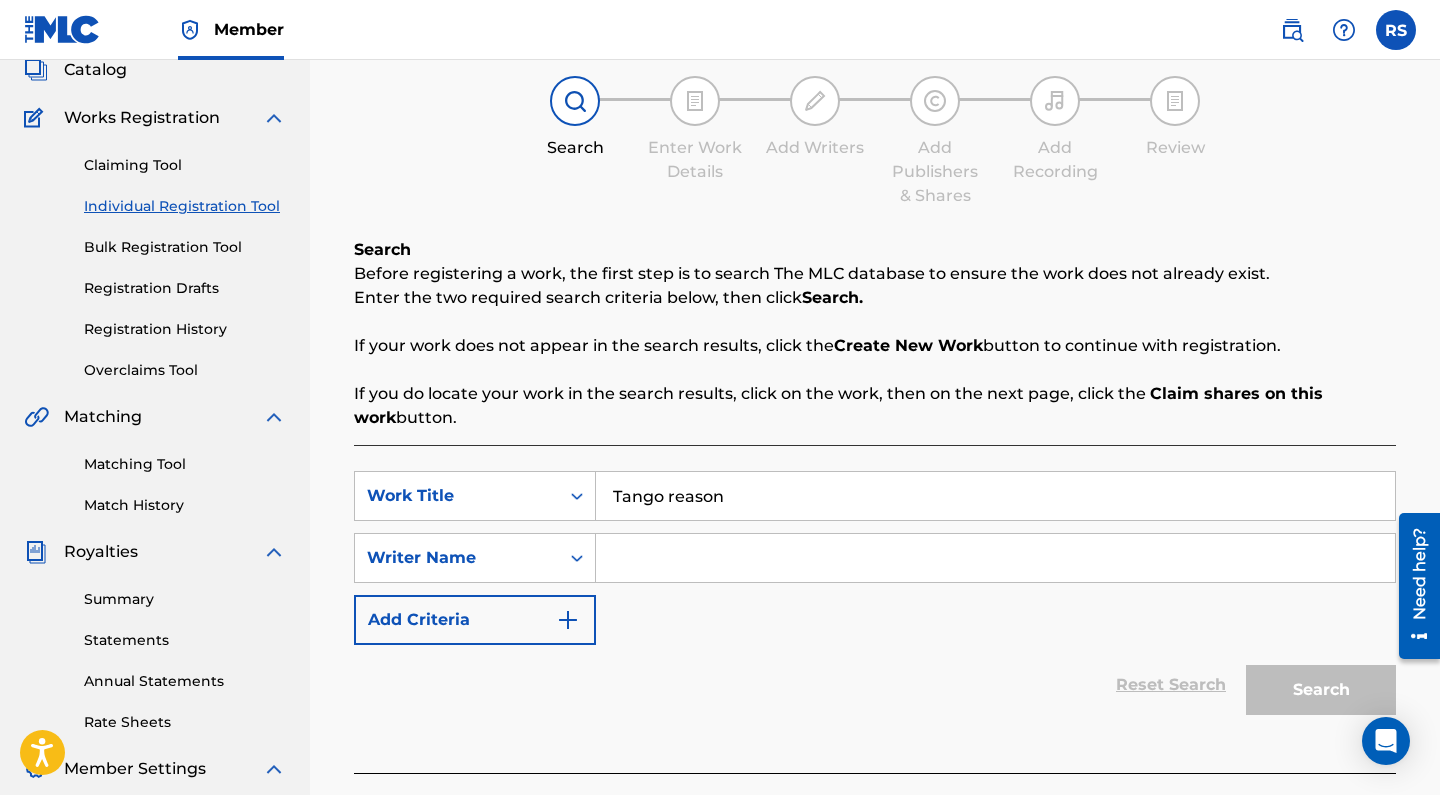 scroll, scrollTop: 144, scrollLeft: 0, axis: vertical 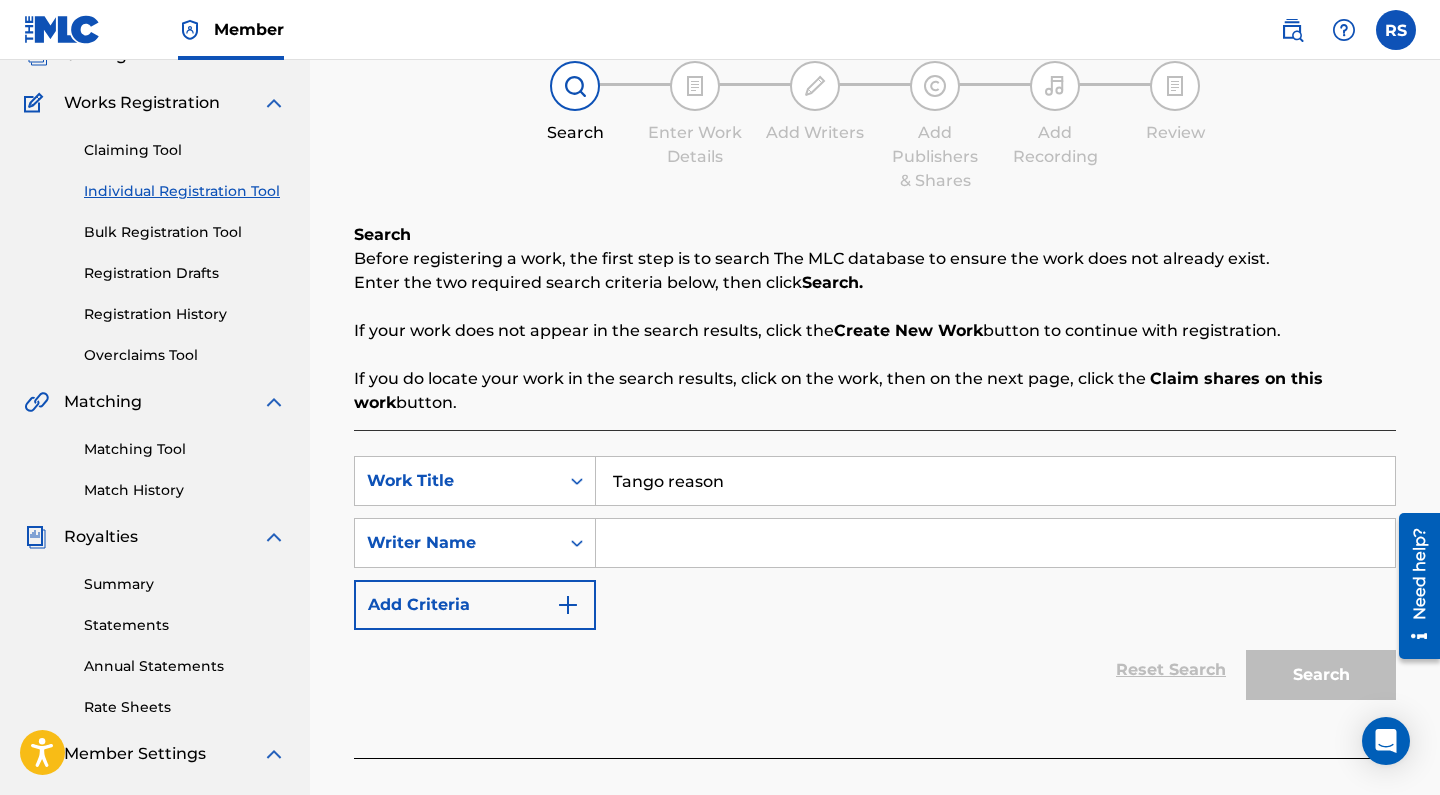 type on "Tango reason" 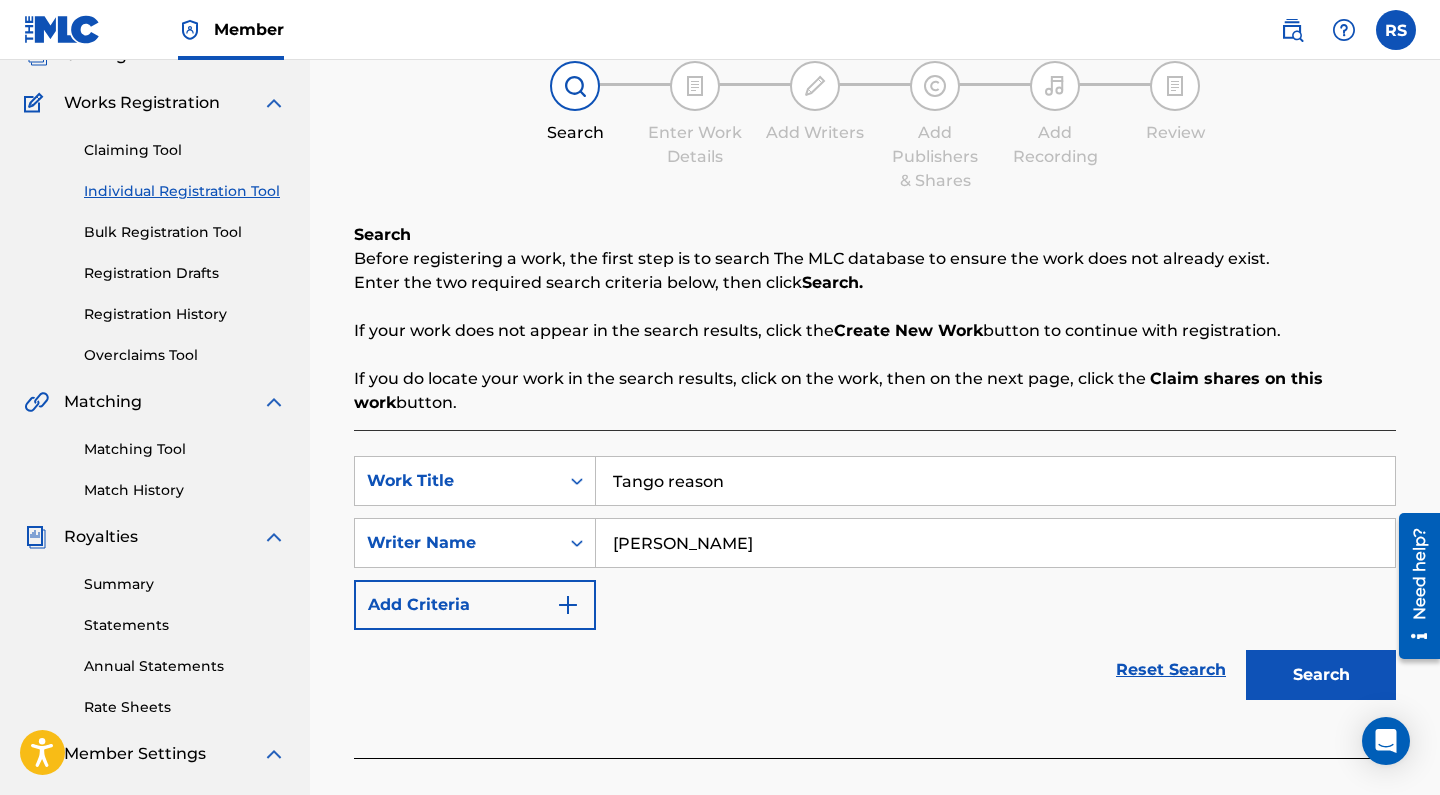type on "[PERSON_NAME]" 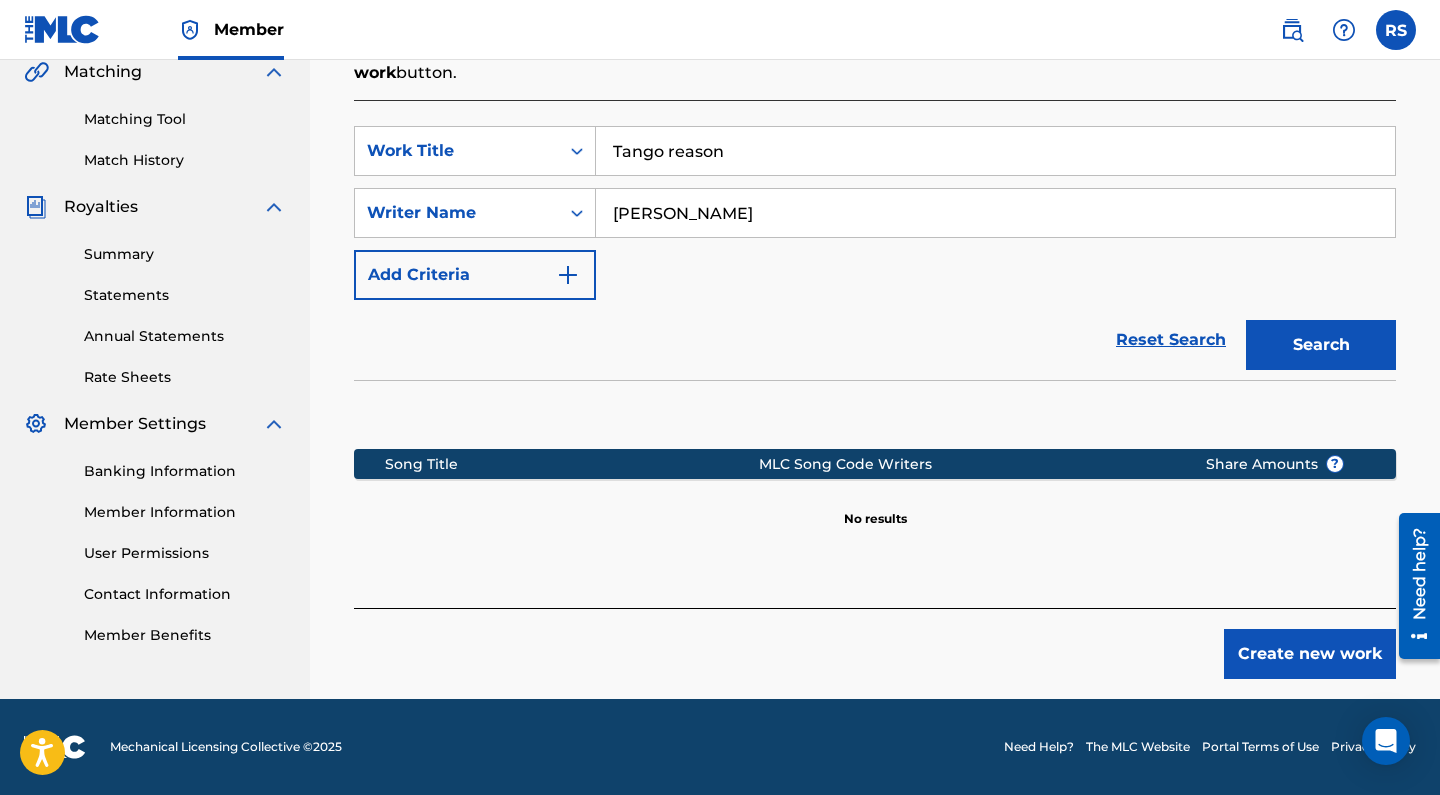 scroll, scrollTop: 474, scrollLeft: 0, axis: vertical 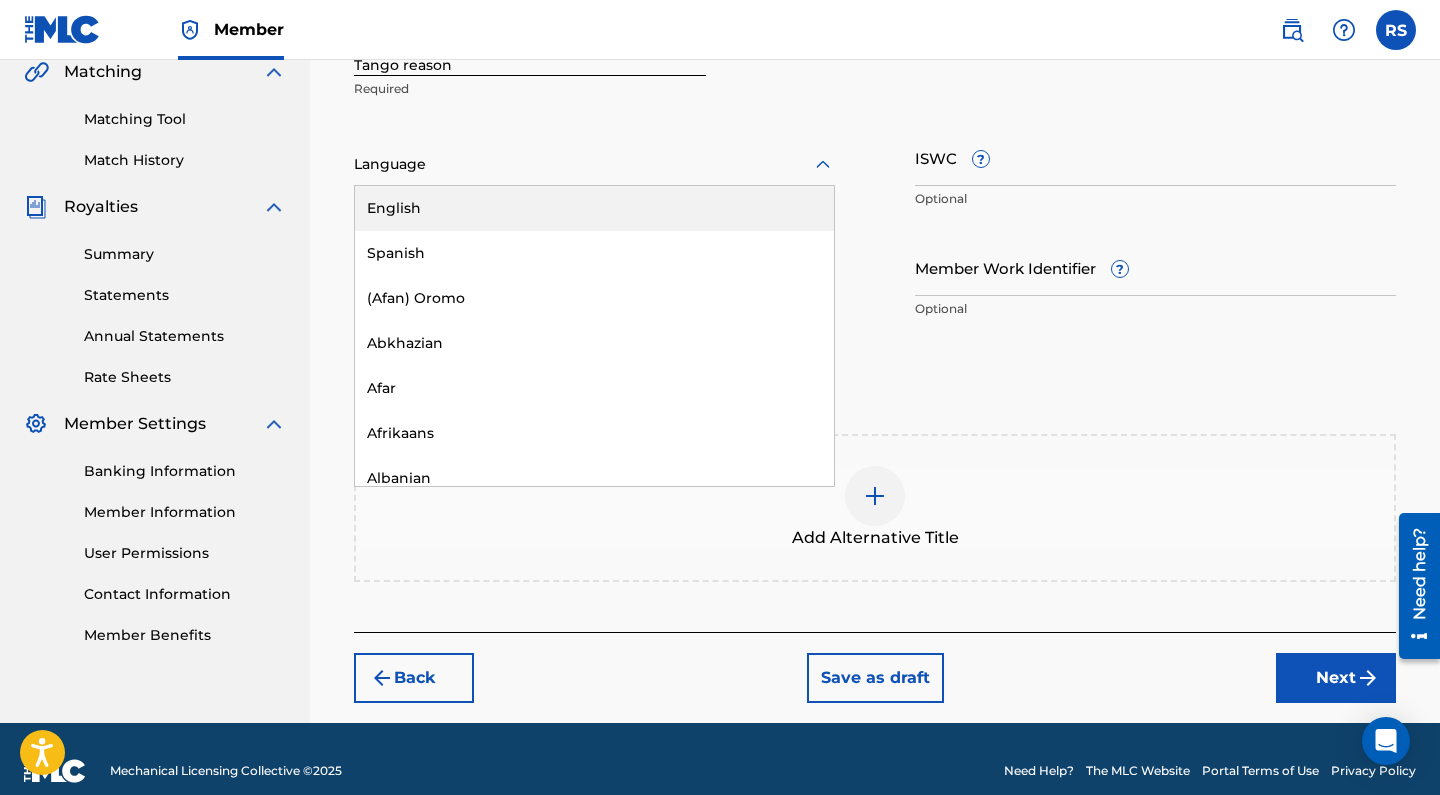 click at bounding box center (594, 164) 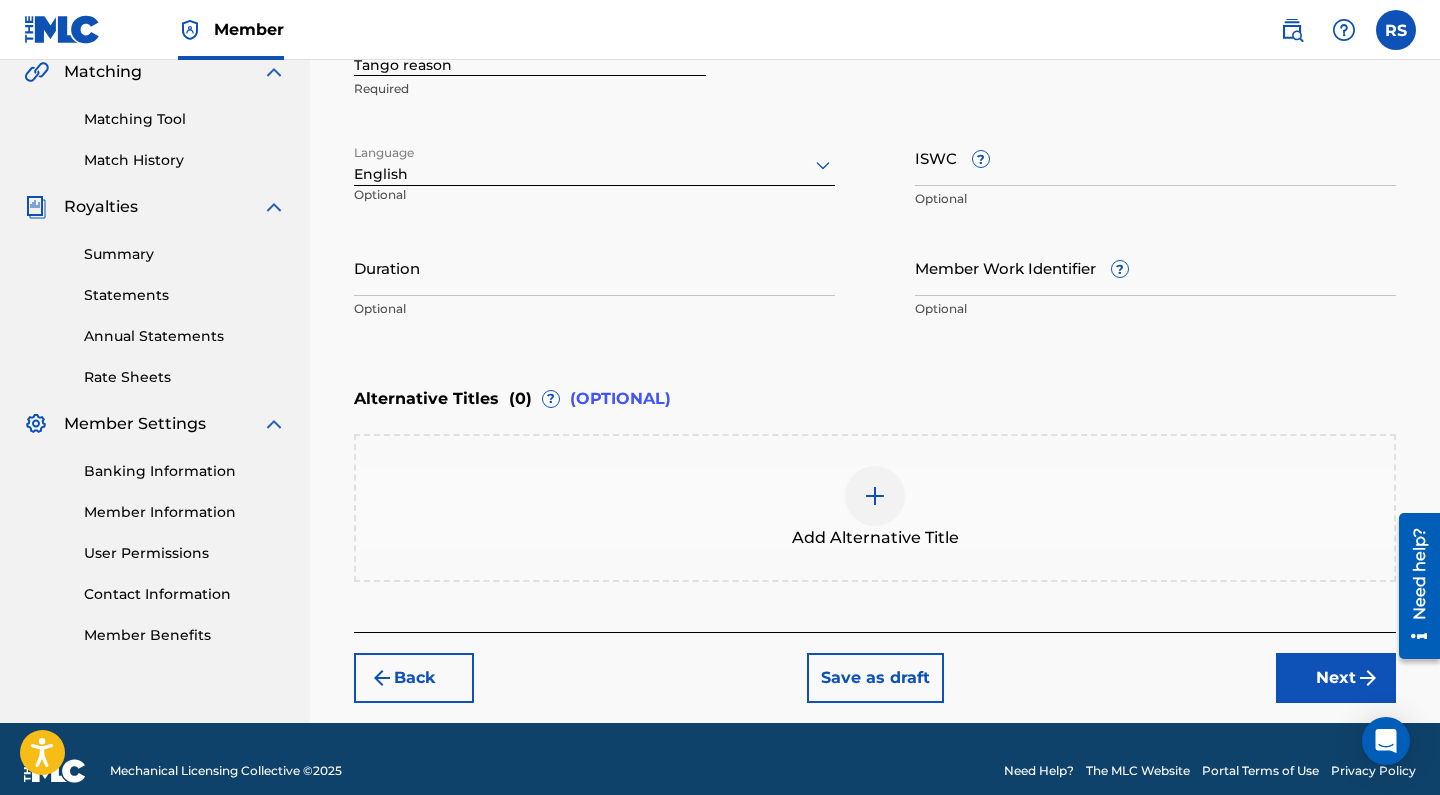 click on "ISWC   ?" at bounding box center (1155, 157) 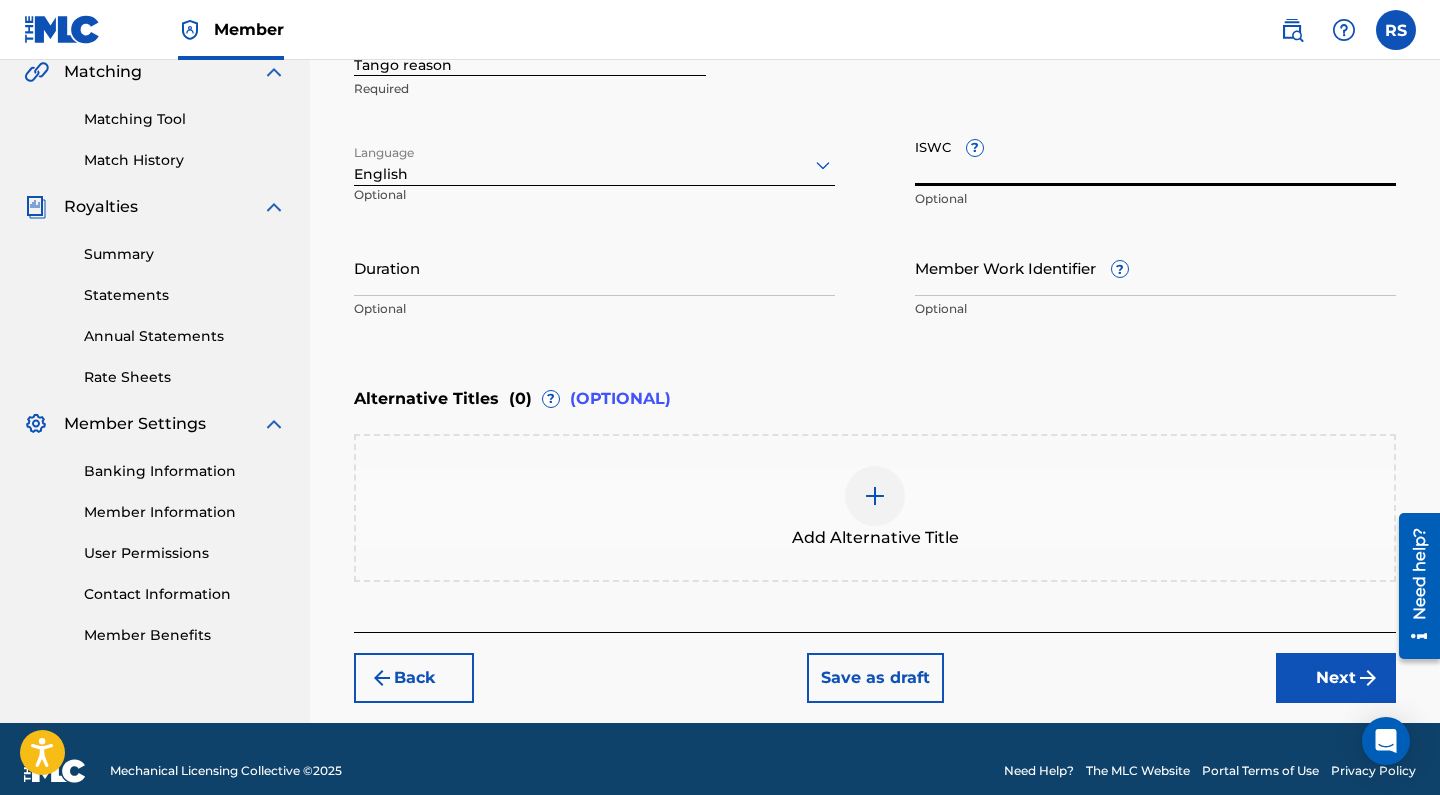 paste on "T-901.028.094-1" 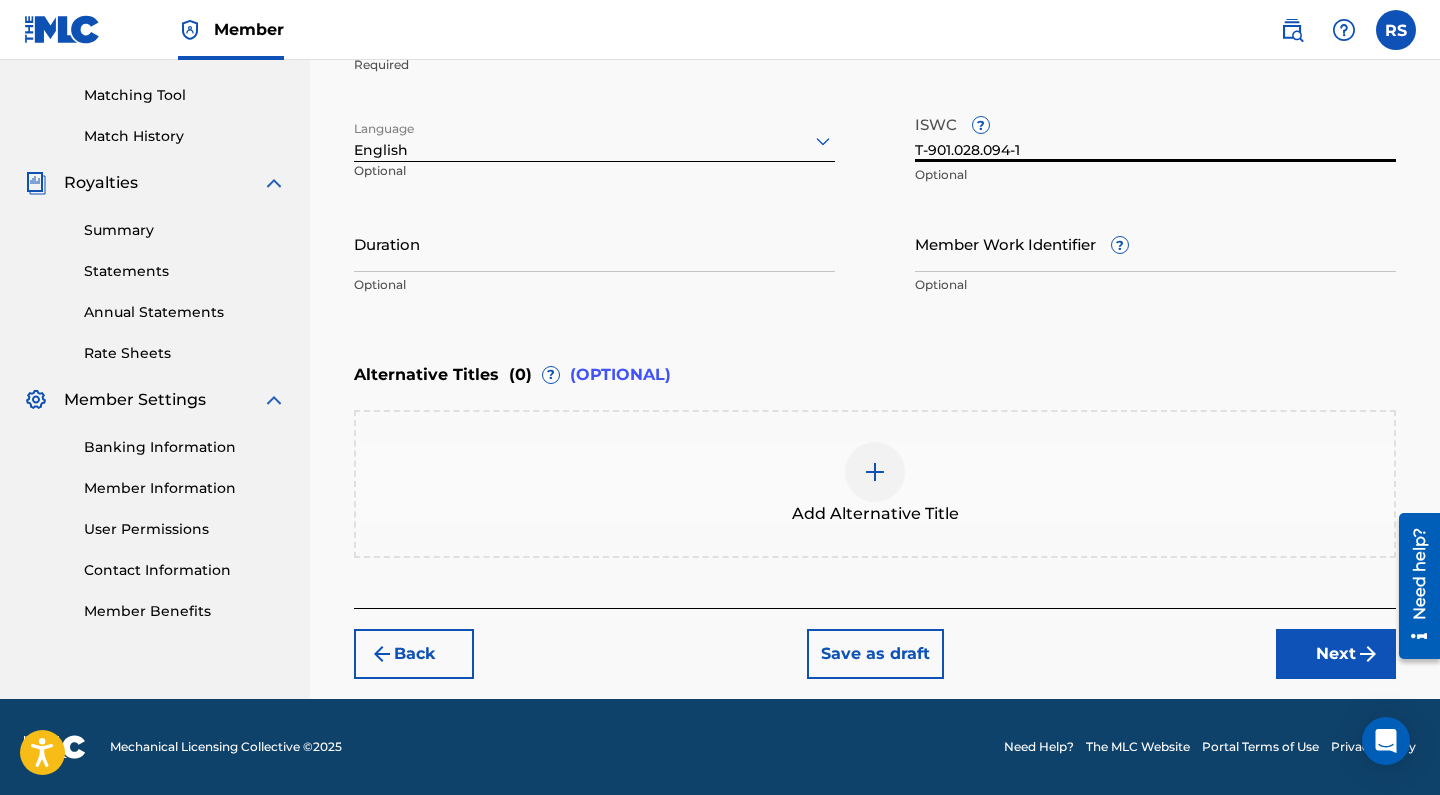 scroll, scrollTop: 498, scrollLeft: 0, axis: vertical 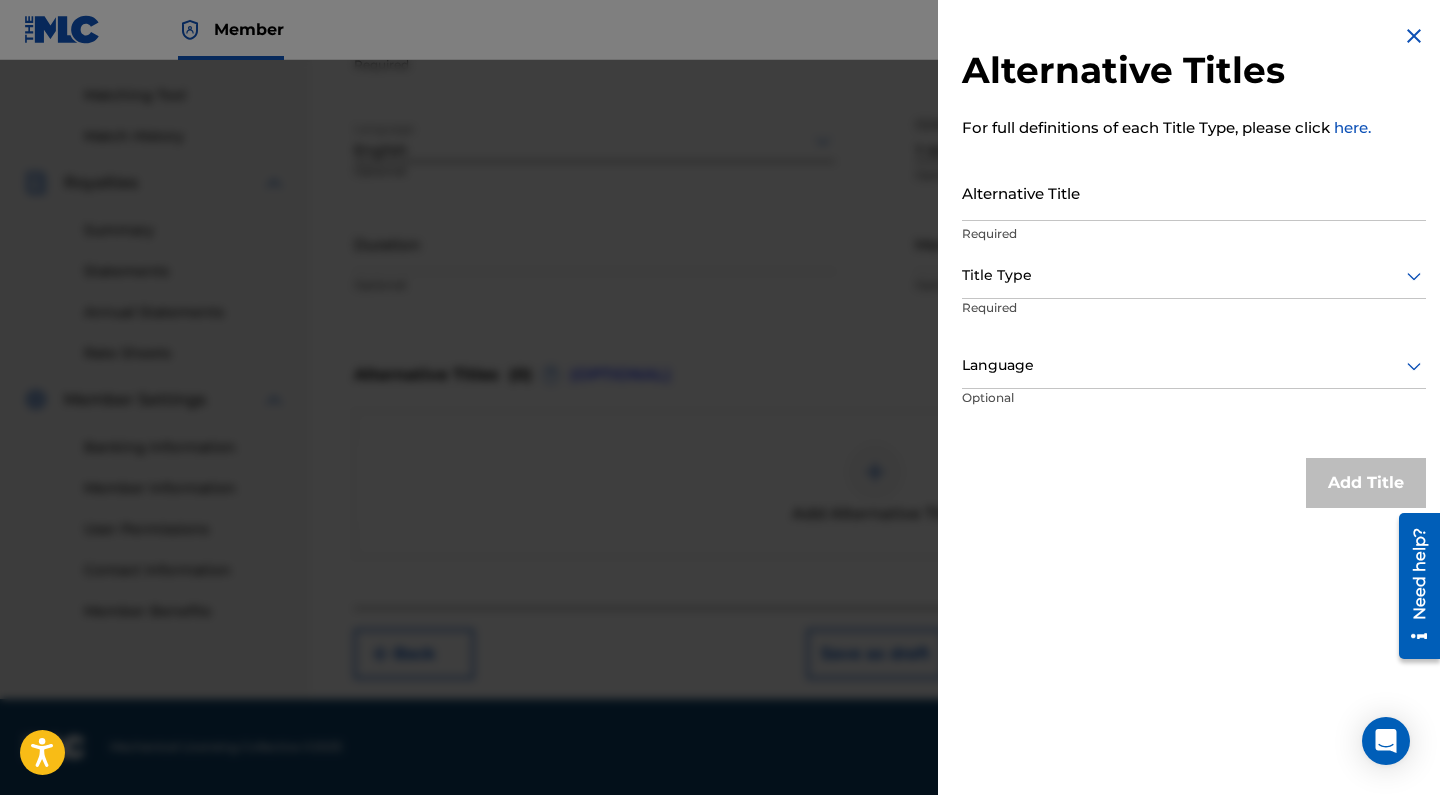 click at bounding box center [1194, 275] 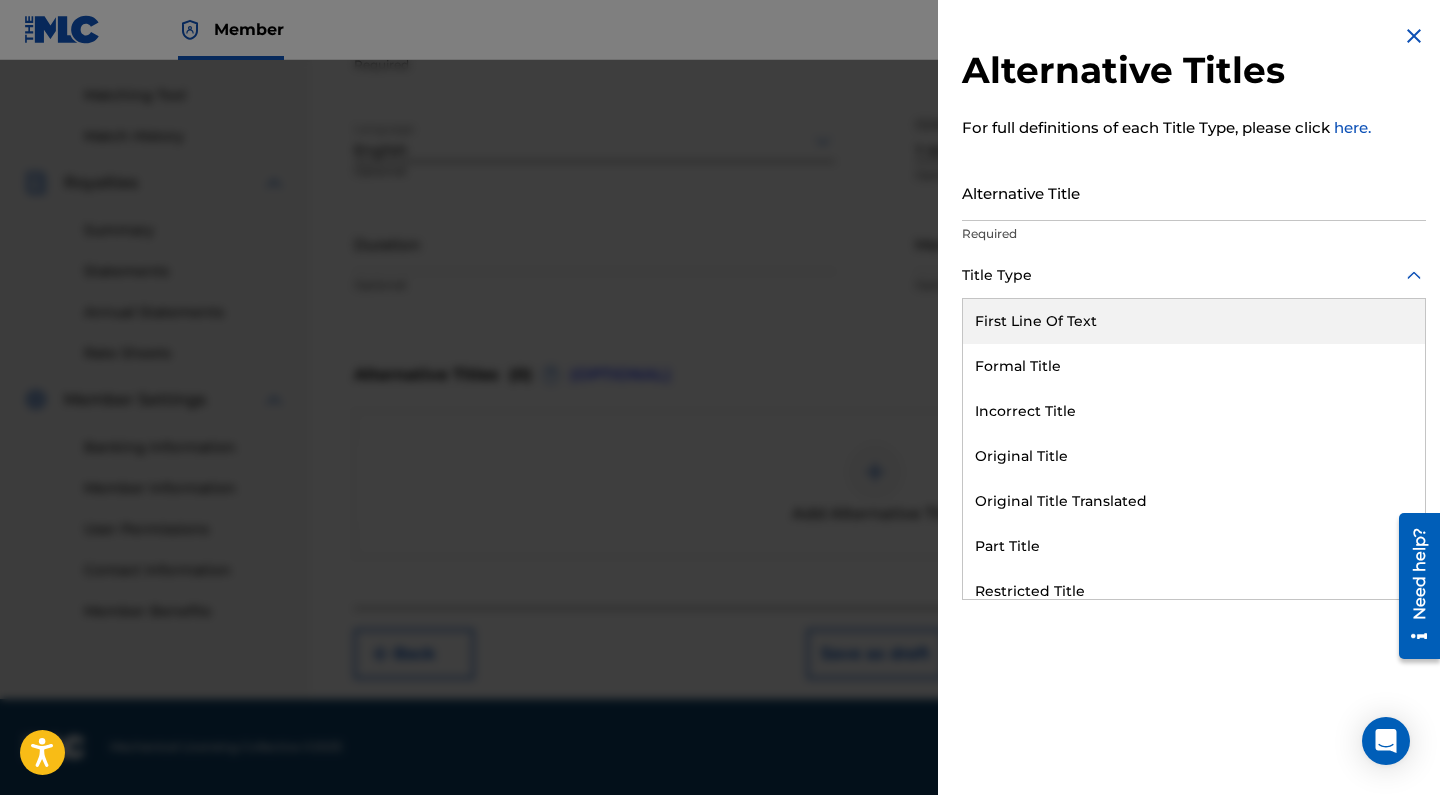 click on "Alternative Title" at bounding box center (1194, 192) 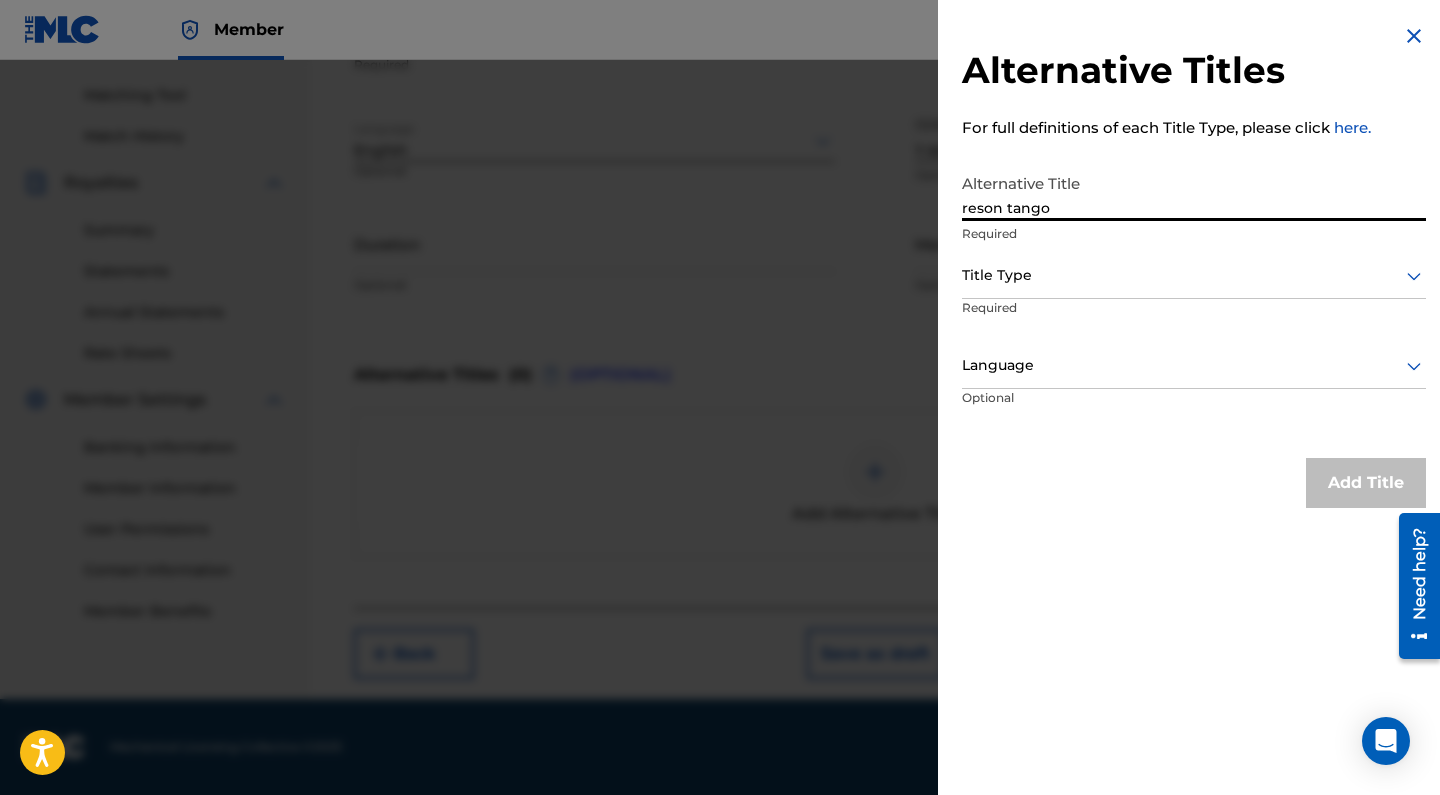 click on "reson tango" at bounding box center [1194, 192] 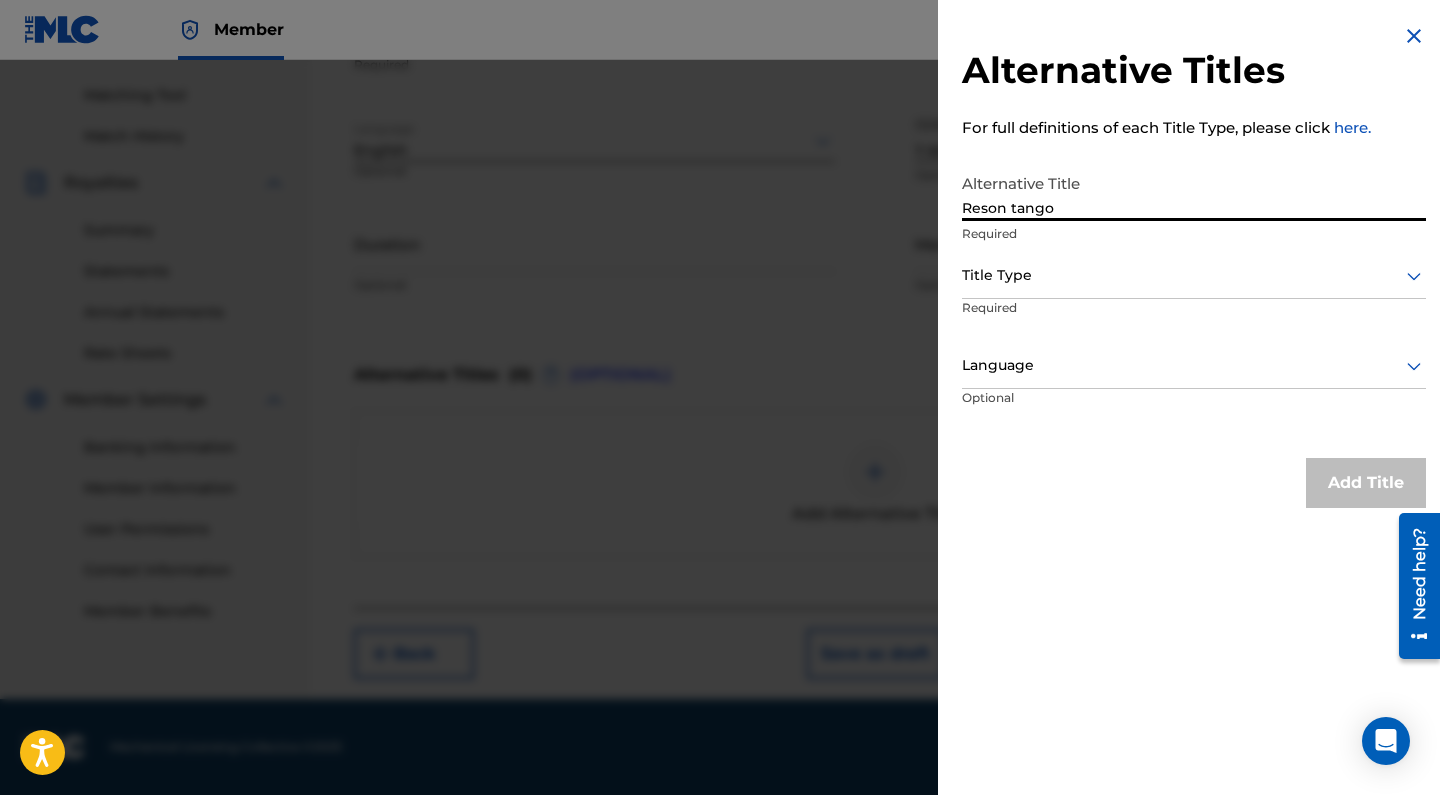 click on "Reson tango" at bounding box center [1194, 192] 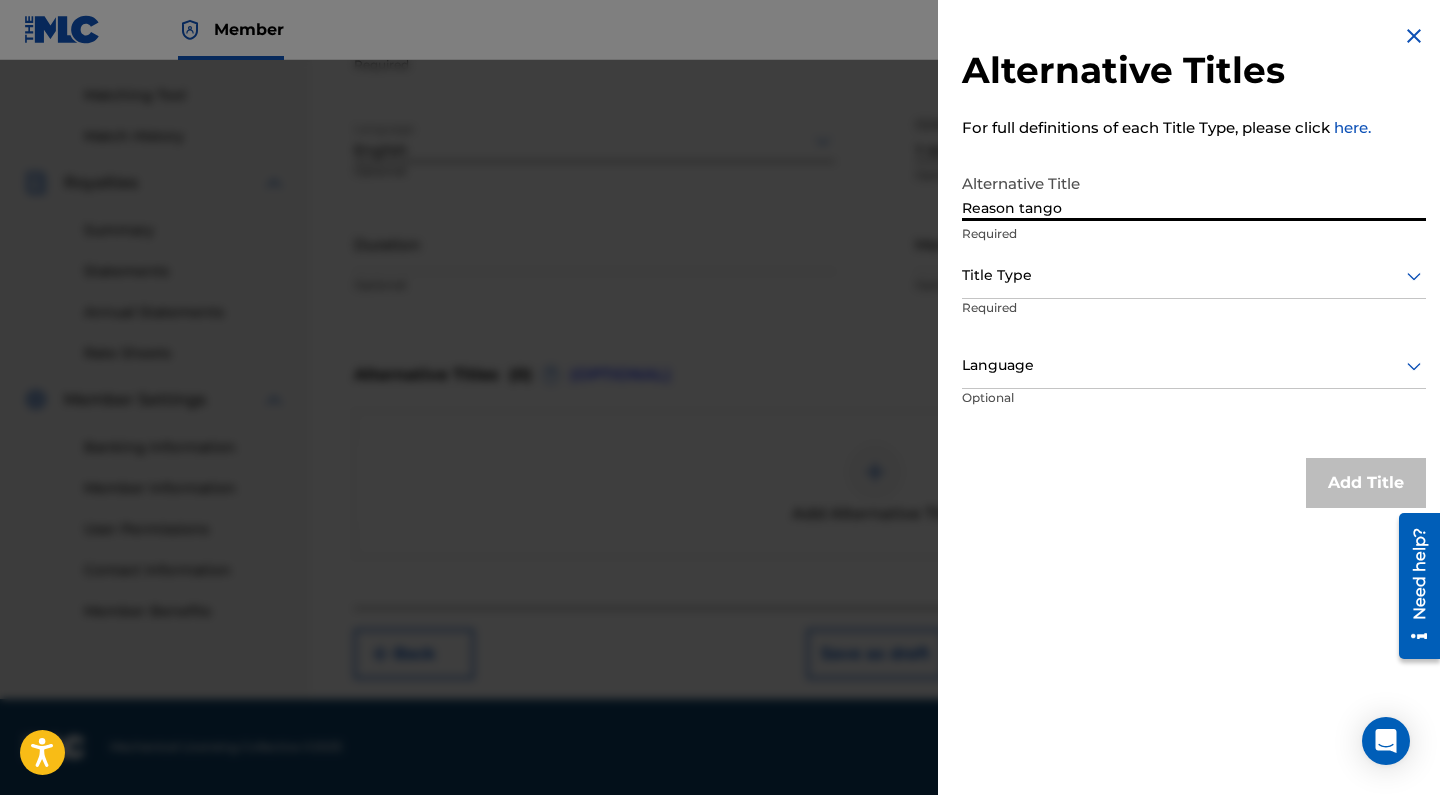 type on "Reason tango" 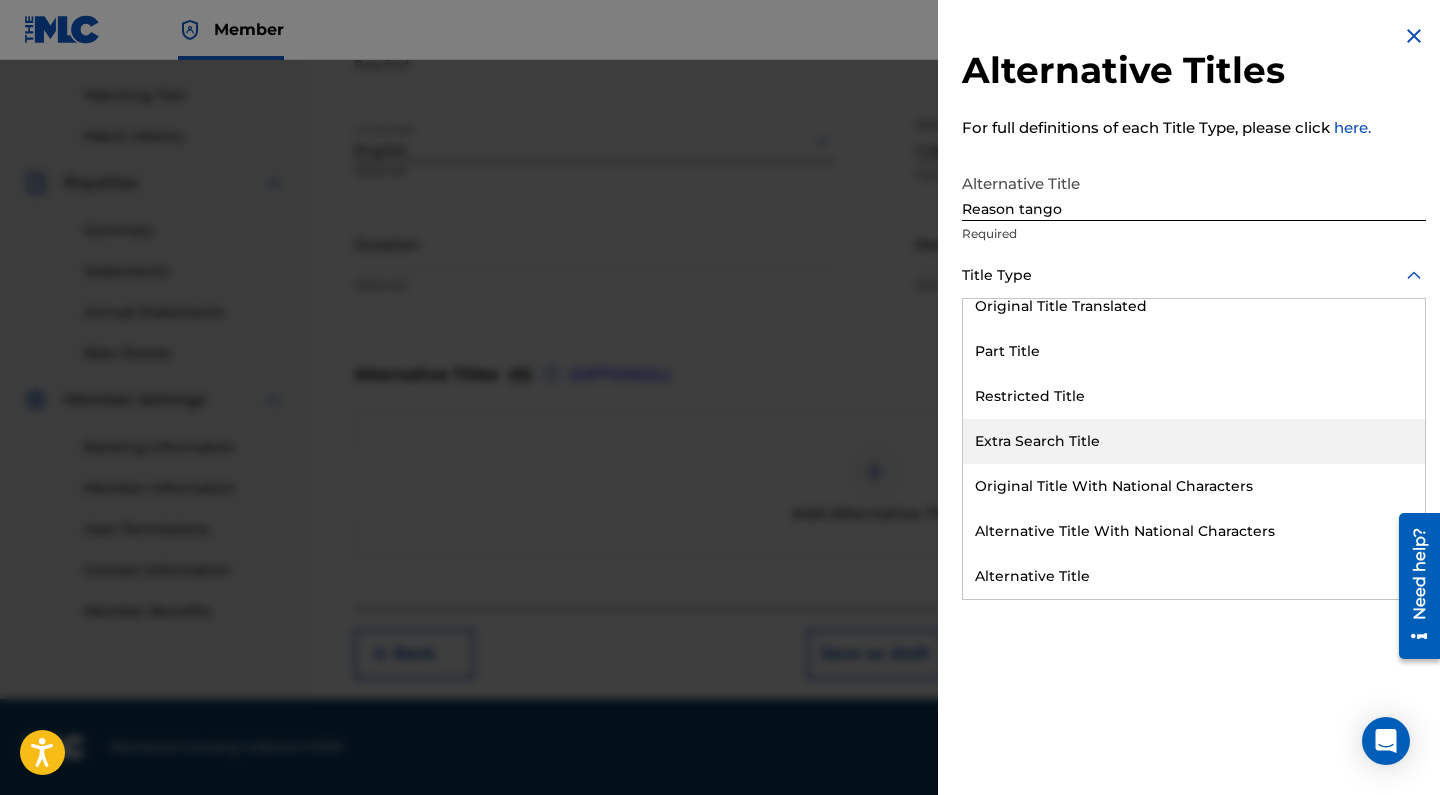 scroll, scrollTop: 195, scrollLeft: 0, axis: vertical 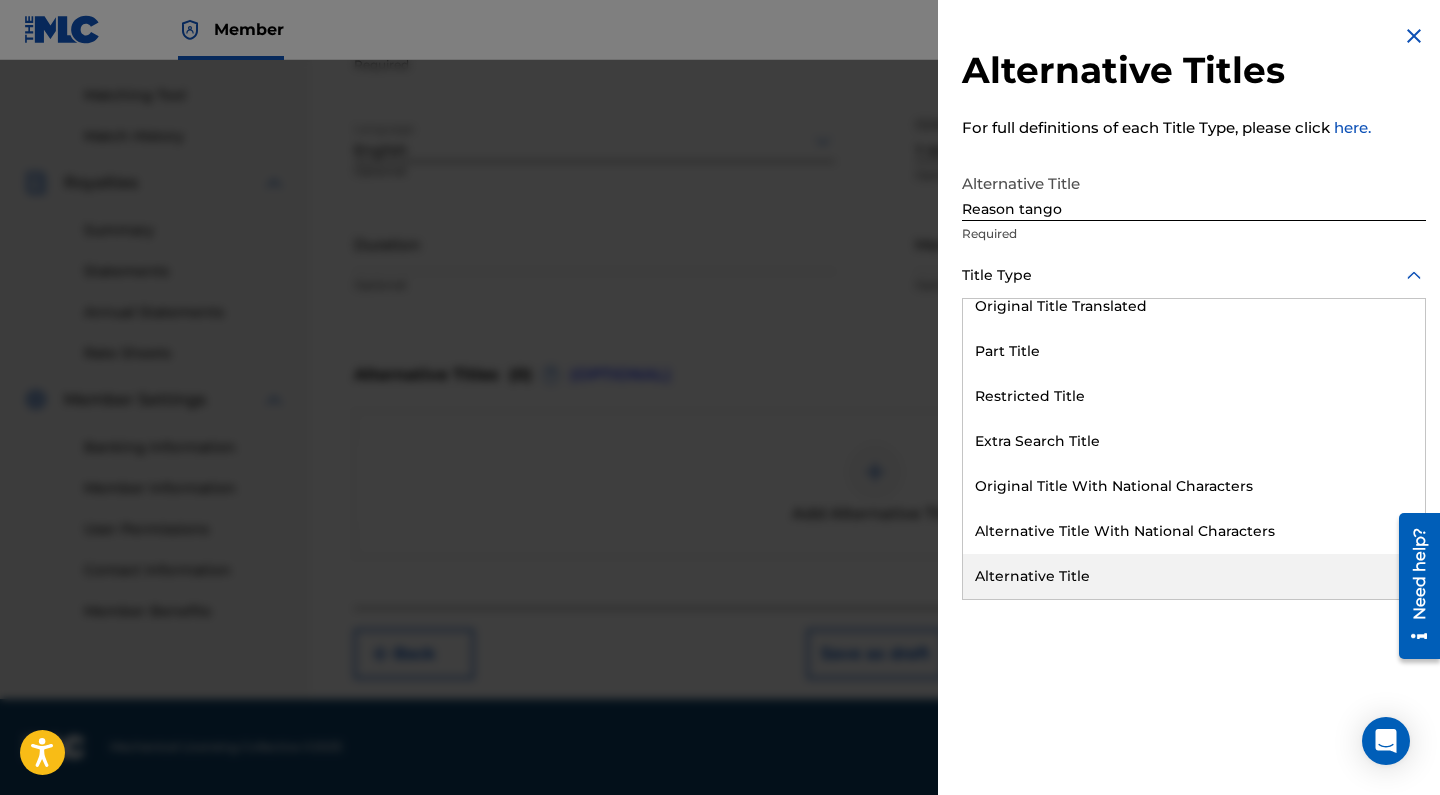 click on "Alternative Title" at bounding box center (1194, 576) 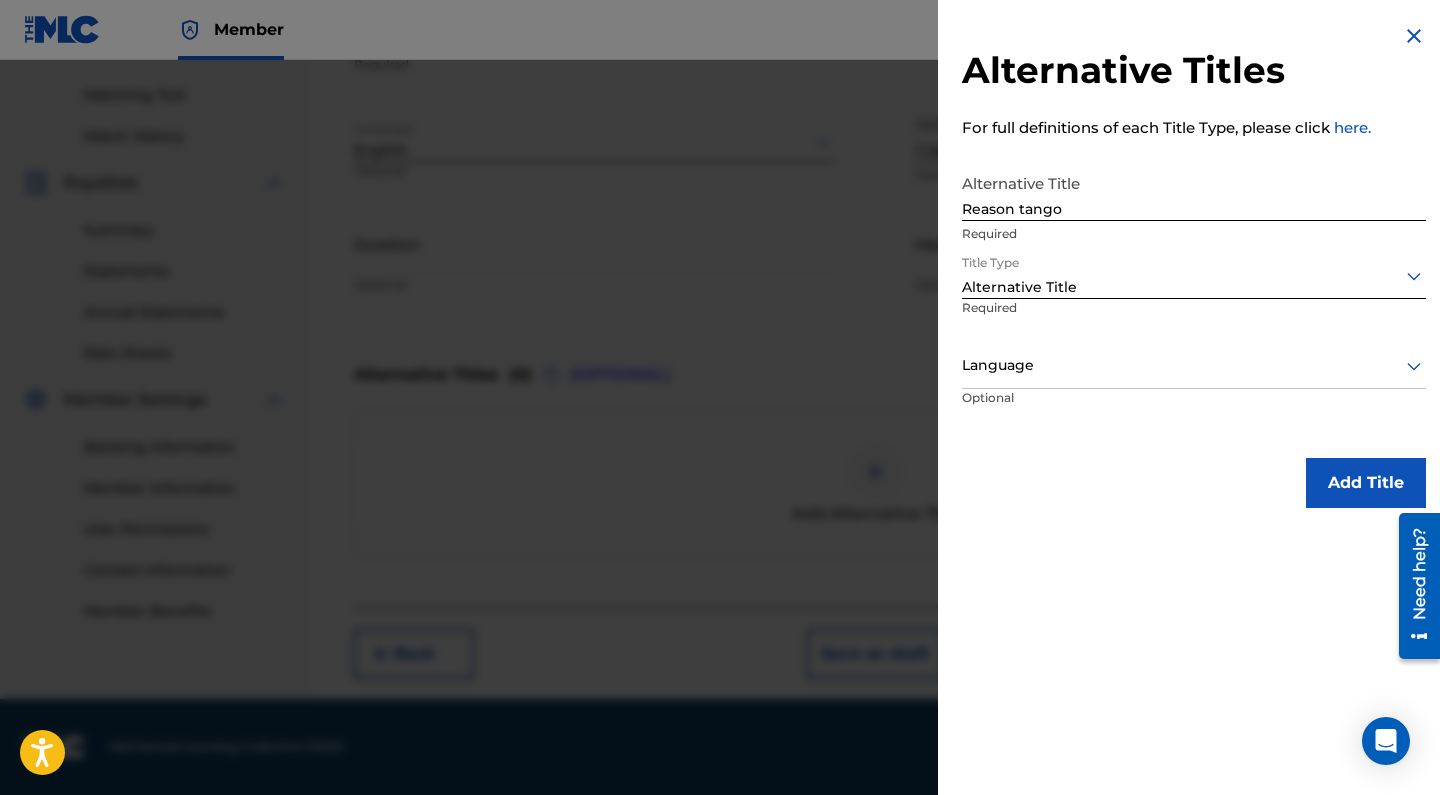 click at bounding box center [1194, 365] 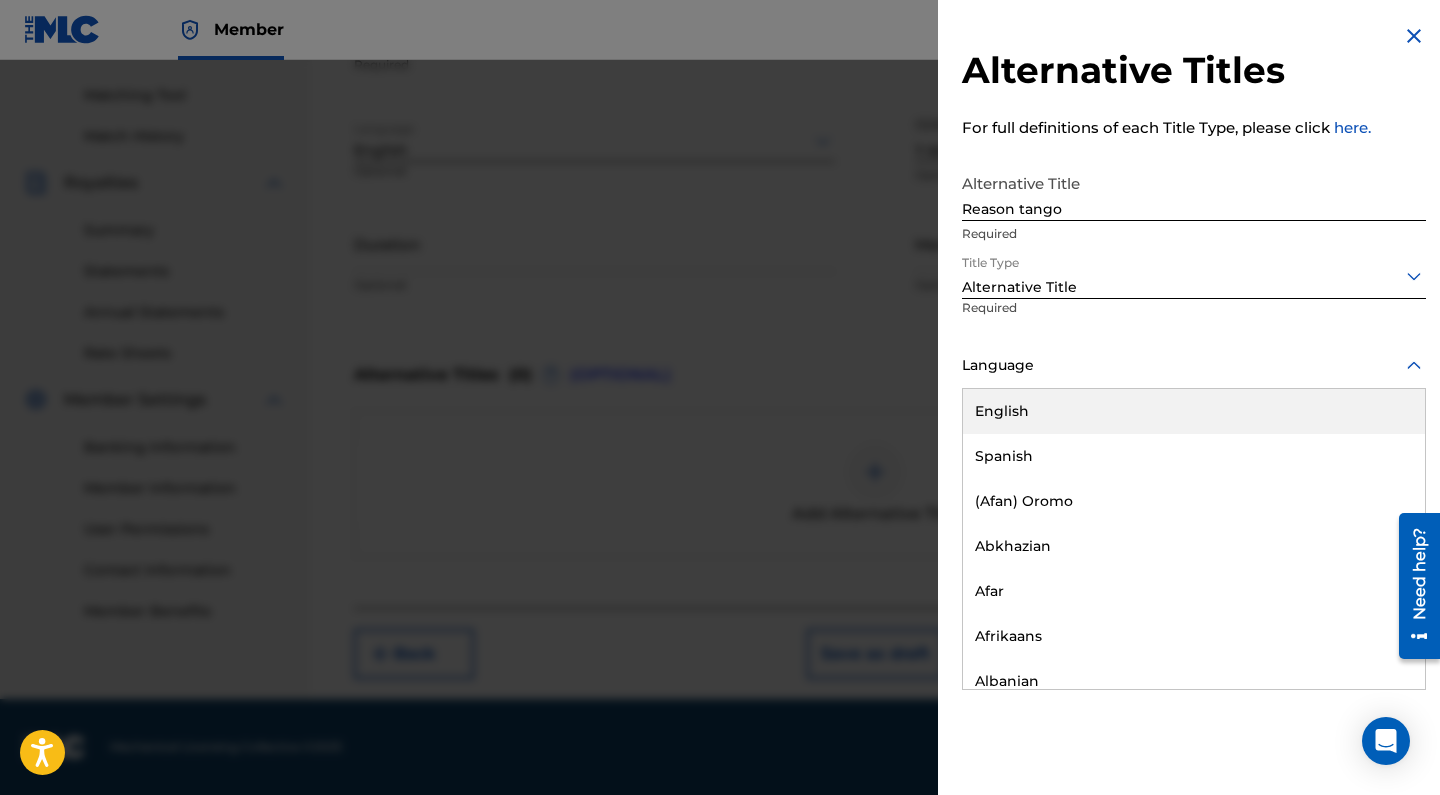click on "English" at bounding box center [1194, 411] 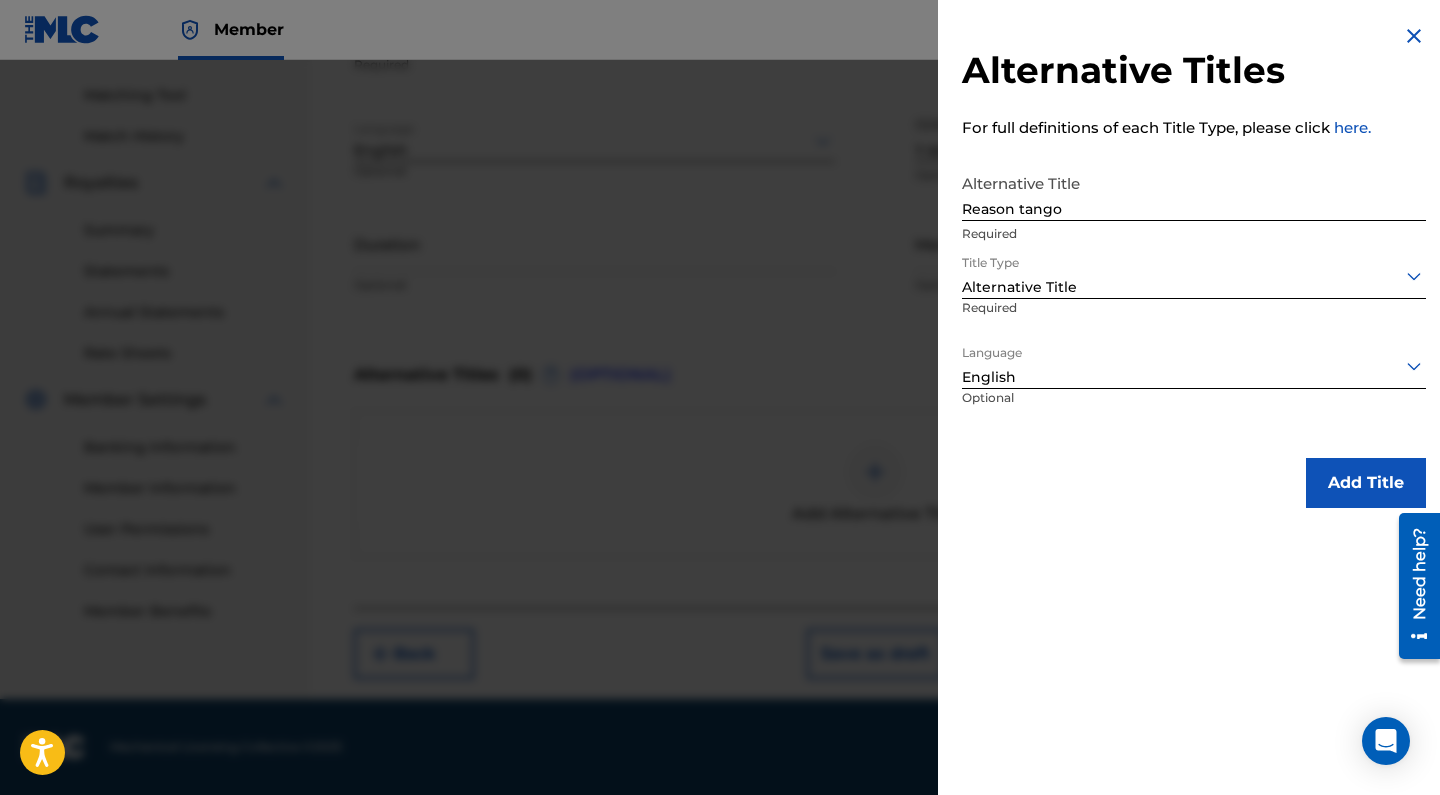 click on "Add Title" at bounding box center [1366, 483] 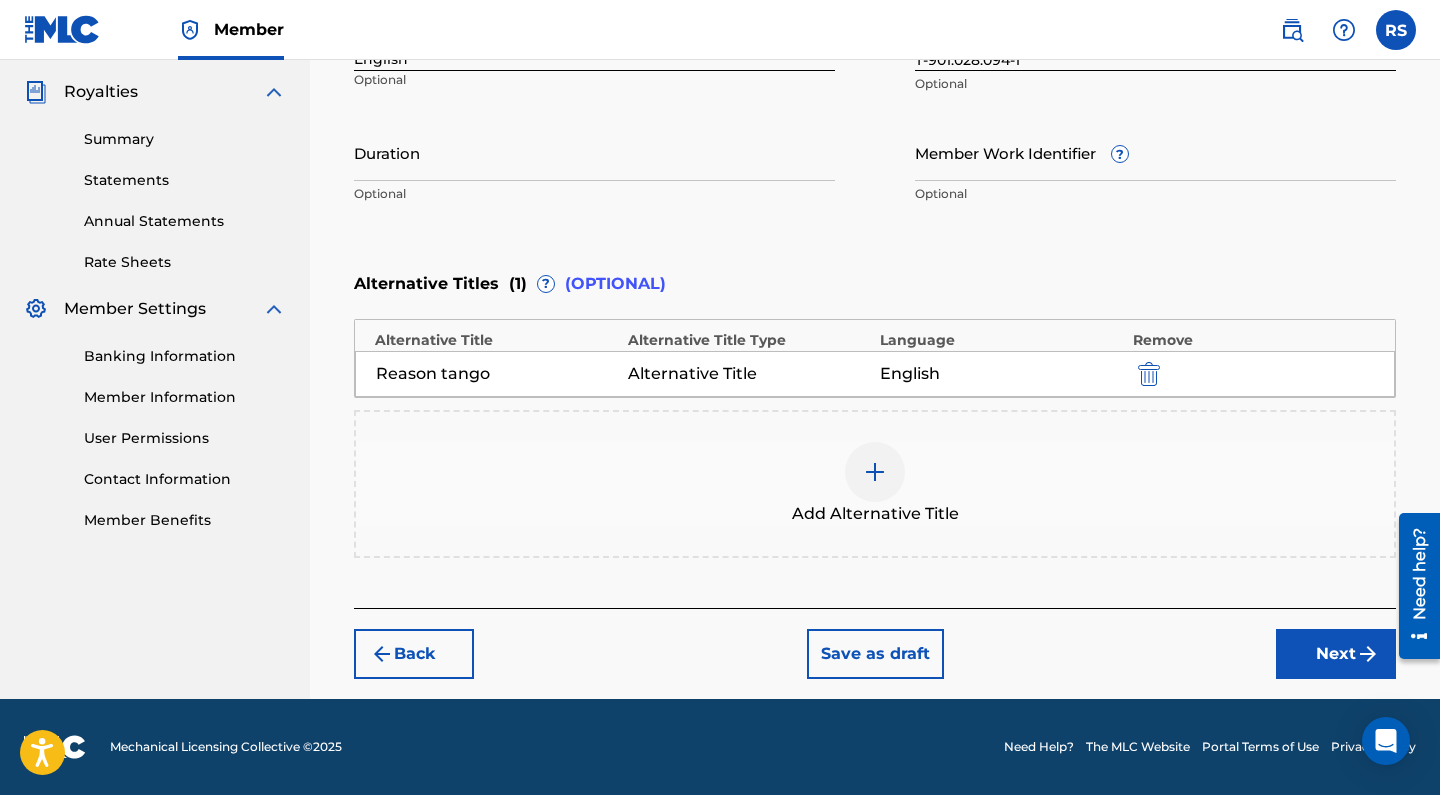 scroll, scrollTop: 589, scrollLeft: 0, axis: vertical 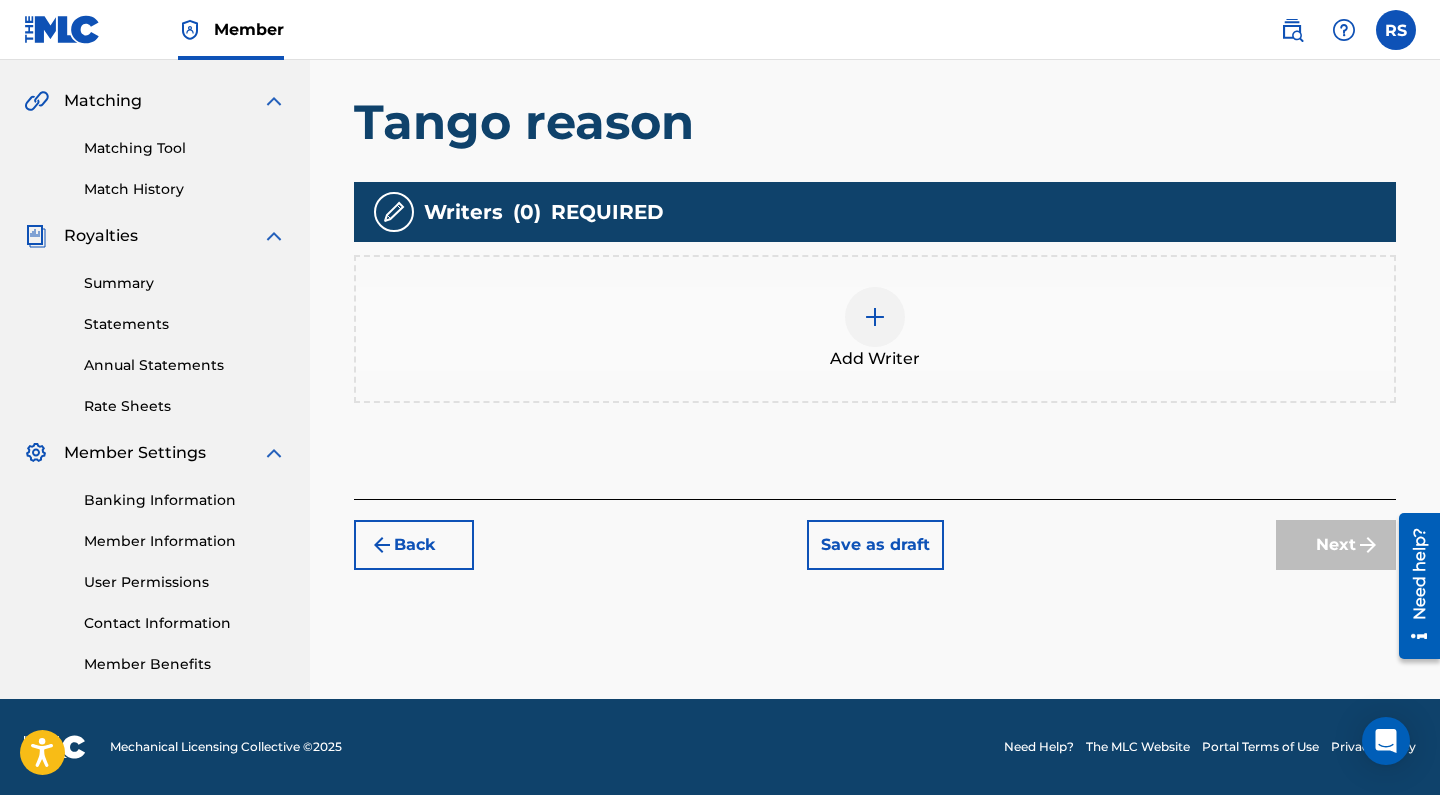 click at bounding box center [875, 317] 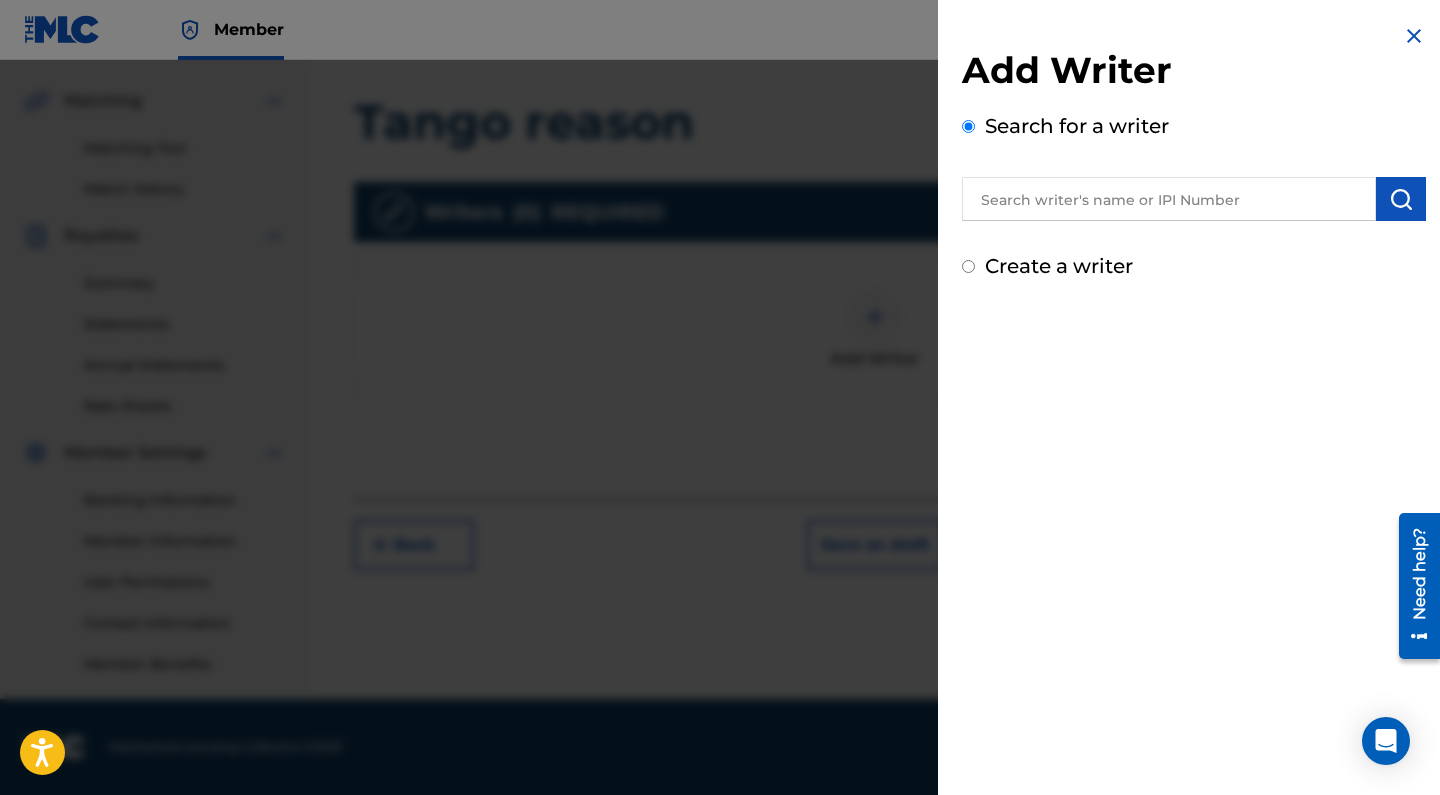 click at bounding box center (1169, 199) 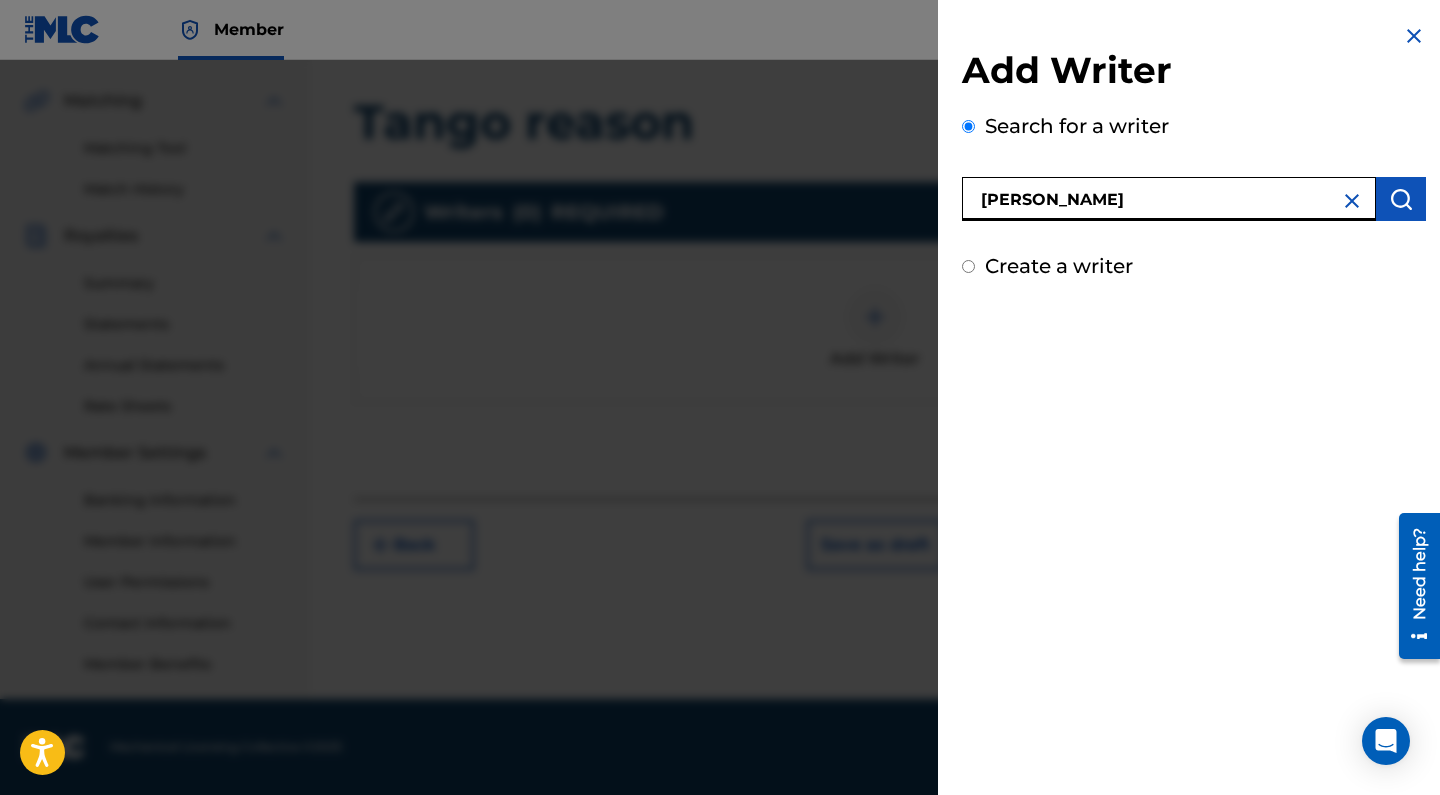 type on "[PERSON_NAME]" 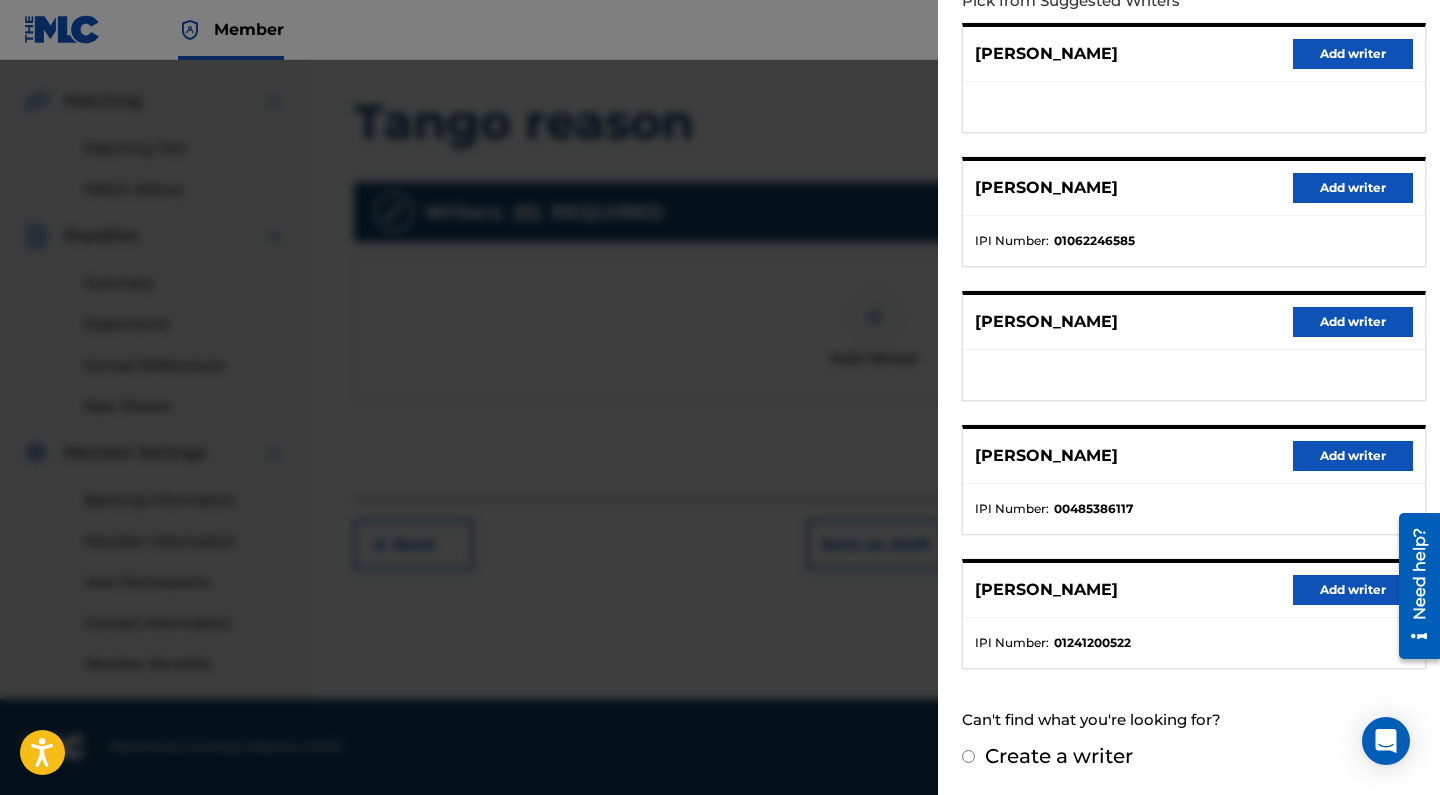 scroll, scrollTop: 246, scrollLeft: 0, axis: vertical 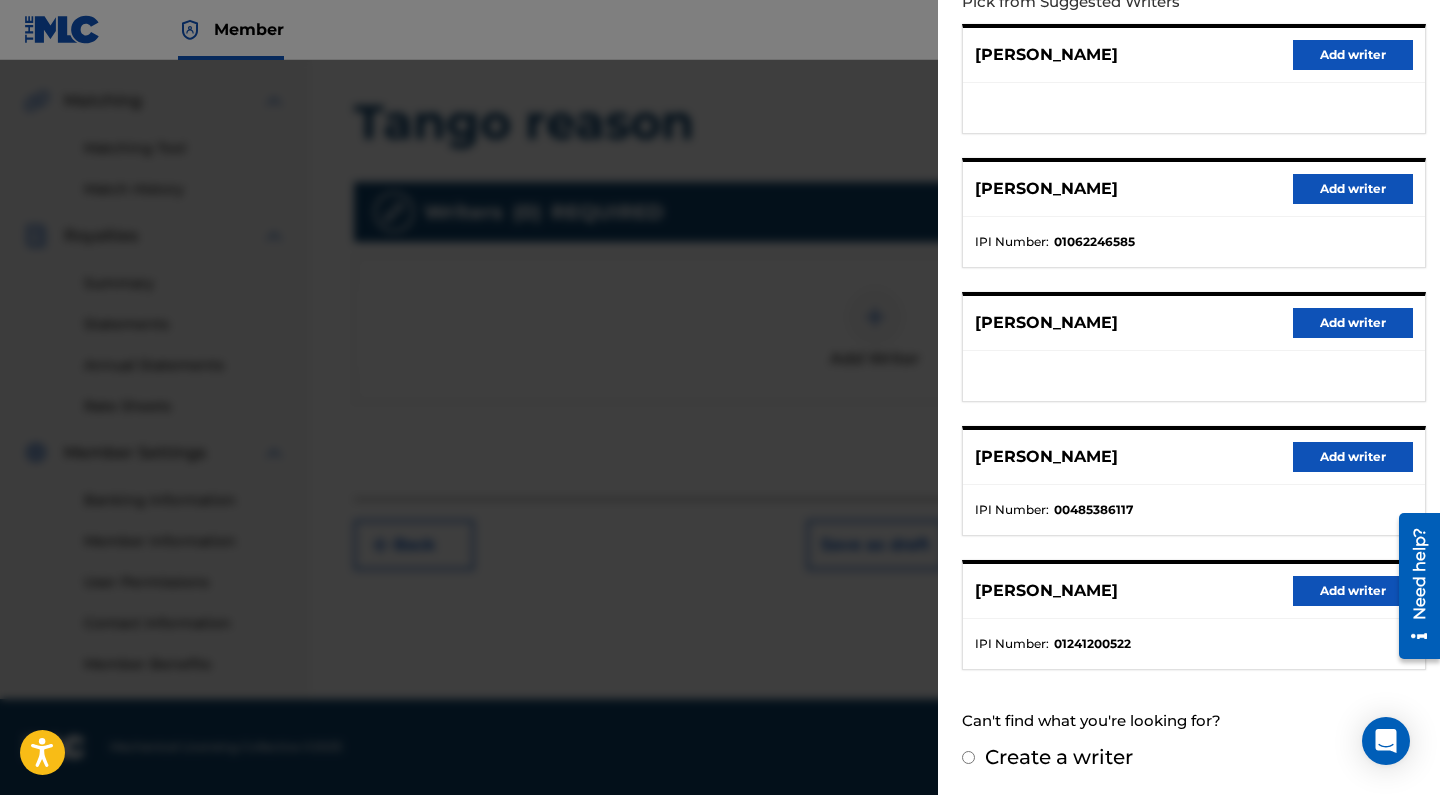 click on "Add writer" at bounding box center (1353, 457) 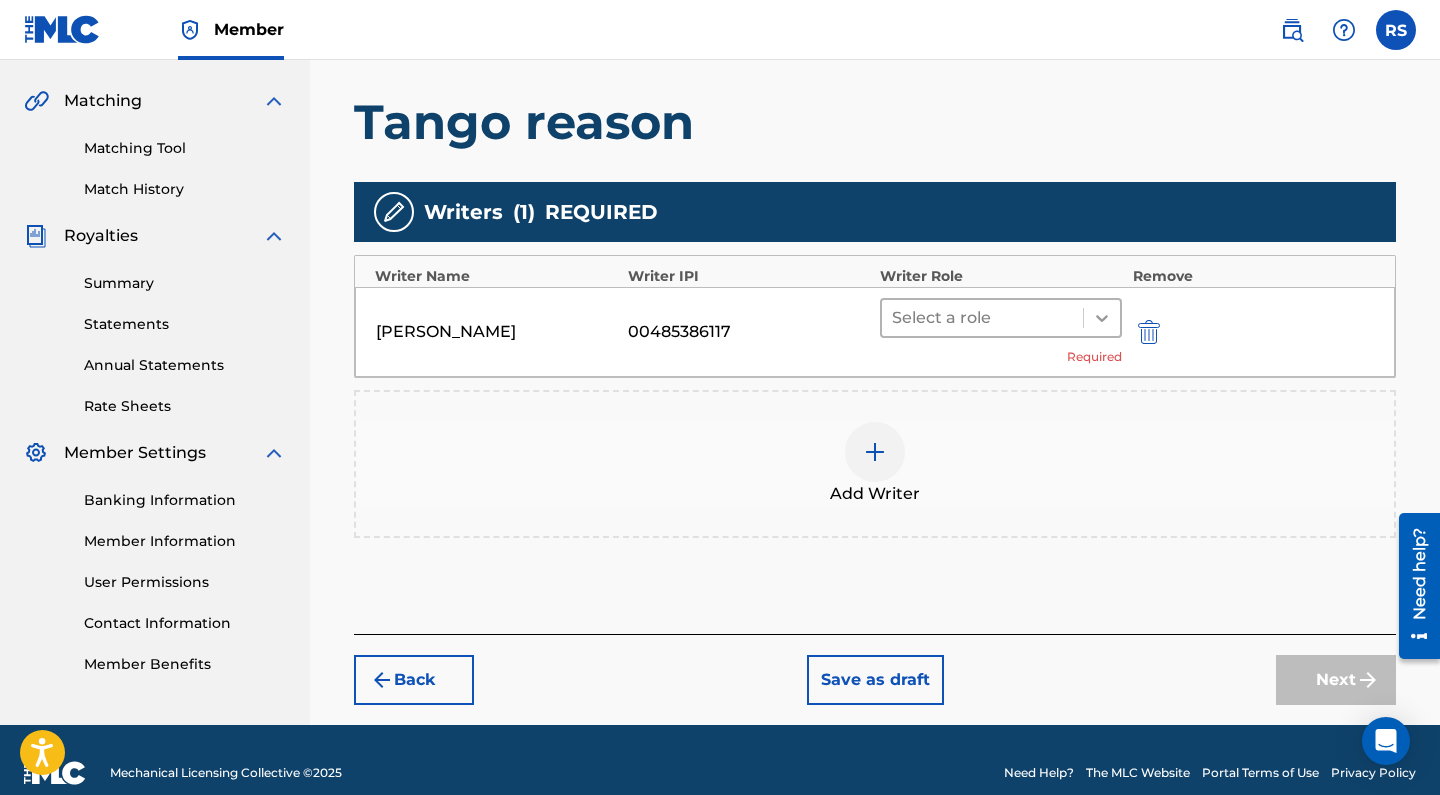 click 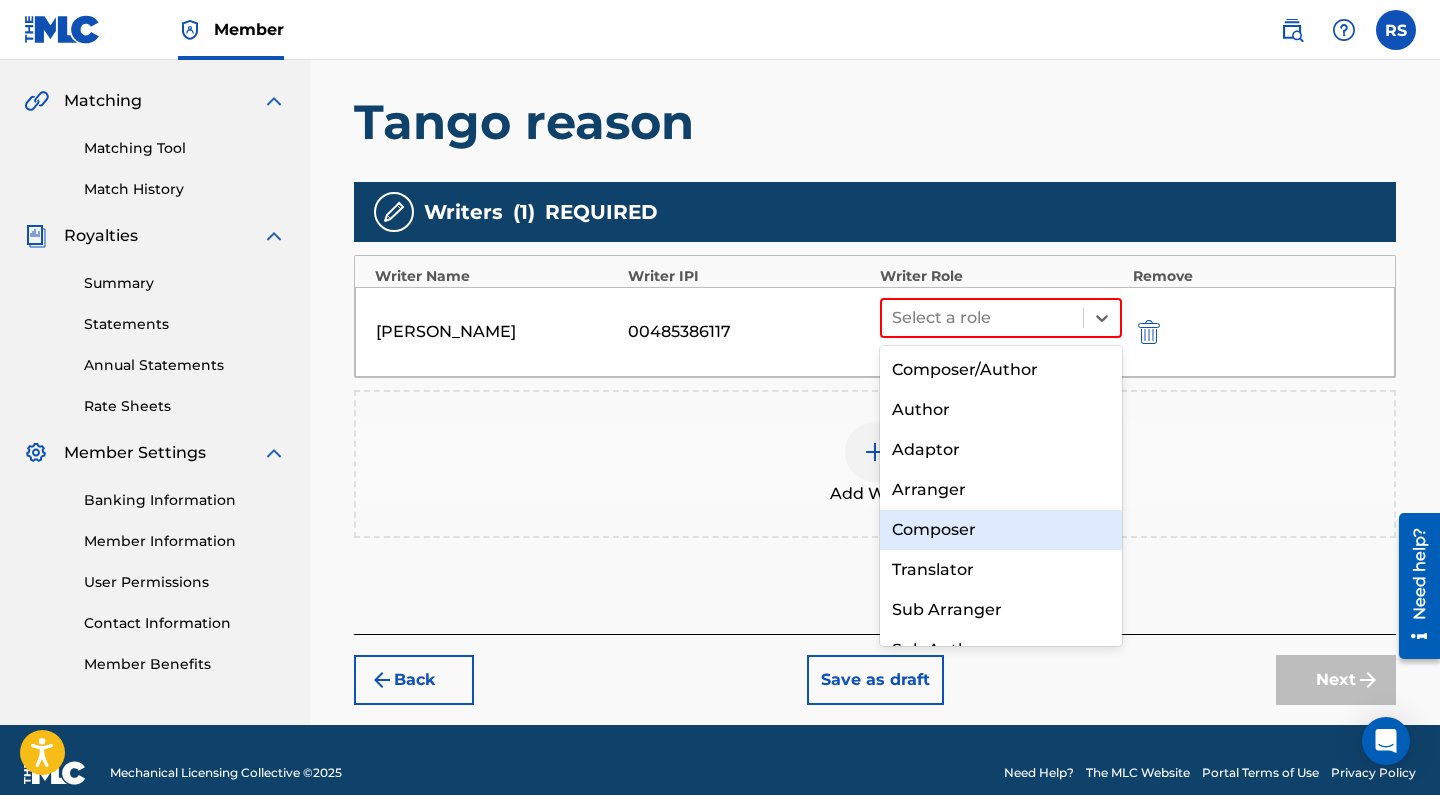 click on "Composer" at bounding box center (1001, 530) 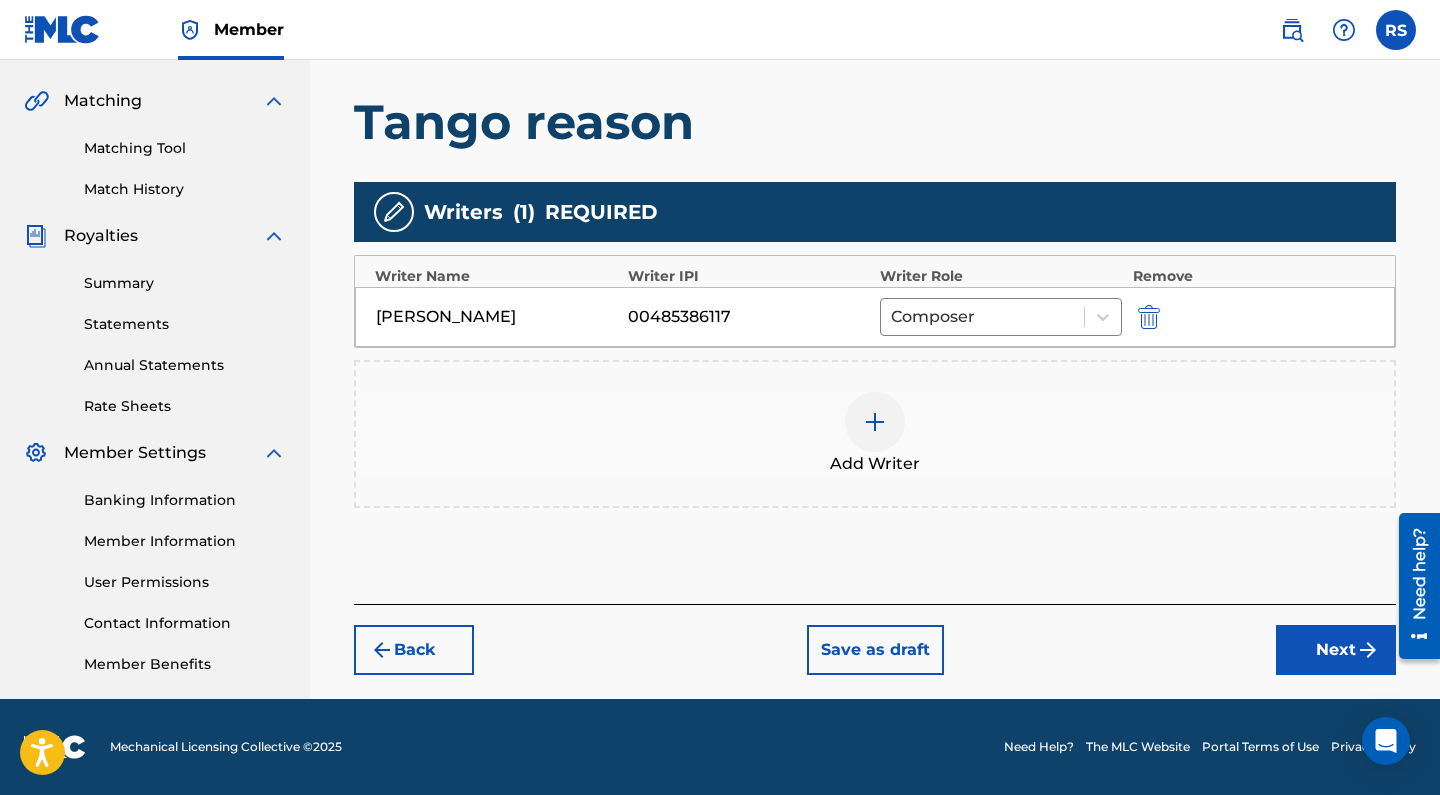 click on "Next" at bounding box center (1336, 650) 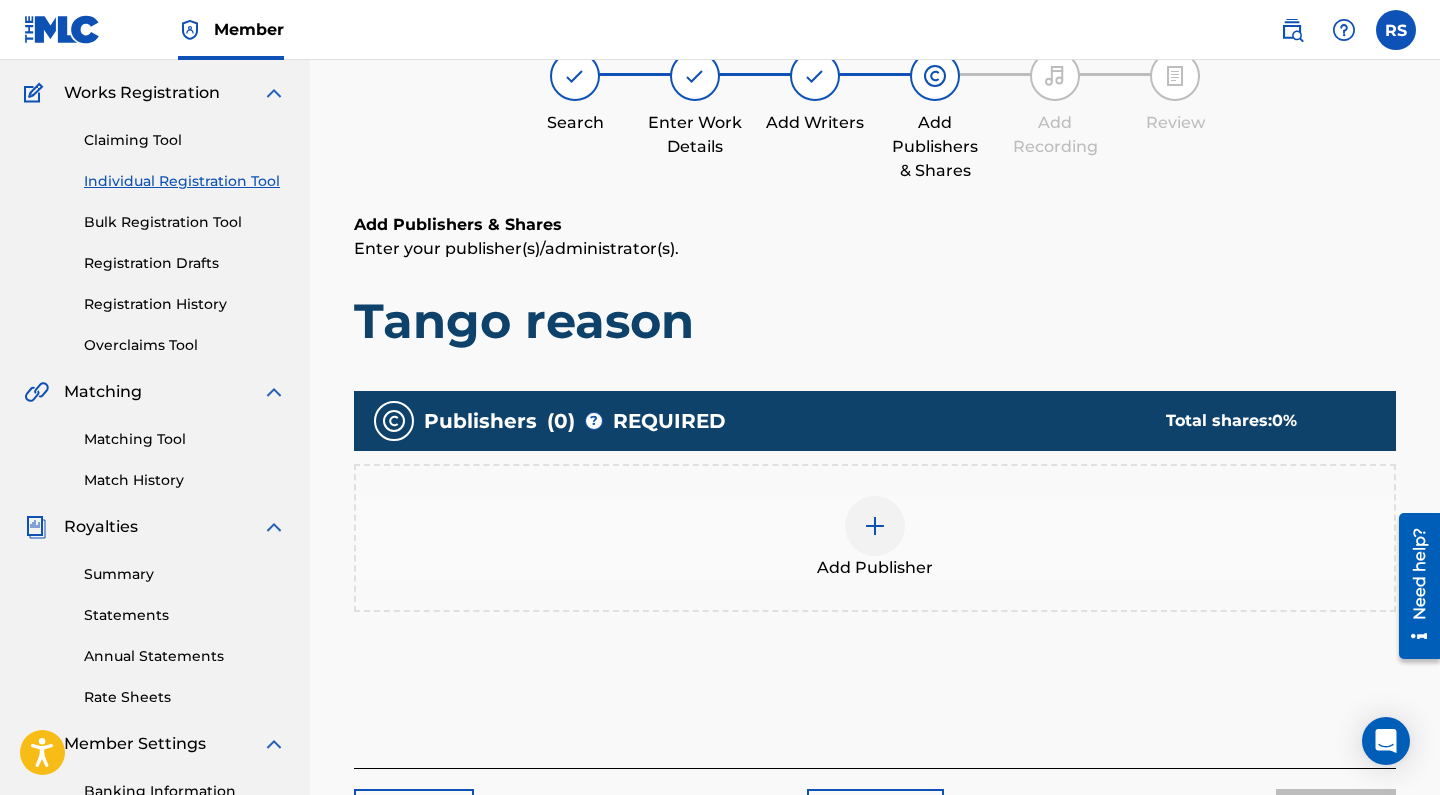 scroll, scrollTop: 90, scrollLeft: 0, axis: vertical 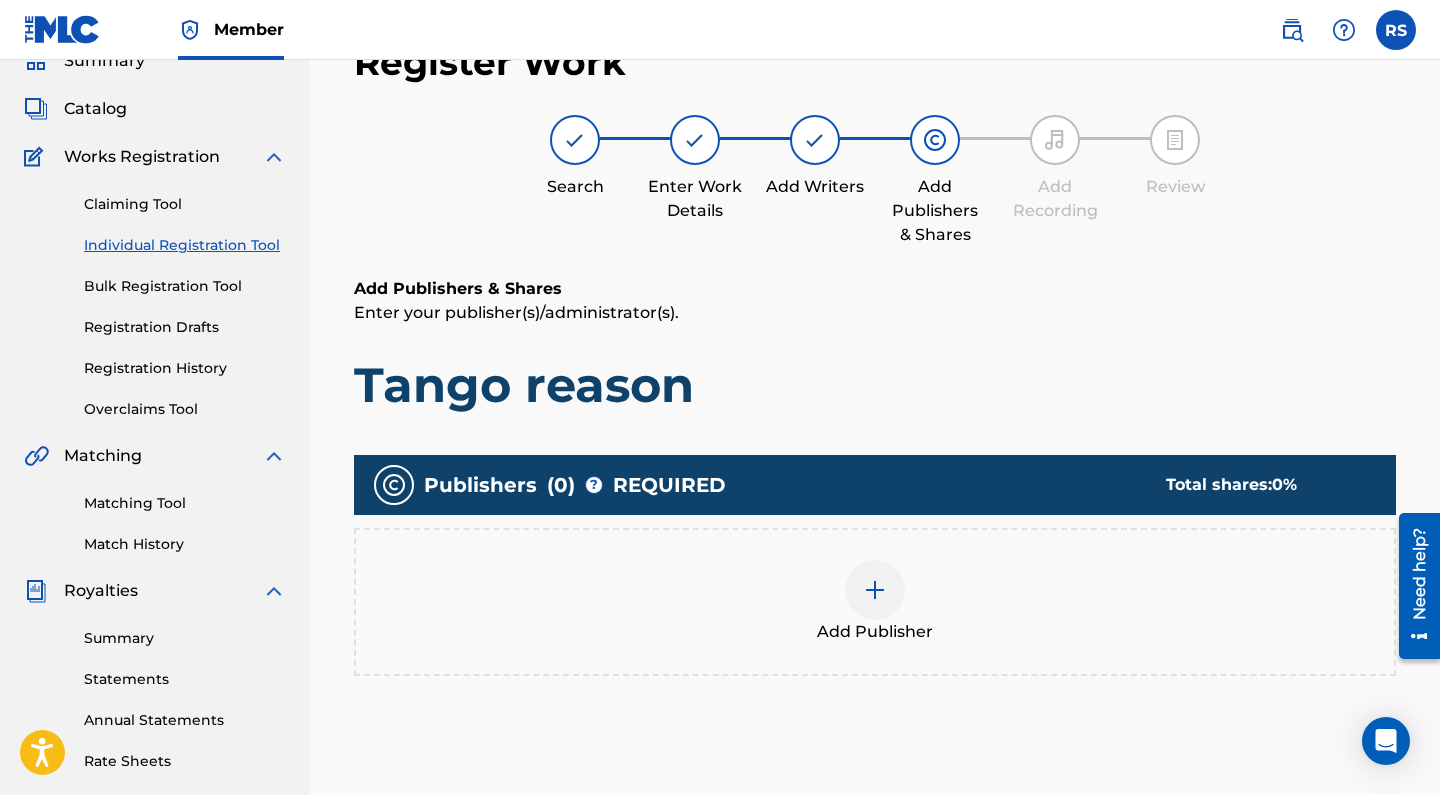 click at bounding box center (875, 590) 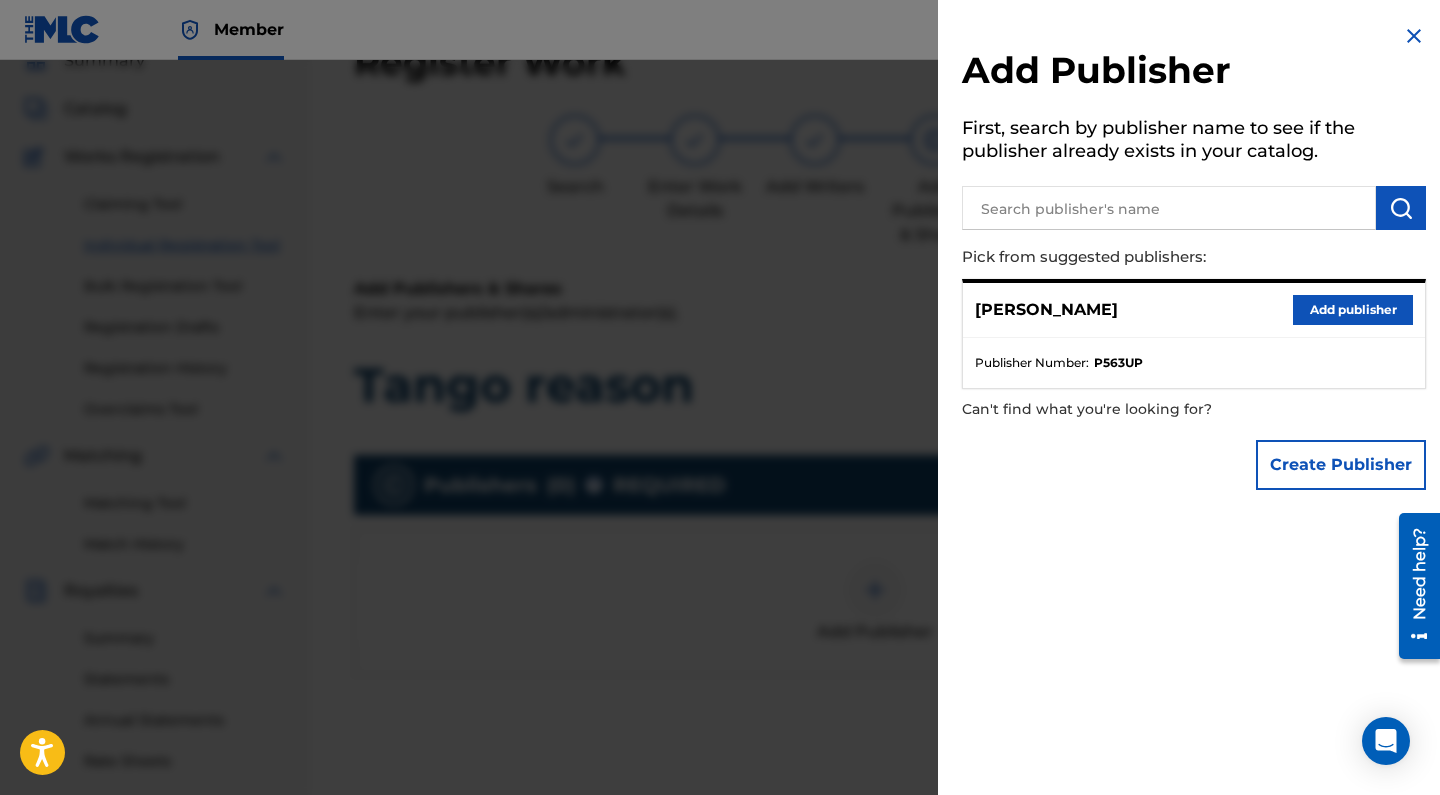 click on "Add publisher" at bounding box center [1353, 310] 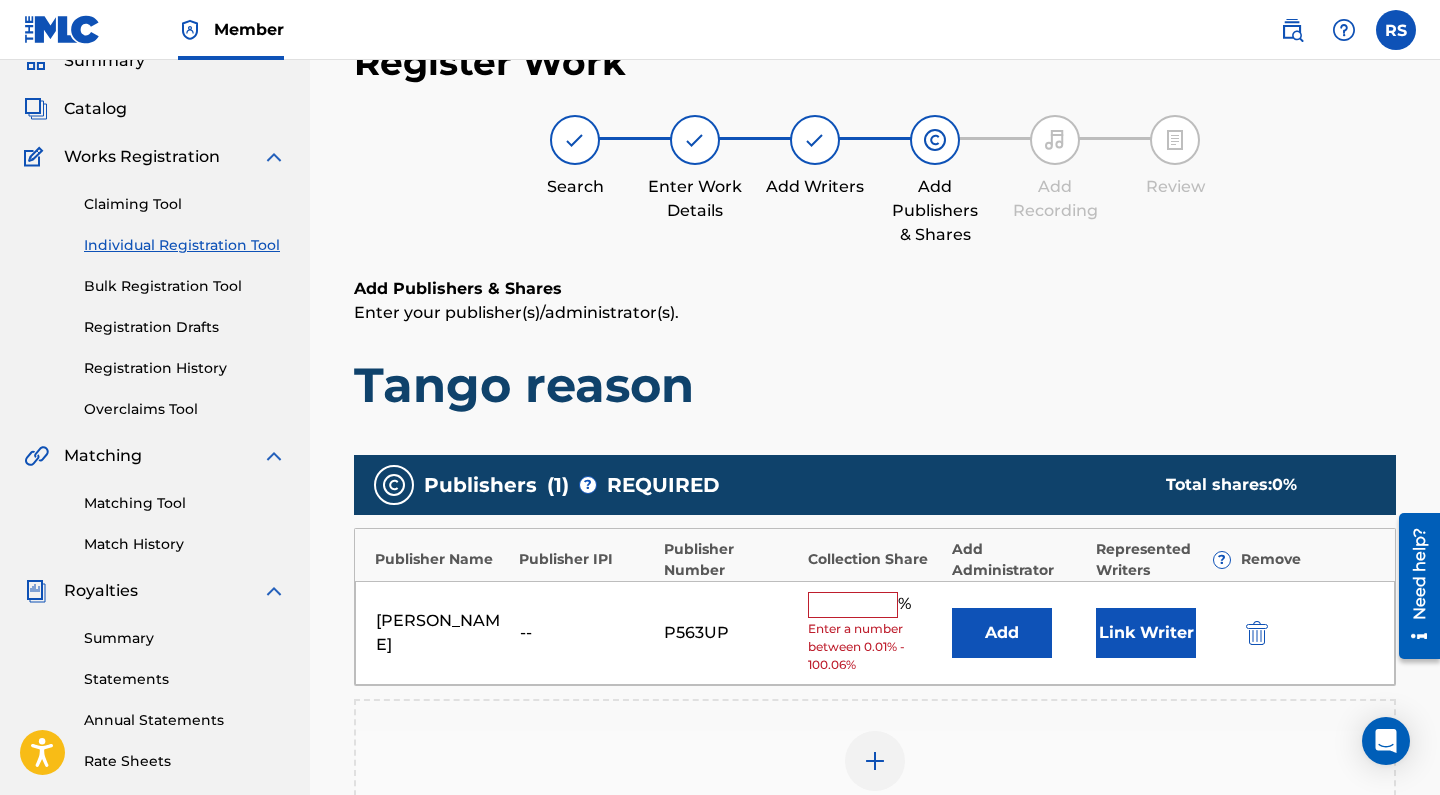 click at bounding box center [853, 605] 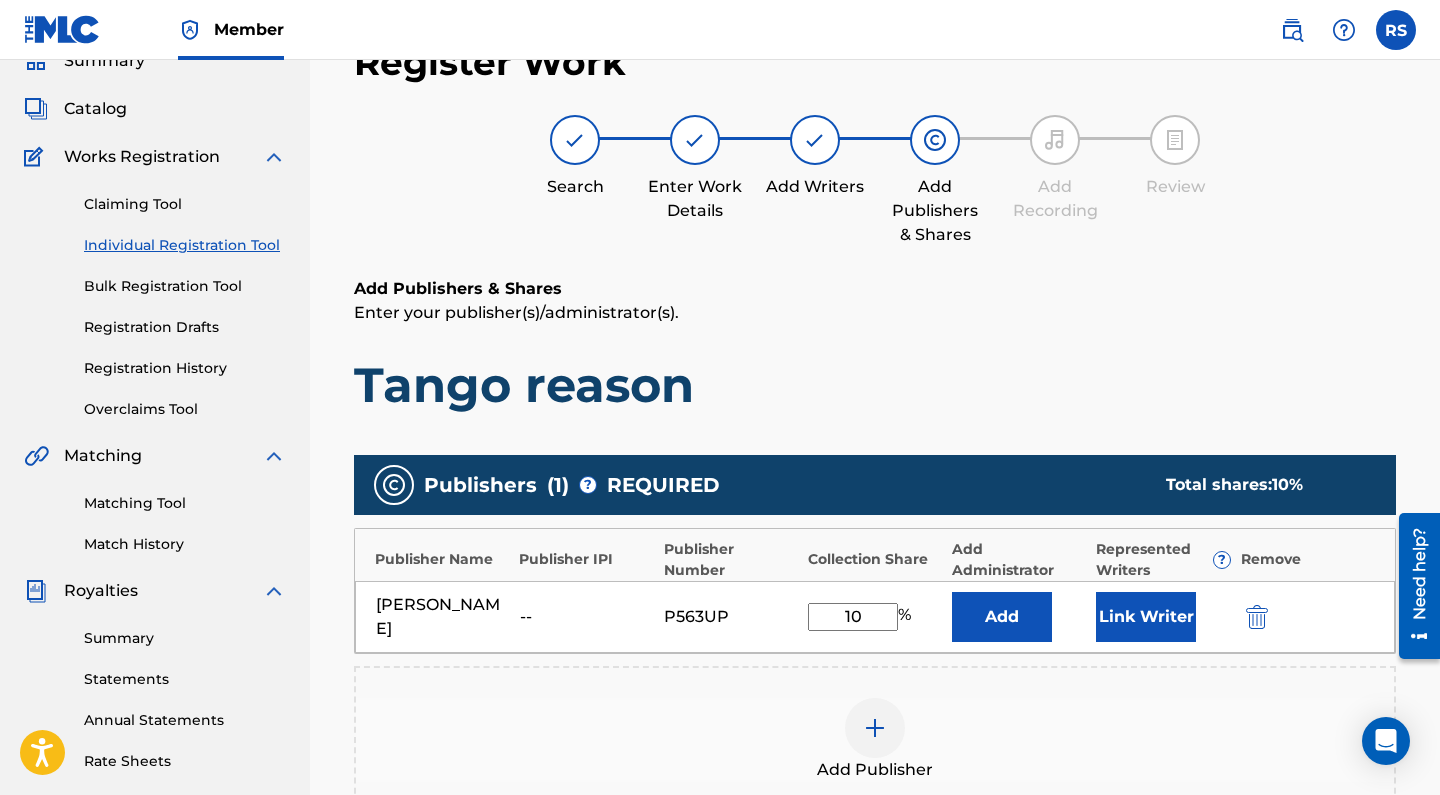 type on "100" 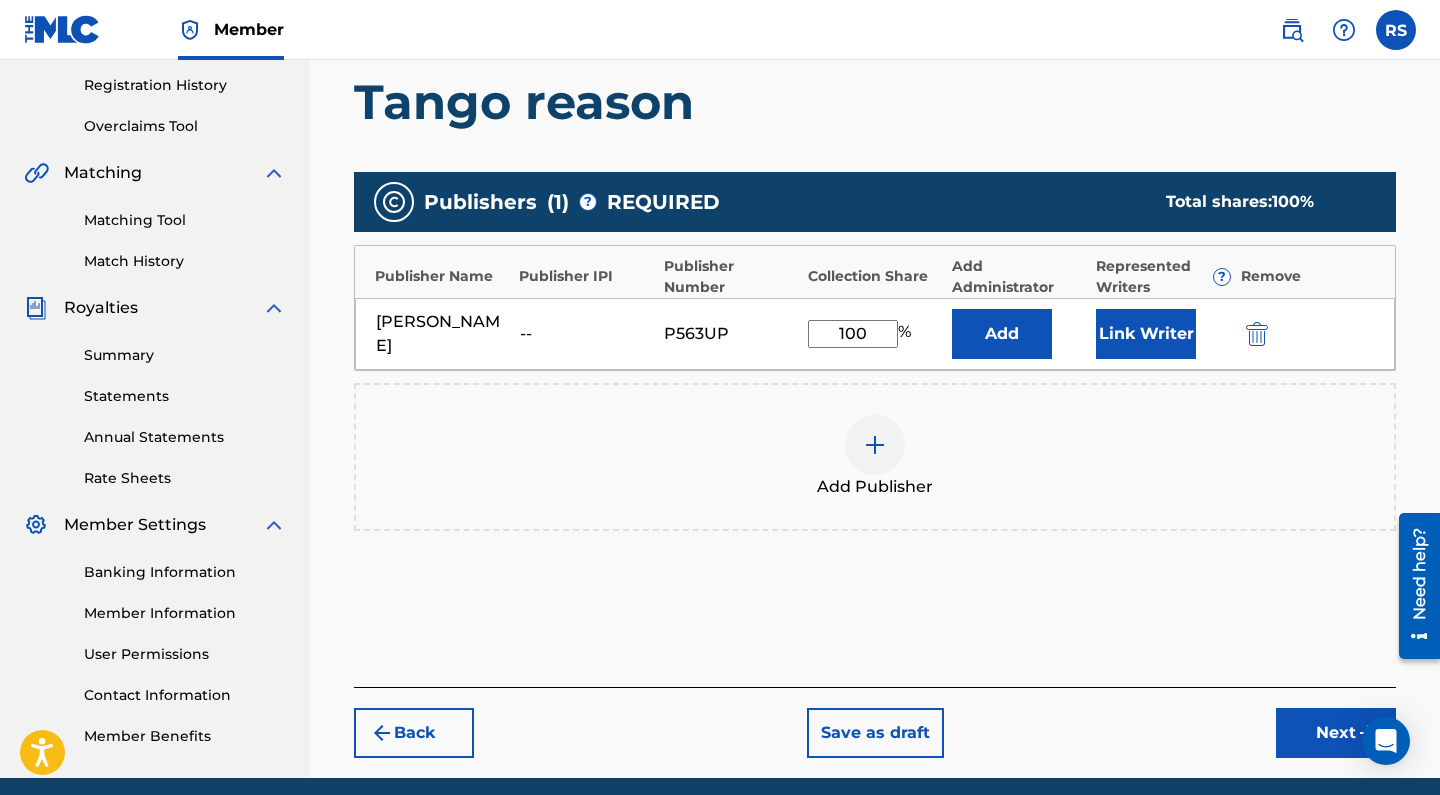scroll, scrollTop: 382, scrollLeft: 0, axis: vertical 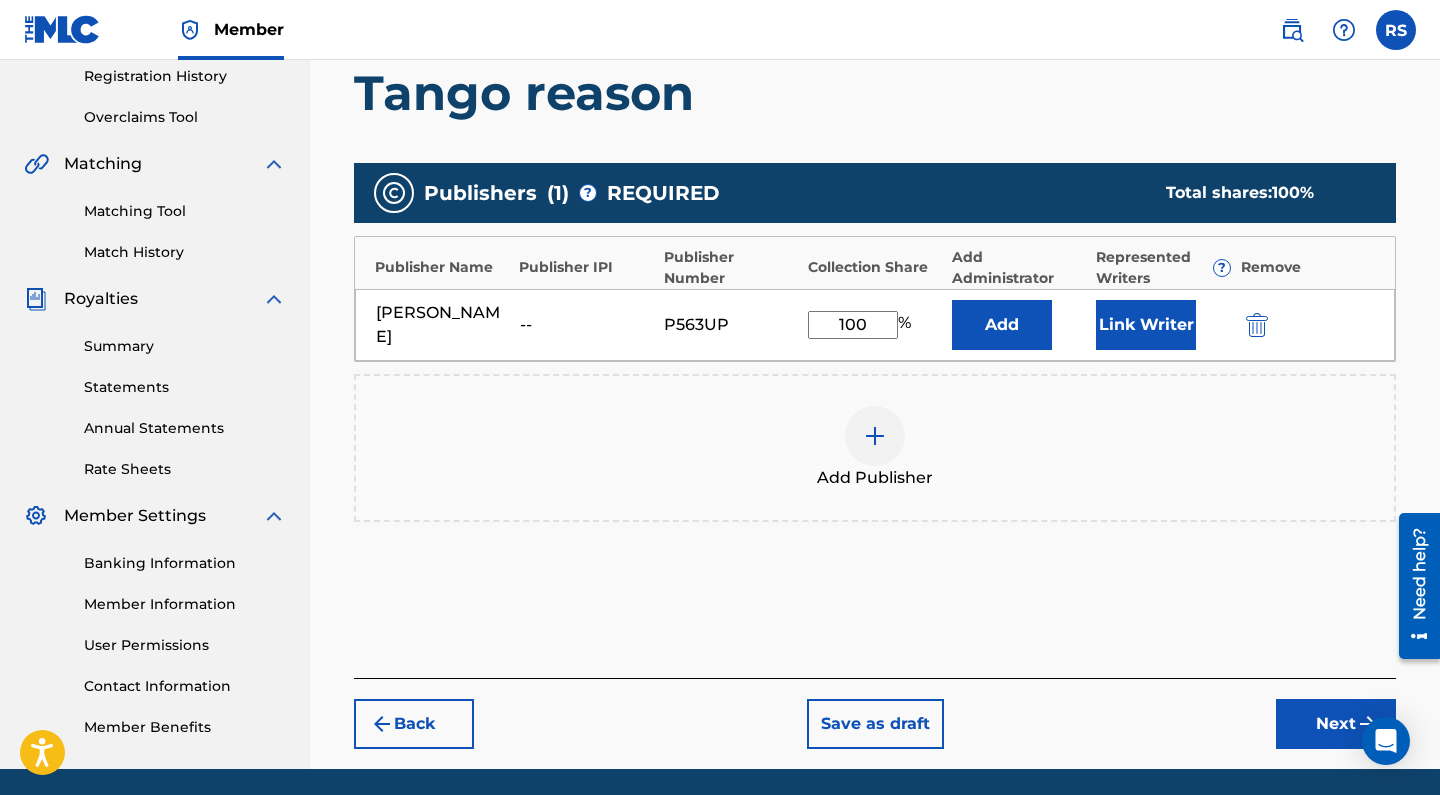click on "Next" at bounding box center [1336, 724] 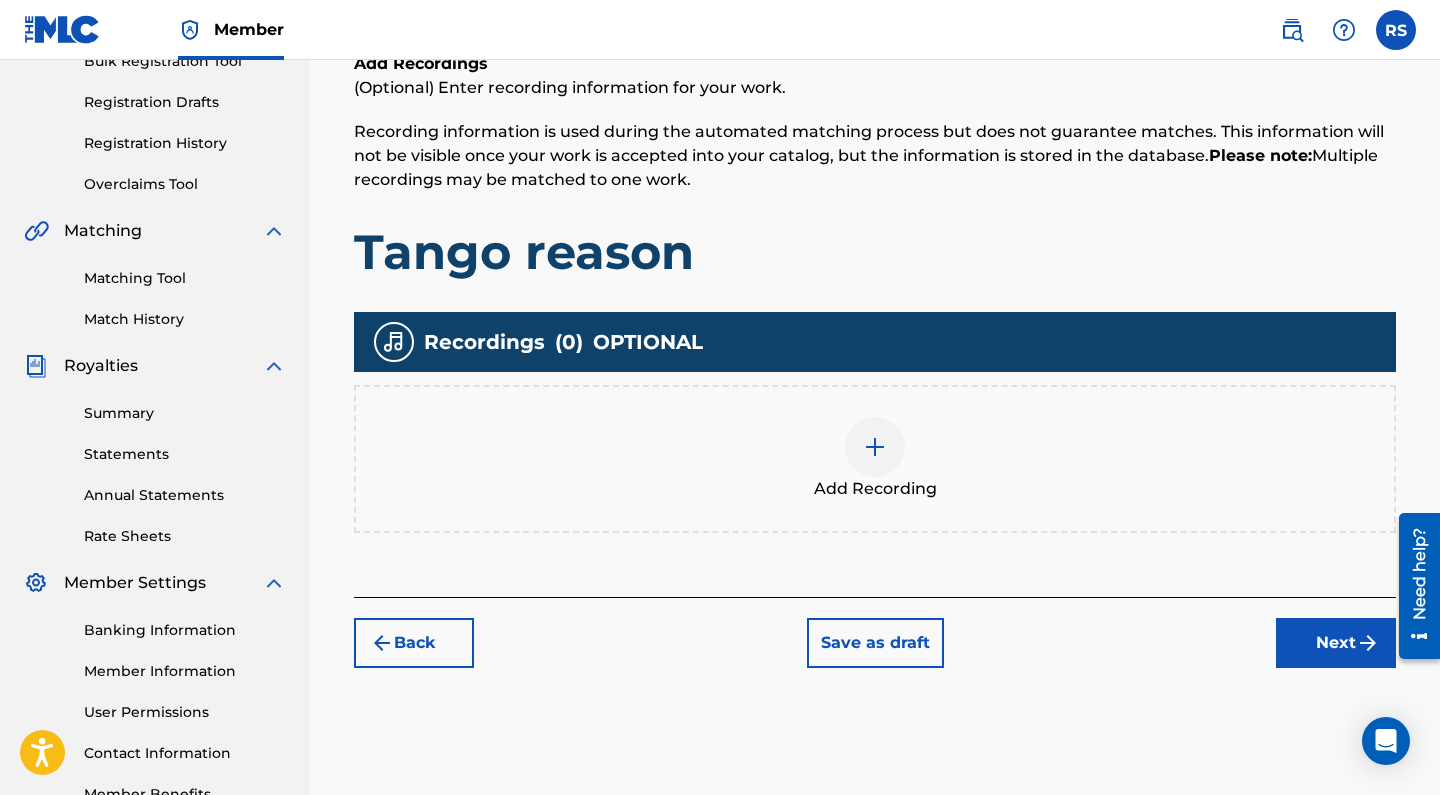 scroll, scrollTop: 317, scrollLeft: 0, axis: vertical 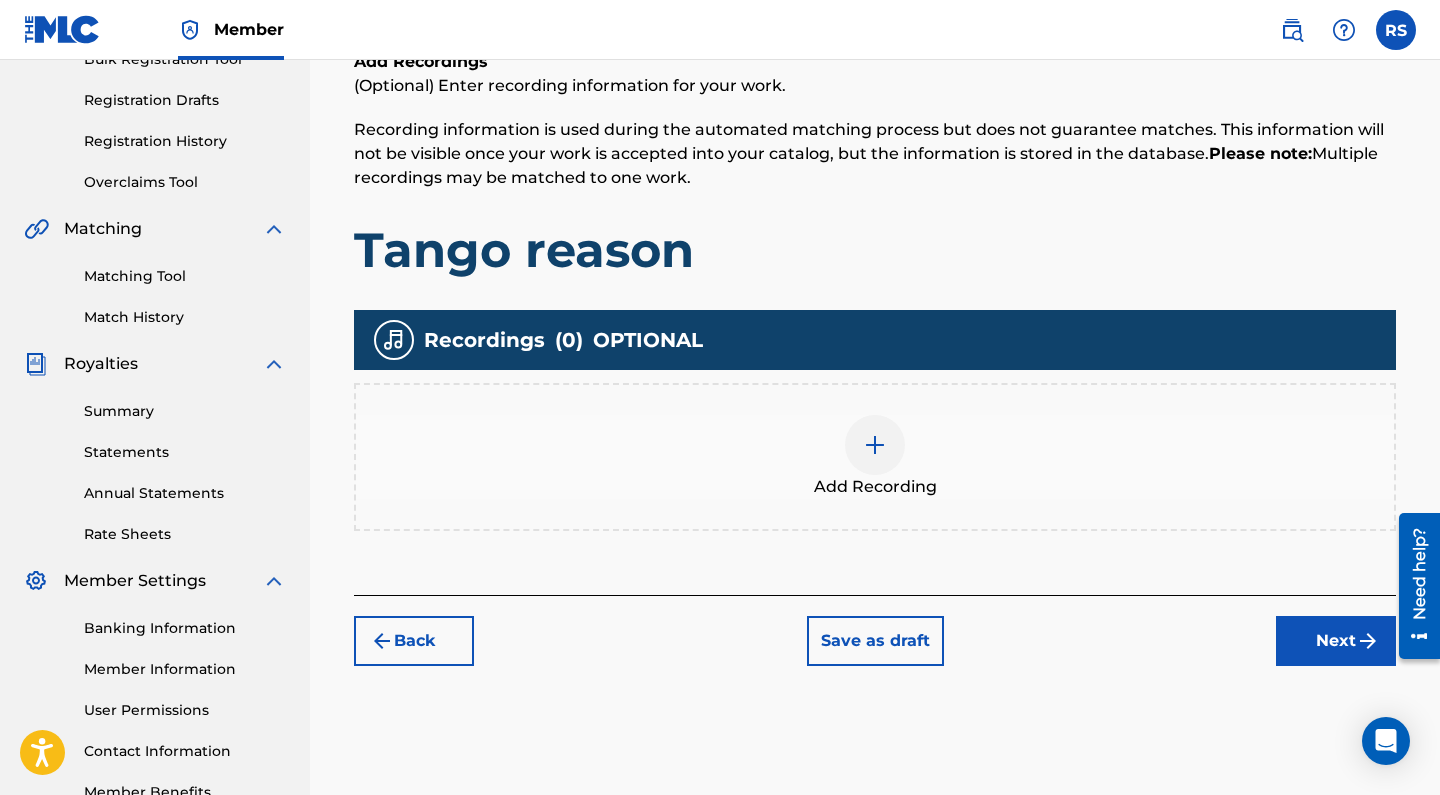 click on "Next" at bounding box center (1336, 641) 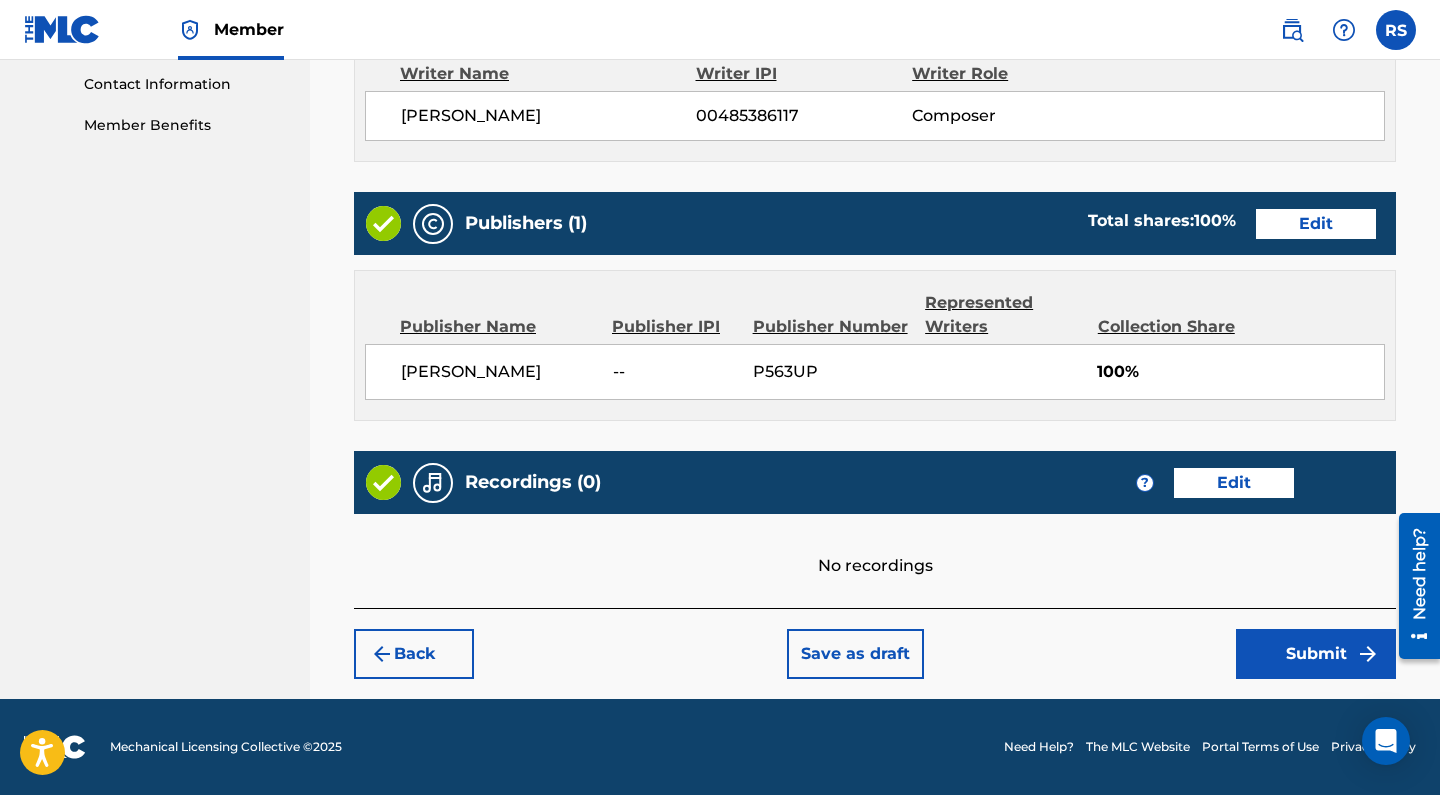 scroll, scrollTop: 983, scrollLeft: 0, axis: vertical 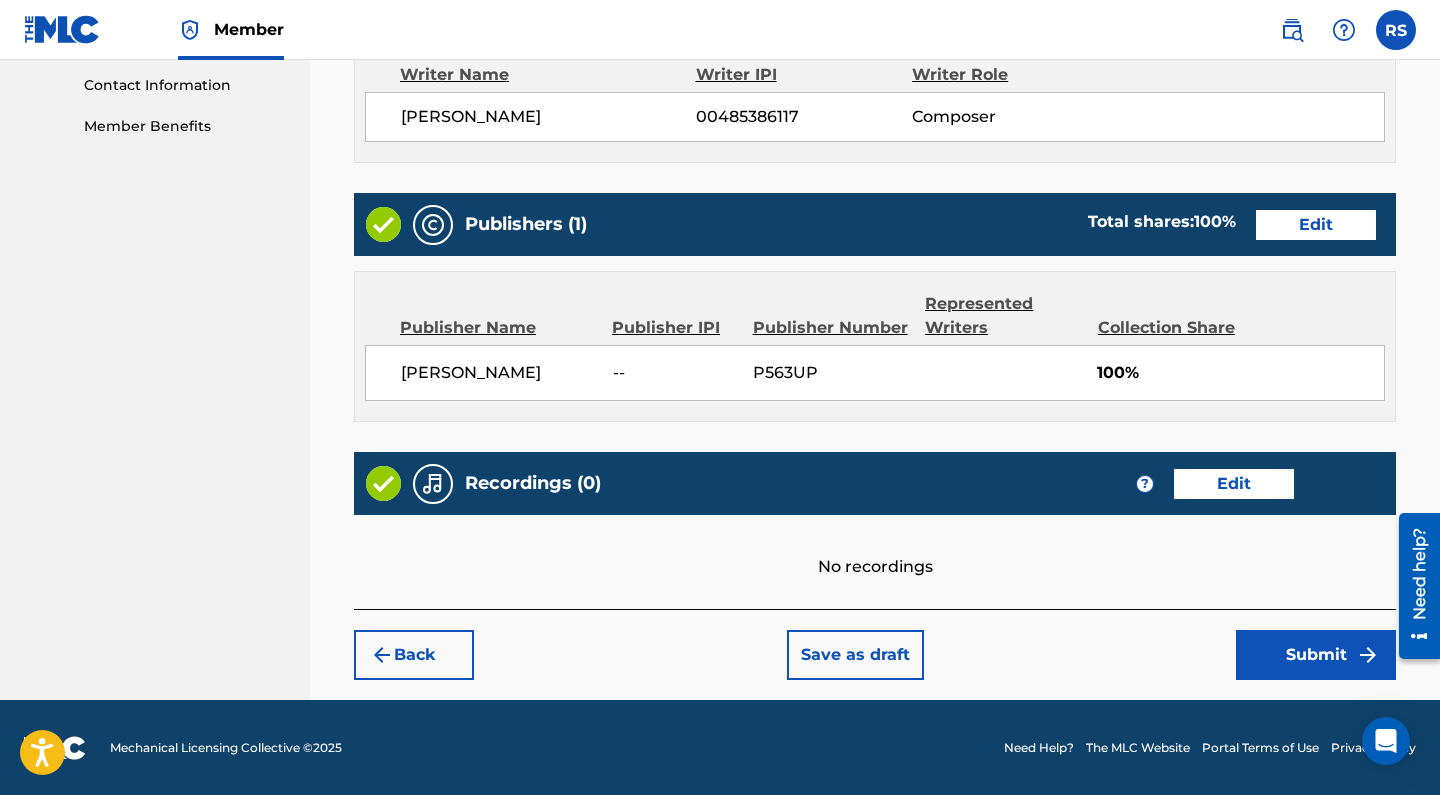 click on "Submit" at bounding box center (1316, 655) 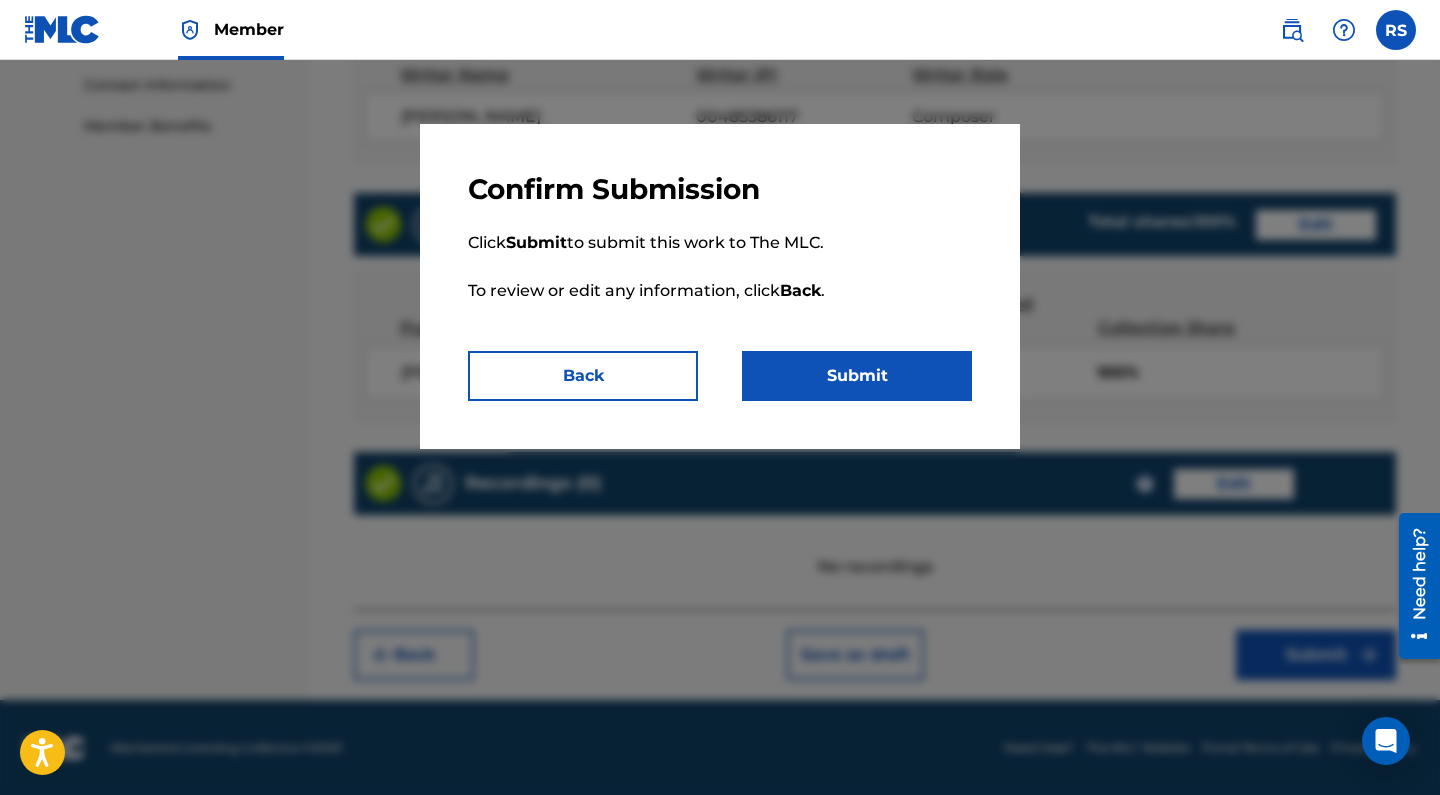 click on "Submit" at bounding box center (857, 376) 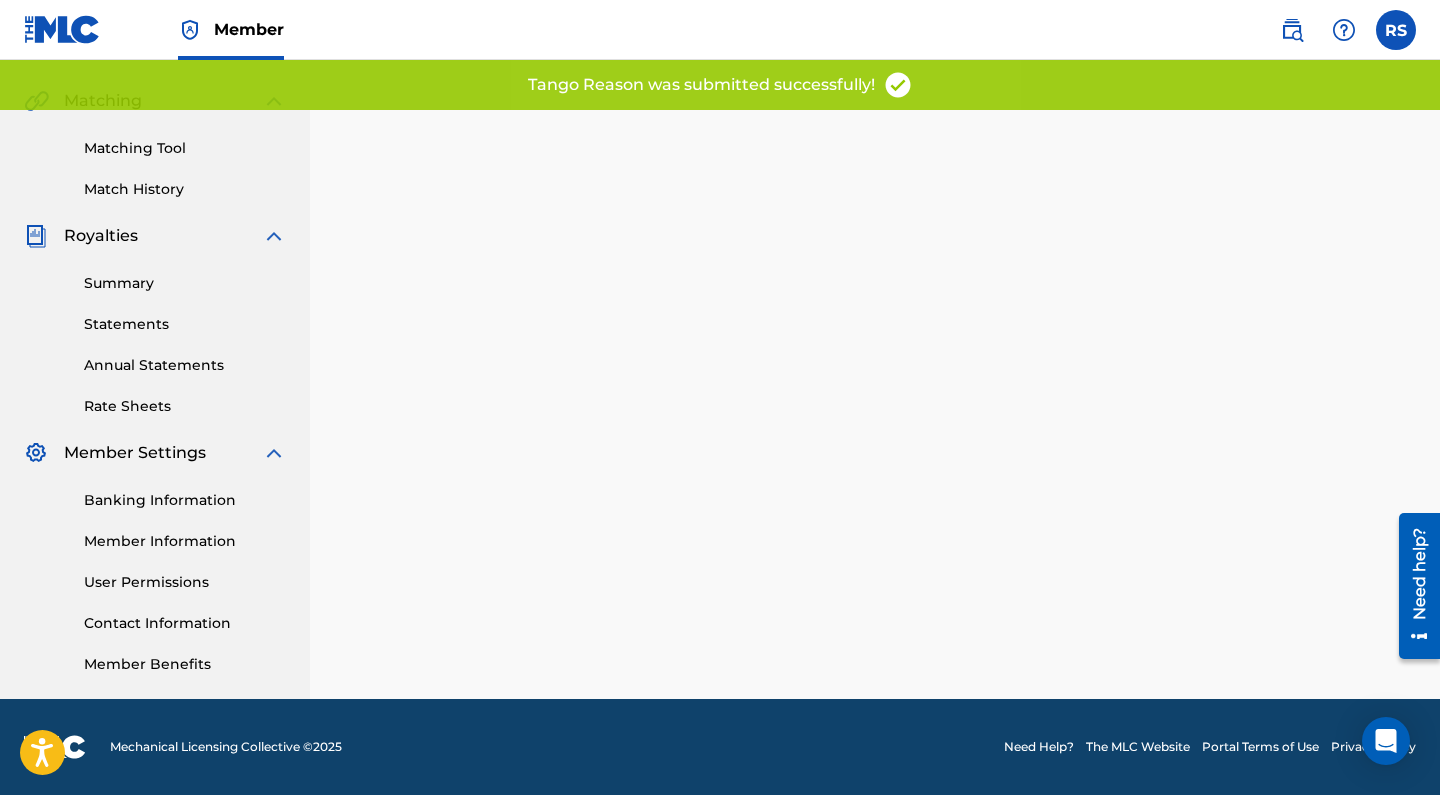 scroll, scrollTop: 0, scrollLeft: 0, axis: both 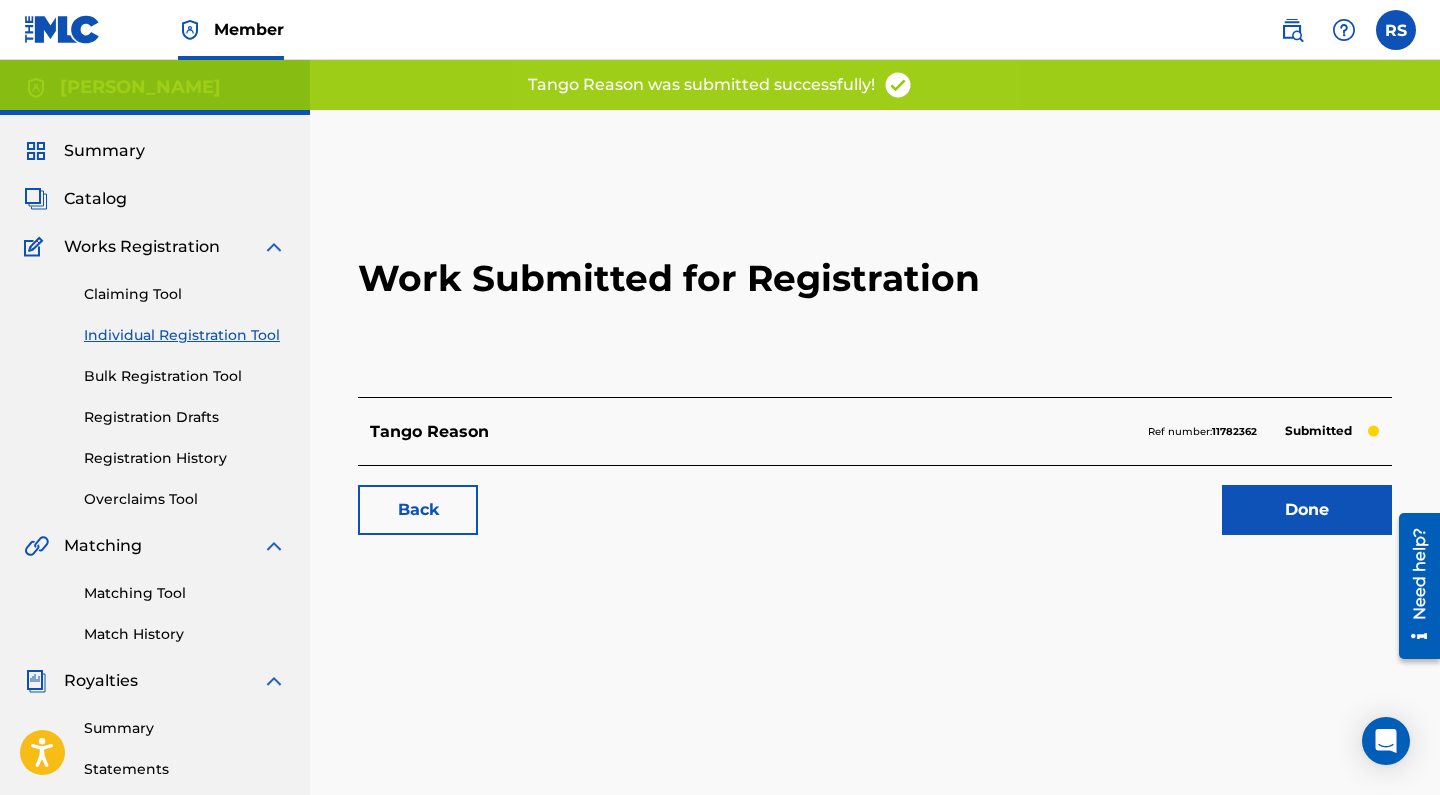 click on "Done" at bounding box center (1307, 510) 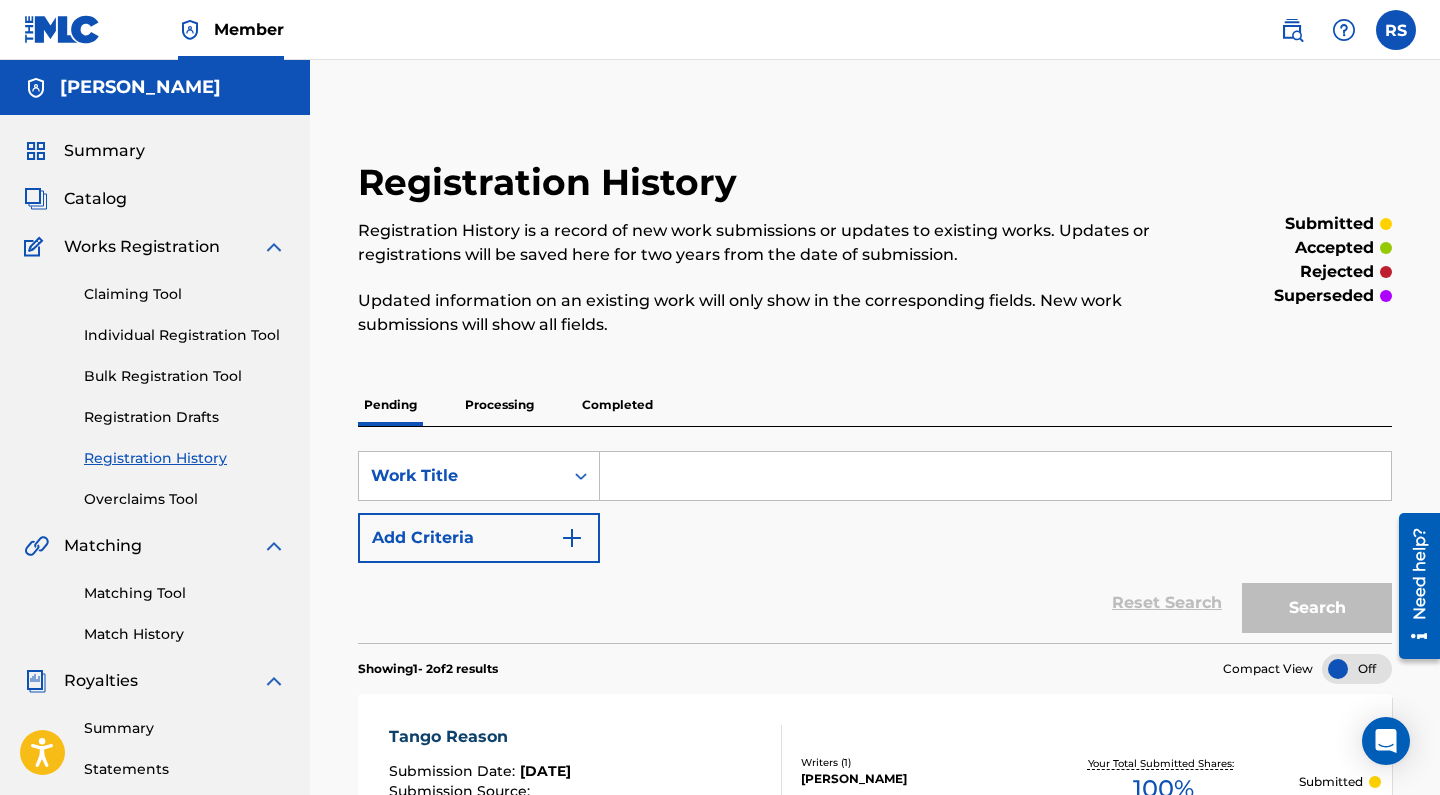 scroll, scrollTop: 0, scrollLeft: 0, axis: both 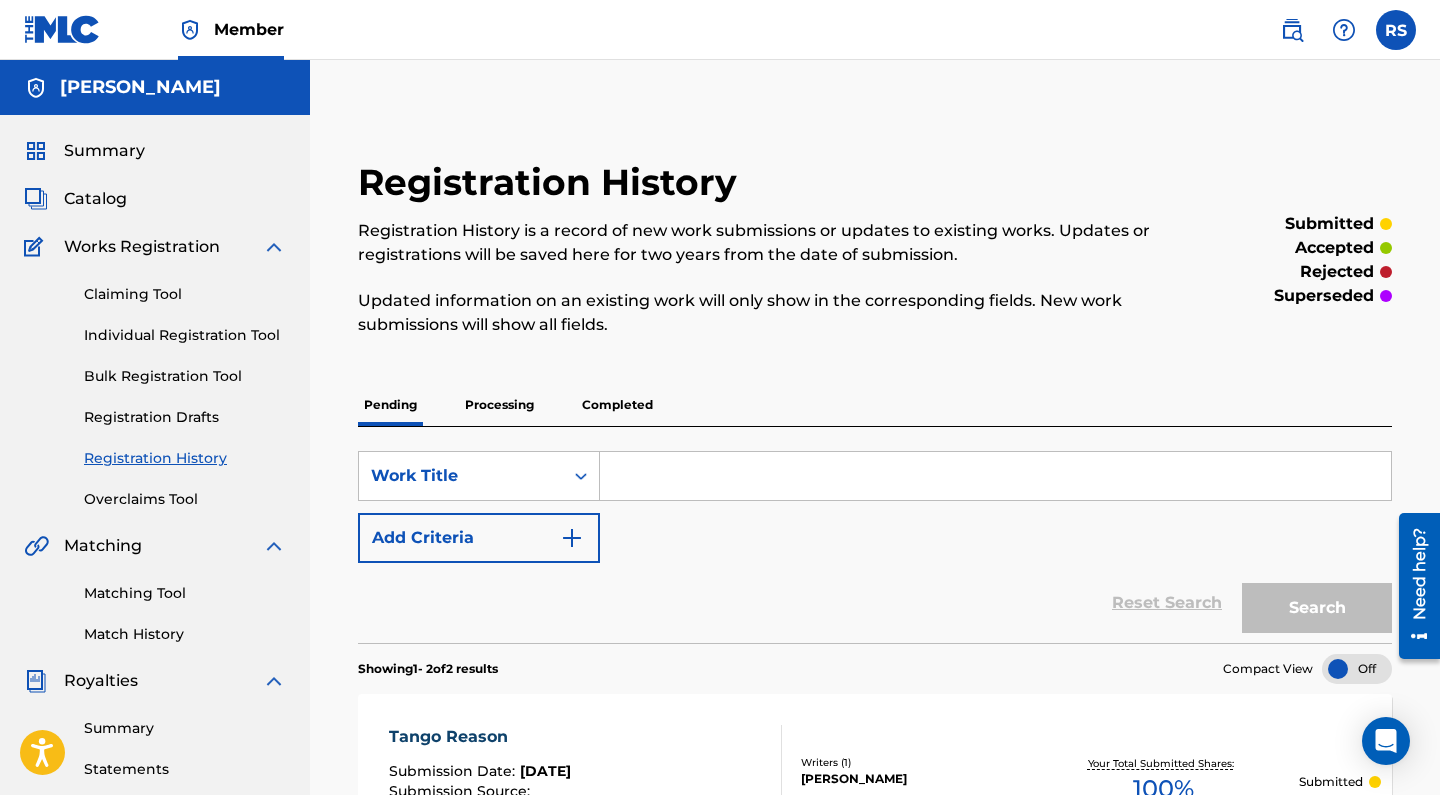 click on "Individual Registration Tool" at bounding box center (185, 335) 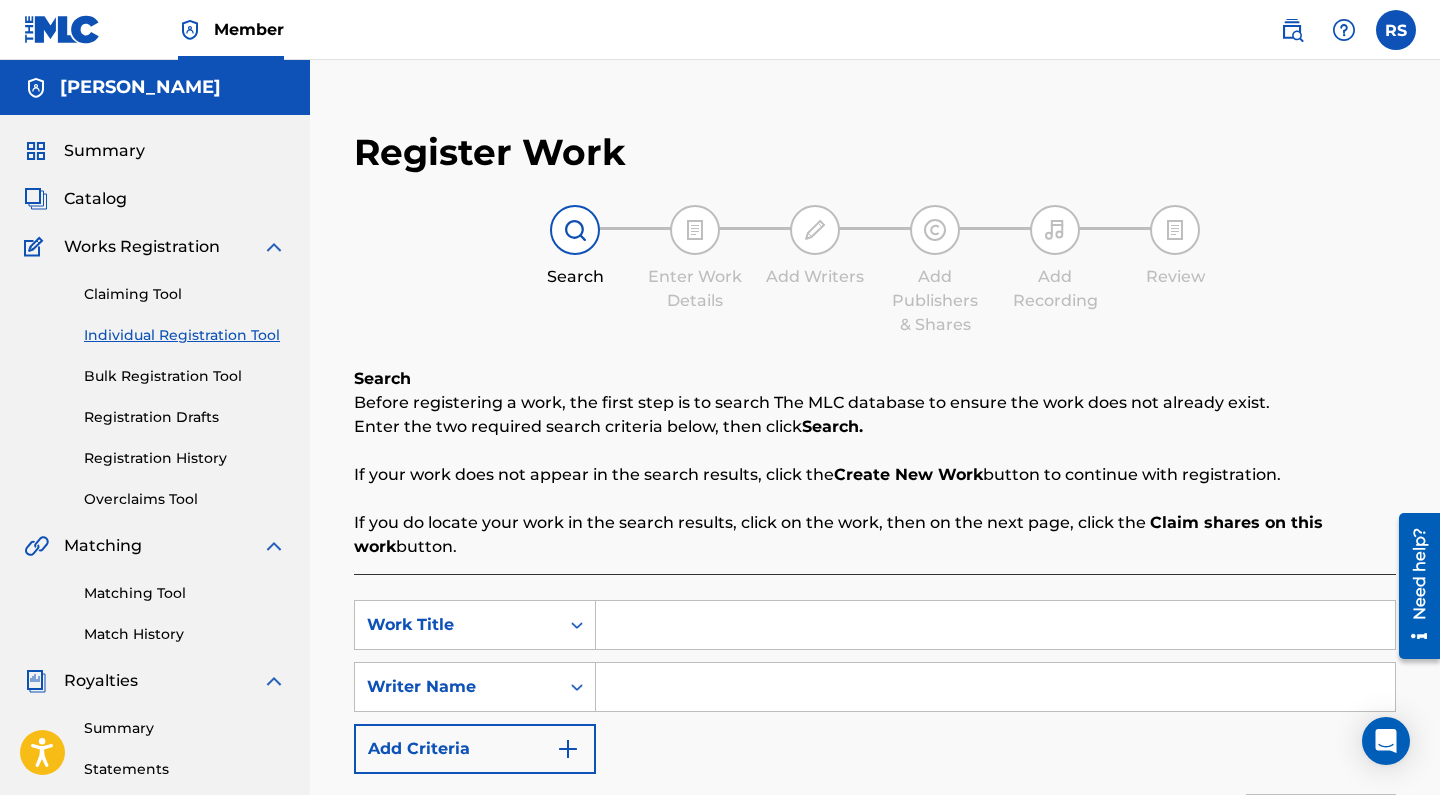 click on "Bulk Registration Tool" at bounding box center (185, 376) 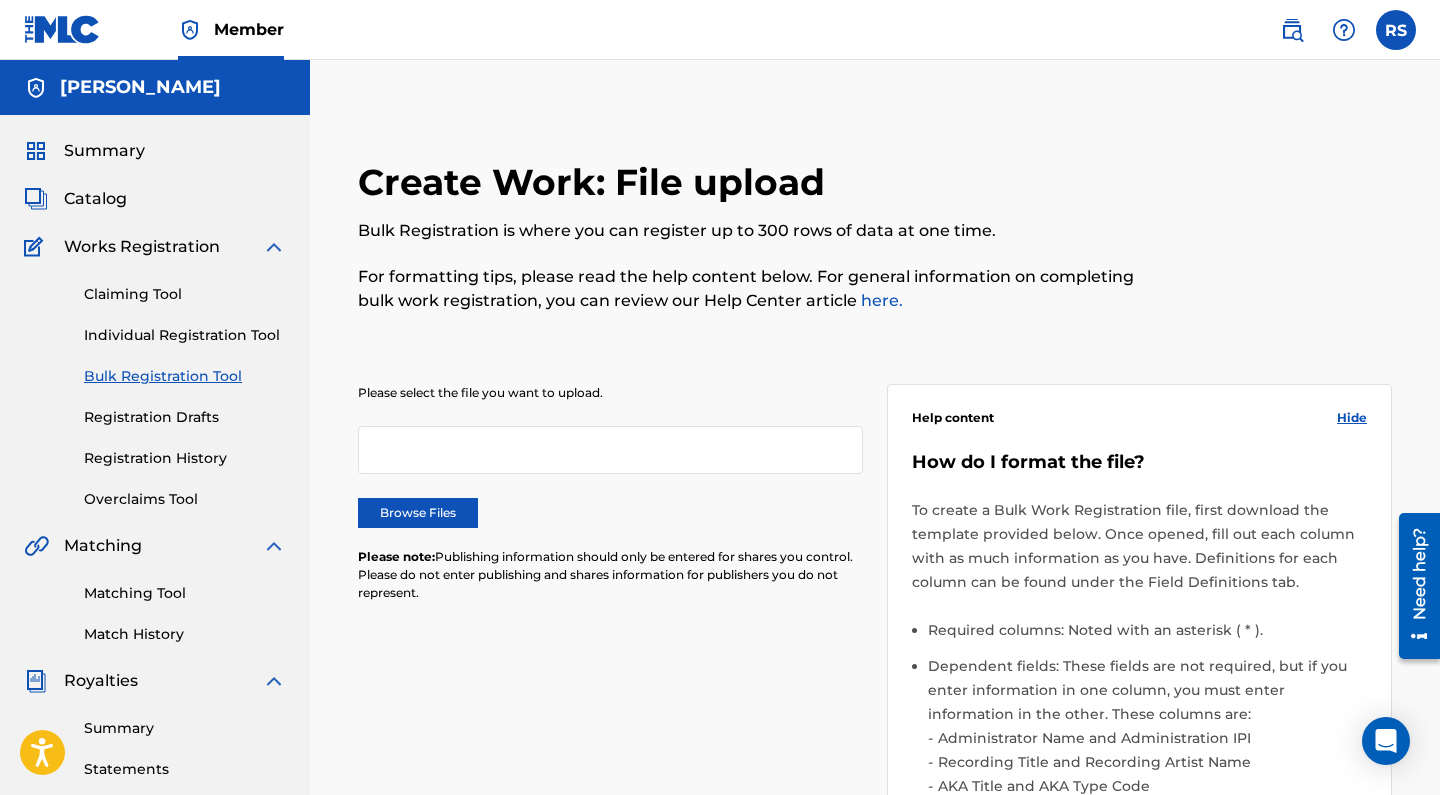 click on "Individual Registration Tool" at bounding box center (185, 335) 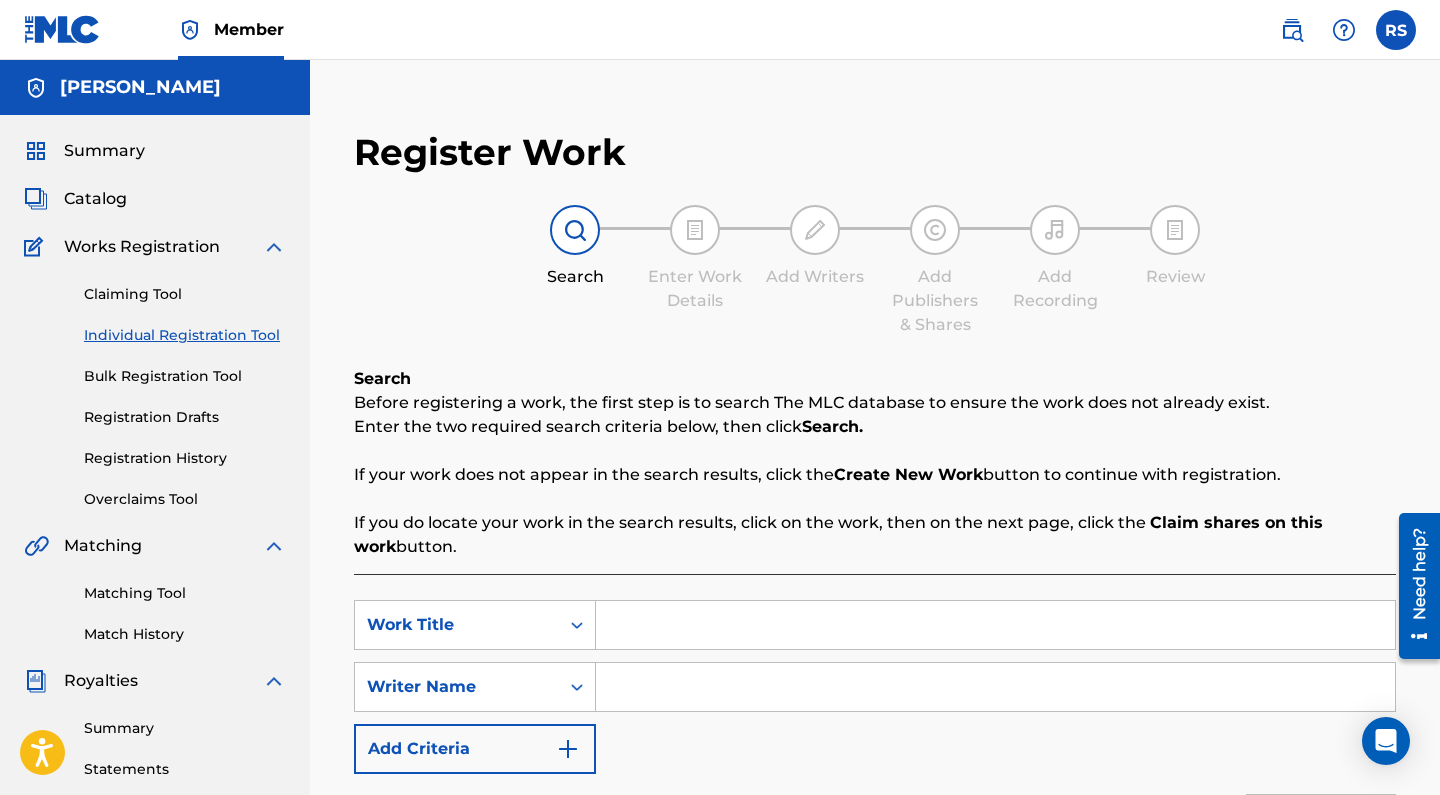 click at bounding box center (995, 625) 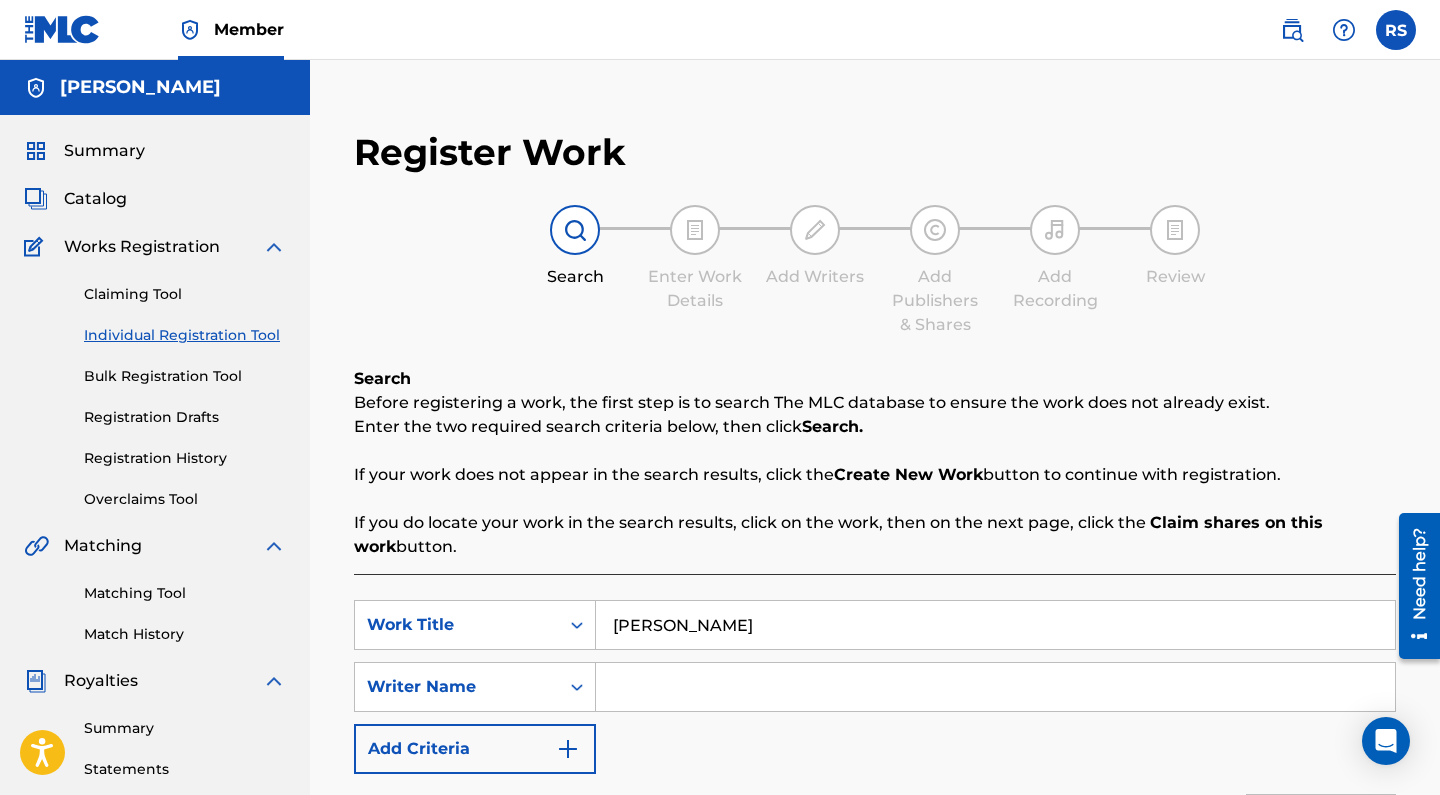 type on "[PERSON_NAME]" 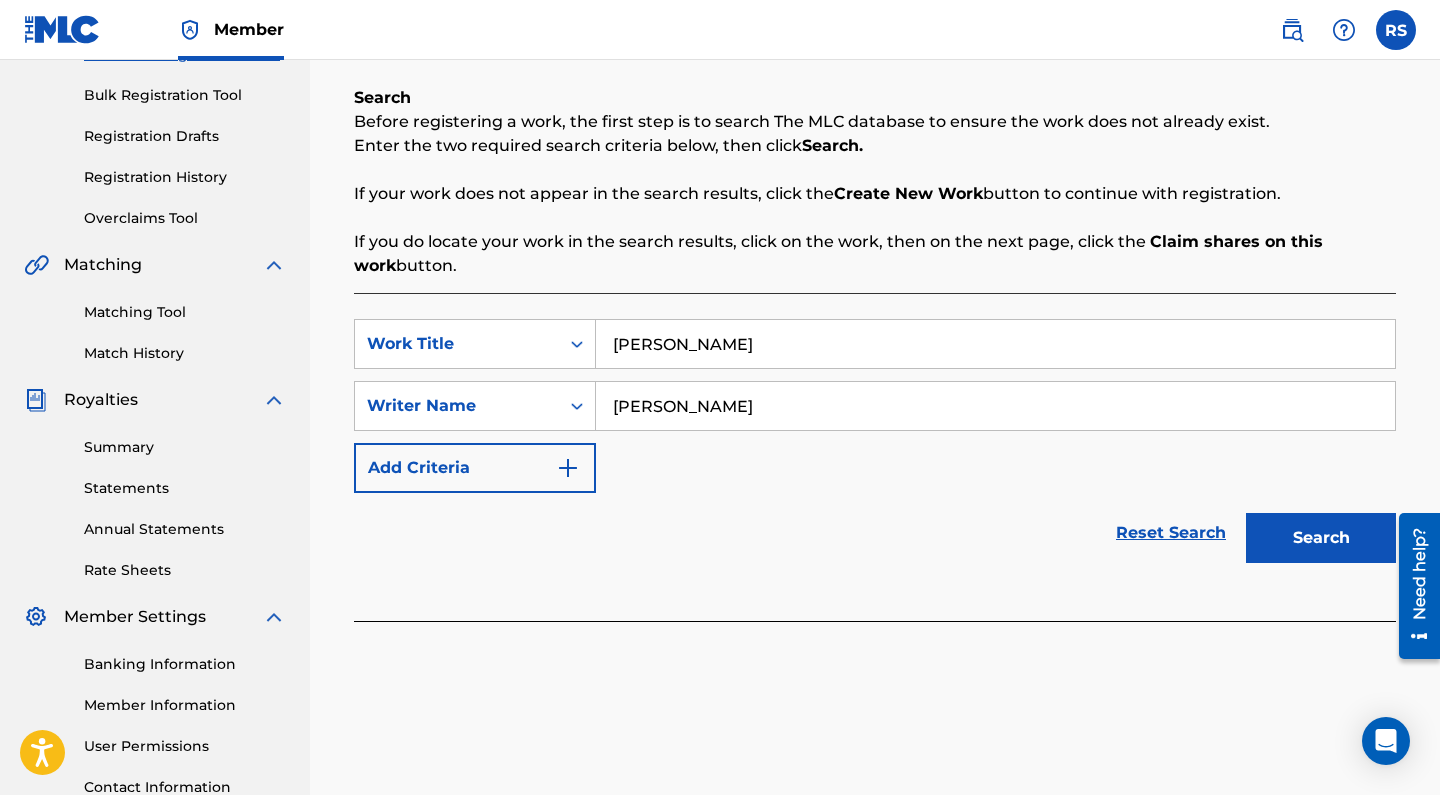 scroll, scrollTop: 327, scrollLeft: 0, axis: vertical 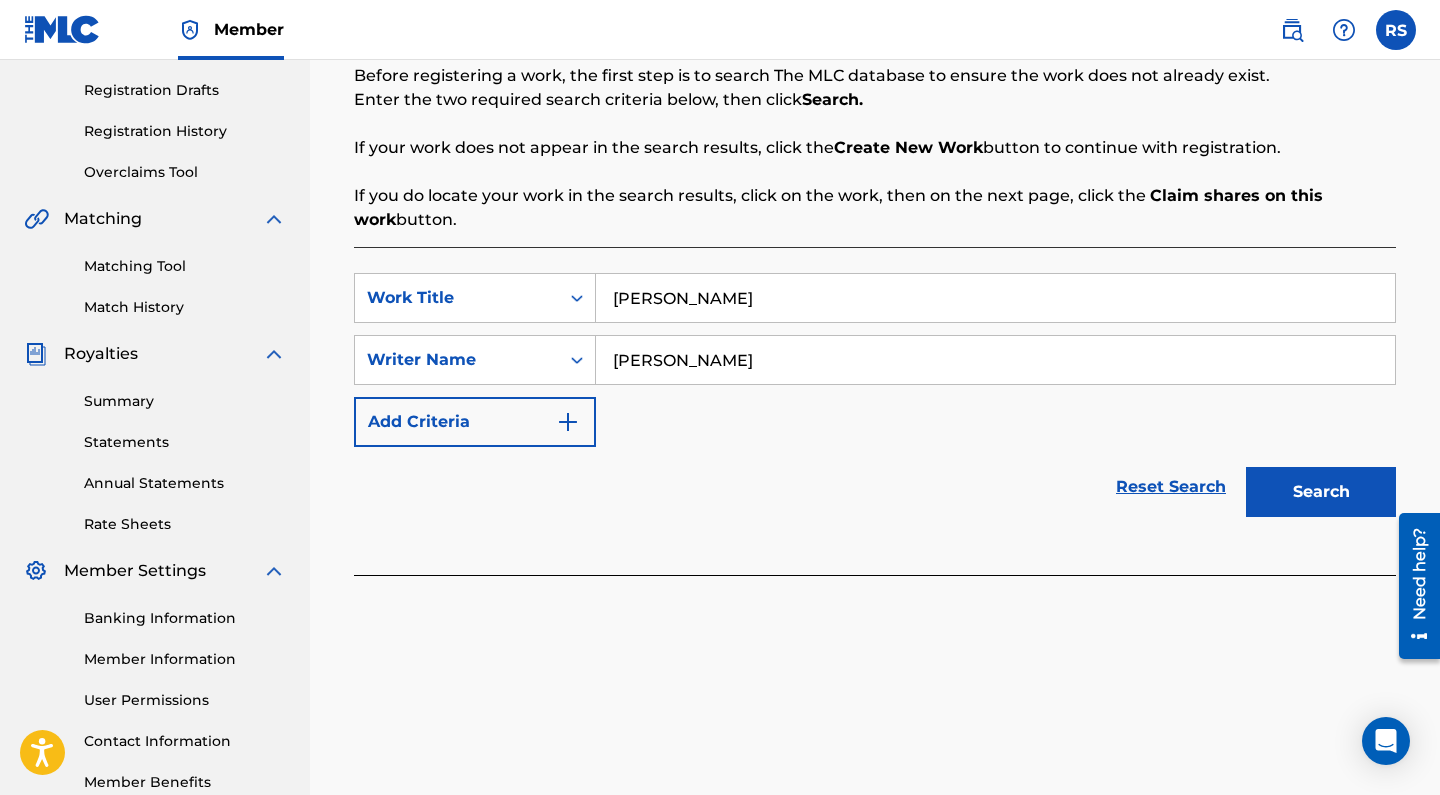 type on "[PERSON_NAME]" 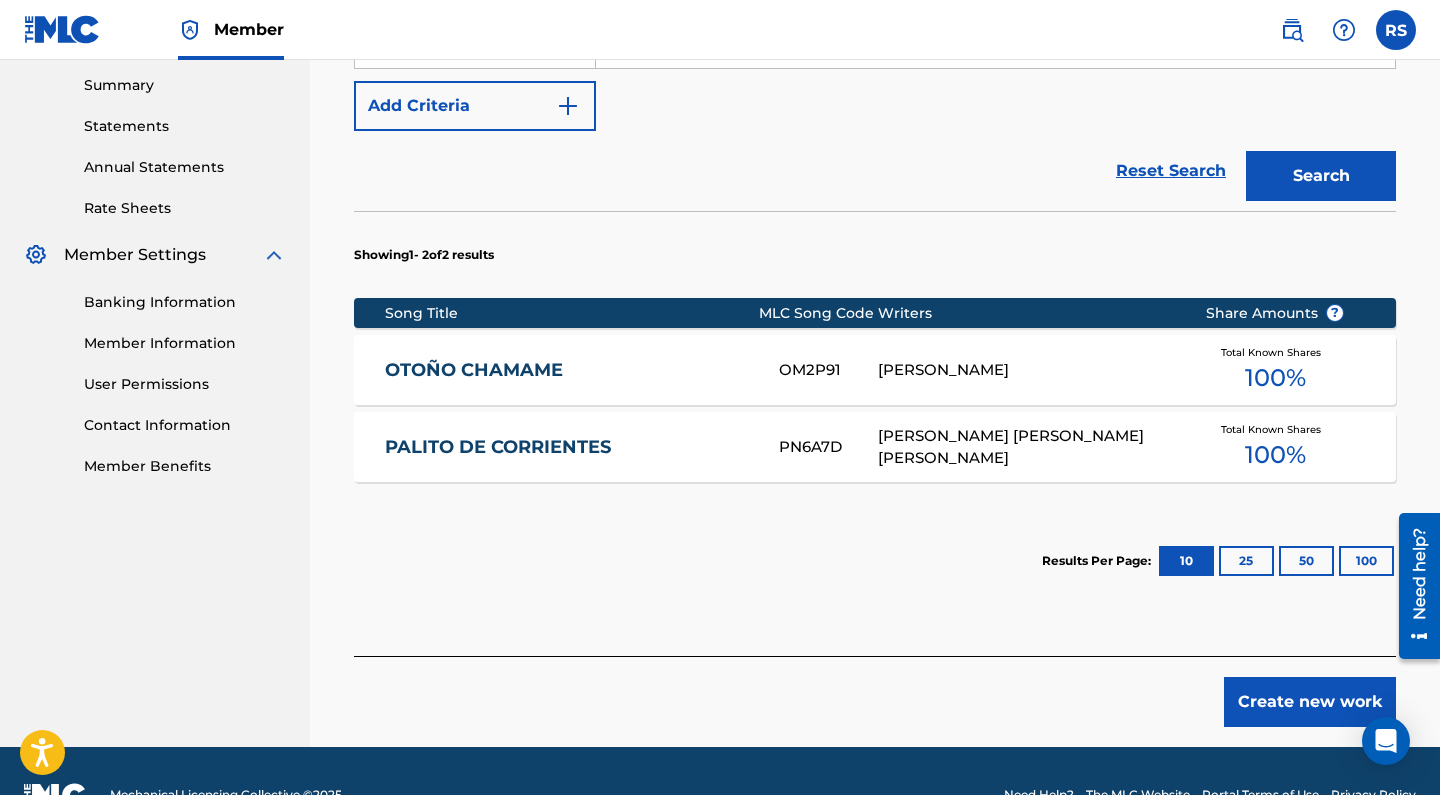 scroll, scrollTop: 645, scrollLeft: 0, axis: vertical 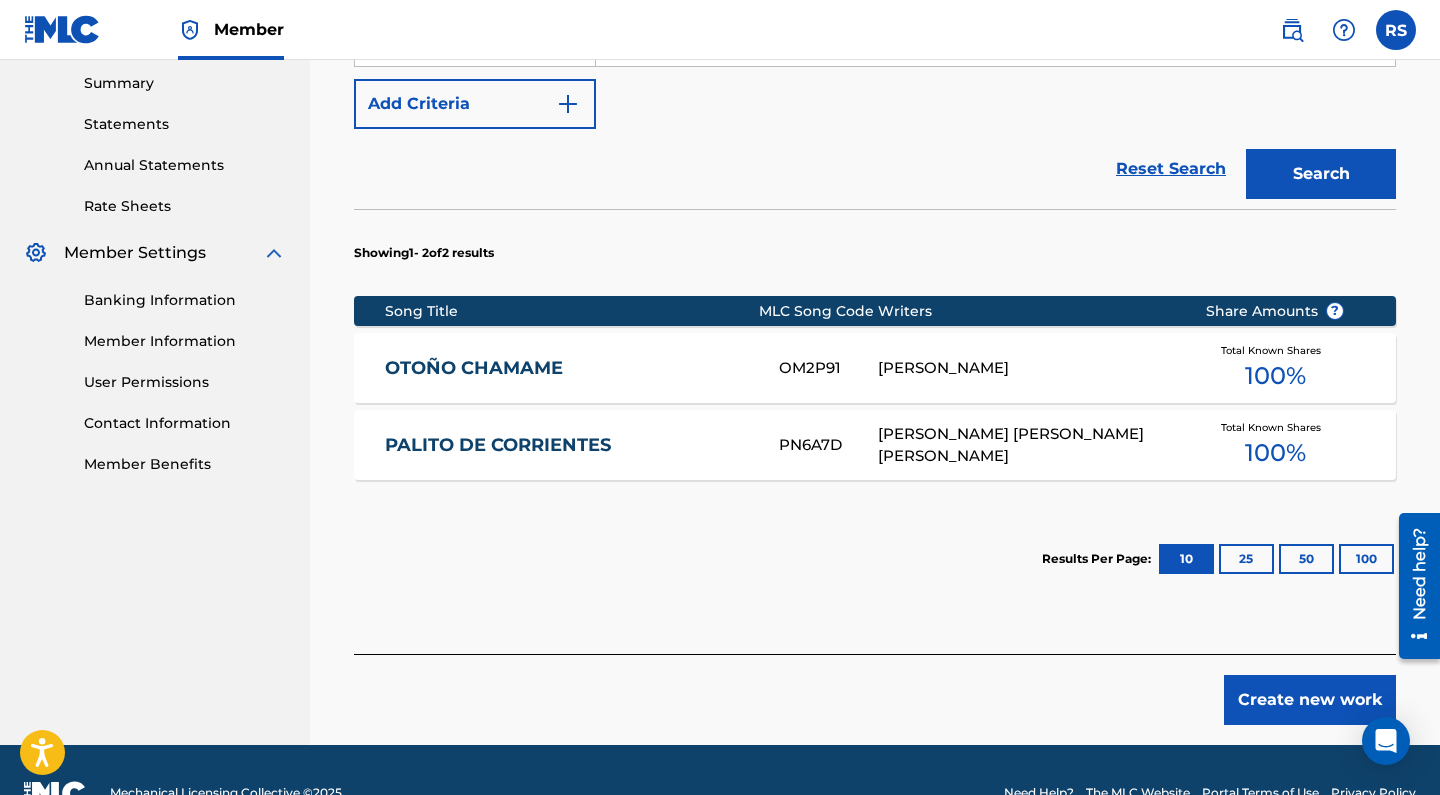click on "Create new work" at bounding box center [1310, 700] 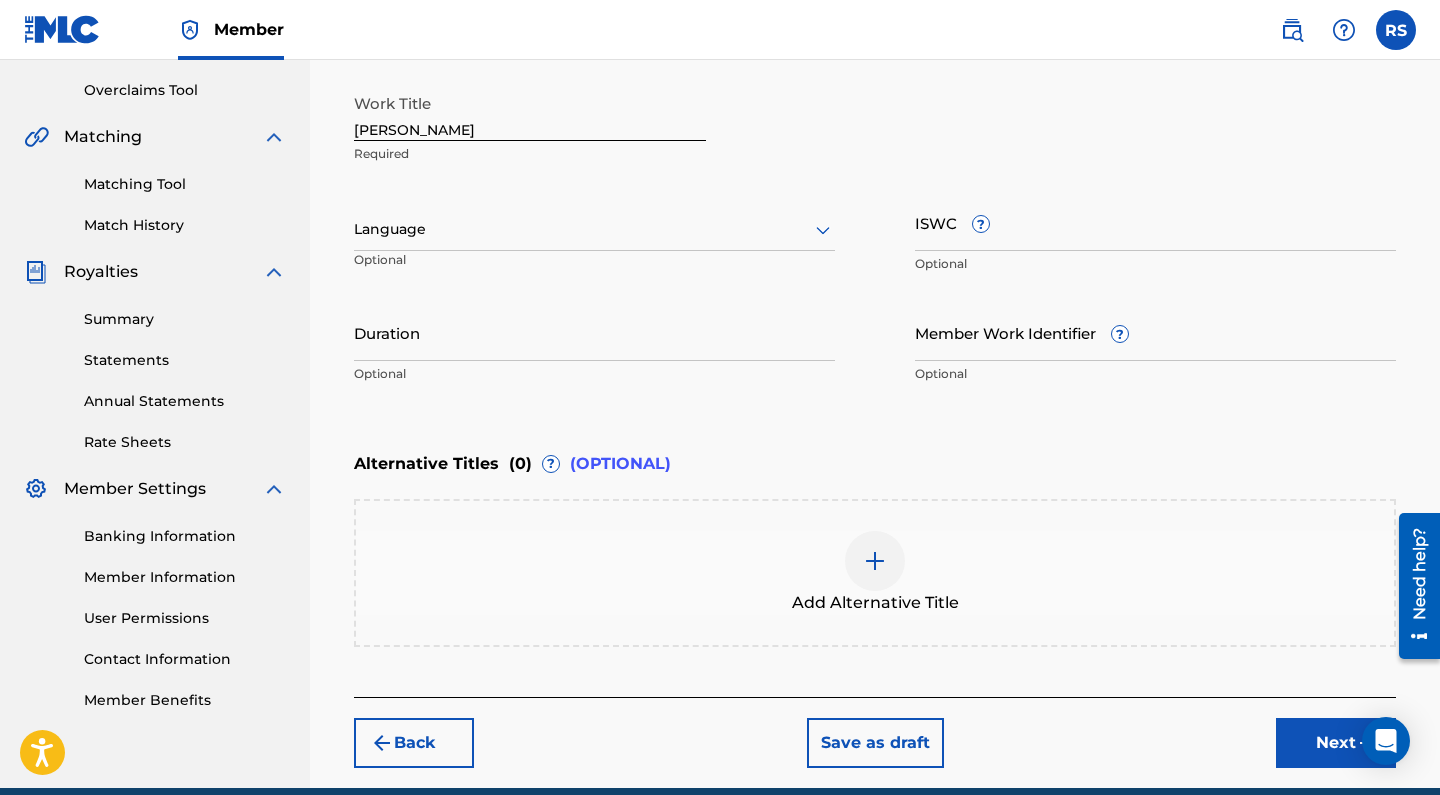 scroll, scrollTop: 407, scrollLeft: 0, axis: vertical 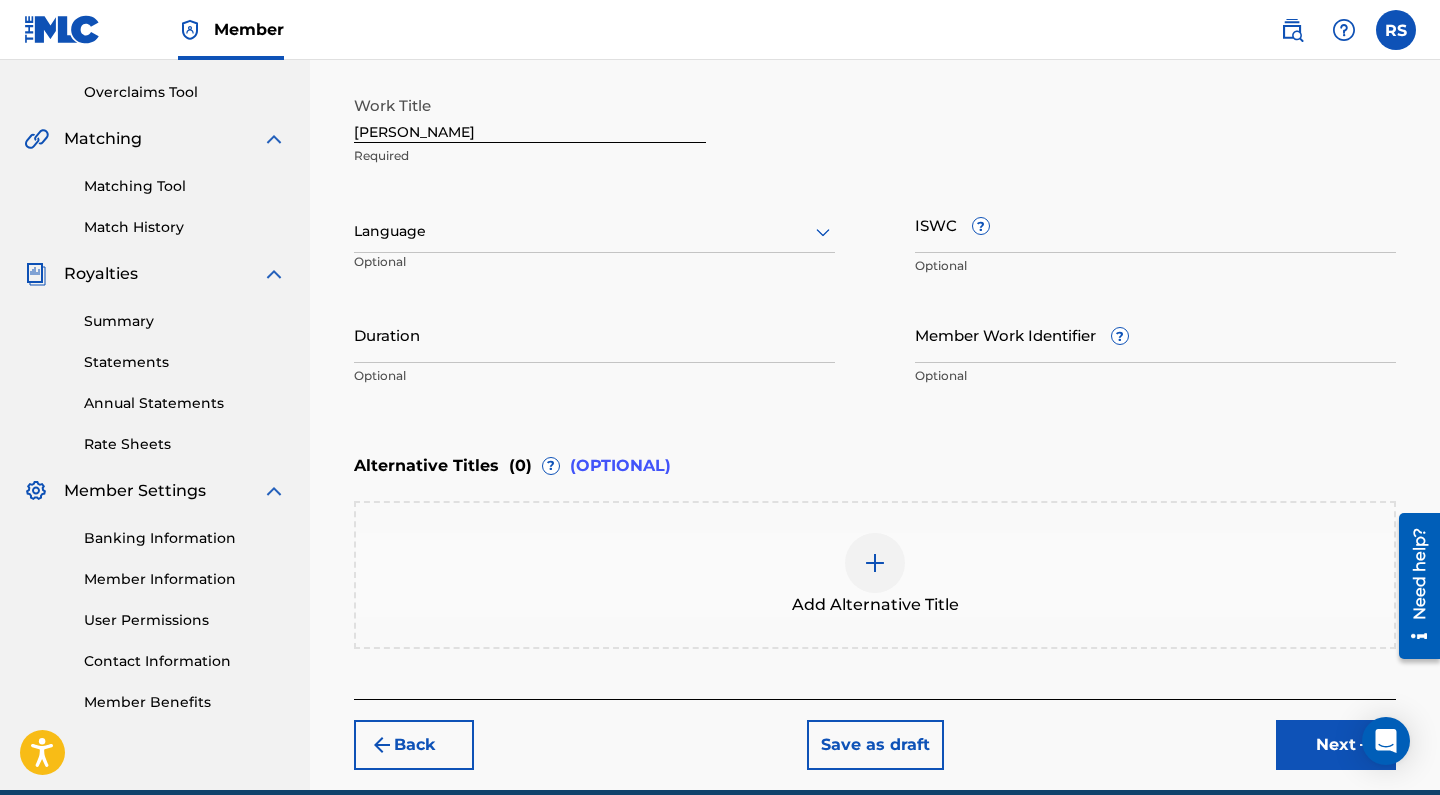 click on "ISWC   ?" at bounding box center [1155, 224] 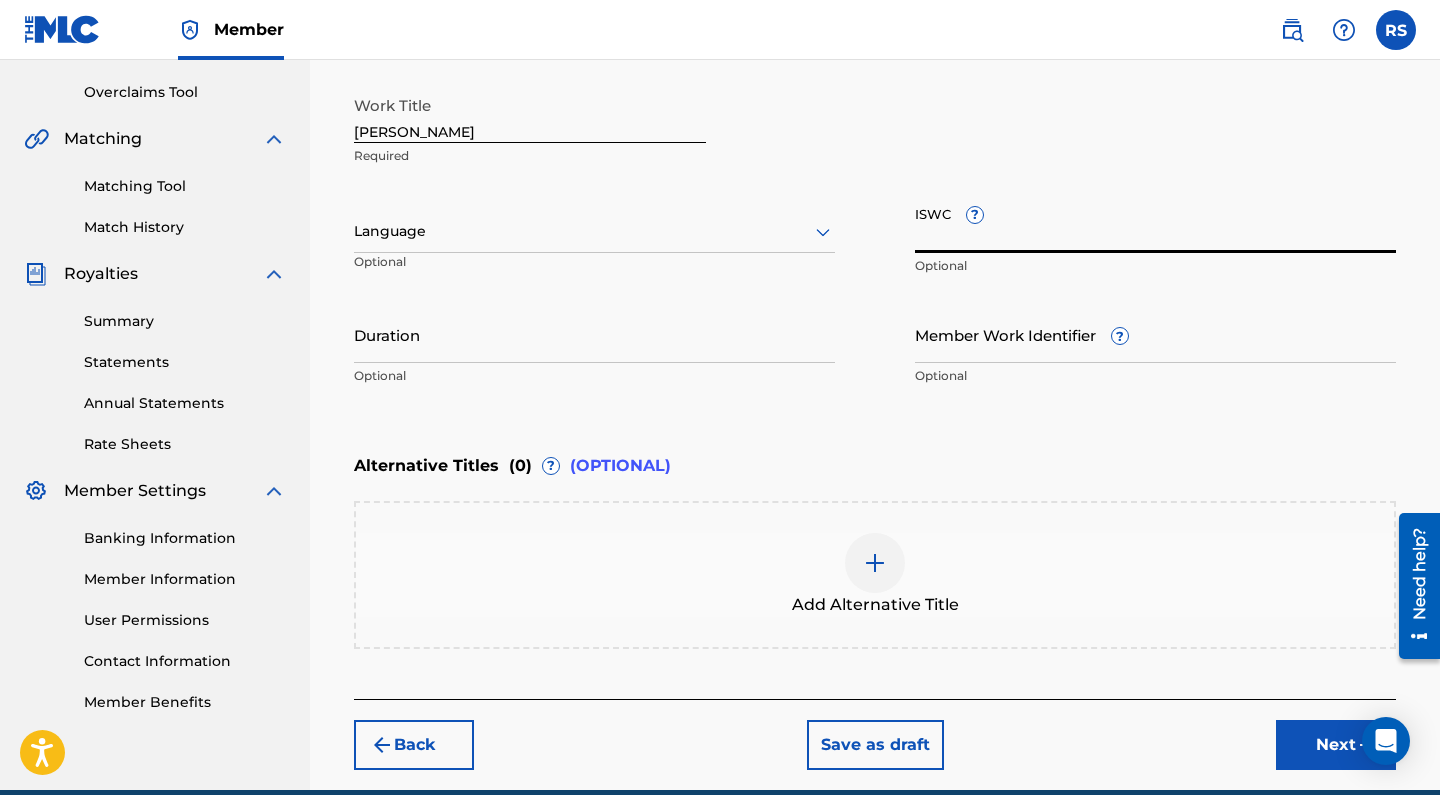 paste on "T-072.541.611-4" 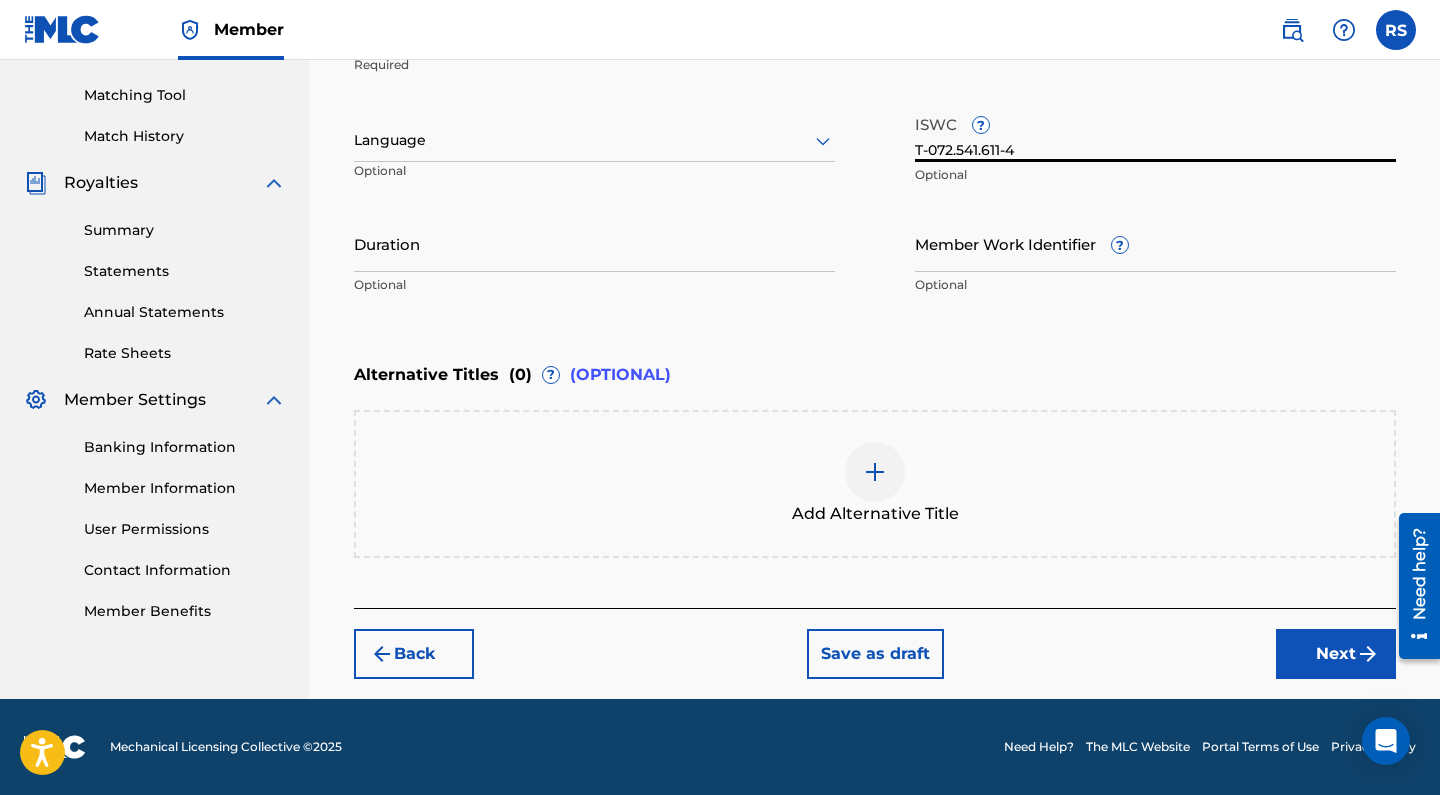 click on "Next" at bounding box center (1336, 654) 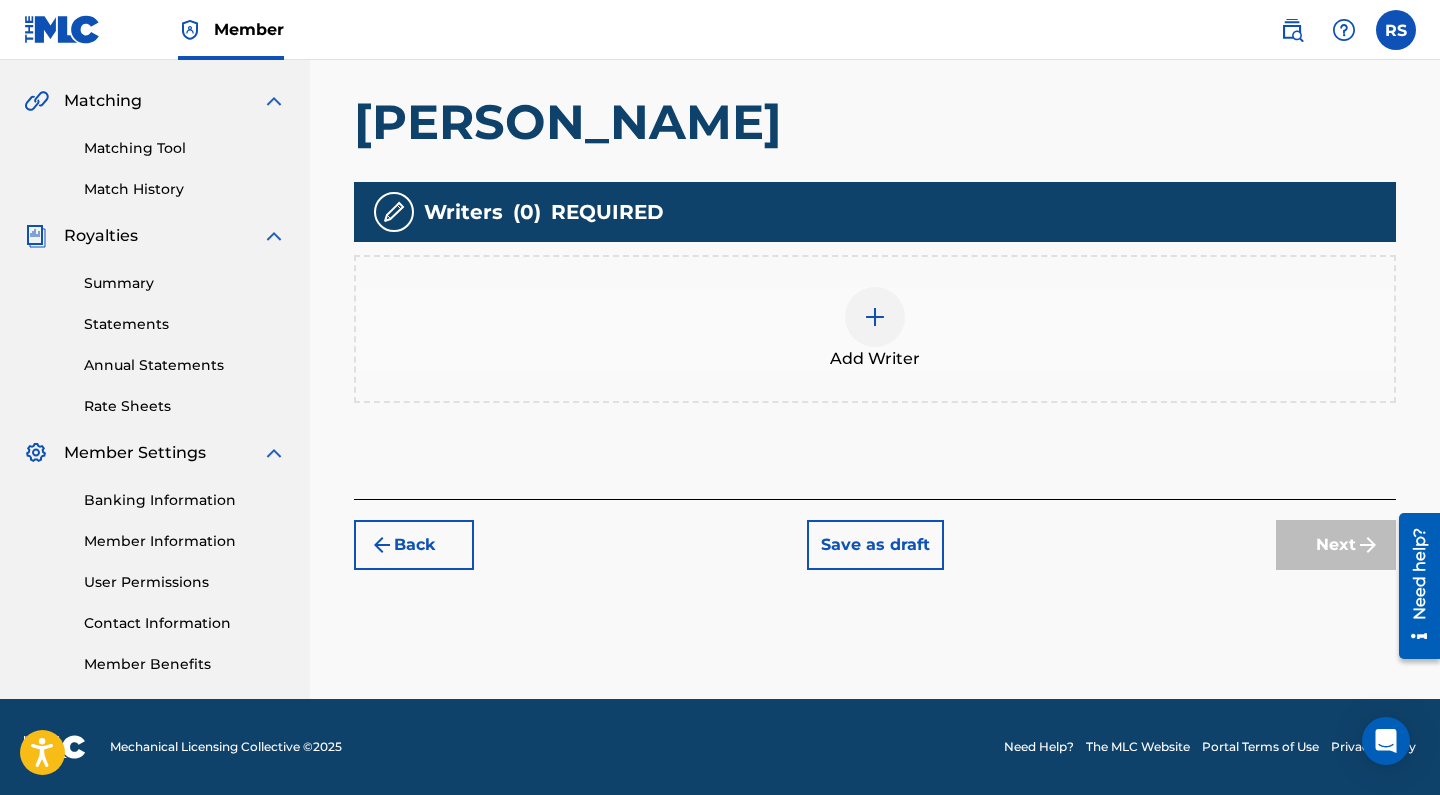 click at bounding box center (875, 317) 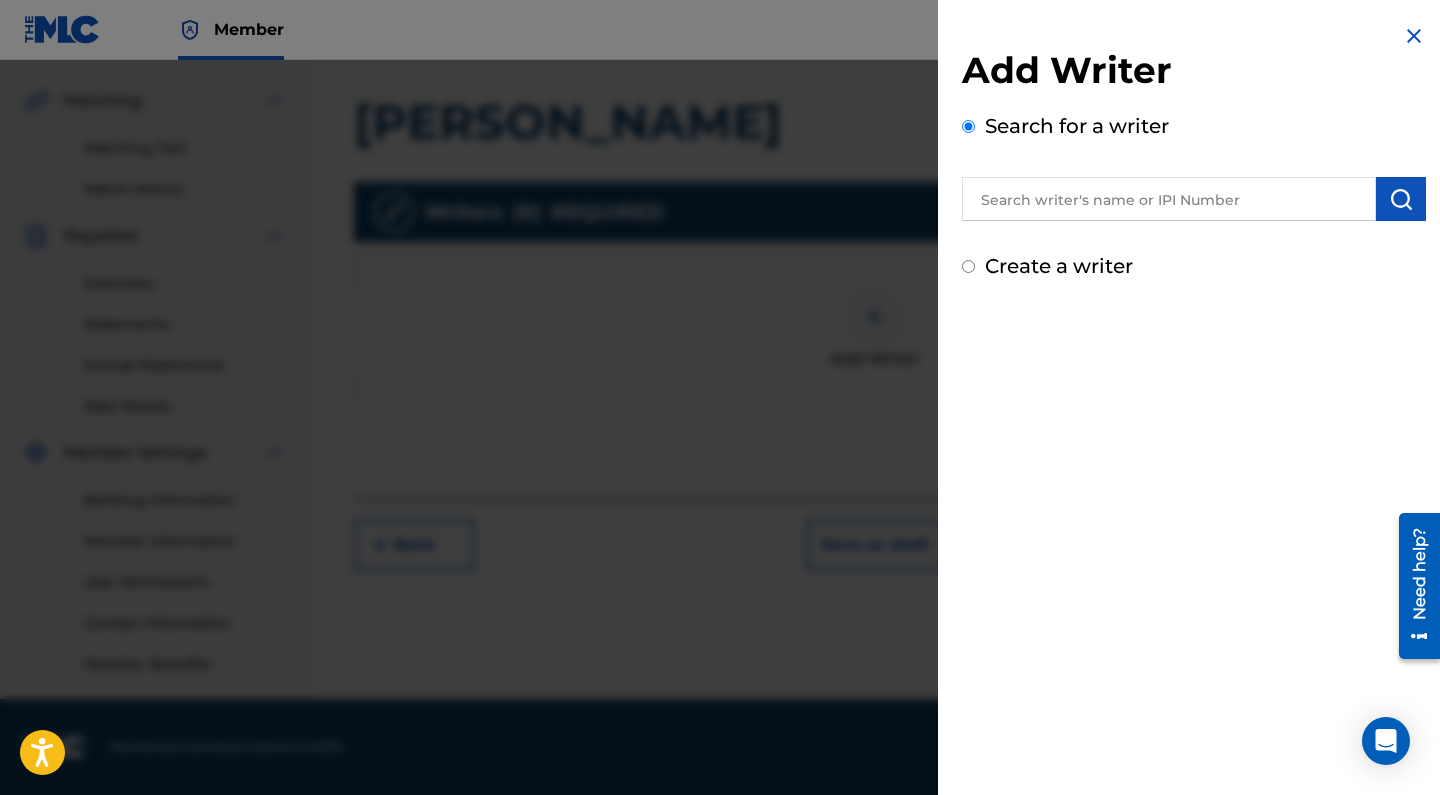 click at bounding box center [1169, 199] 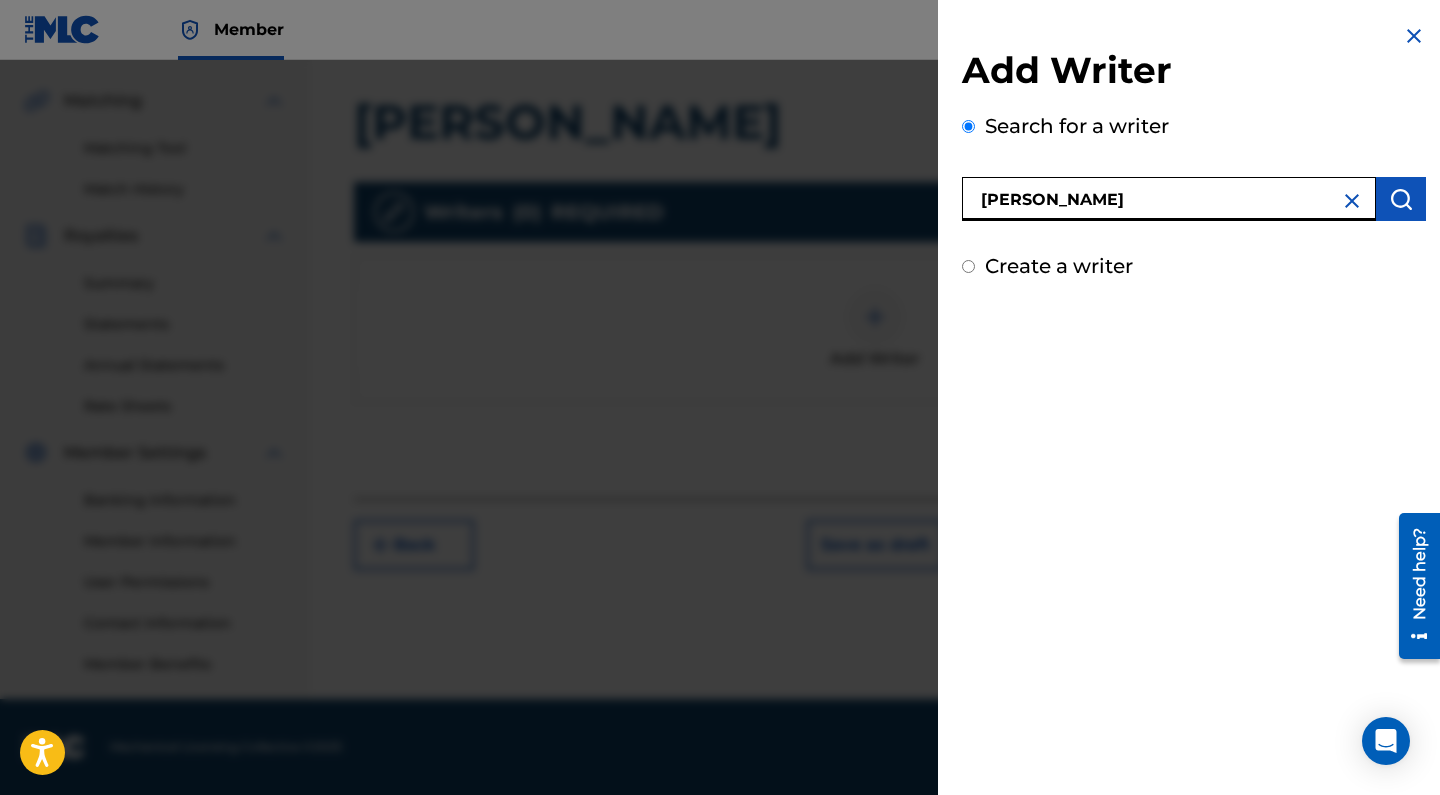 type on "[PERSON_NAME]" 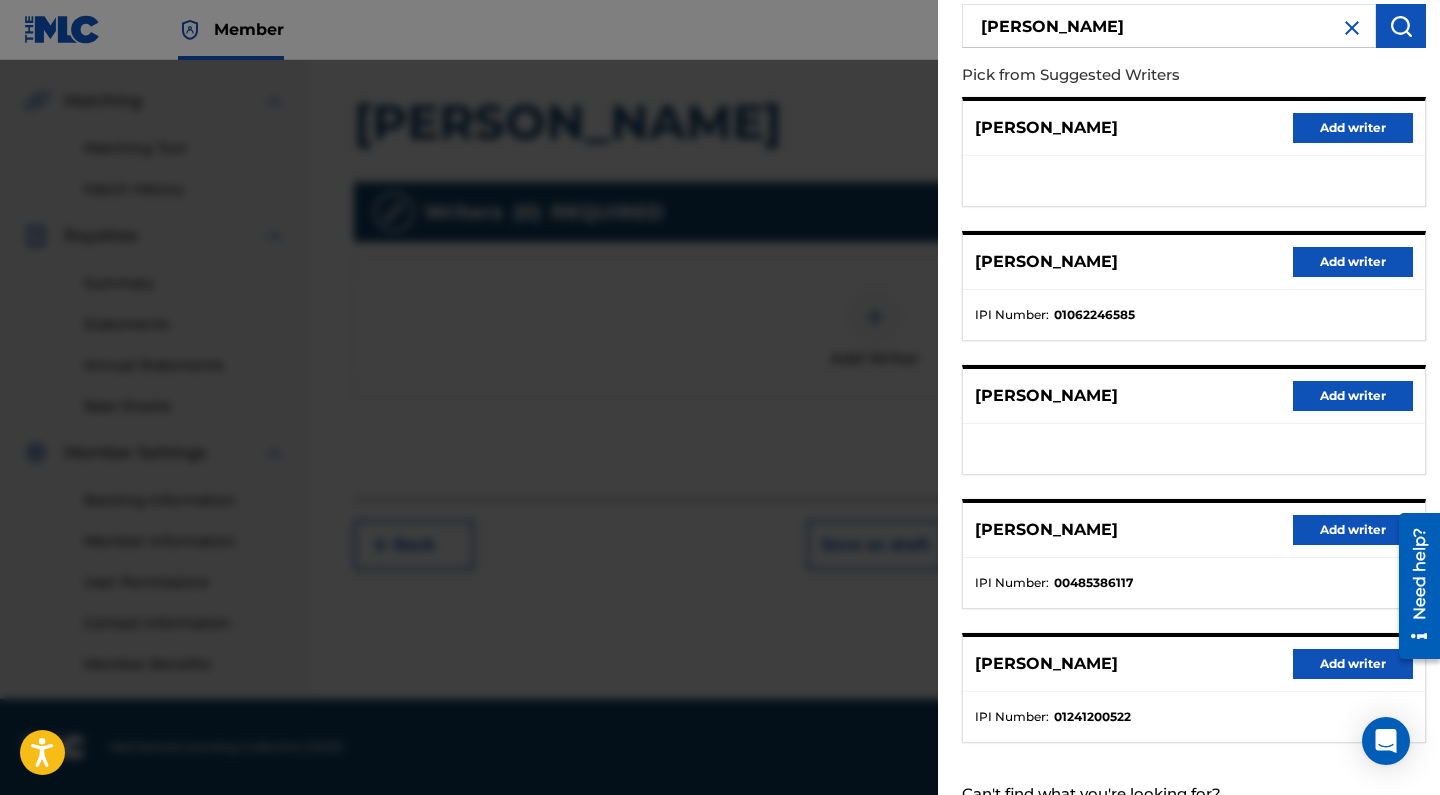 scroll, scrollTop: 176, scrollLeft: 0, axis: vertical 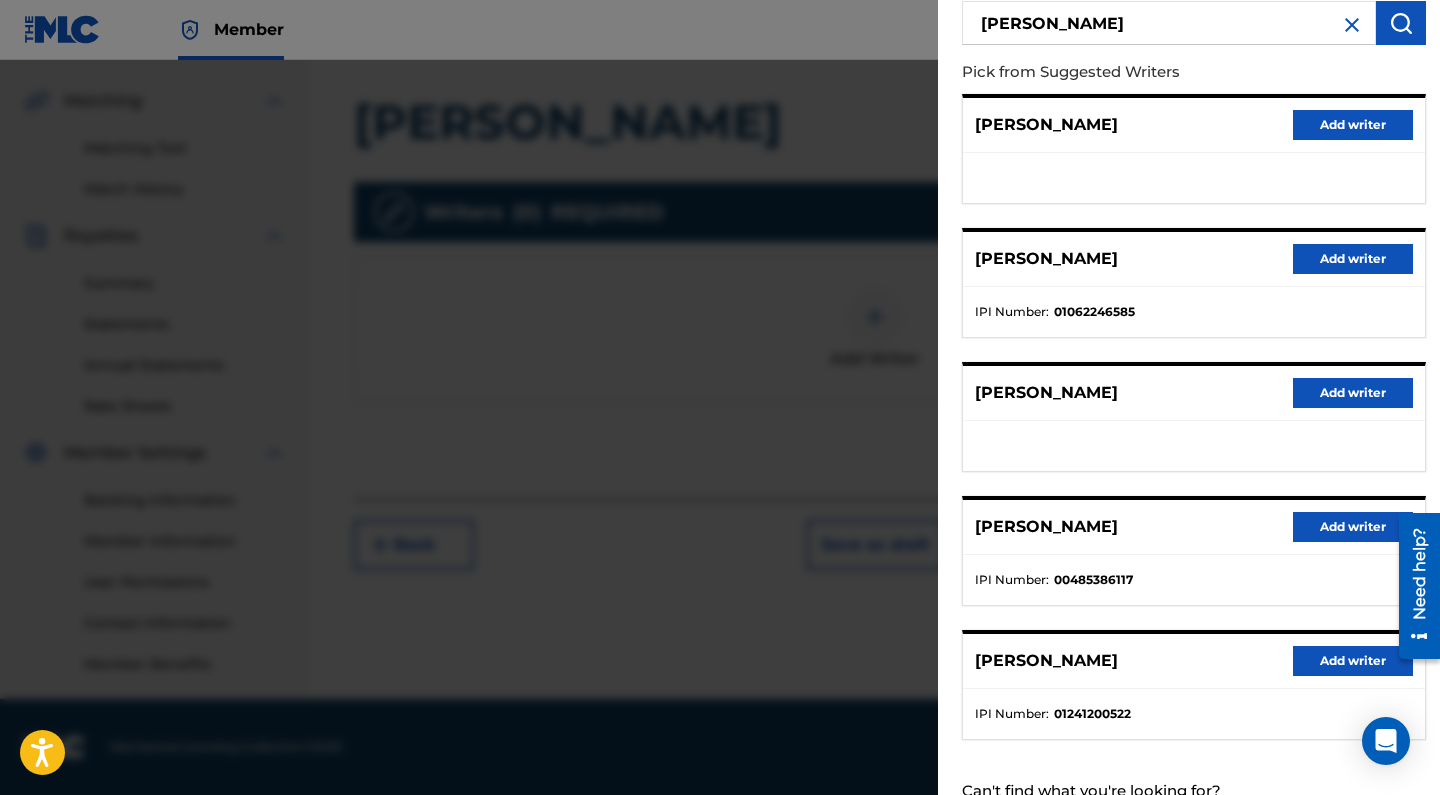 click on "Add writer" at bounding box center (1353, 527) 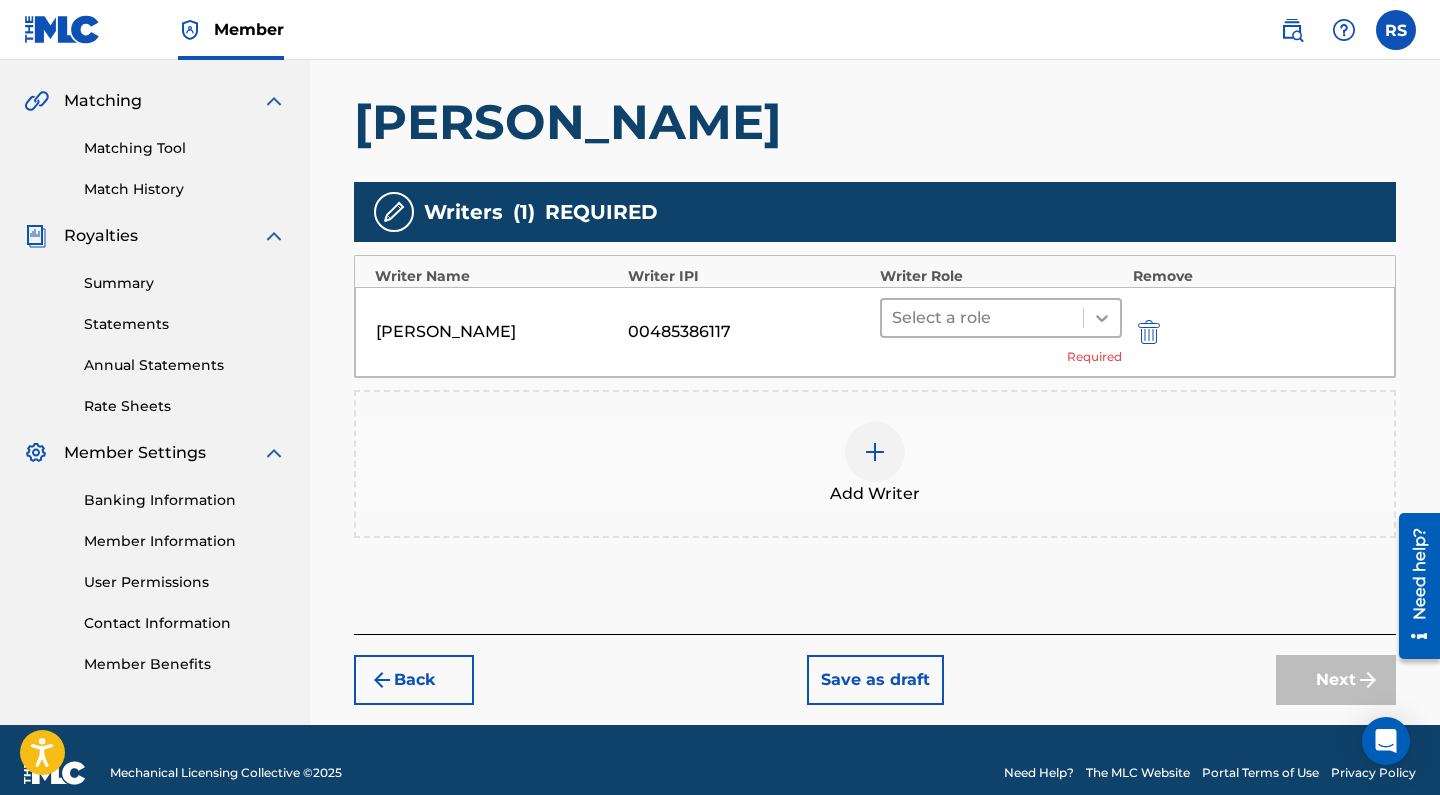 click 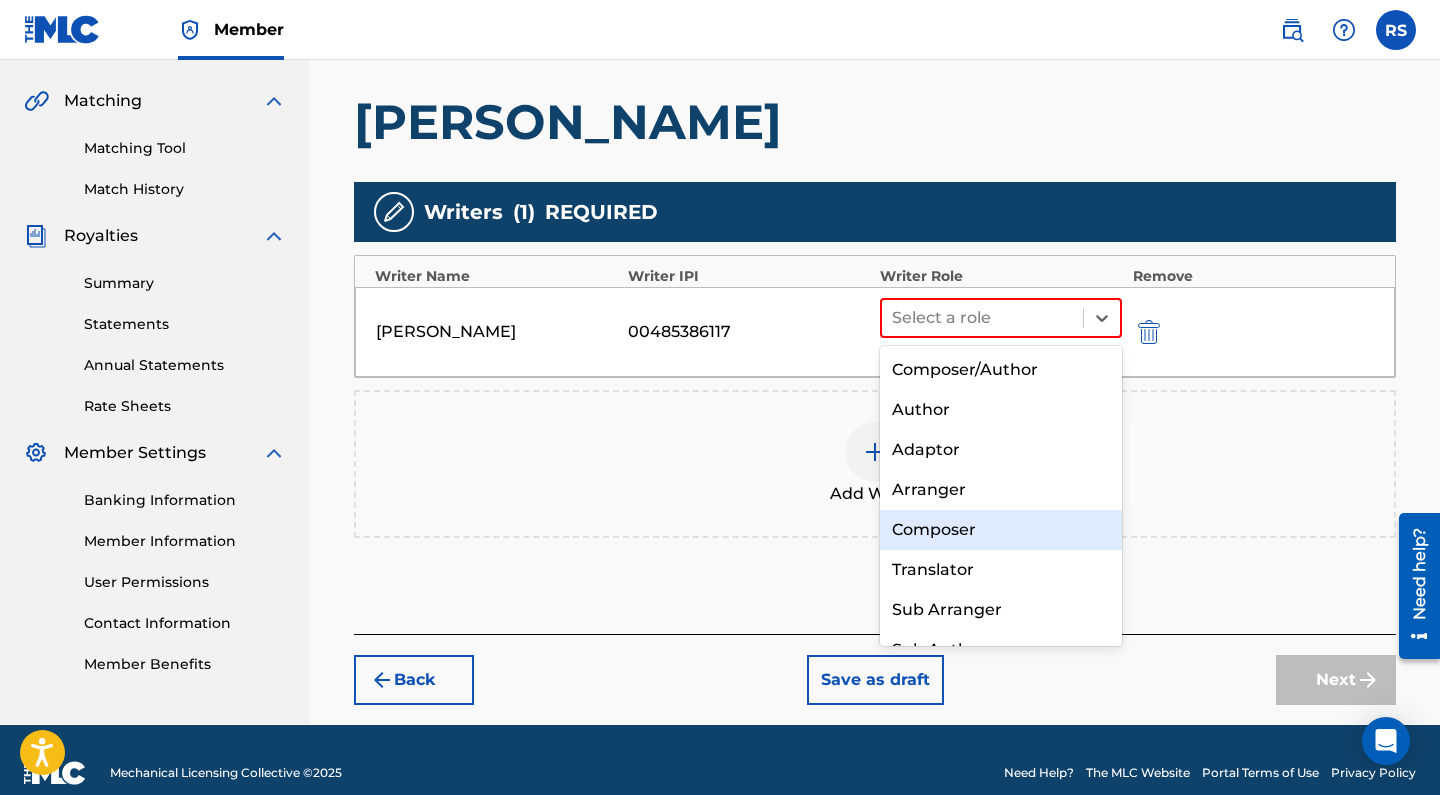 click on "Composer" at bounding box center (1001, 530) 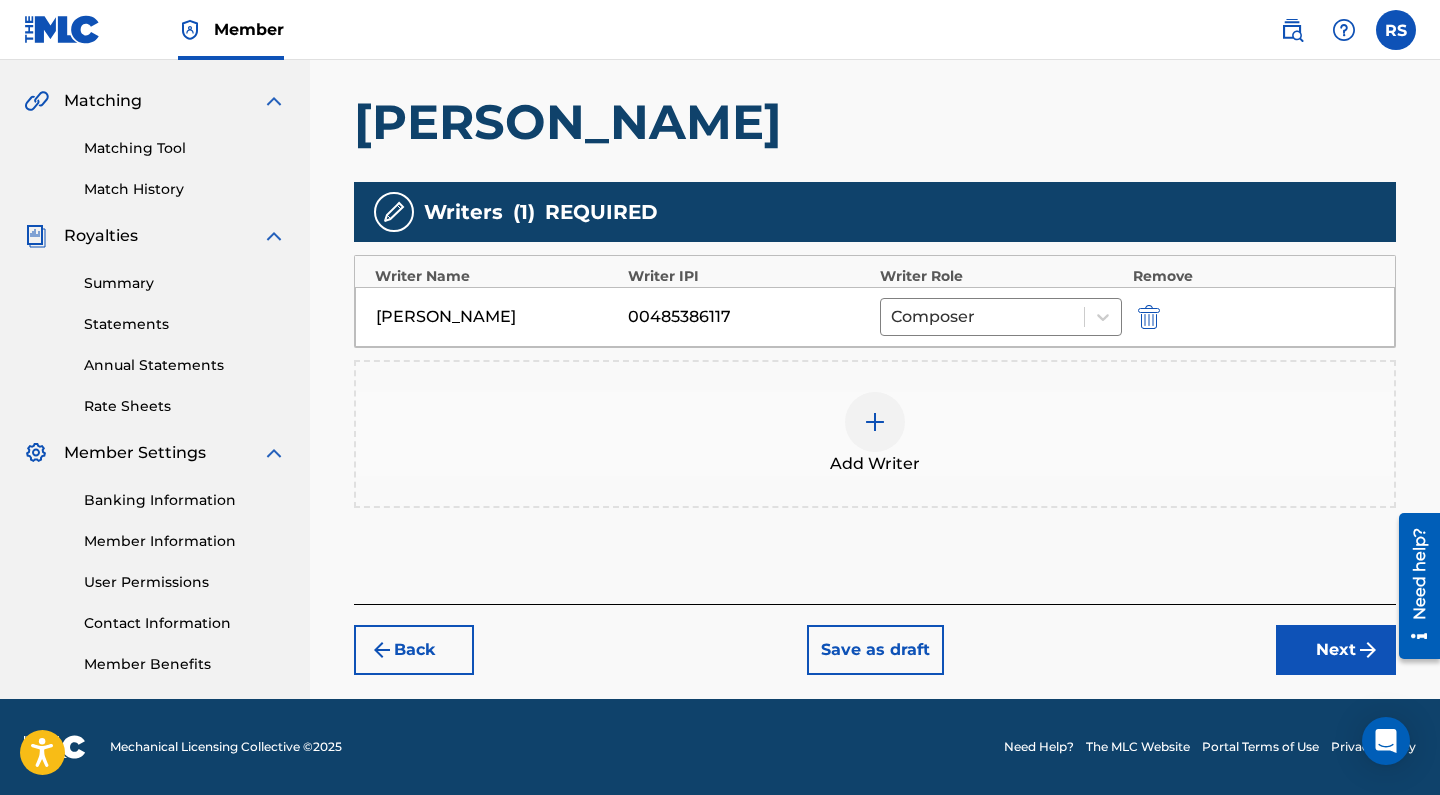 click on "Next" at bounding box center (1336, 650) 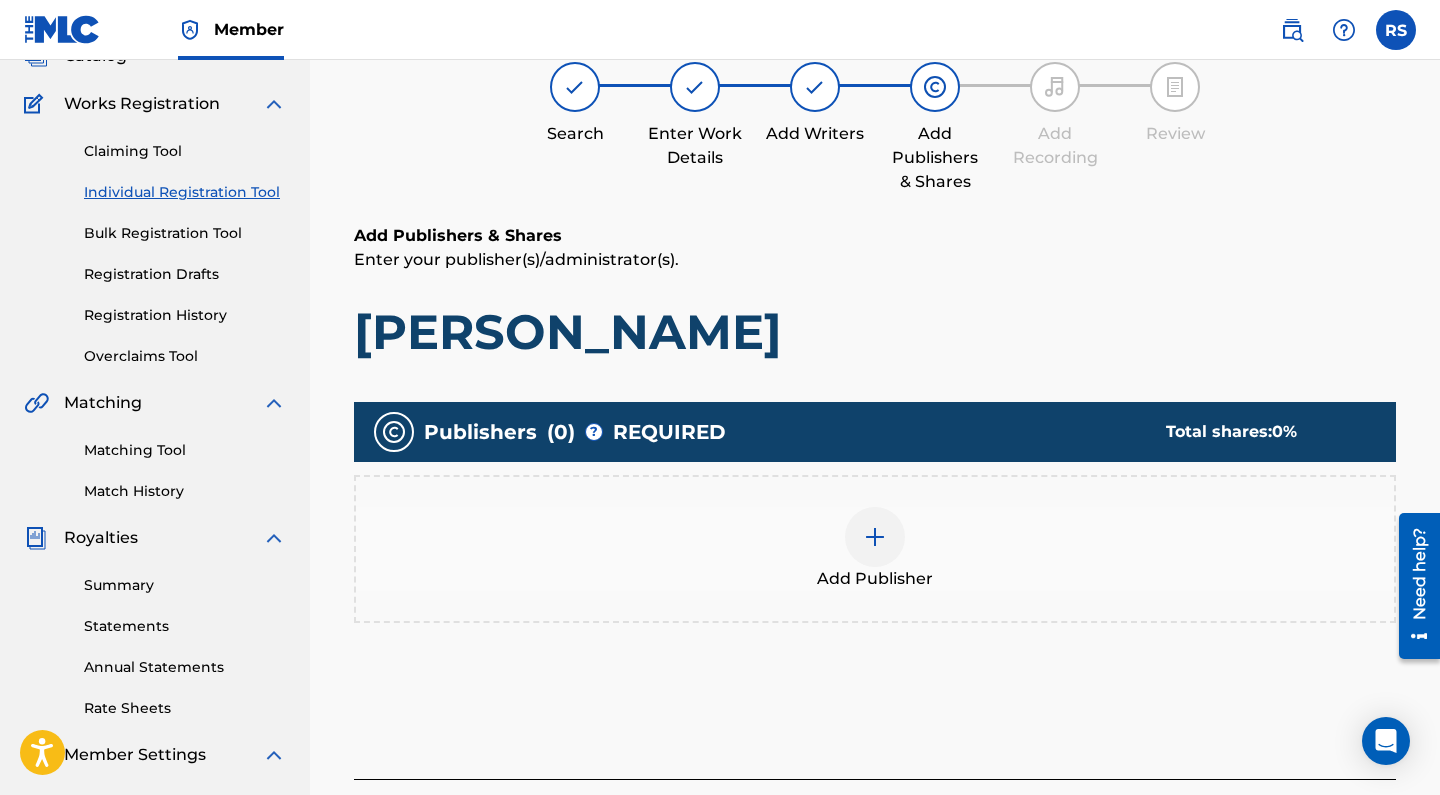 scroll, scrollTop: 90, scrollLeft: 0, axis: vertical 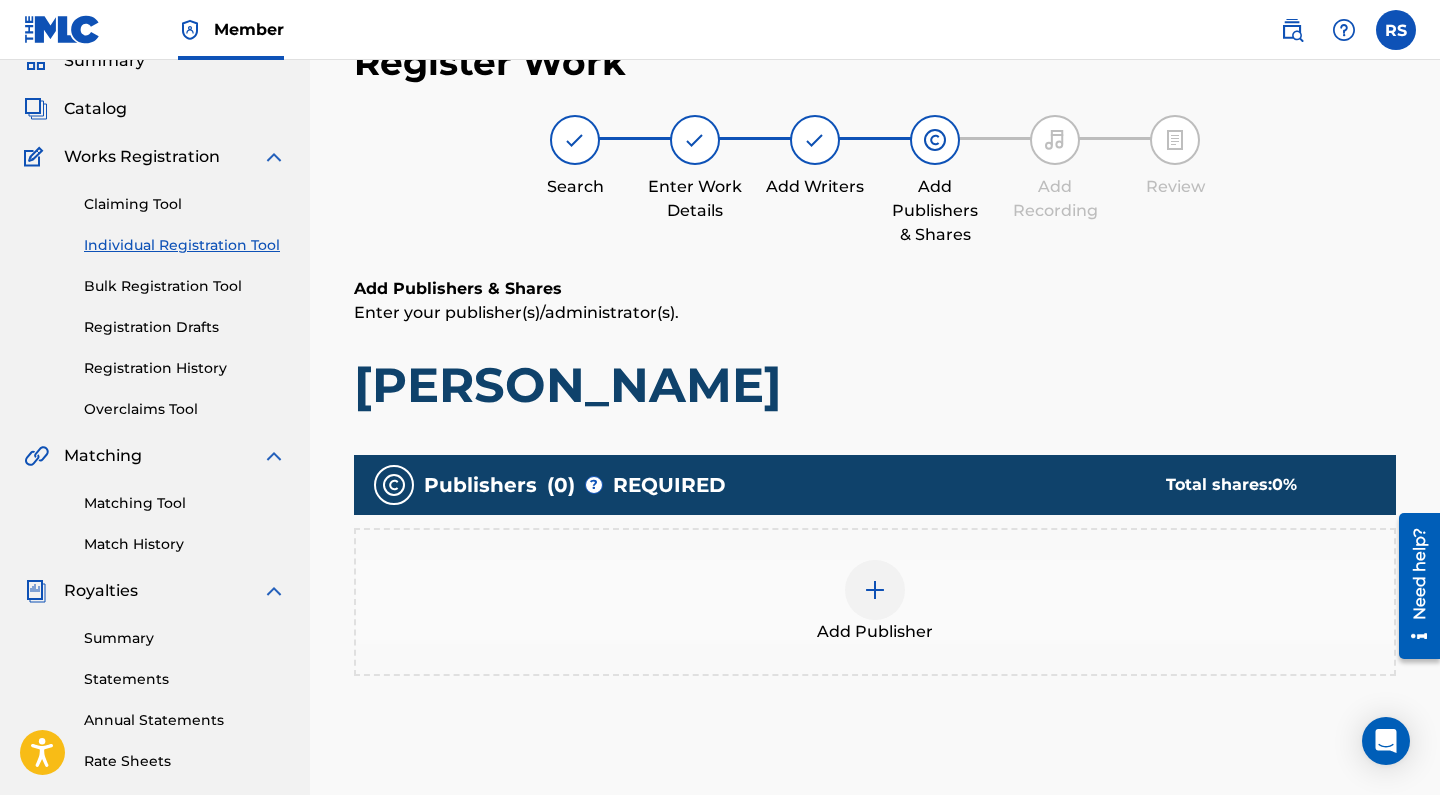 click at bounding box center (875, 590) 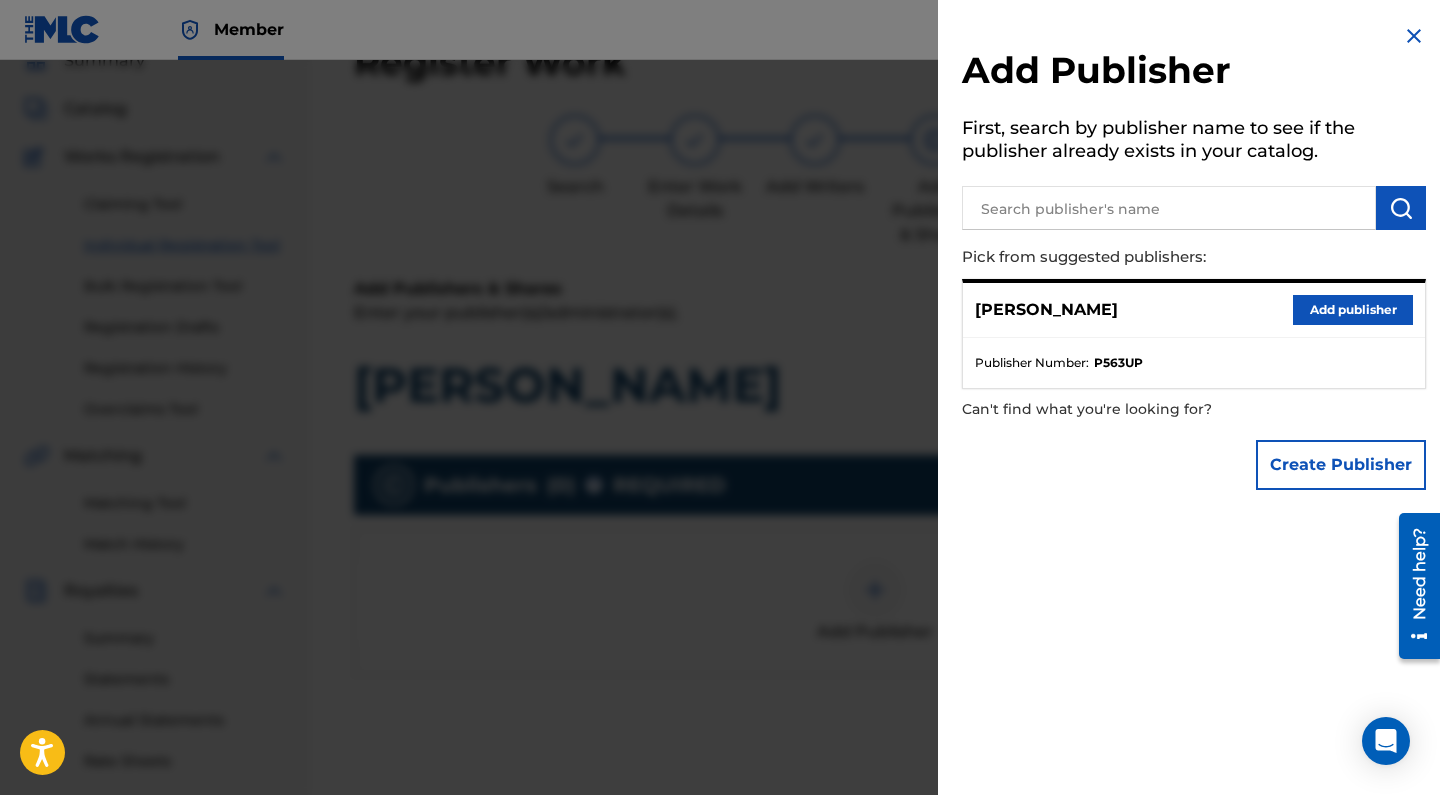 click on "Add publisher" at bounding box center [1353, 310] 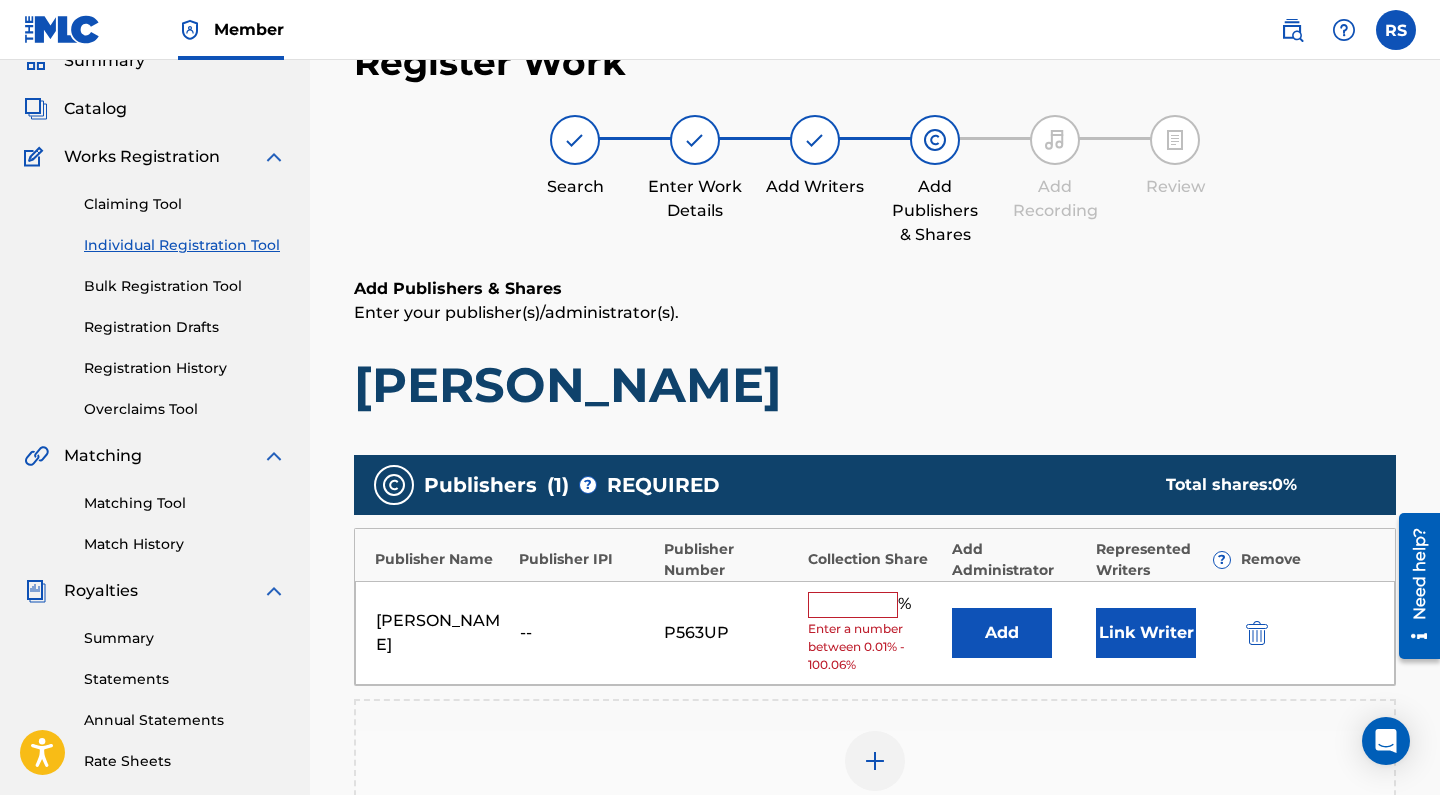 click at bounding box center (853, 605) 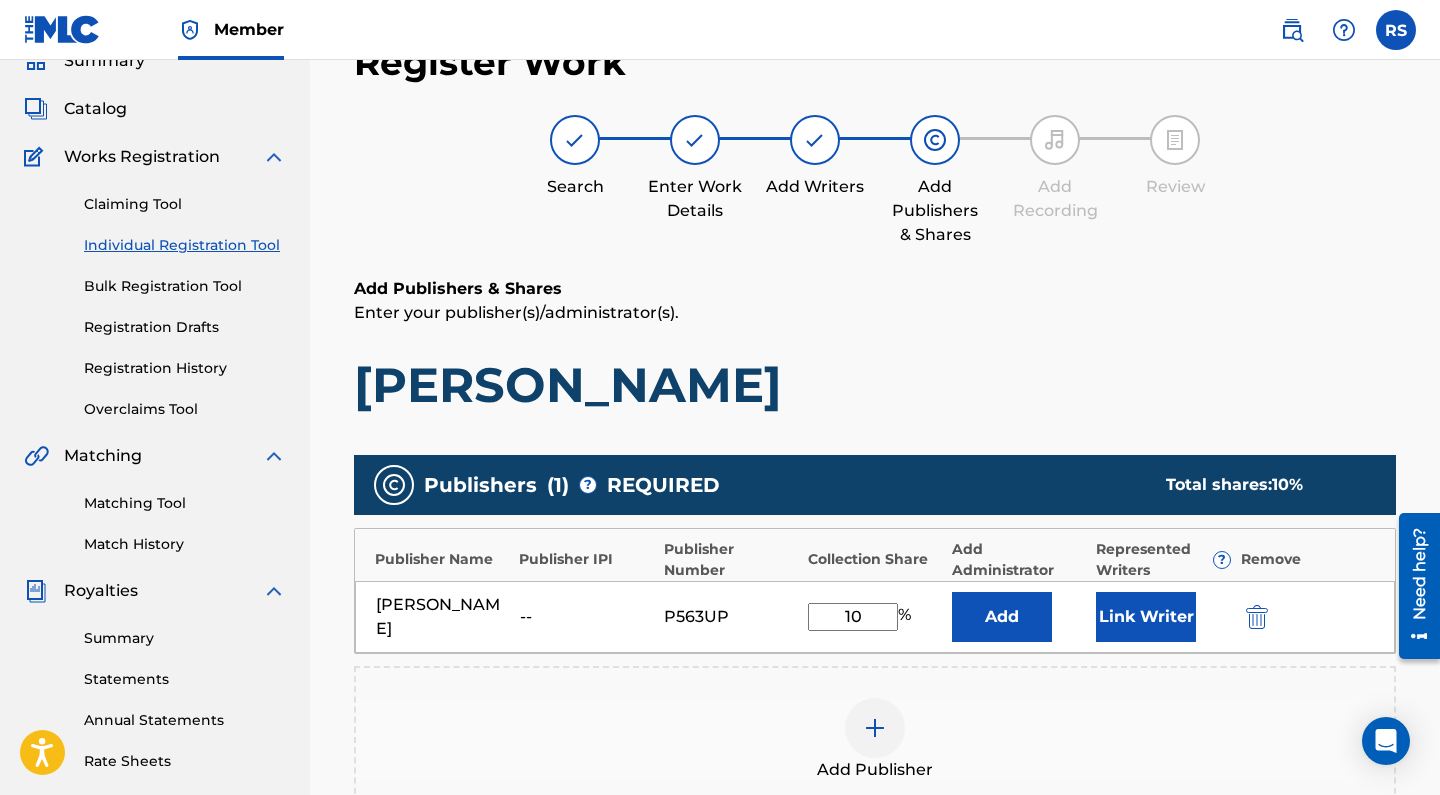 type on "100" 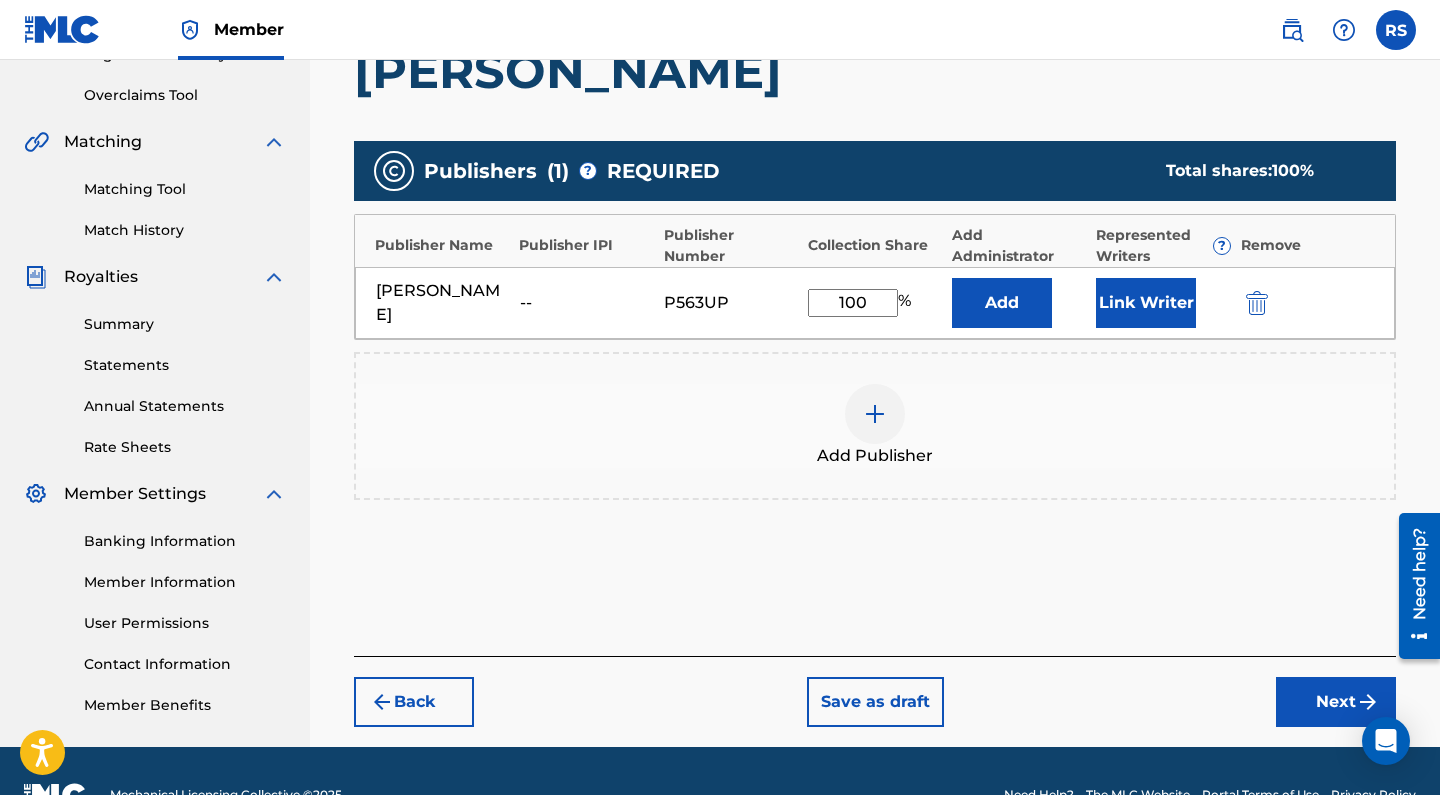scroll, scrollTop: 417, scrollLeft: 0, axis: vertical 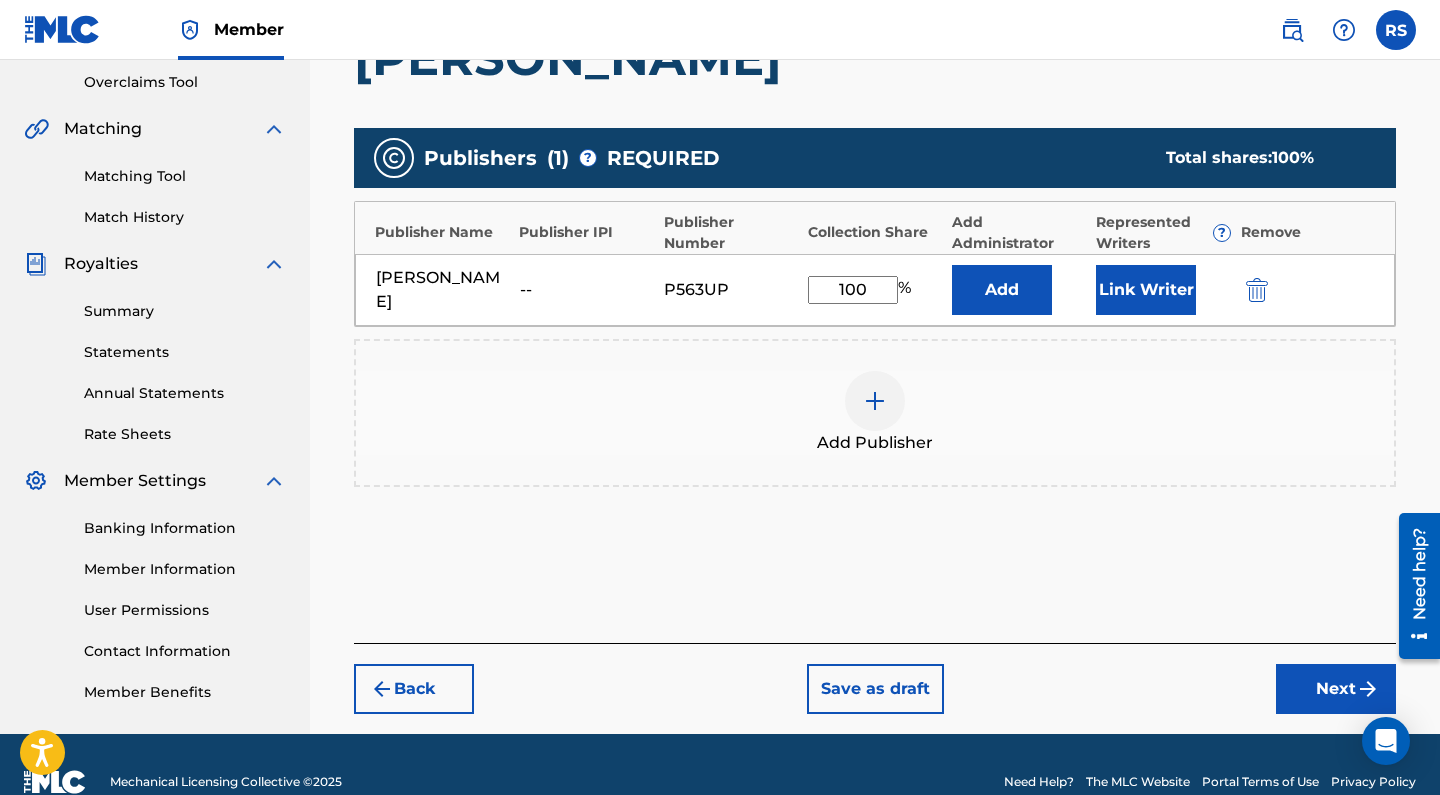 click on "Next" at bounding box center [1336, 689] 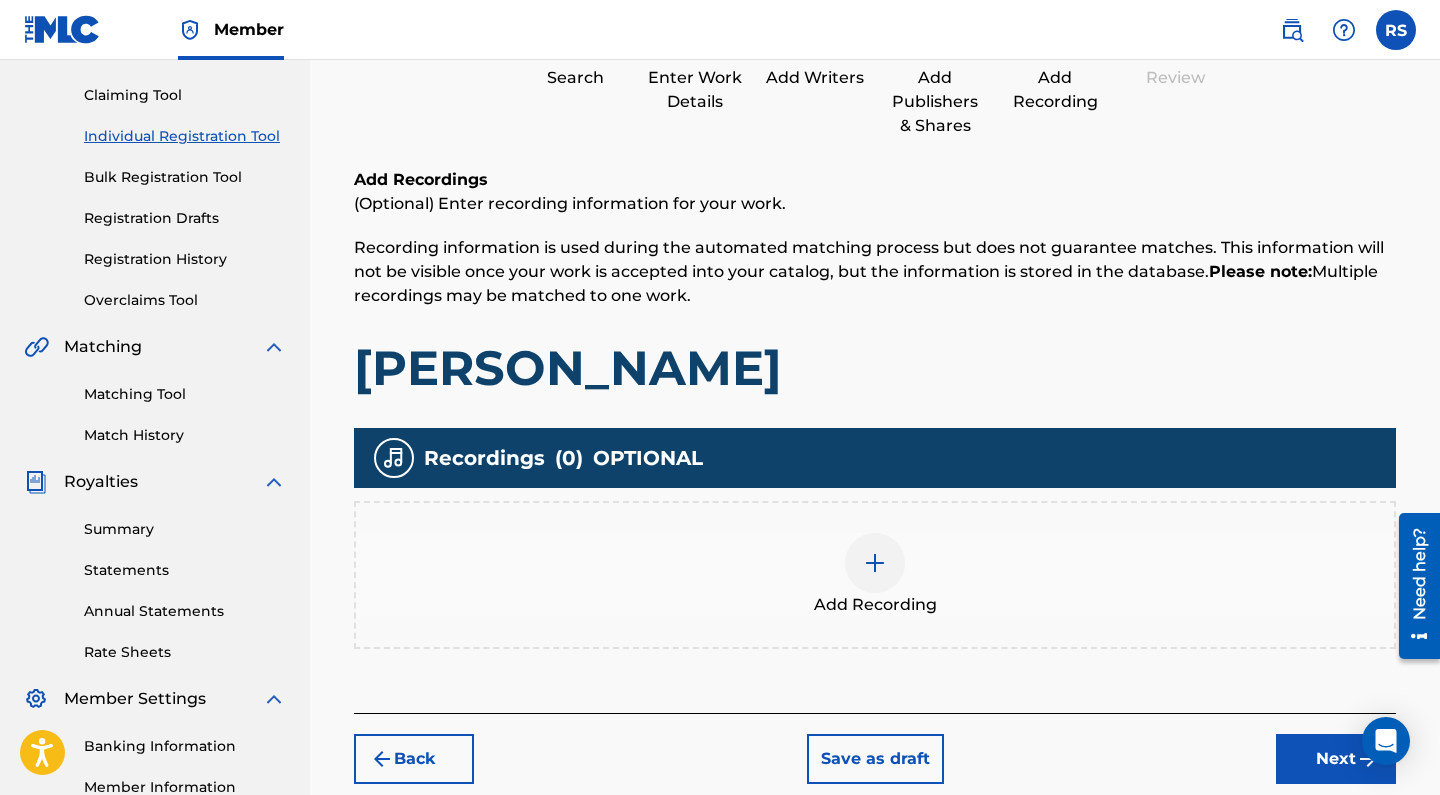 scroll, scrollTop: 323, scrollLeft: 0, axis: vertical 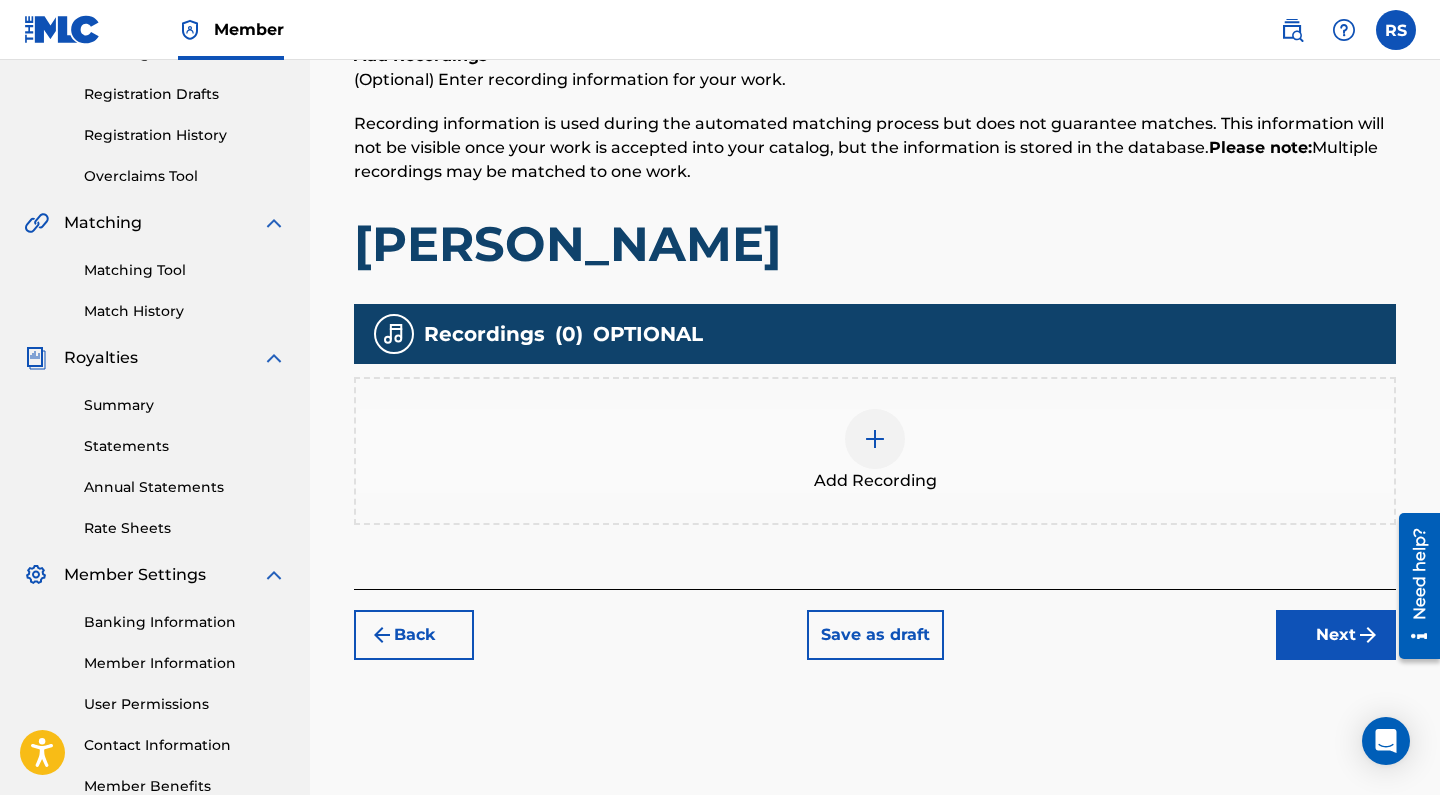 click on "Next" at bounding box center [1336, 635] 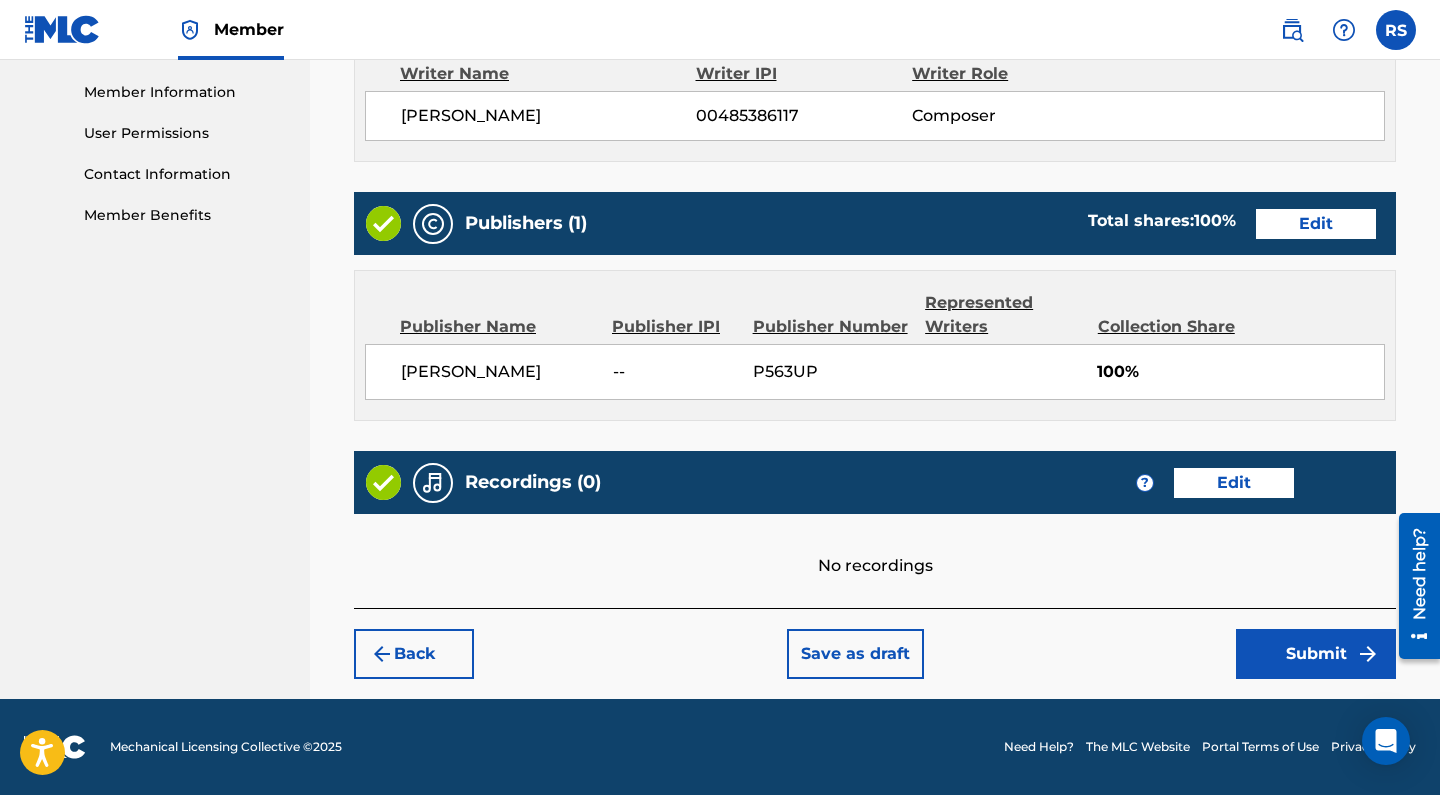 scroll, scrollTop: 893, scrollLeft: 0, axis: vertical 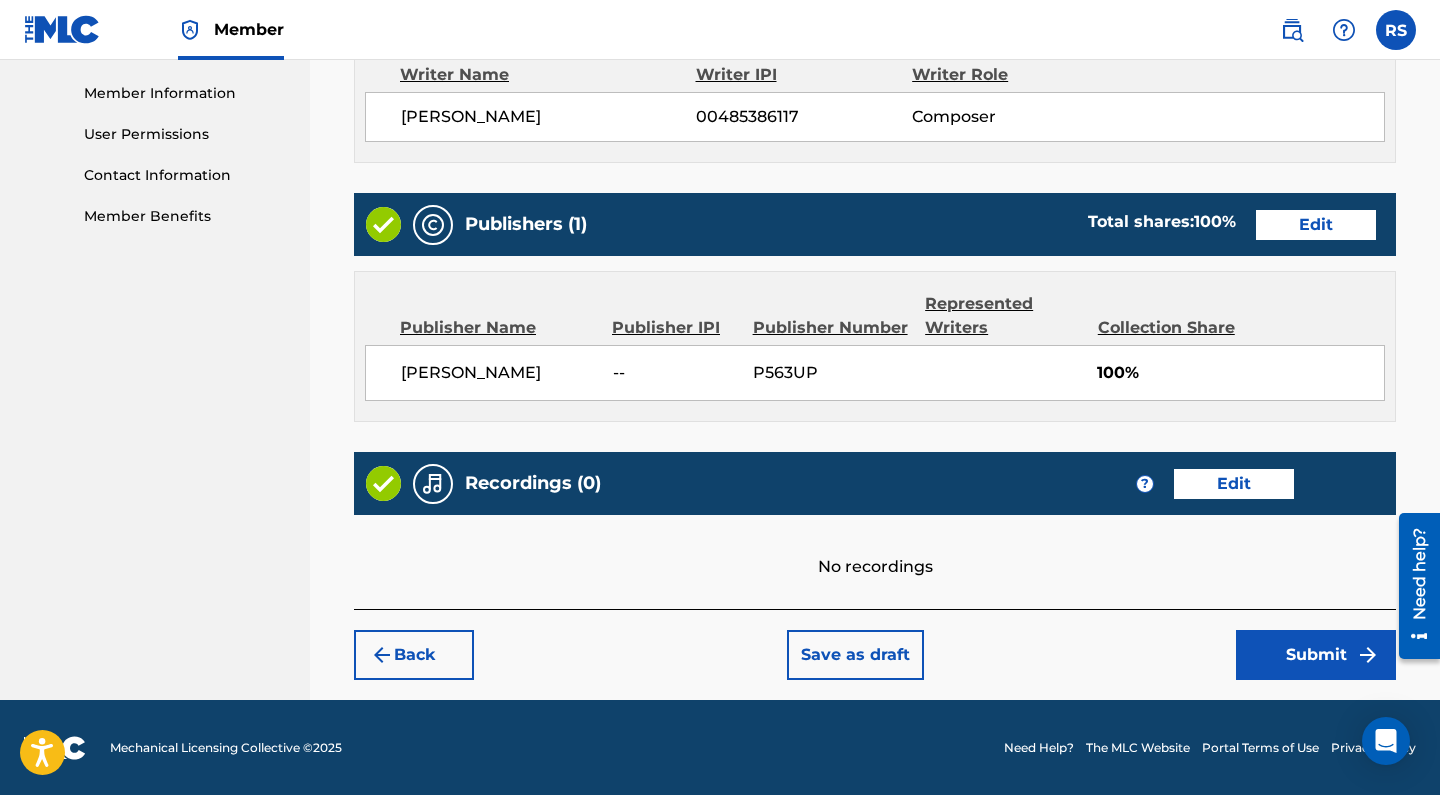 click on "Submit" at bounding box center [1316, 655] 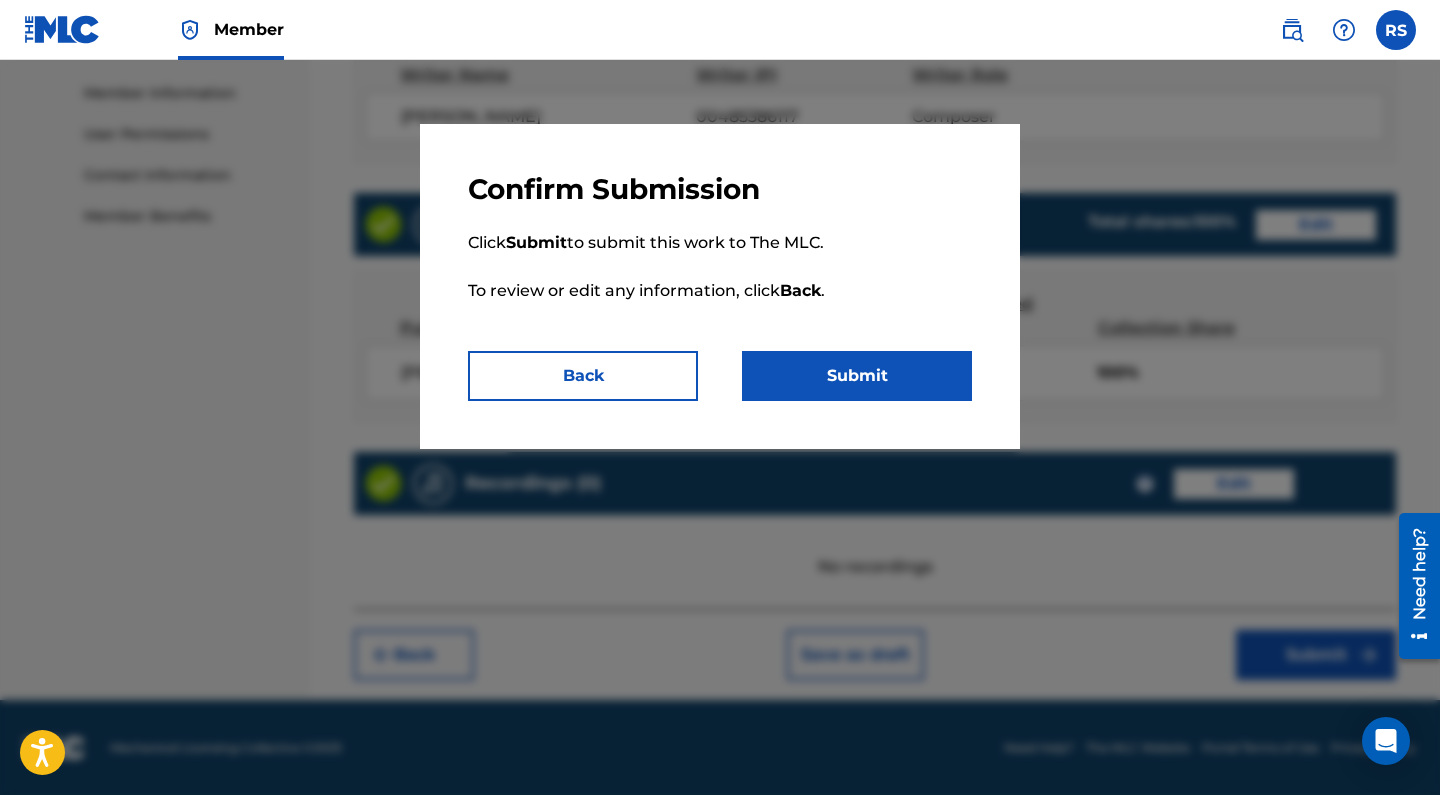 click on "Submit" at bounding box center (857, 376) 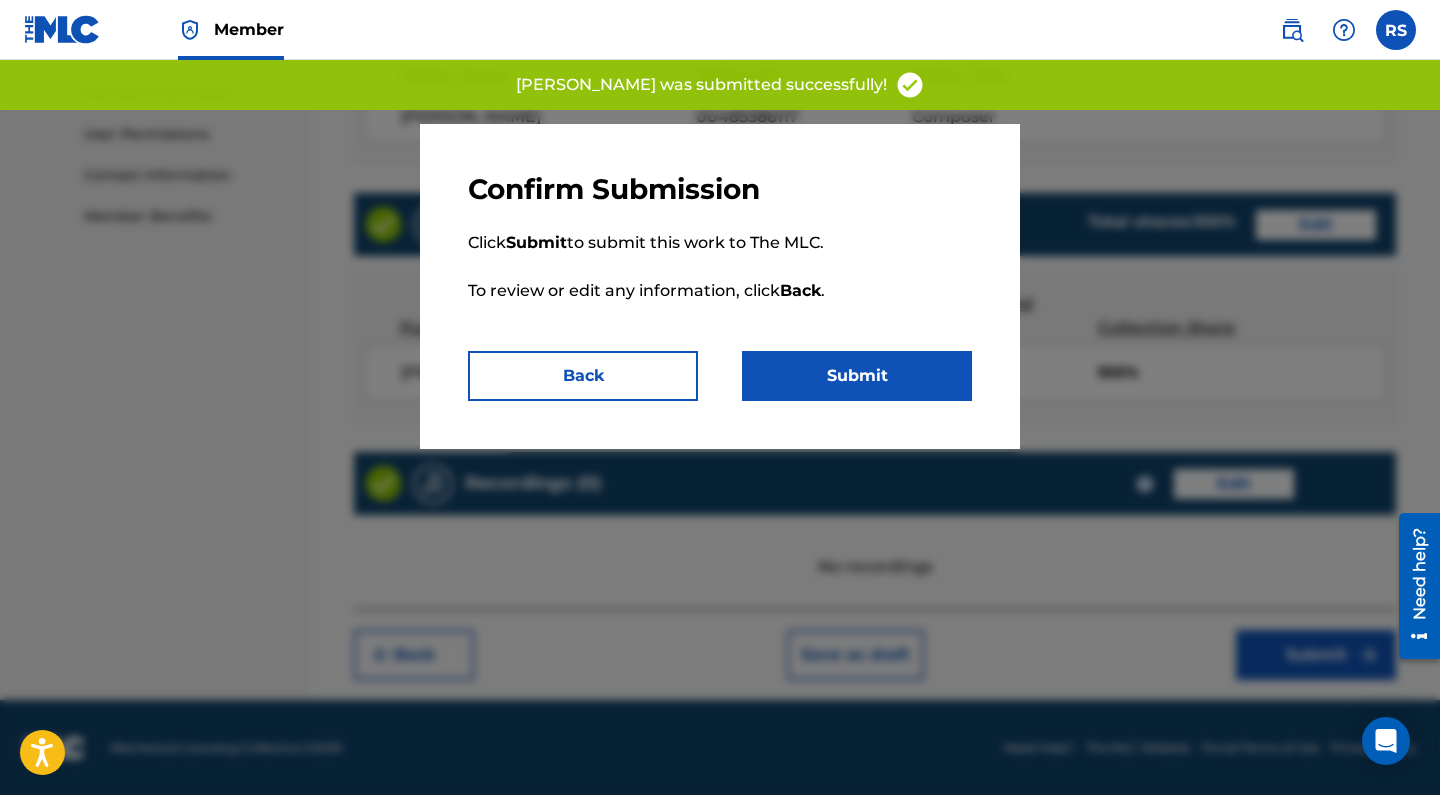 scroll, scrollTop: 0, scrollLeft: 0, axis: both 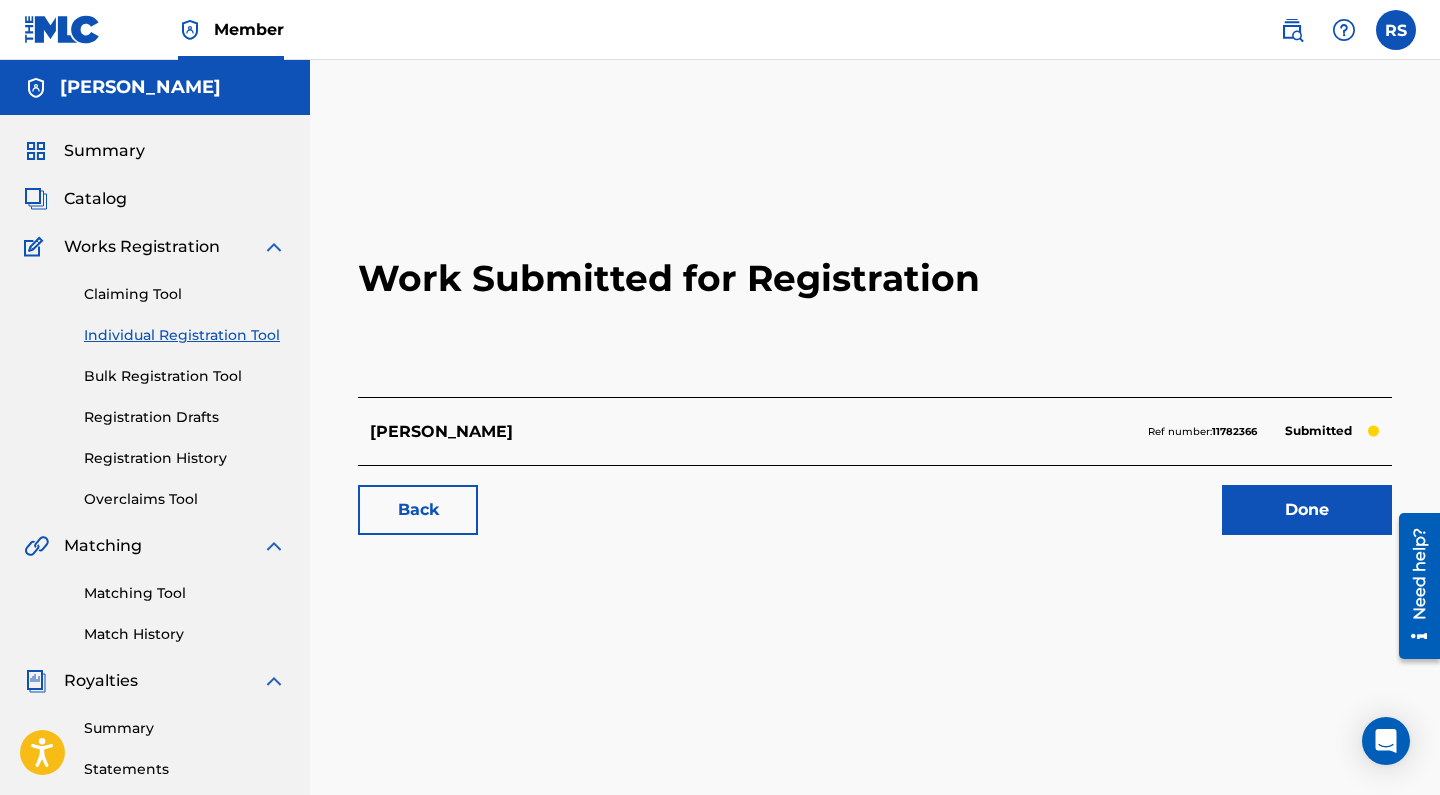 click on "Catalog" at bounding box center [95, 199] 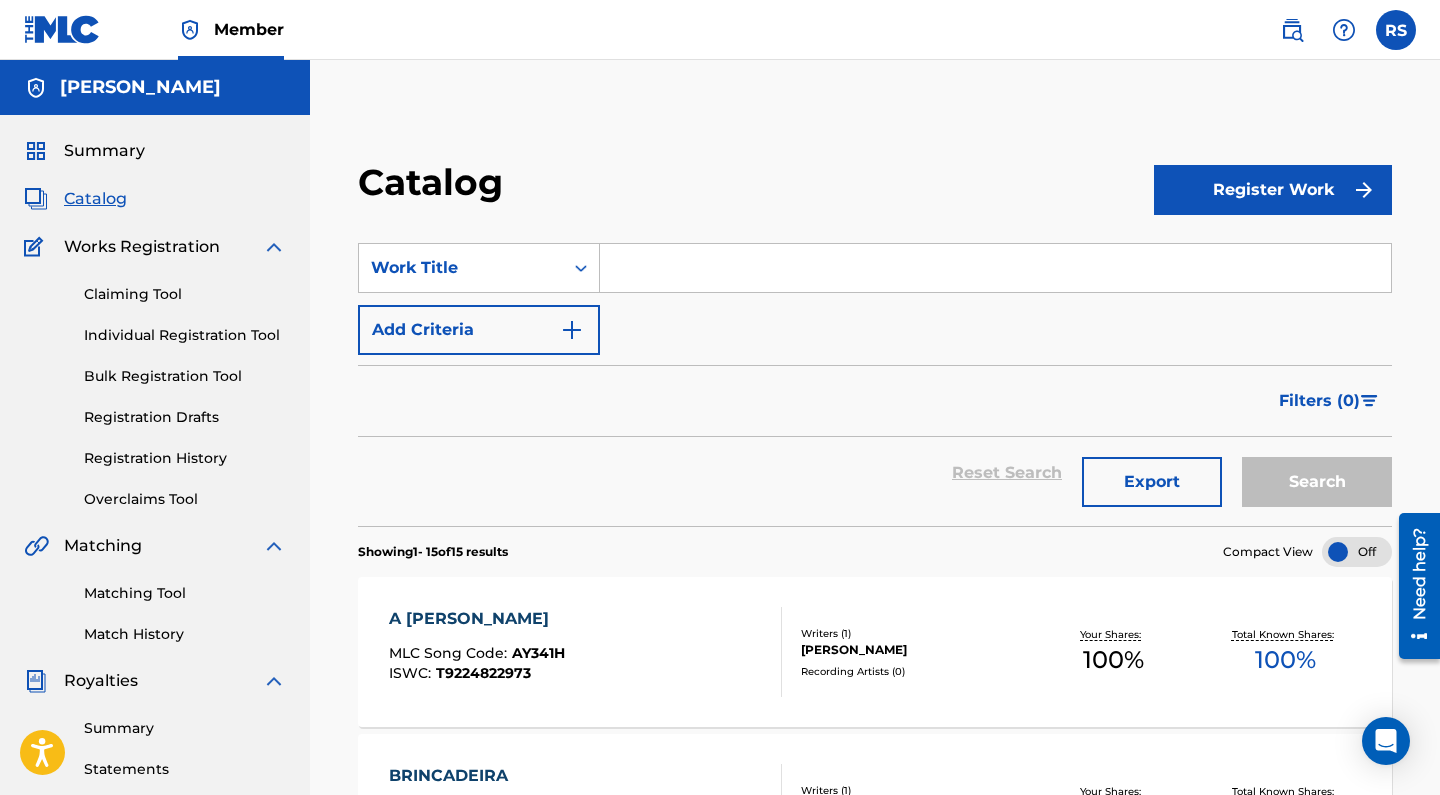 scroll, scrollTop: 0, scrollLeft: 0, axis: both 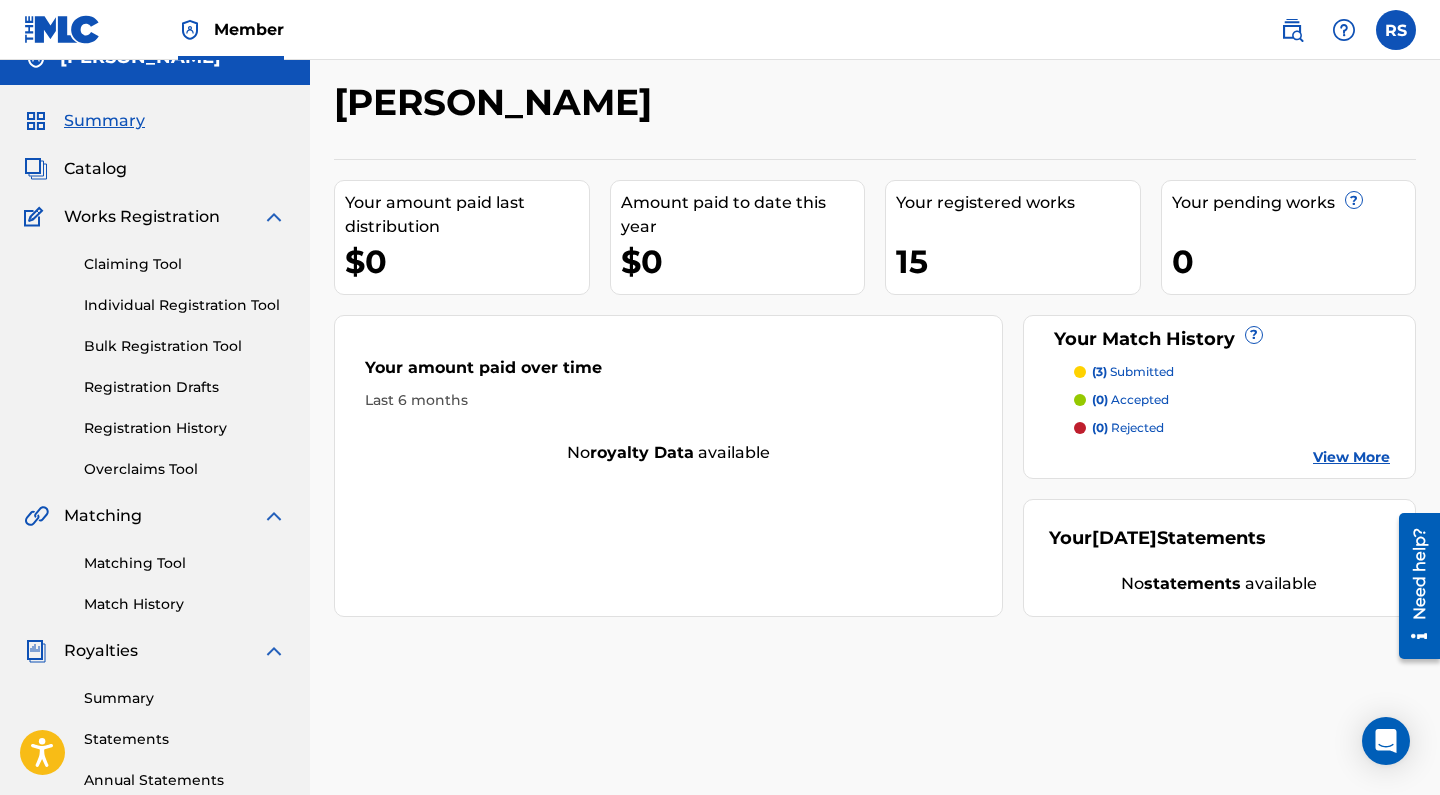 click on "(3)   submitted" at bounding box center [1133, 372] 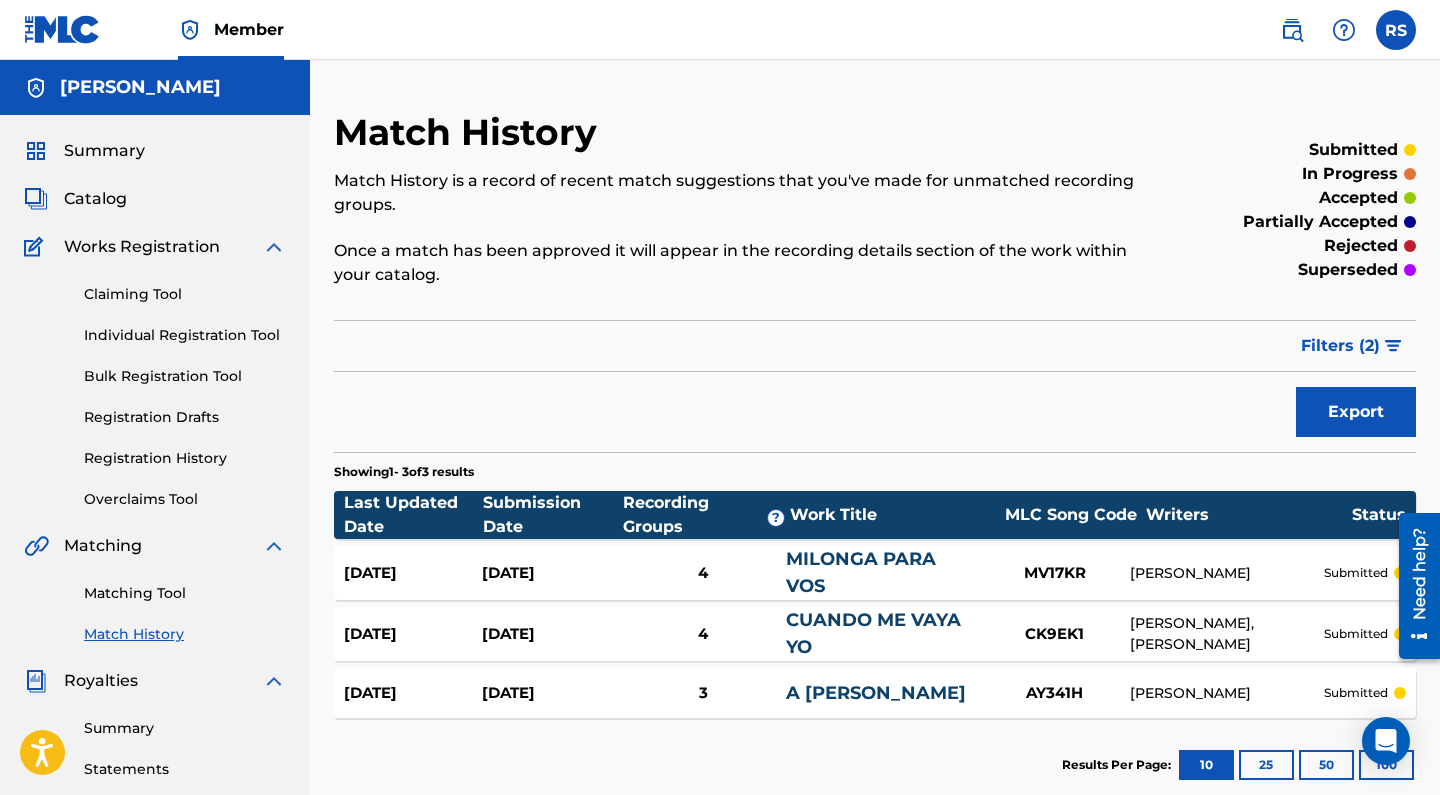scroll, scrollTop: 0, scrollLeft: 0, axis: both 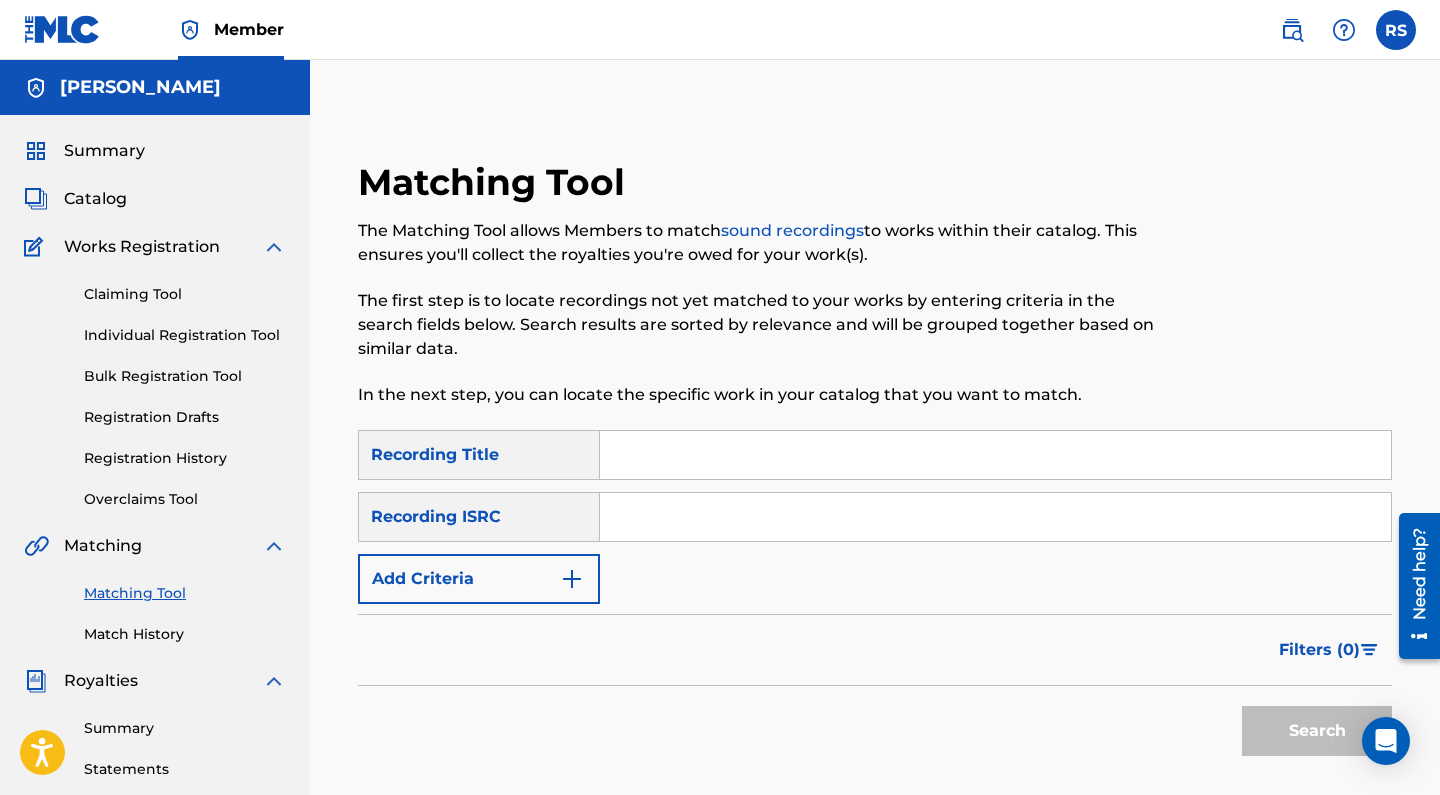 click at bounding box center (995, 455) 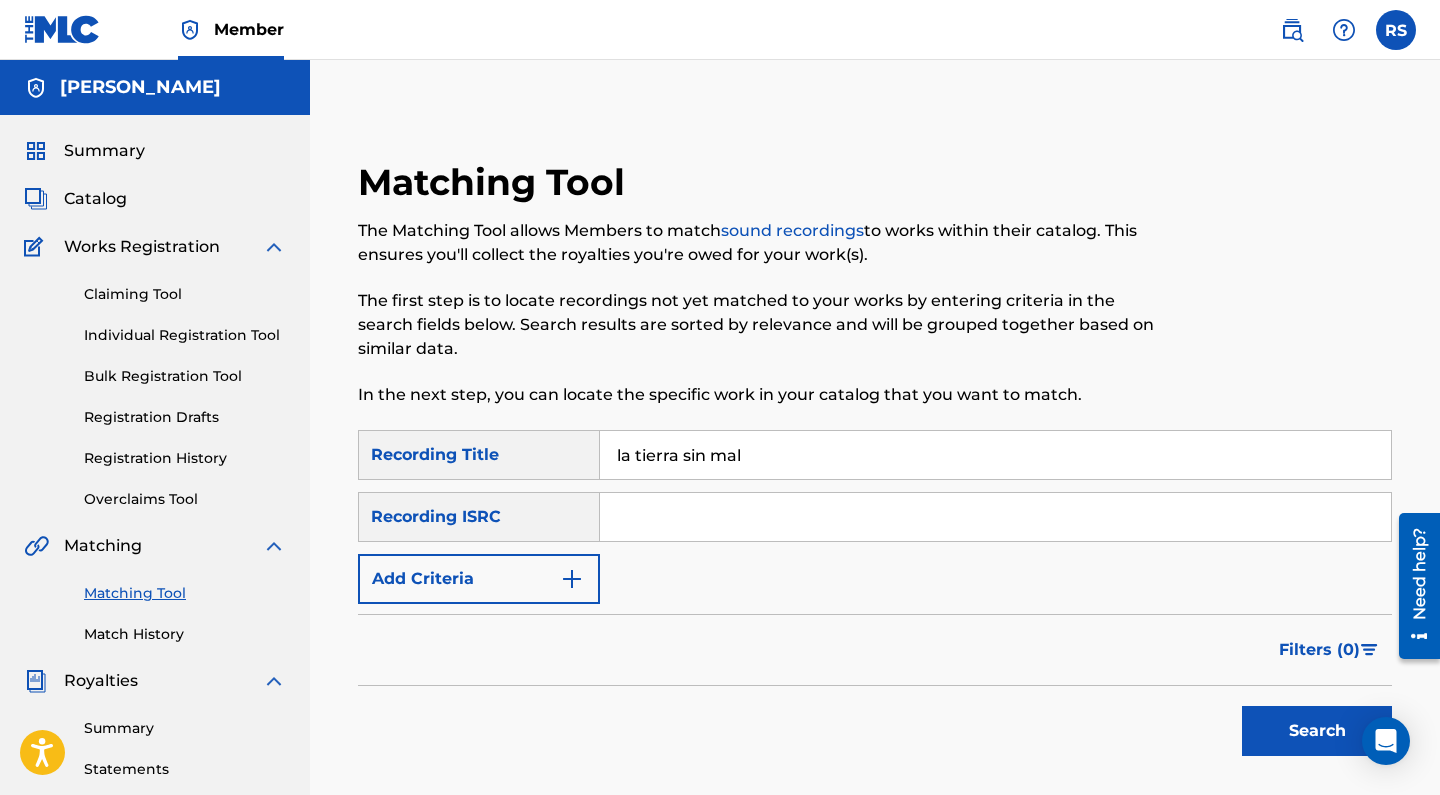 type on "la tierra sin mal" 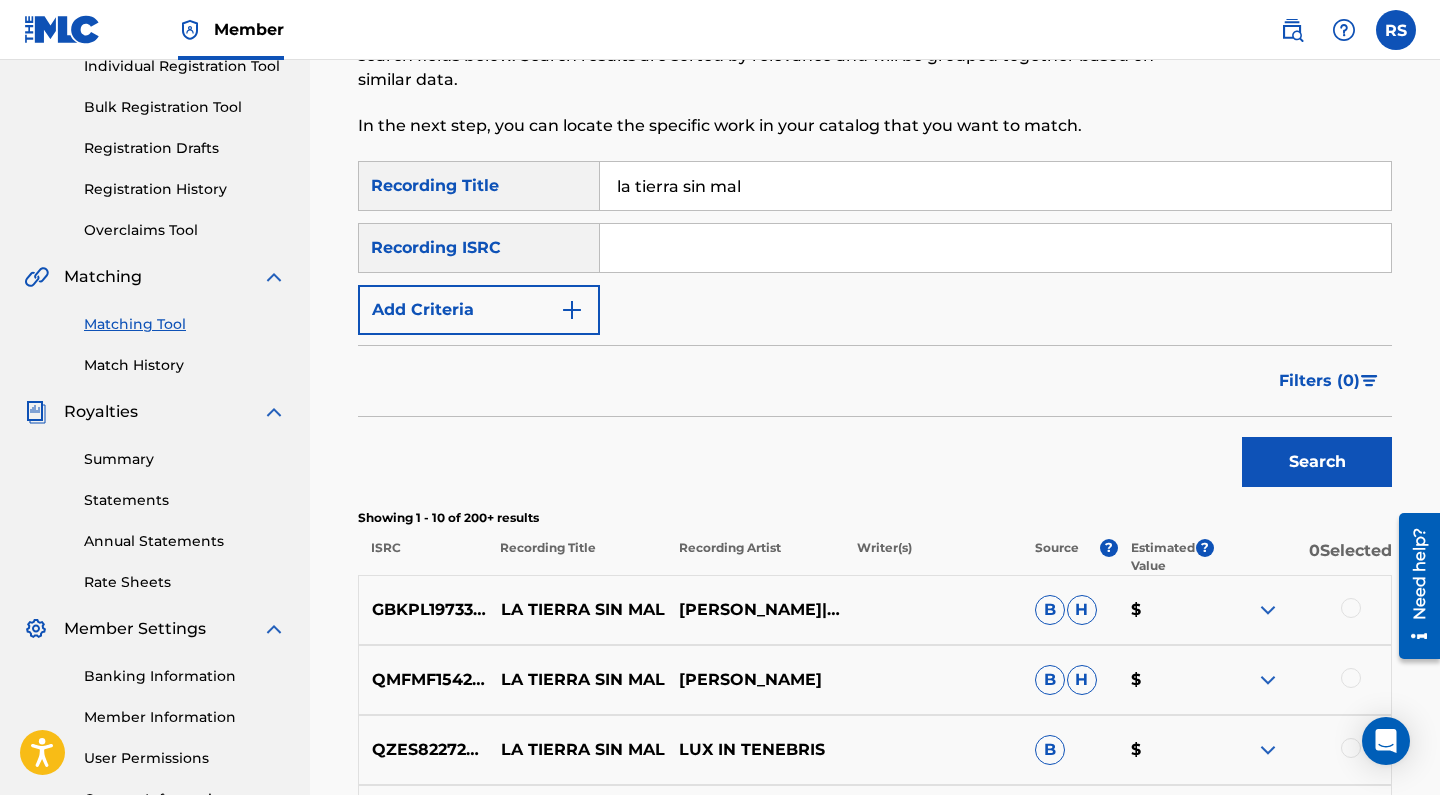 scroll, scrollTop: 248, scrollLeft: 0, axis: vertical 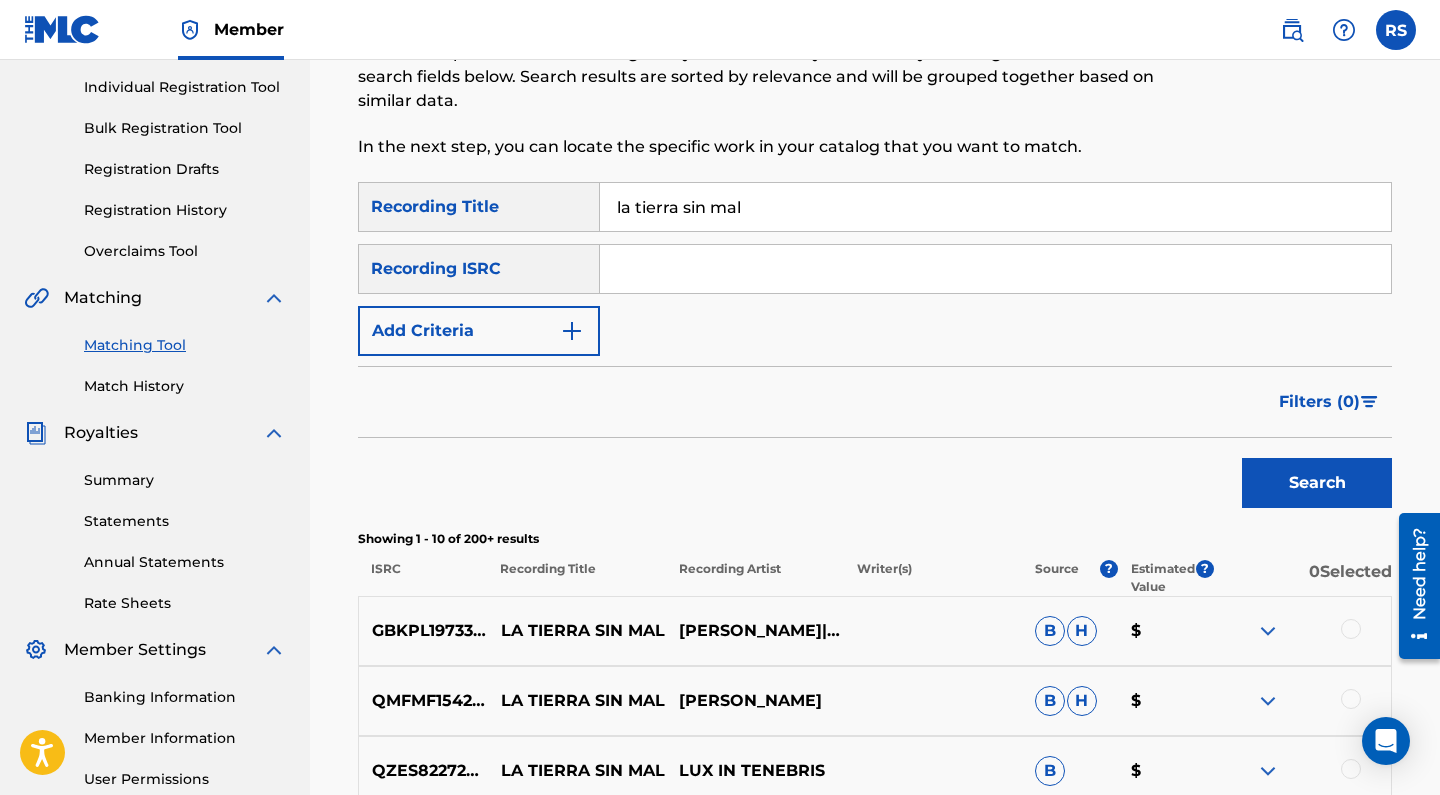click on "Add Criteria" at bounding box center [479, 331] 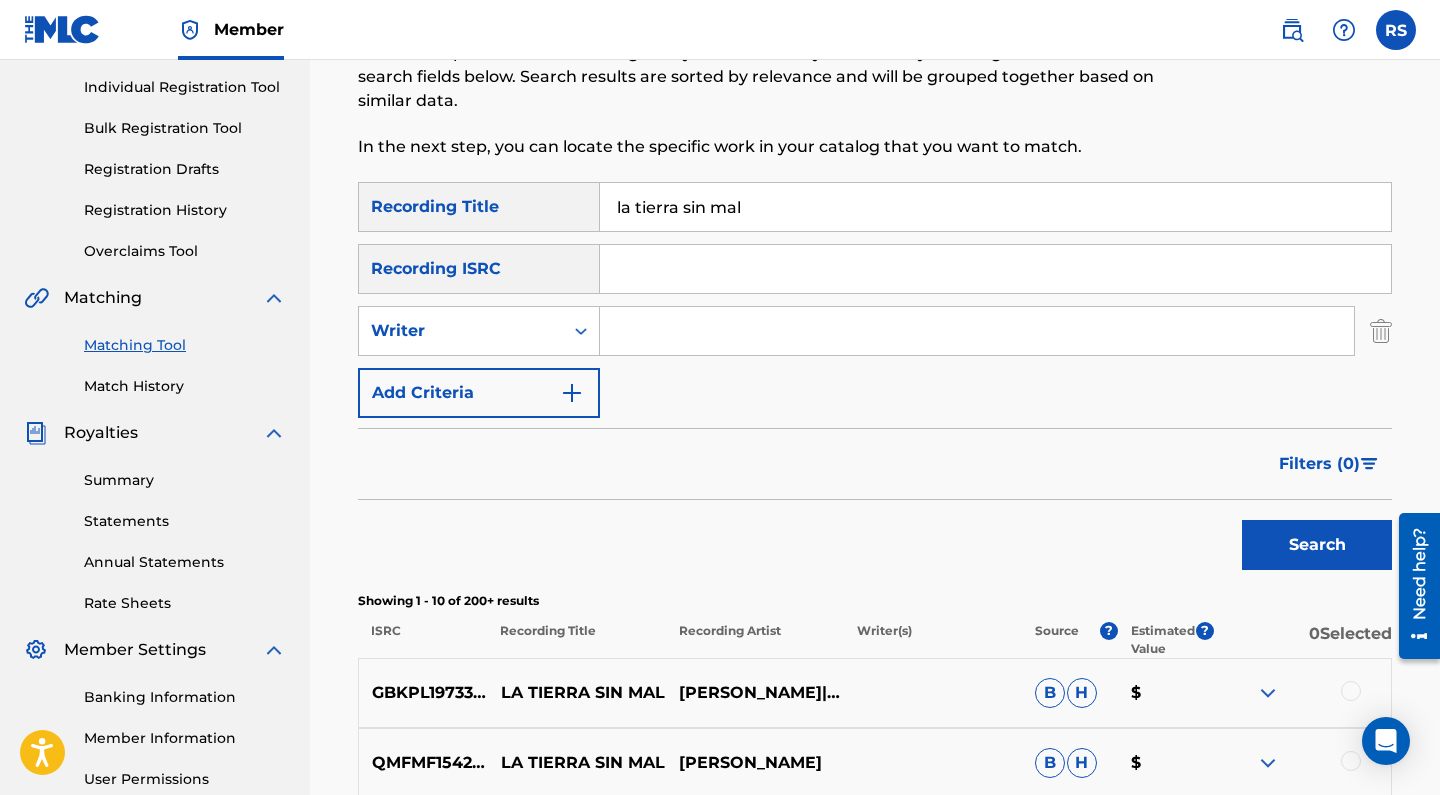 click at bounding box center (977, 331) 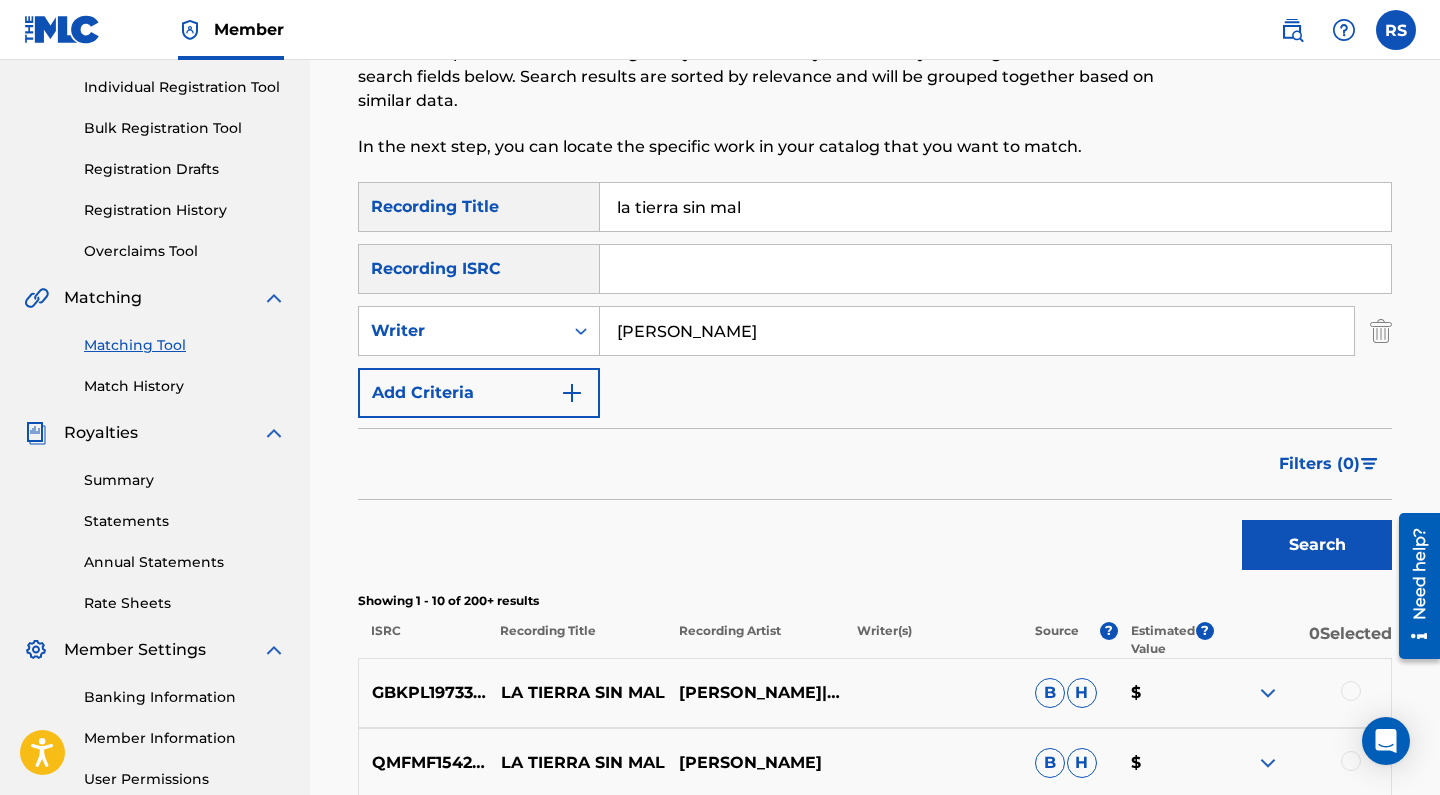 type on "[PERSON_NAME]" 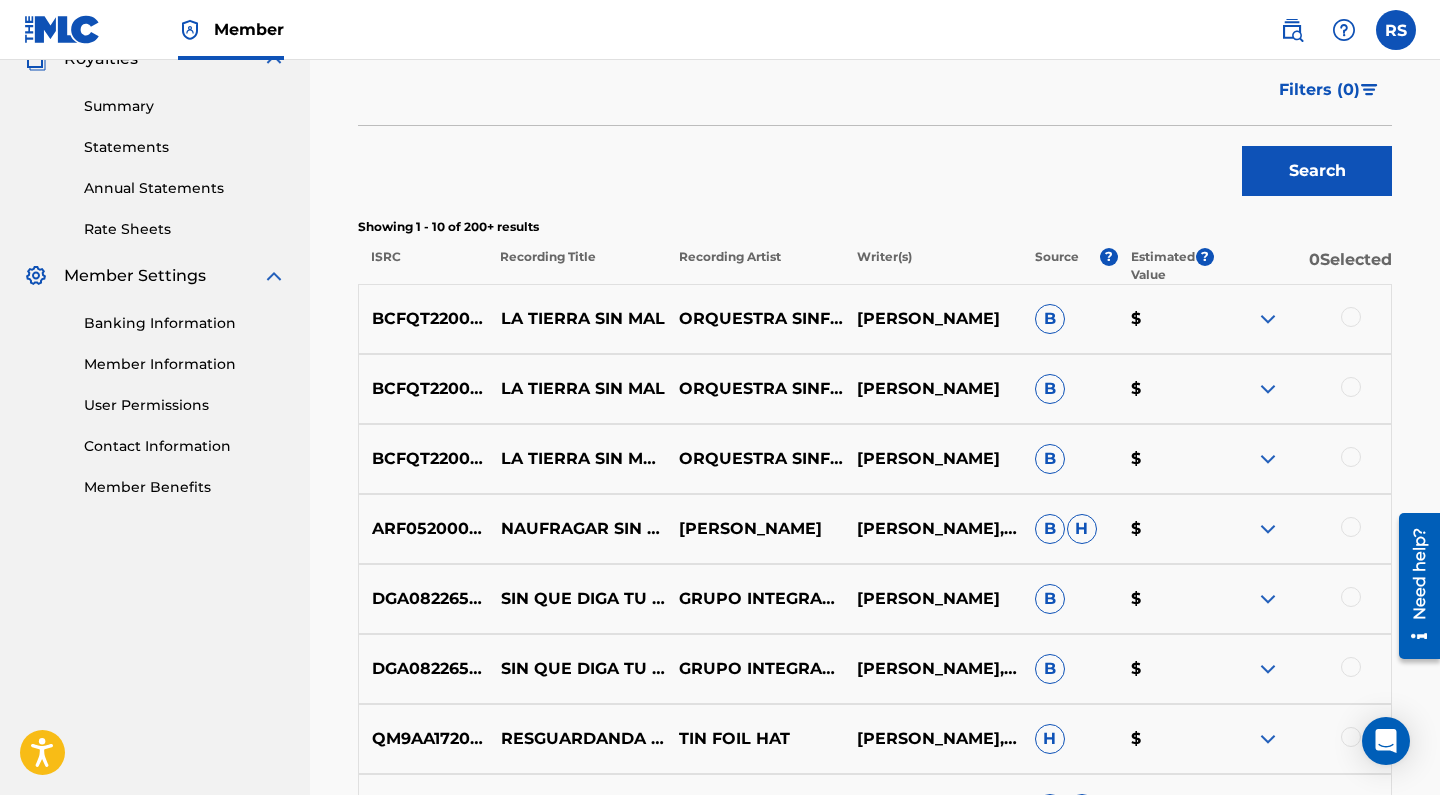 scroll, scrollTop: 621, scrollLeft: 0, axis: vertical 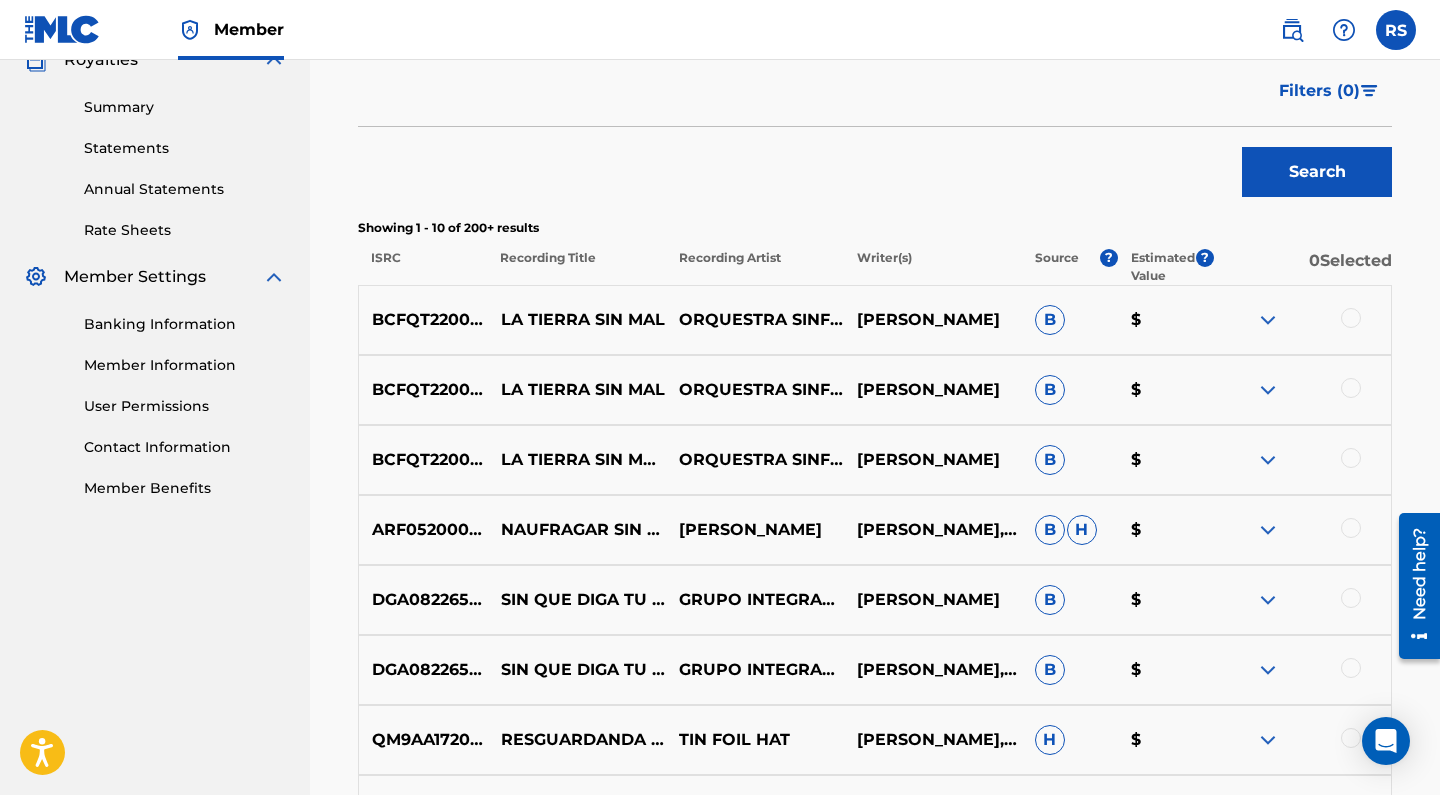 click at bounding box center (1351, 318) 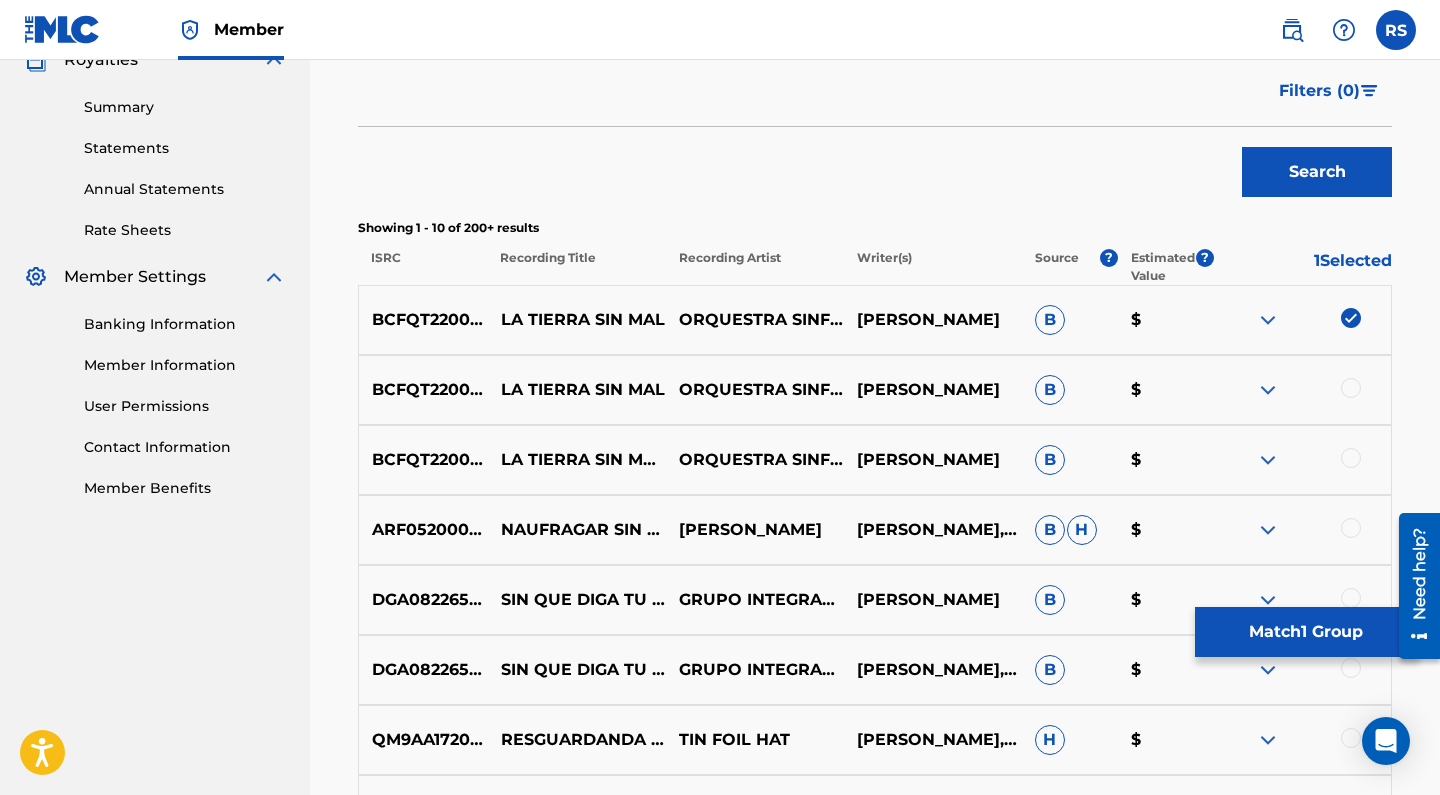 click at bounding box center [1351, 388] 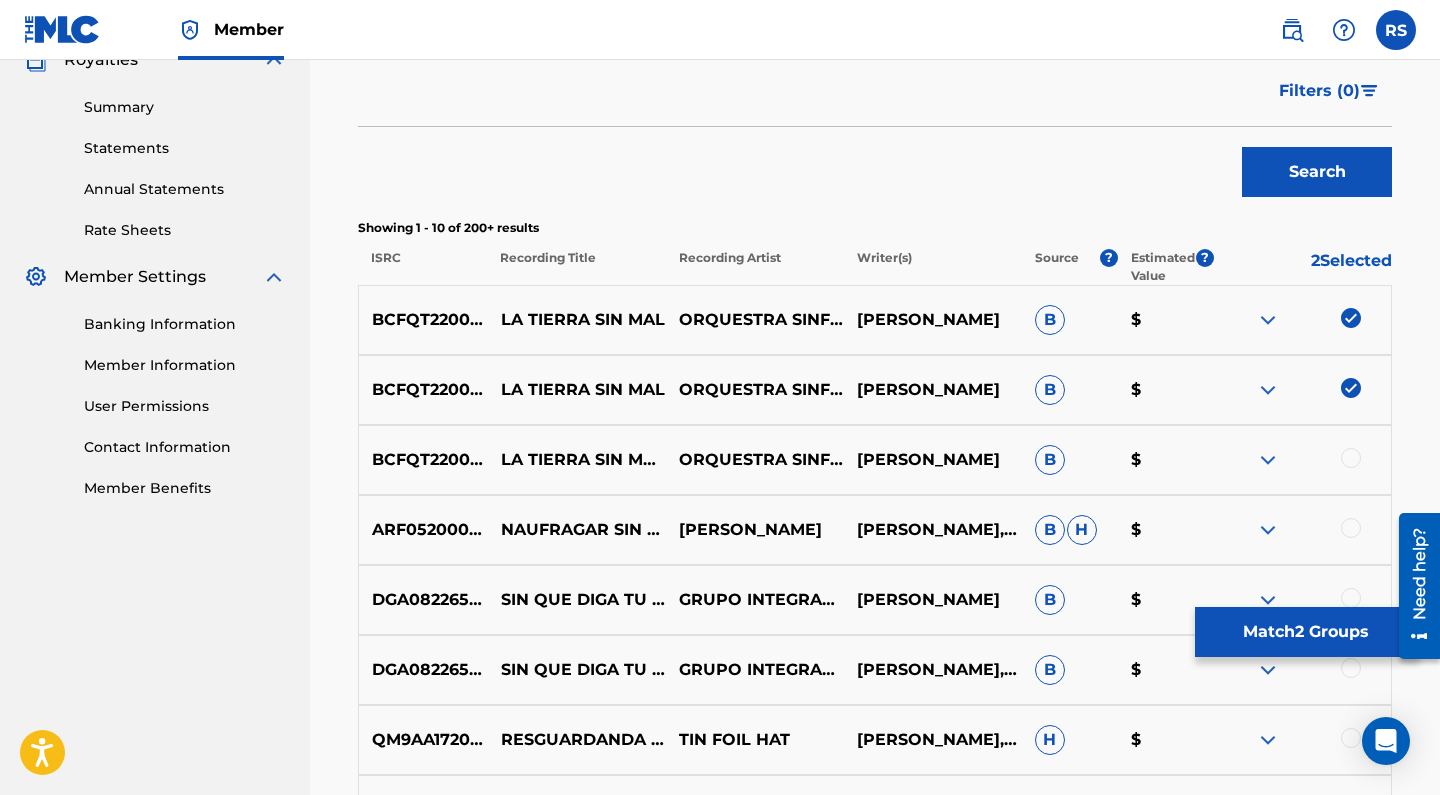 click at bounding box center (1351, 458) 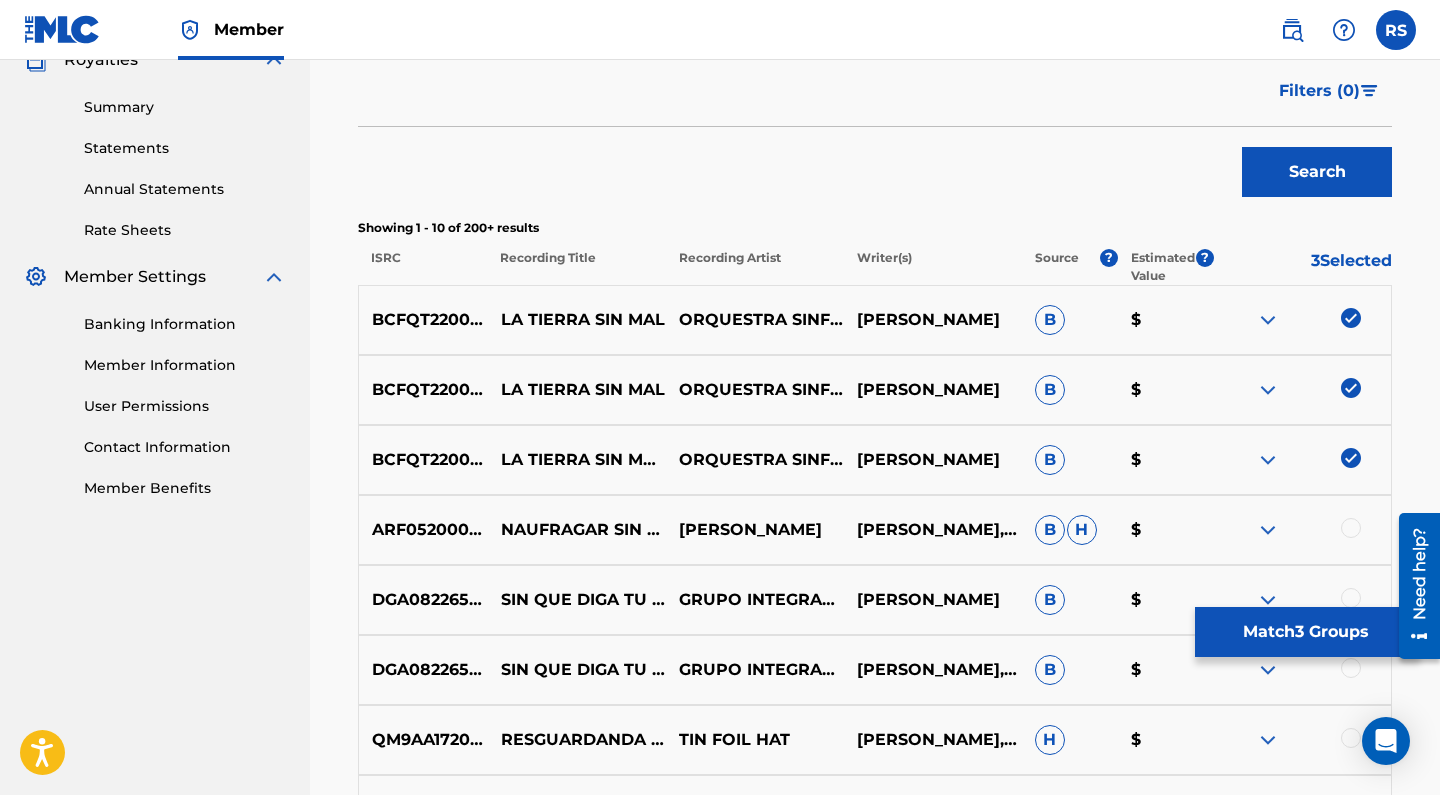 scroll, scrollTop: 655, scrollLeft: 0, axis: vertical 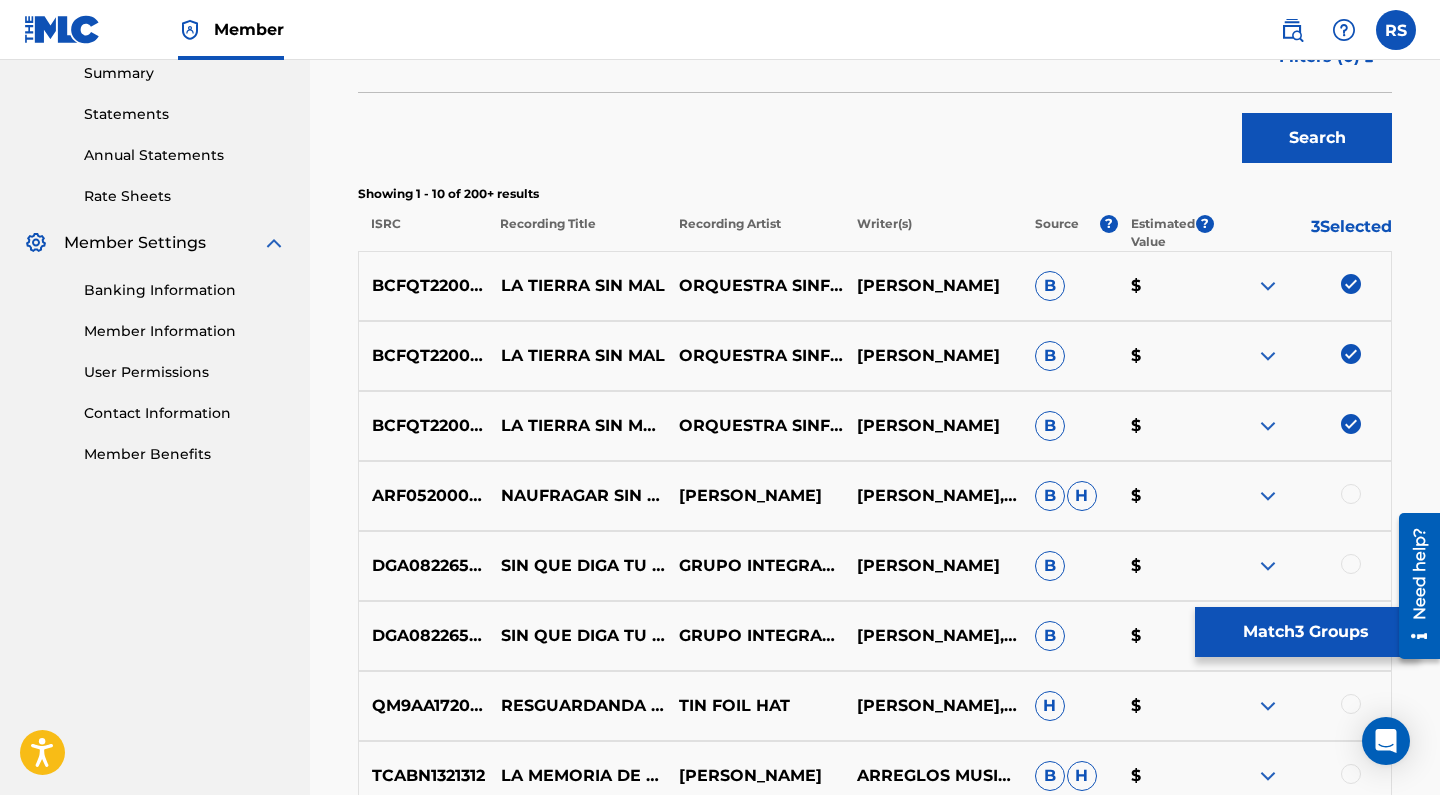 click at bounding box center (1268, 426) 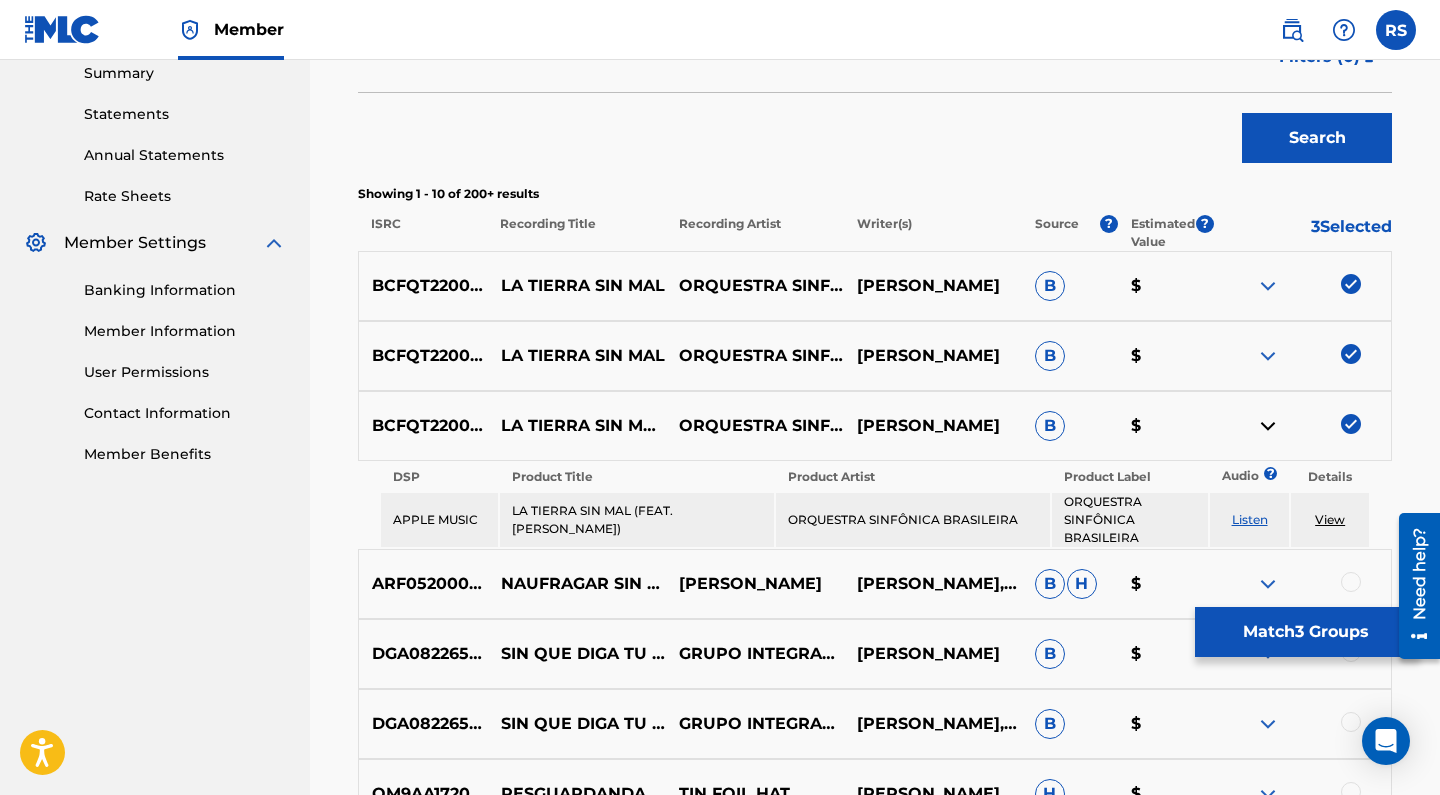 click at bounding box center [1268, 356] 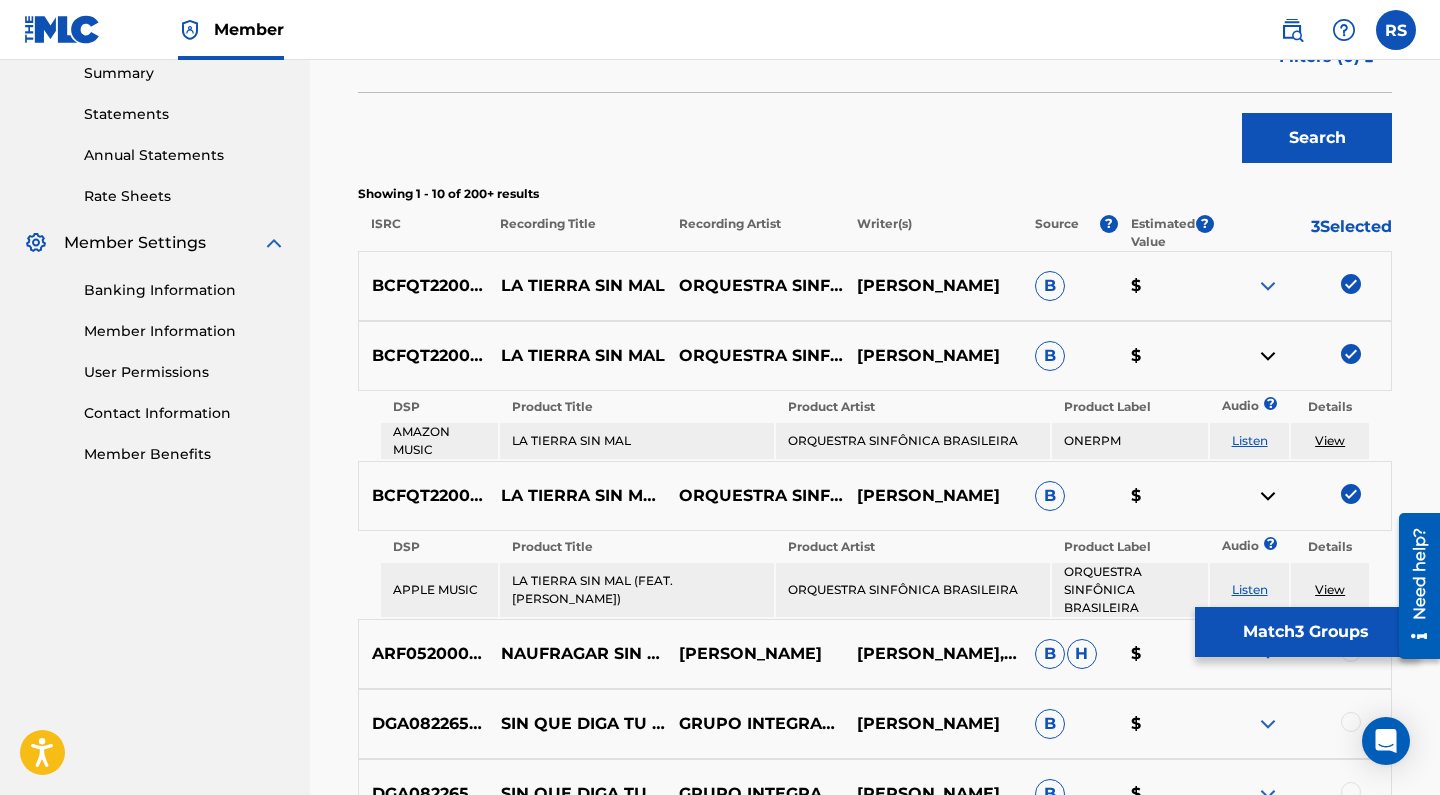 click at bounding box center [1268, 286] 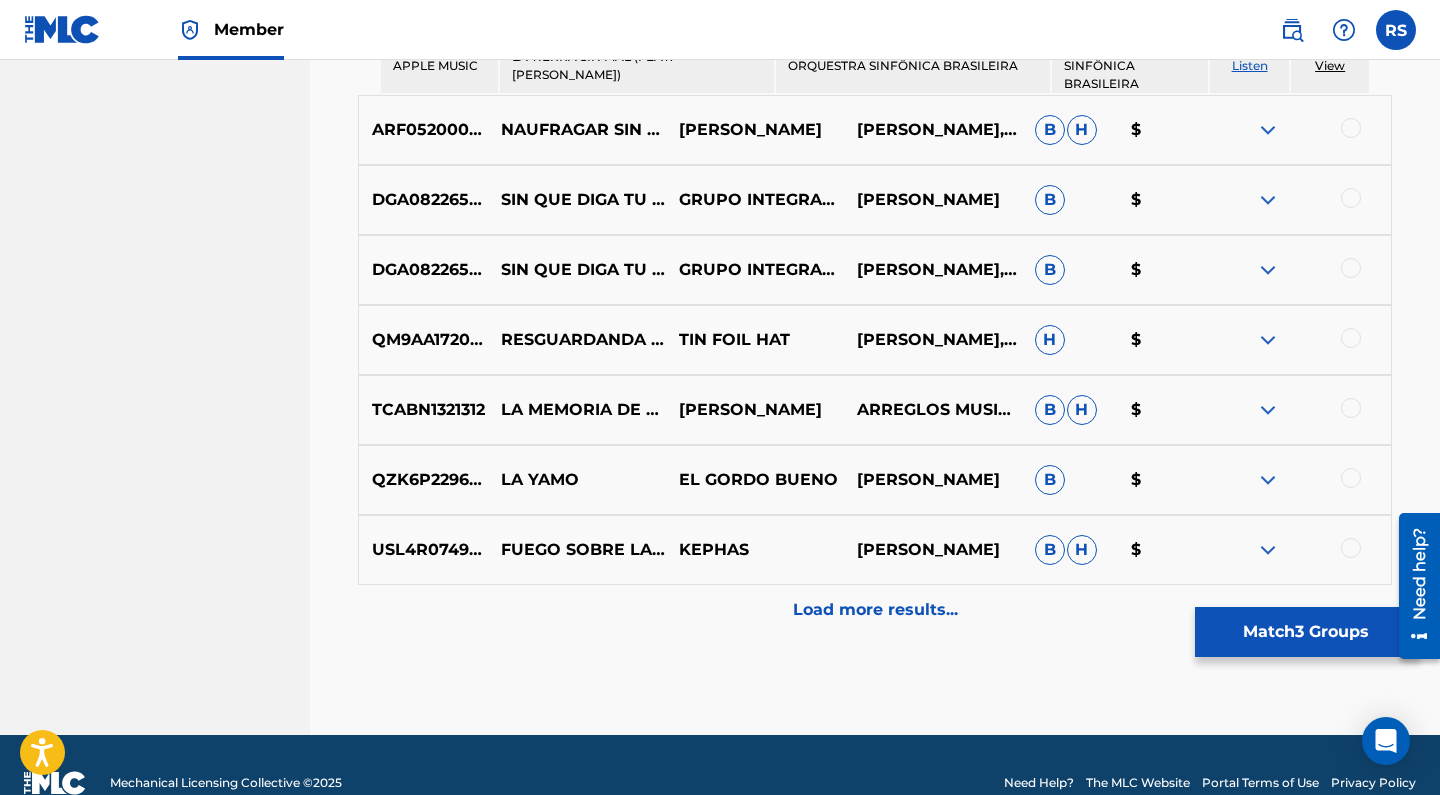 scroll, scrollTop: 1270, scrollLeft: 0, axis: vertical 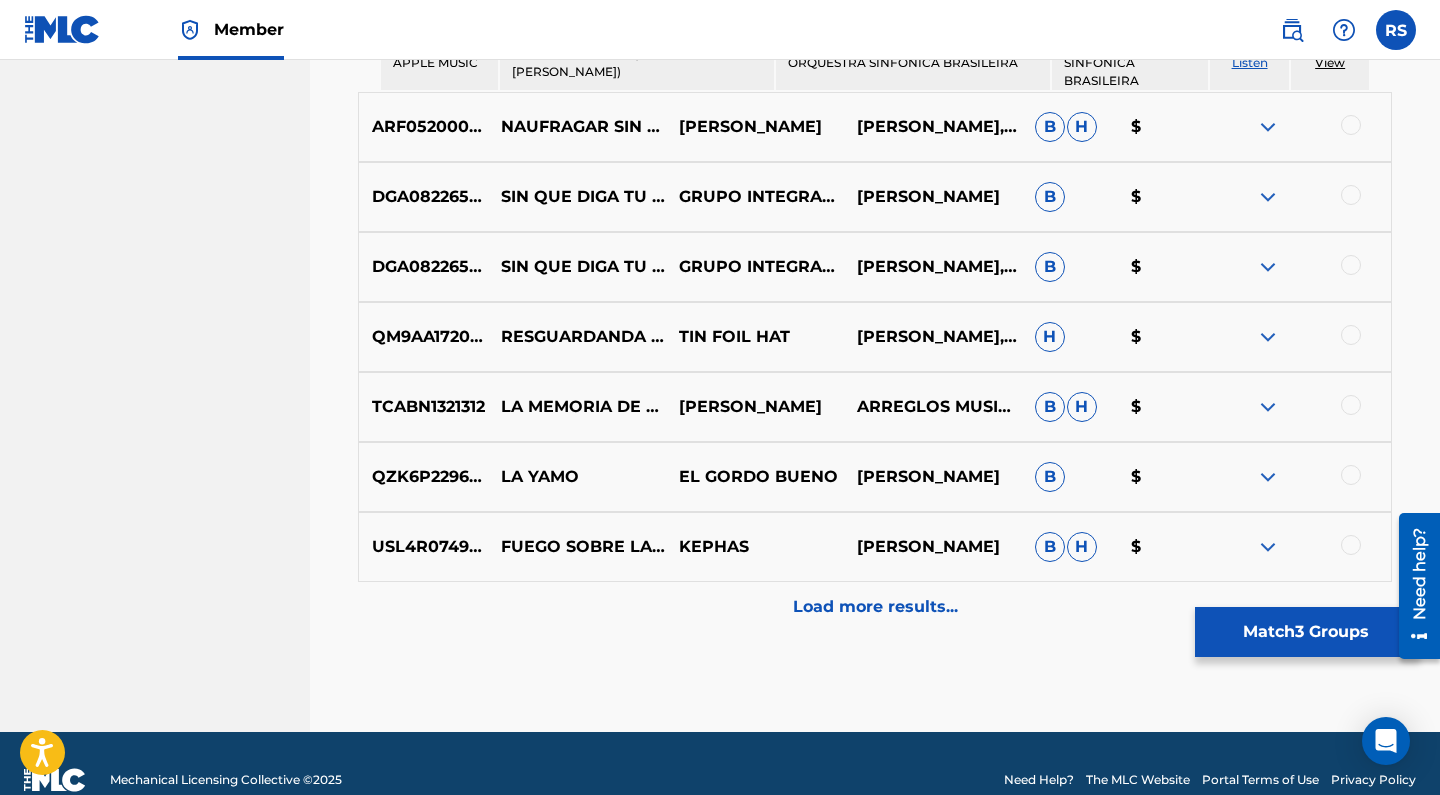 click on "Load more results..." at bounding box center (875, 607) 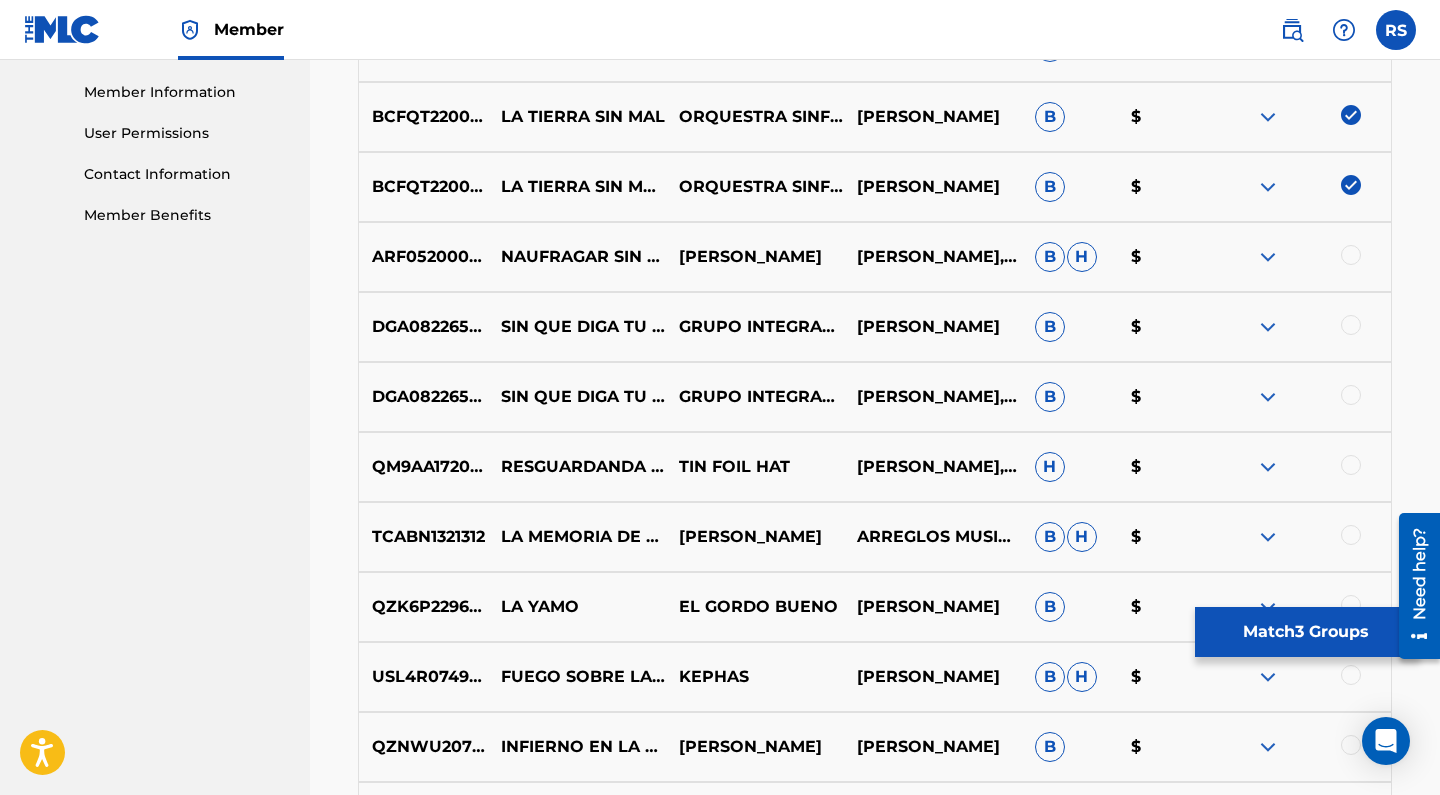 scroll, scrollTop: 895, scrollLeft: 0, axis: vertical 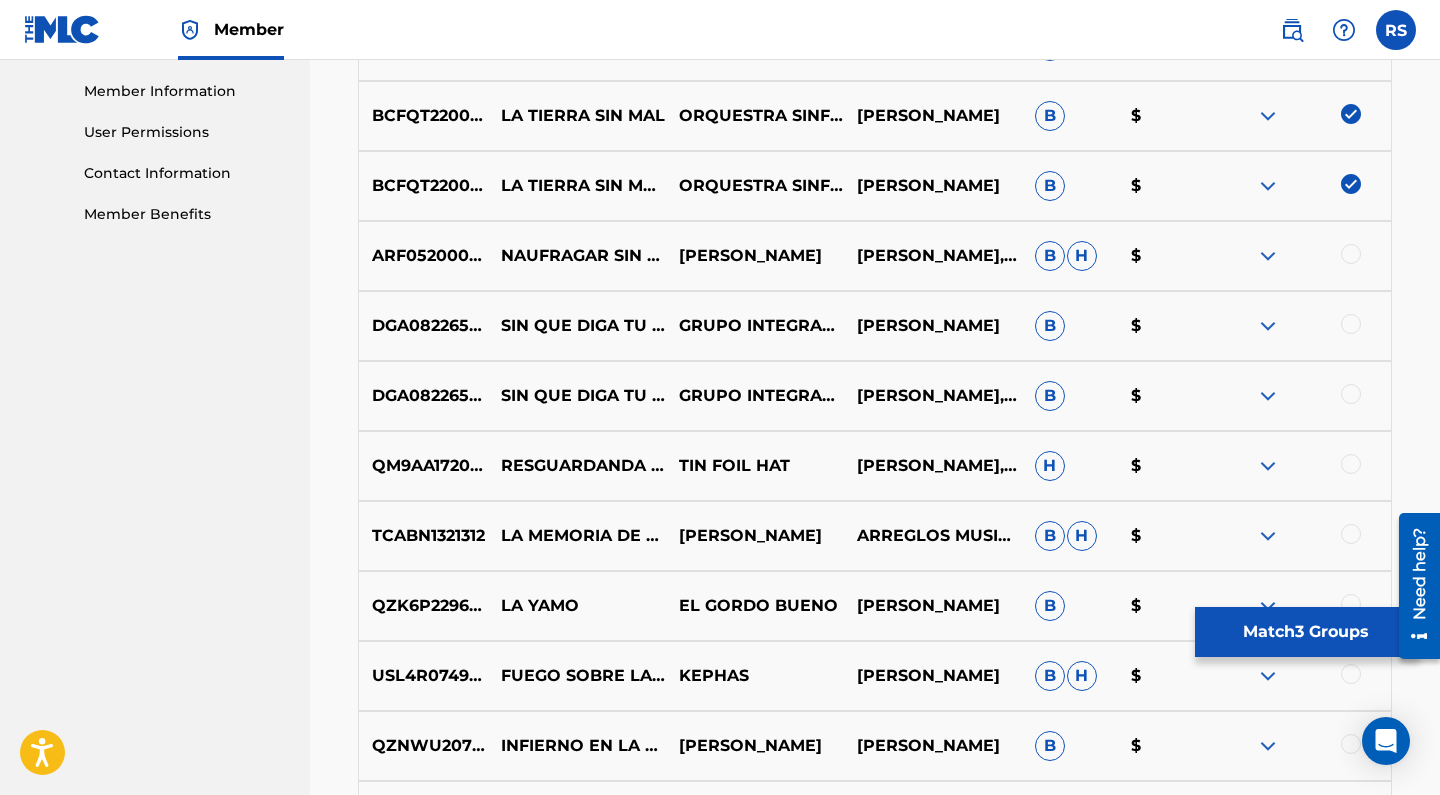 click at bounding box center [1268, 256] 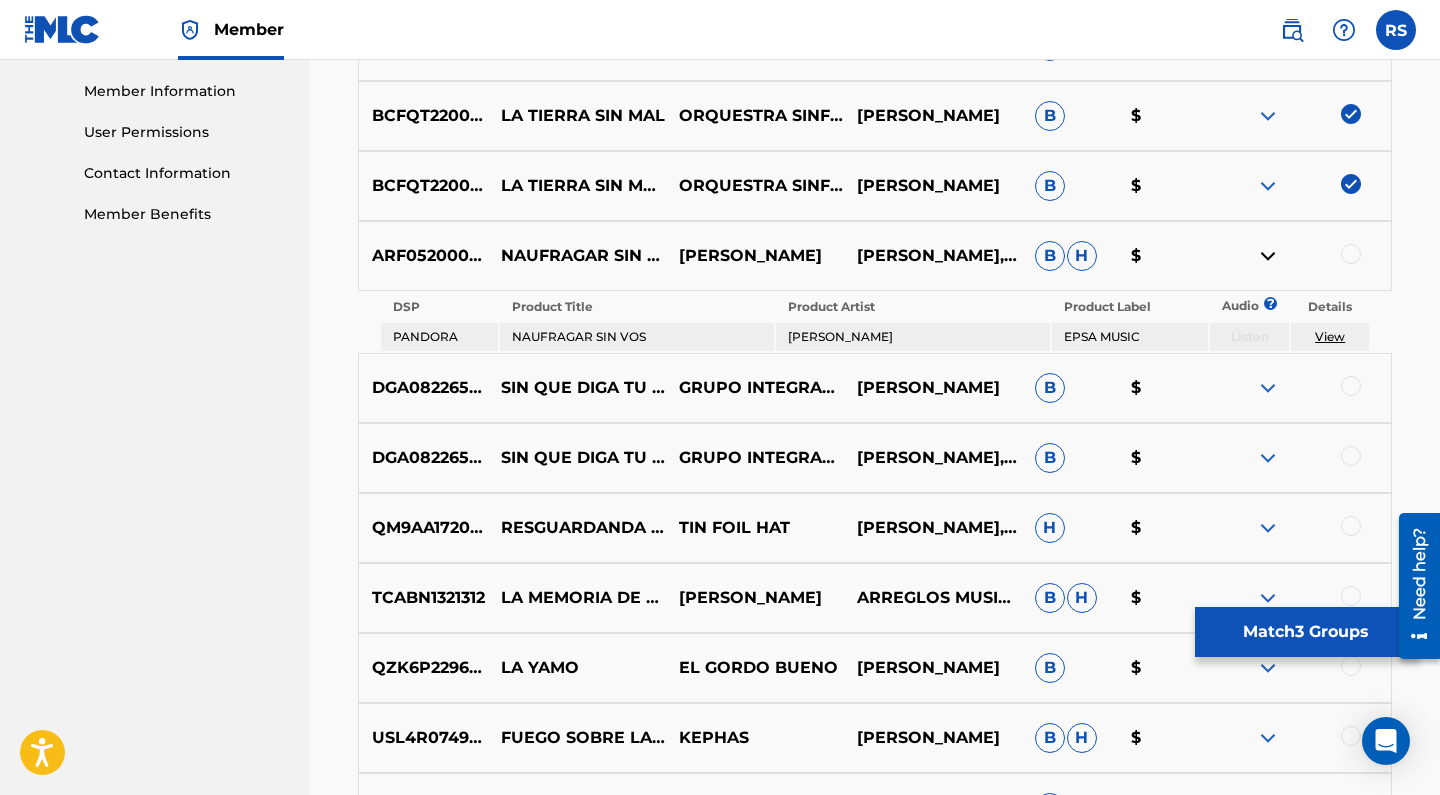 click at bounding box center [1268, 256] 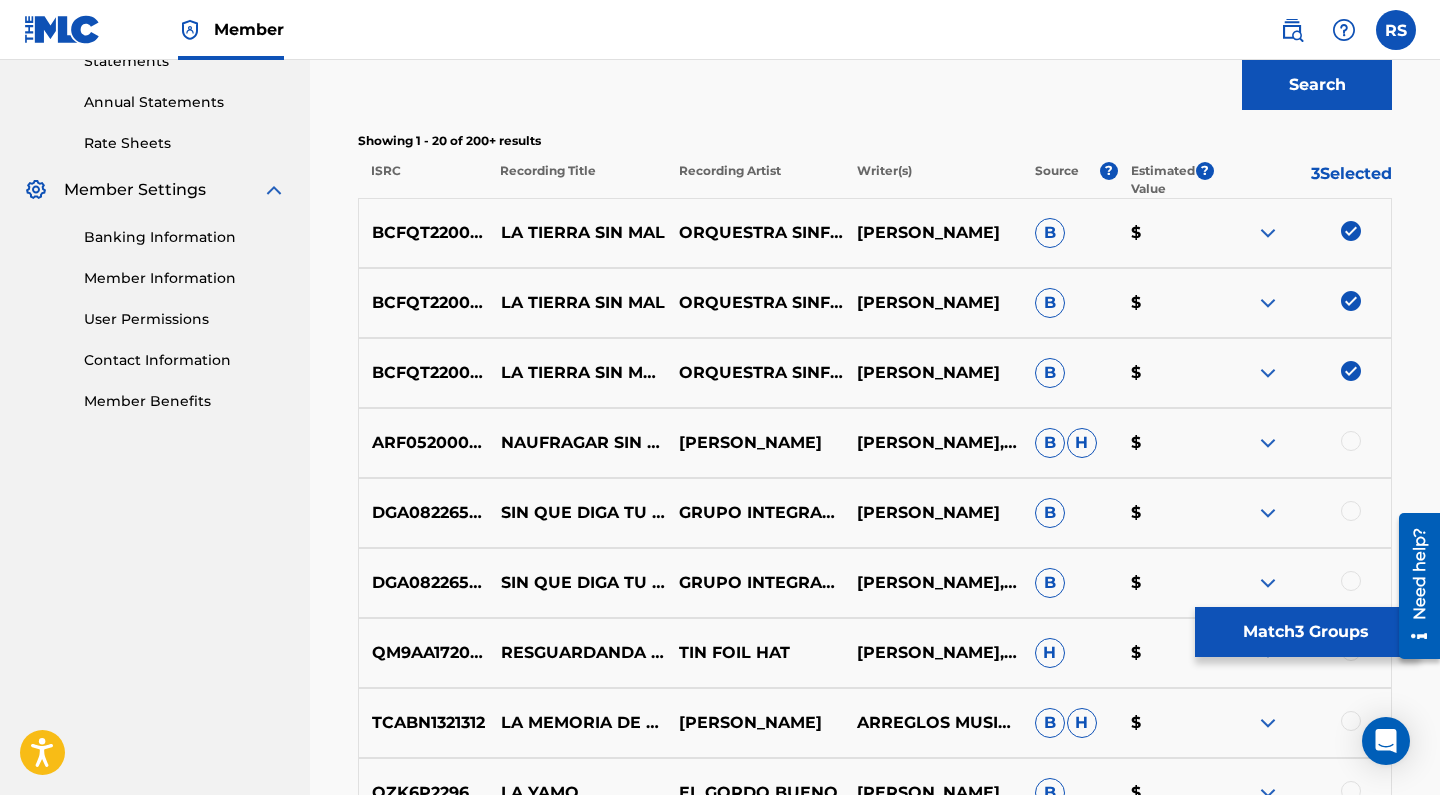 scroll, scrollTop: 709, scrollLeft: 0, axis: vertical 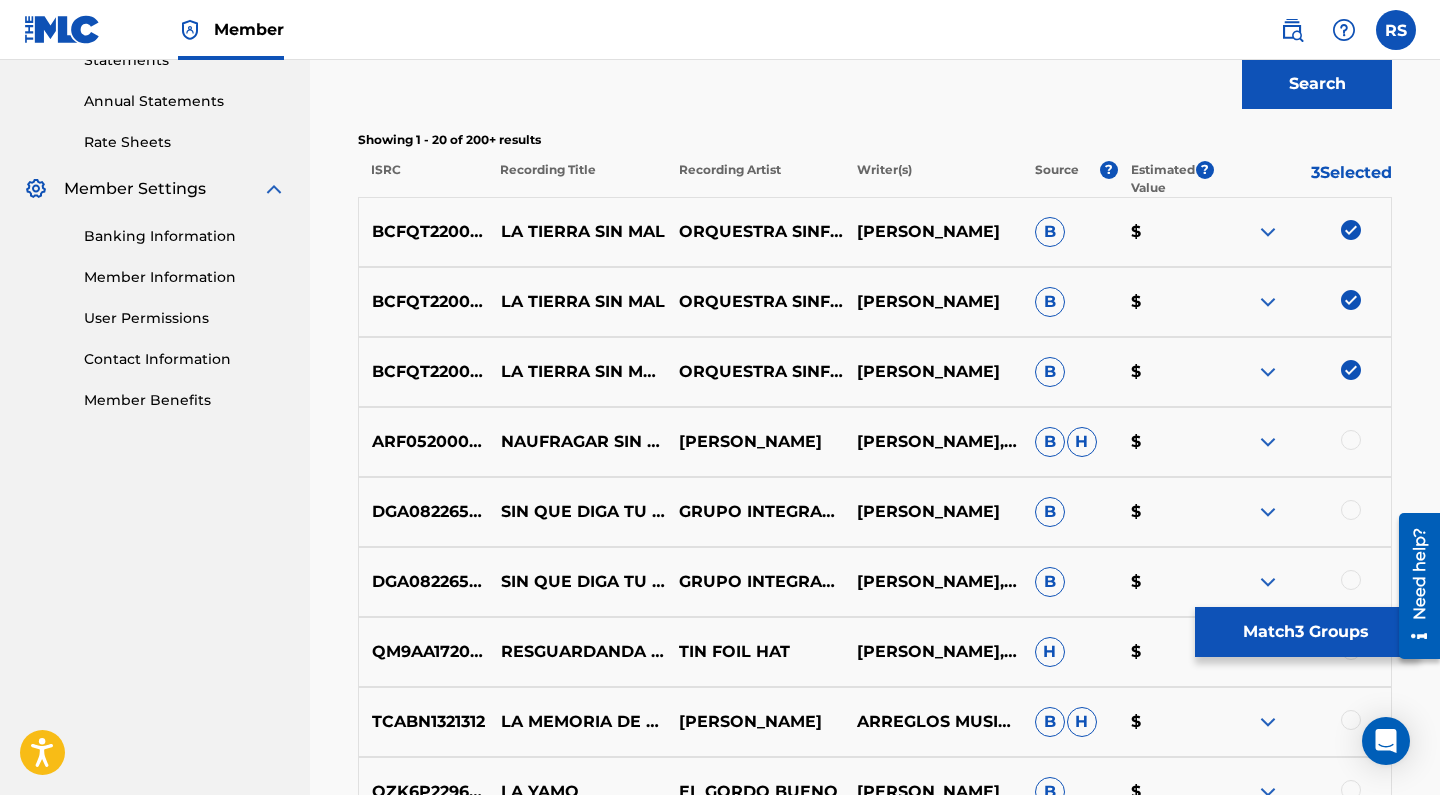 click on "Match  3 Groups" at bounding box center (1305, 632) 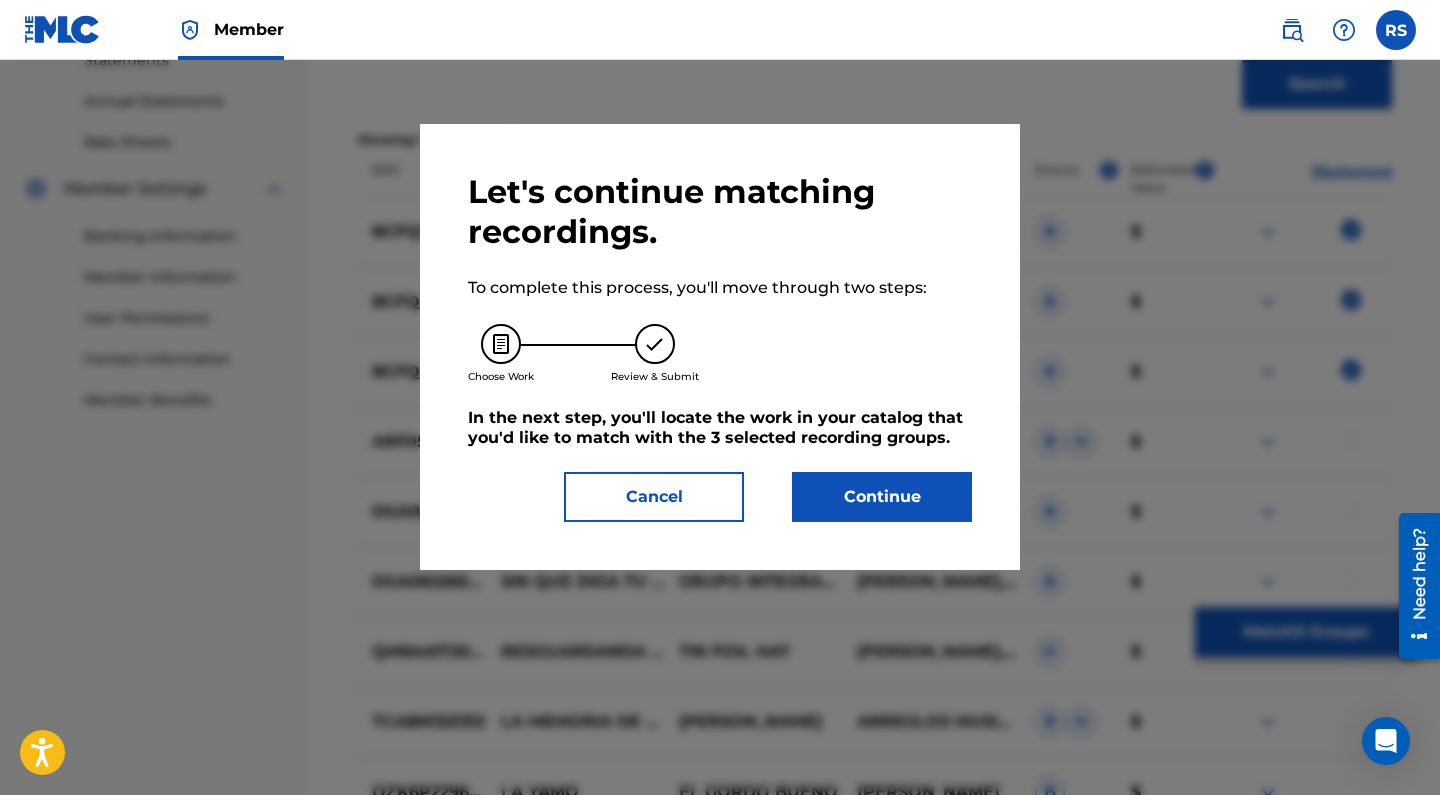 click on "Continue" at bounding box center (882, 497) 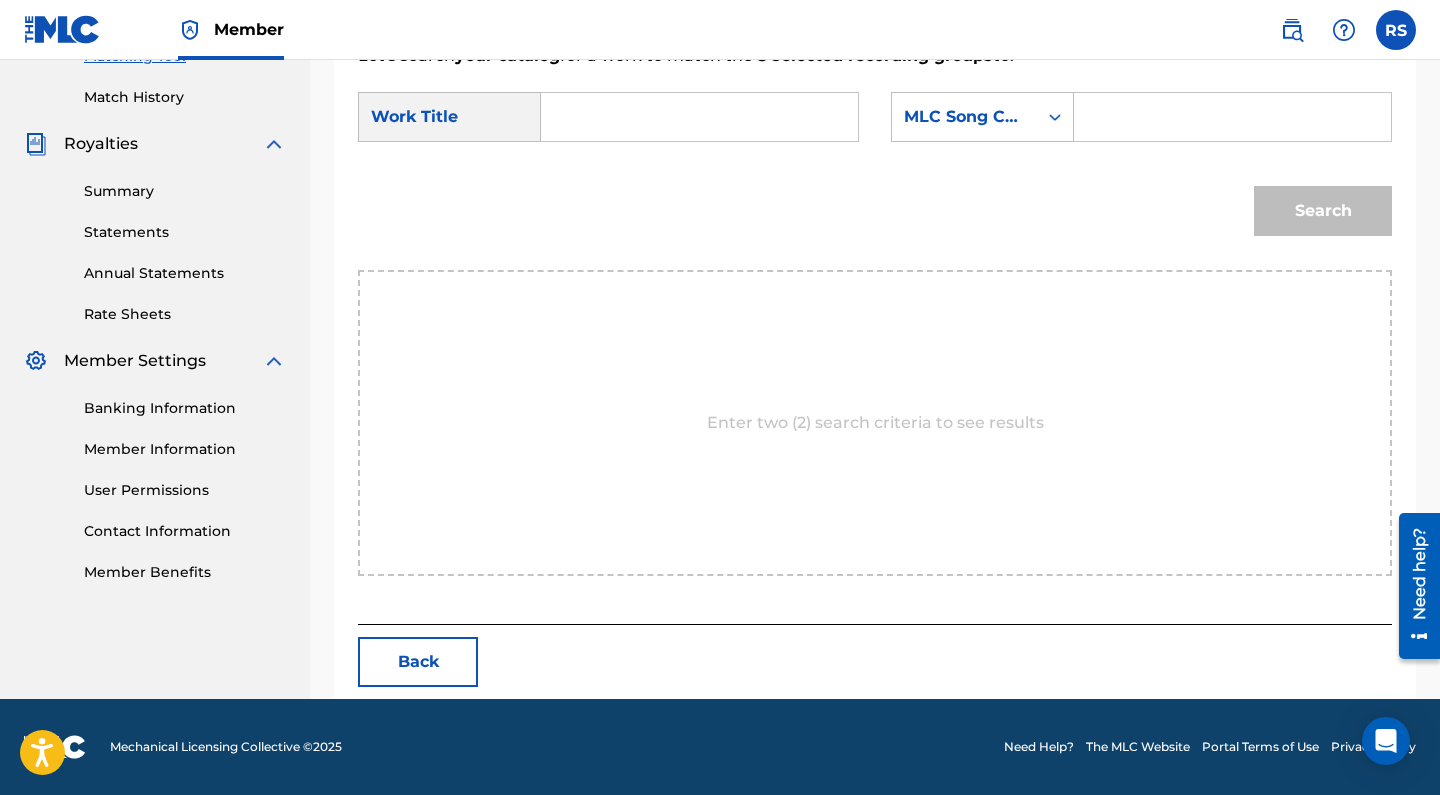 scroll, scrollTop: 445, scrollLeft: 0, axis: vertical 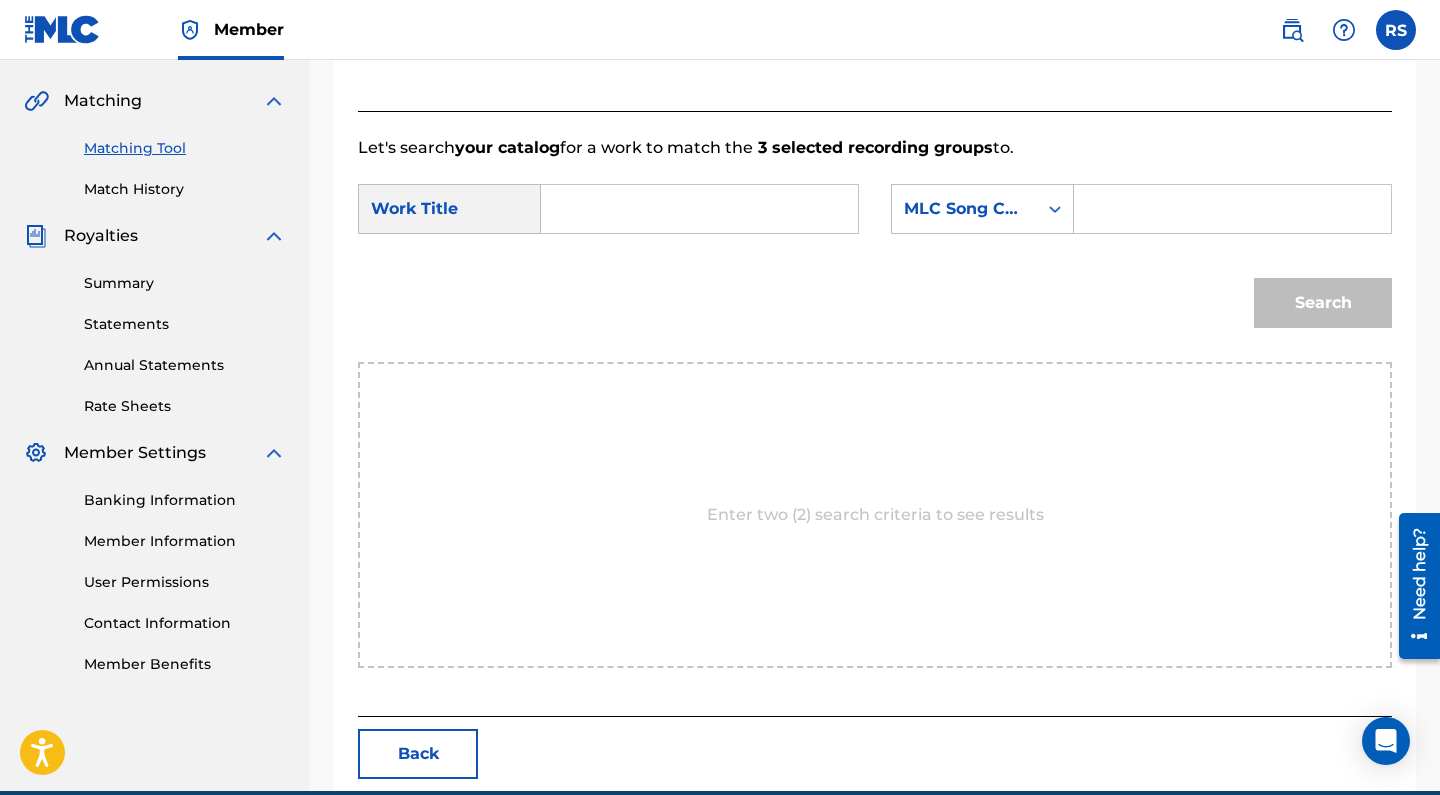 click at bounding box center [699, 209] 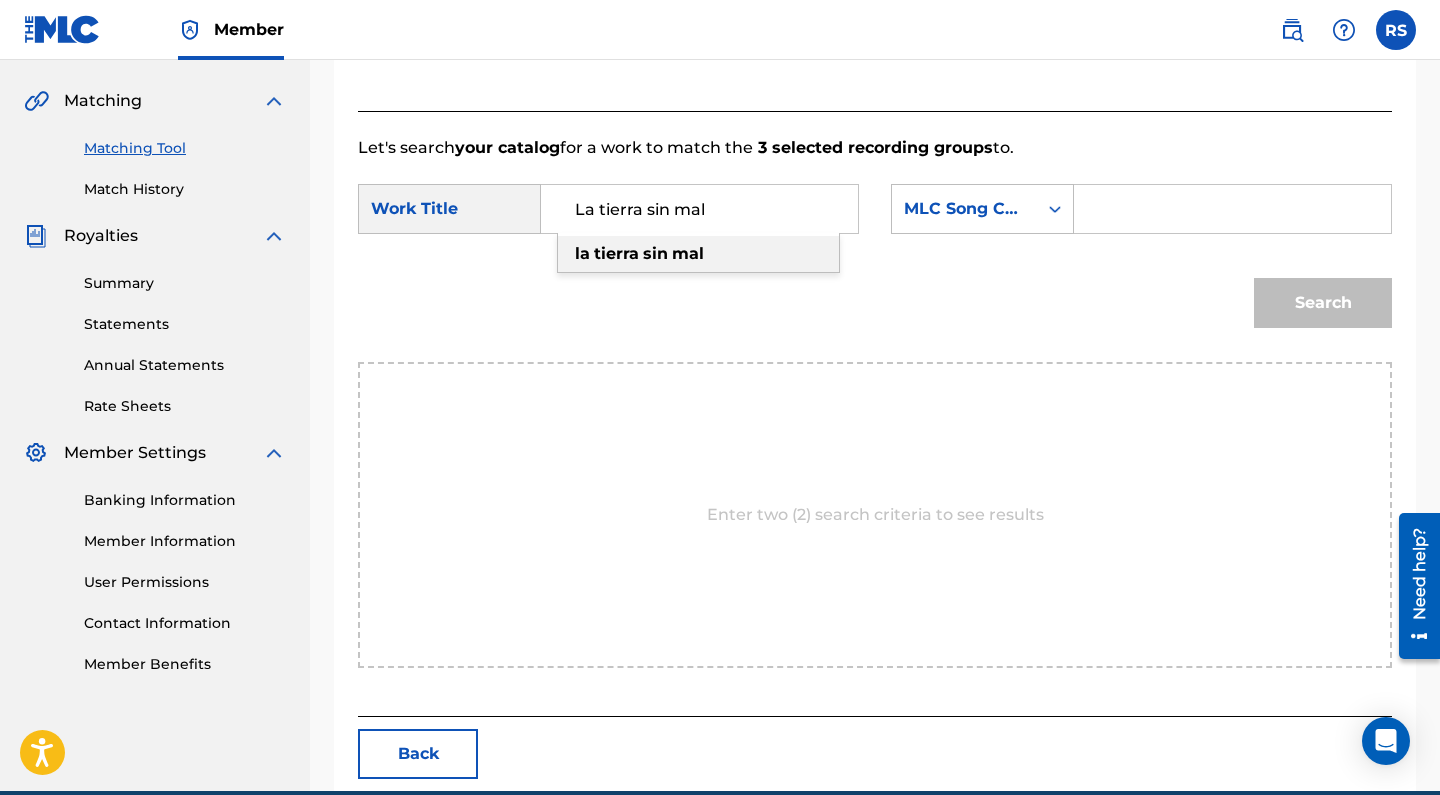 click on "sin" at bounding box center (655, 253) 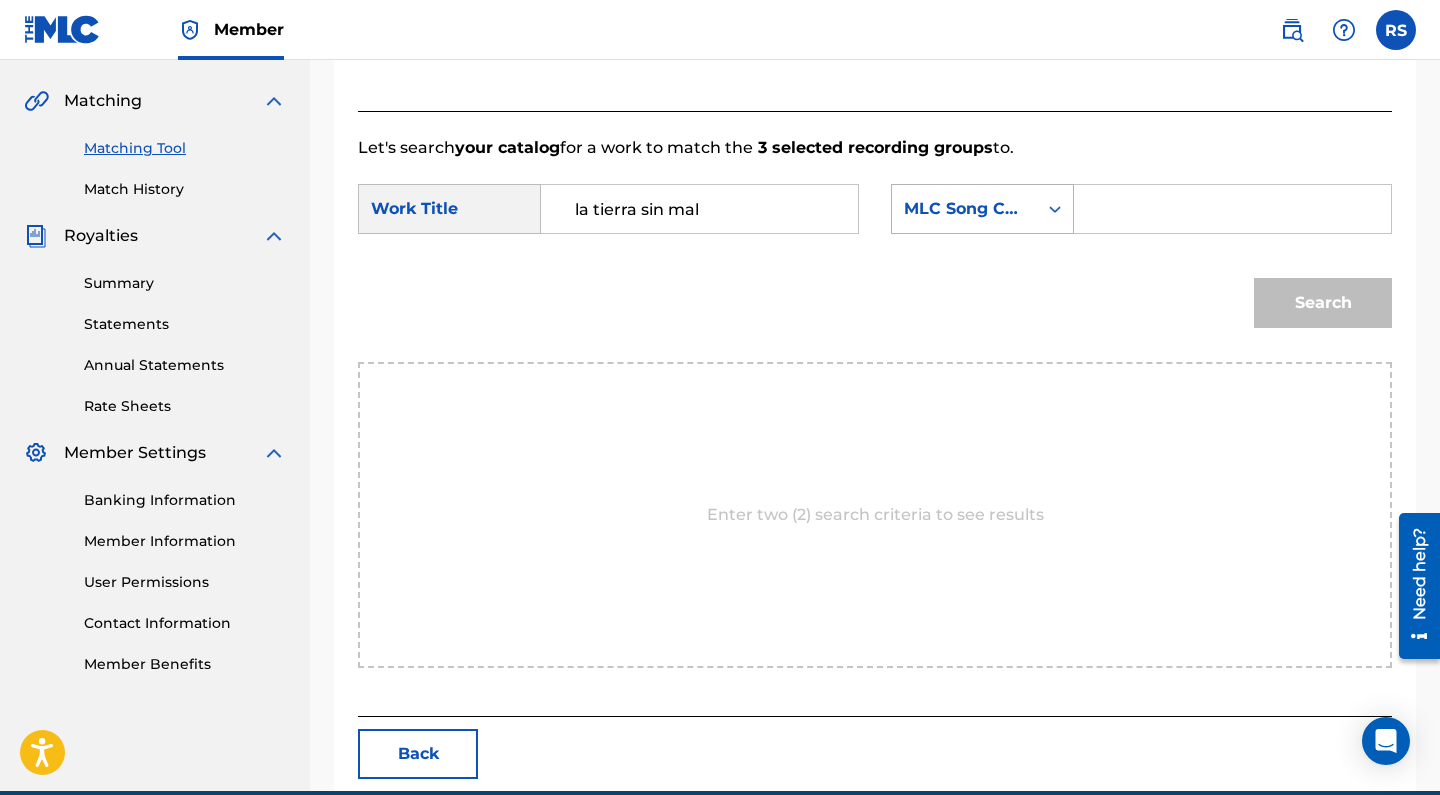 click 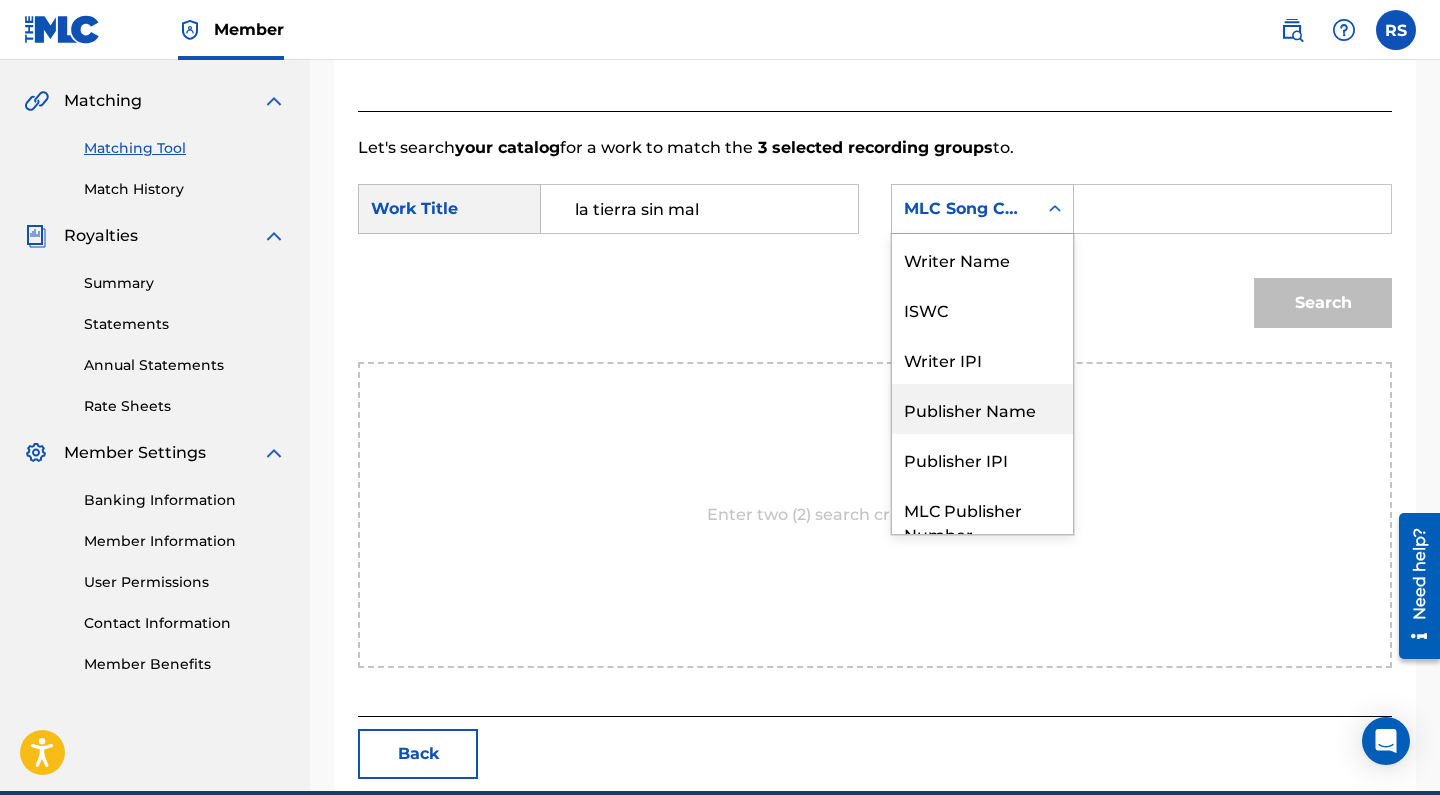scroll, scrollTop: 0, scrollLeft: 0, axis: both 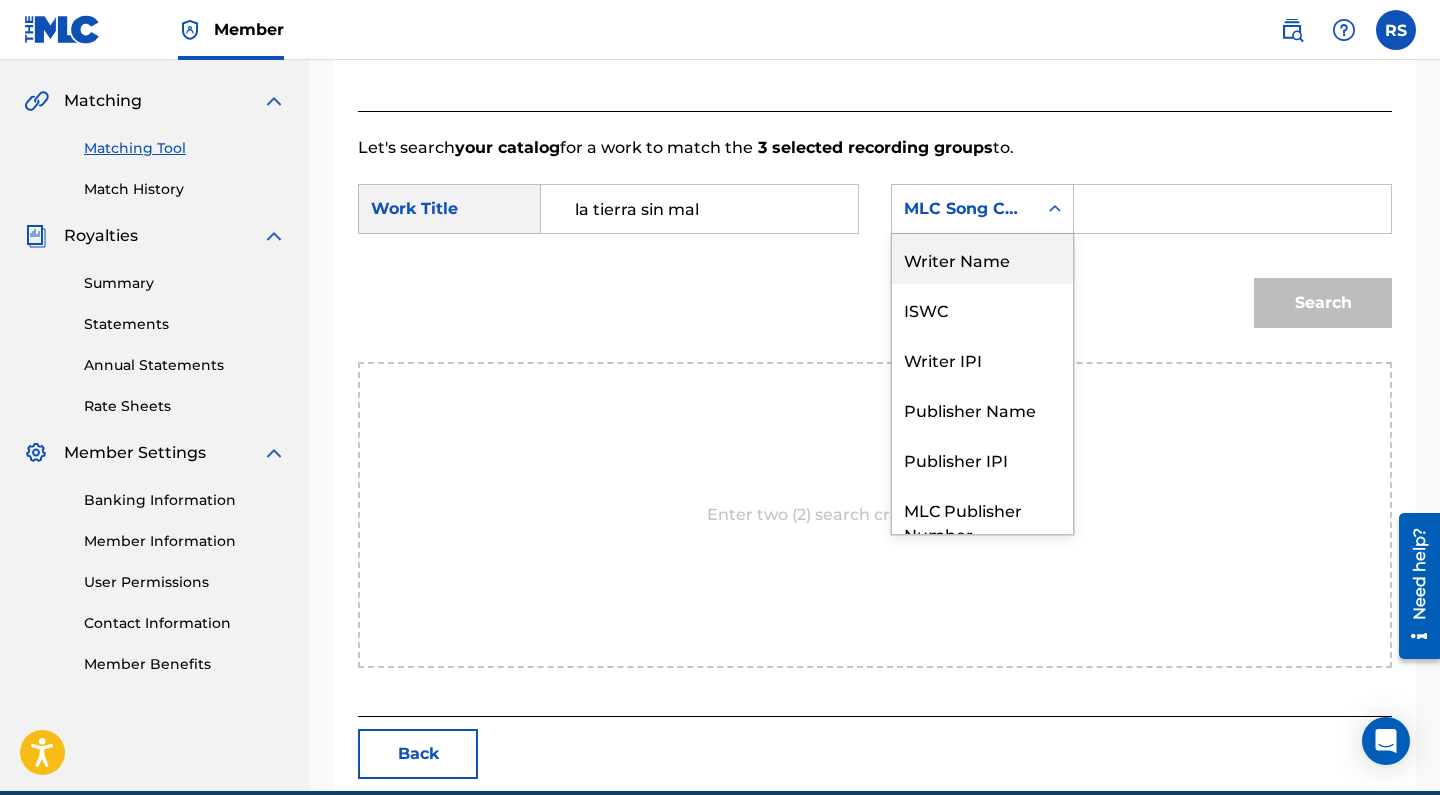 click on "Writer Name" at bounding box center (982, 259) 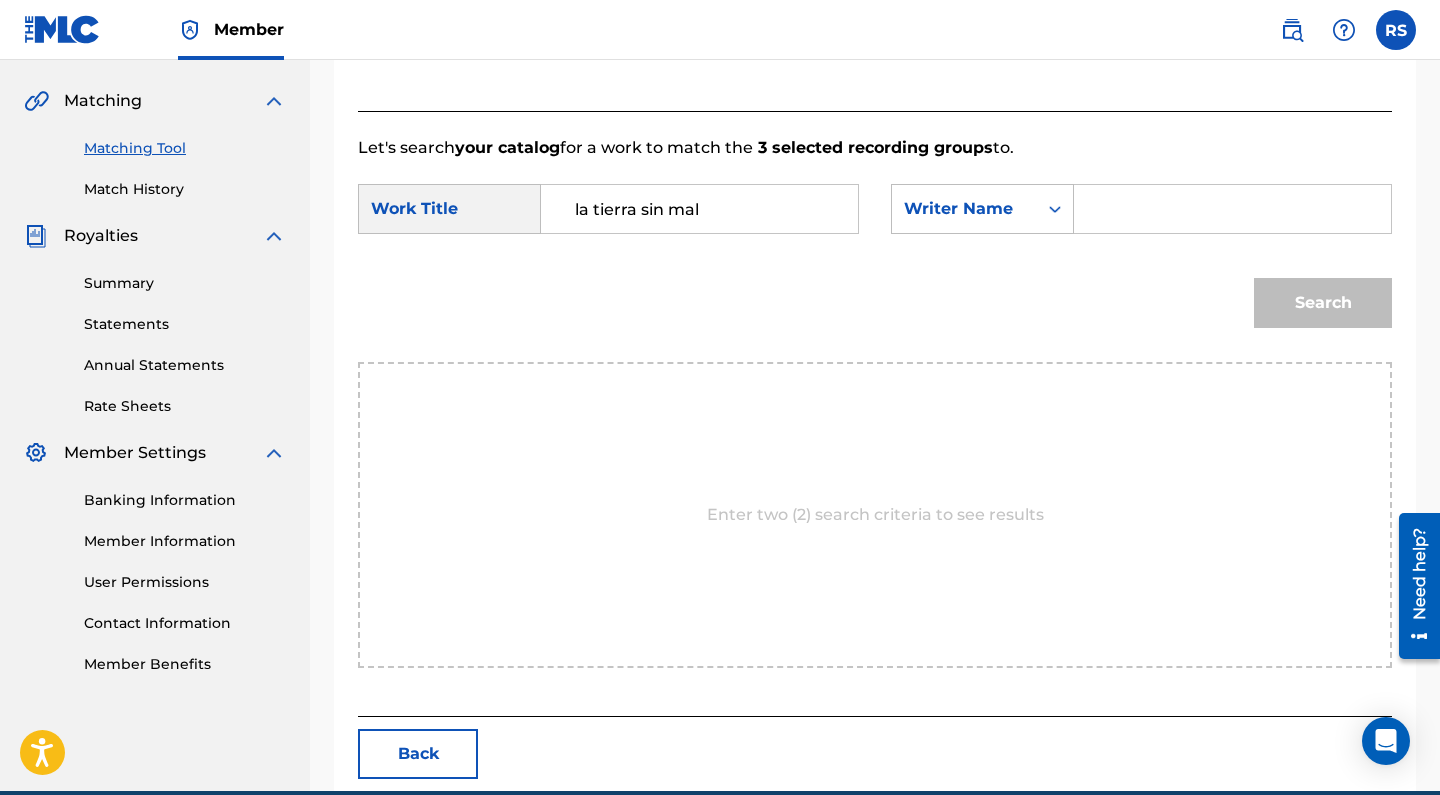 click at bounding box center (1232, 209) 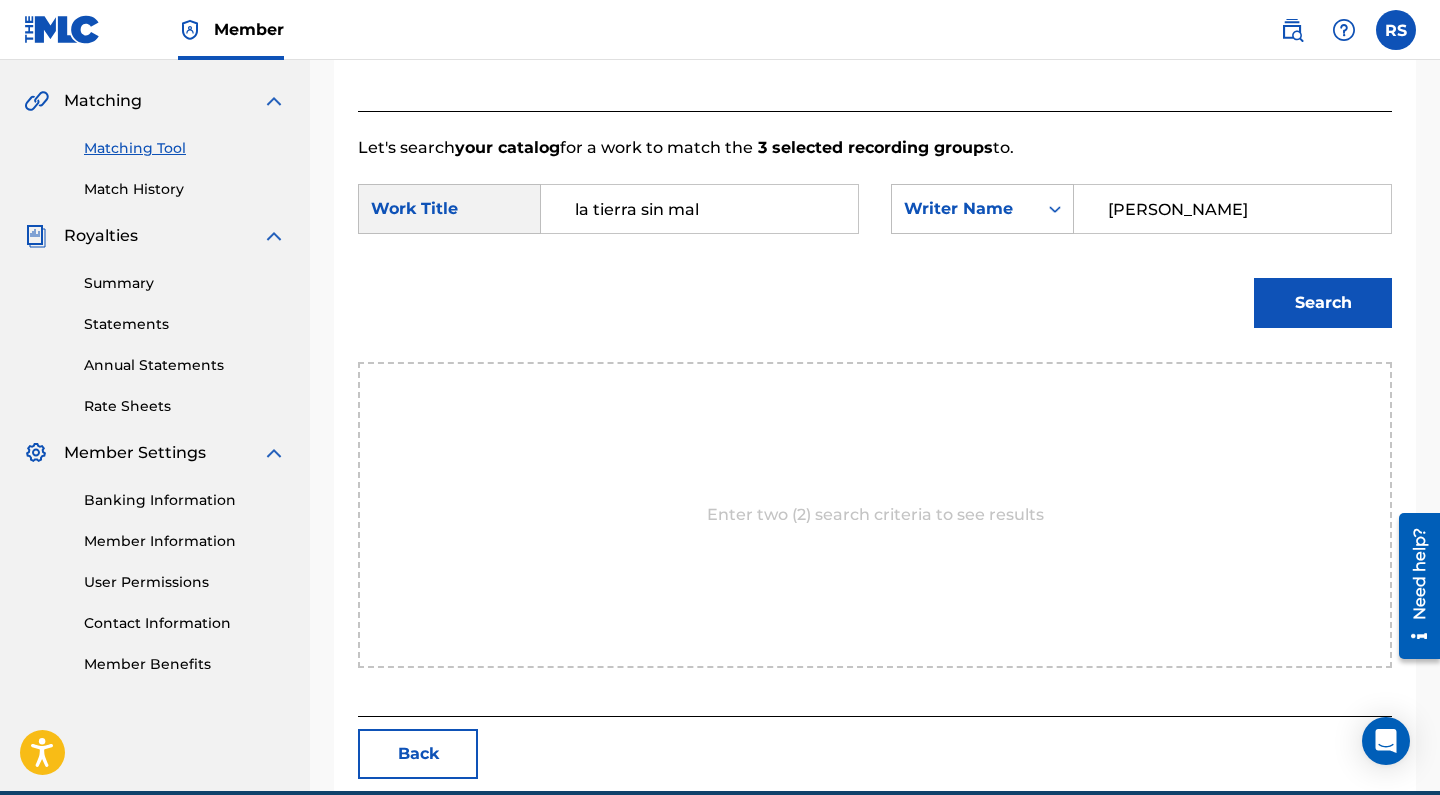 type on "[PERSON_NAME]" 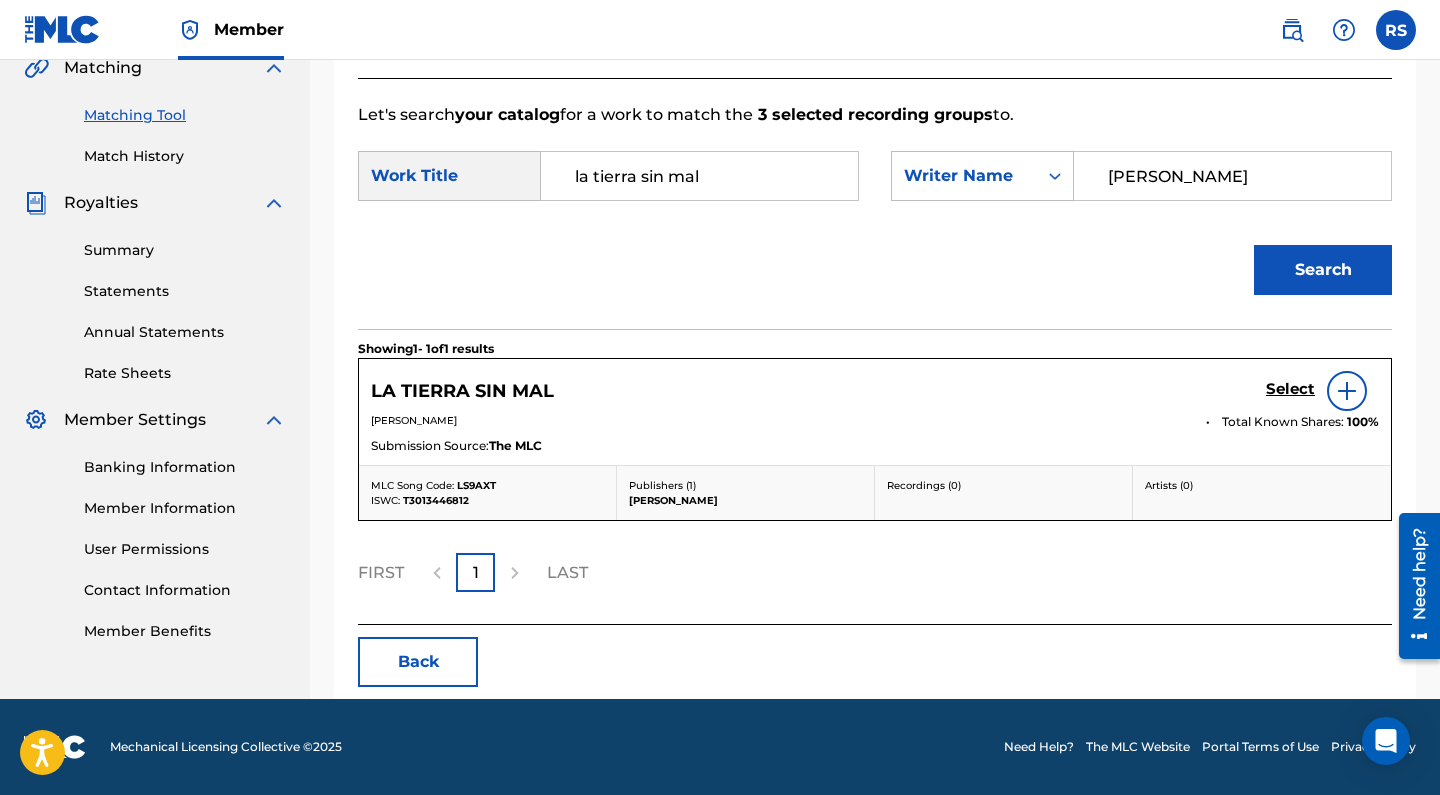scroll, scrollTop: 478, scrollLeft: 0, axis: vertical 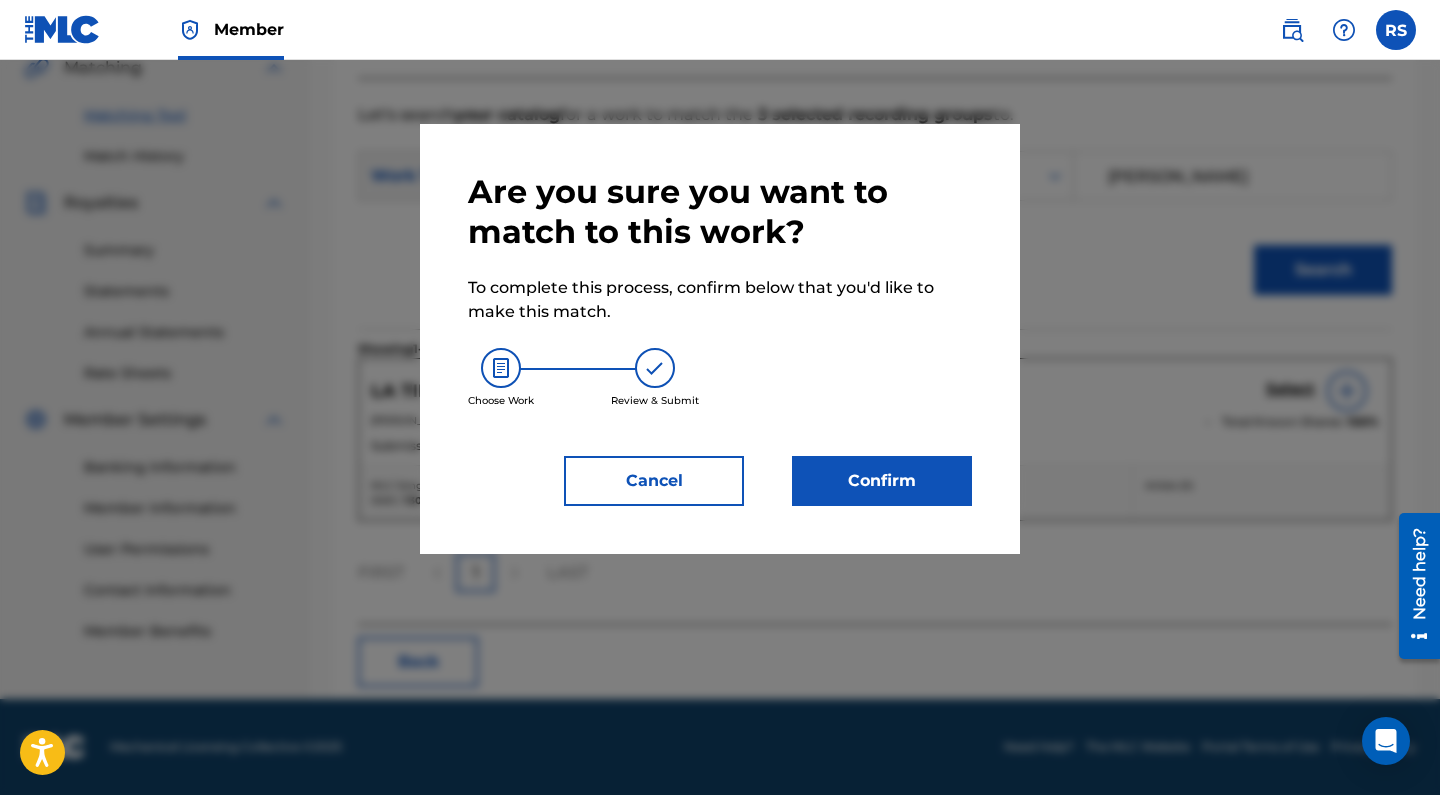 click on "Confirm" at bounding box center [882, 481] 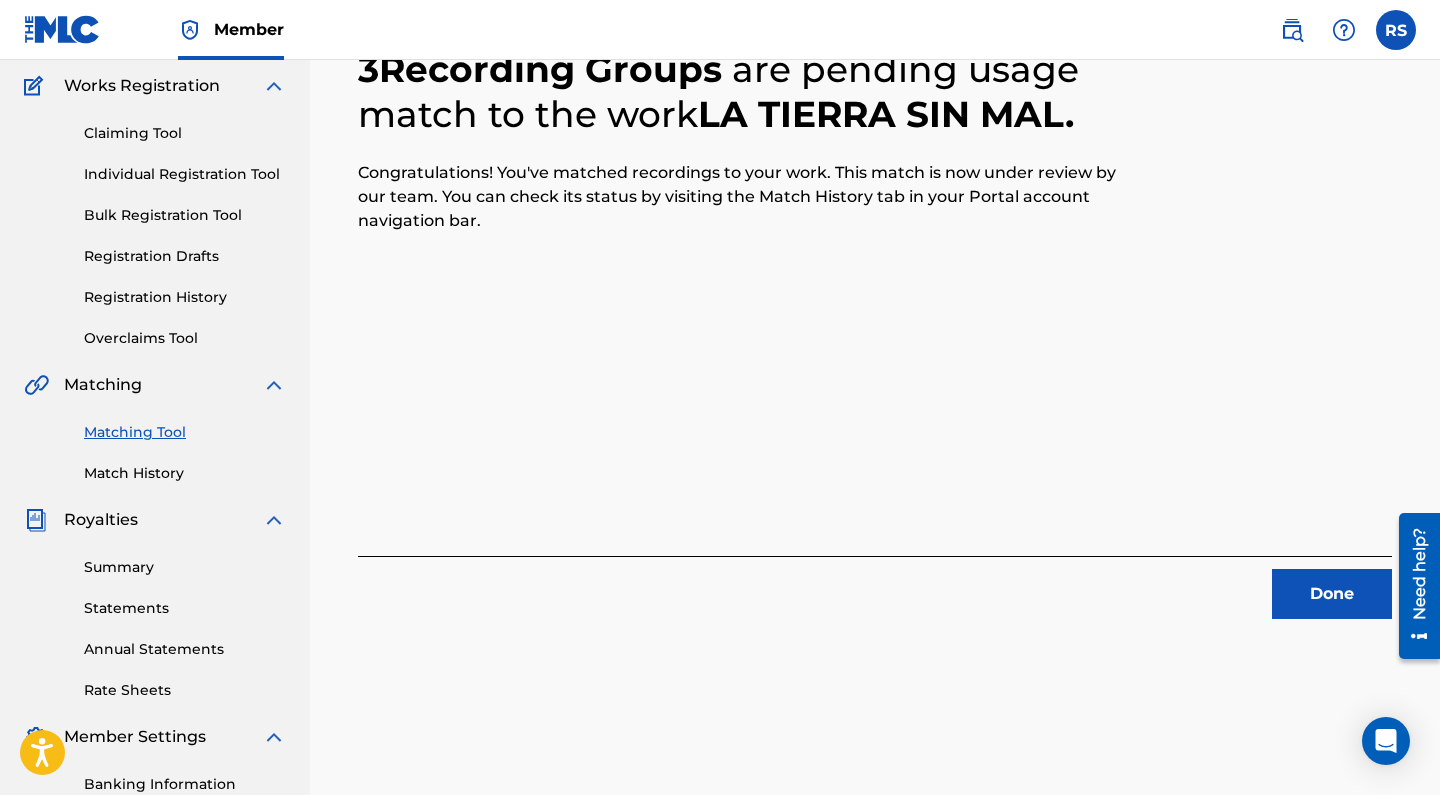 scroll, scrollTop: 162, scrollLeft: 0, axis: vertical 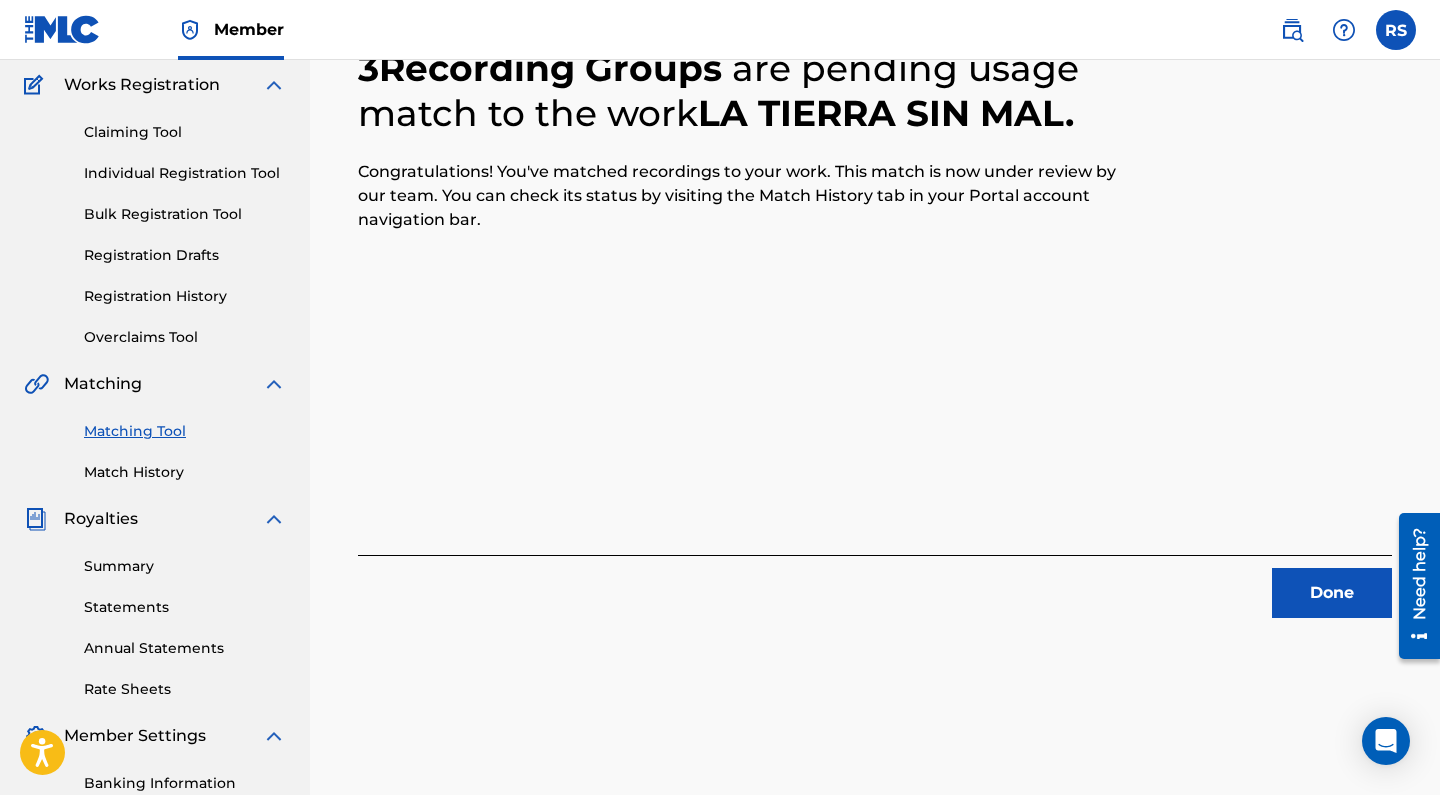 click on "Done" at bounding box center [1332, 593] 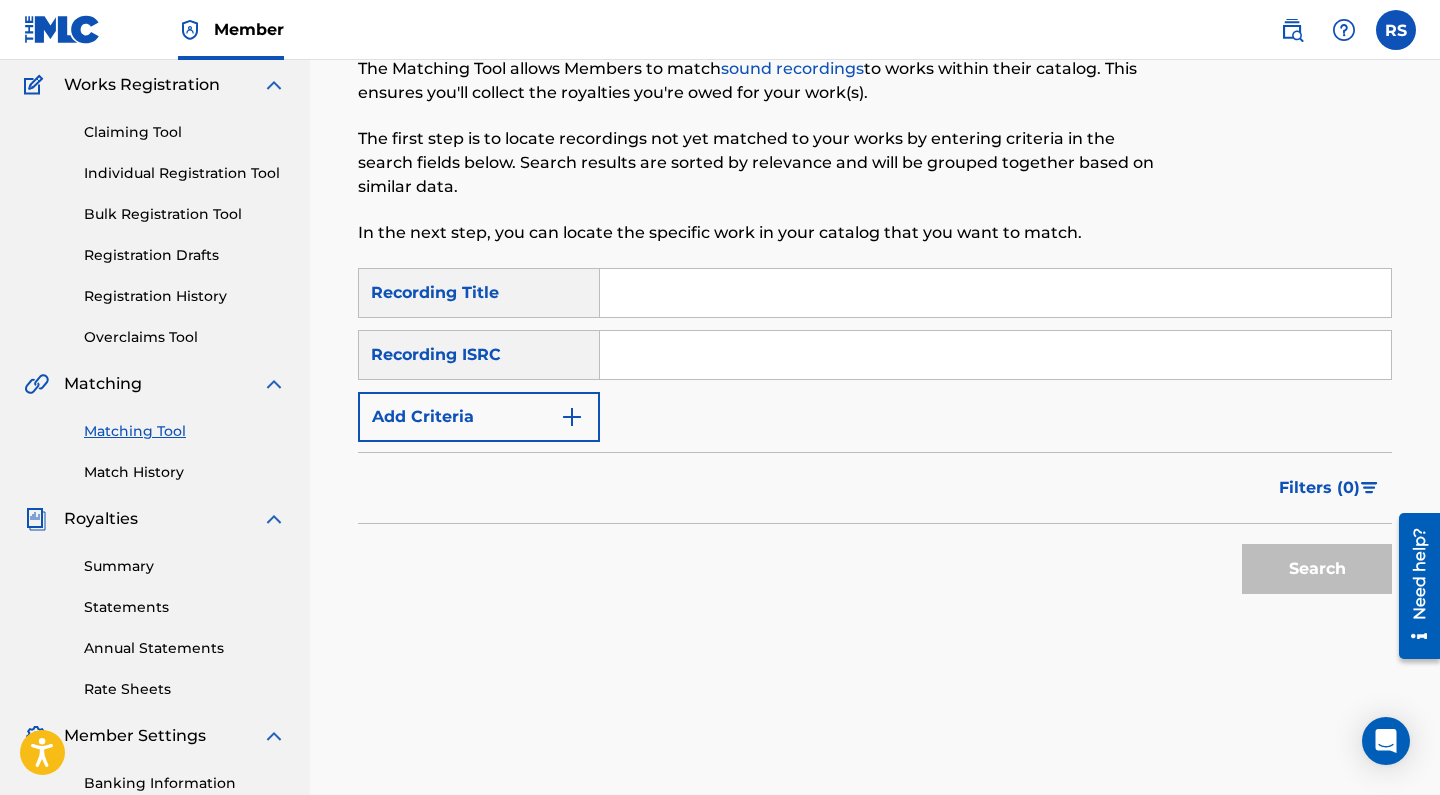 click on "Bulk Registration Tool" at bounding box center (185, 214) 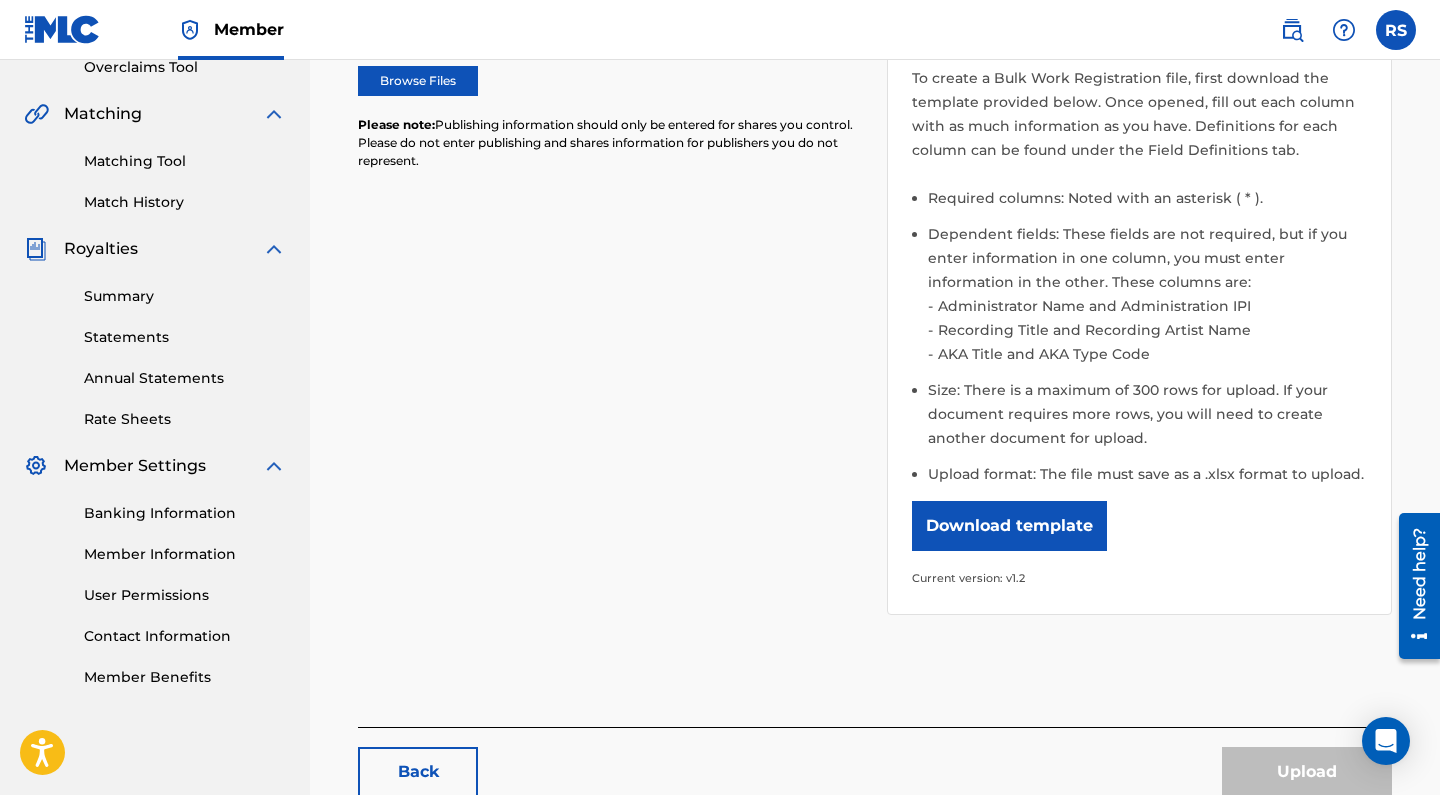 scroll, scrollTop: 433, scrollLeft: 0, axis: vertical 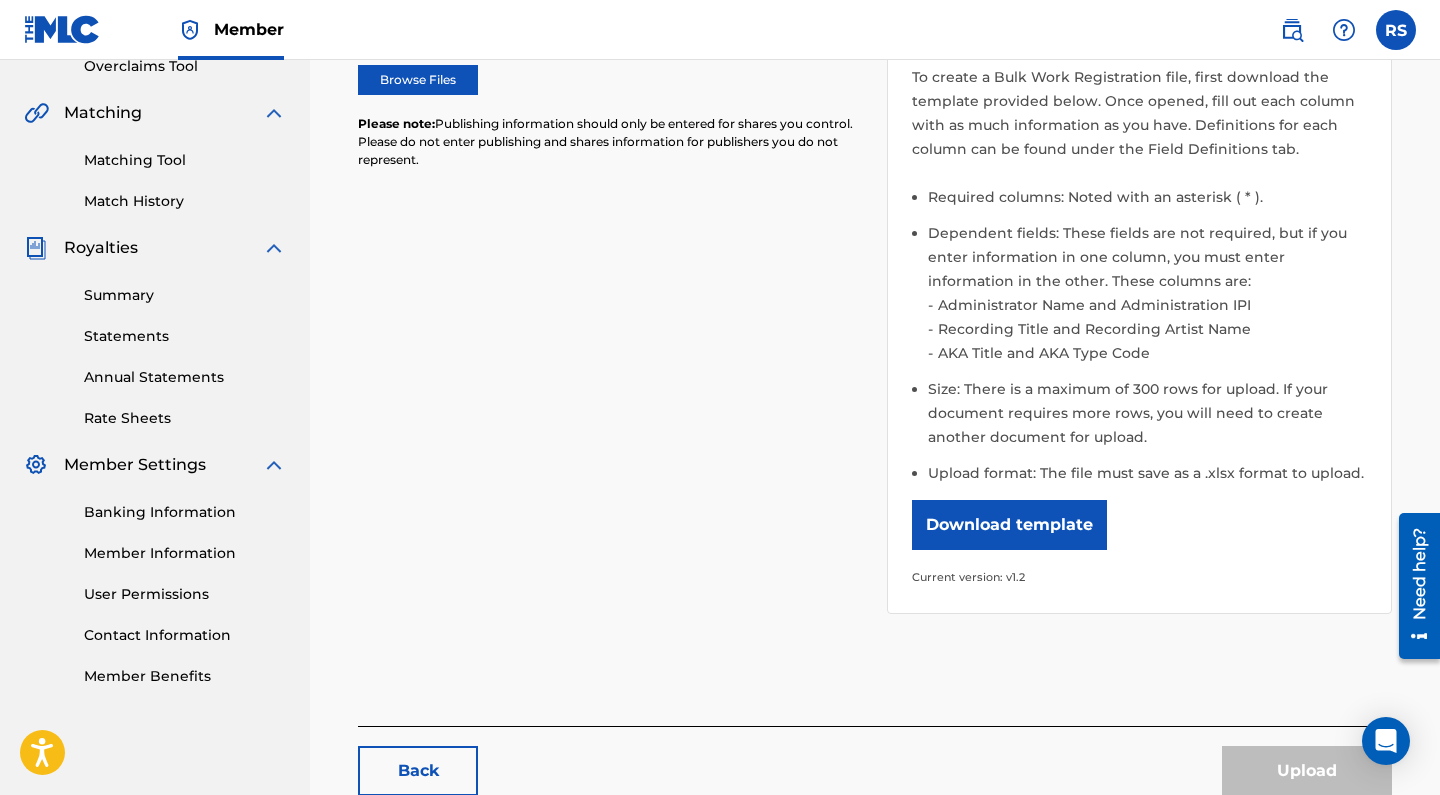 click on "Download template" at bounding box center [1009, 525] 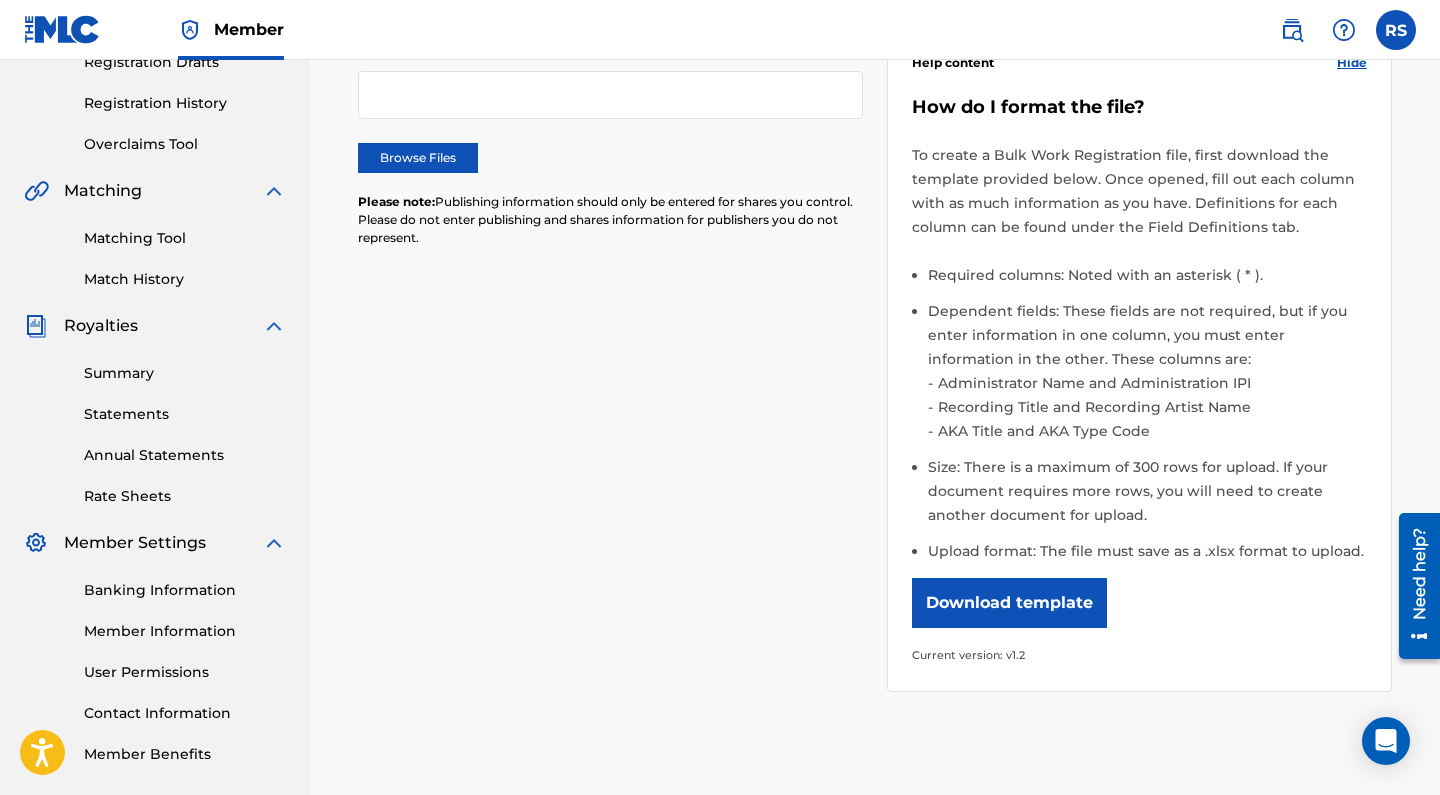 scroll, scrollTop: 352, scrollLeft: 0, axis: vertical 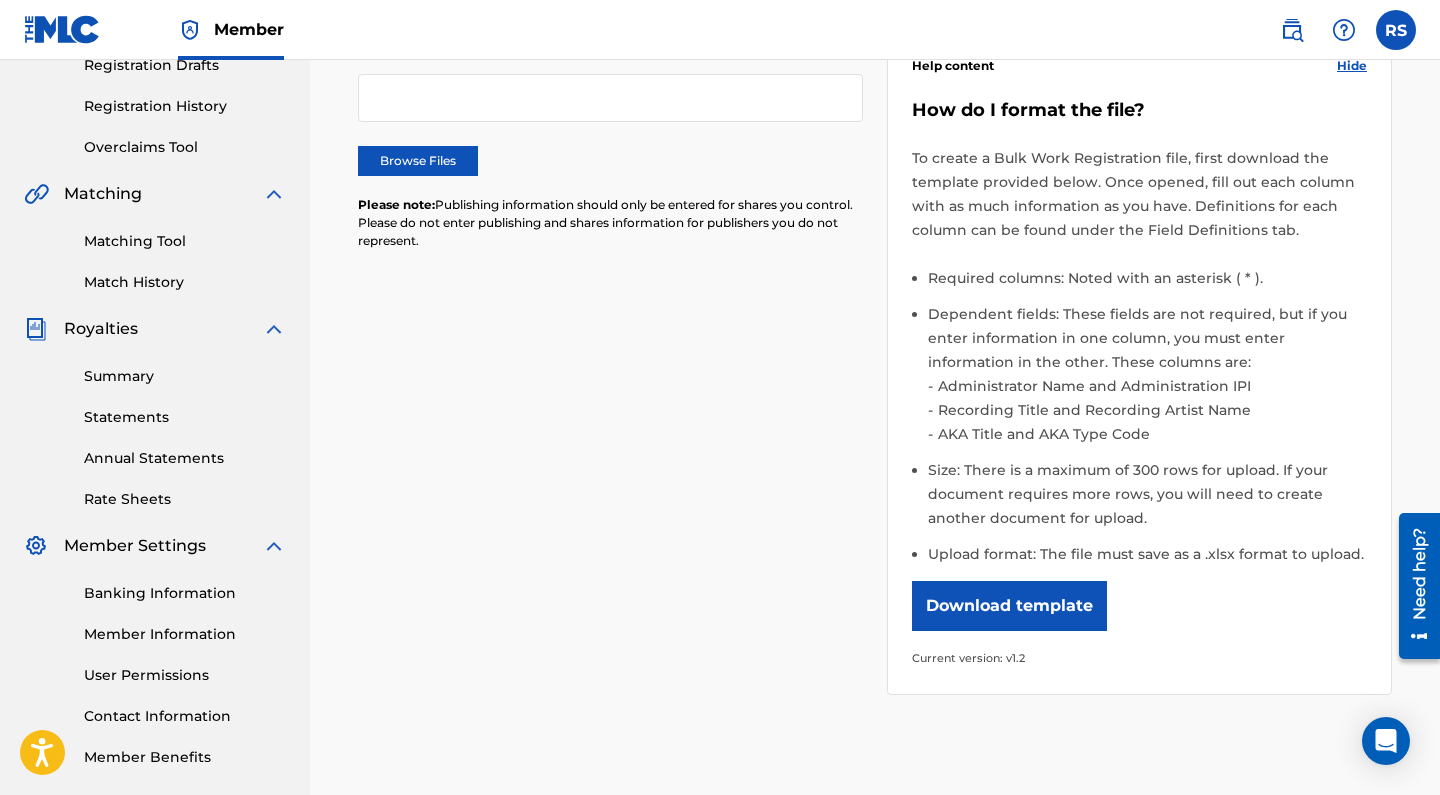 click on "Rate Sheets" at bounding box center (185, 499) 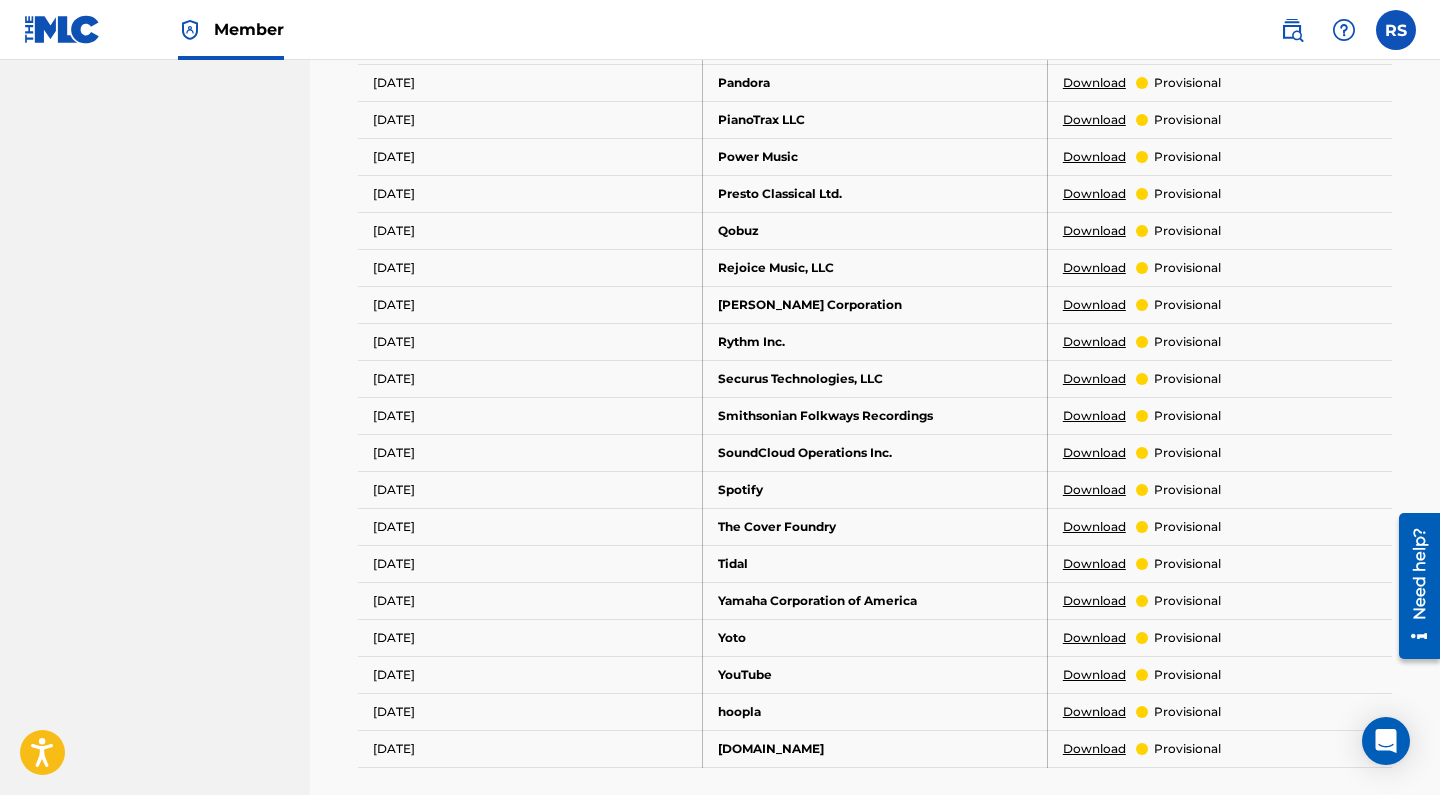scroll, scrollTop: 1206, scrollLeft: 0, axis: vertical 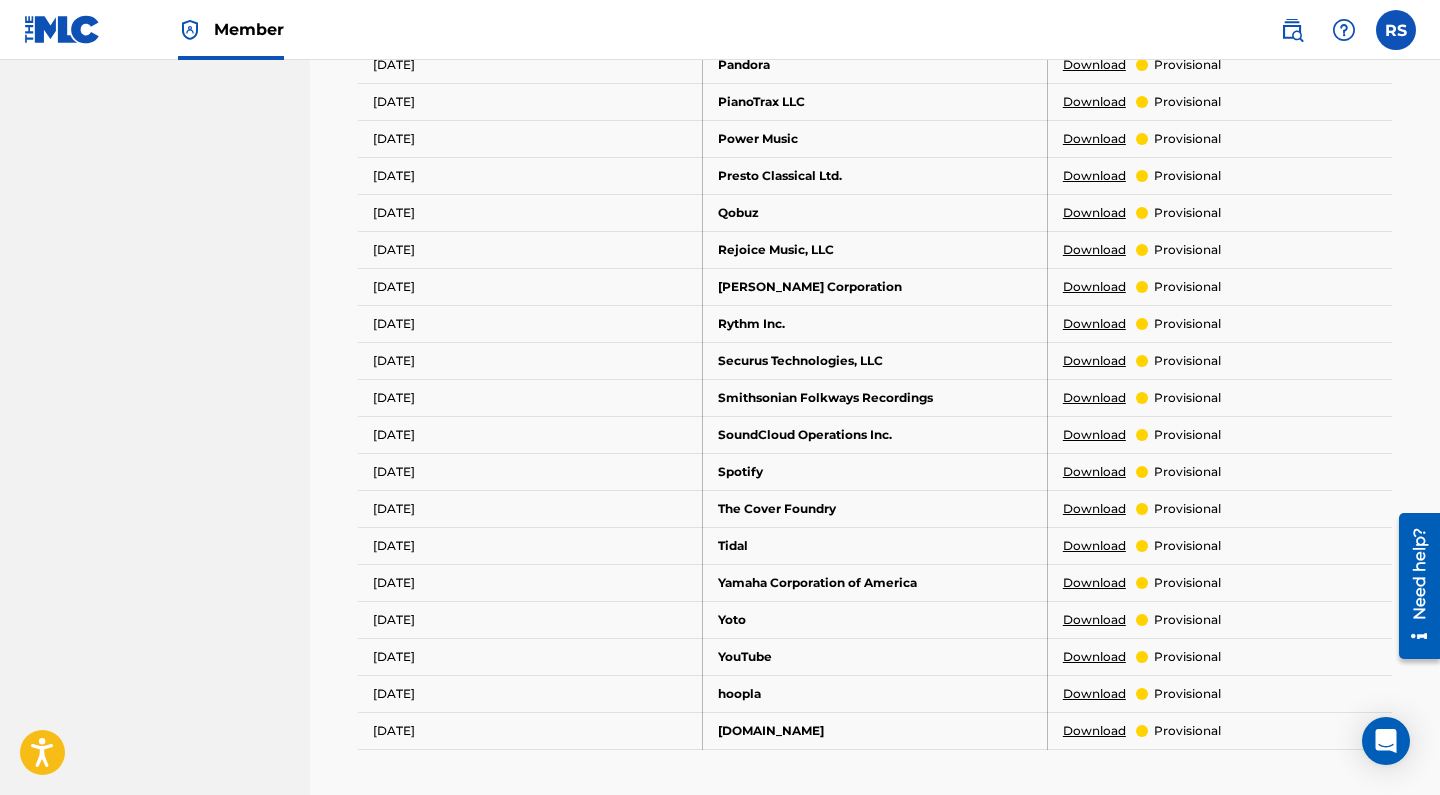 click on "Download" at bounding box center (1094, 472) 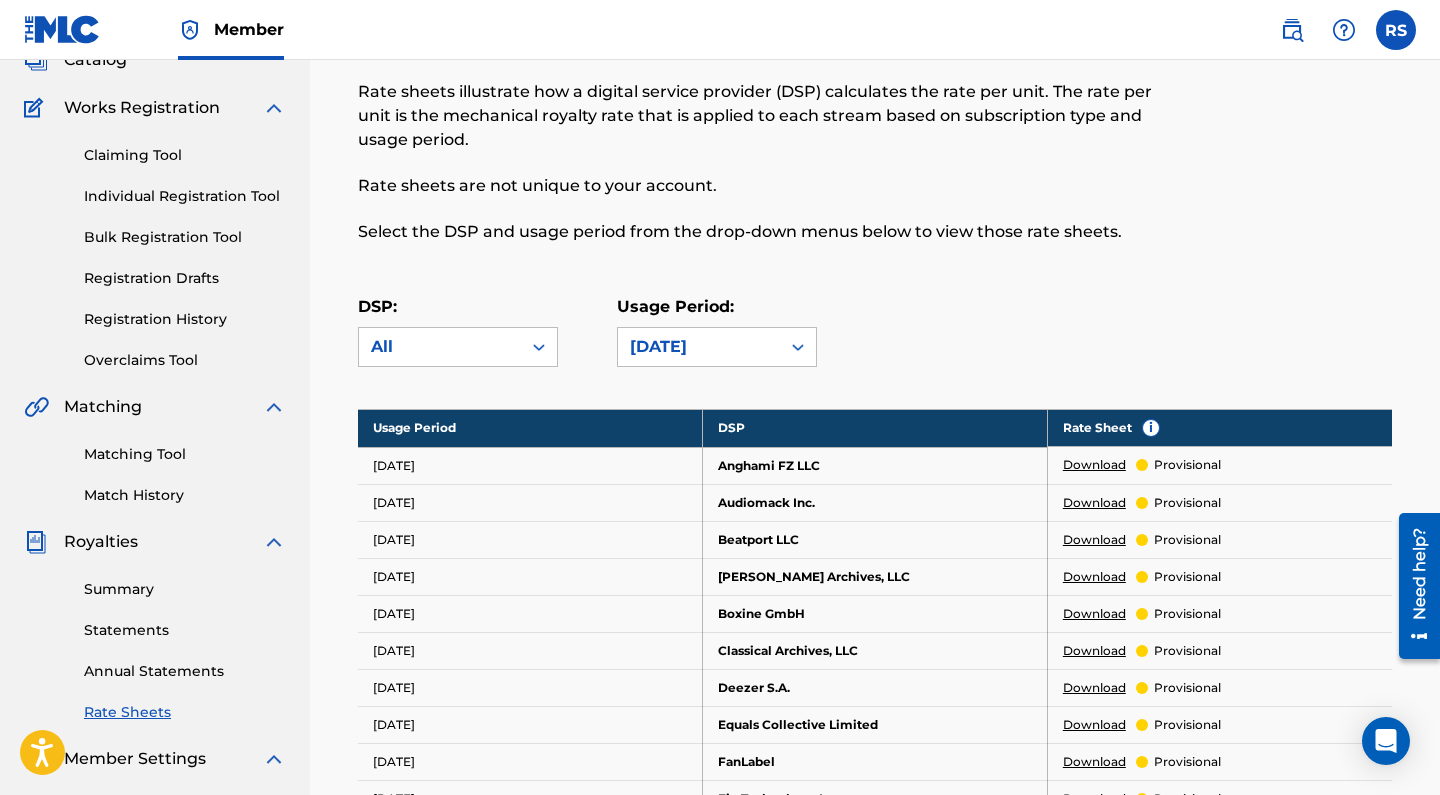 scroll, scrollTop: 197, scrollLeft: 0, axis: vertical 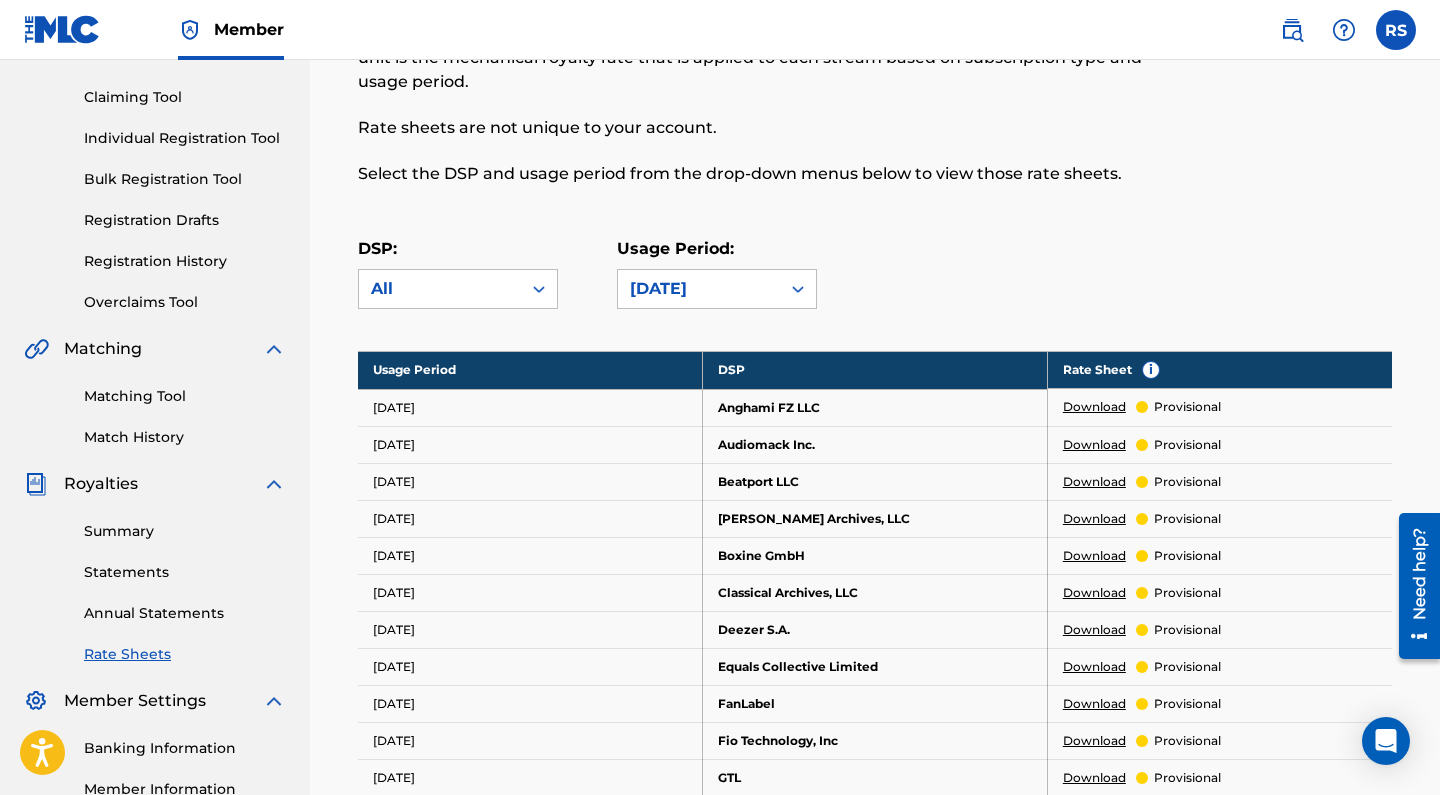 click on "Summary" at bounding box center (185, 531) 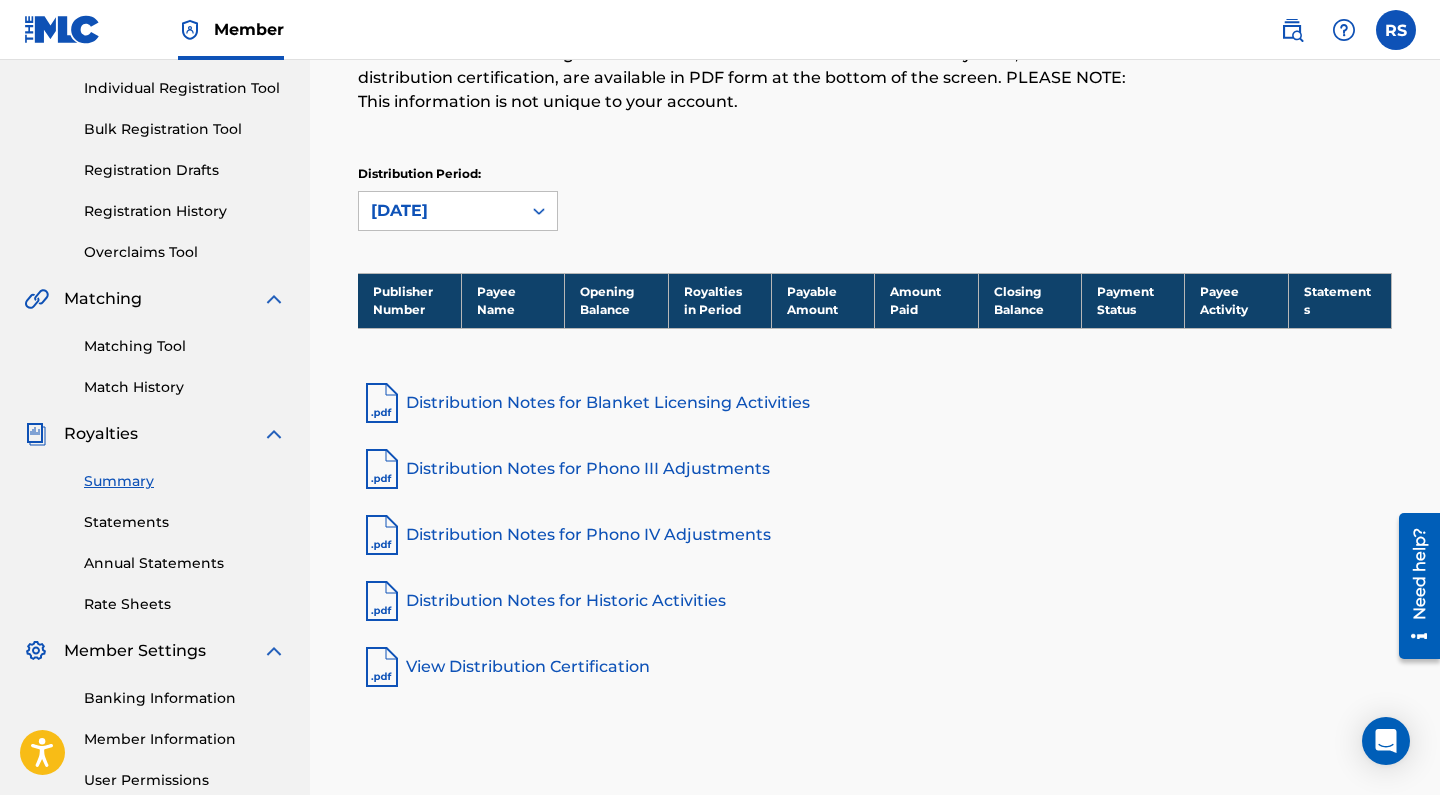 scroll, scrollTop: 293, scrollLeft: 0, axis: vertical 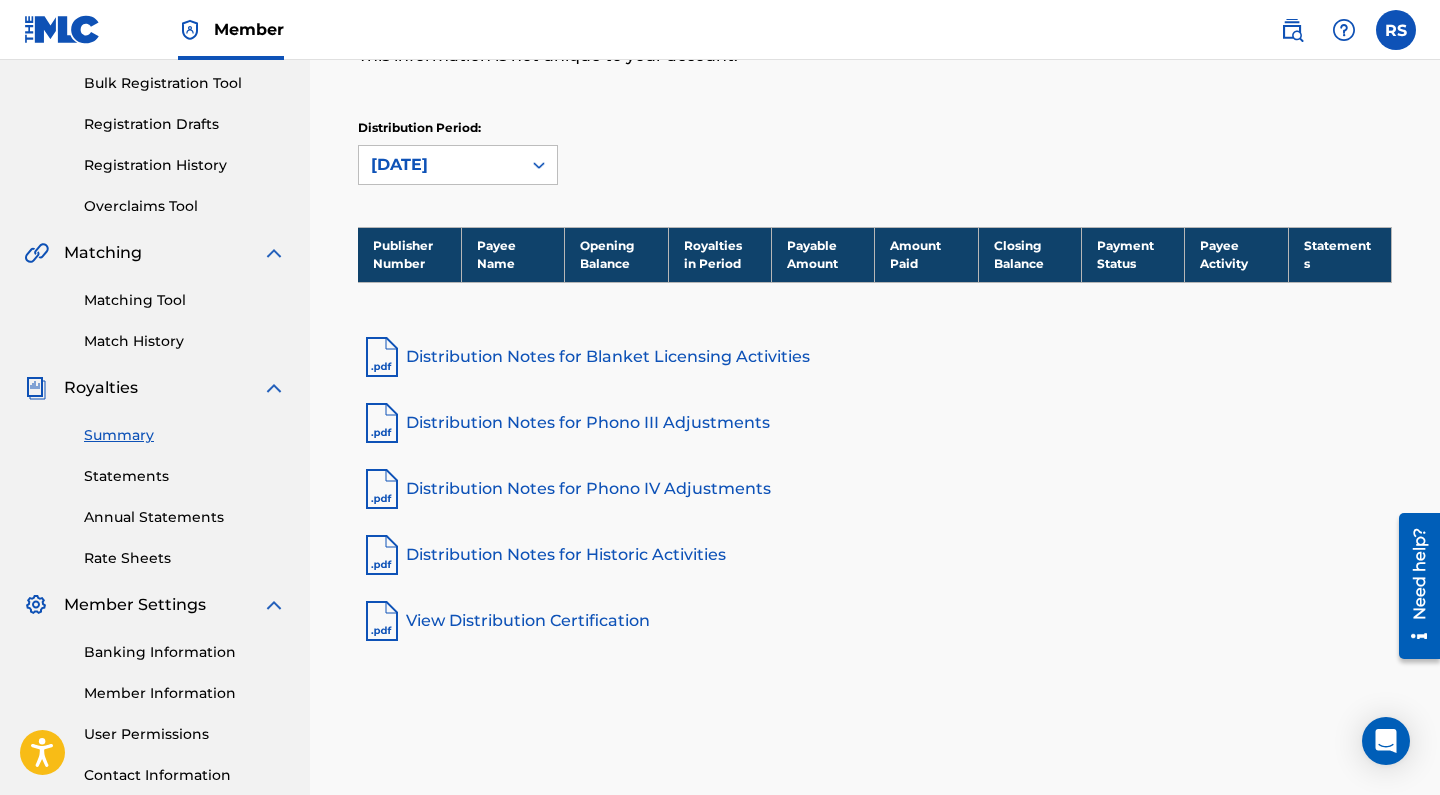 click on "Distribution Notes for Blanket Licensing Activities" at bounding box center (875, 357) 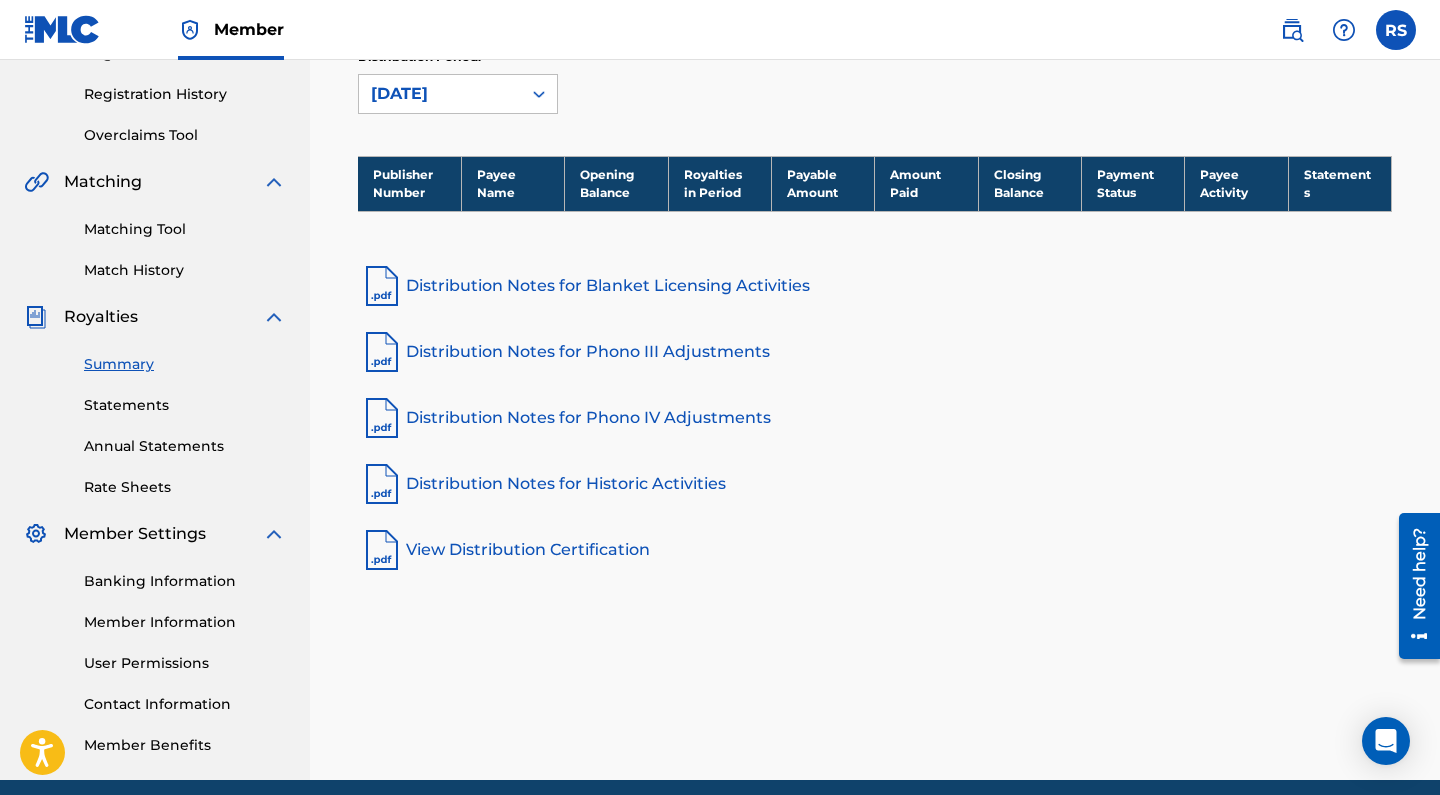 scroll, scrollTop: 365, scrollLeft: 0, axis: vertical 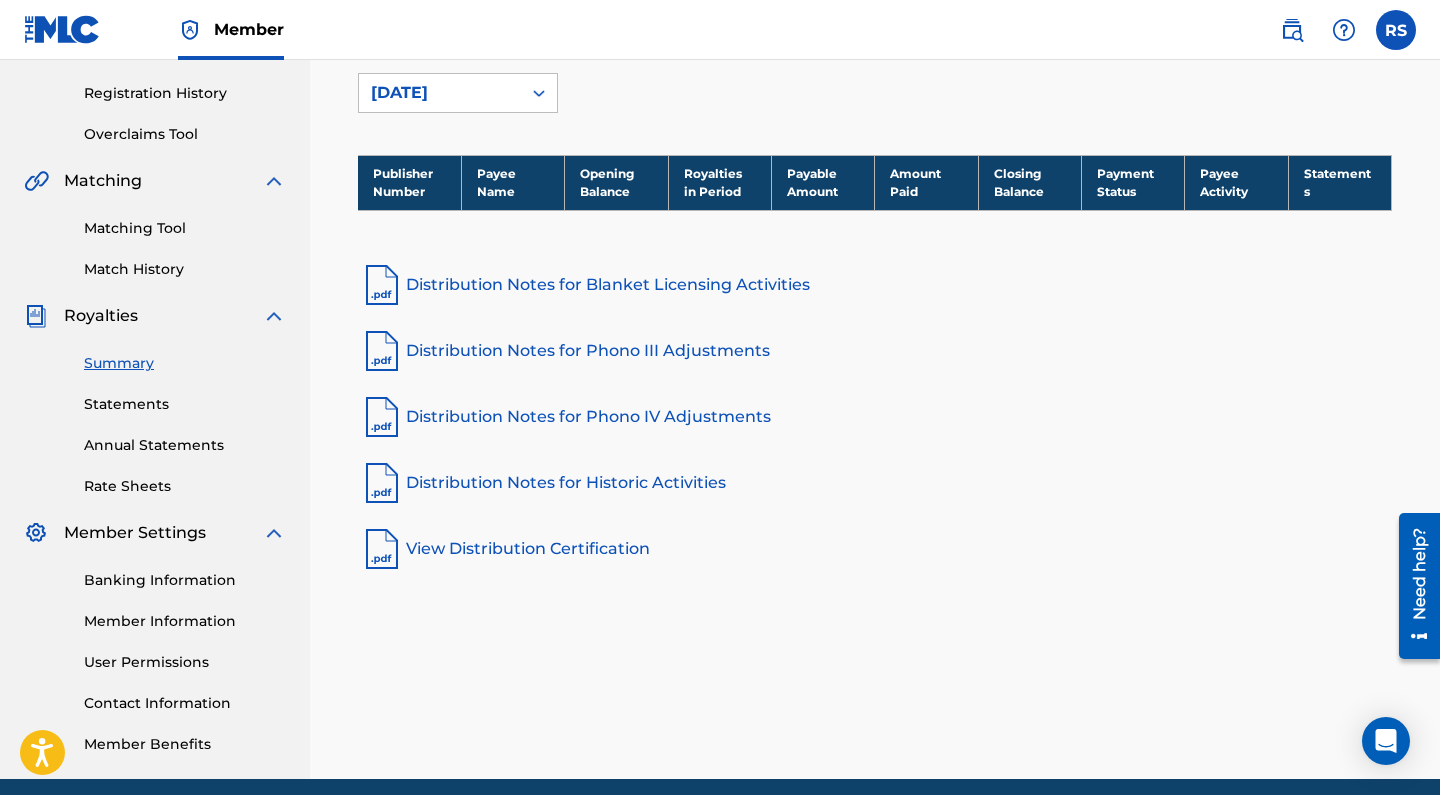 click on "Member Information" at bounding box center [185, 621] 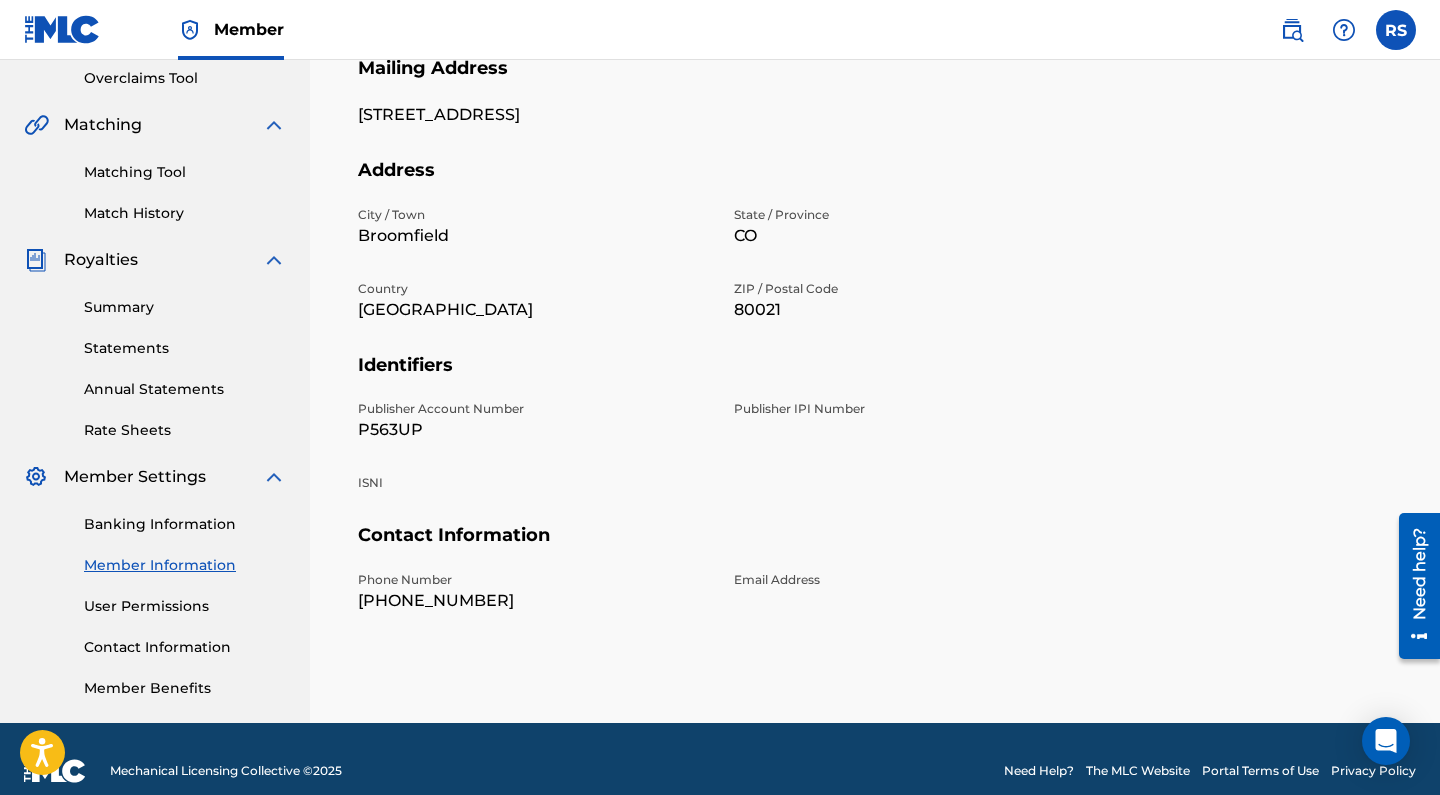 scroll, scrollTop: 424, scrollLeft: 0, axis: vertical 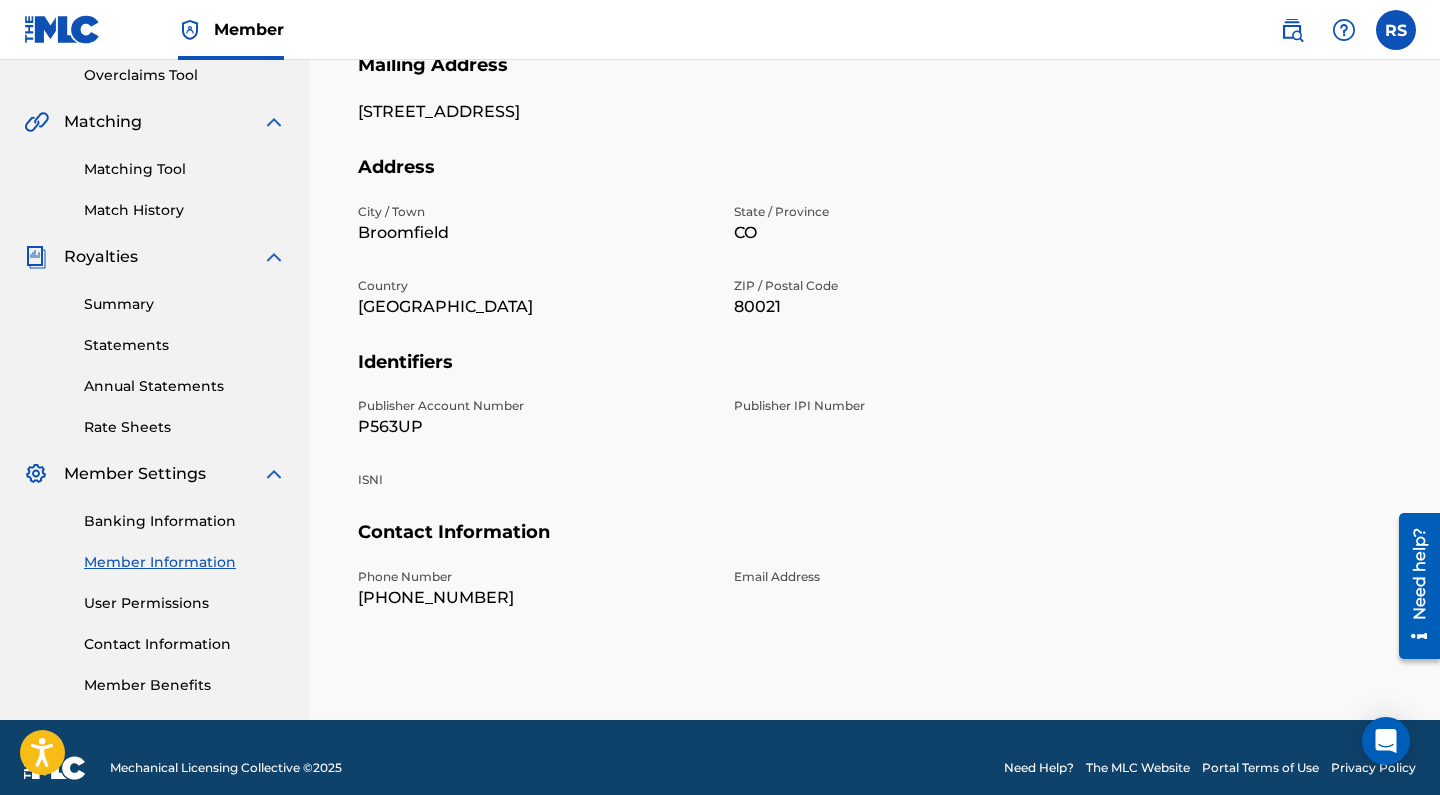 click on "User Permissions" at bounding box center (185, 603) 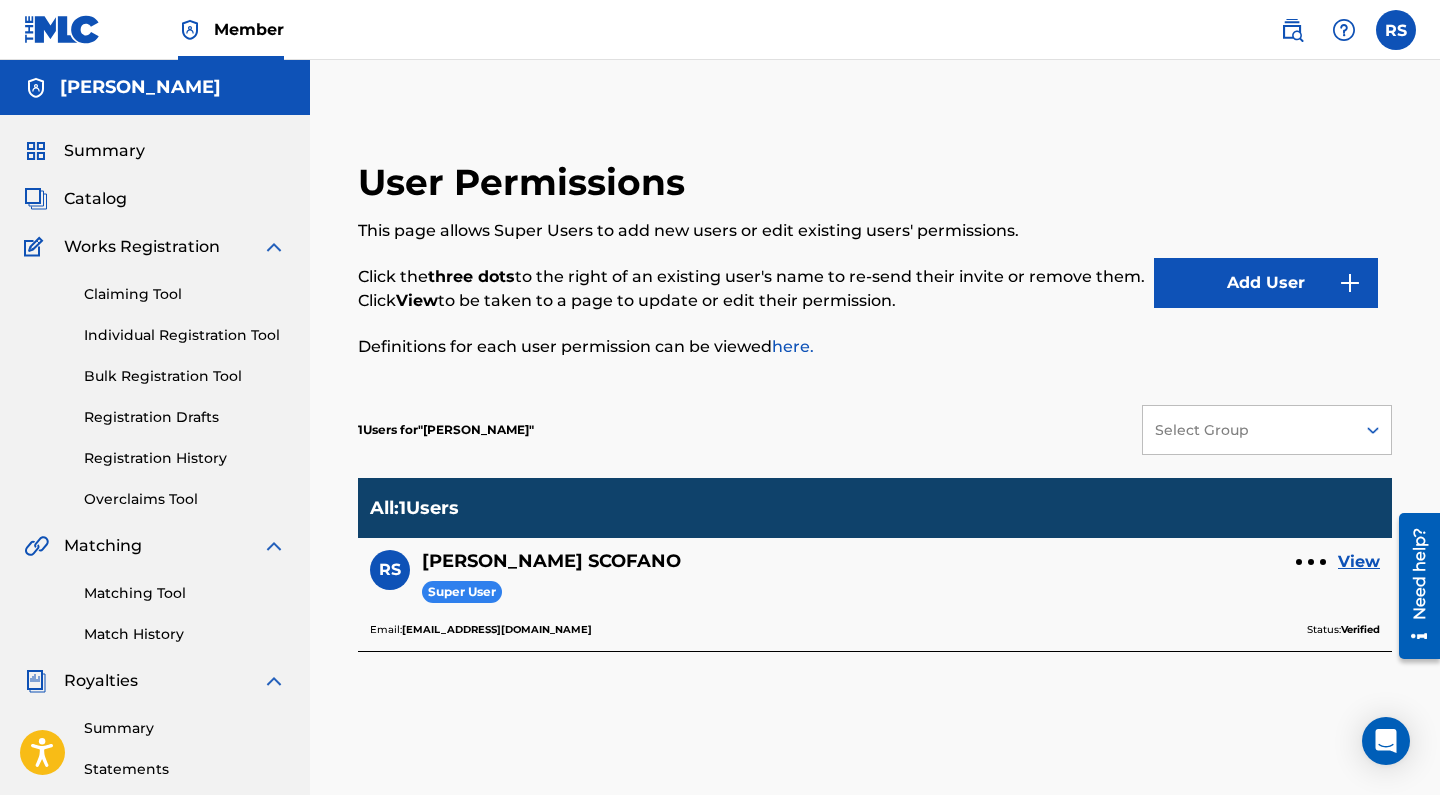 click on "Matching Tool" at bounding box center [185, 593] 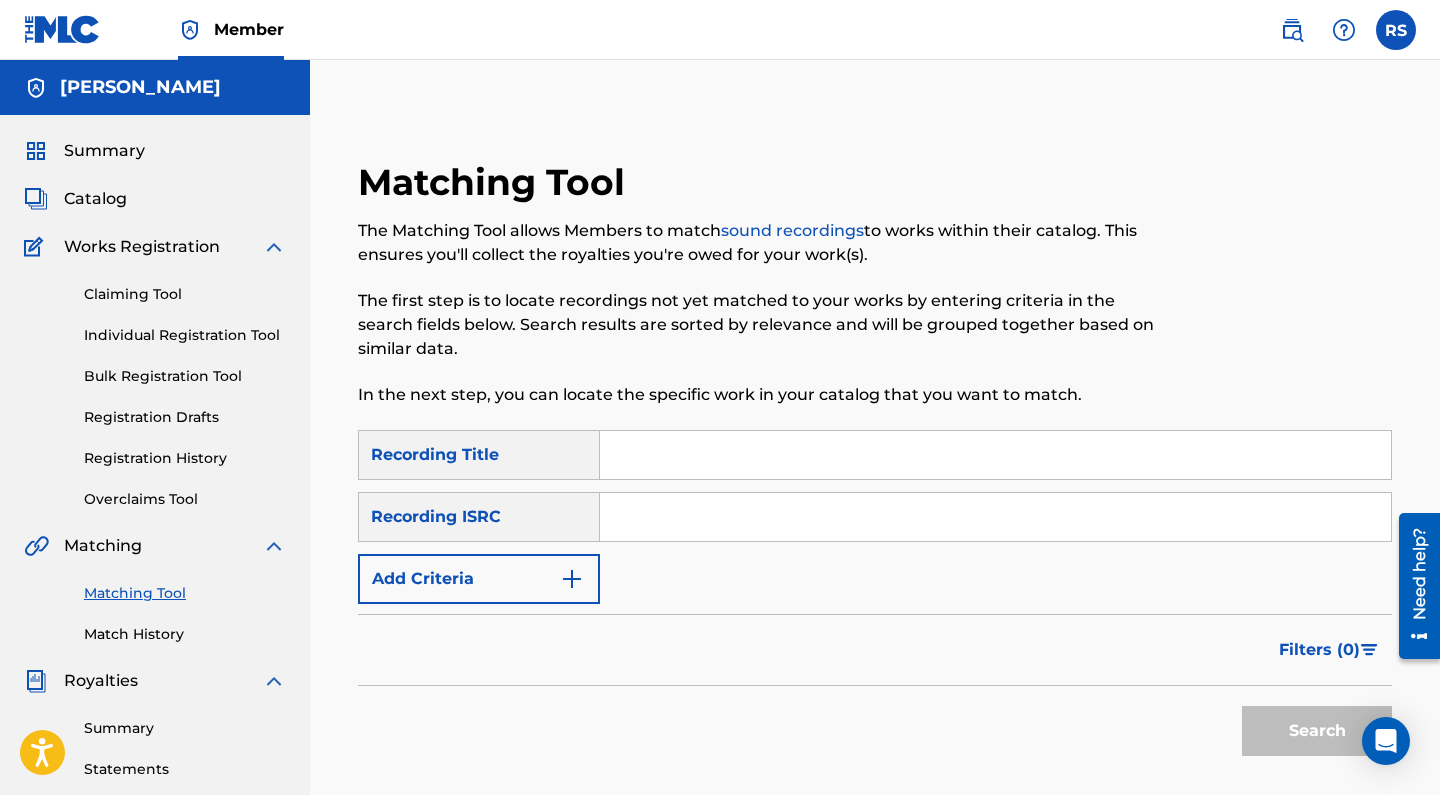 click at bounding box center (995, 455) 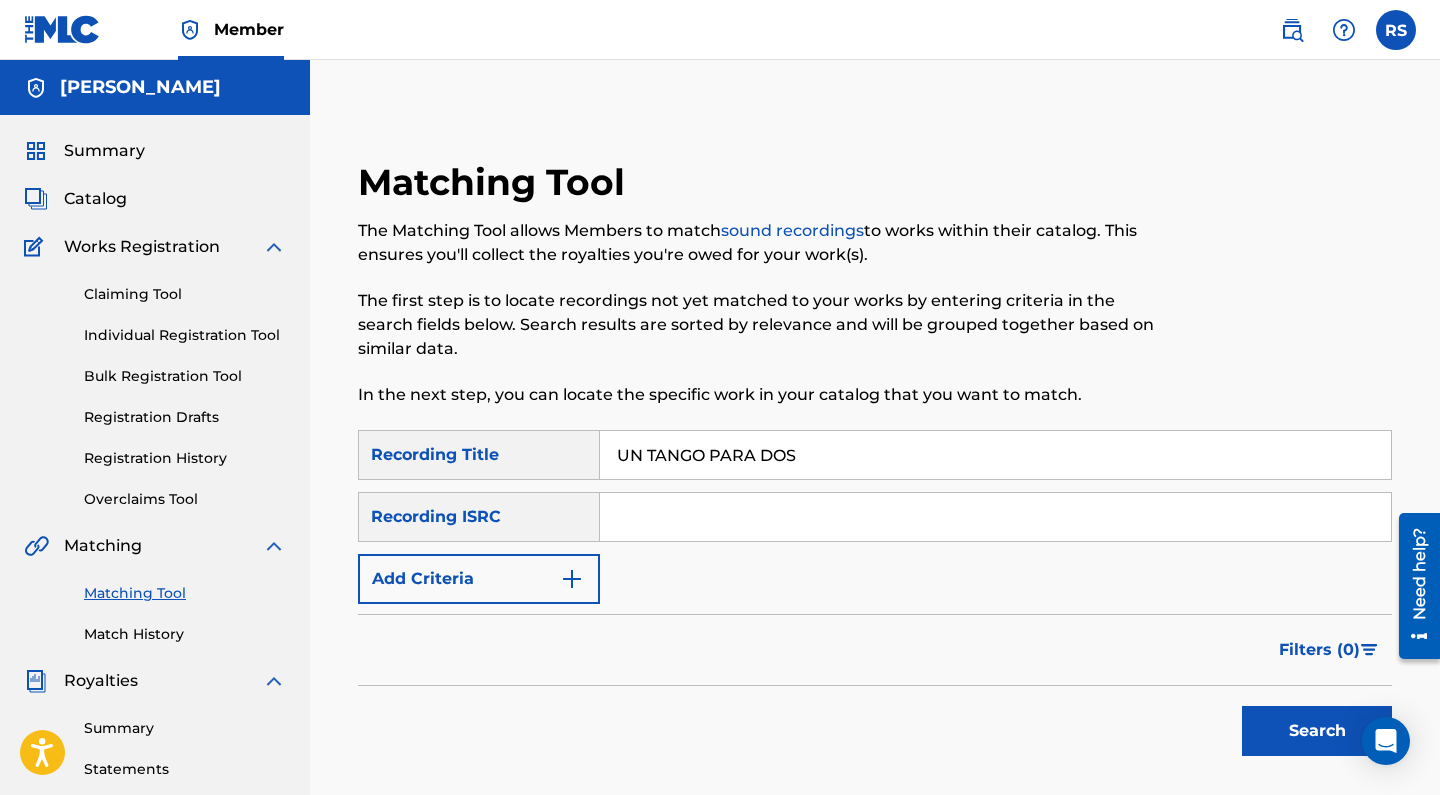 type on "UN TANGO PARA DOS" 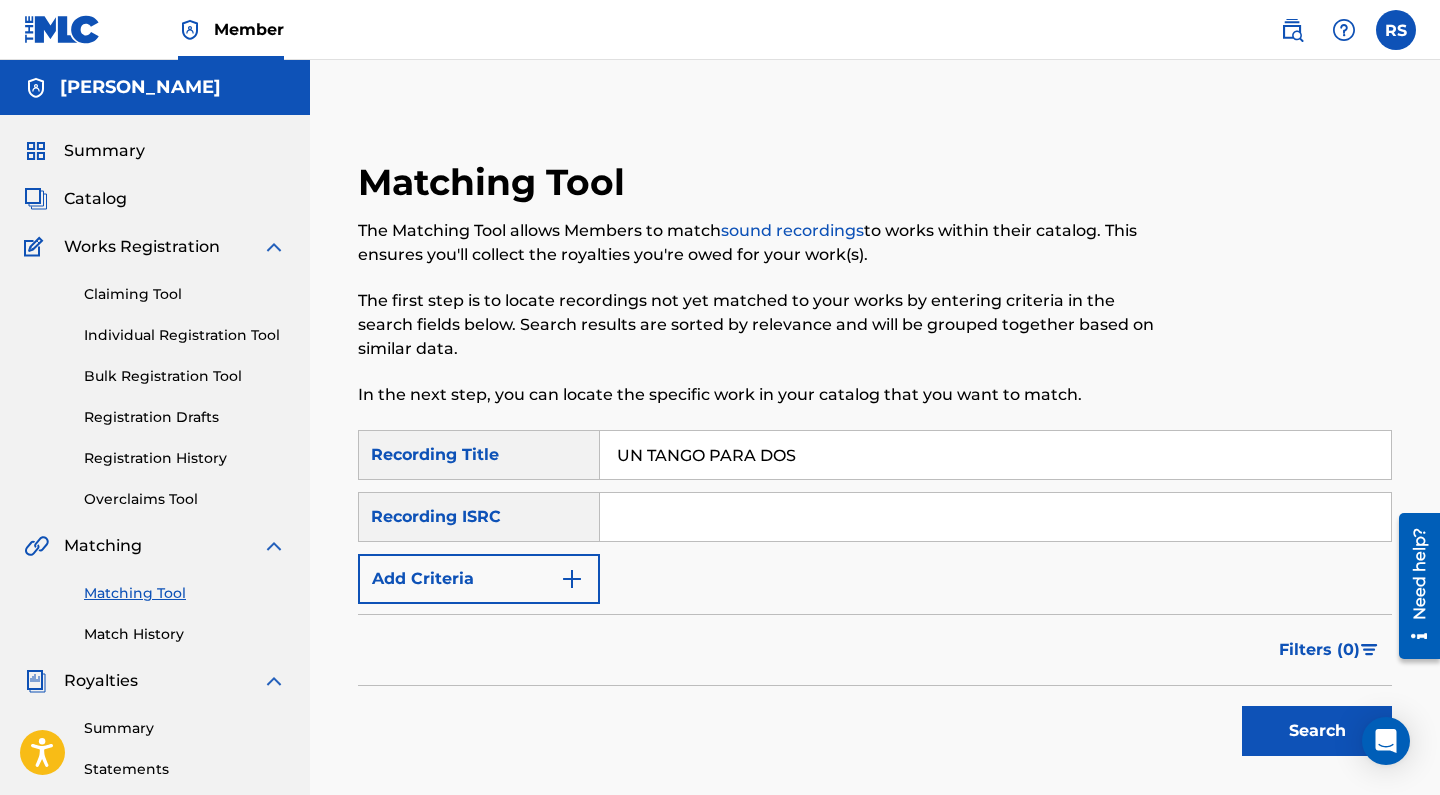 click on "Add Criteria" at bounding box center [479, 579] 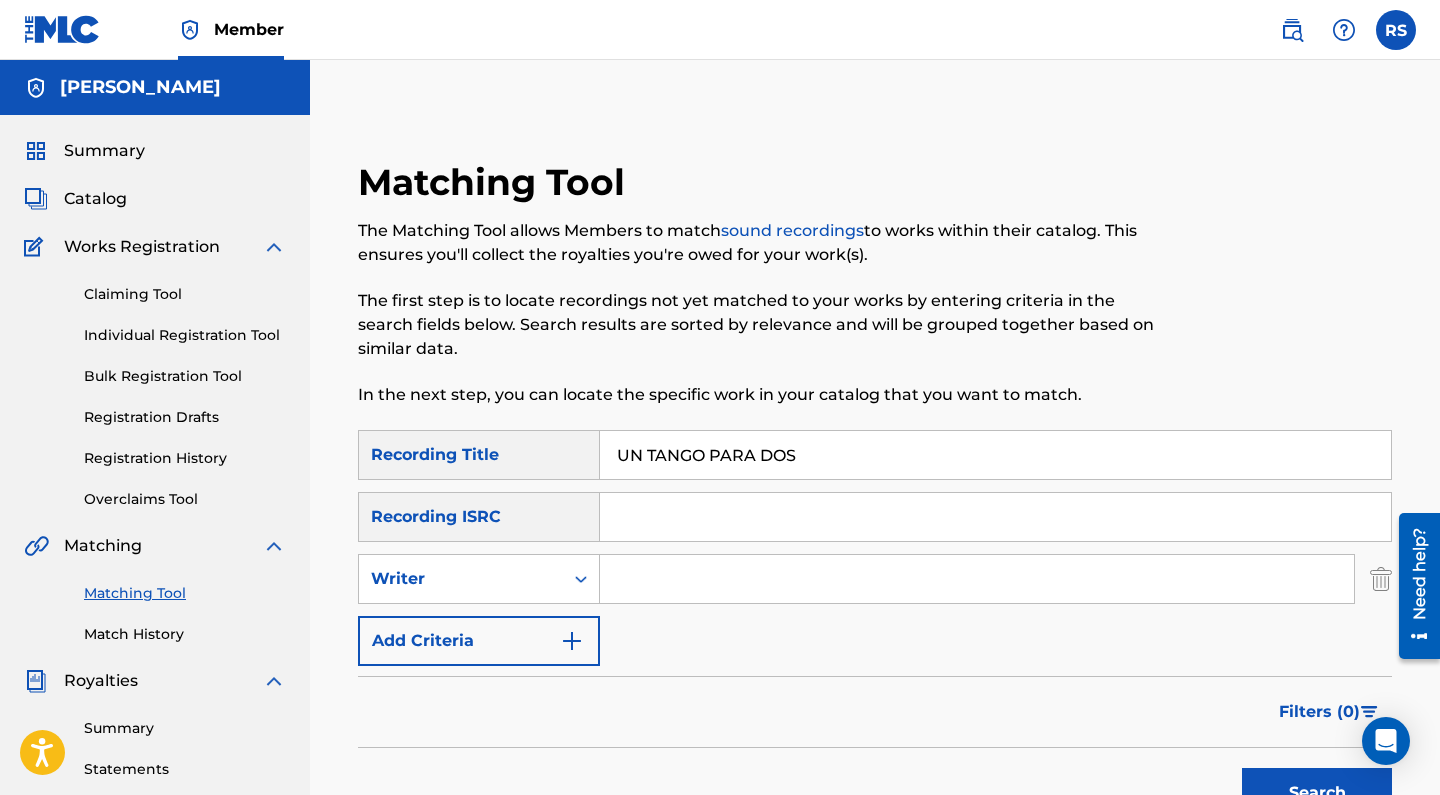 click at bounding box center (977, 579) 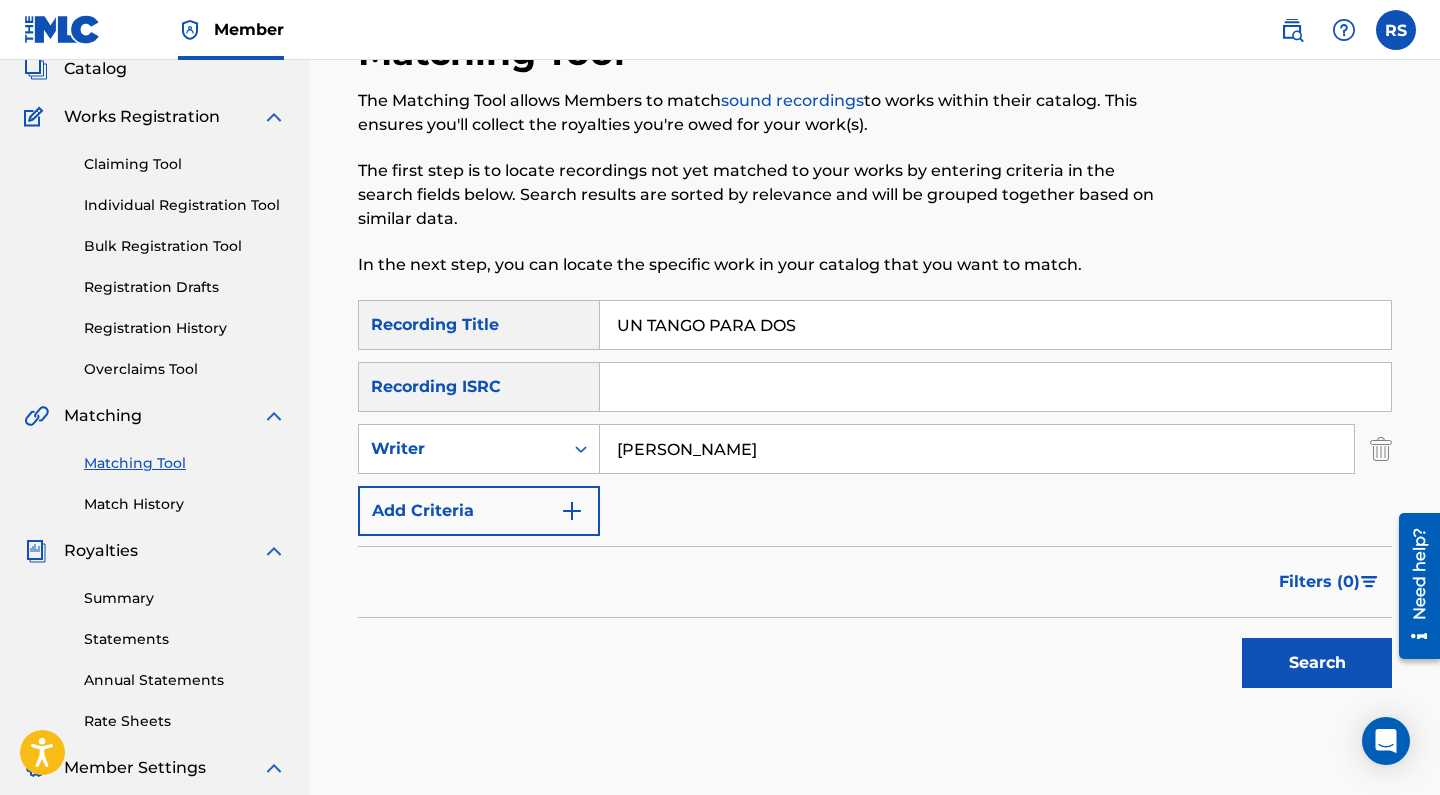 scroll, scrollTop: 153, scrollLeft: 0, axis: vertical 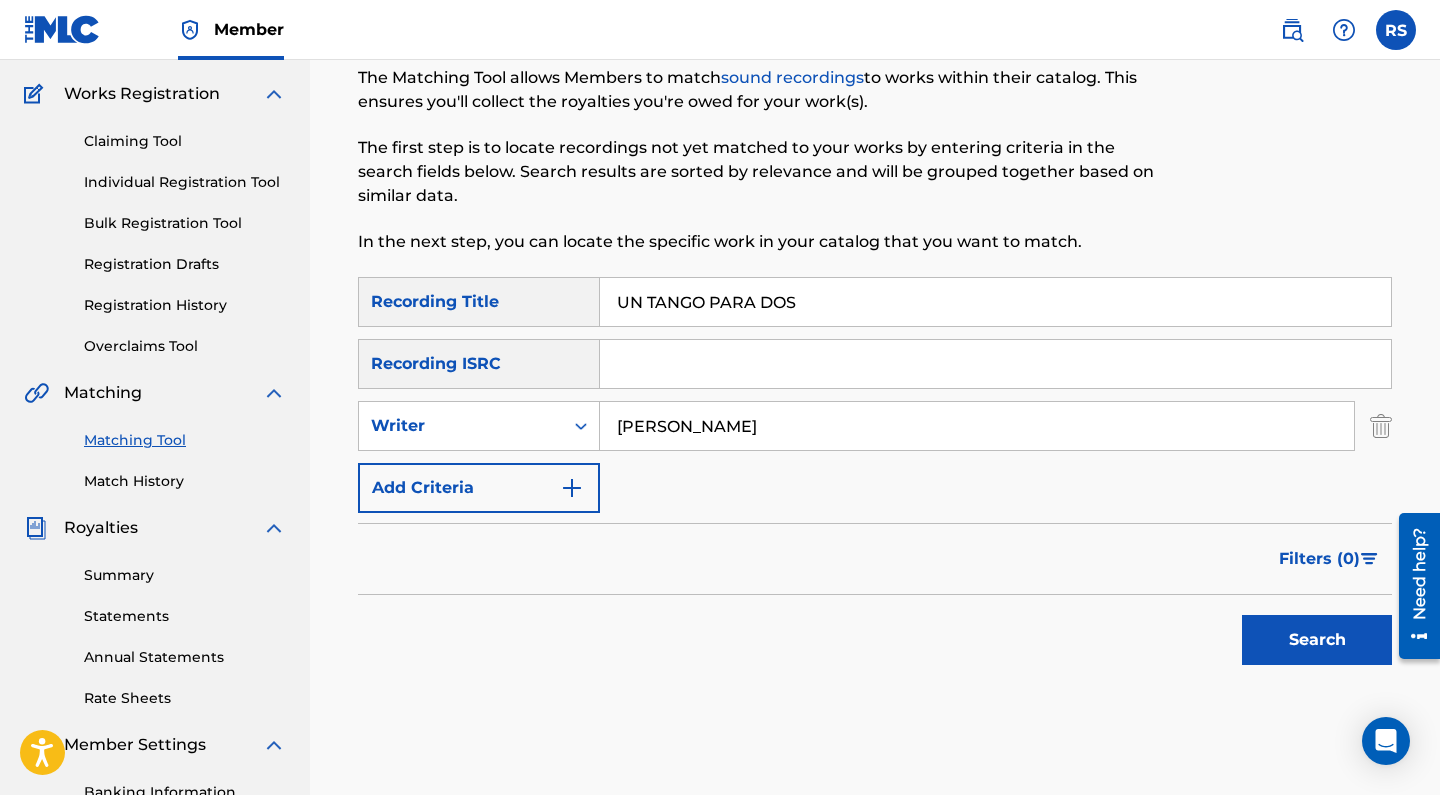 type on "[PERSON_NAME]" 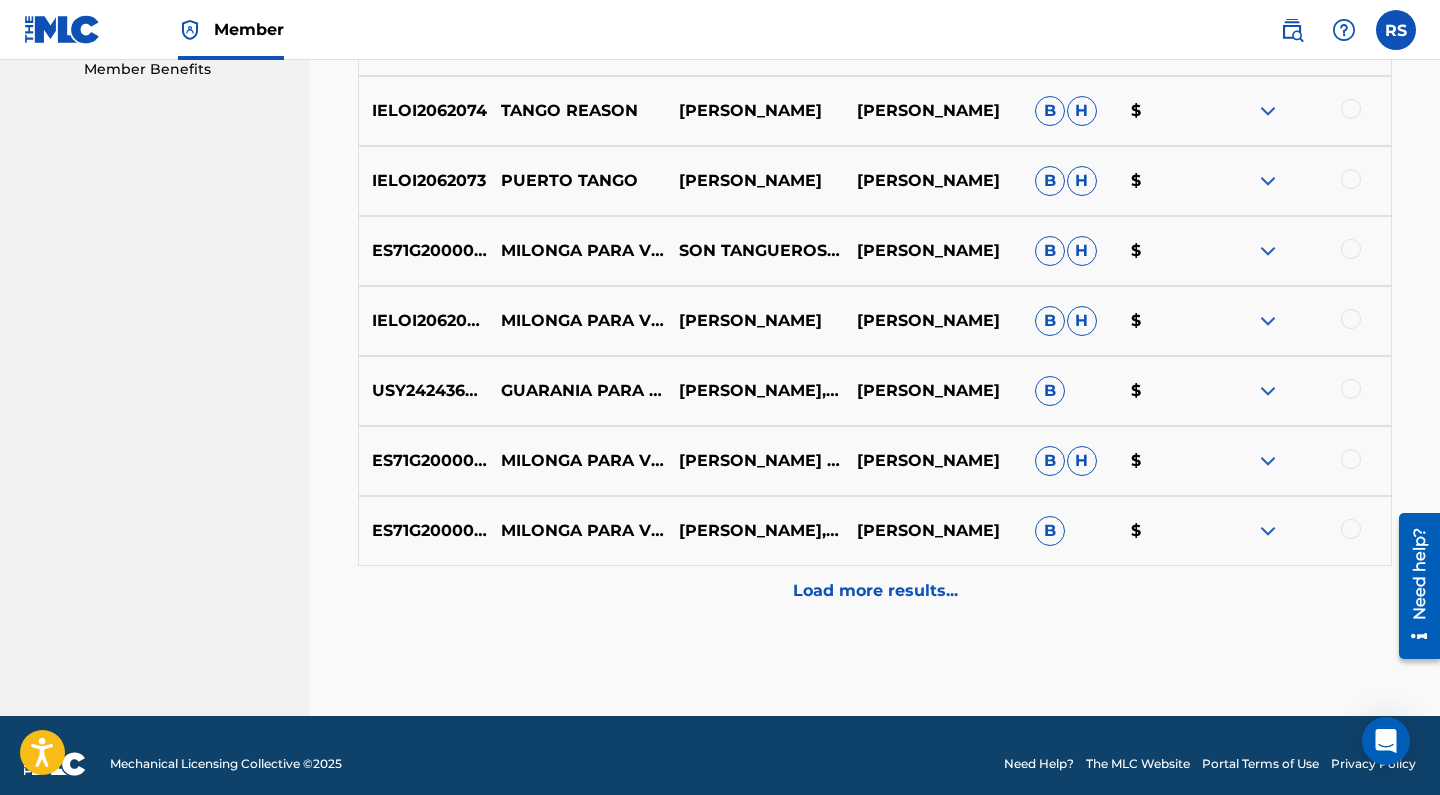 click on "Load more results..." at bounding box center (875, 591) 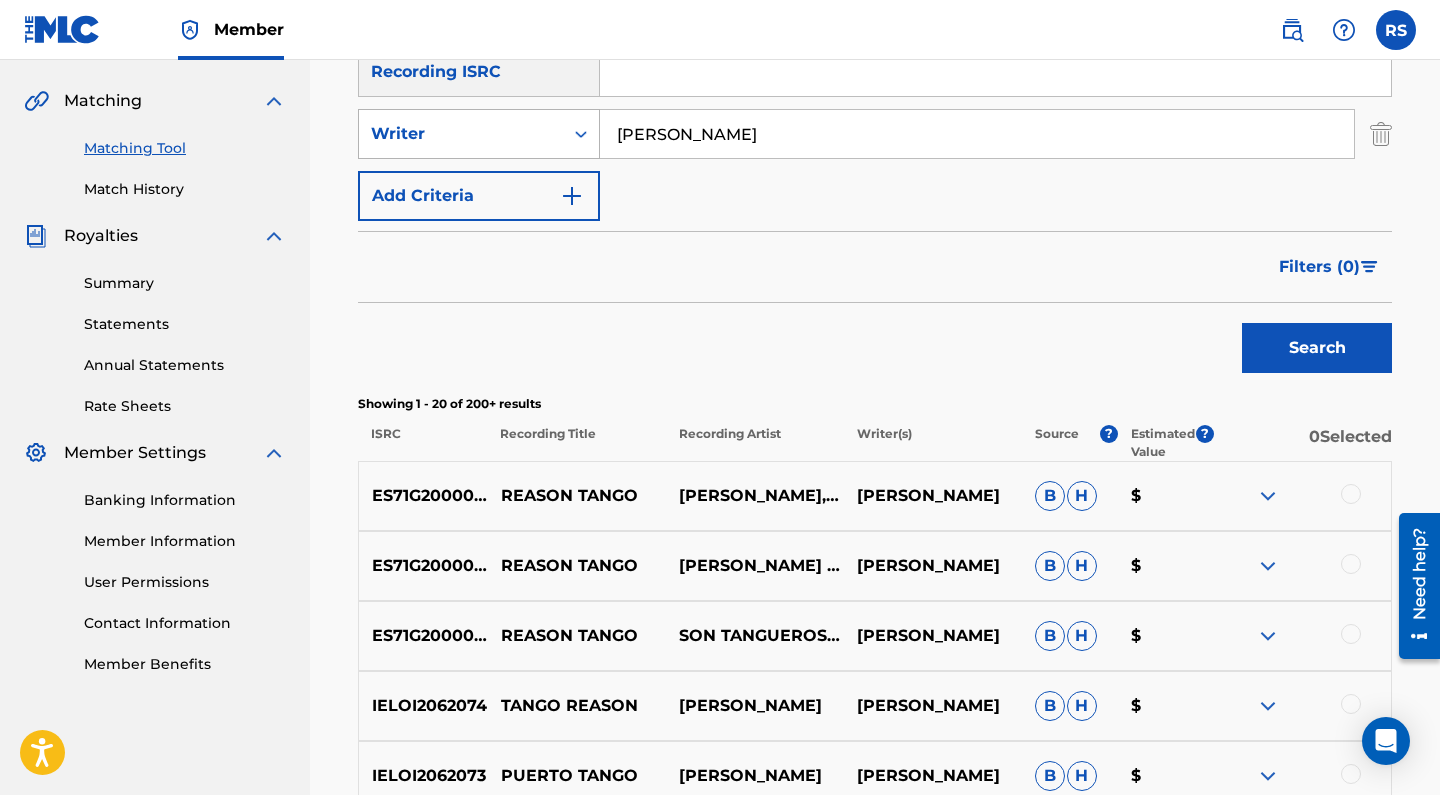 click at bounding box center (581, 134) 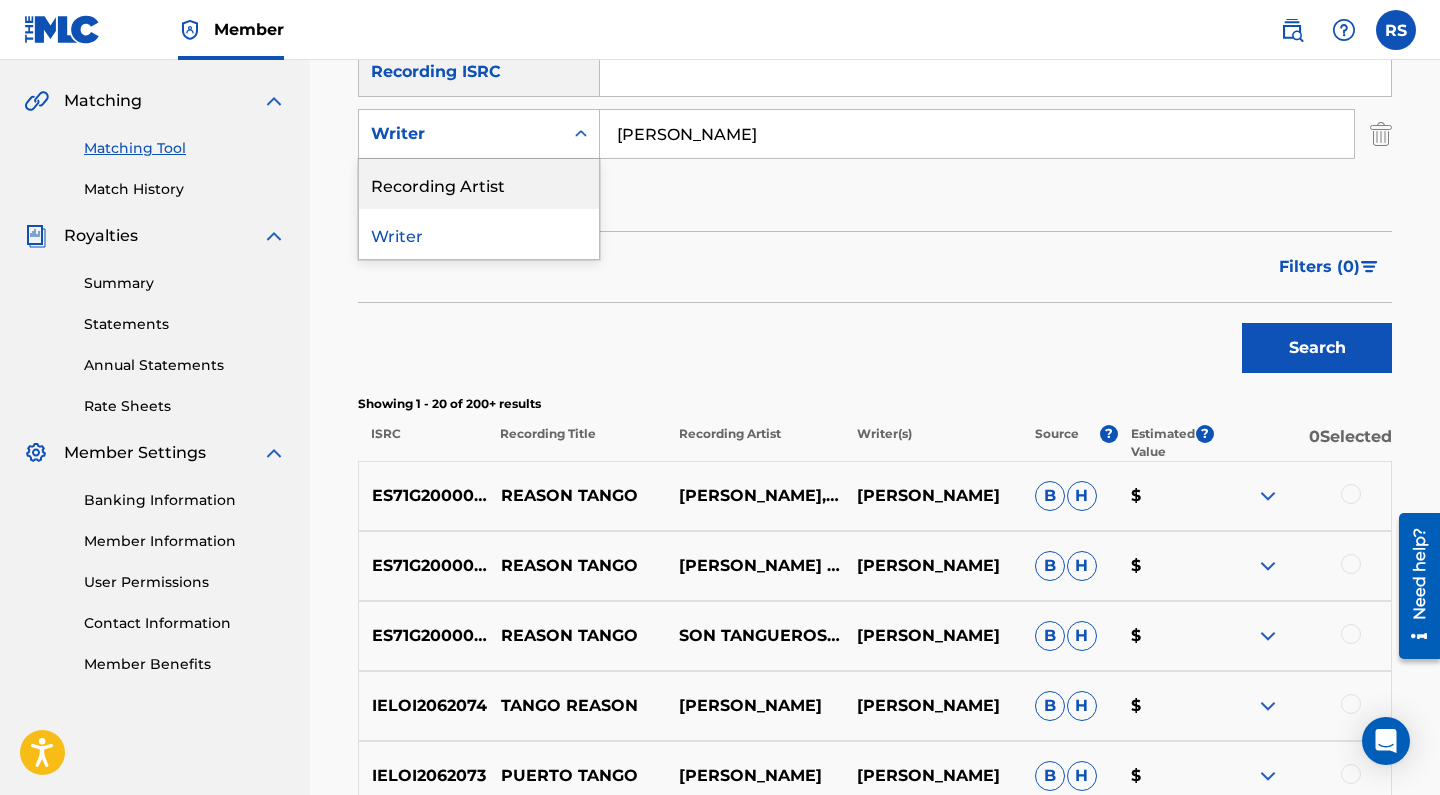 click on "SearchWithCriteria2fcd2536-53ca-4e80-92ba-8fd617054850 Recording Title UN TANGO PARA DOS SearchWithCriteria61cb7114-536f-4684-8eac-7c485a7d55ea Recording ISRC SearchWithCriteria0d5c27be-a7ba-4db7-9cca-771a4e057062 Recording Artist, 1 of 2. 2 results available. Use Up and Down to choose options, press Enter to select the currently focused option, press Escape to exit the menu, press Tab to select the option and exit the menu. Writer Recording Artist Writer [PERSON_NAME] Add Criteria" at bounding box center [875, 103] 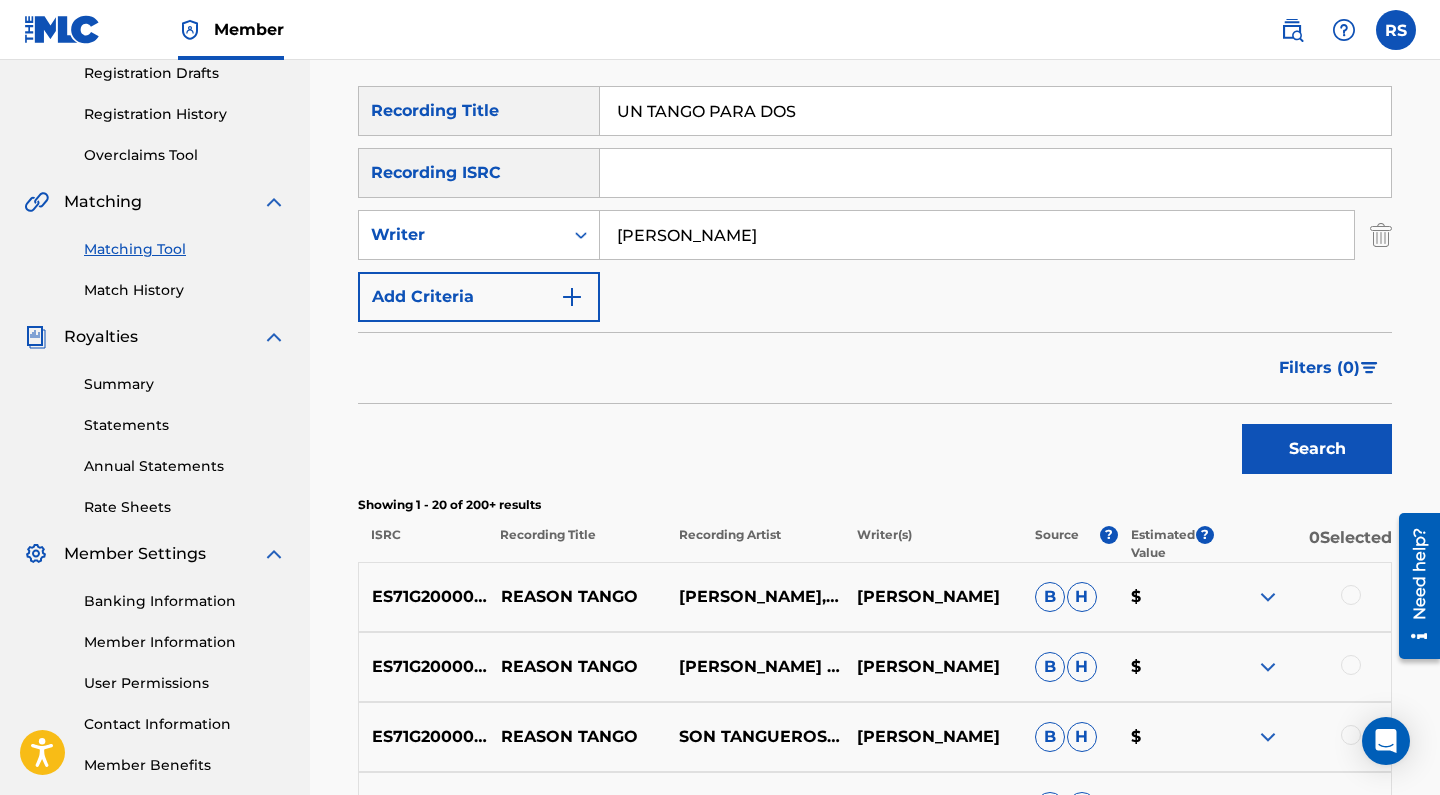 scroll, scrollTop: 341, scrollLeft: 0, axis: vertical 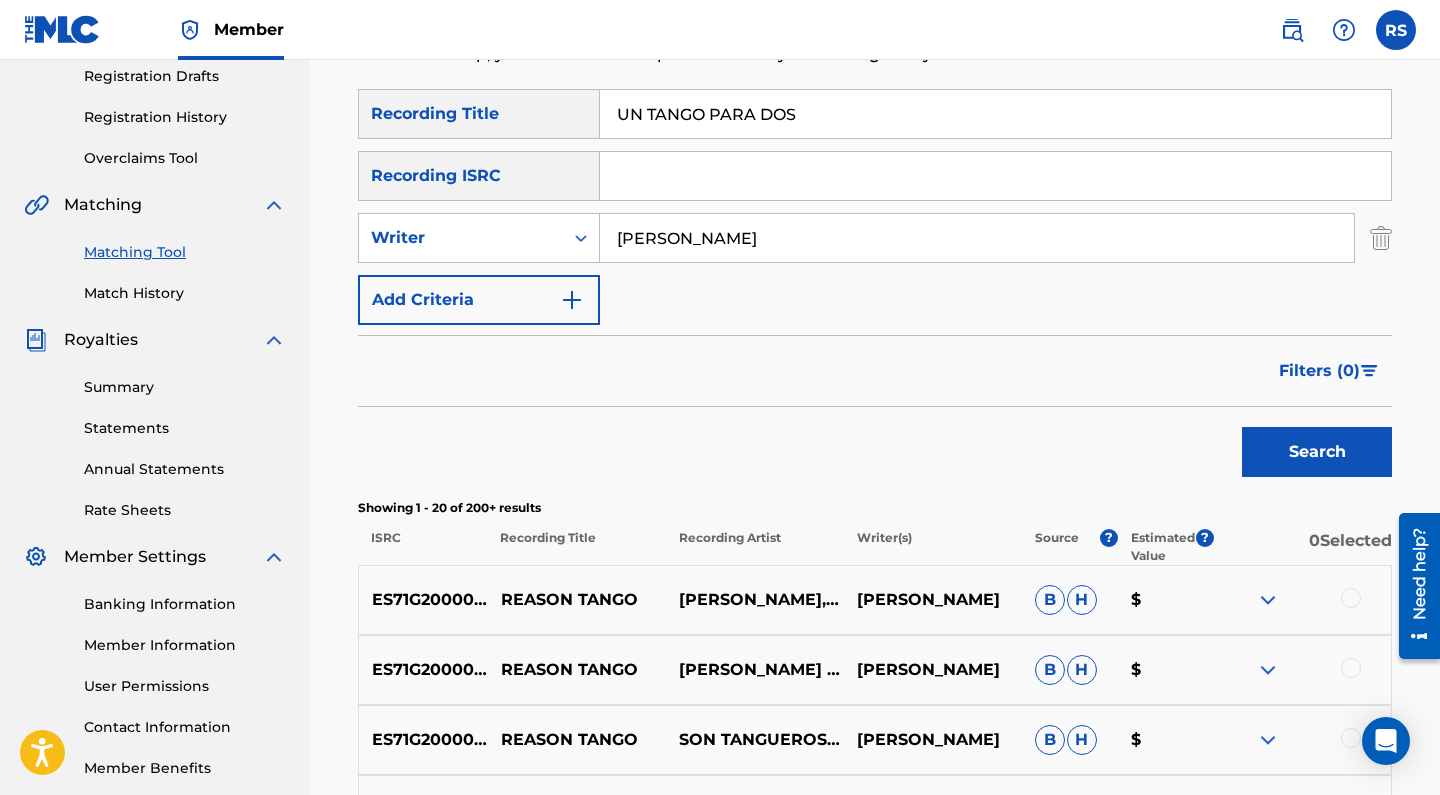 click at bounding box center [572, 300] 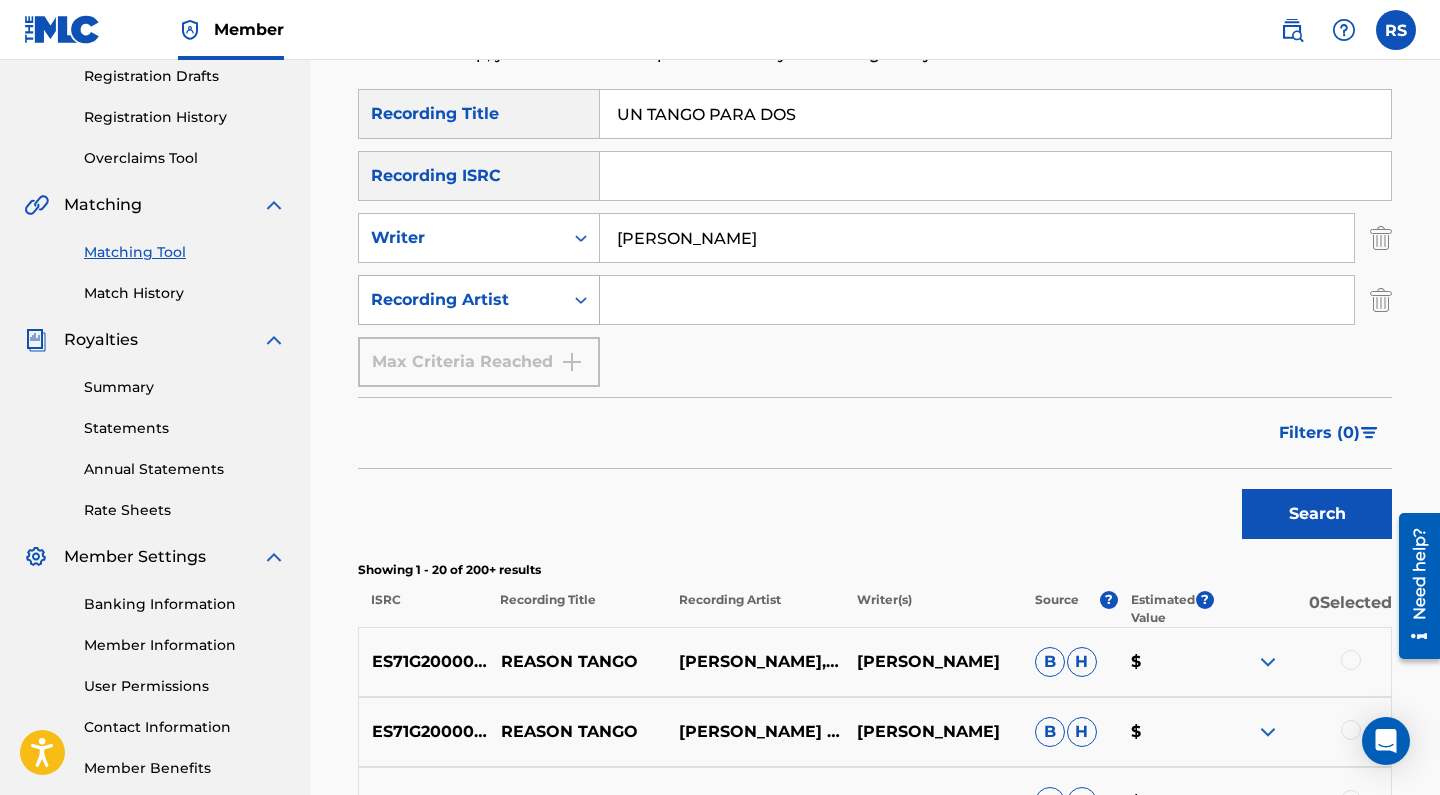 click at bounding box center (581, 300) 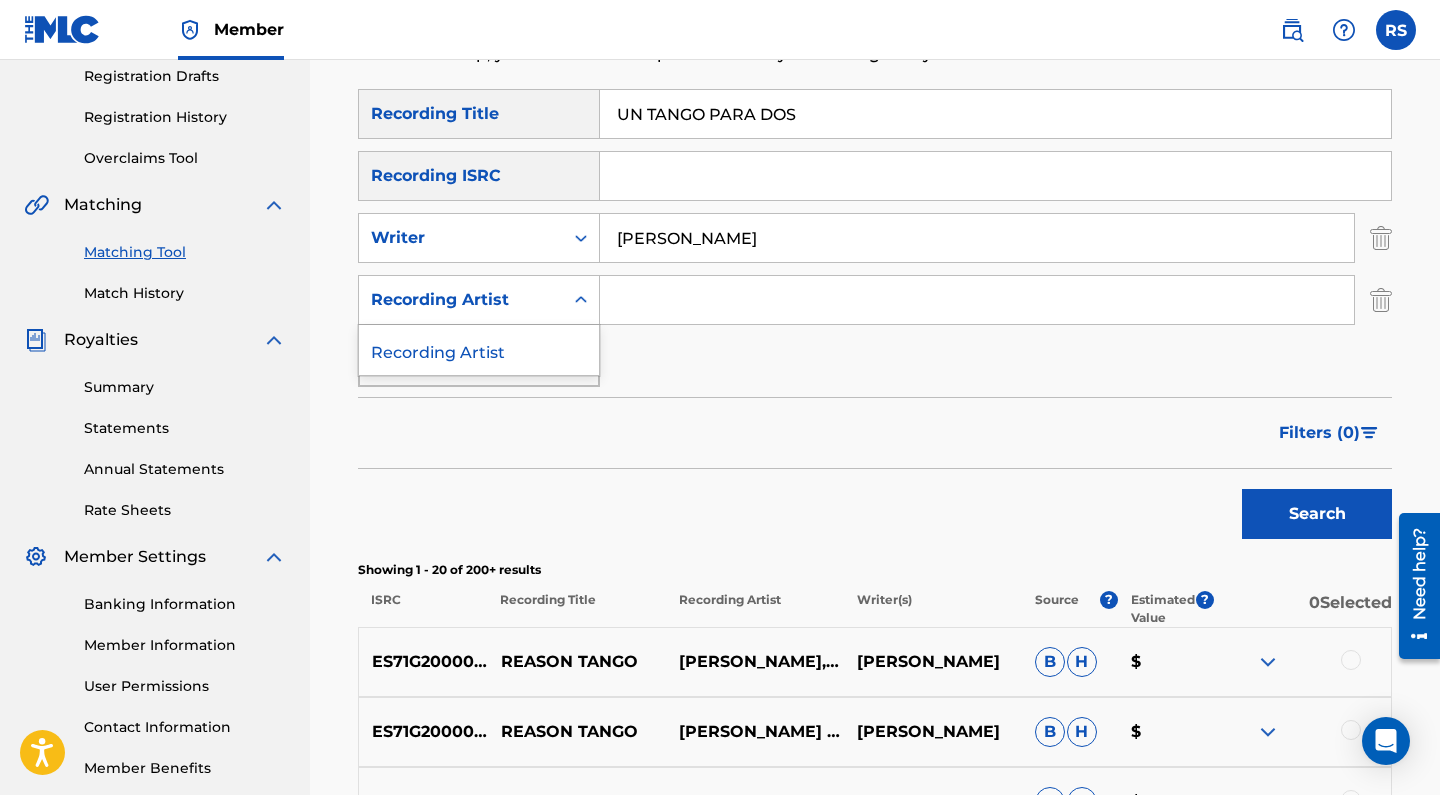 click 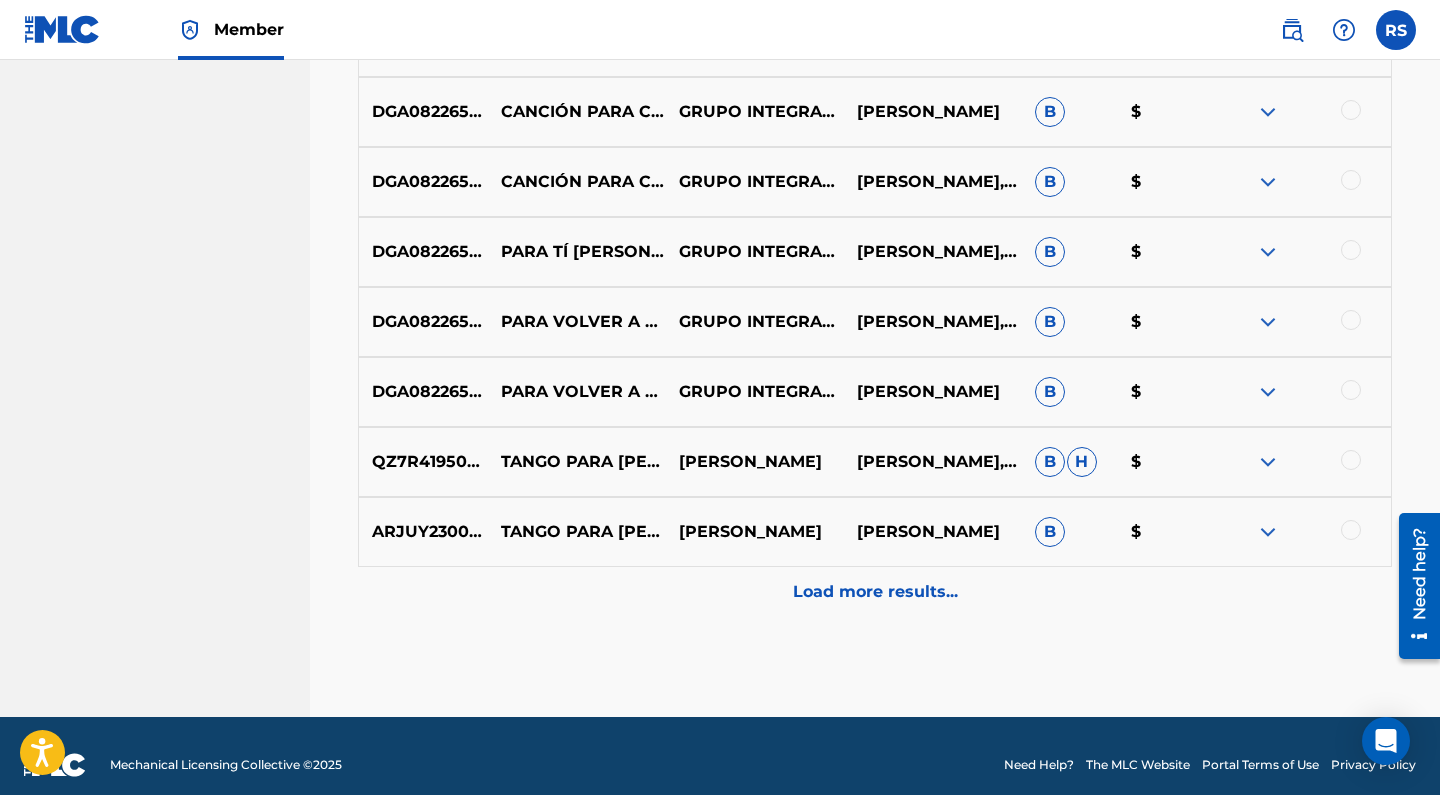 scroll, scrollTop: 1801, scrollLeft: 0, axis: vertical 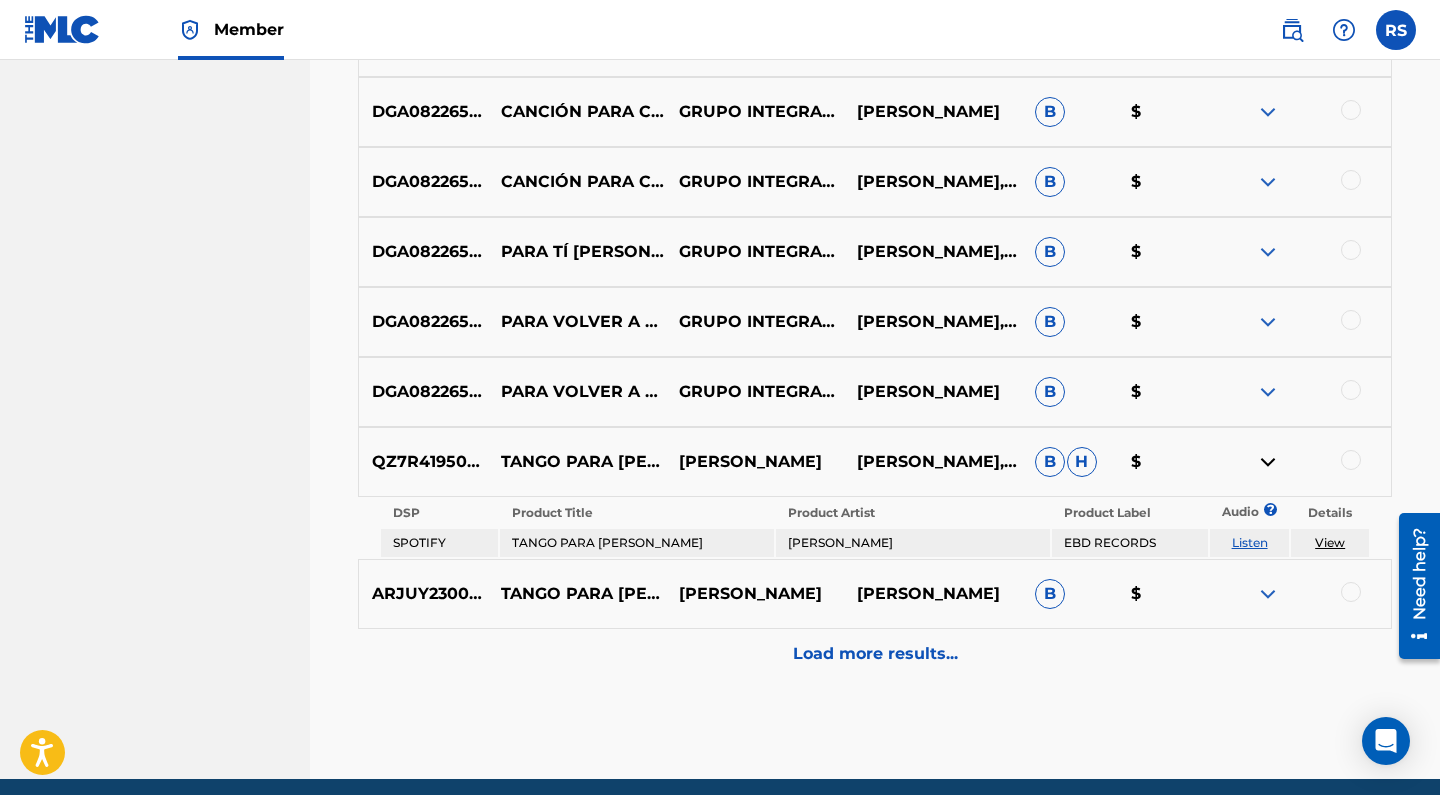 click at bounding box center [1268, 462] 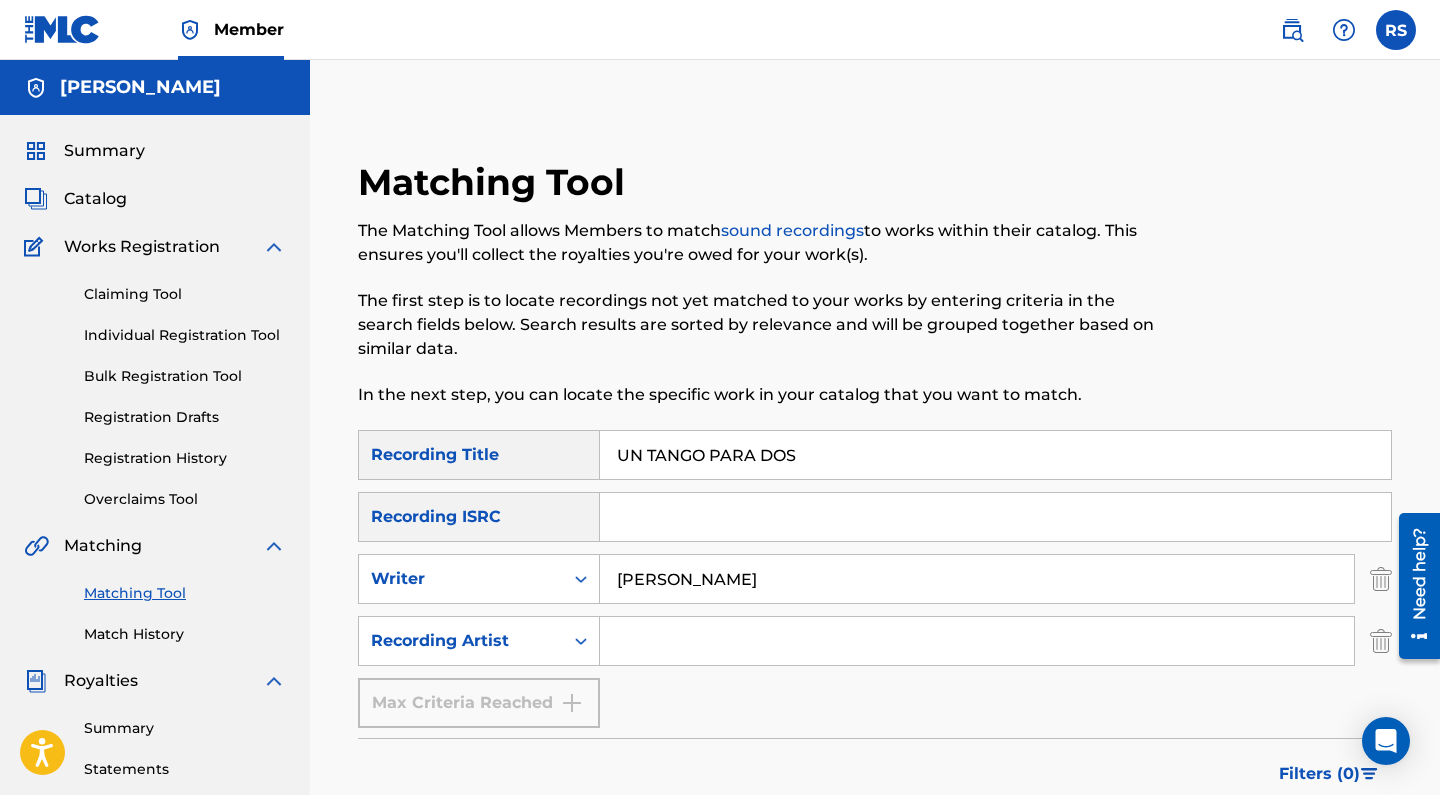 scroll, scrollTop: 0, scrollLeft: 0, axis: both 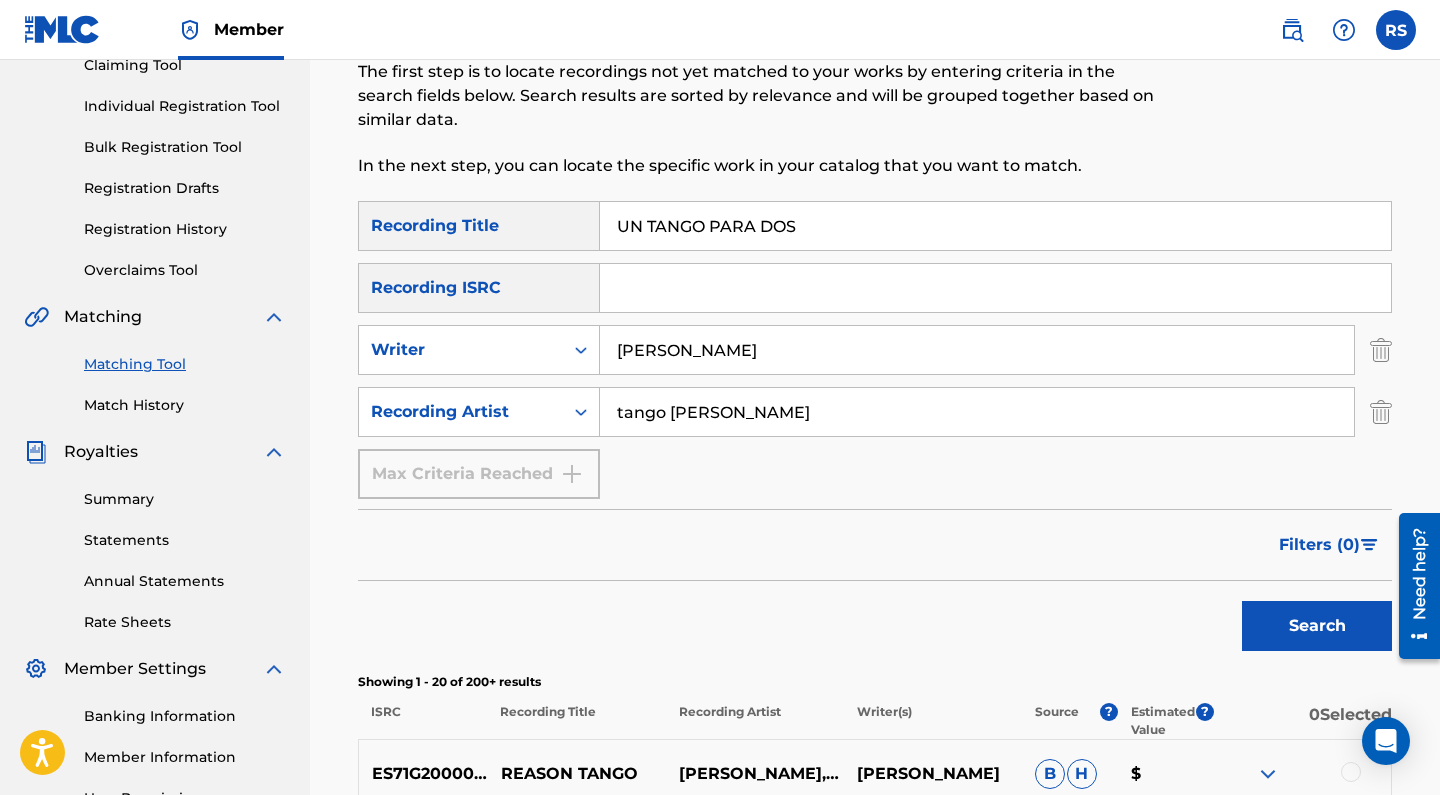 type on "tango [PERSON_NAME]" 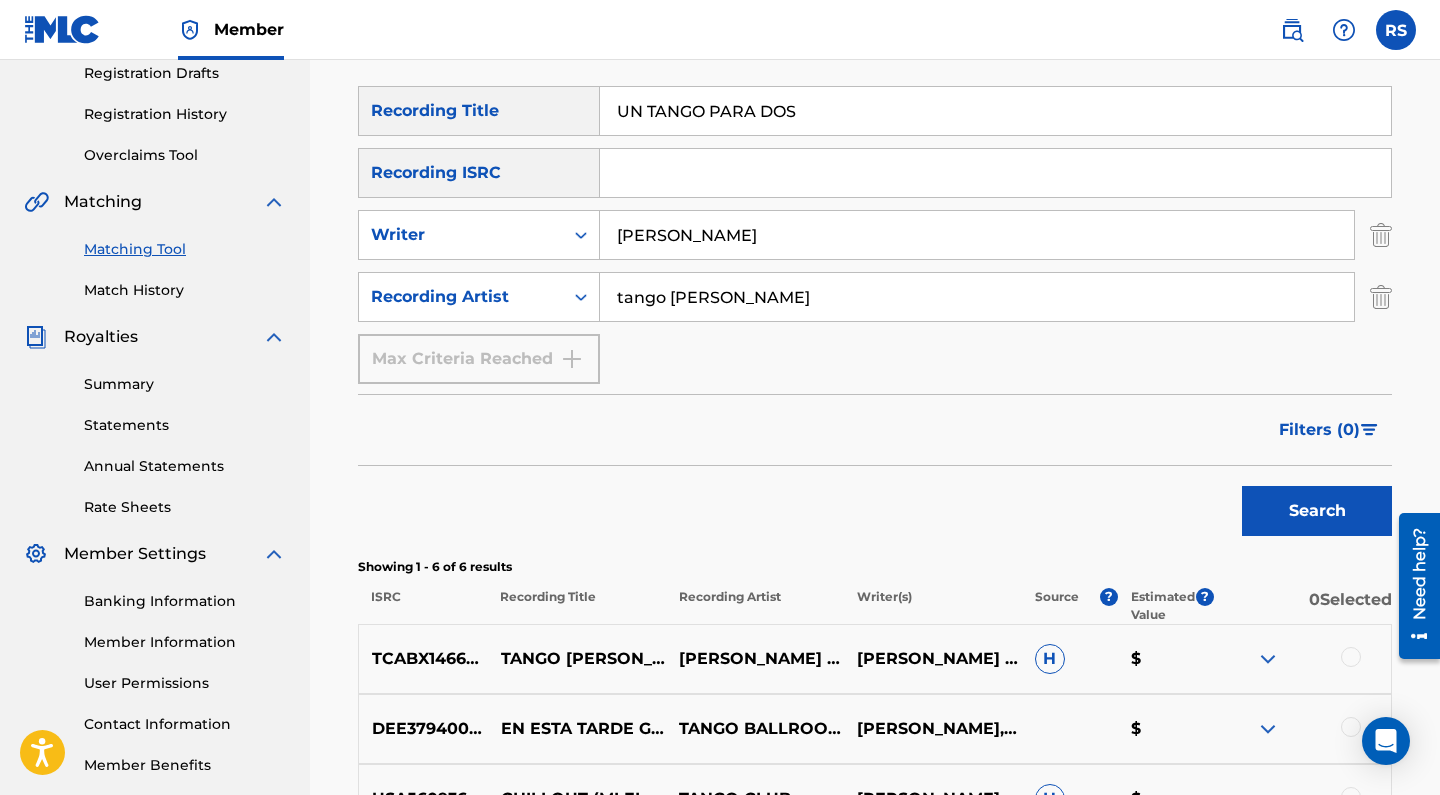 scroll, scrollTop: 355, scrollLeft: 0, axis: vertical 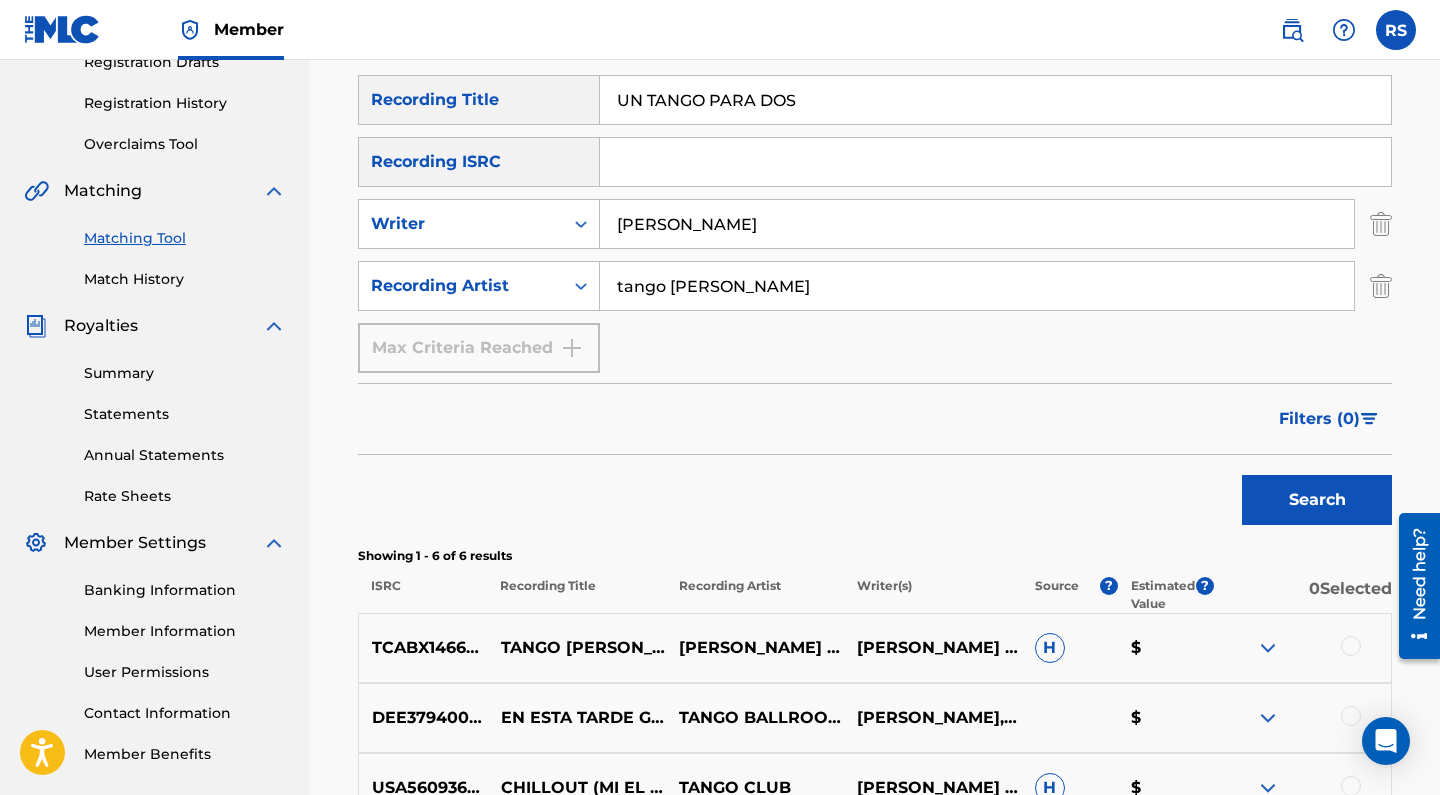 click on "[PERSON_NAME]" at bounding box center [977, 224] 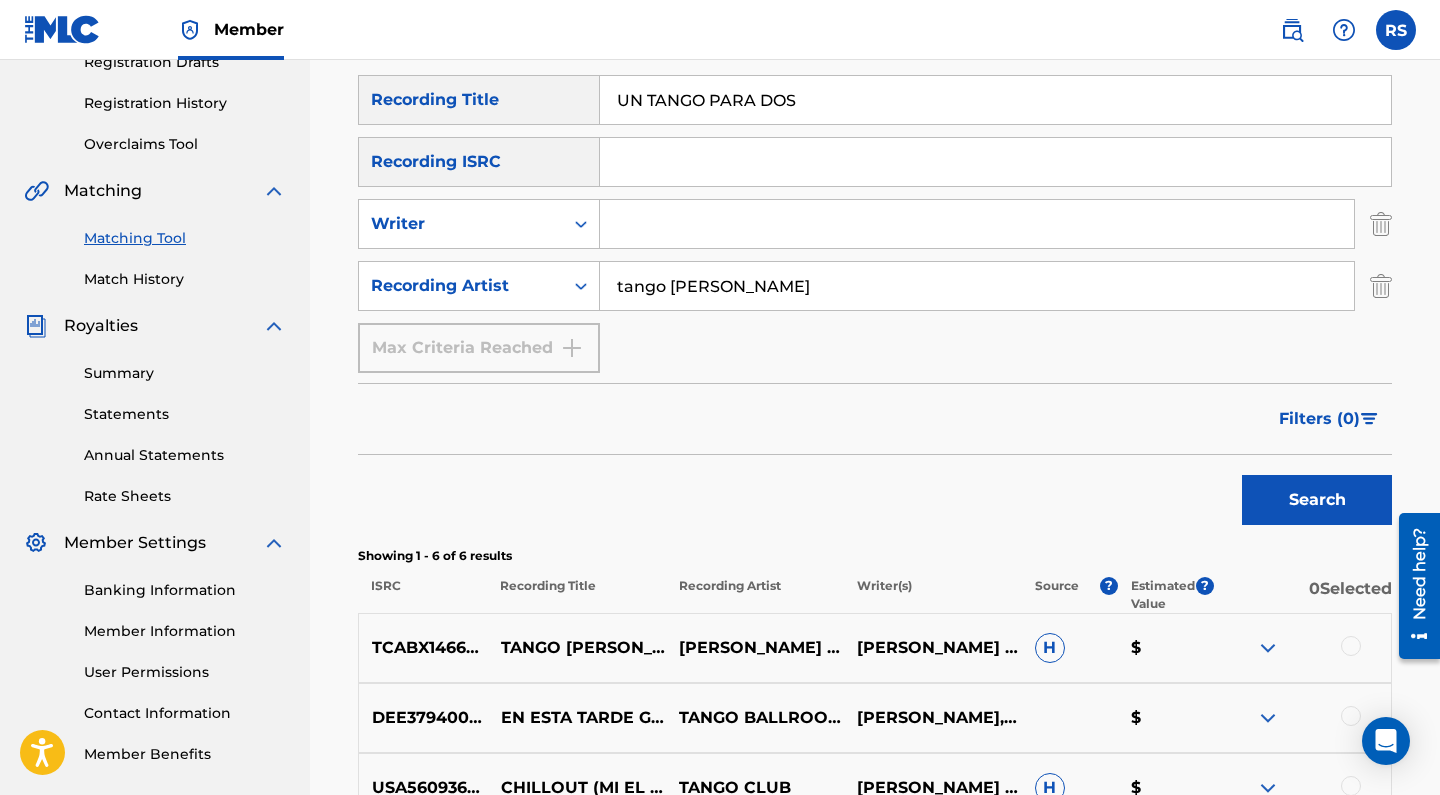 type 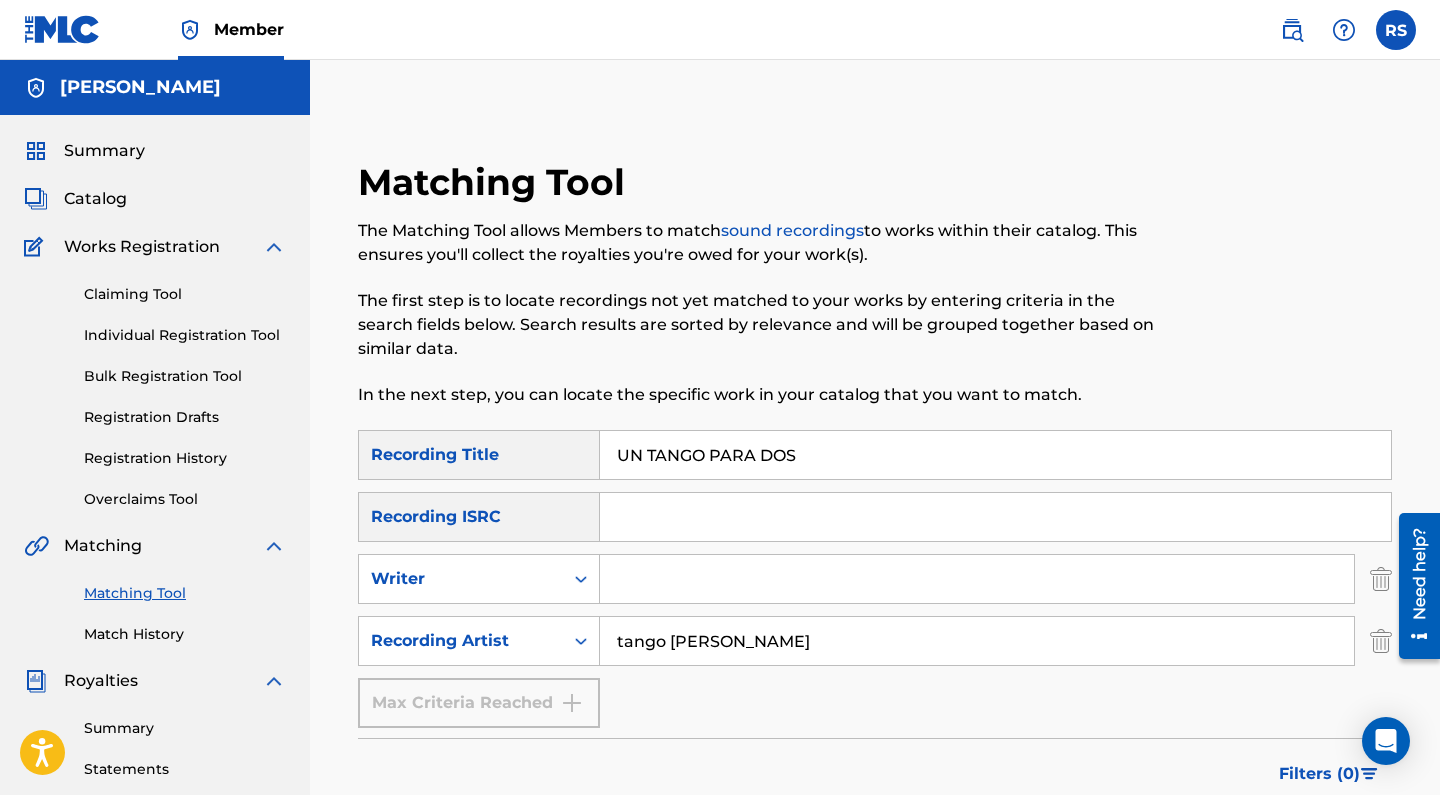 scroll, scrollTop: 0, scrollLeft: 0, axis: both 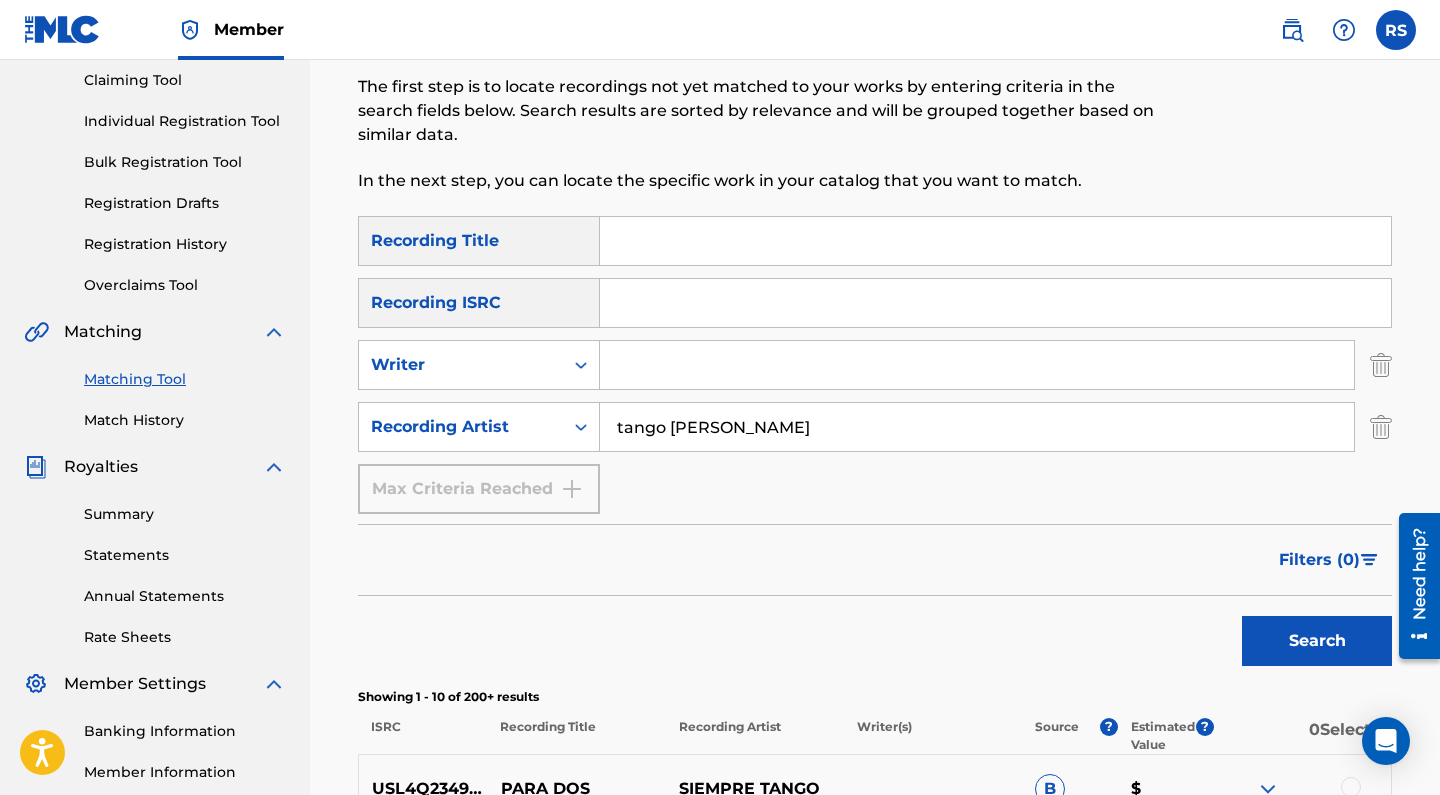 type 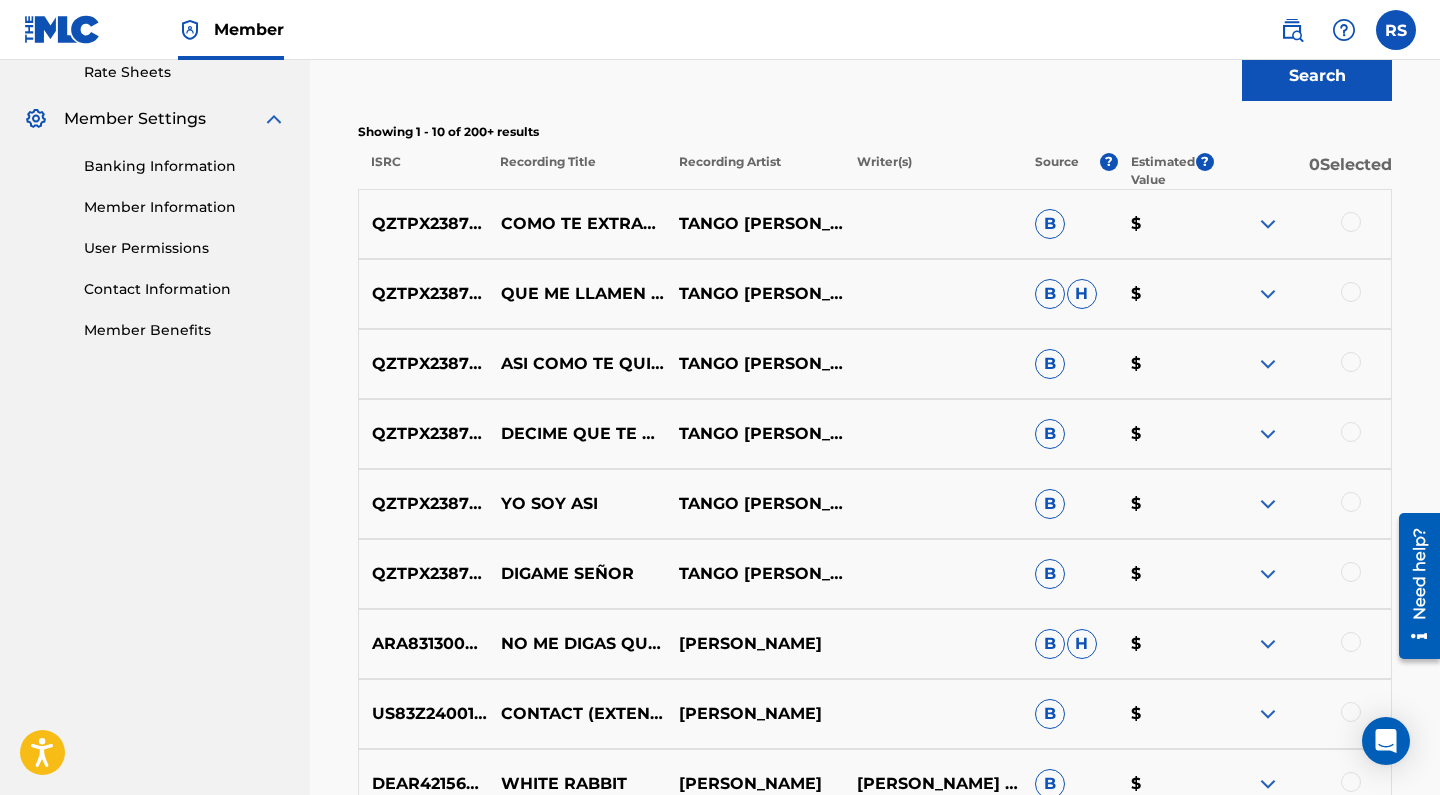 scroll, scrollTop: 820, scrollLeft: 0, axis: vertical 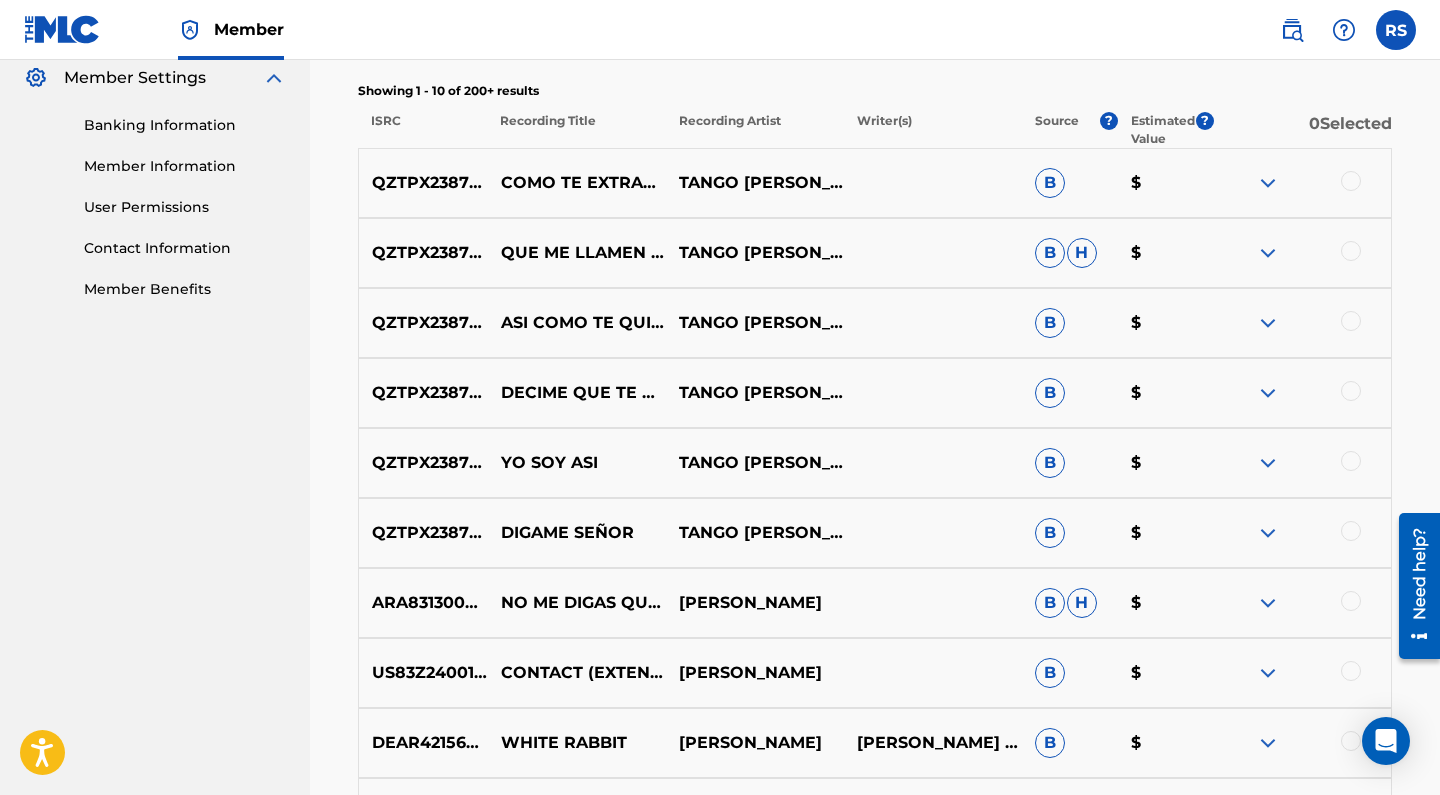 click at bounding box center [1268, 463] 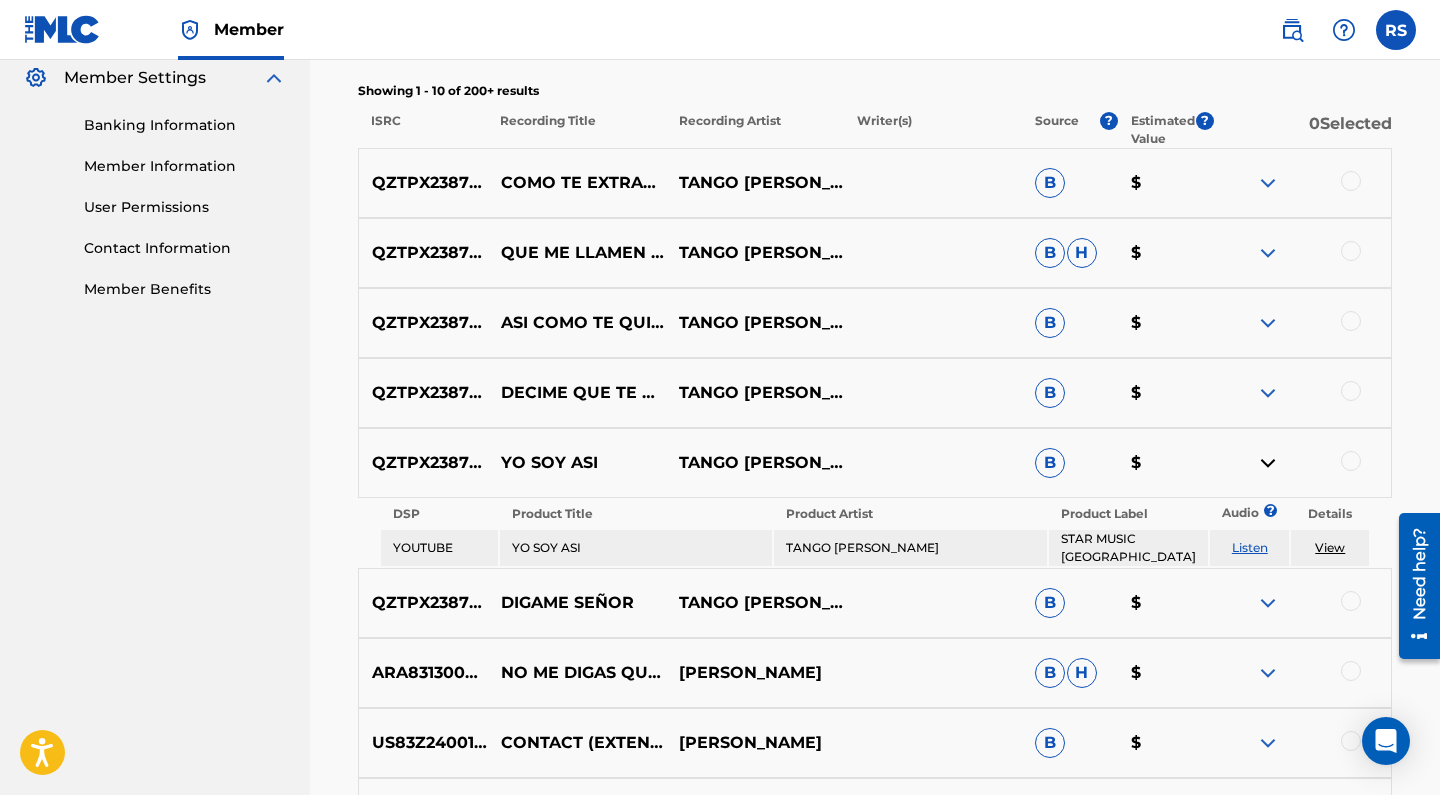 click at bounding box center (1268, 323) 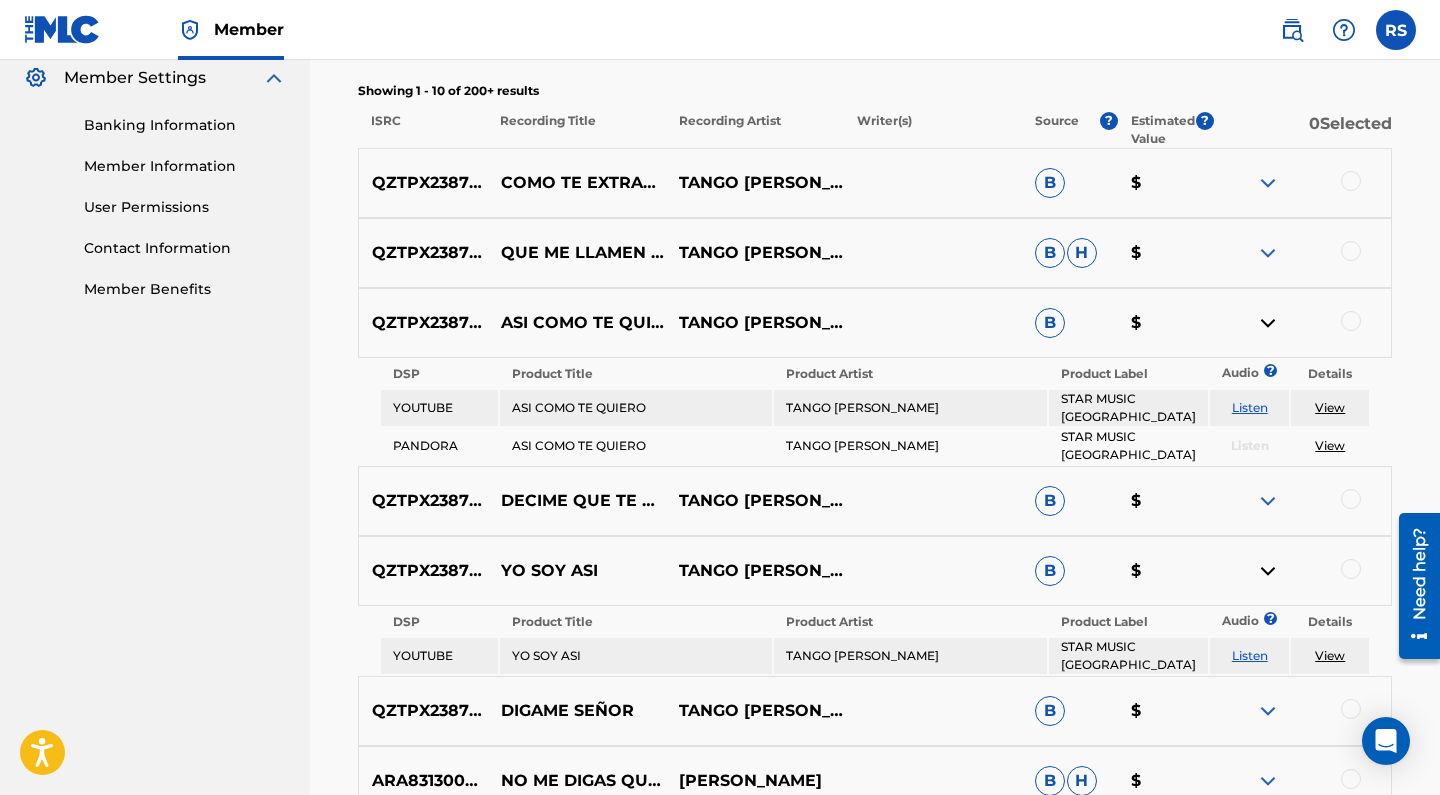 click at bounding box center [1268, 253] 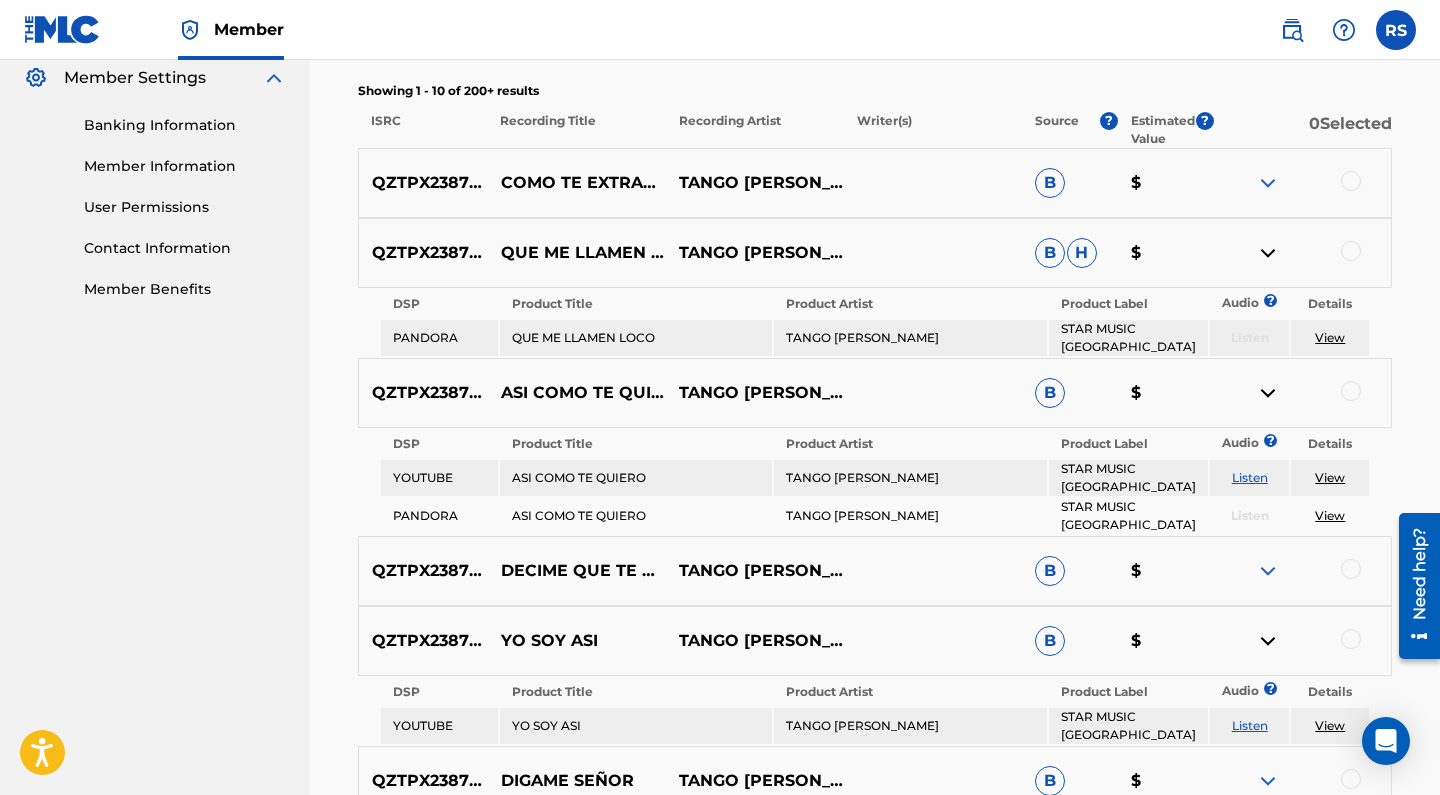 click at bounding box center [1268, 183] 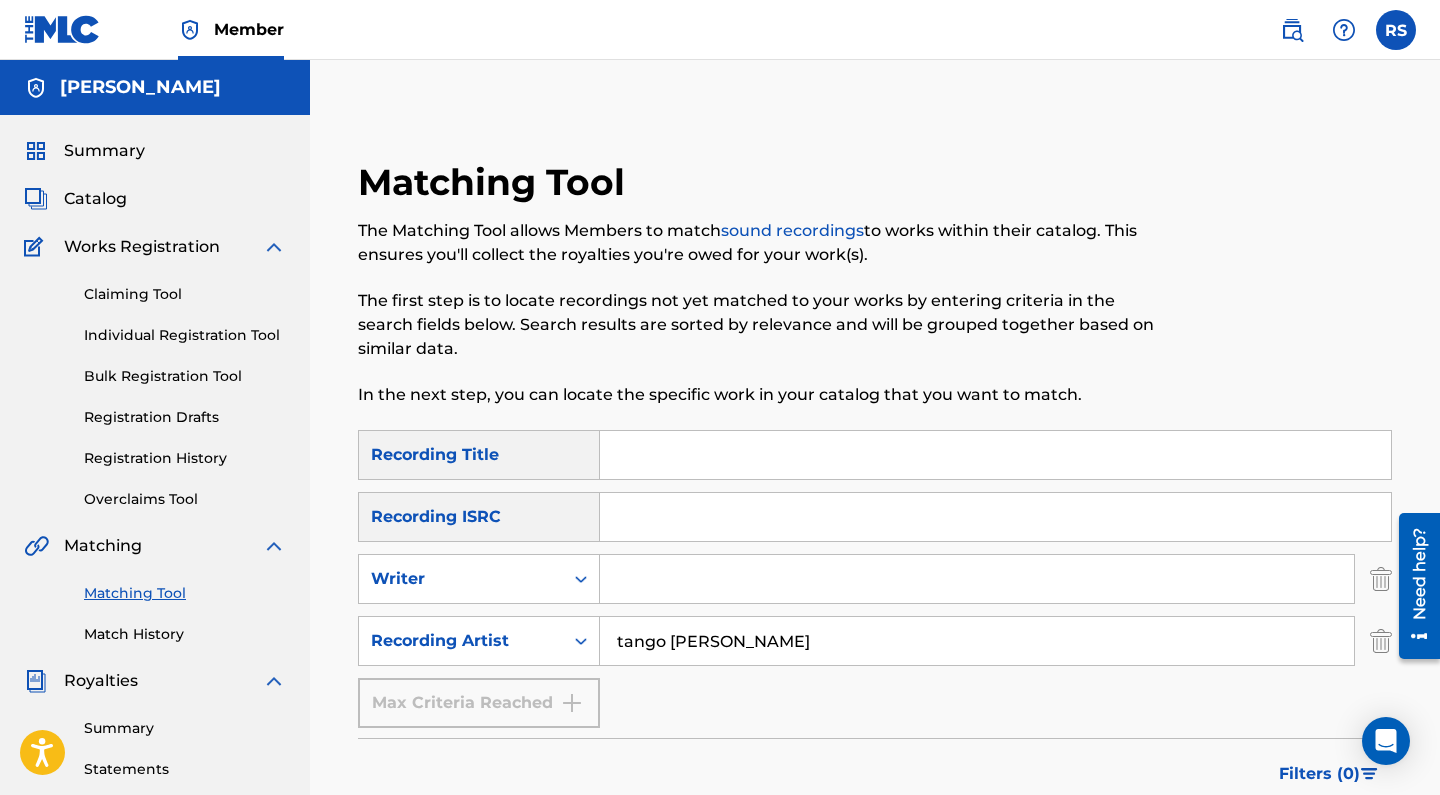 scroll, scrollTop: 0, scrollLeft: 0, axis: both 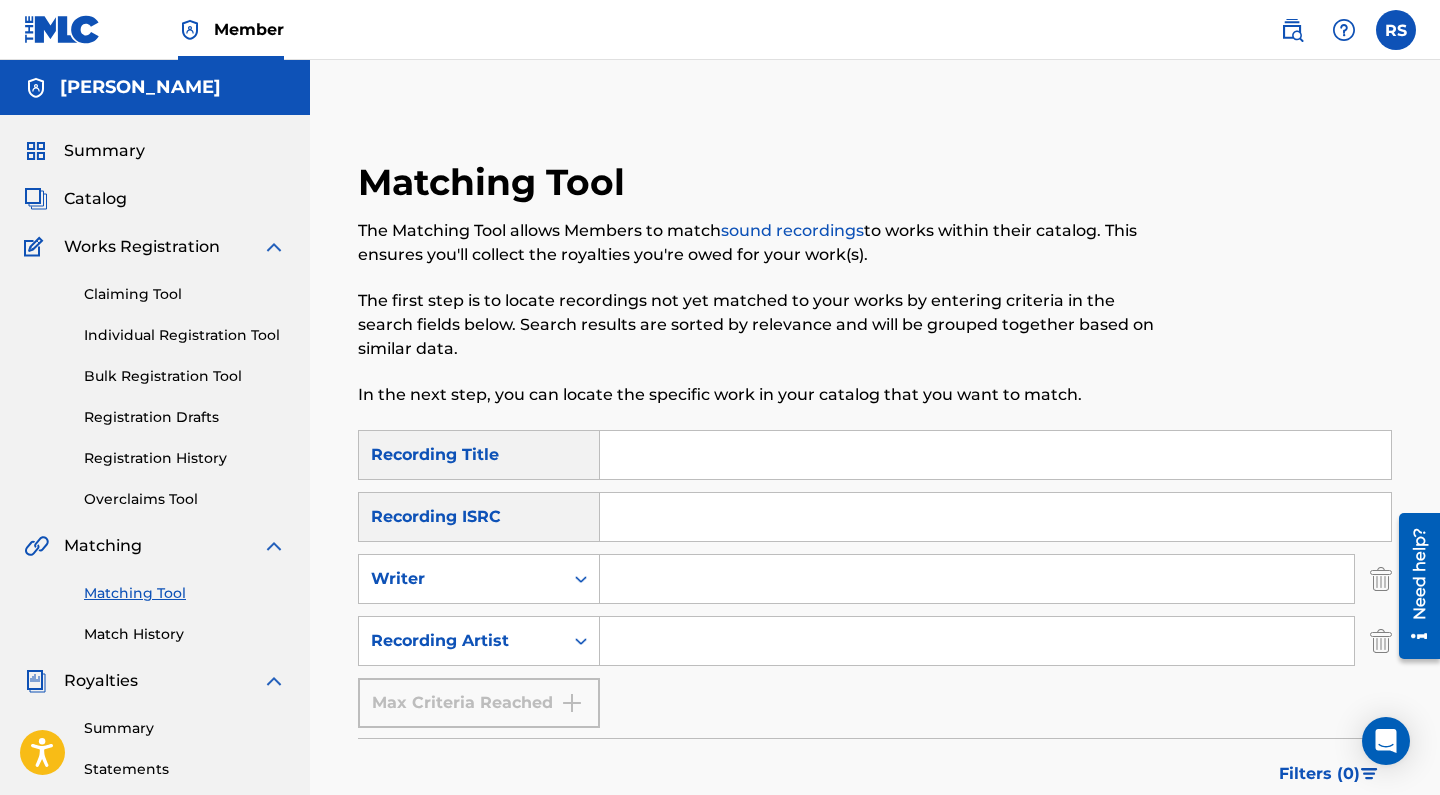click at bounding box center (995, 455) 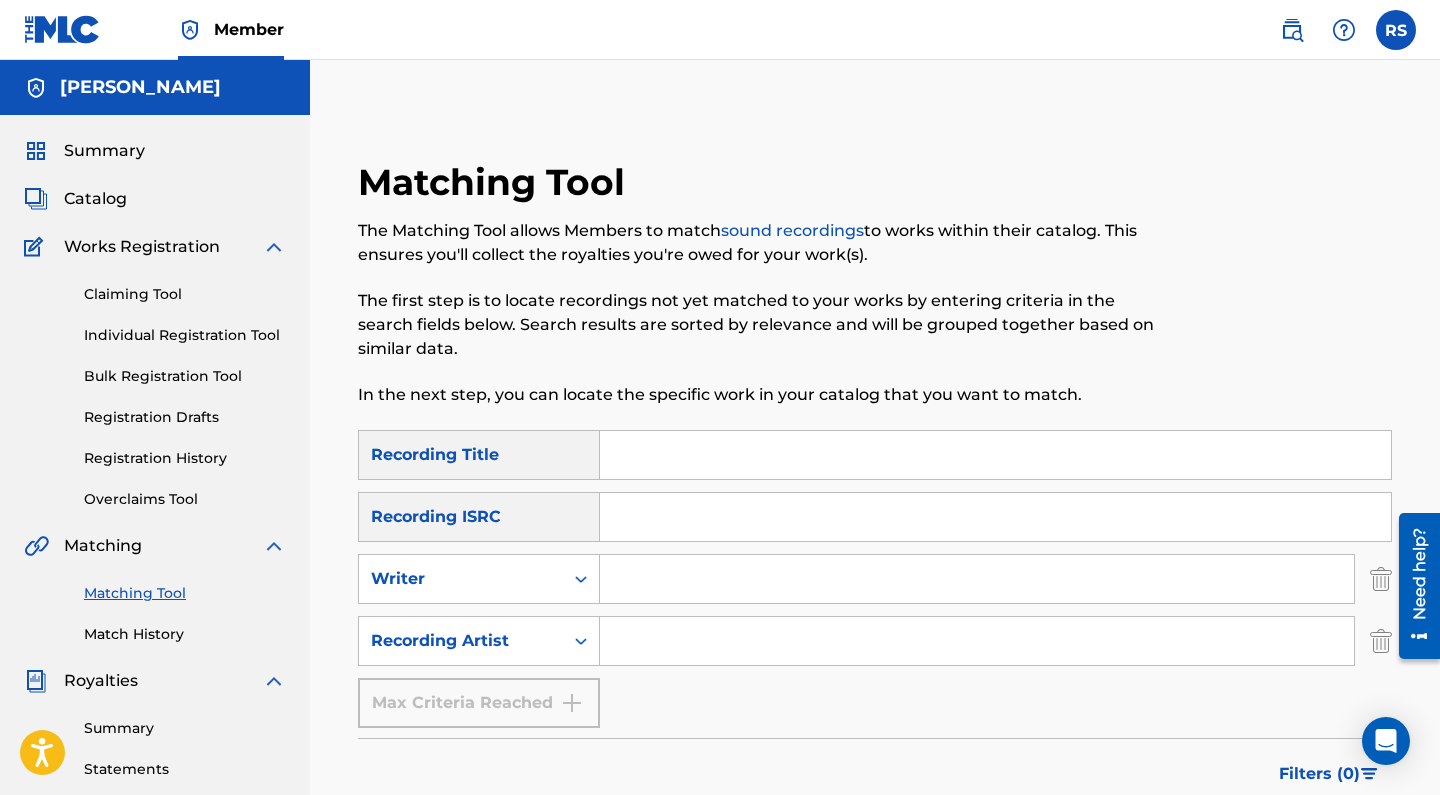 click at bounding box center (977, 641) 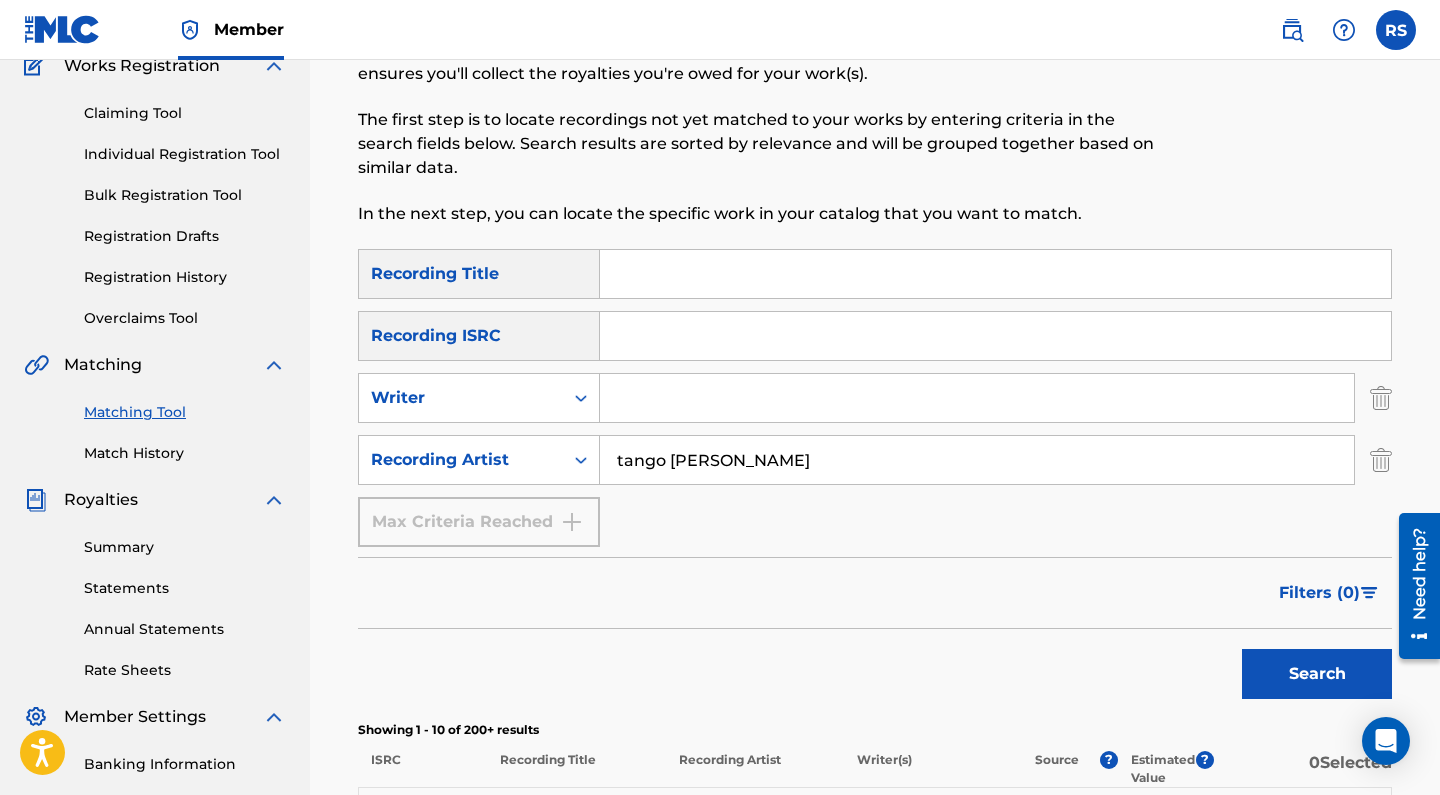 scroll, scrollTop: 190, scrollLeft: 0, axis: vertical 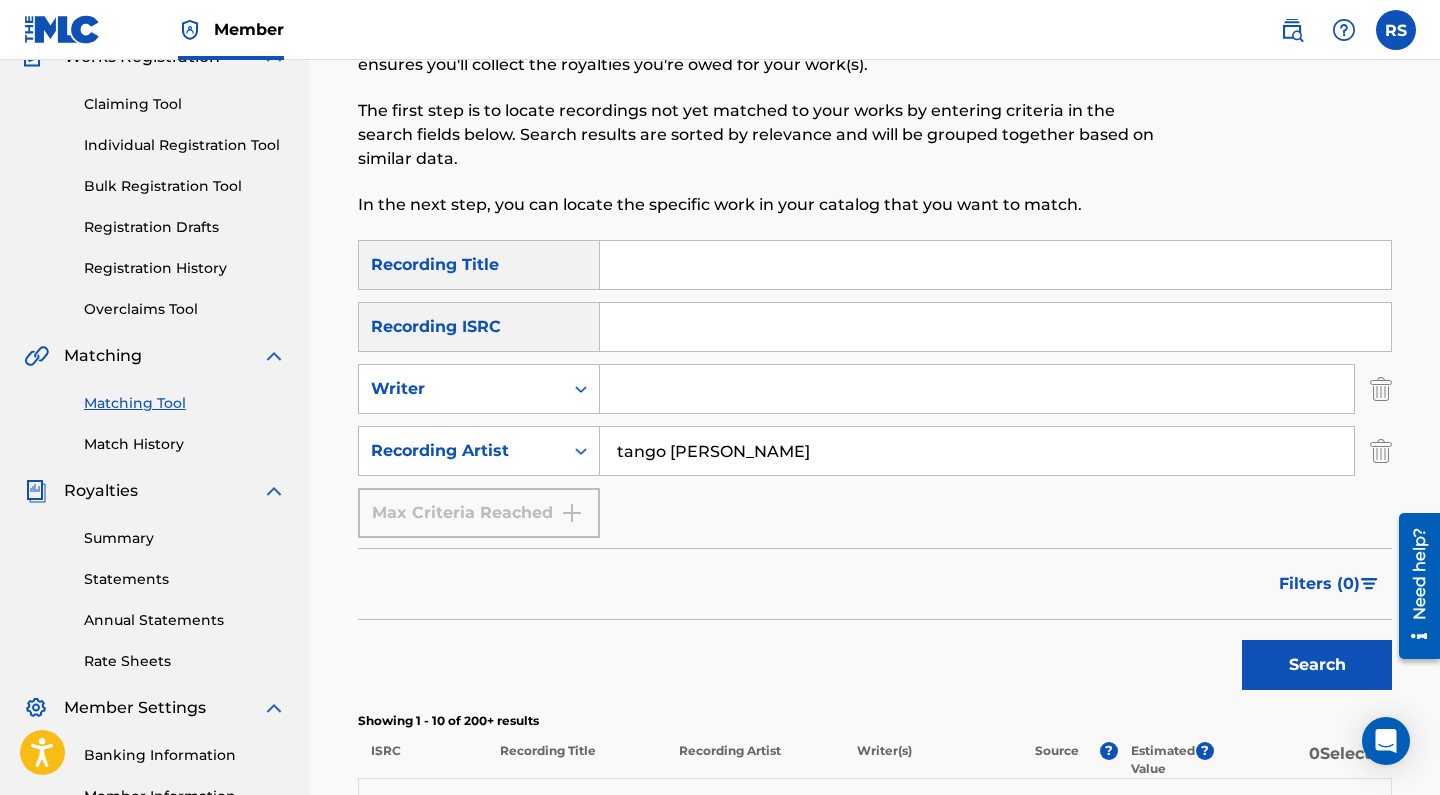 type on "tango [PERSON_NAME]" 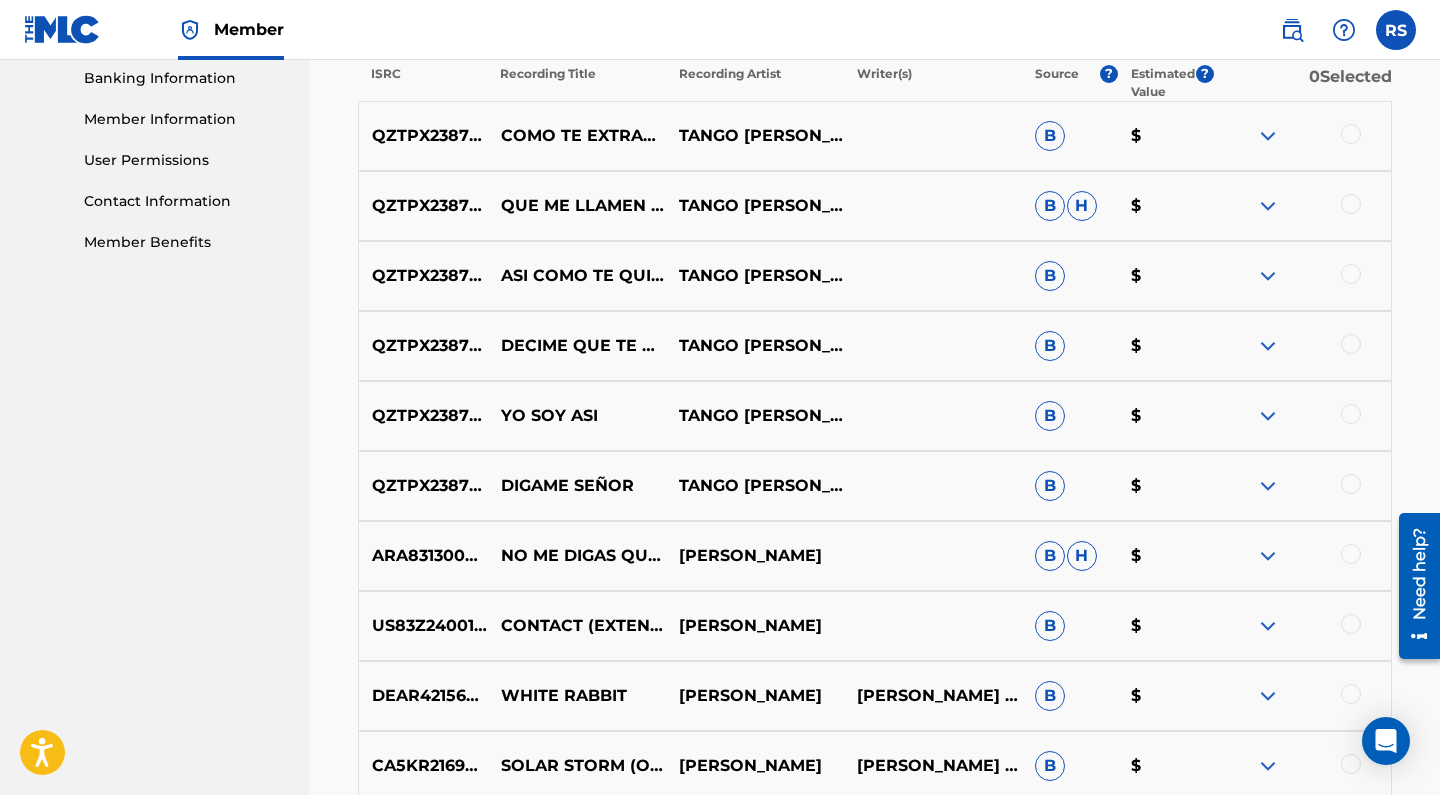 scroll, scrollTop: 853, scrollLeft: 0, axis: vertical 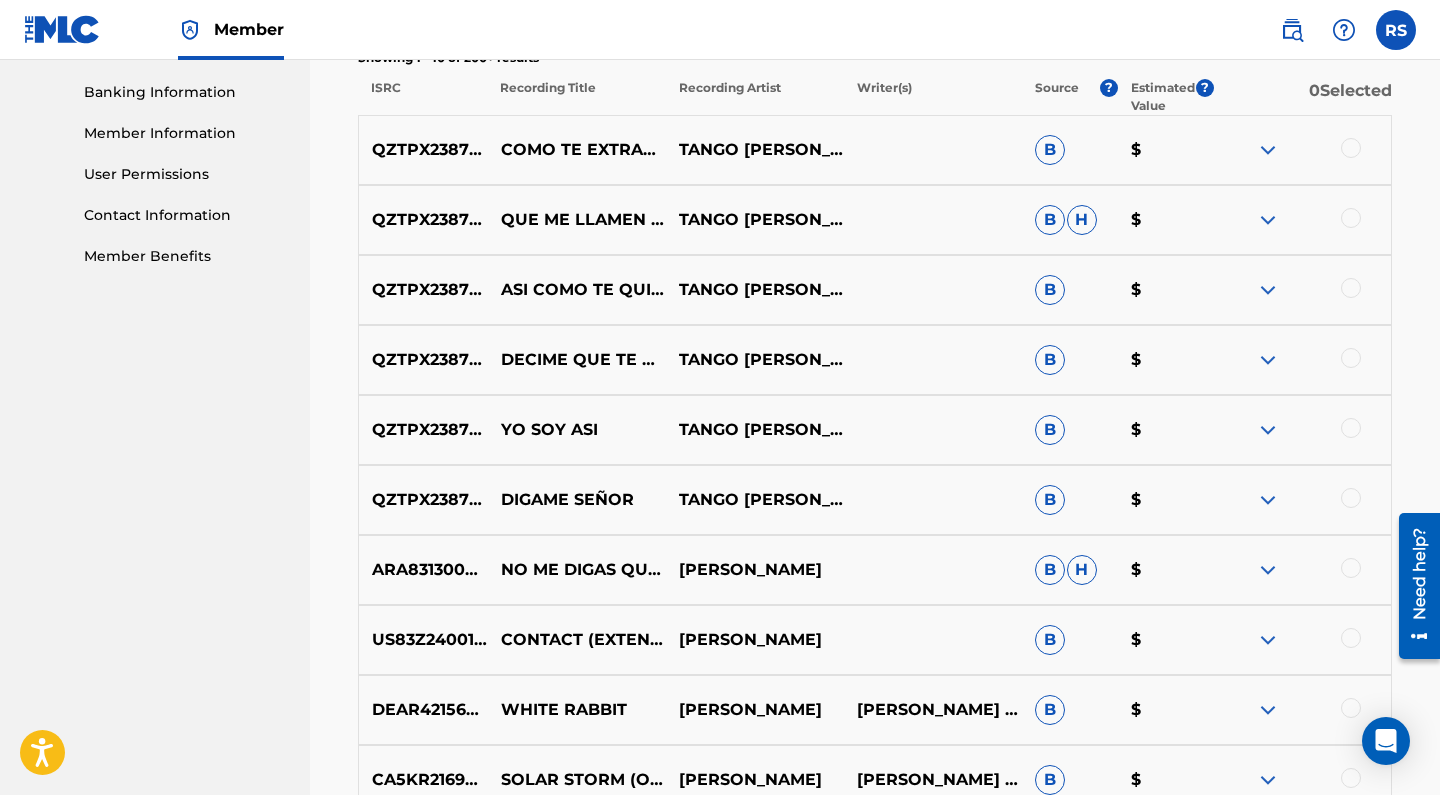 click at bounding box center [1268, 150] 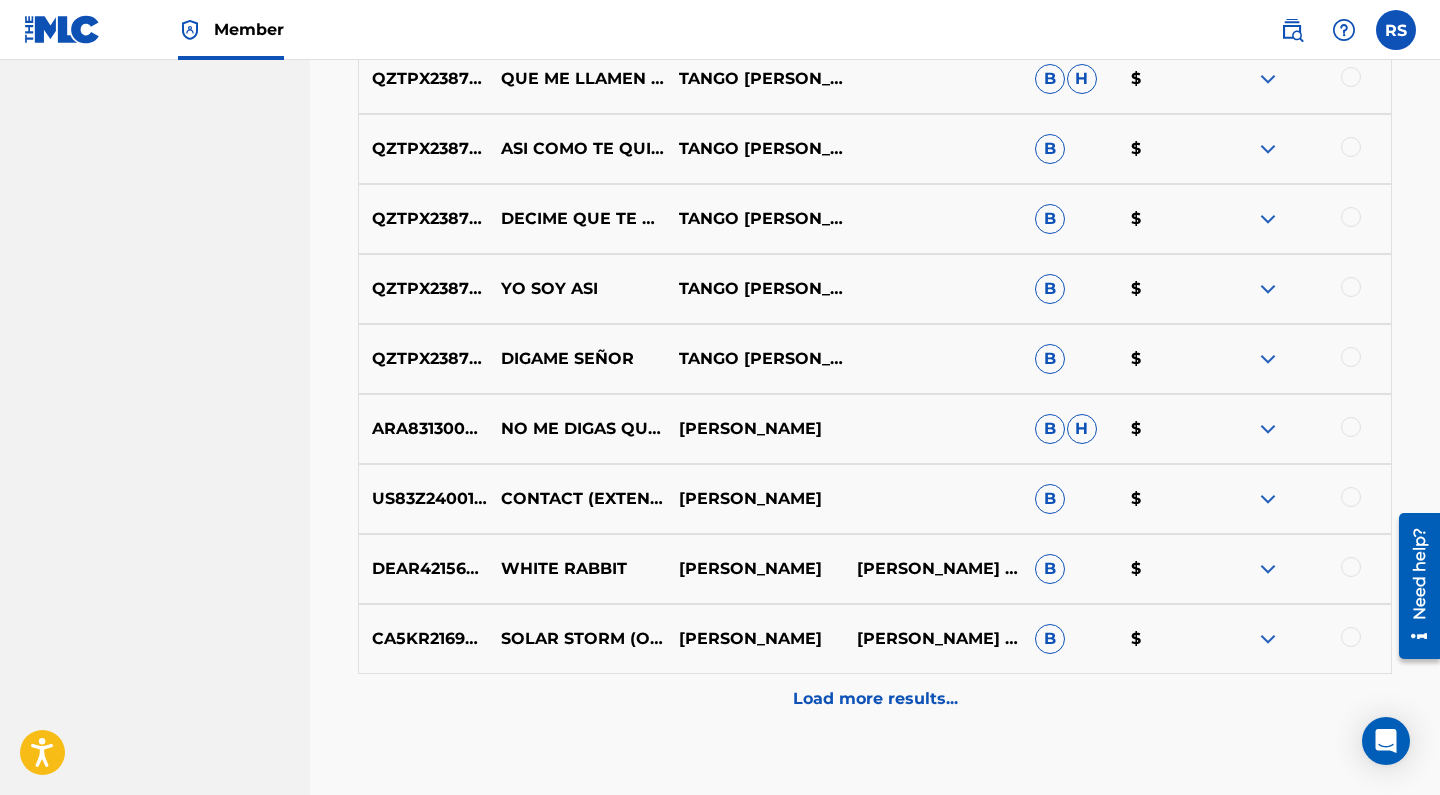 scroll, scrollTop: 1196, scrollLeft: 0, axis: vertical 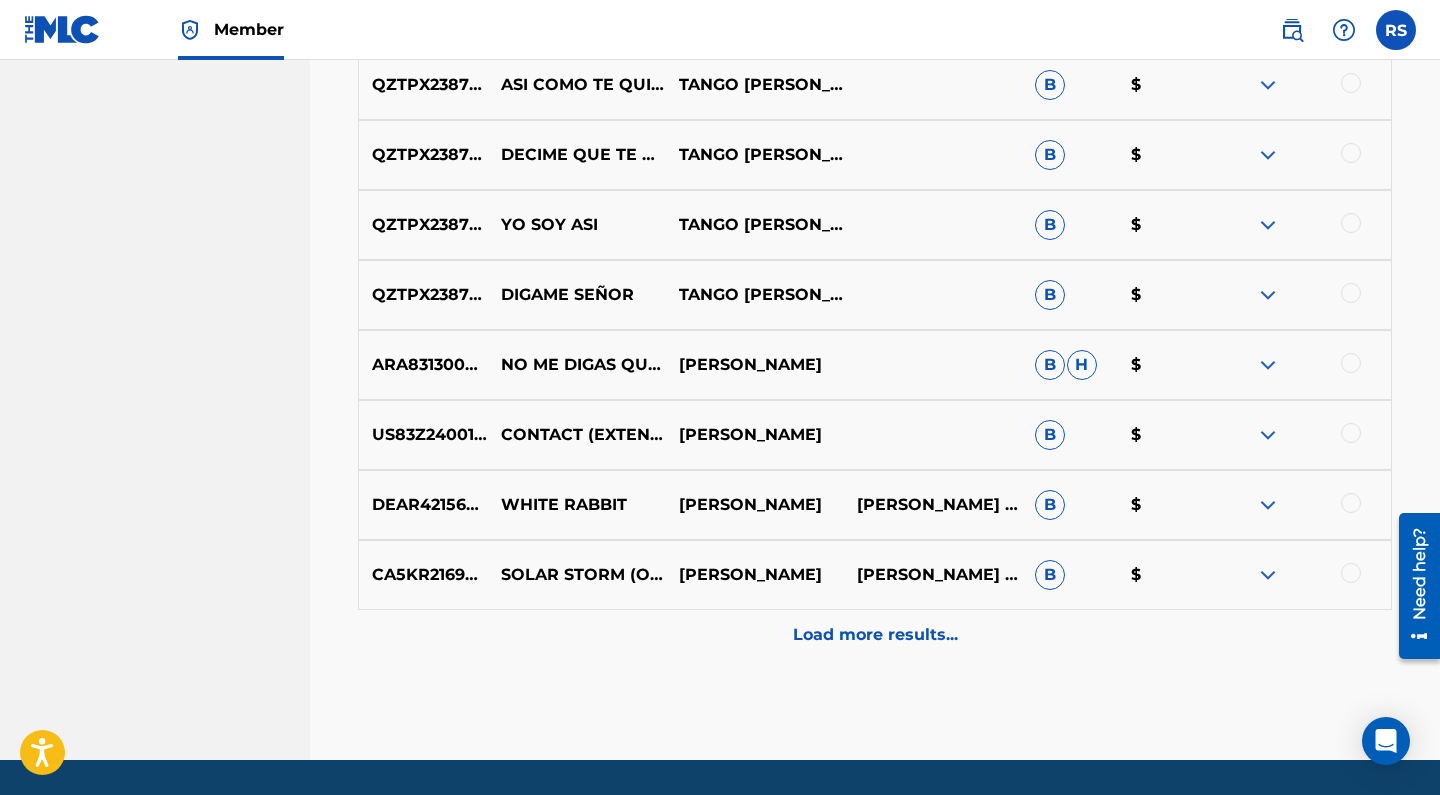 click on "Load more results..." at bounding box center [875, 635] 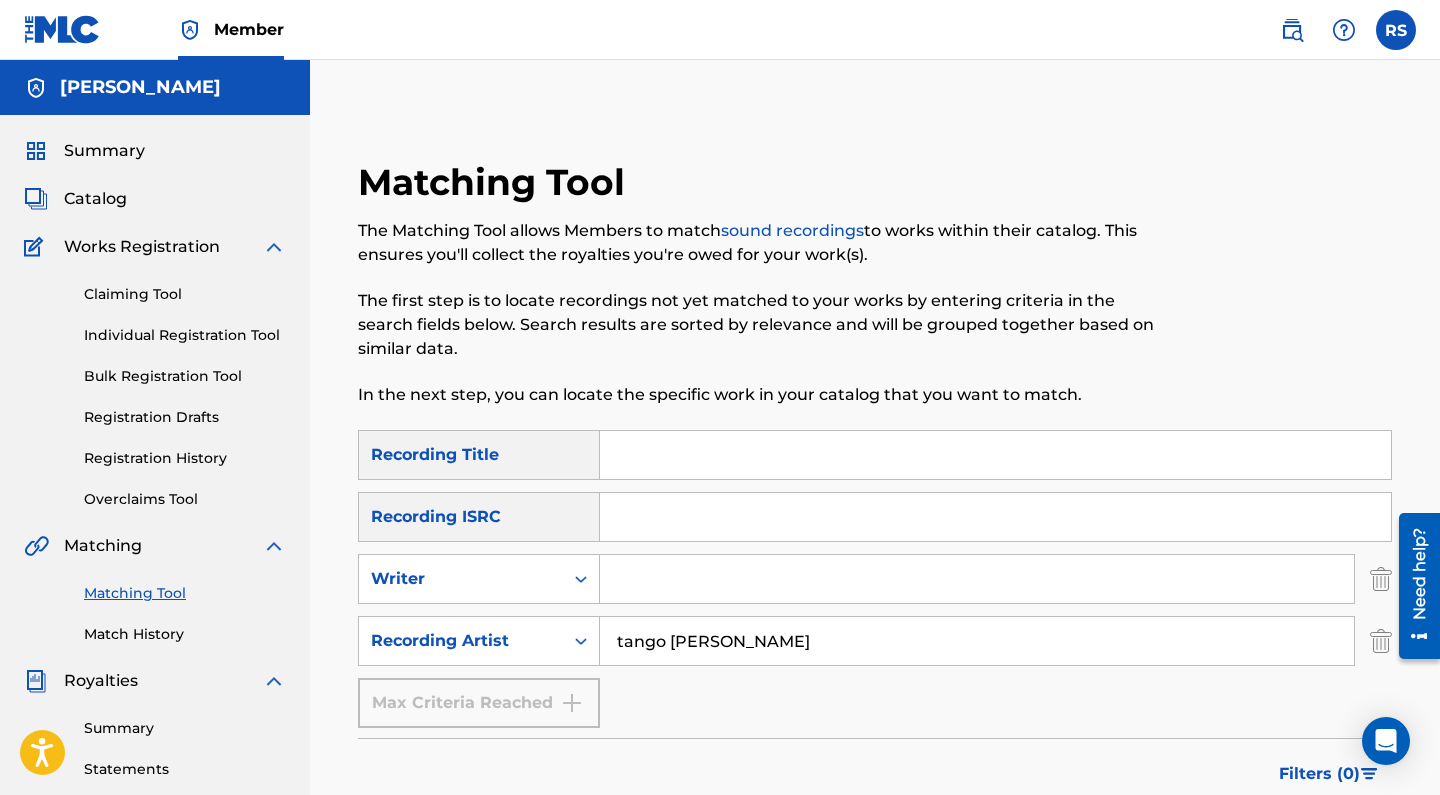 scroll, scrollTop: 0, scrollLeft: 0, axis: both 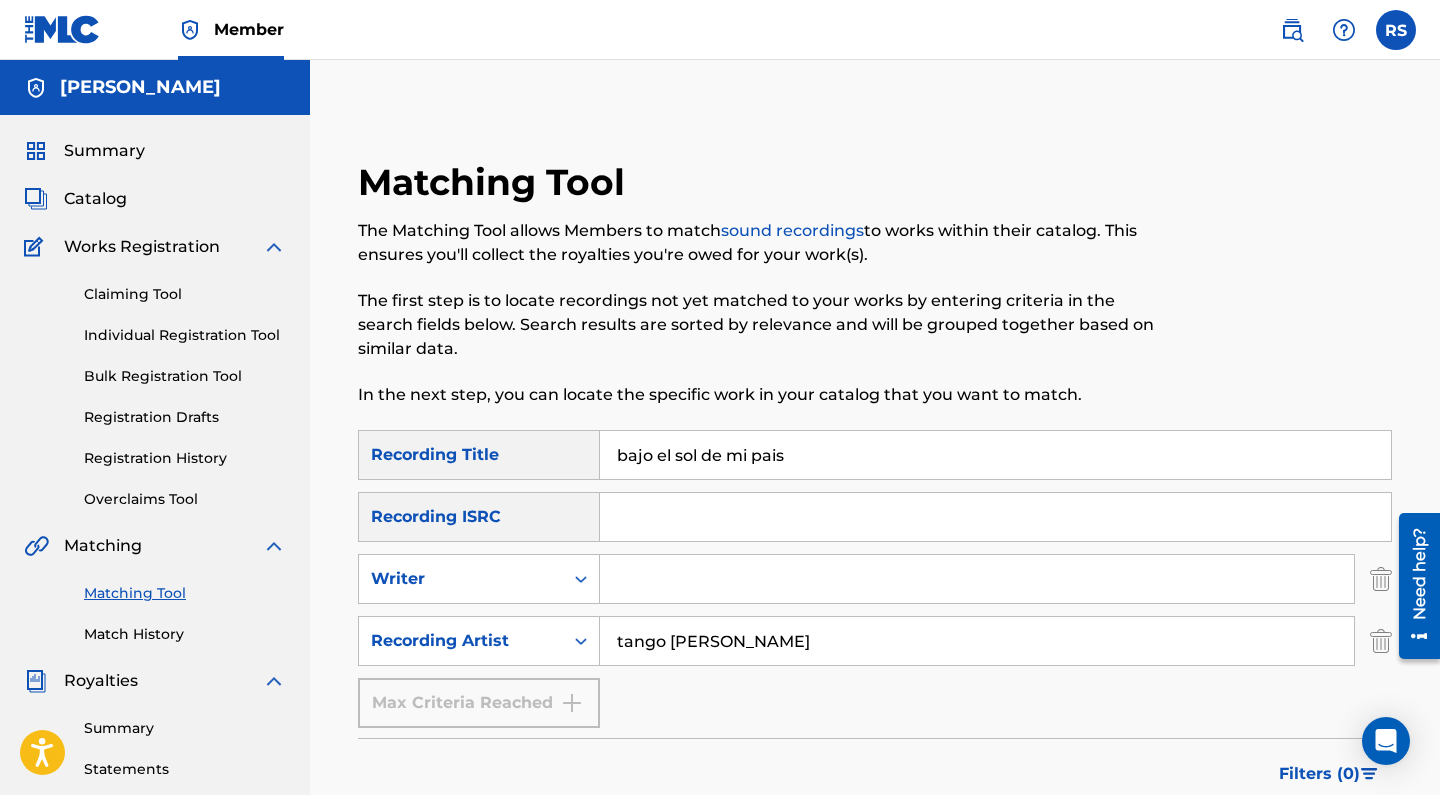 click on "Search" at bounding box center [1317, 855] 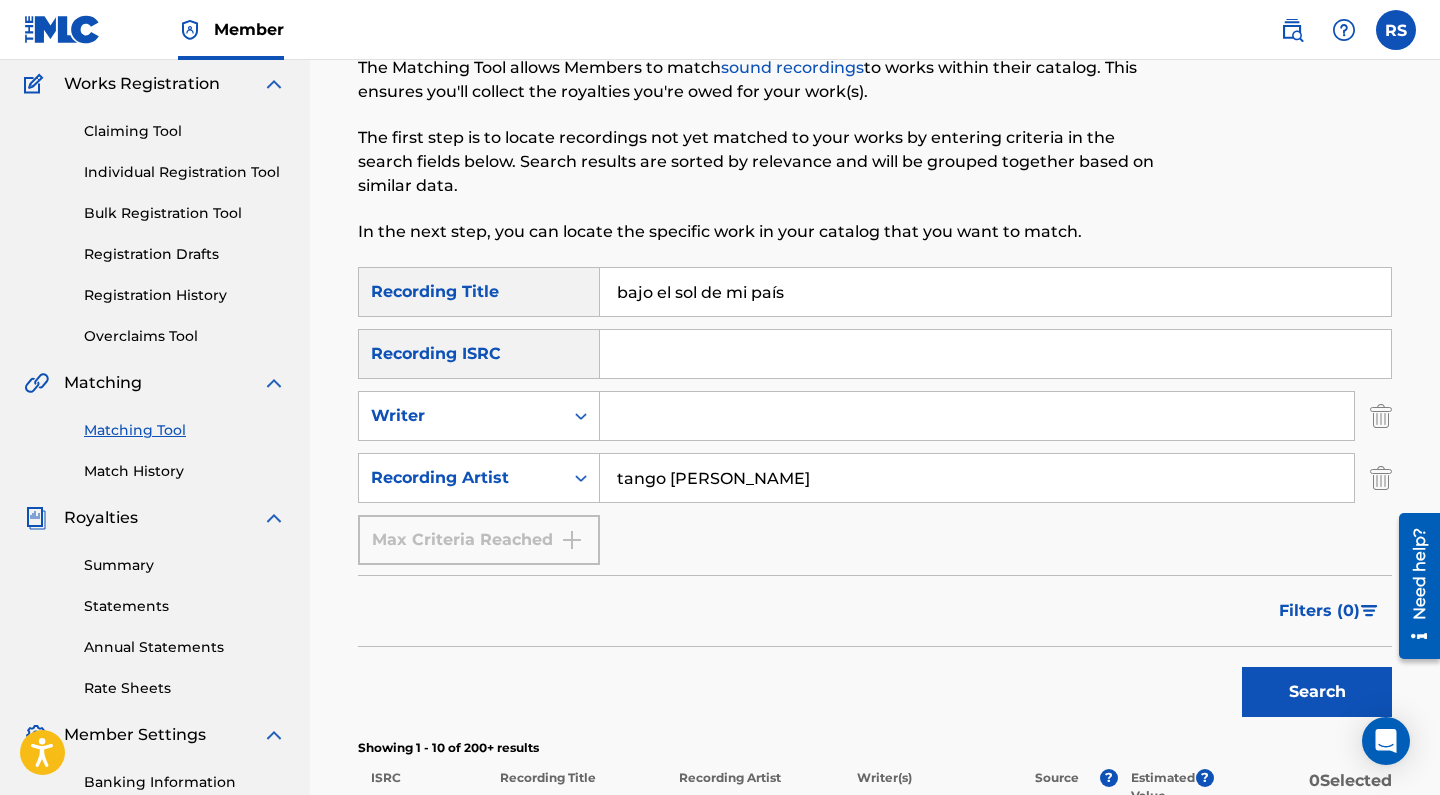 scroll, scrollTop: 164, scrollLeft: 0, axis: vertical 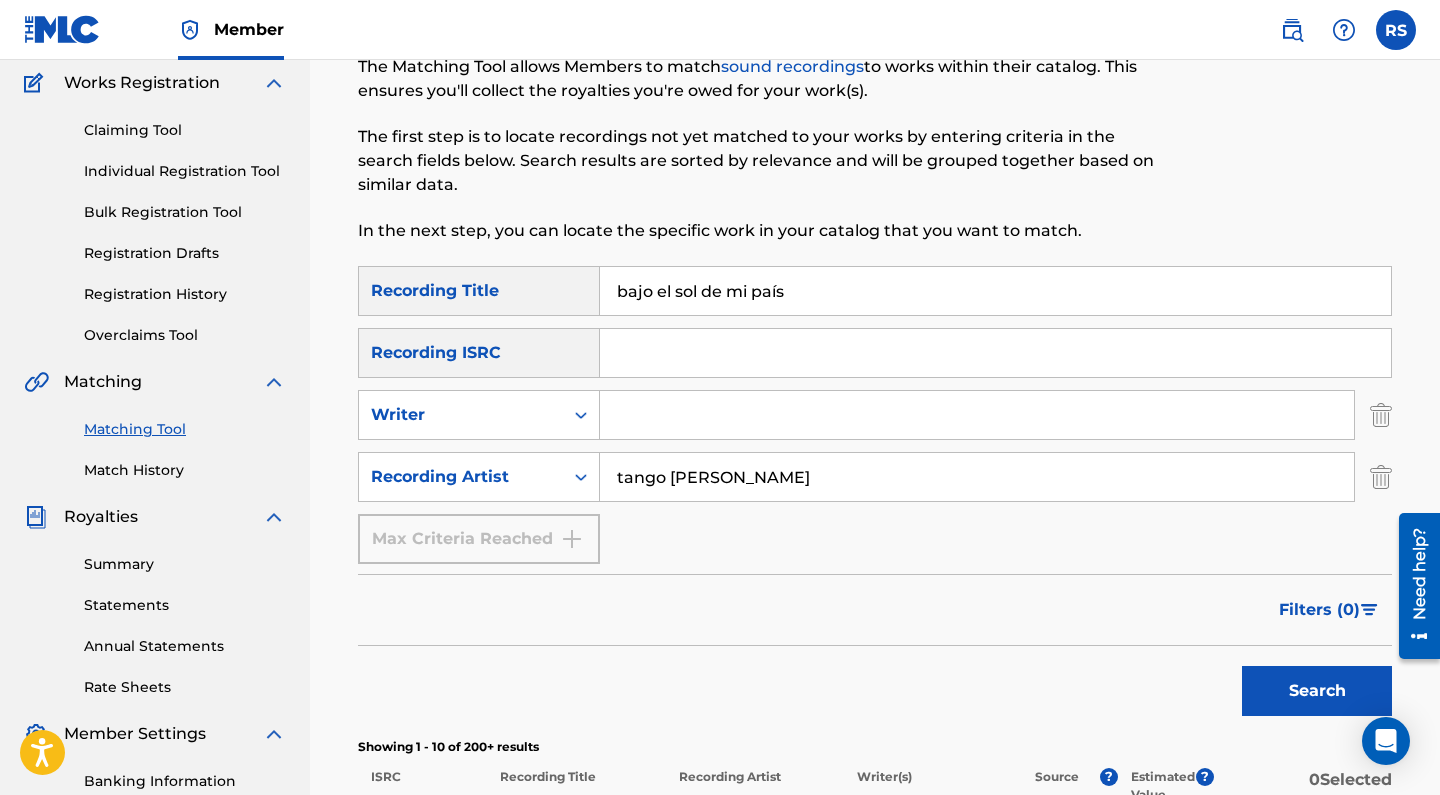 click on "Search" at bounding box center (1317, 691) 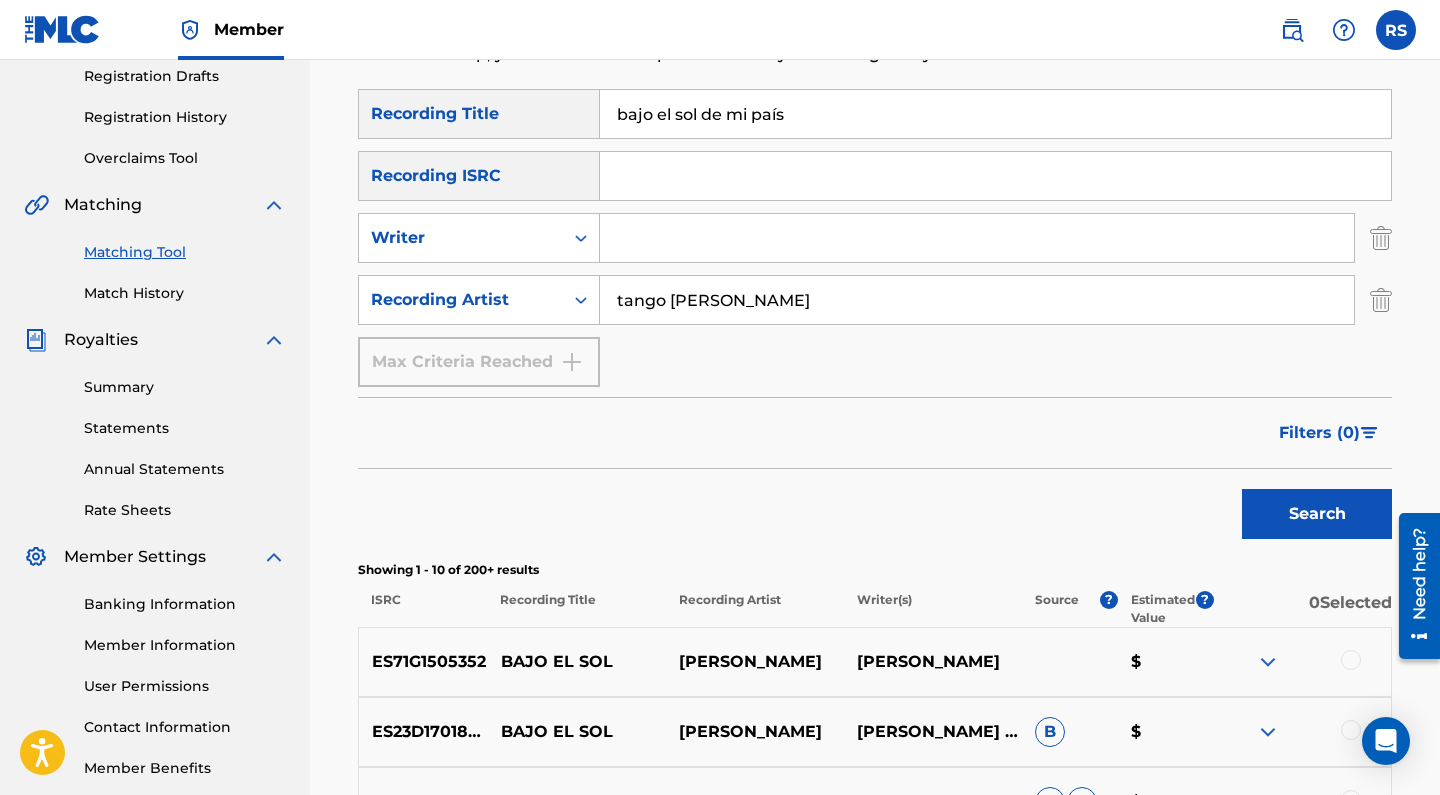 scroll, scrollTop: 362, scrollLeft: 0, axis: vertical 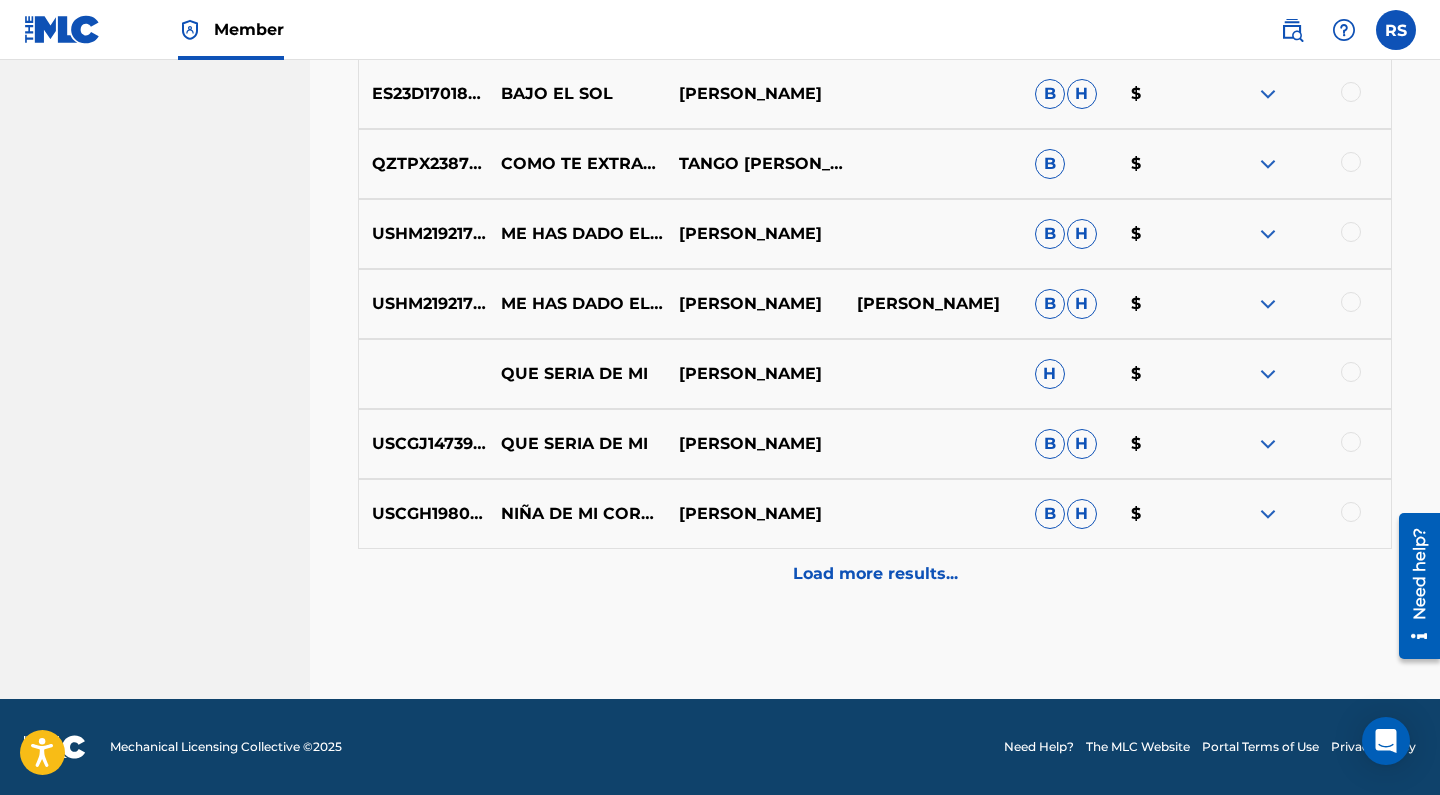 click on "Load more results..." at bounding box center (875, 574) 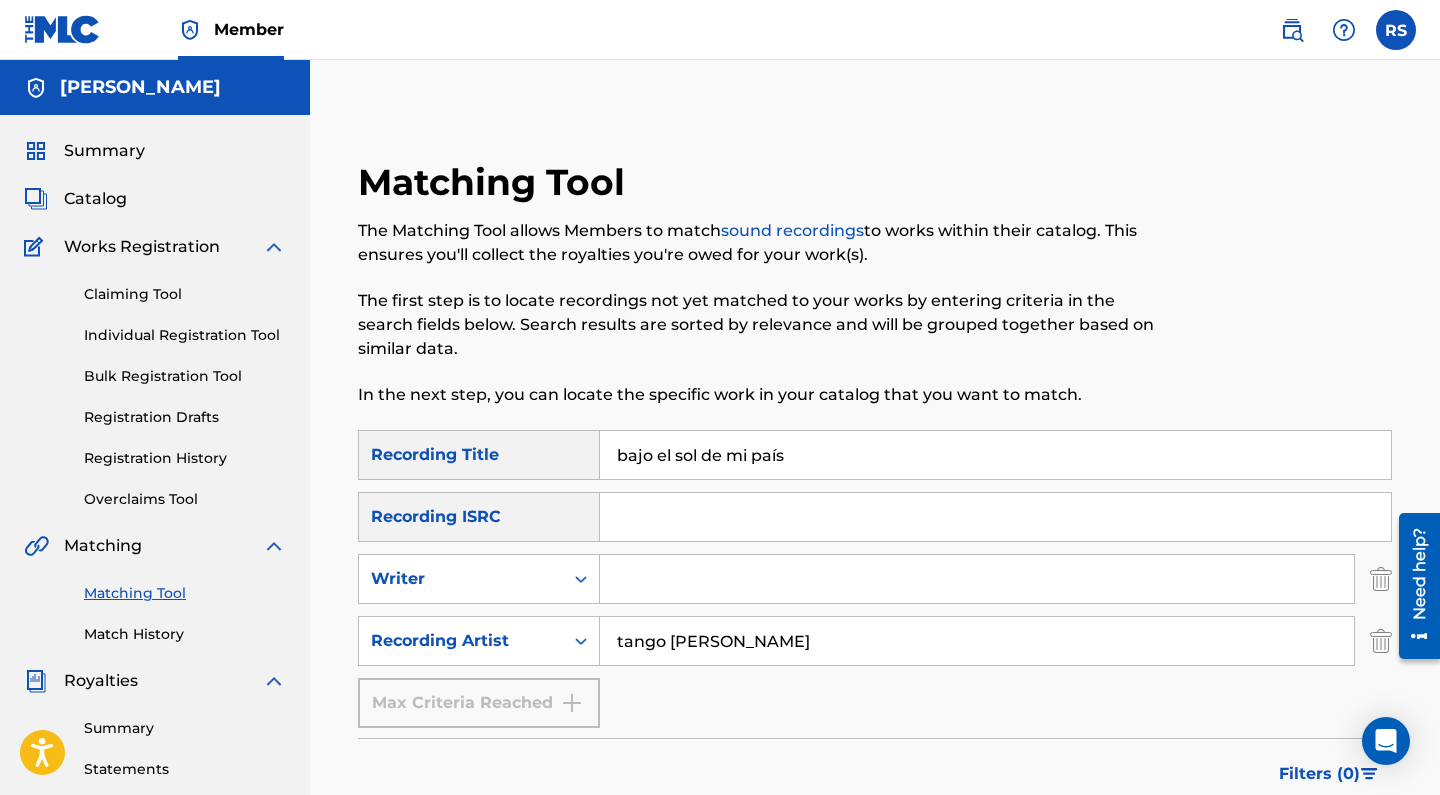 scroll, scrollTop: 0, scrollLeft: 0, axis: both 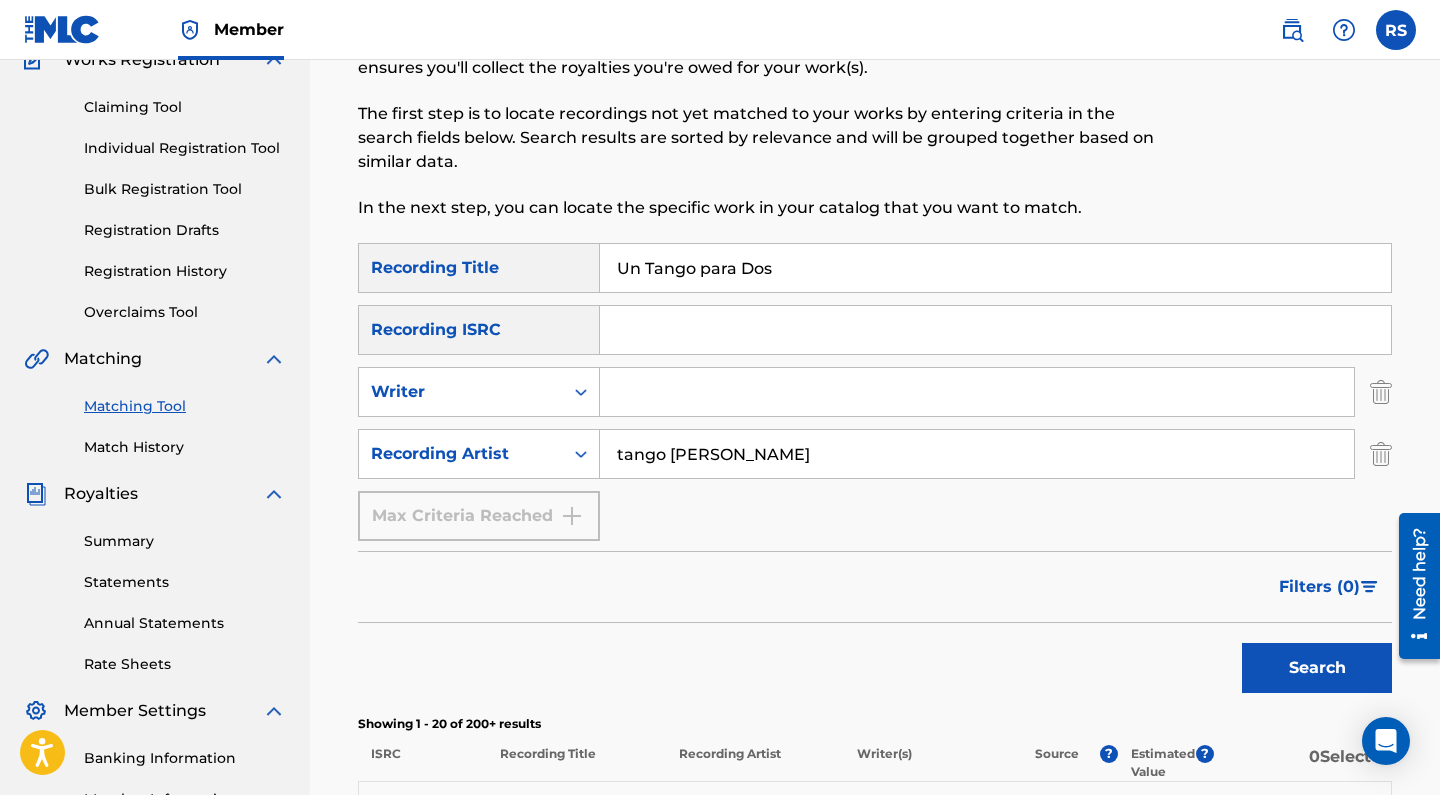 type on "Un Tango para Dos" 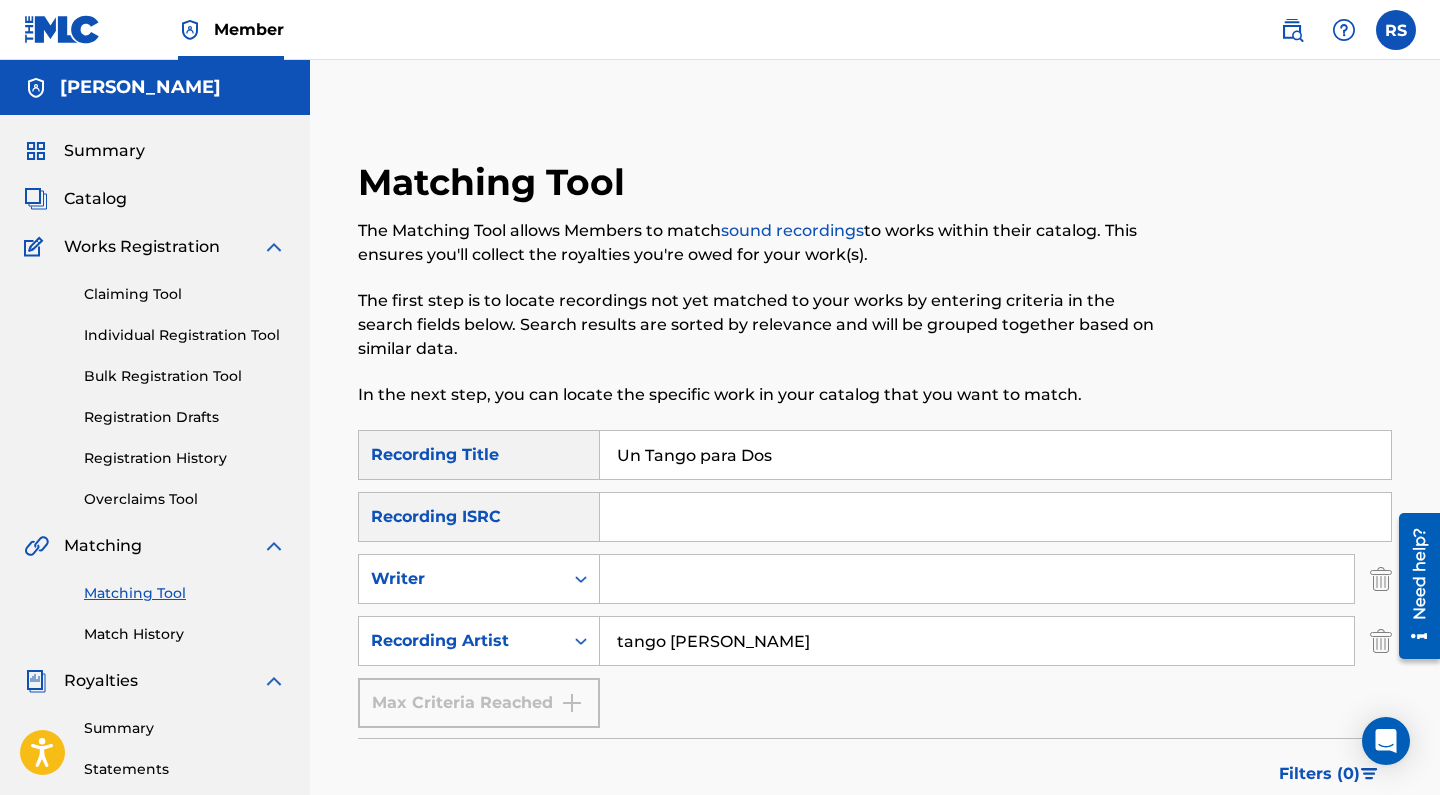scroll, scrollTop: 0, scrollLeft: 0, axis: both 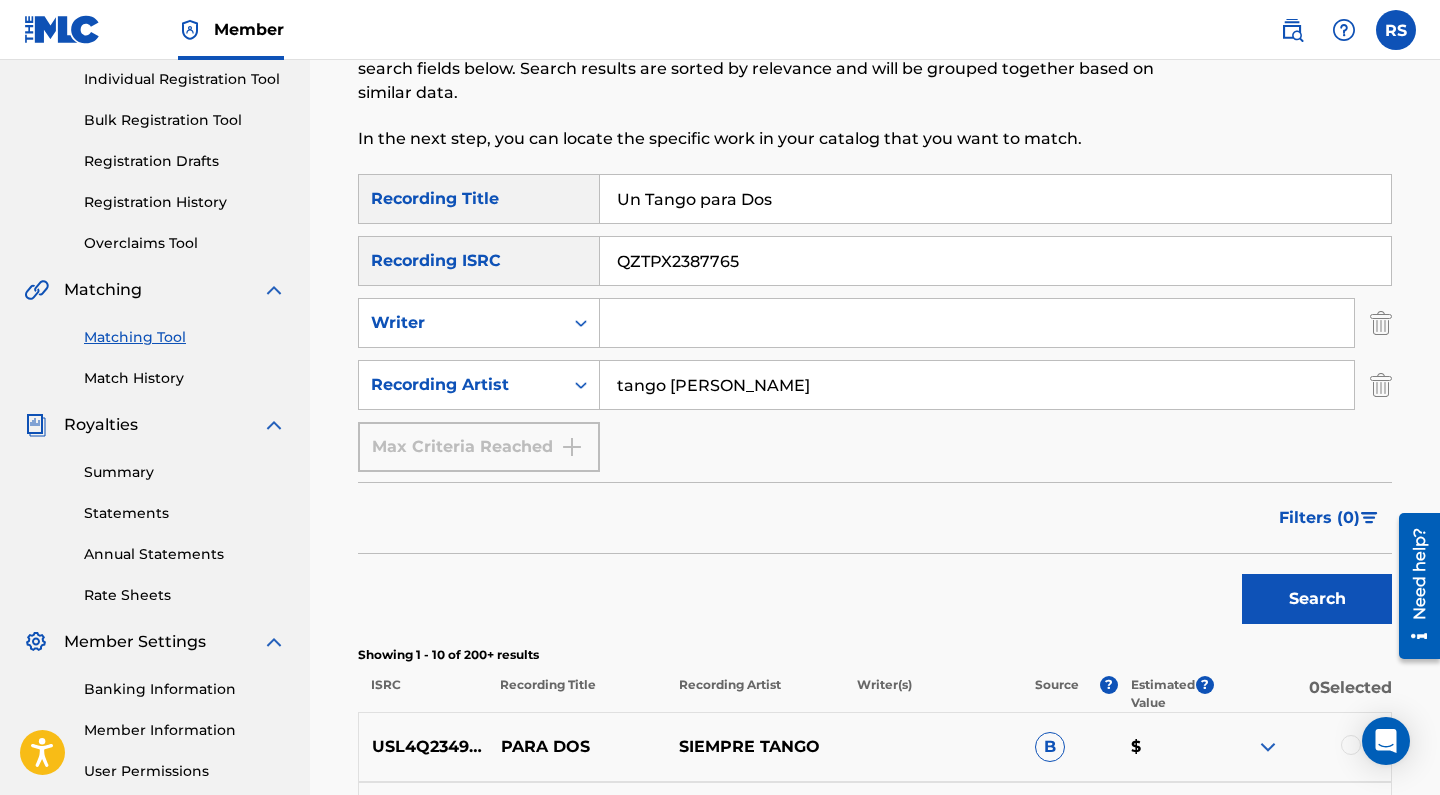type on "QZTPX2387765" 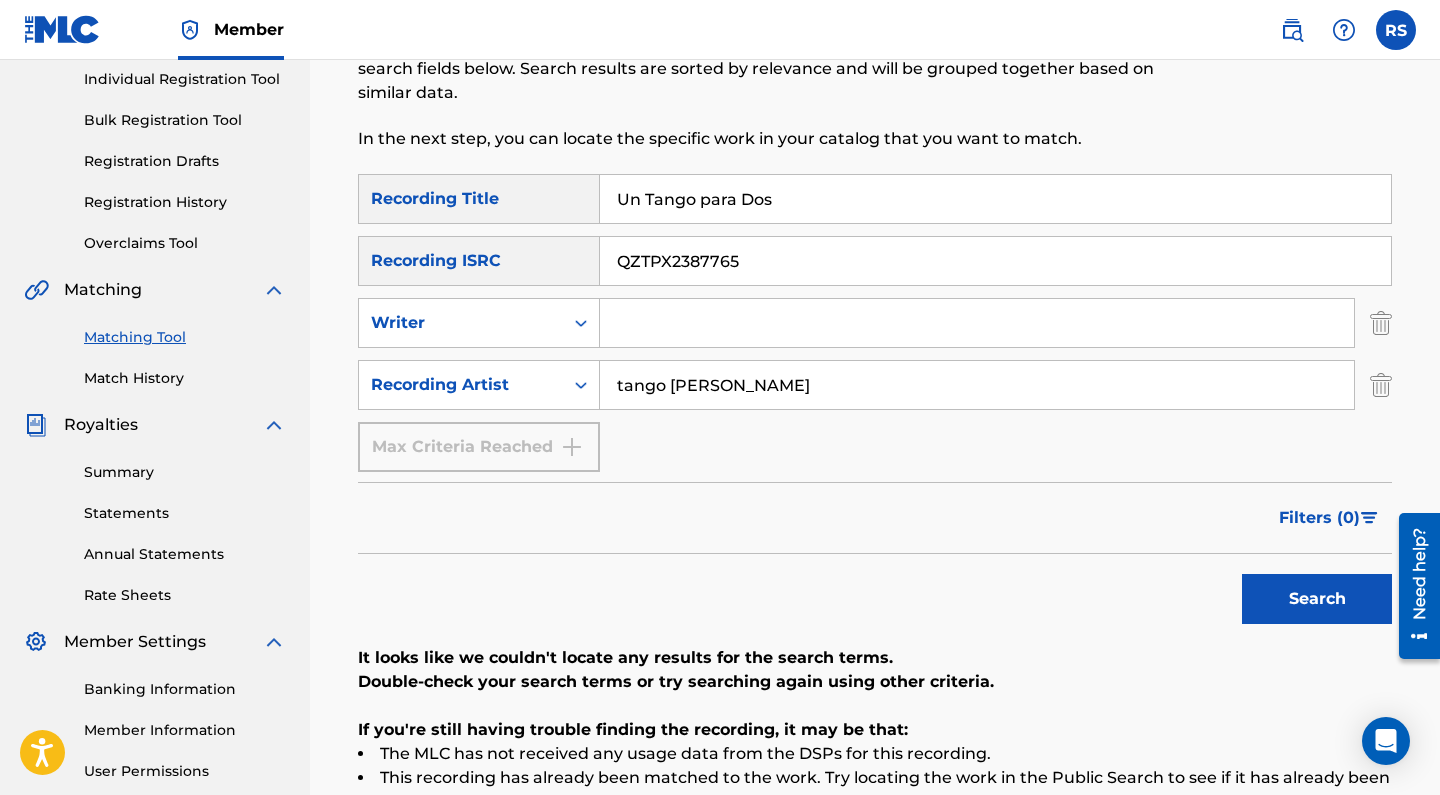 click on "tango [PERSON_NAME]" at bounding box center (977, 385) 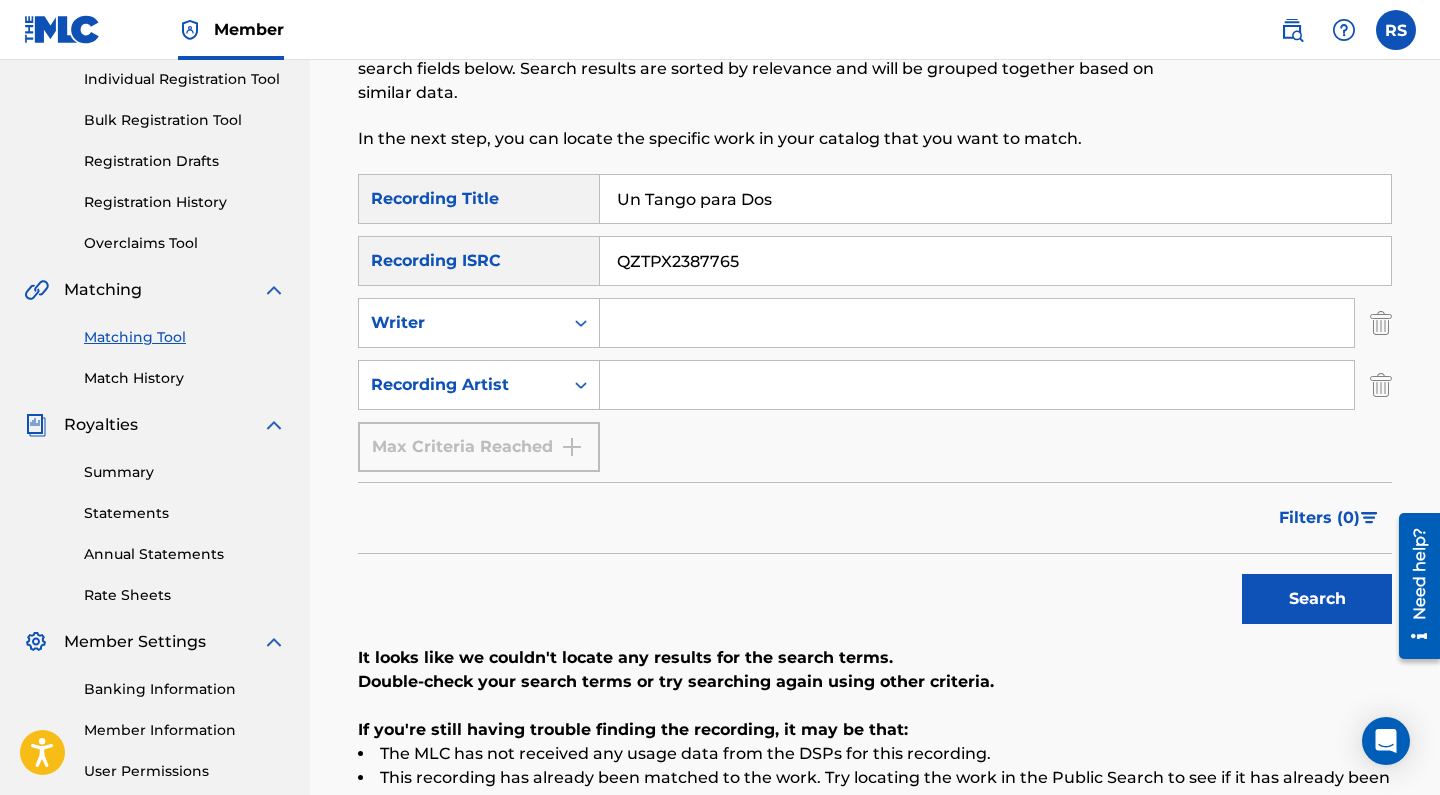 type 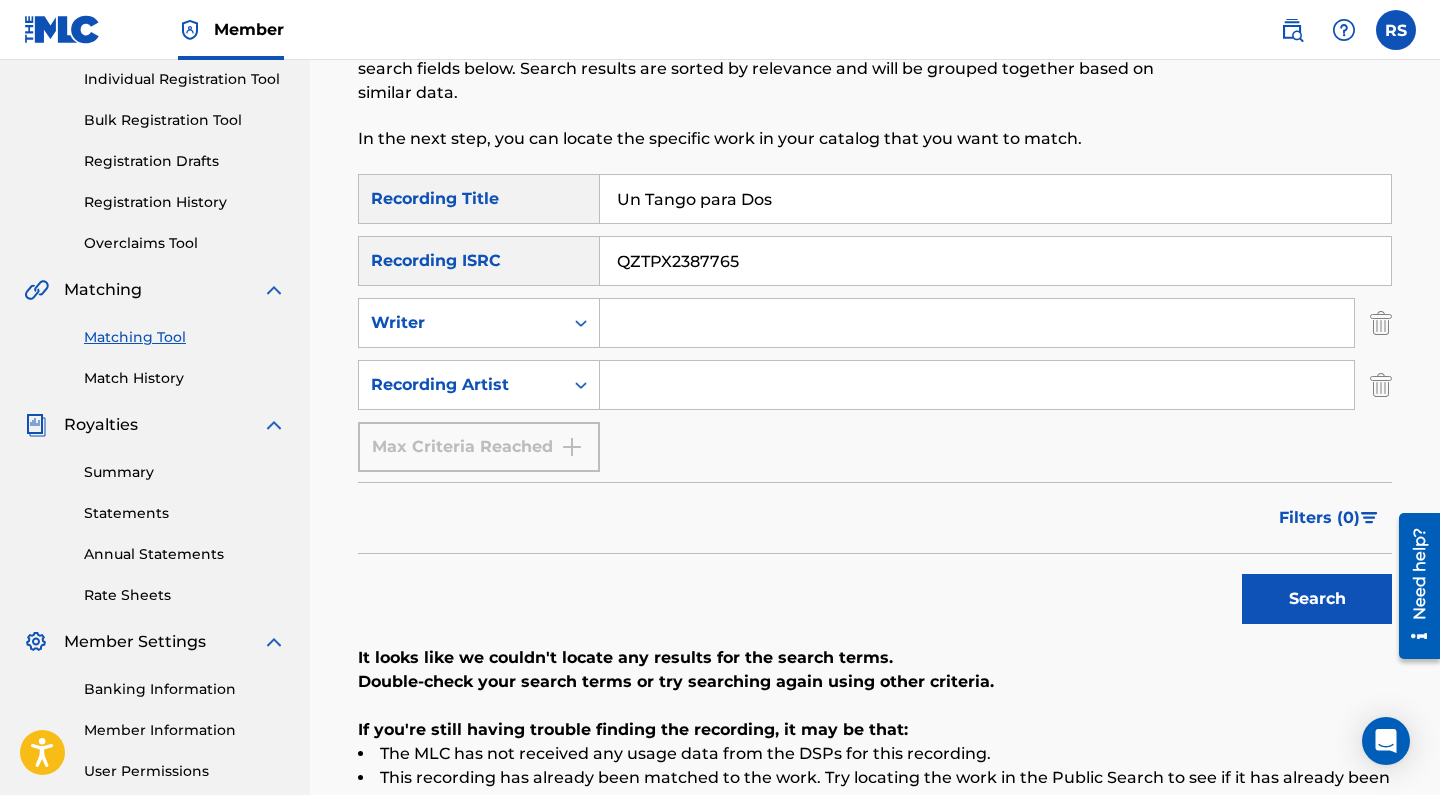 click on "Un Tango para Dos" at bounding box center [995, 199] 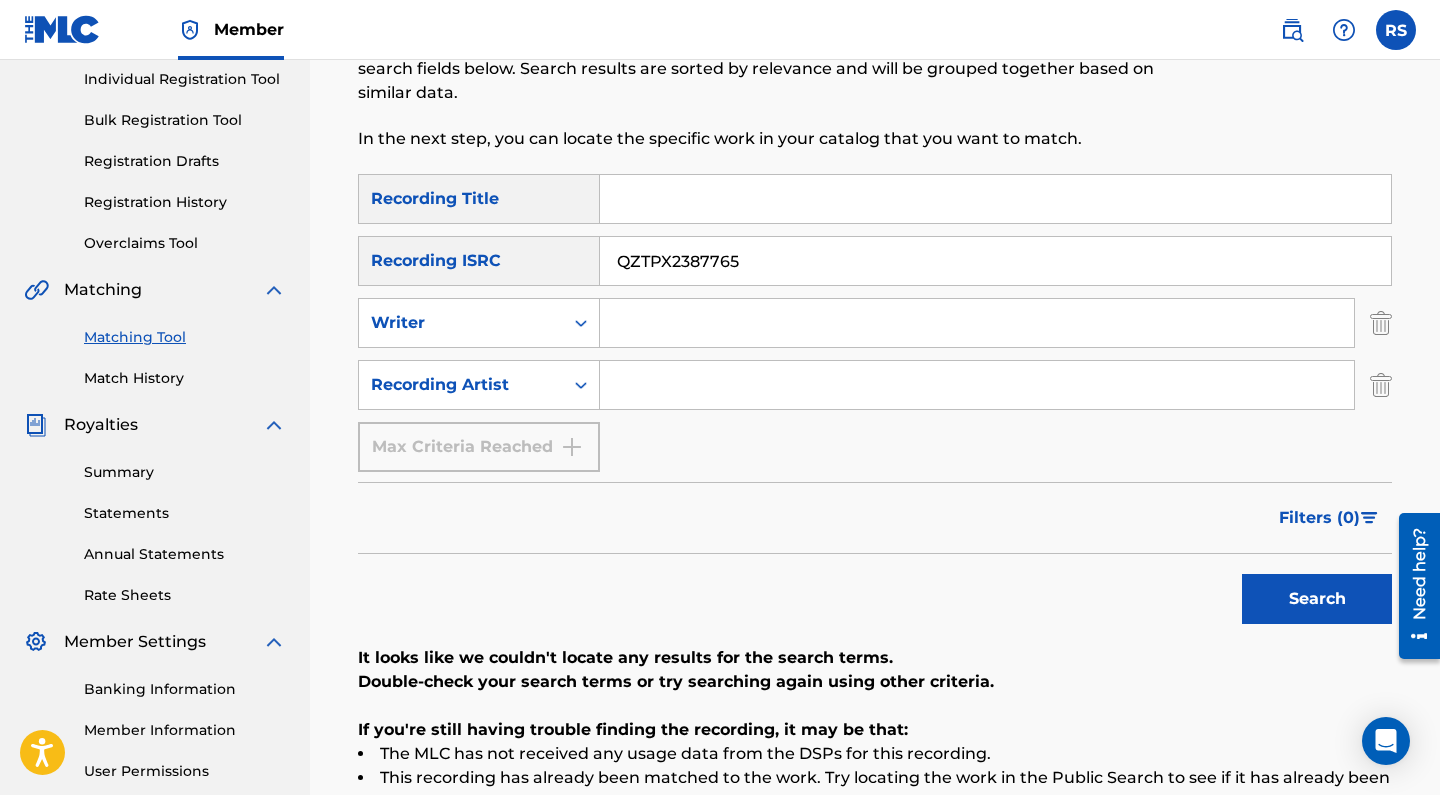 type 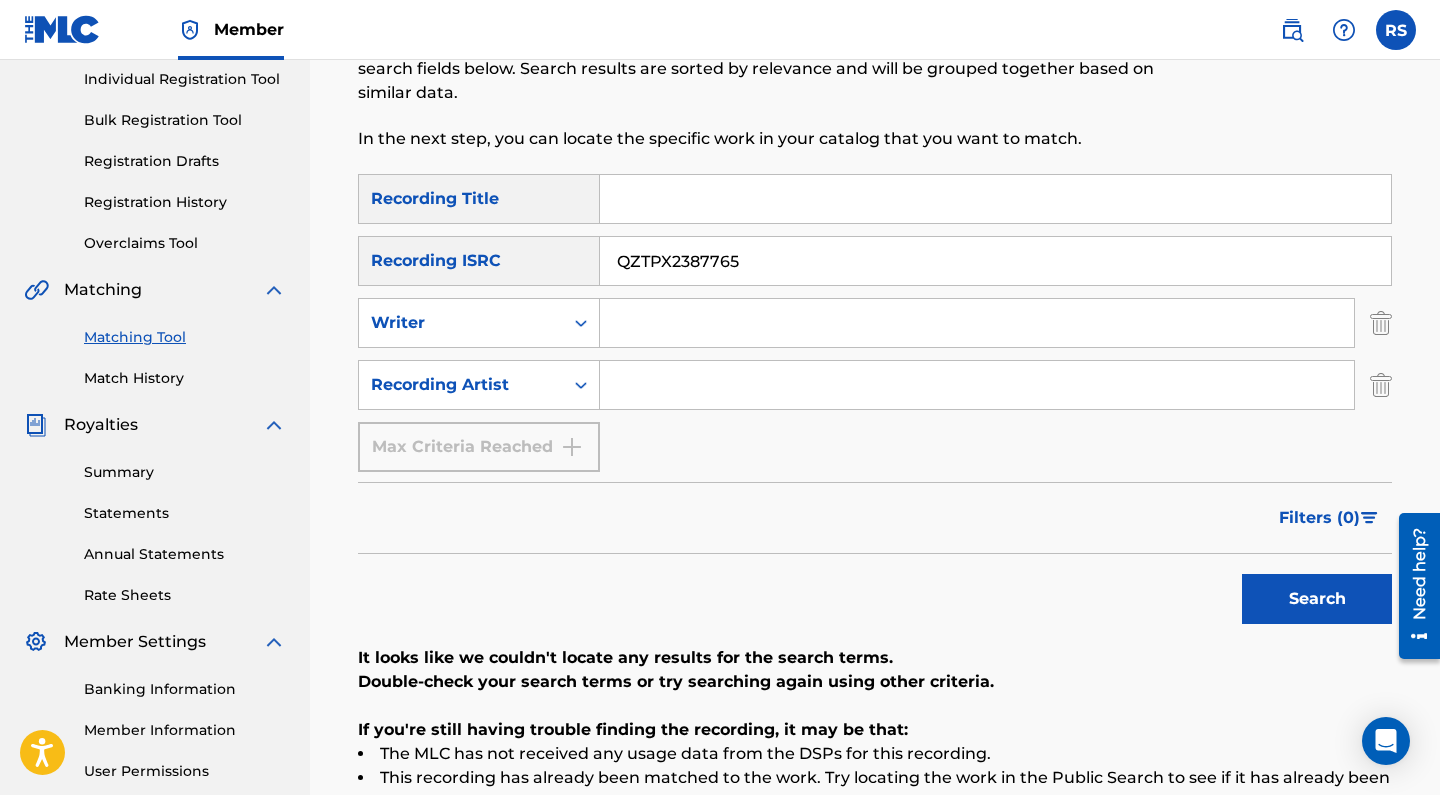 click on "Search" at bounding box center [1317, 599] 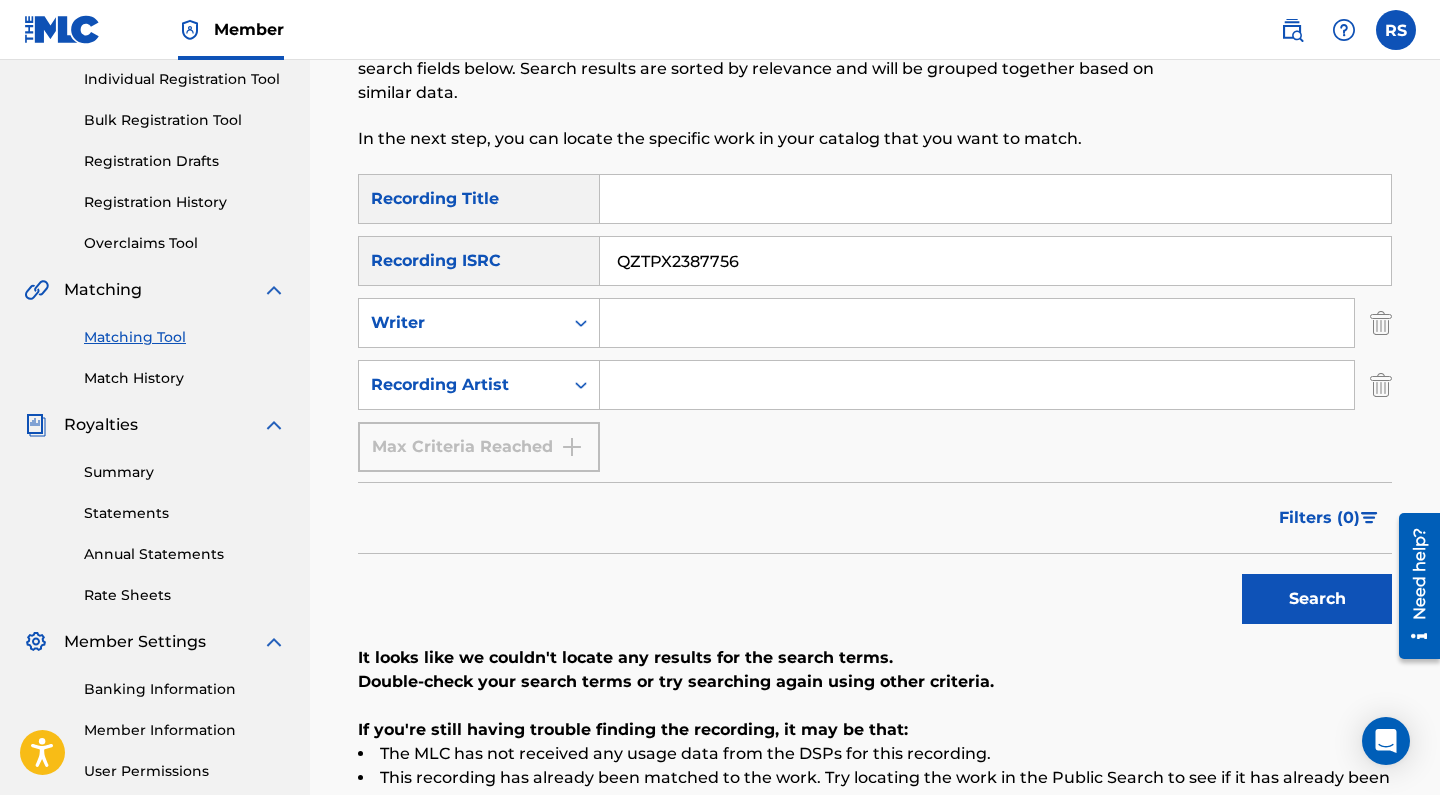 type on "QZTPX2387756" 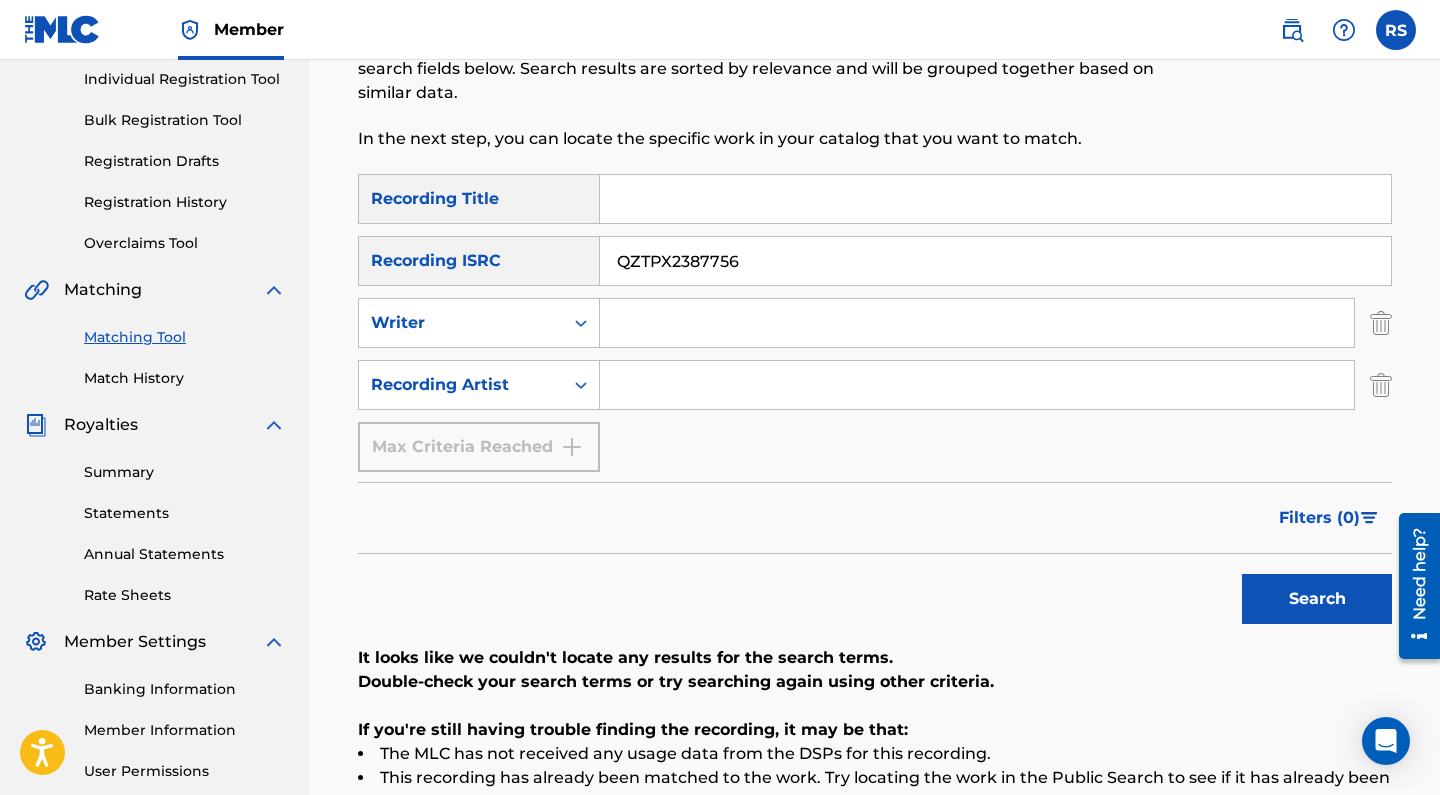 click on "QZTPX2387756" at bounding box center [995, 261] 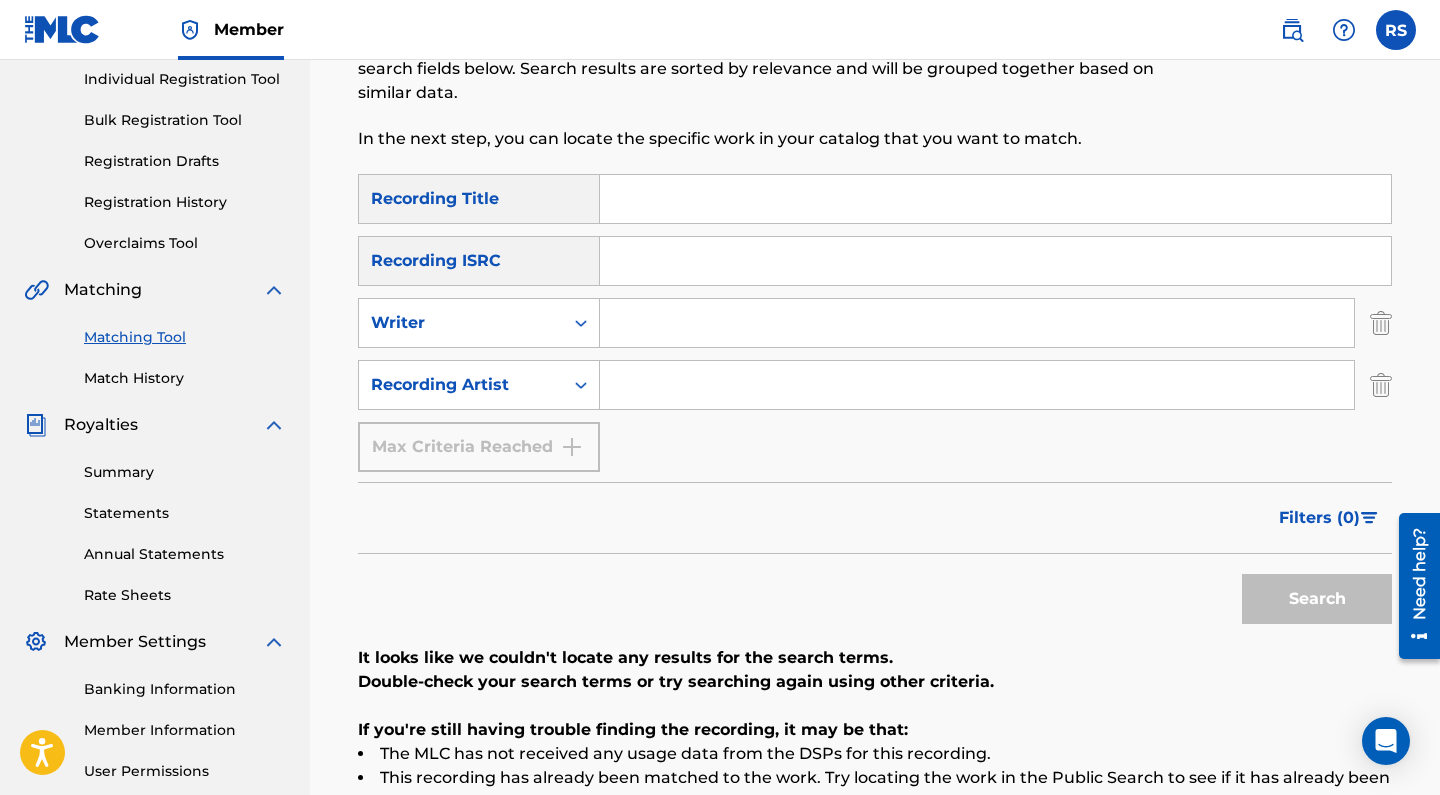 type 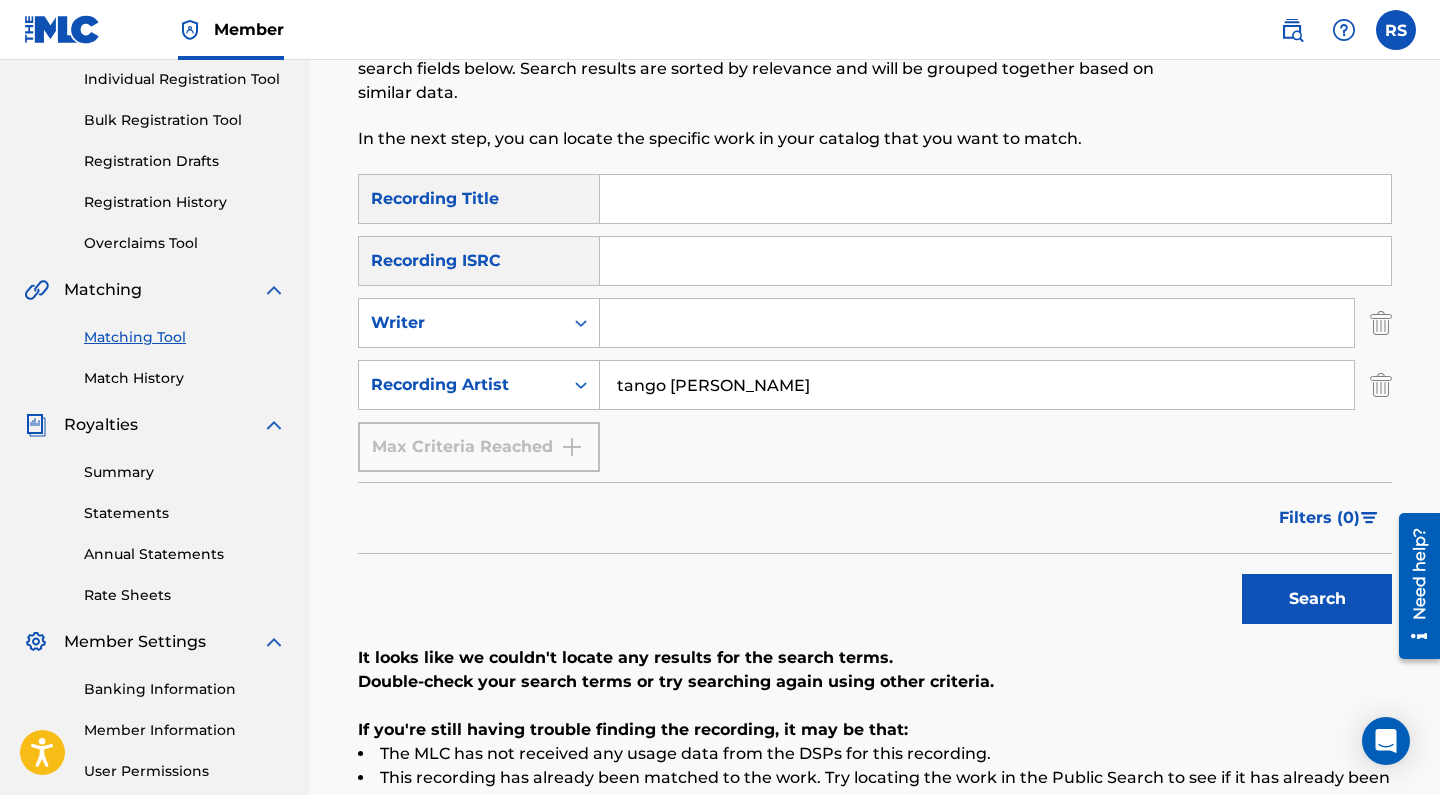 type on "tango [PERSON_NAME]" 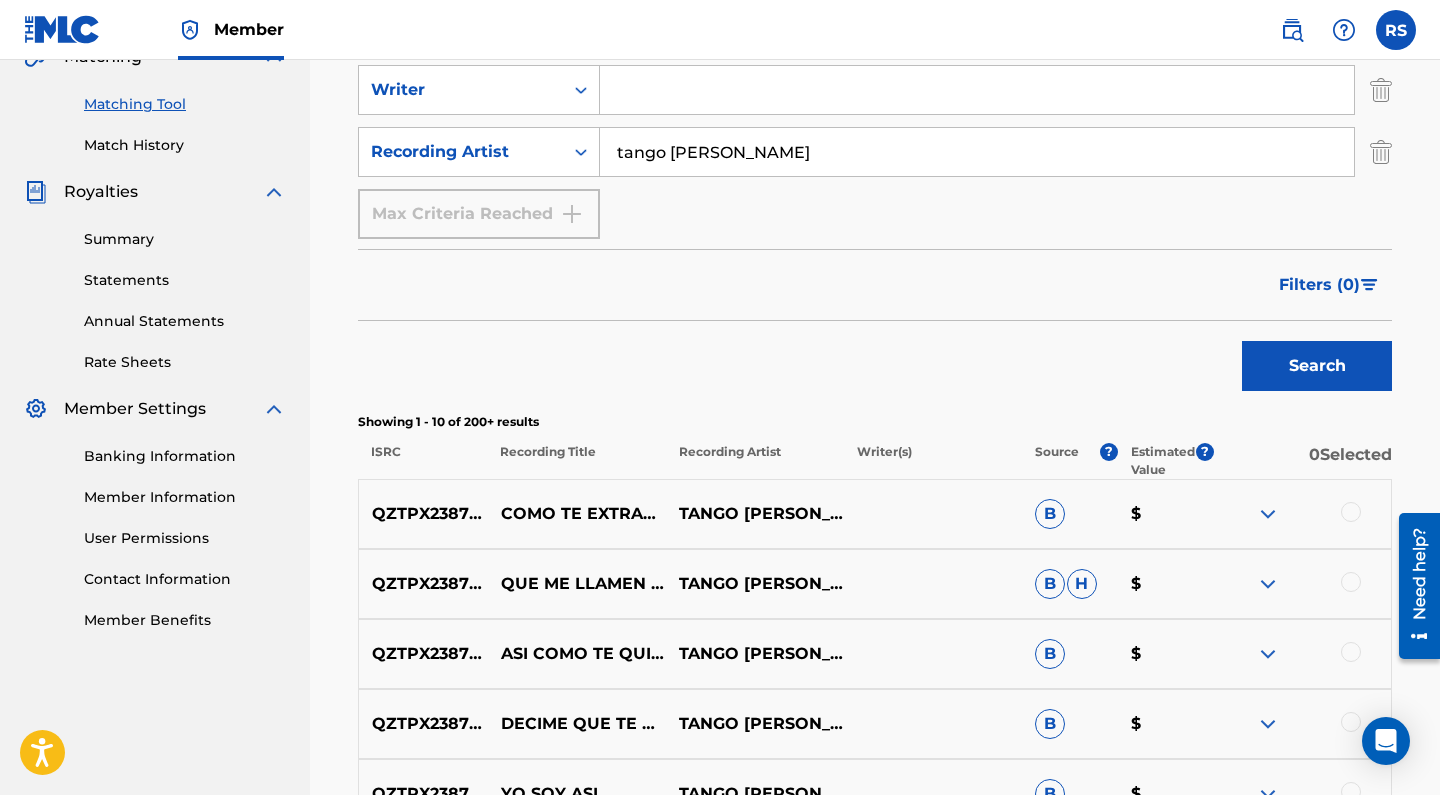 scroll, scrollTop: 506, scrollLeft: 0, axis: vertical 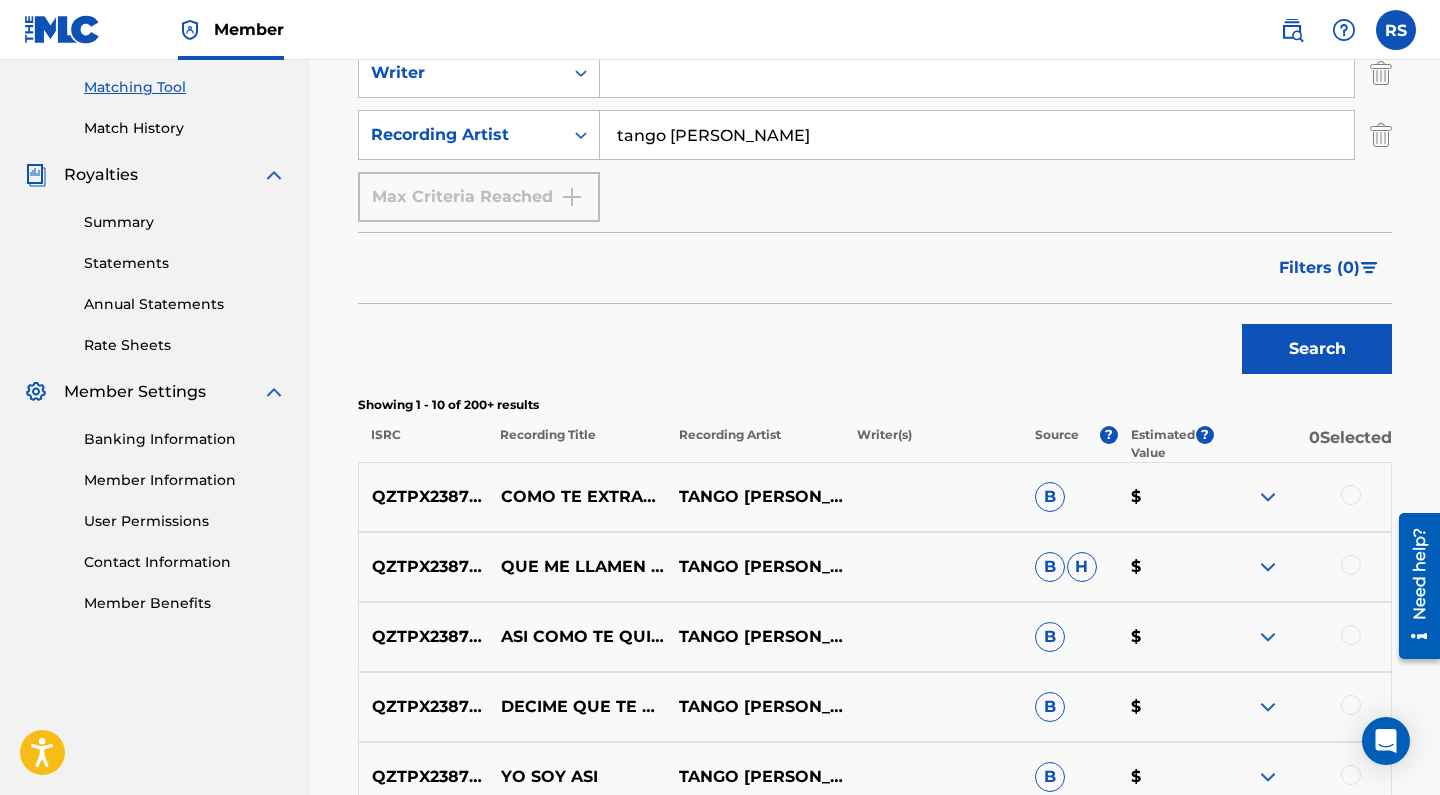 click at bounding box center [1268, 497] 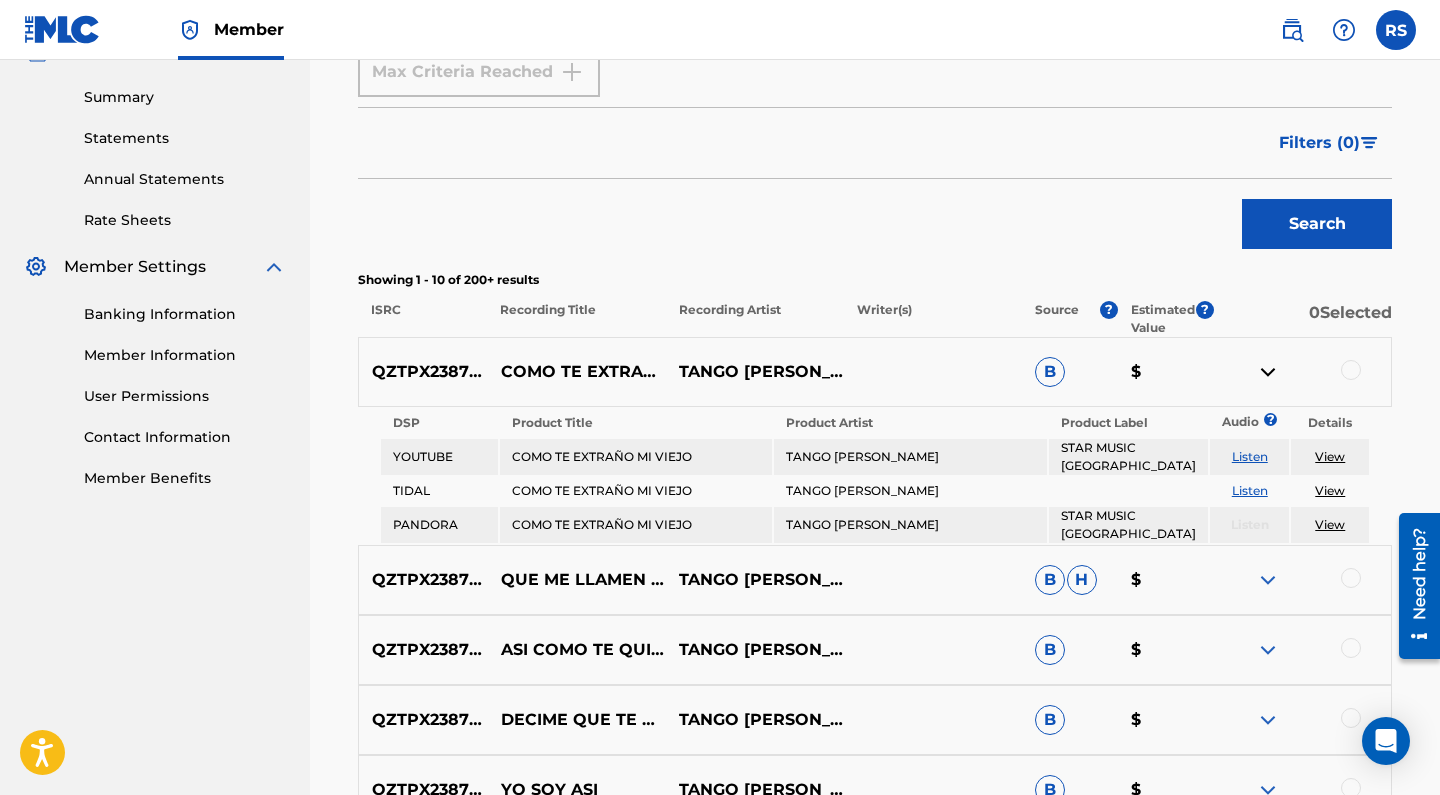 scroll, scrollTop: 634, scrollLeft: 0, axis: vertical 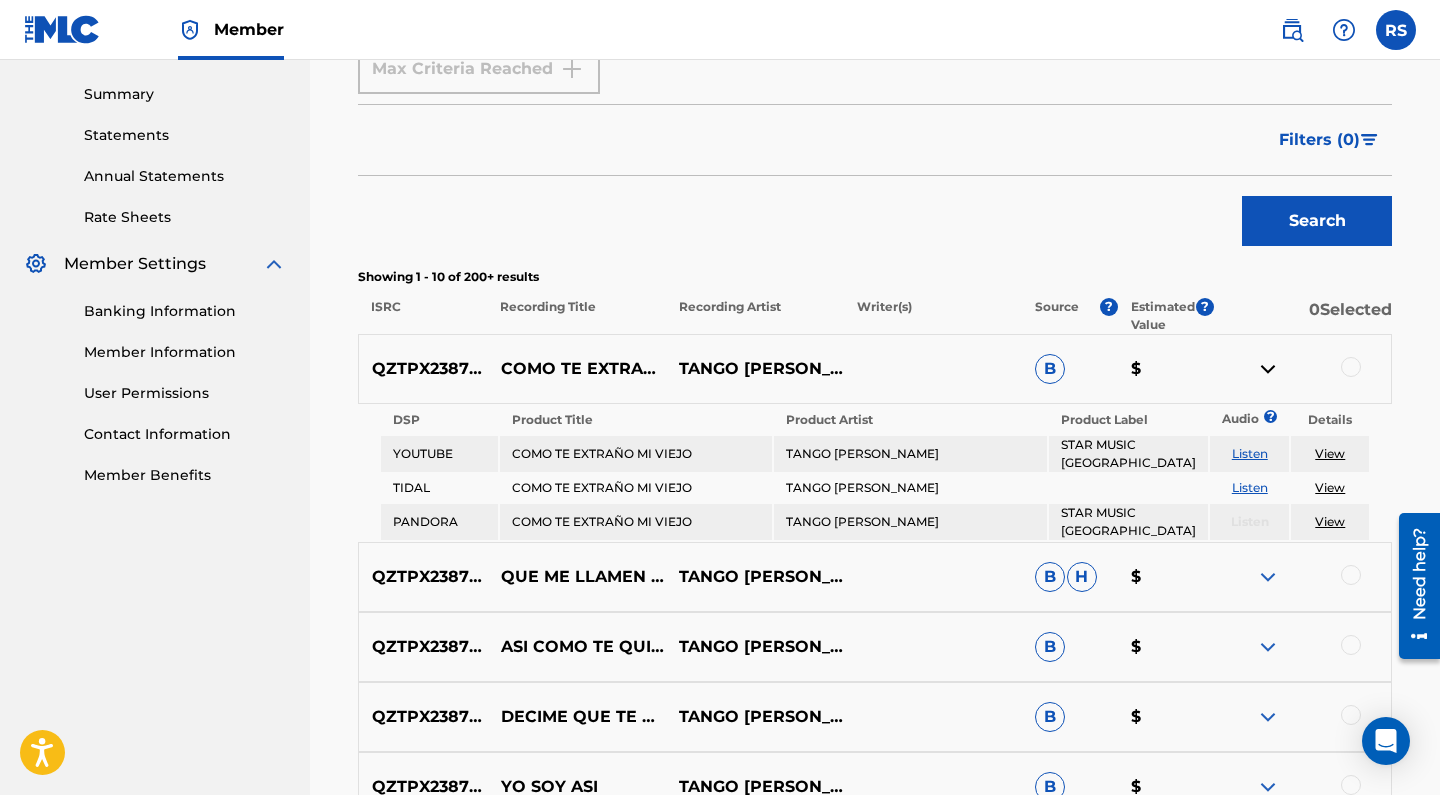 click on "View" at bounding box center (1330, 453) 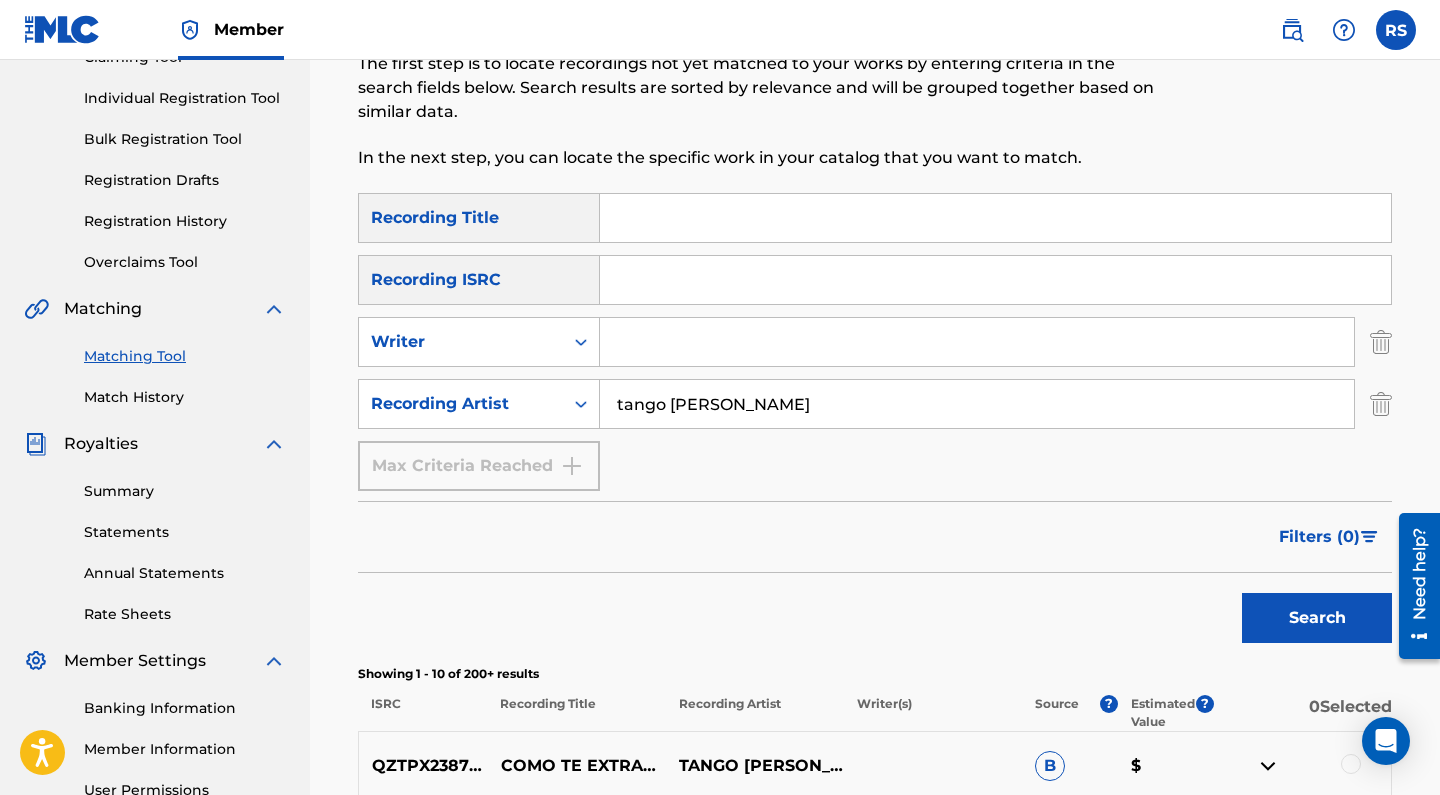 scroll, scrollTop: 230, scrollLeft: 0, axis: vertical 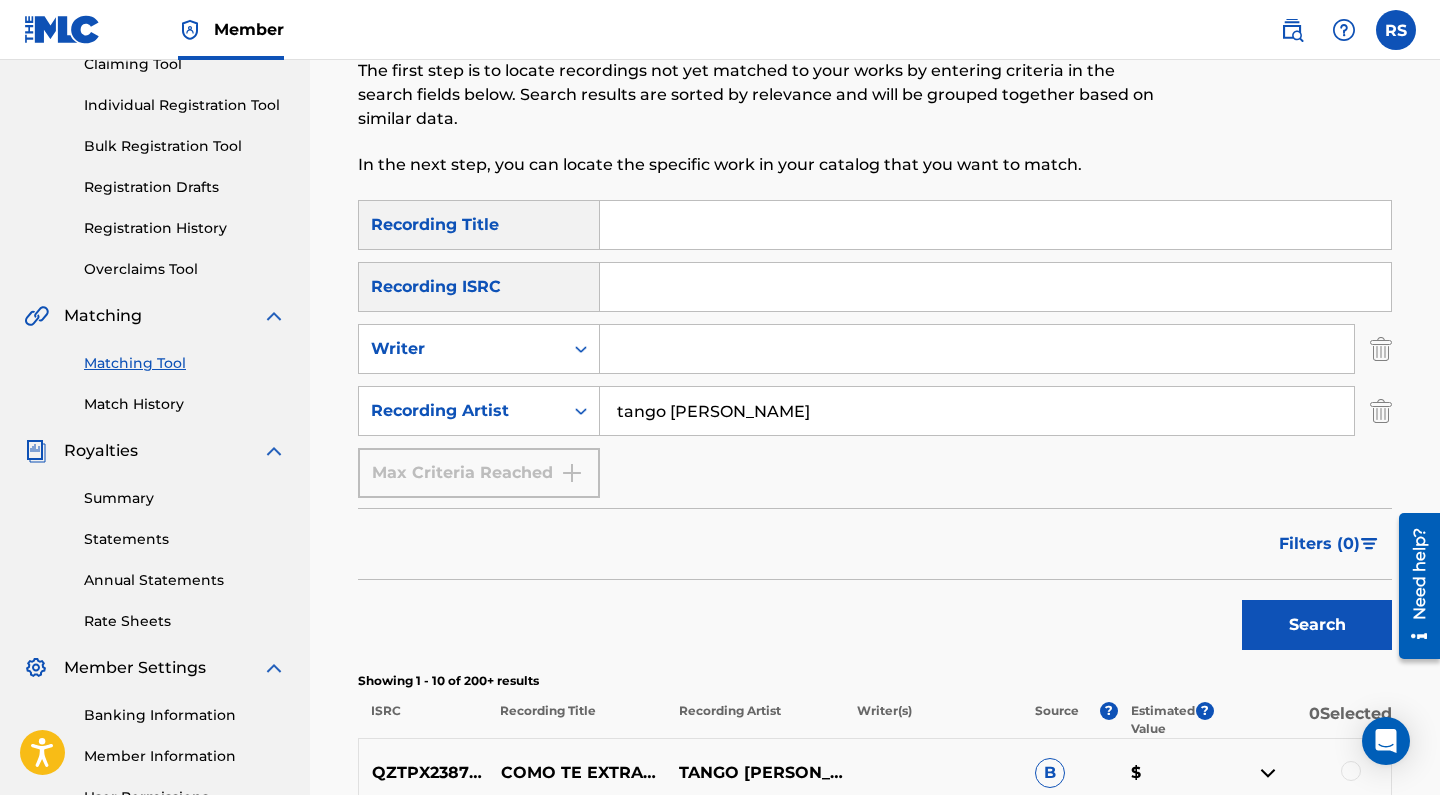 click at bounding box center [995, 287] 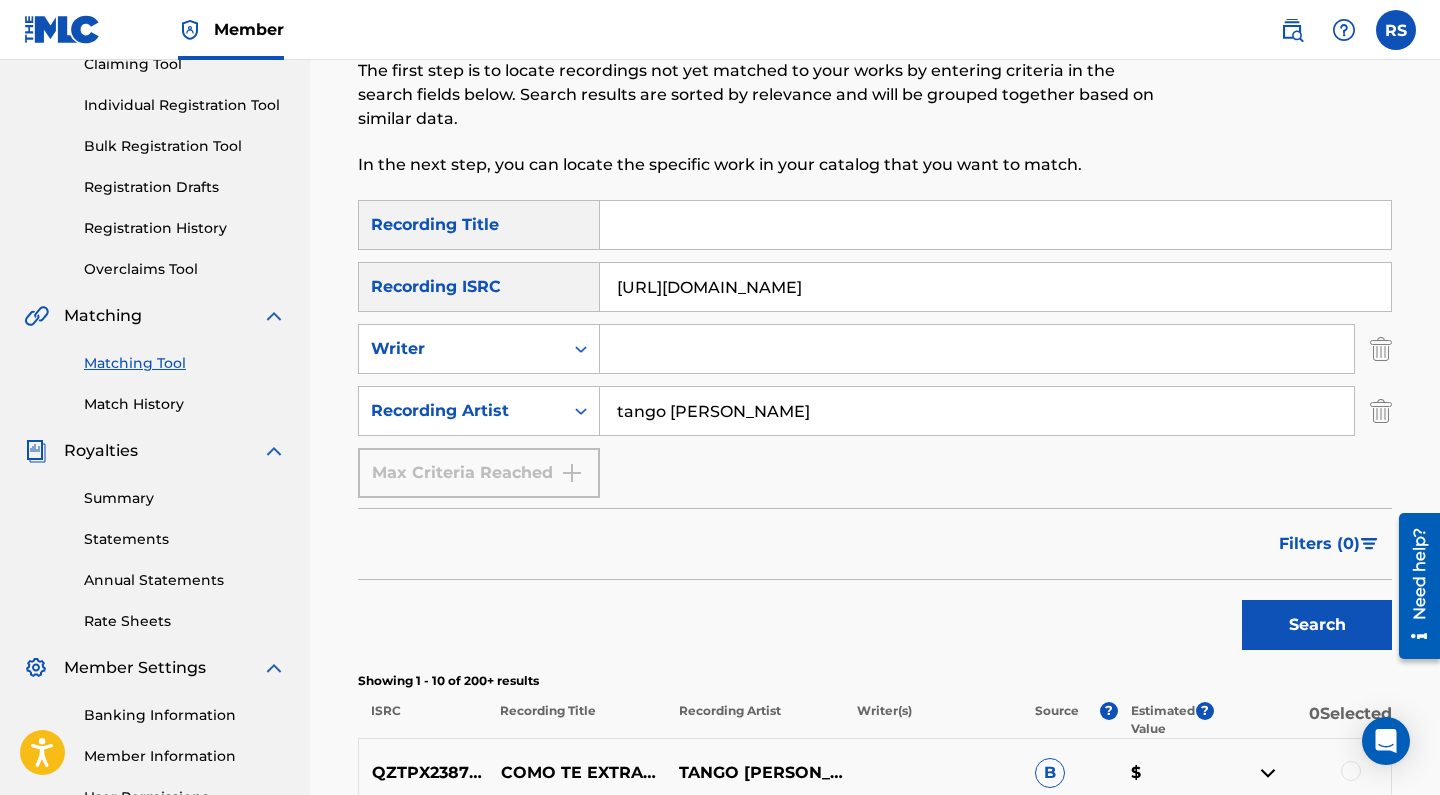 click on "[URL][DOMAIN_NAME]" at bounding box center (995, 287) 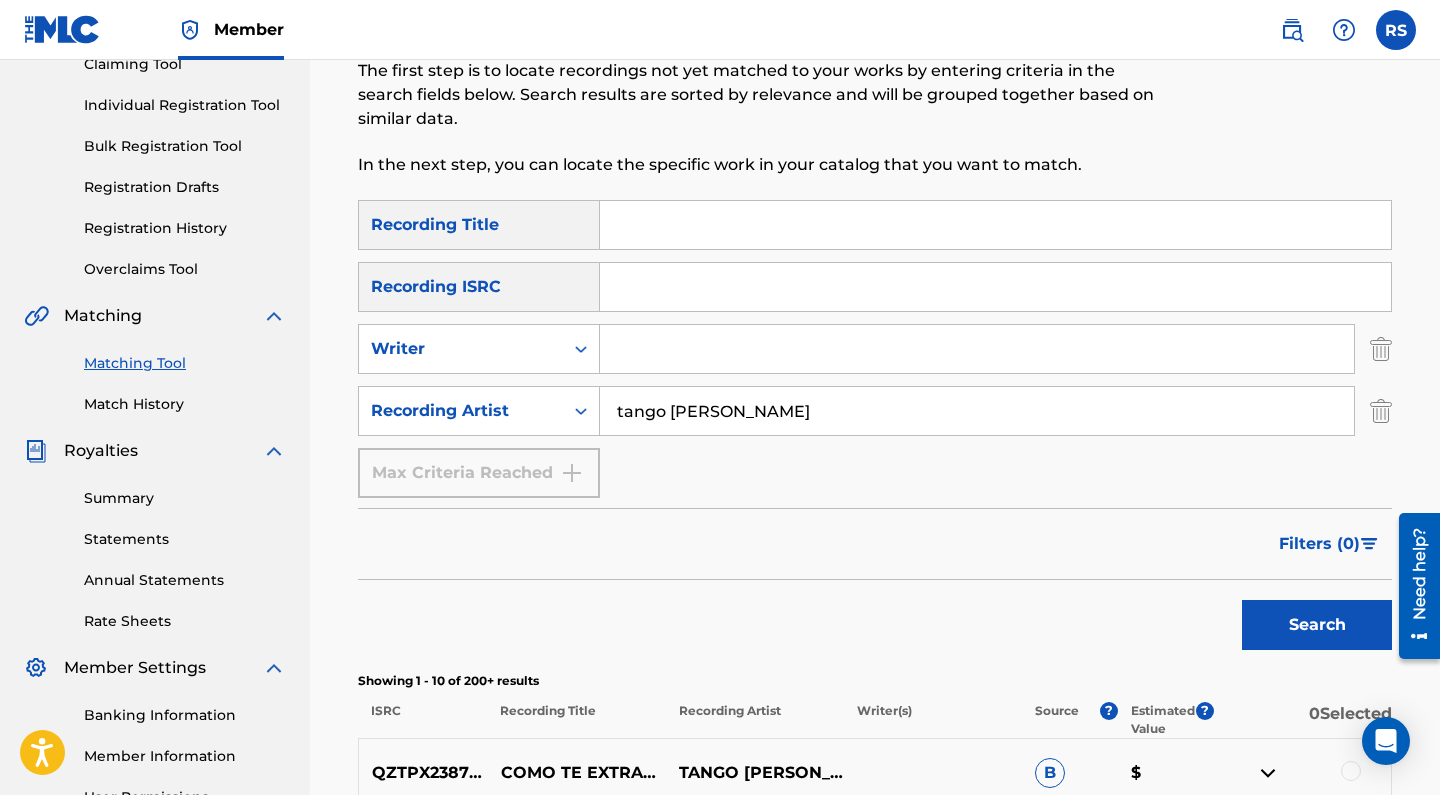 paste on "QZTPX2387765" 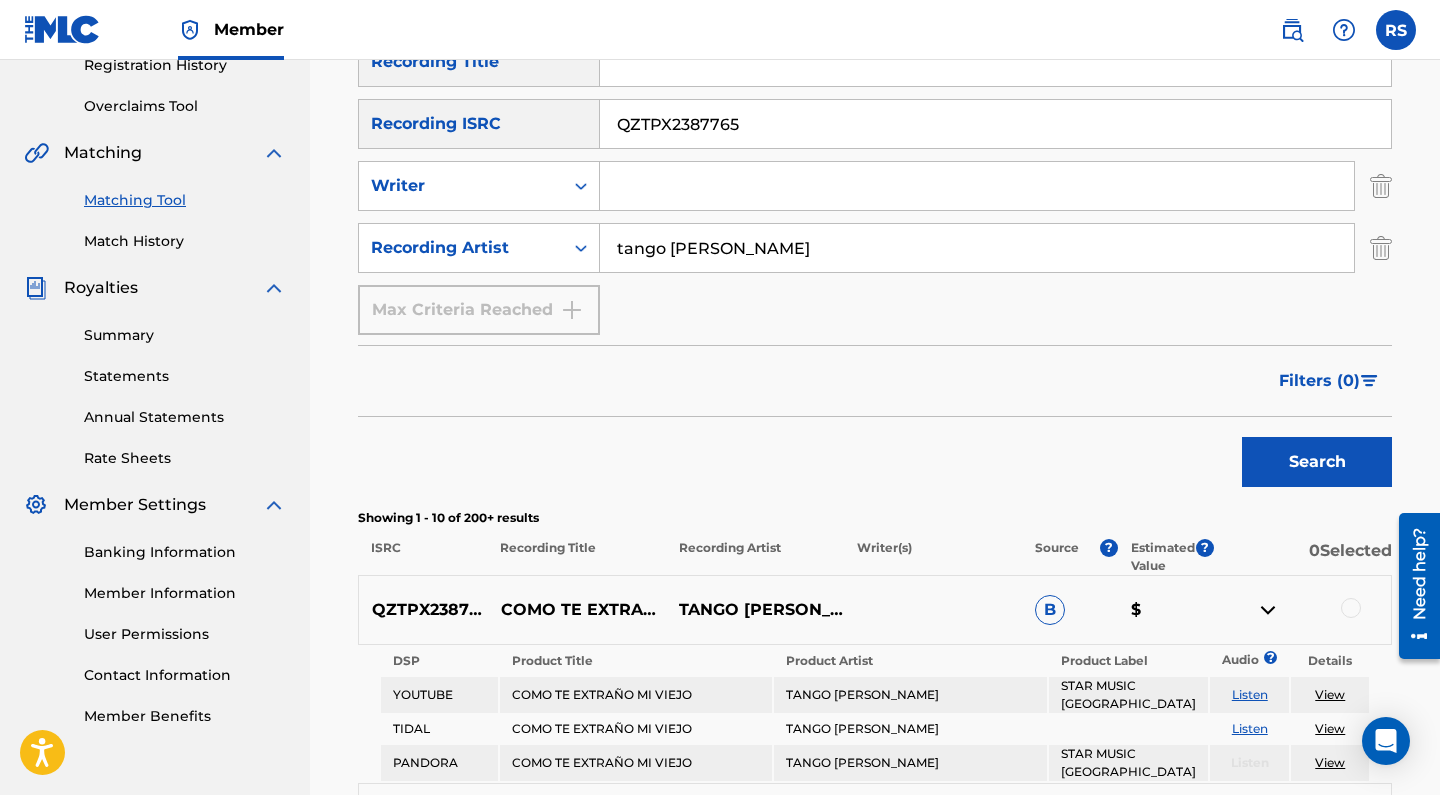 scroll, scrollTop: 395, scrollLeft: 0, axis: vertical 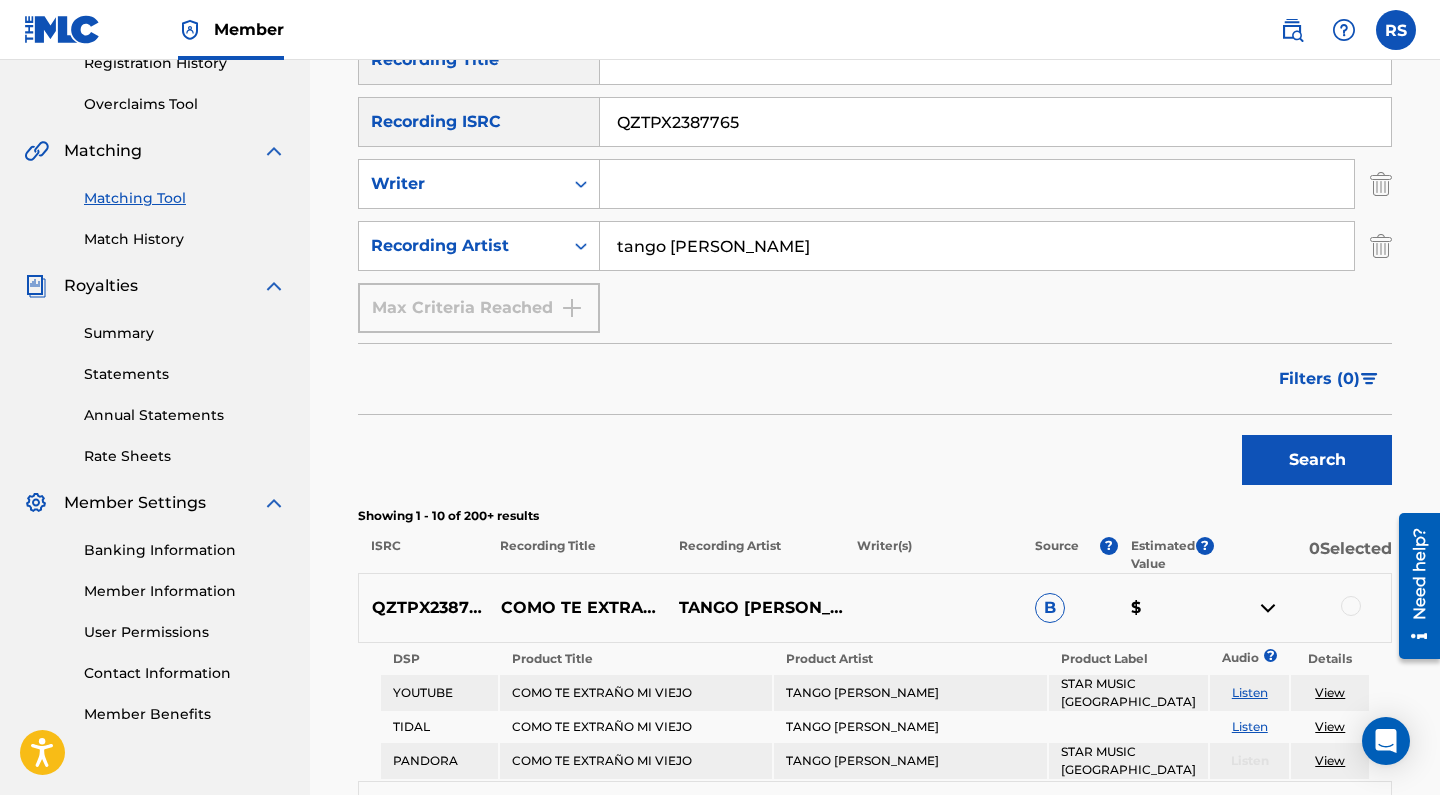 type on "QZTPX2387765" 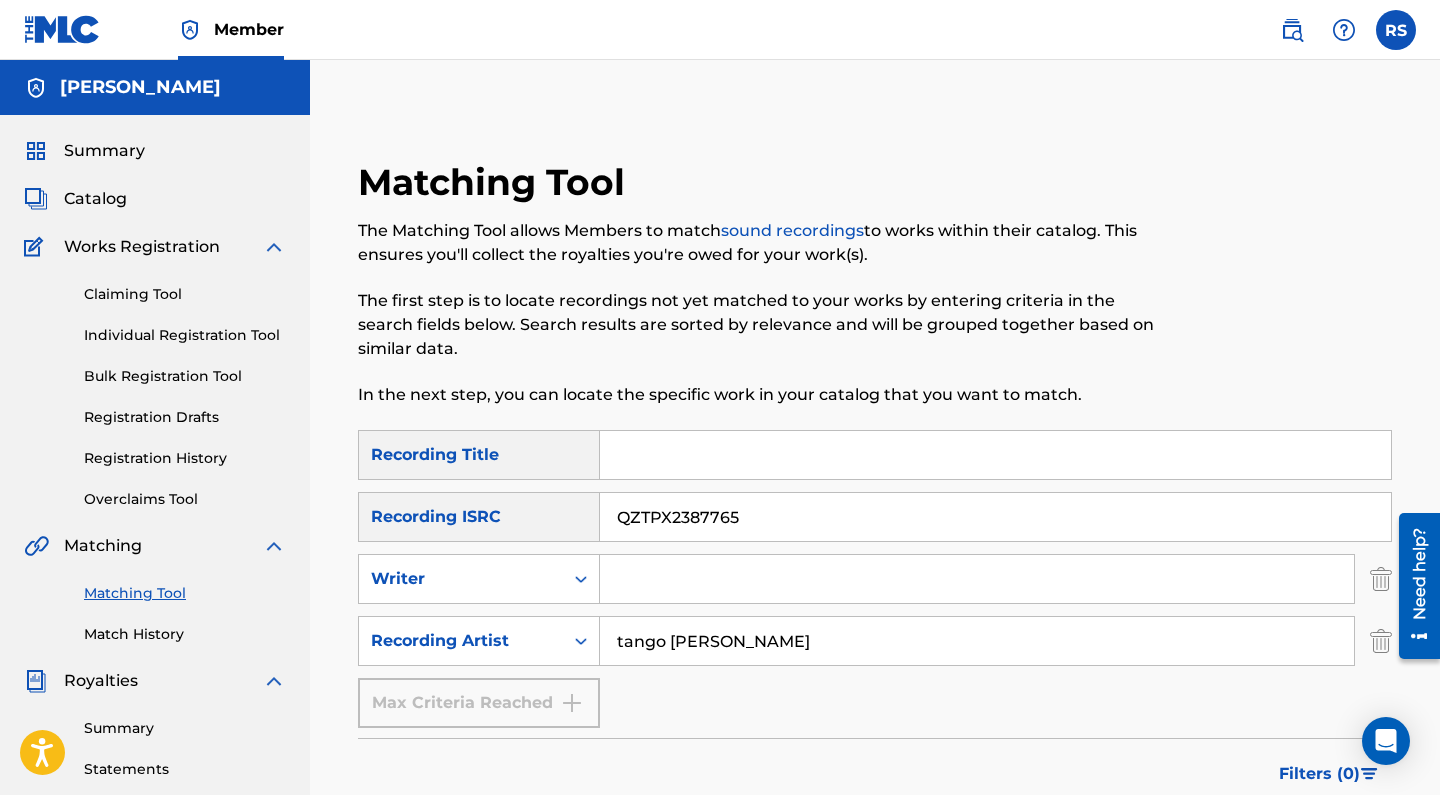 scroll, scrollTop: 0, scrollLeft: 0, axis: both 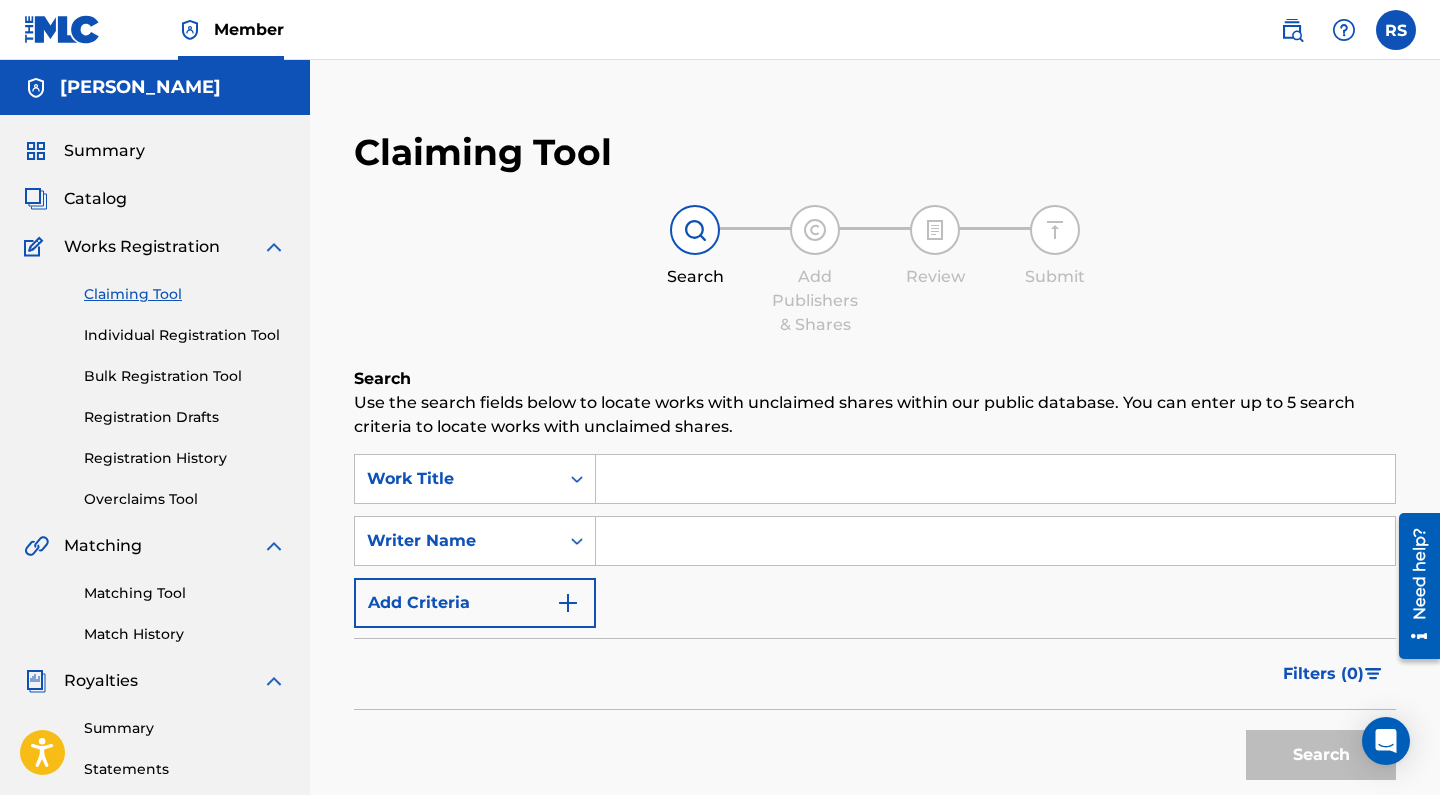 click on "Catalog" at bounding box center (95, 199) 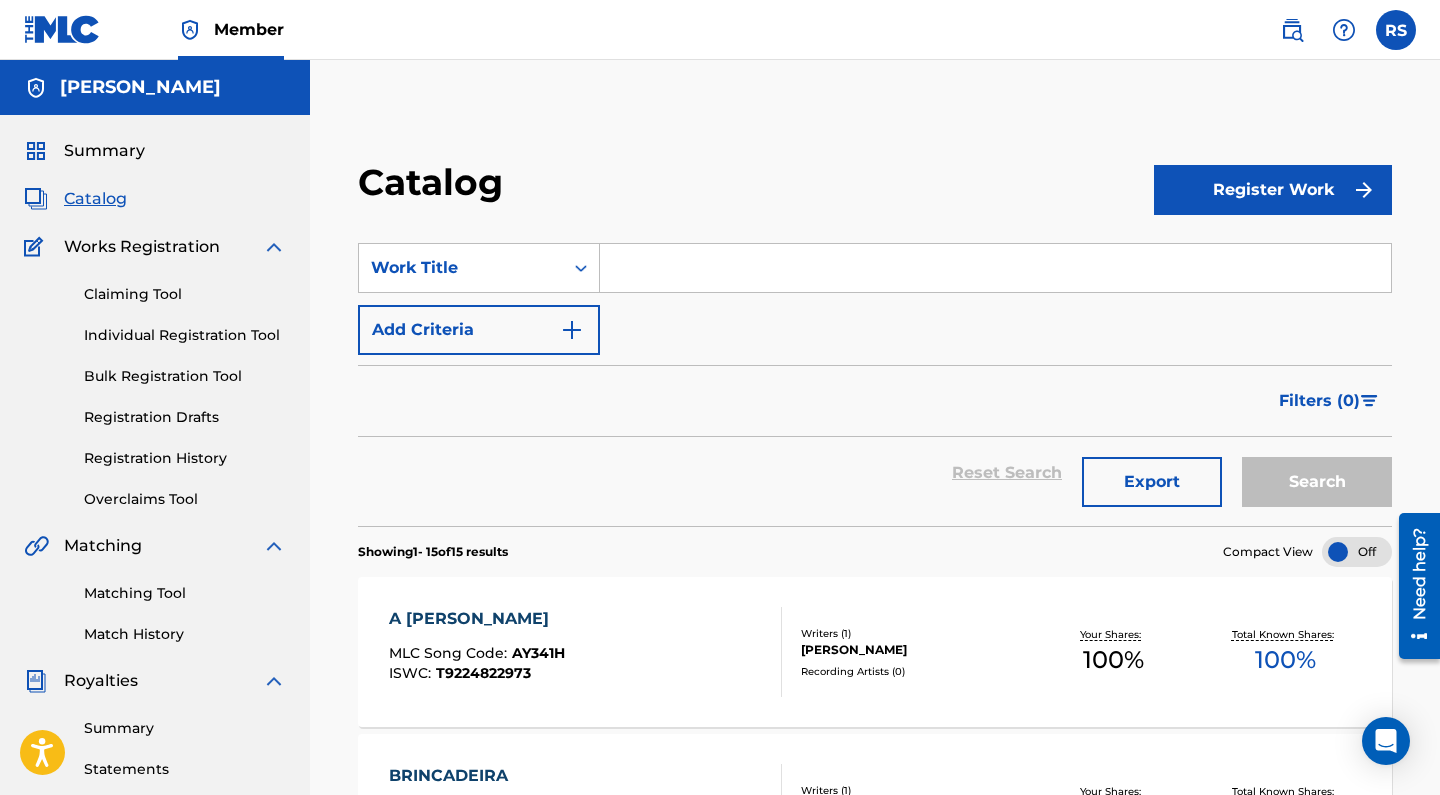 scroll, scrollTop: 0, scrollLeft: 0, axis: both 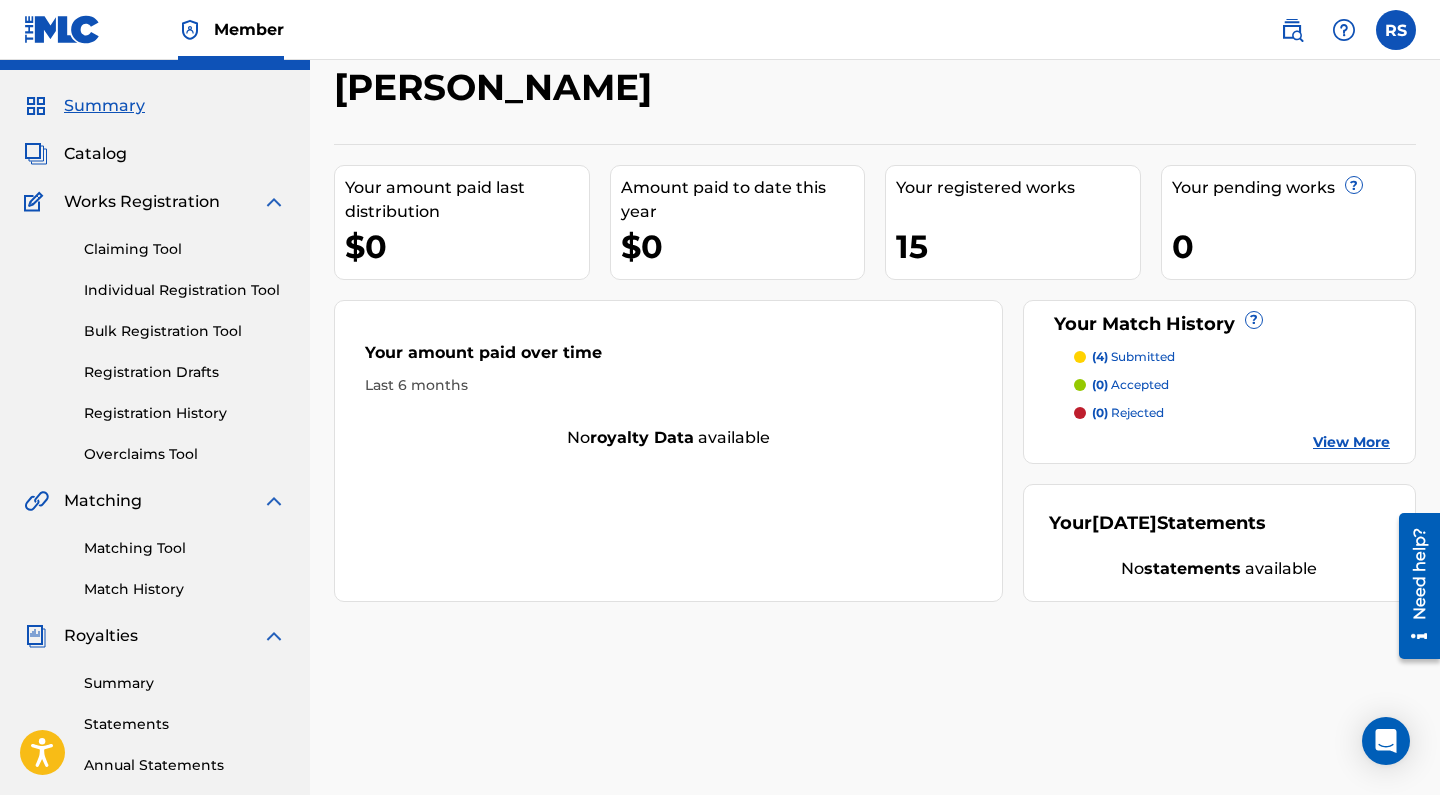 click on "Catalog" at bounding box center [95, 154] 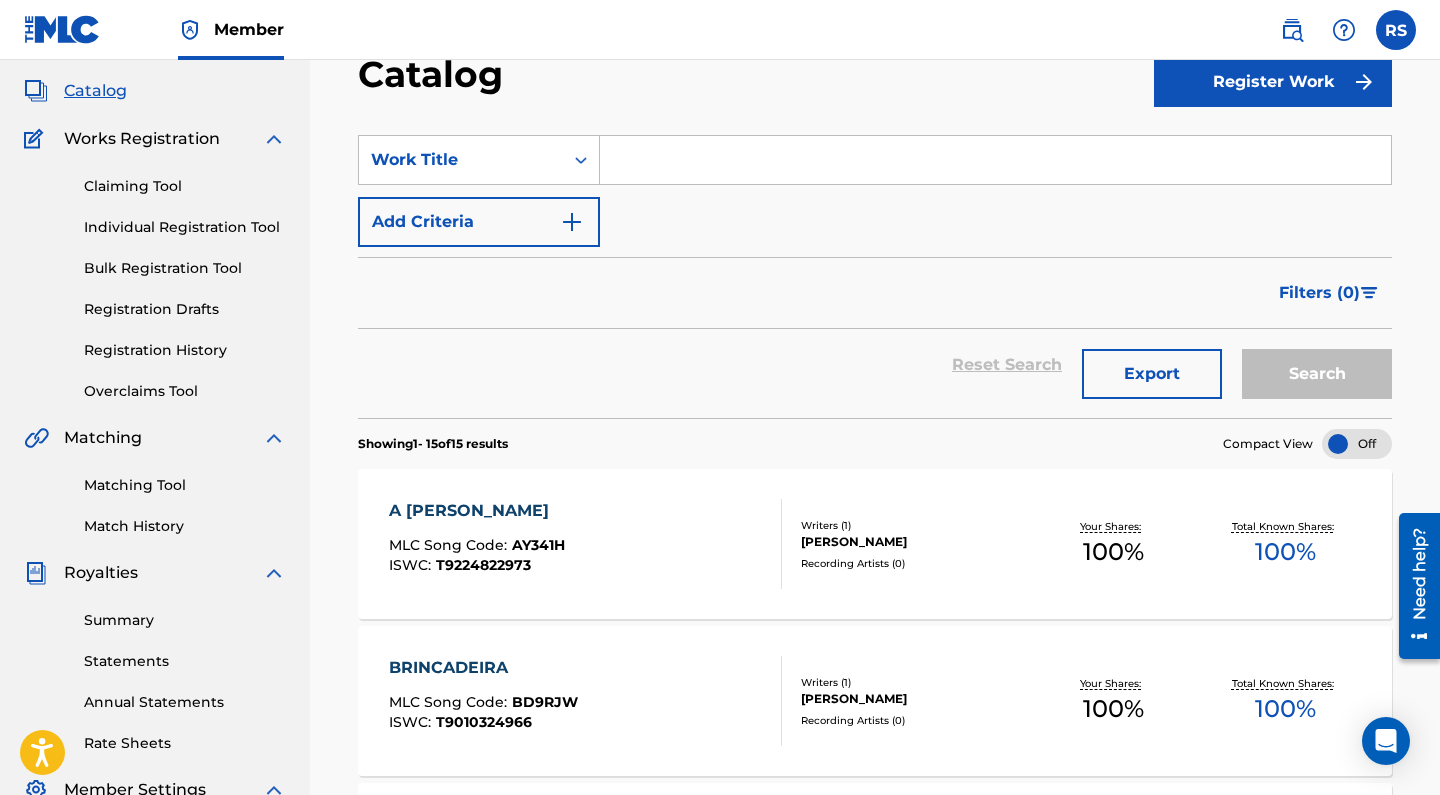 scroll, scrollTop: 107, scrollLeft: 0, axis: vertical 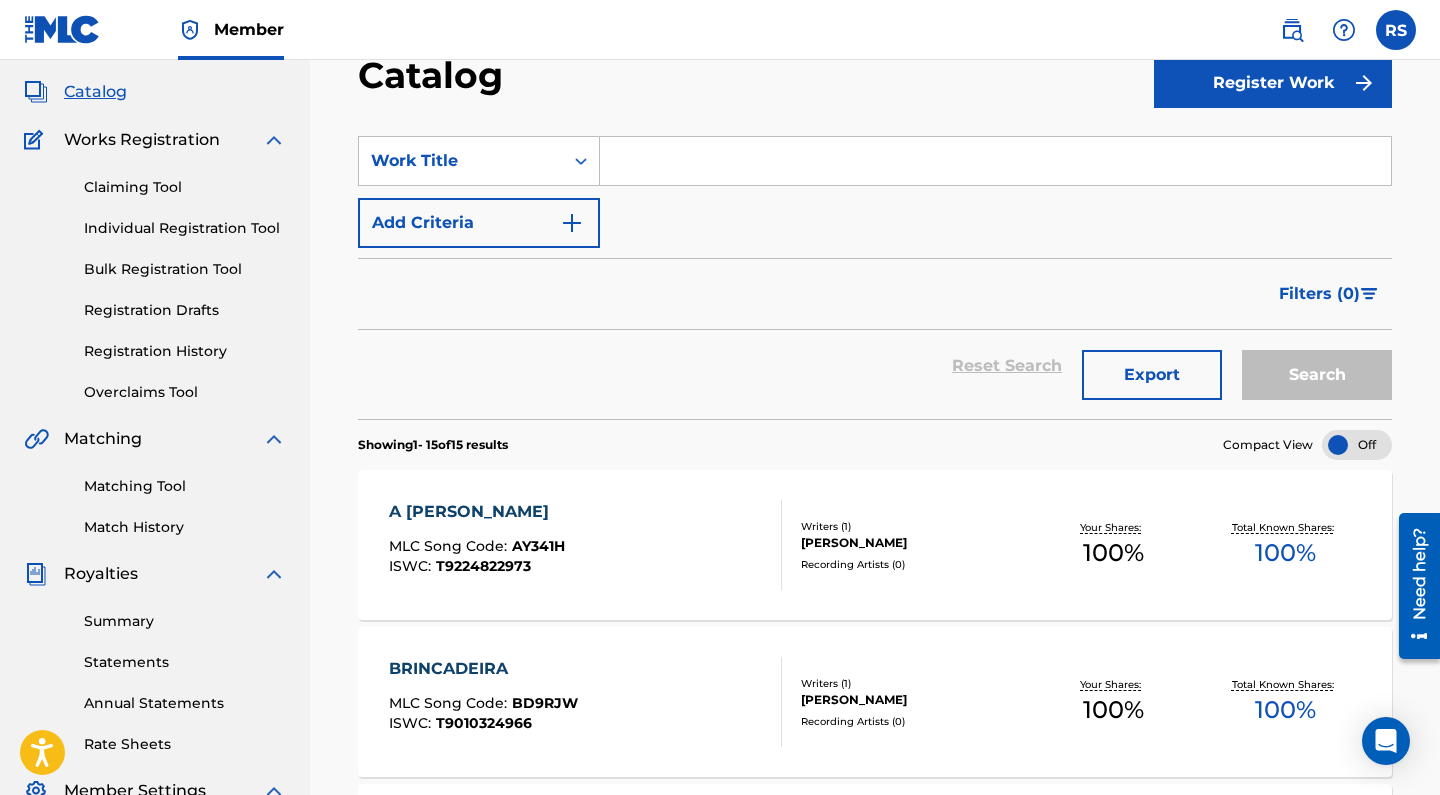 click on "Registration History" at bounding box center [185, 351] 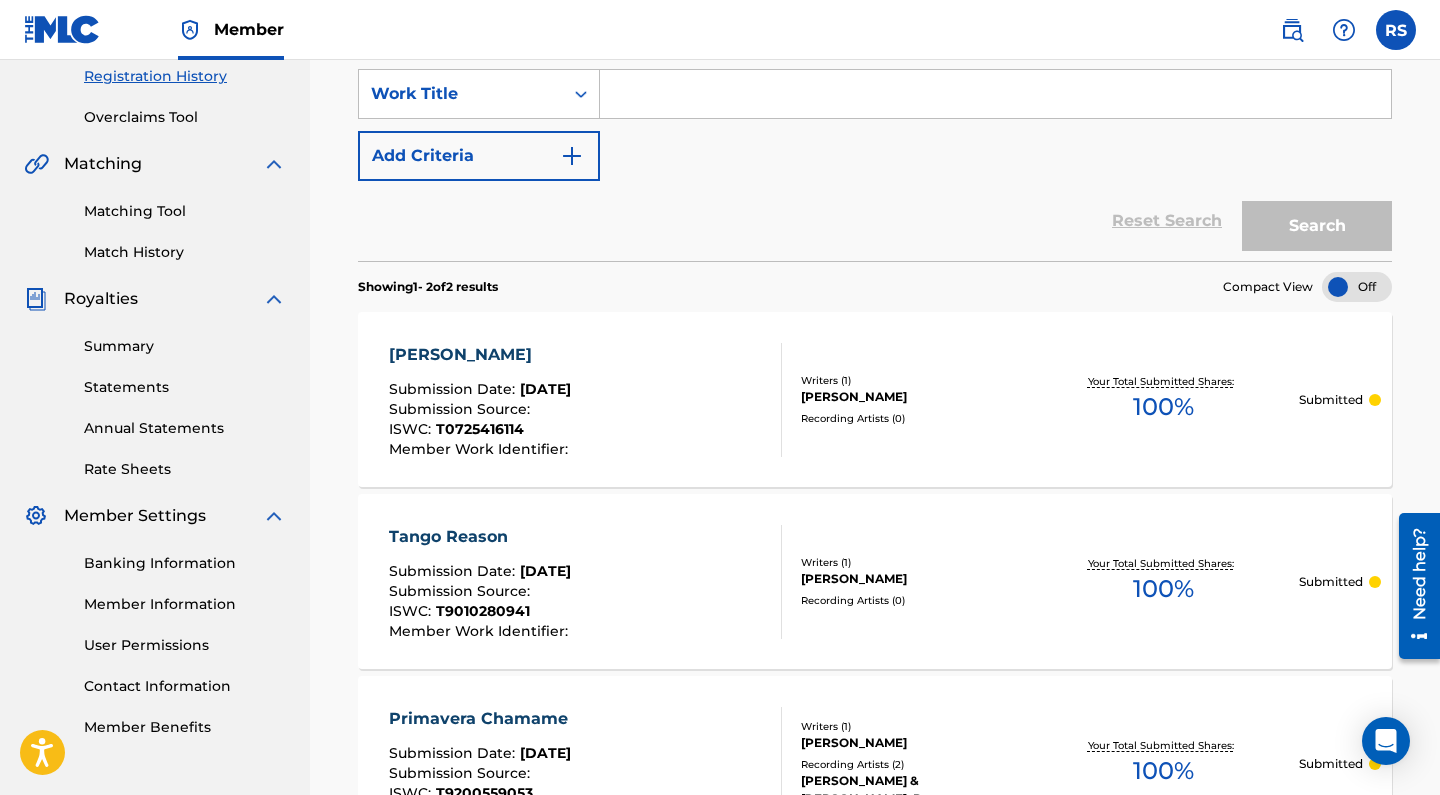 scroll, scrollTop: 447, scrollLeft: 0, axis: vertical 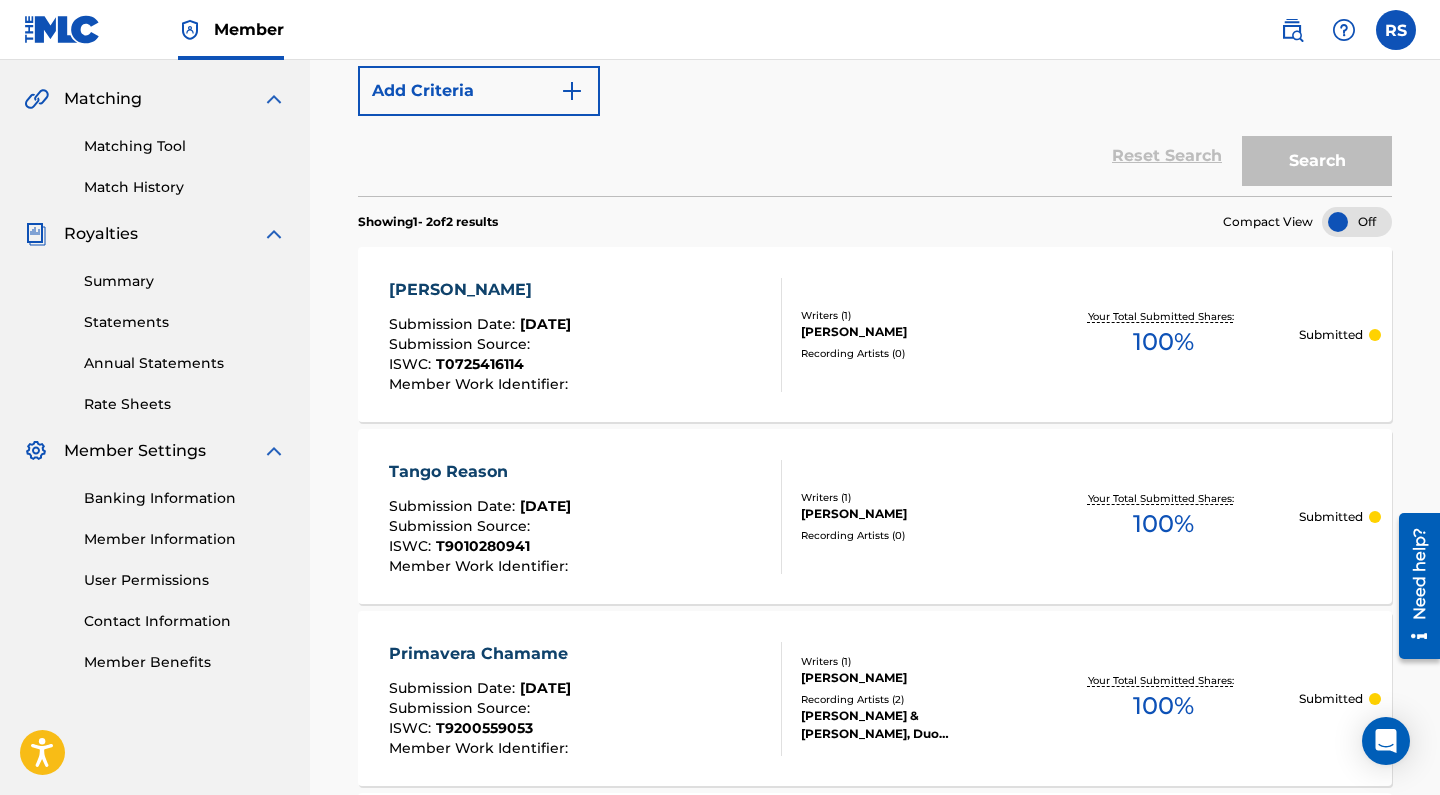 click on "Matching Tool" at bounding box center [185, 146] 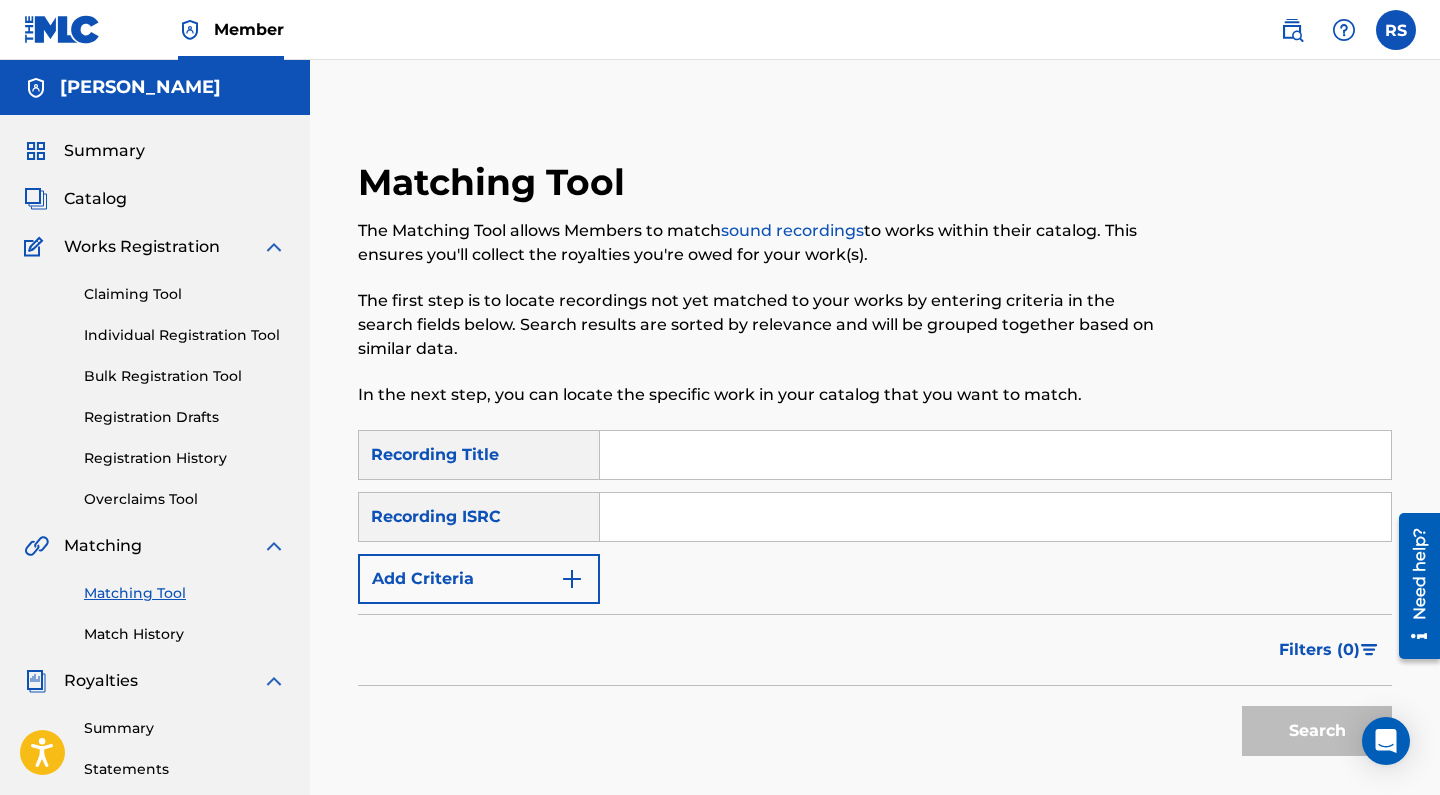 click at bounding box center [995, 455] 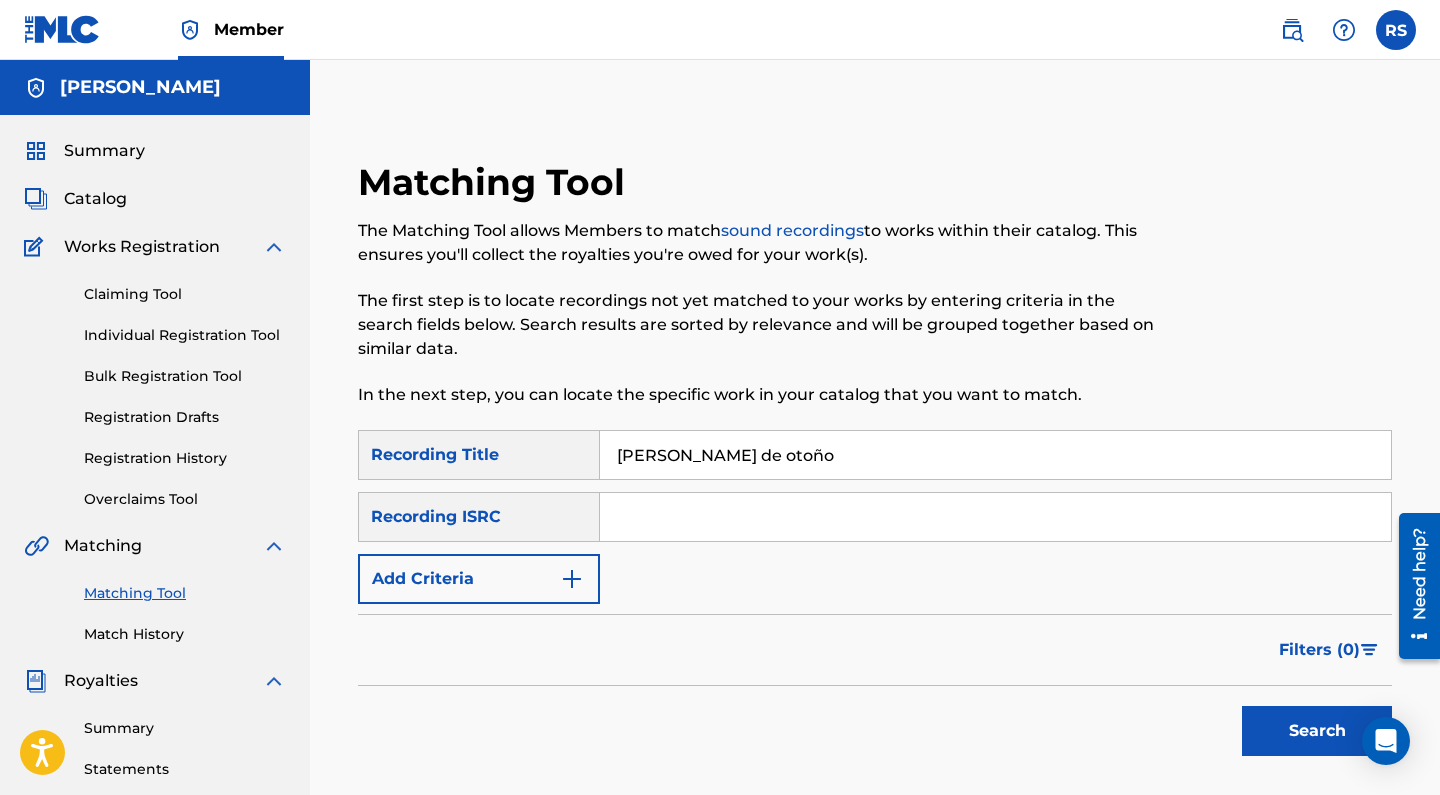 type on "[PERSON_NAME] de otoño" 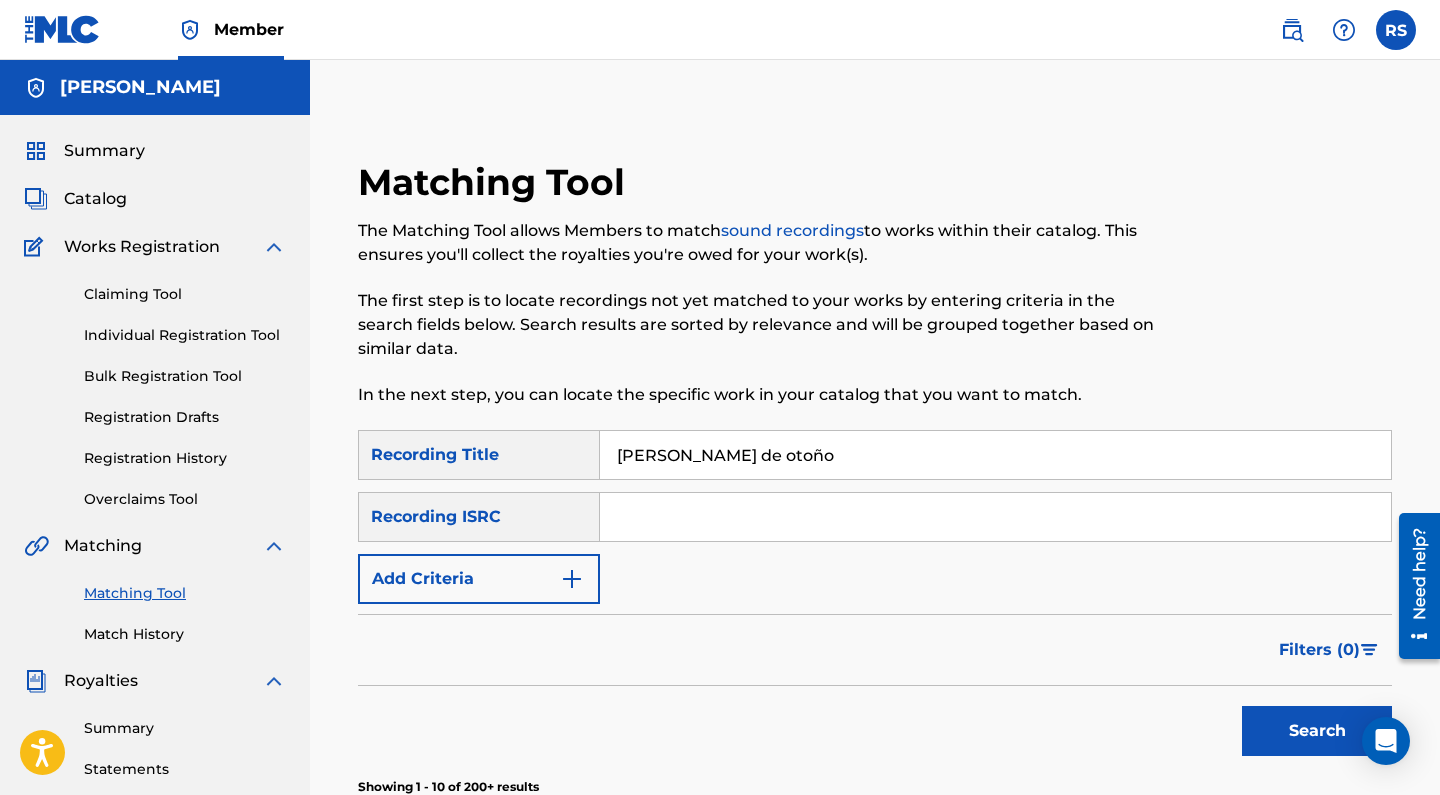 scroll, scrollTop: 0, scrollLeft: 0, axis: both 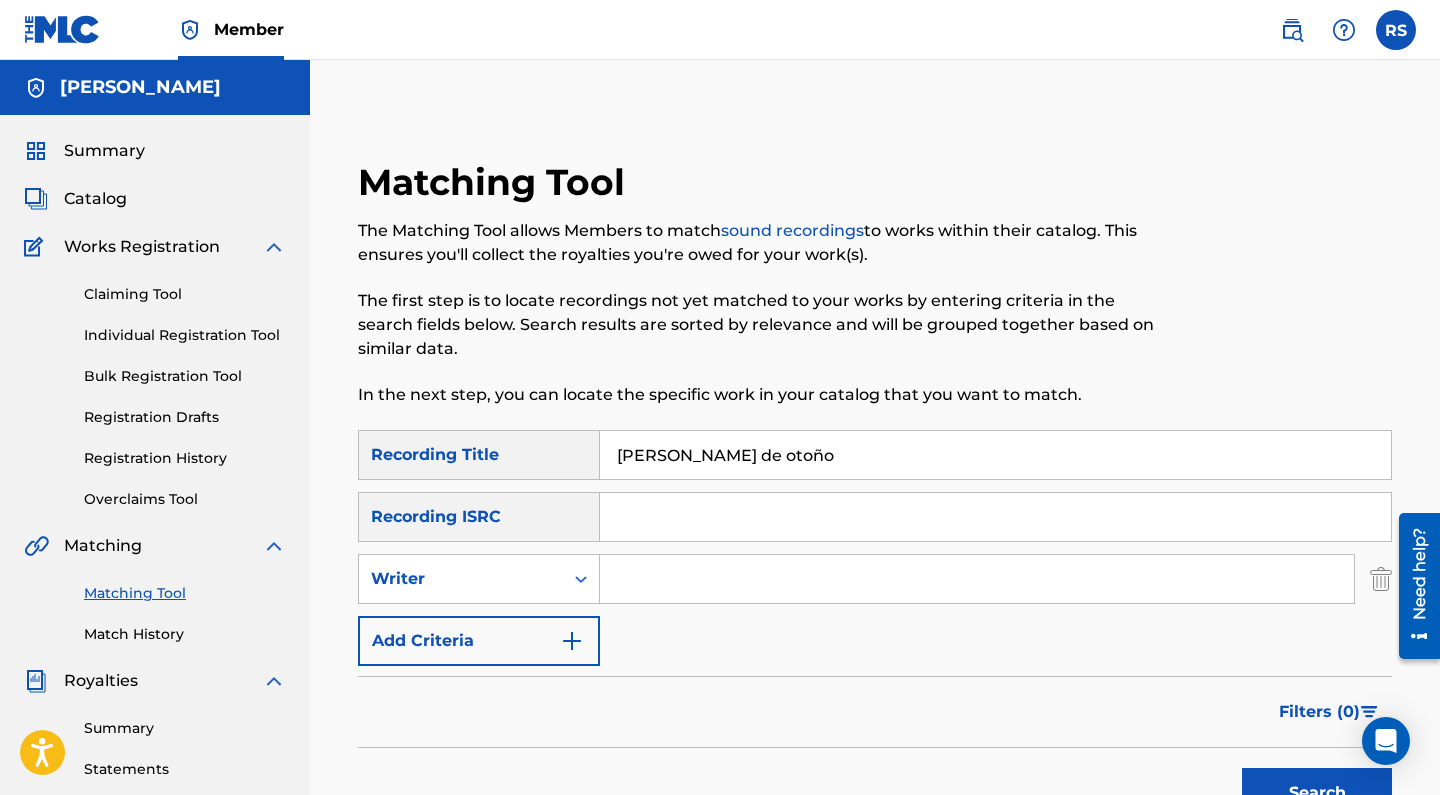 click at bounding box center (977, 579) 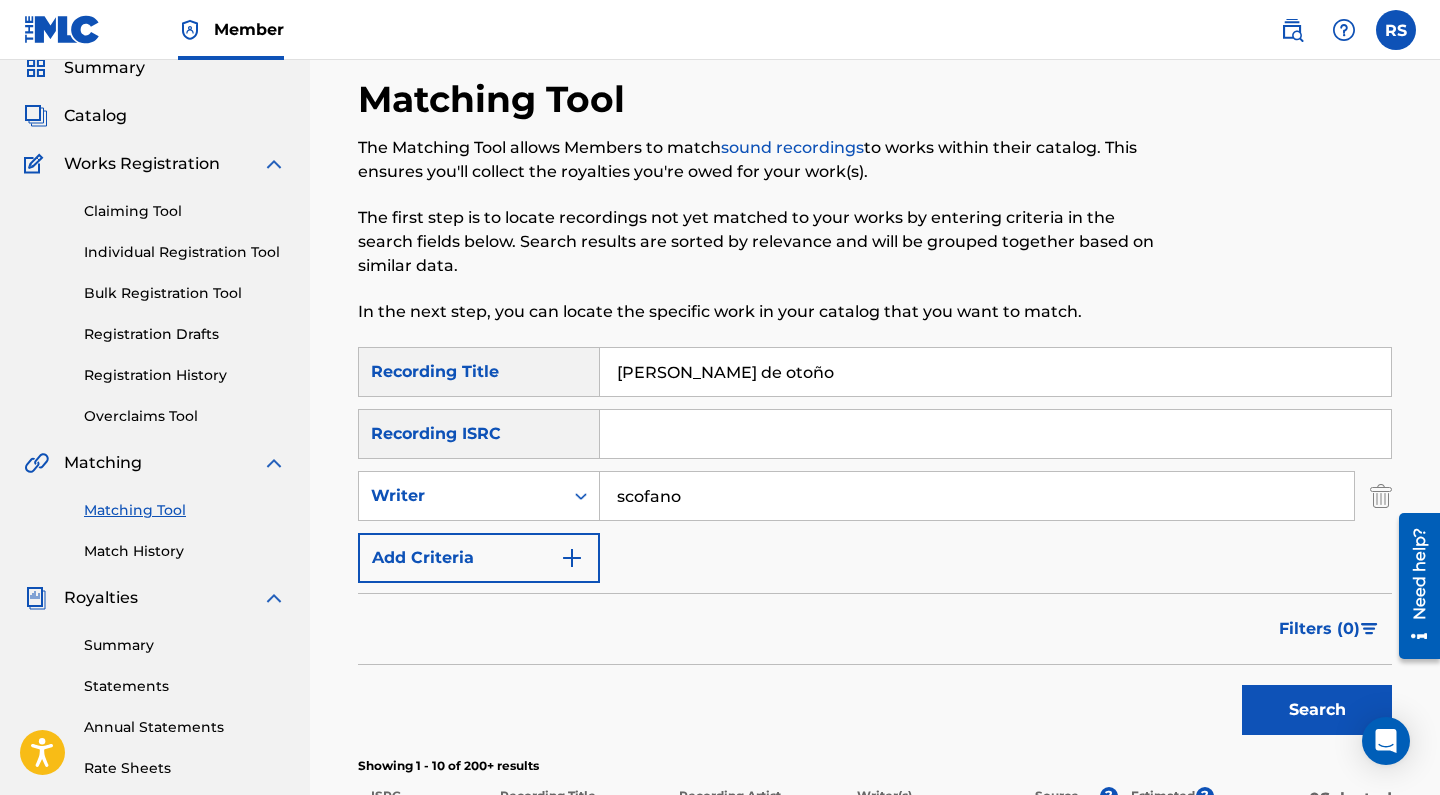 scroll, scrollTop: 110, scrollLeft: 0, axis: vertical 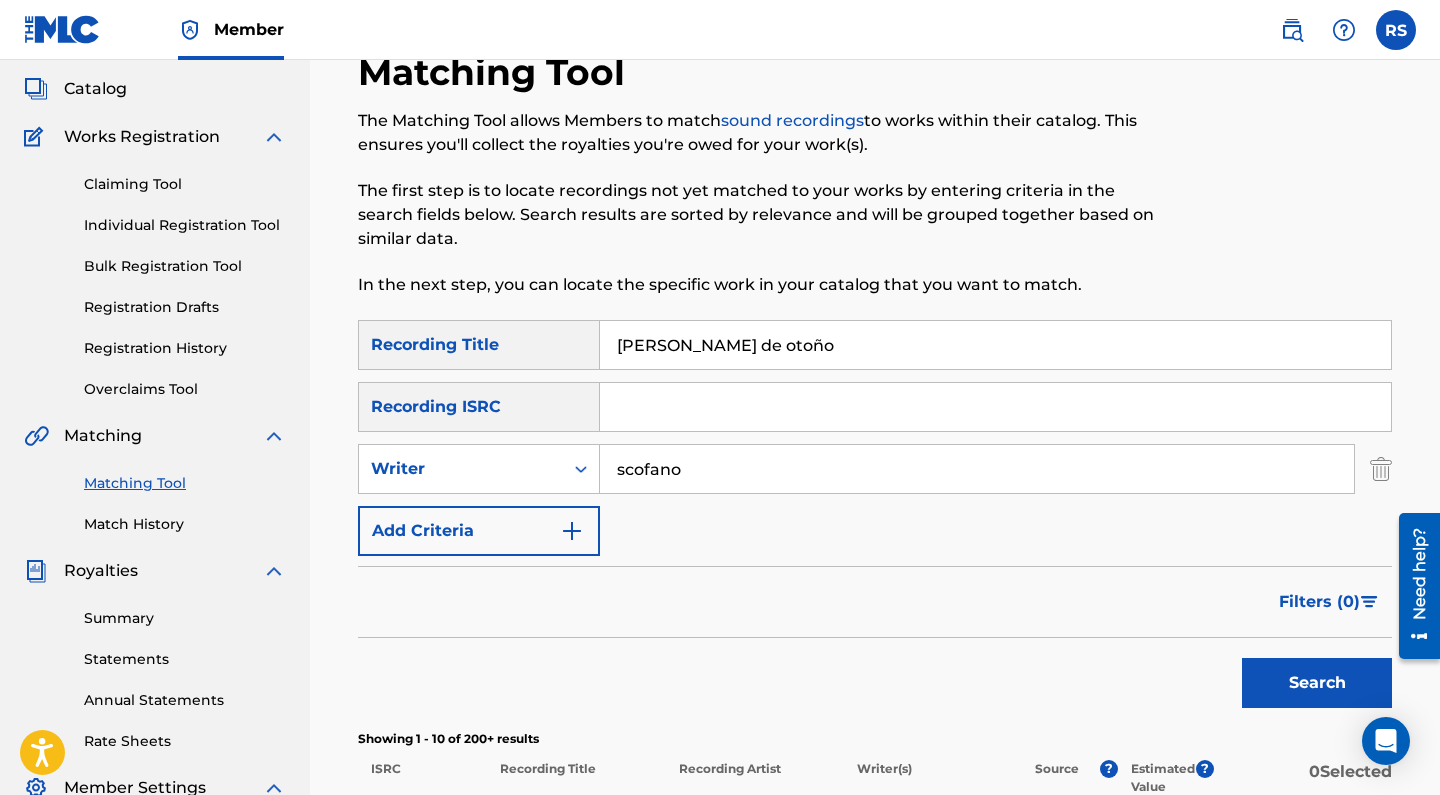 type on "scofano" 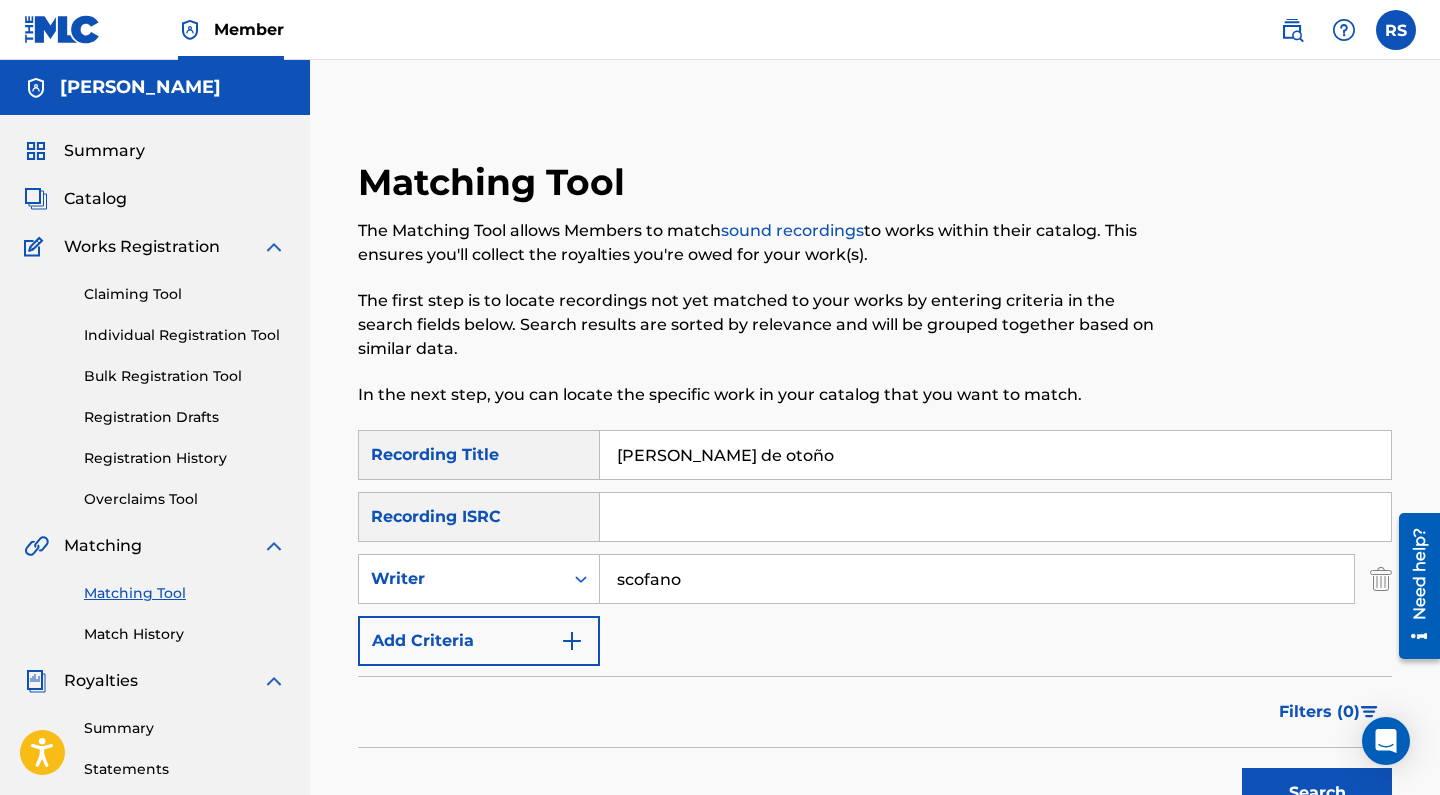 scroll, scrollTop: 0, scrollLeft: 0, axis: both 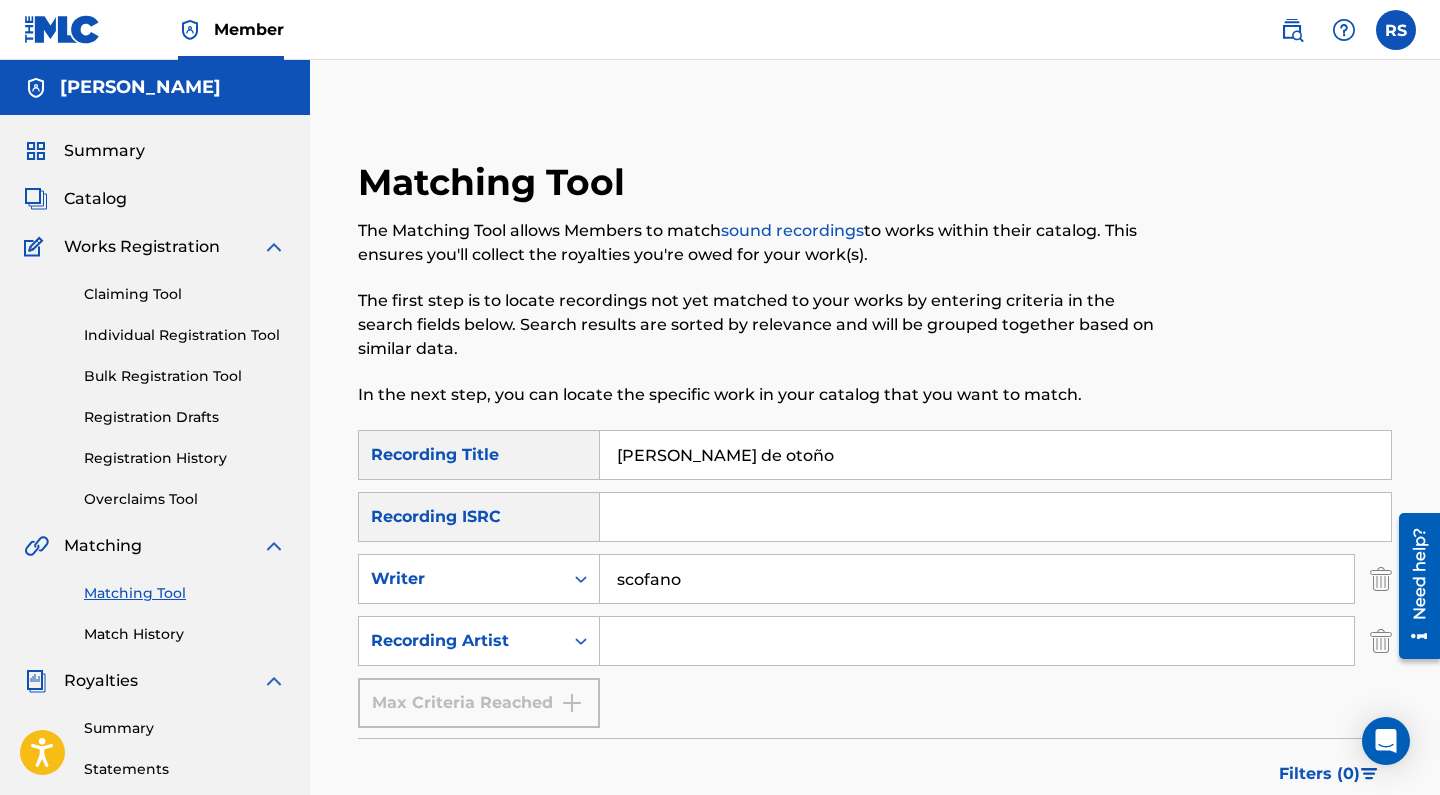 click at bounding box center (977, 641) 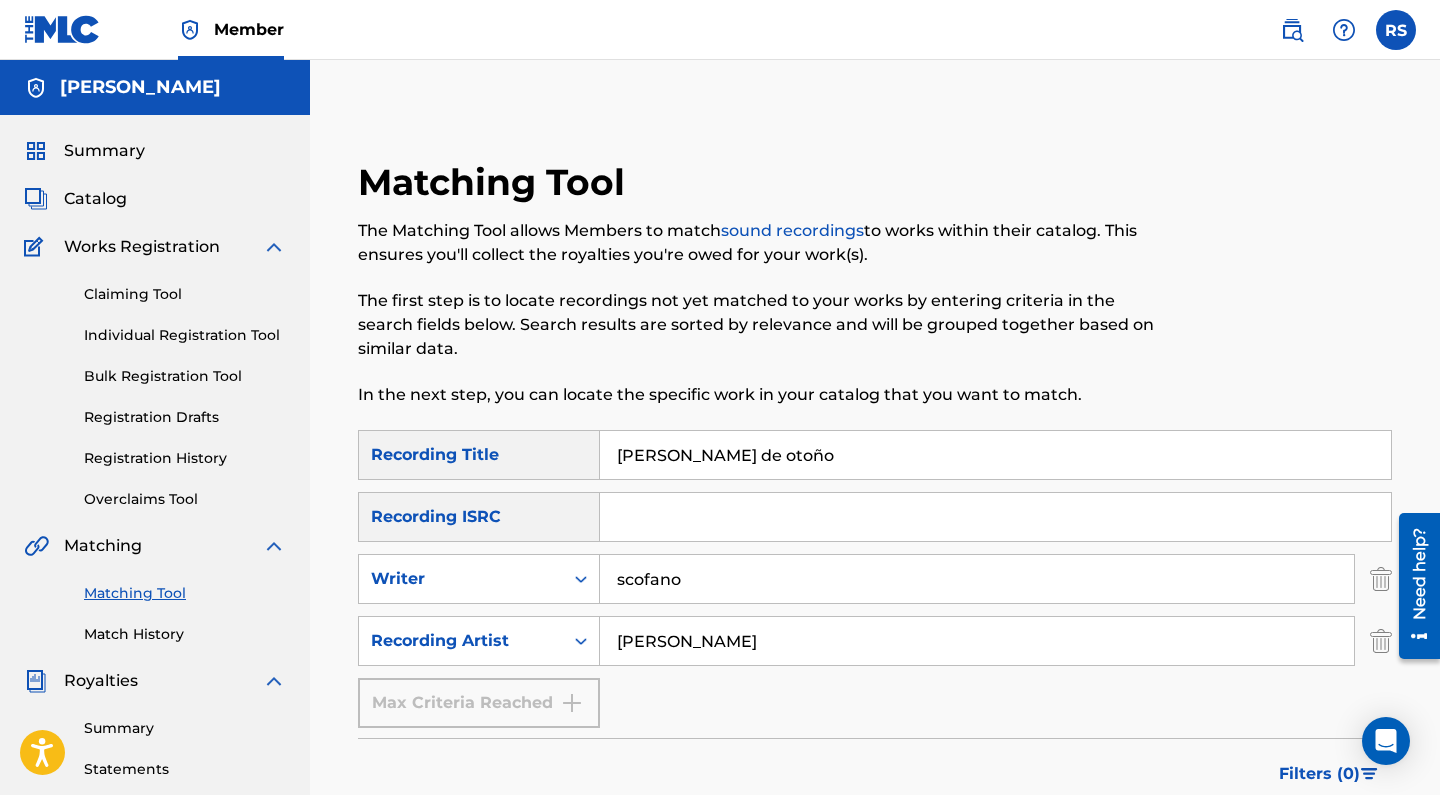 type on "[PERSON_NAME]" 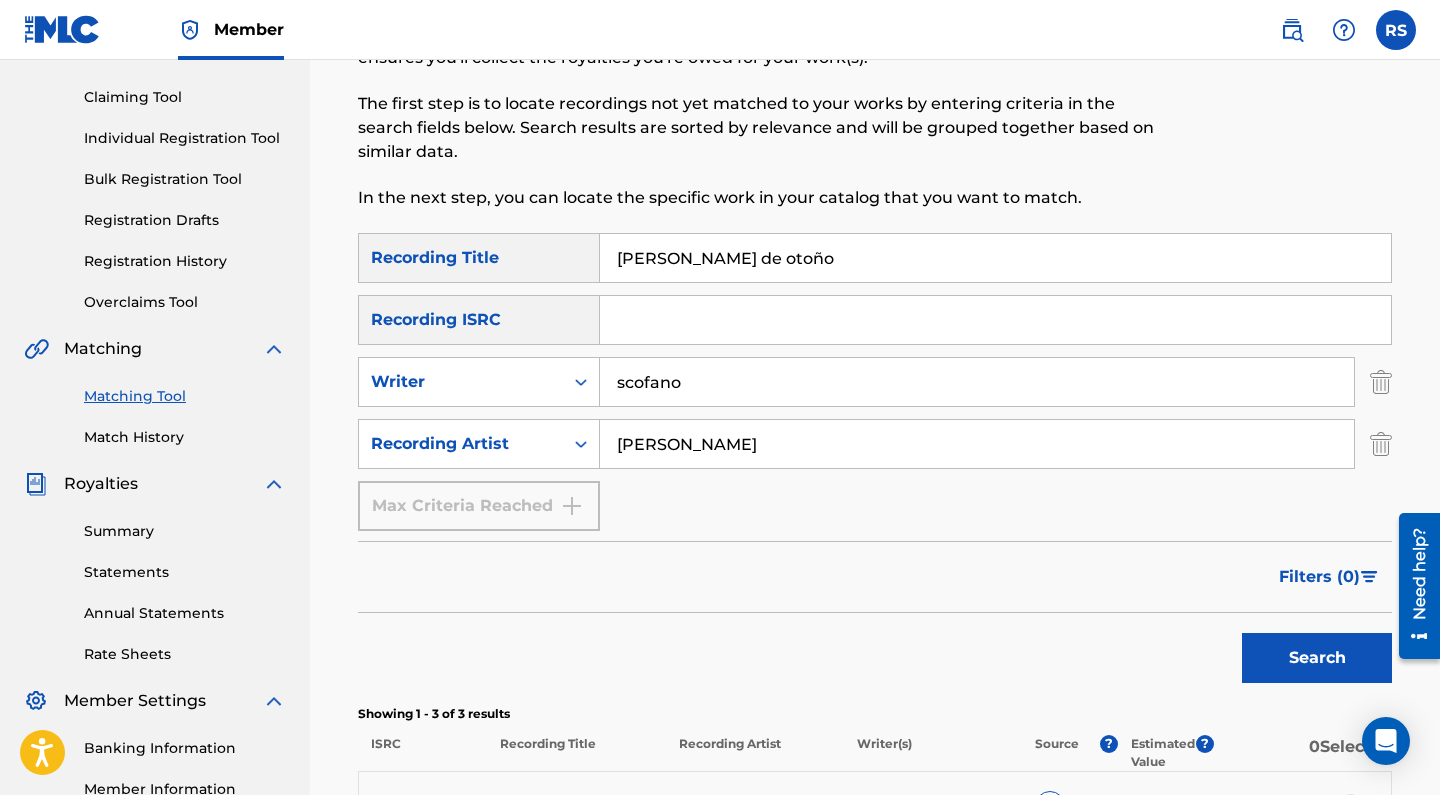 scroll, scrollTop: 200, scrollLeft: 0, axis: vertical 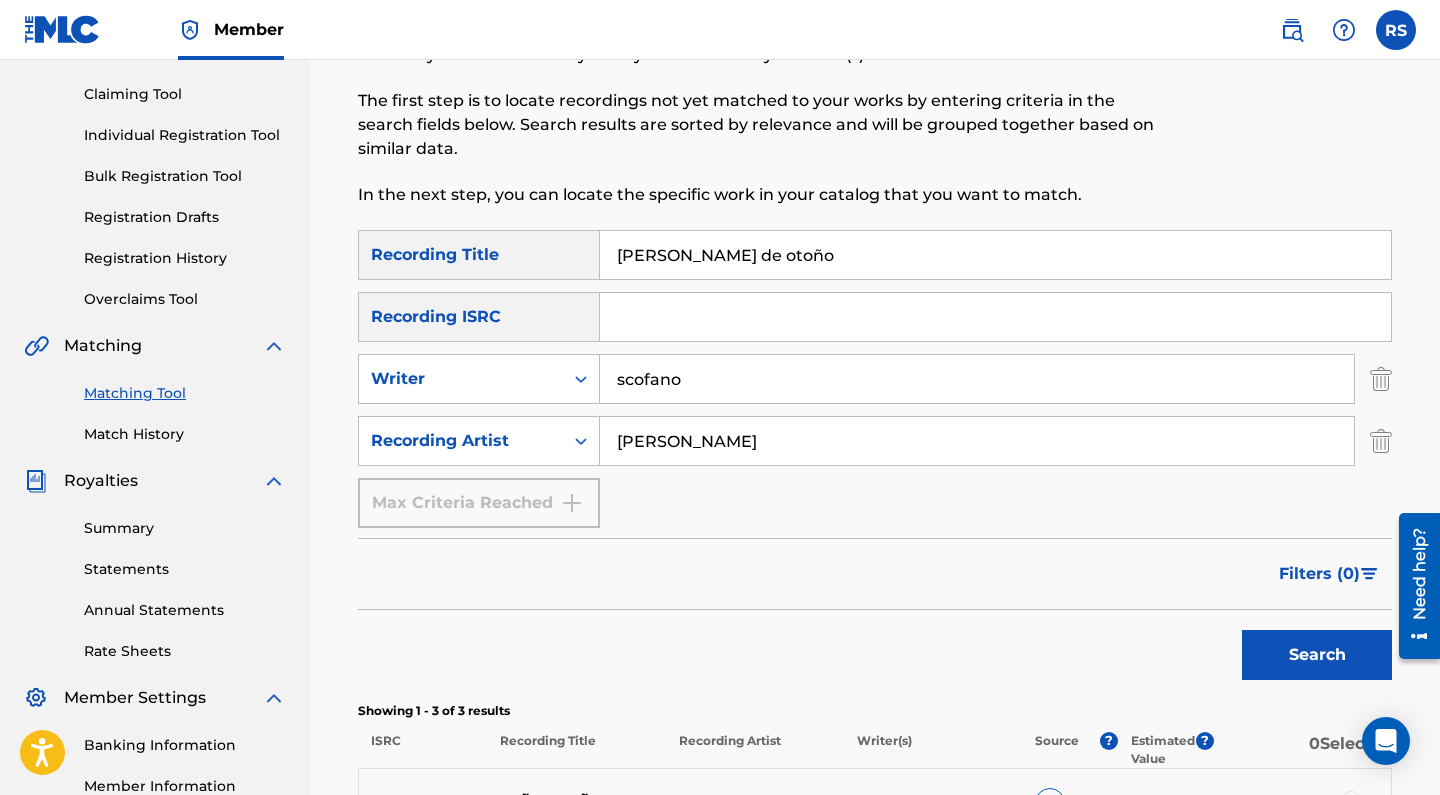 click on "Search" at bounding box center (1317, 655) 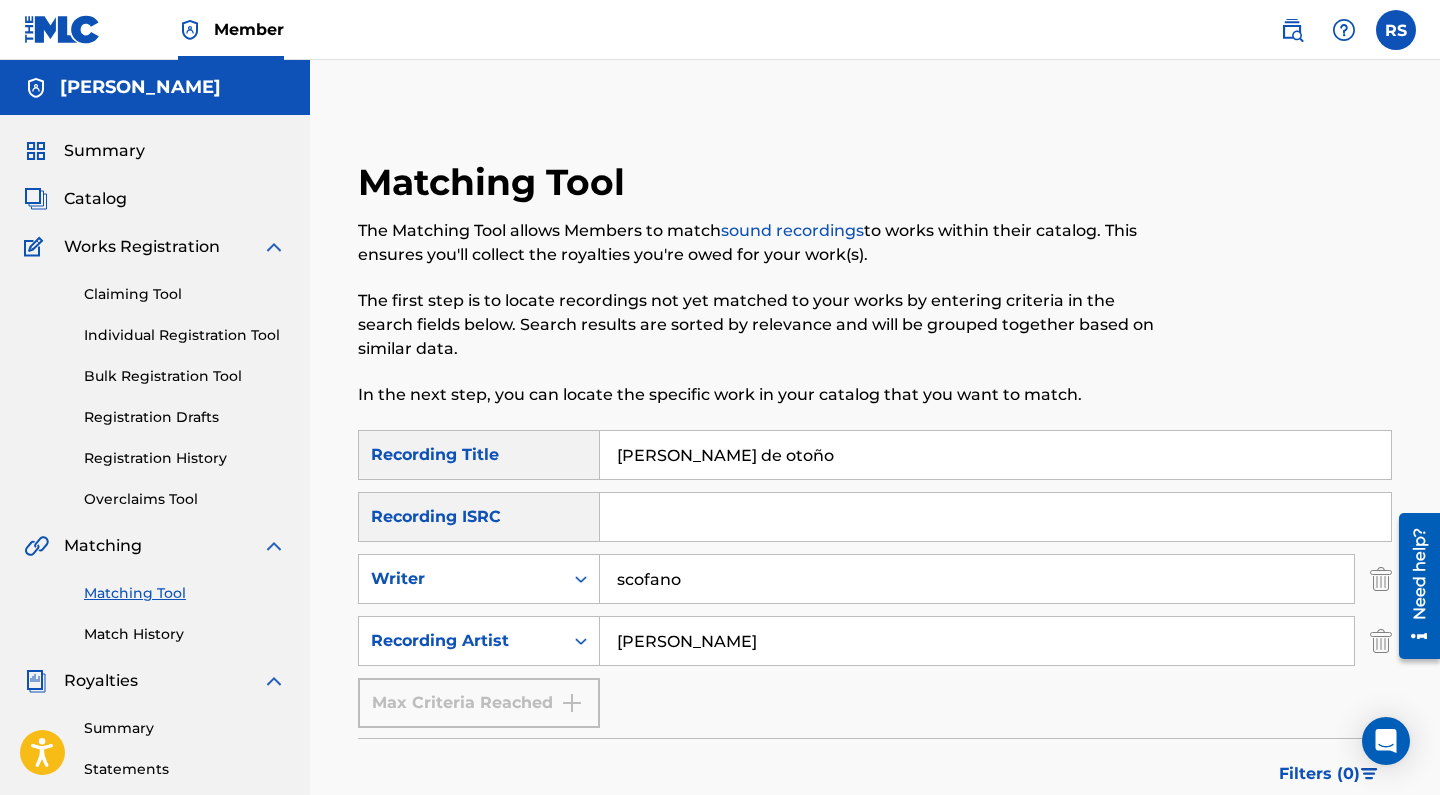 scroll, scrollTop: 0, scrollLeft: 0, axis: both 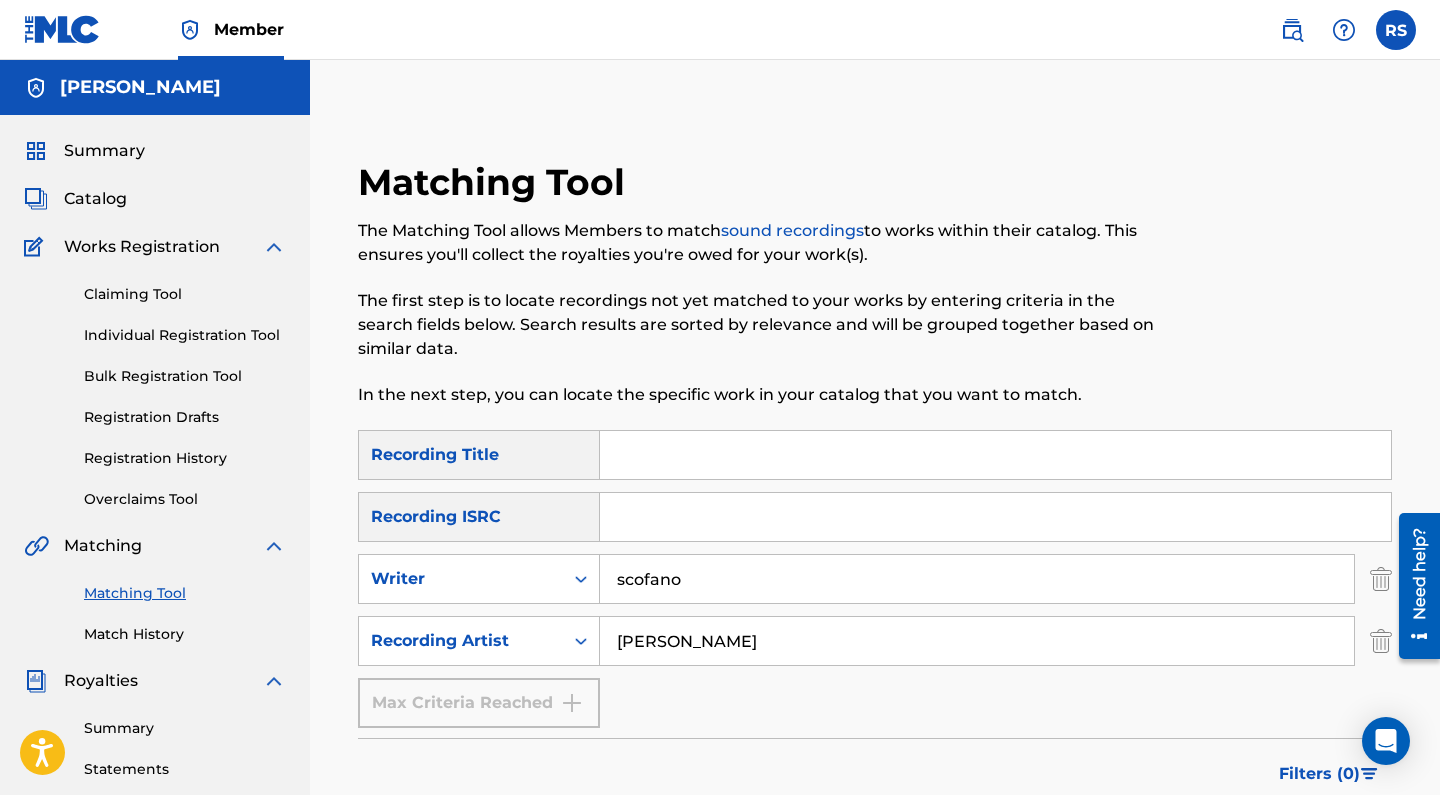 type 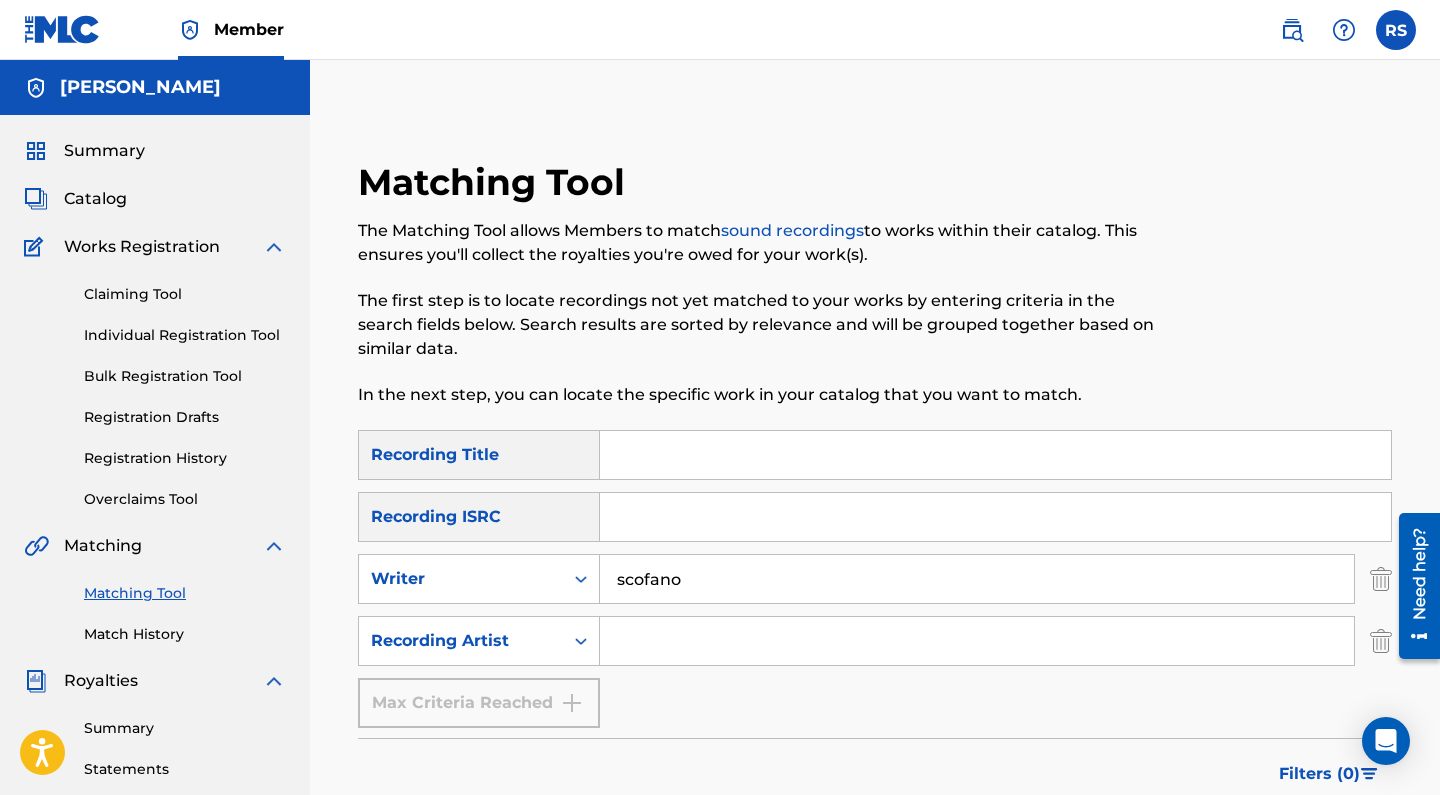 type 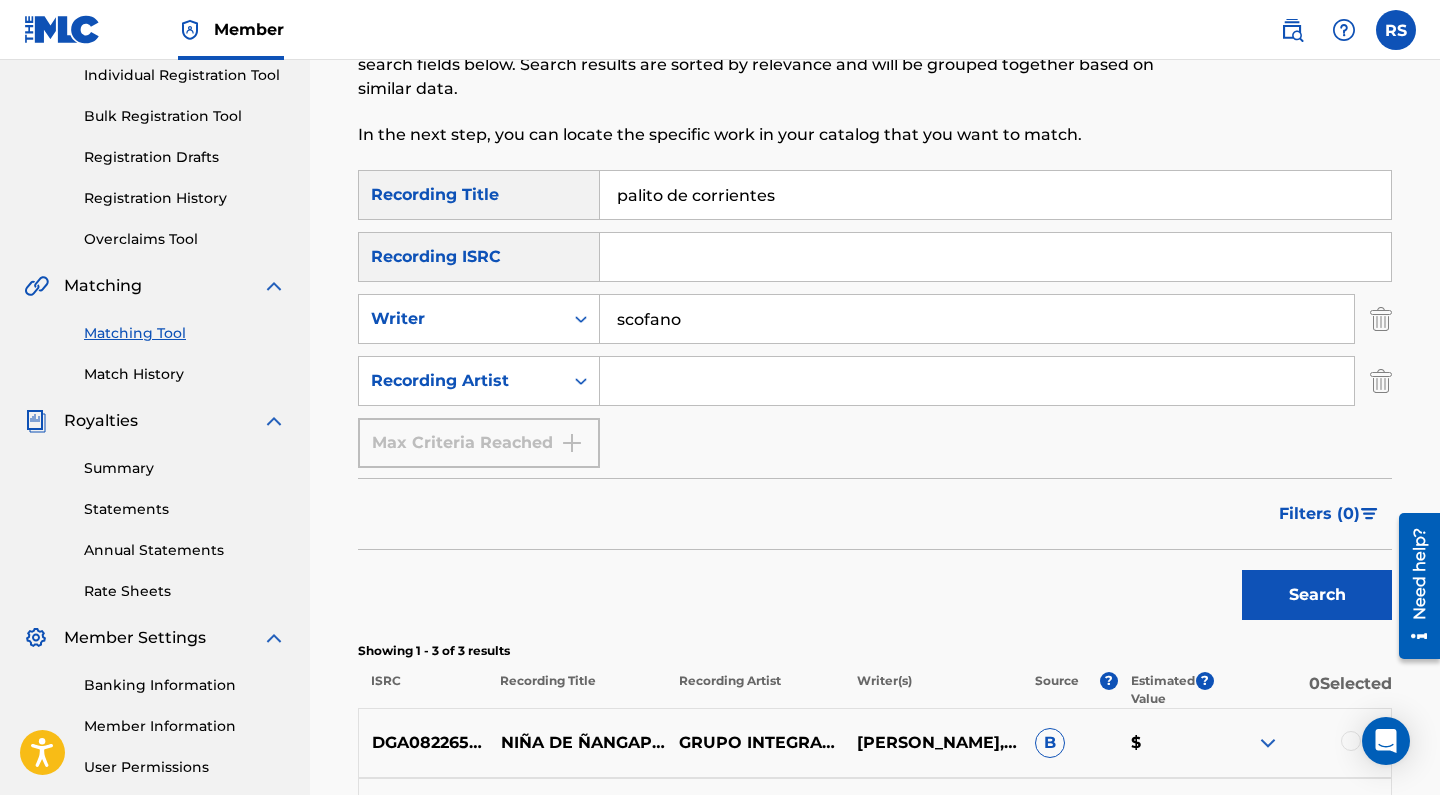 scroll, scrollTop: 262, scrollLeft: 0, axis: vertical 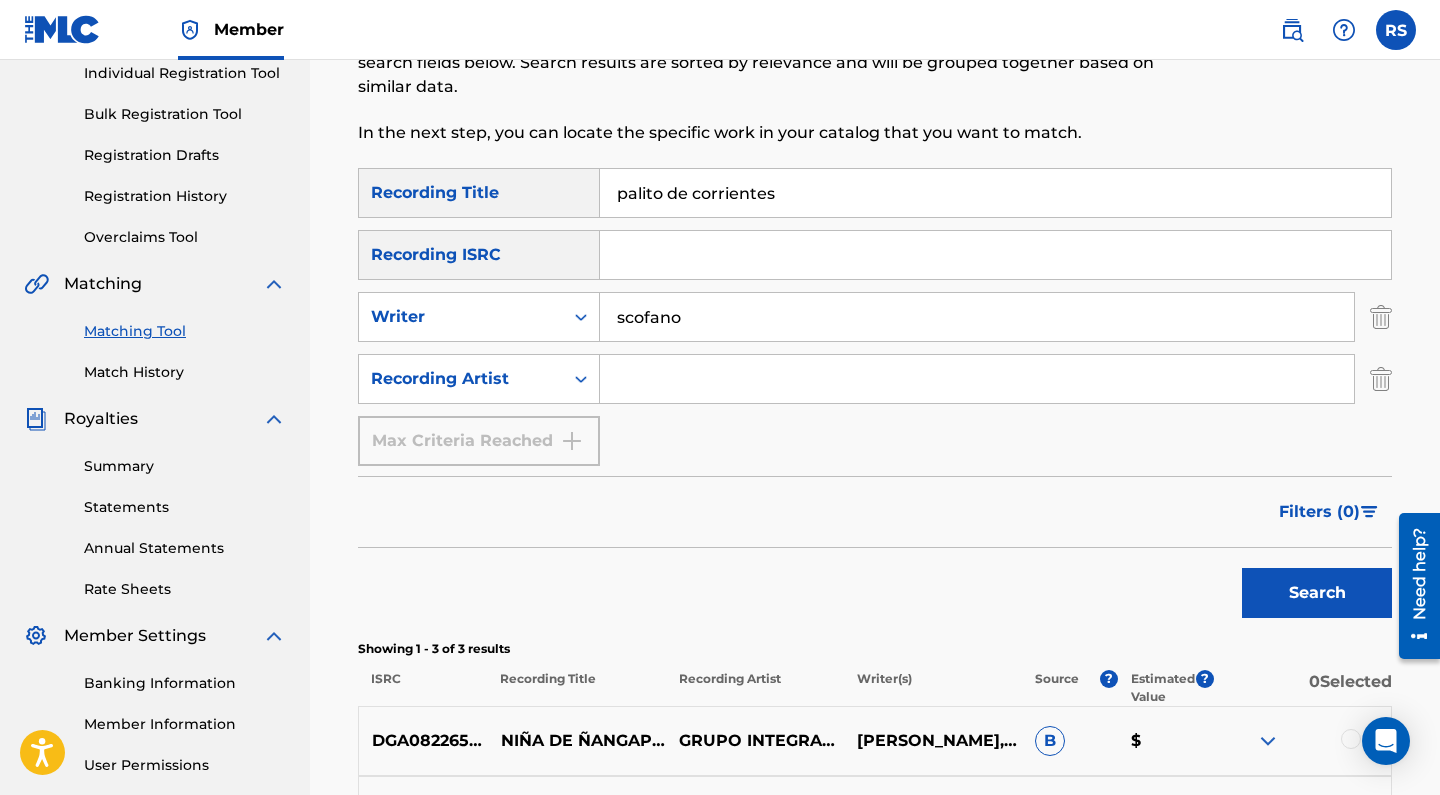 type on "palito de corrientes" 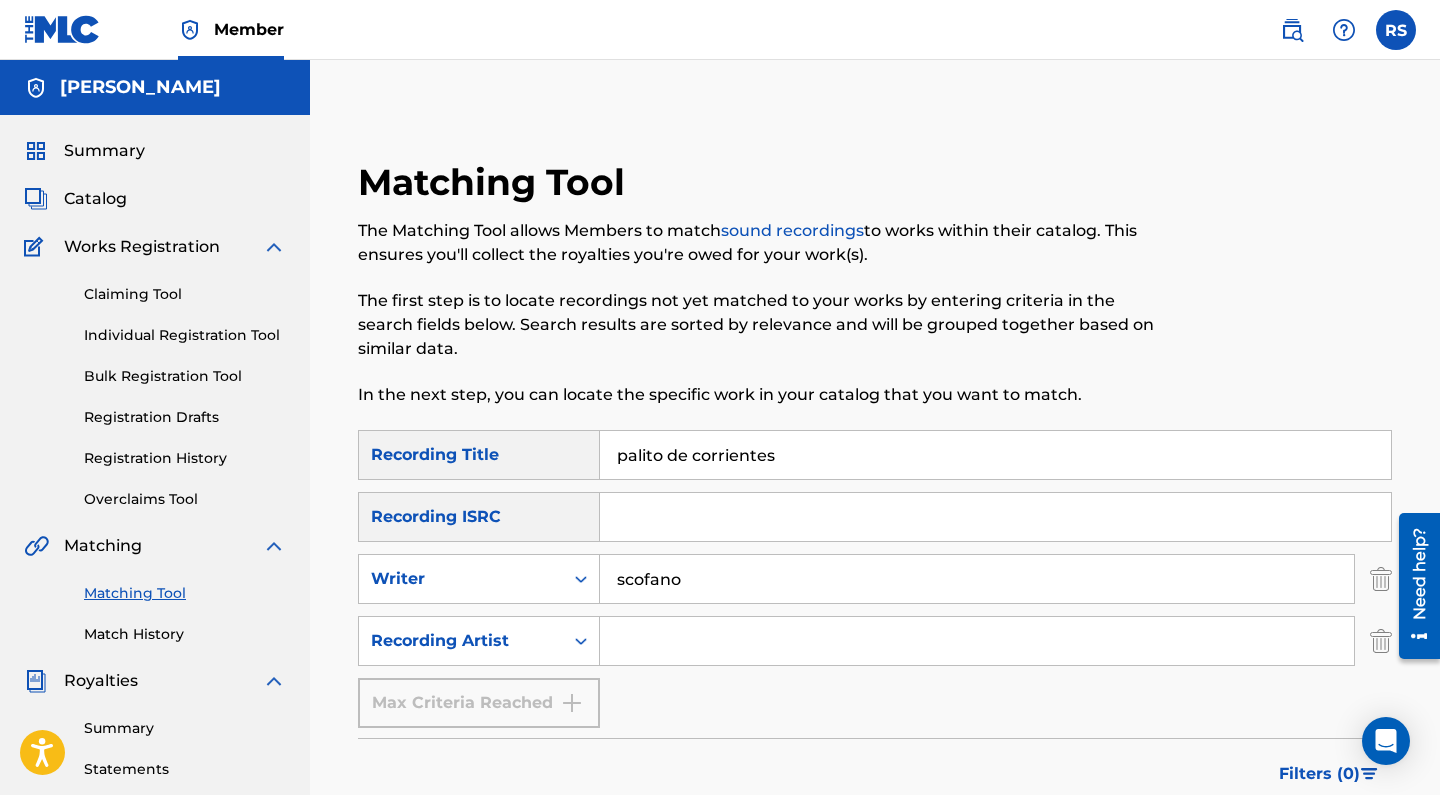 scroll, scrollTop: 0, scrollLeft: 0, axis: both 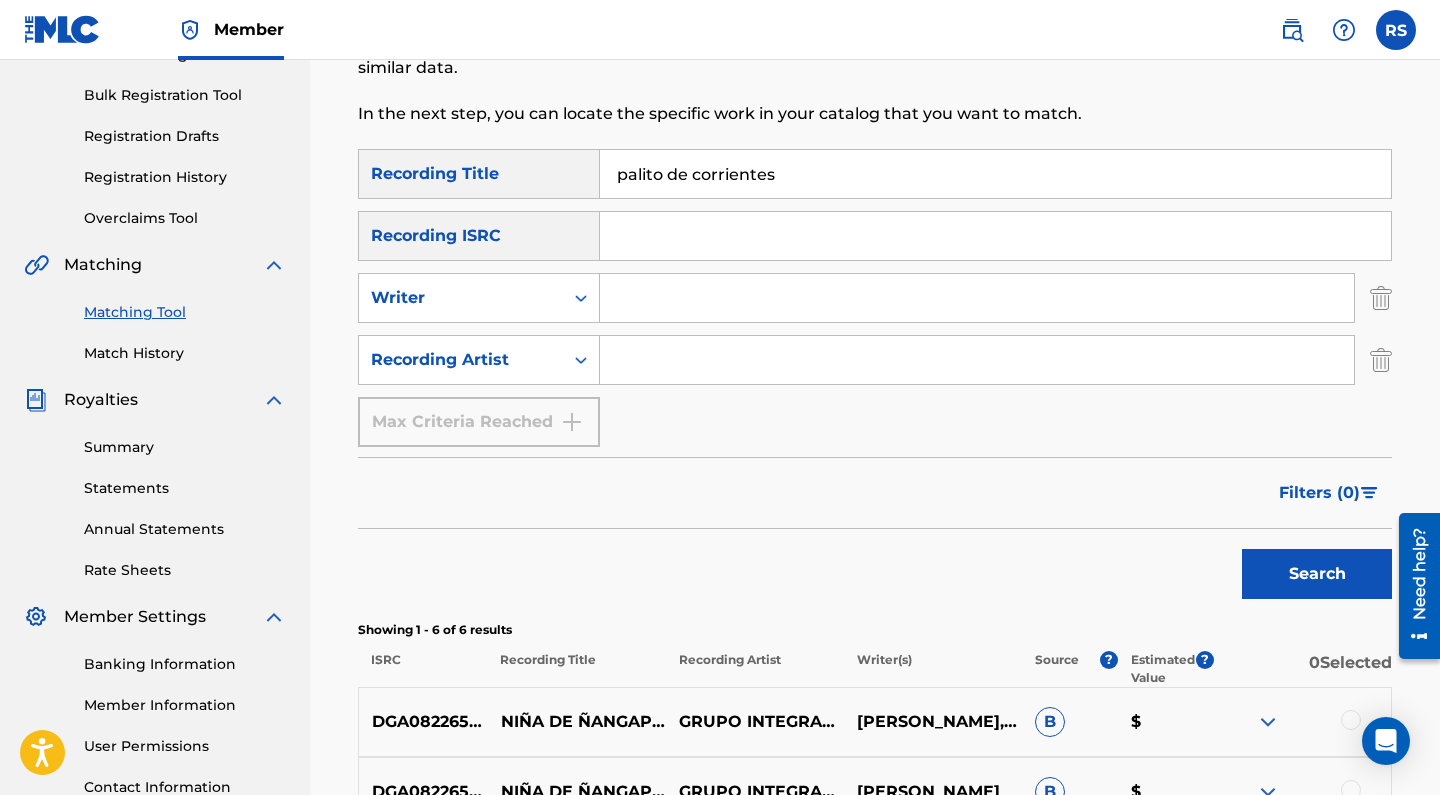type 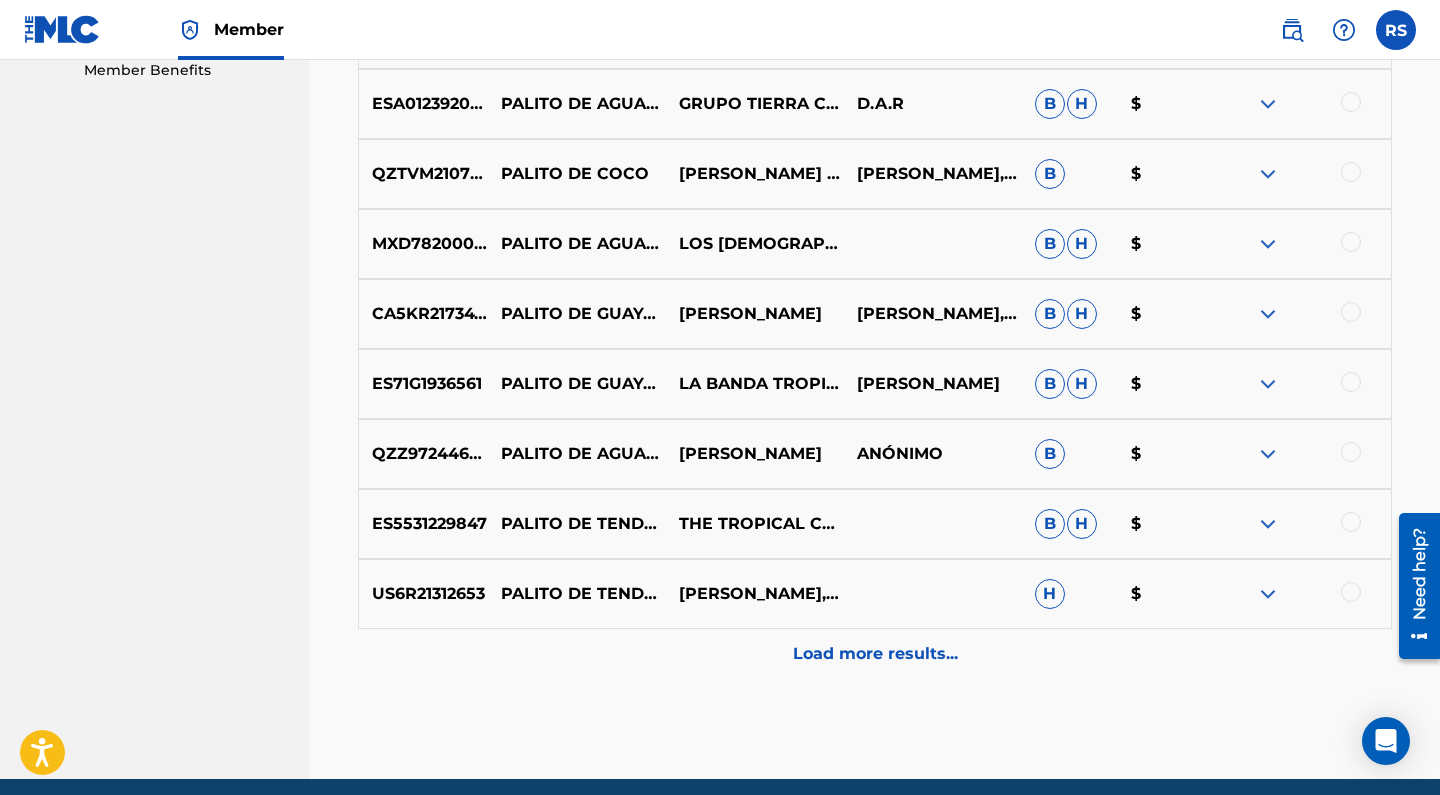 scroll, scrollTop: 1041, scrollLeft: 0, axis: vertical 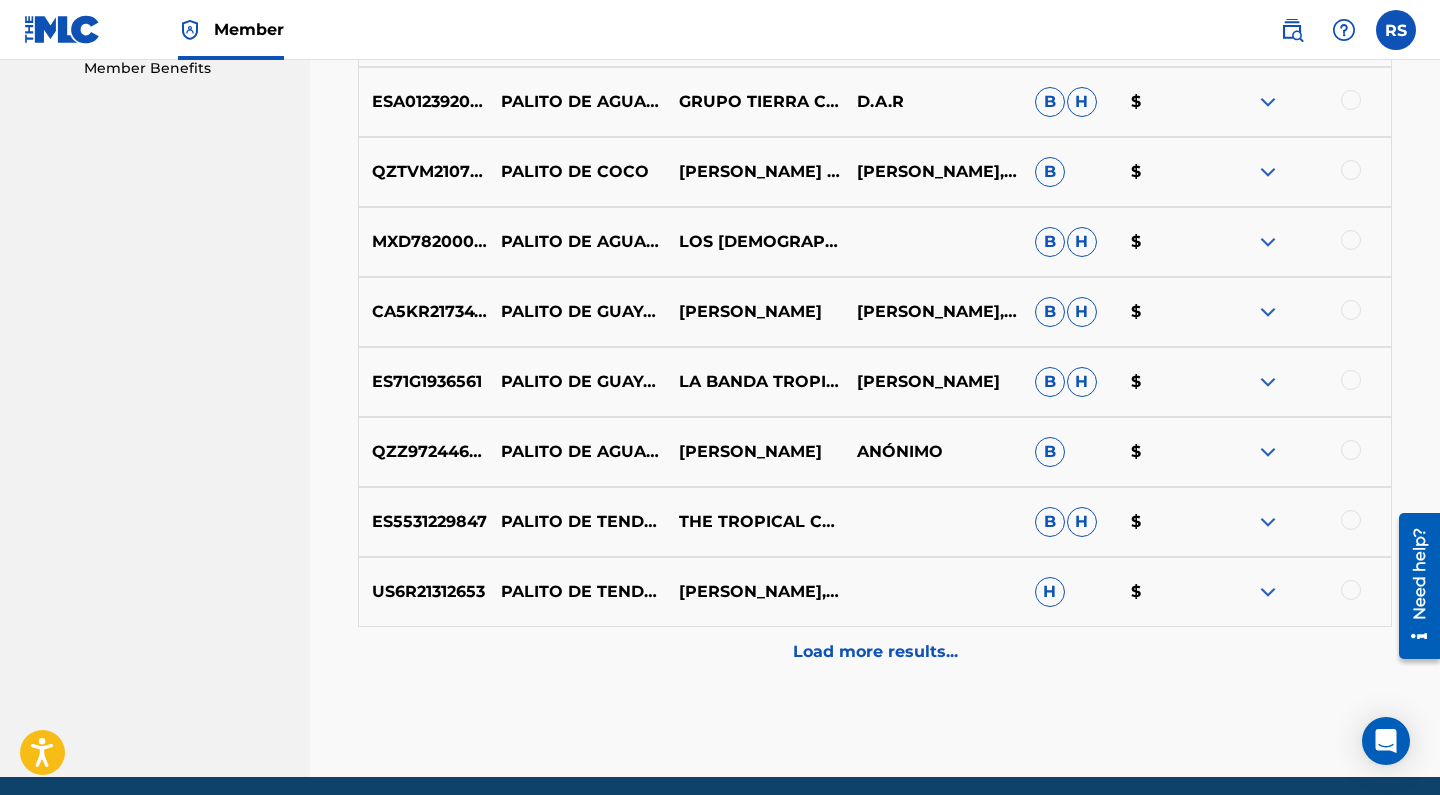 click on "Load more results..." at bounding box center (875, 652) 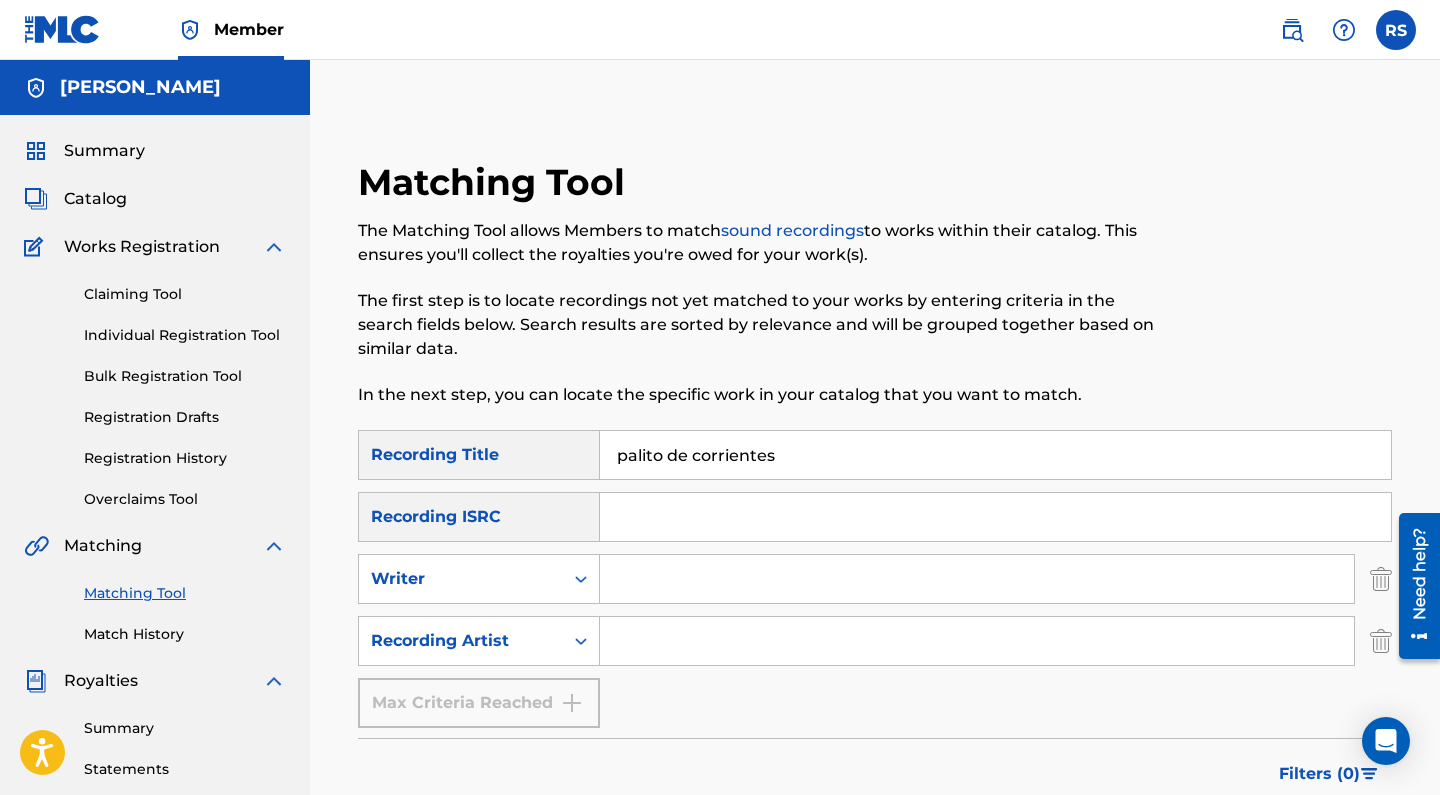 scroll, scrollTop: 0, scrollLeft: 0, axis: both 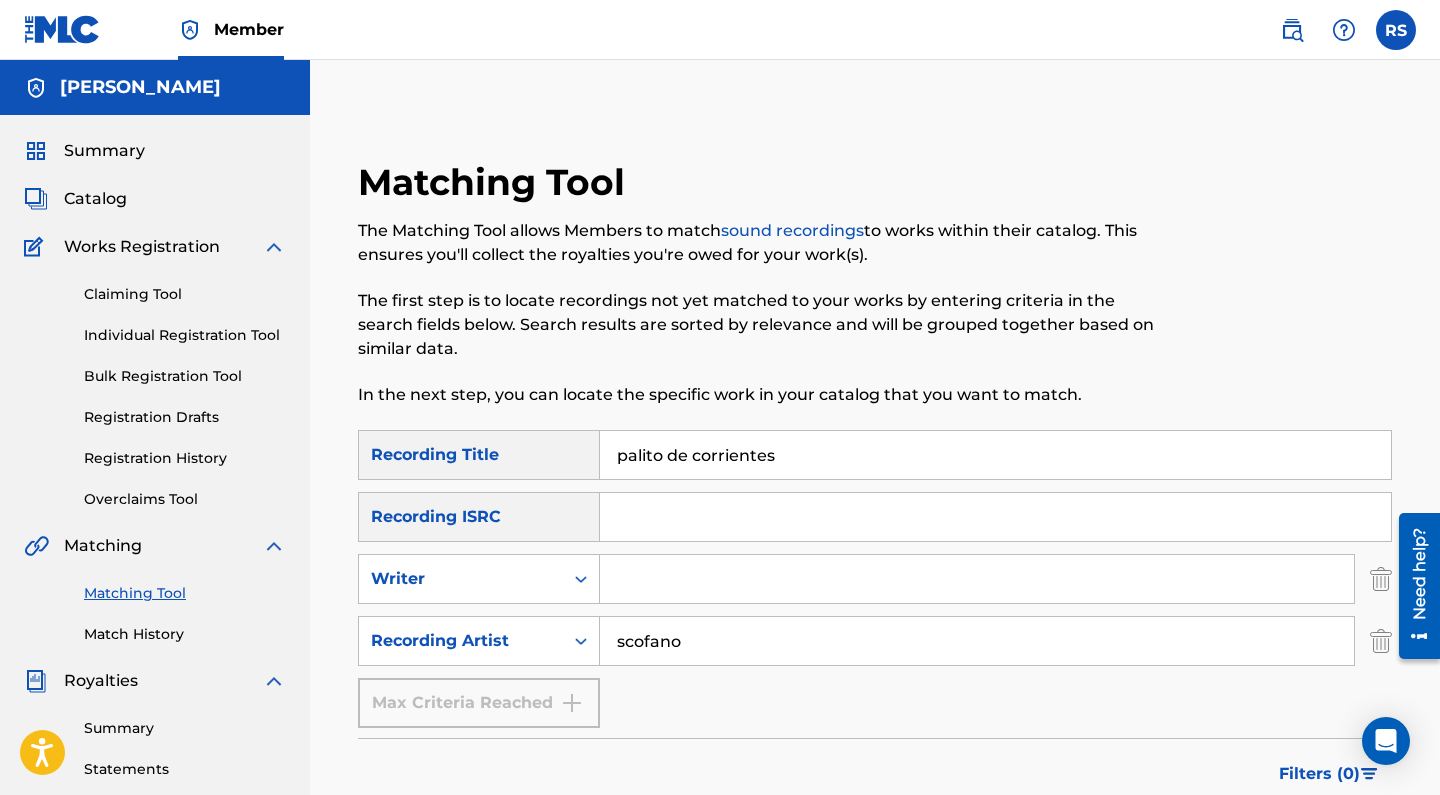 type on "scofano" 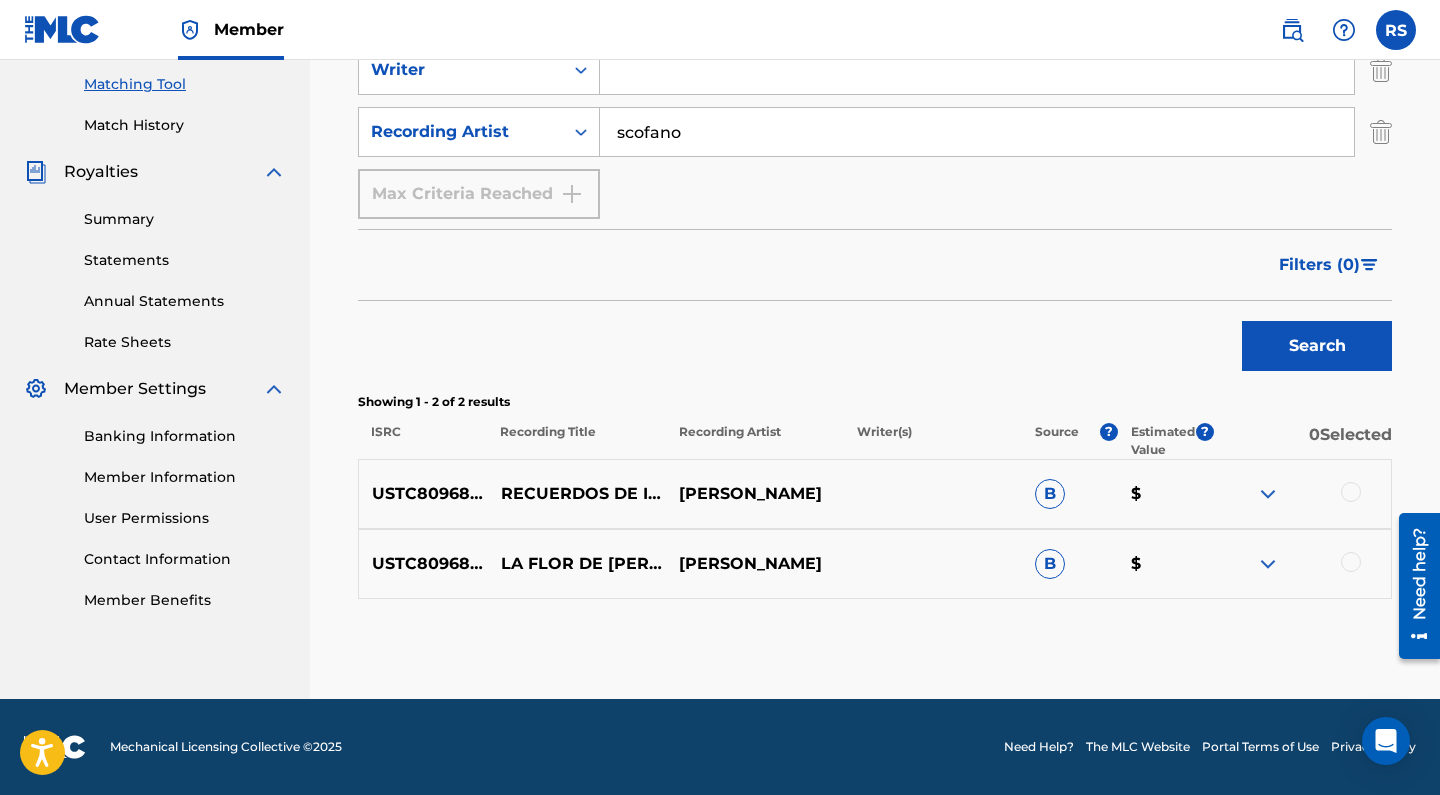 scroll, scrollTop: 509, scrollLeft: 0, axis: vertical 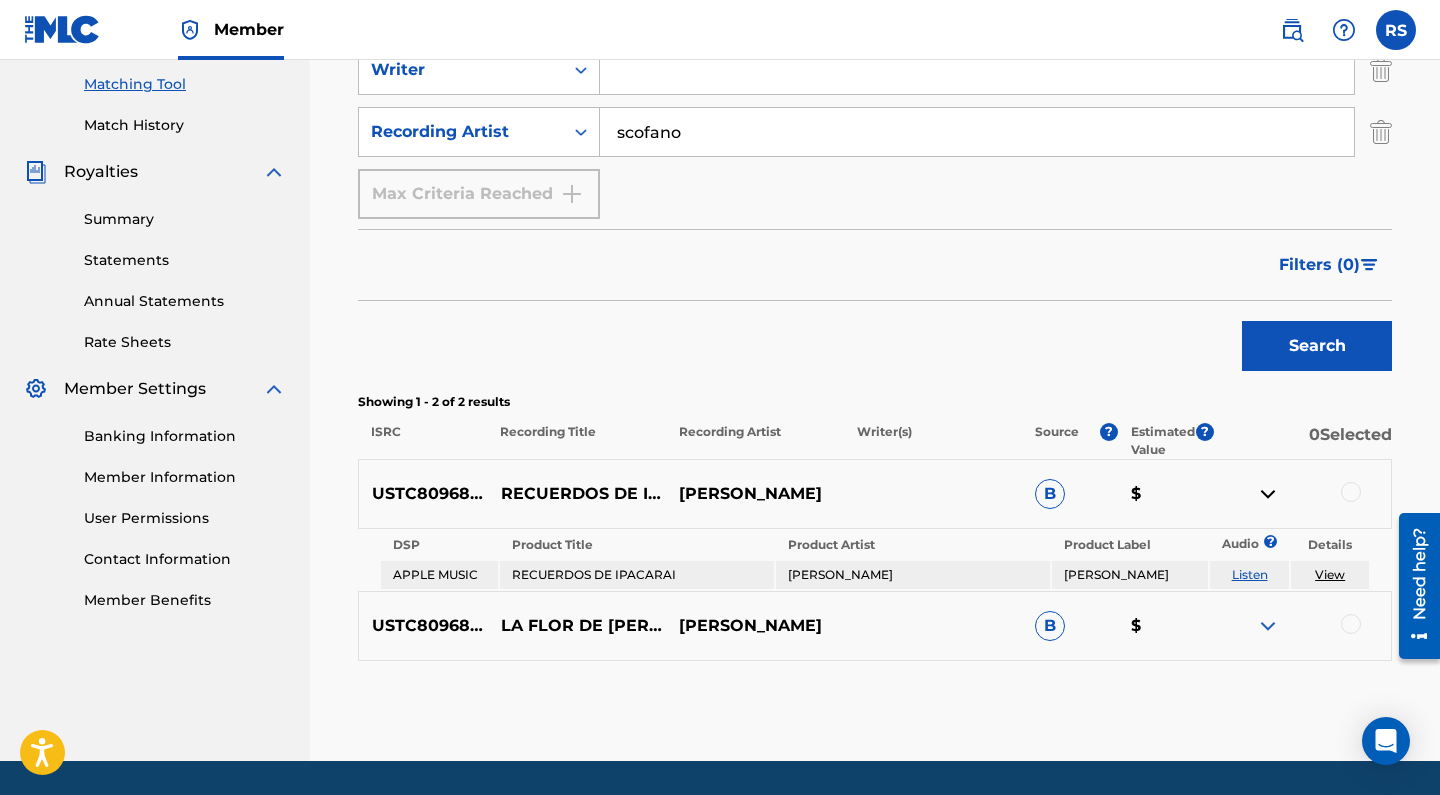 click on "View" at bounding box center [1330, 574] 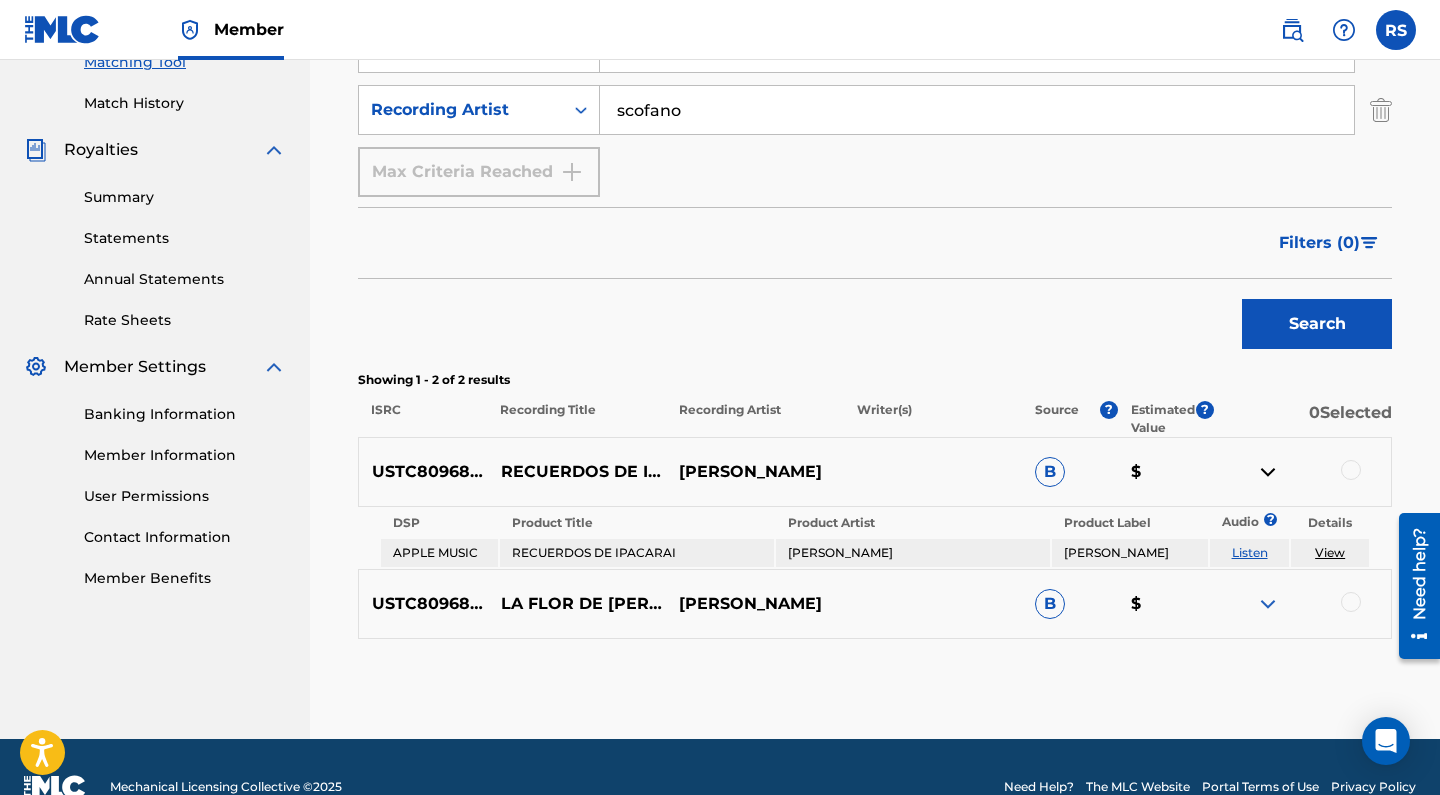 scroll, scrollTop: 547, scrollLeft: 0, axis: vertical 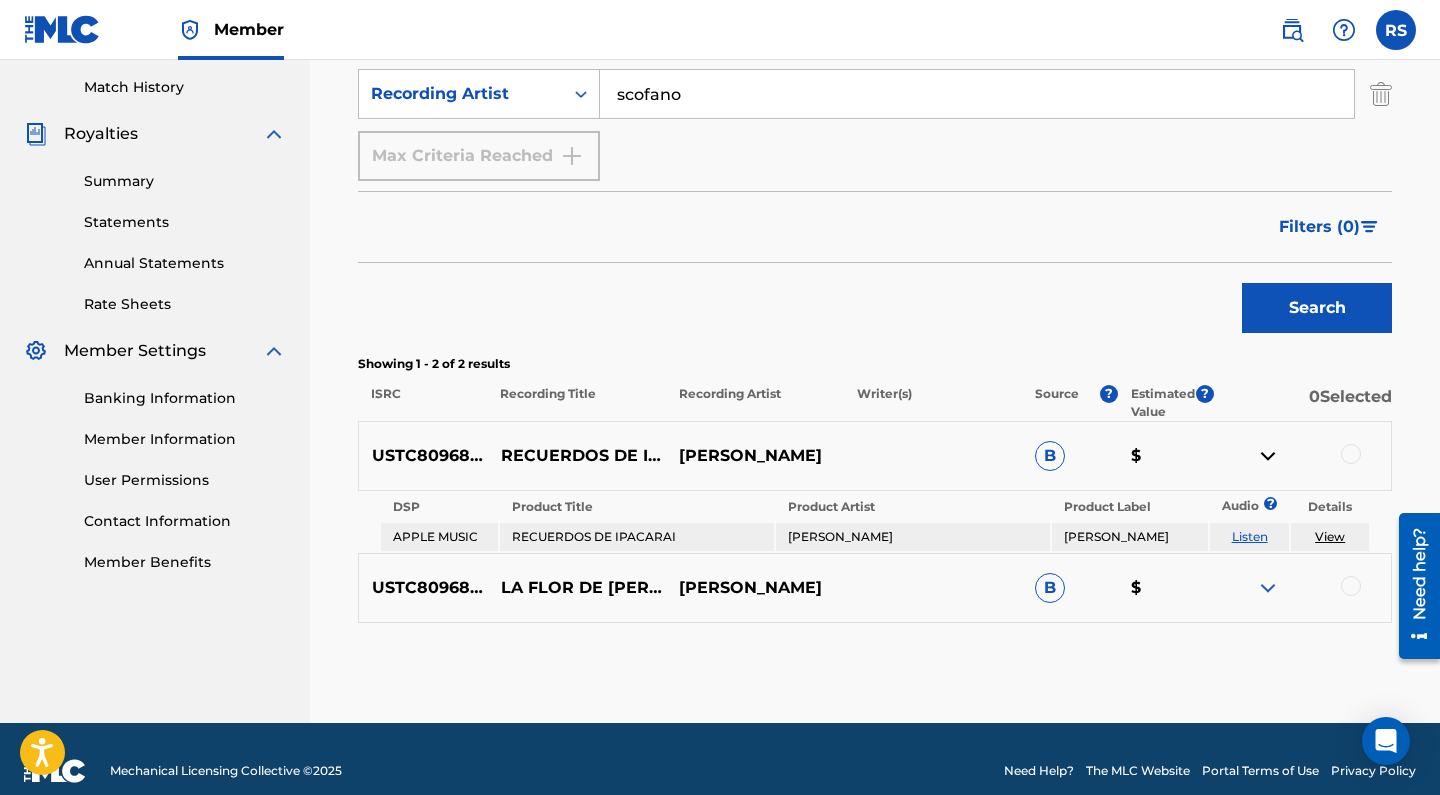 click on "Listen" at bounding box center (1250, 536) 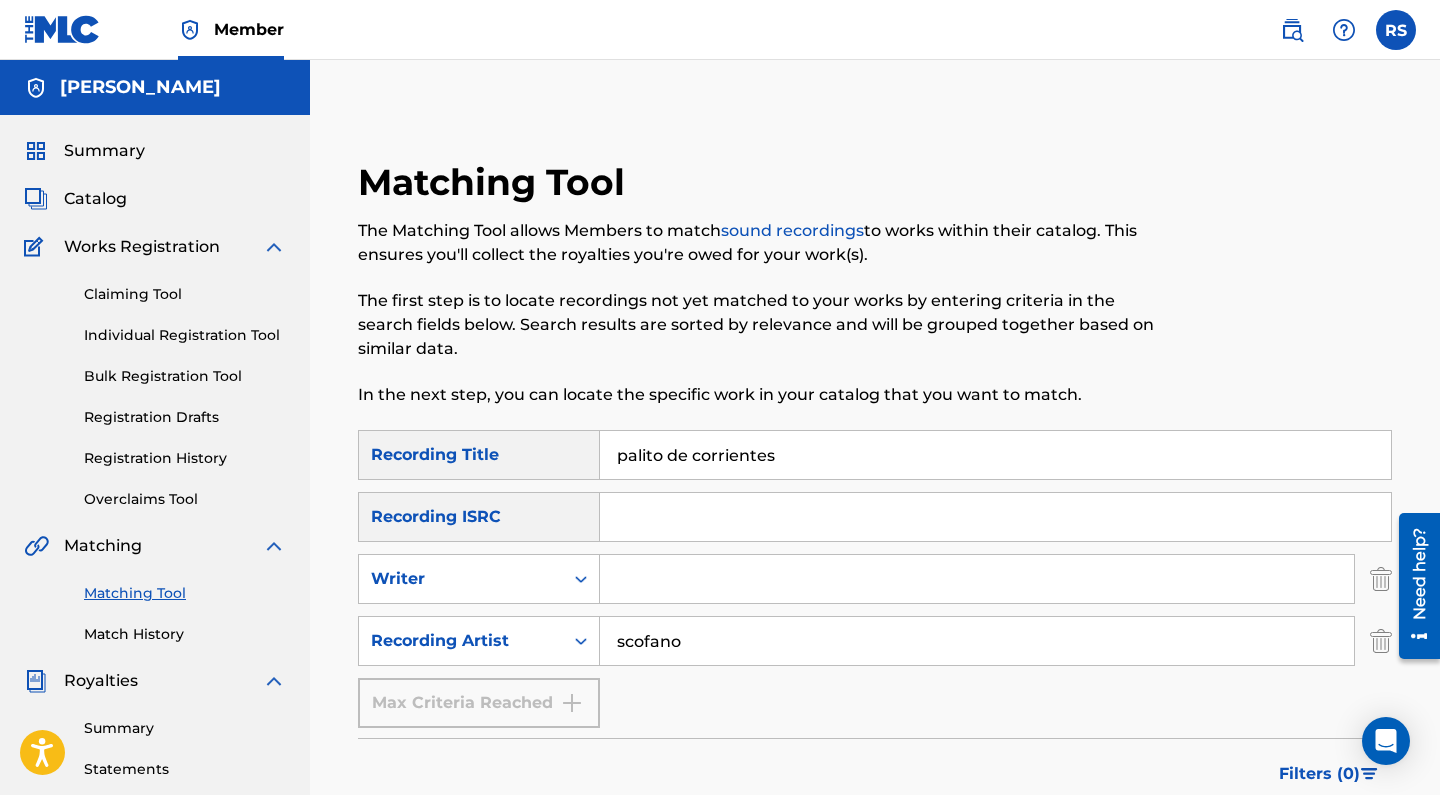 scroll, scrollTop: 0, scrollLeft: 0, axis: both 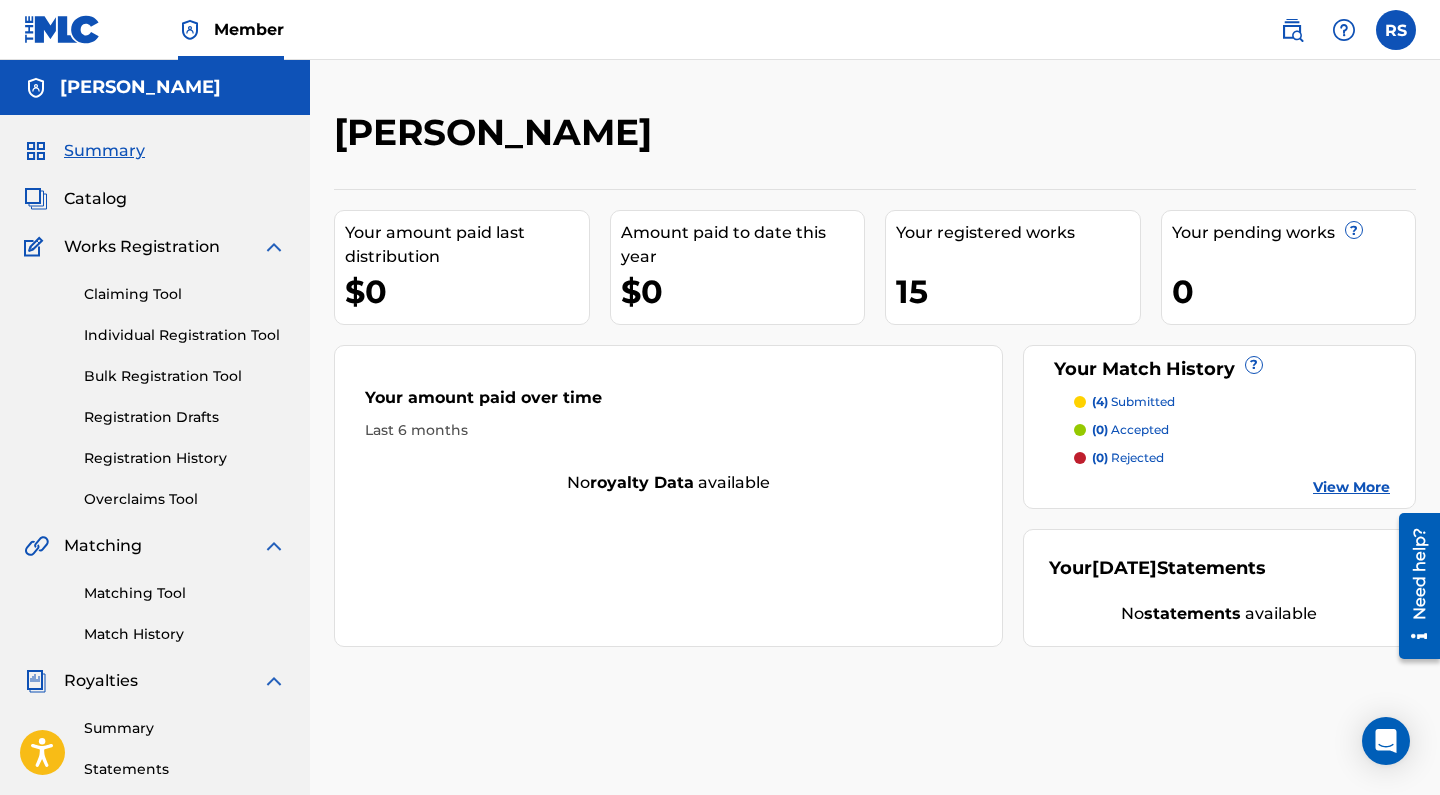 click on "Individual Registration Tool" at bounding box center [185, 335] 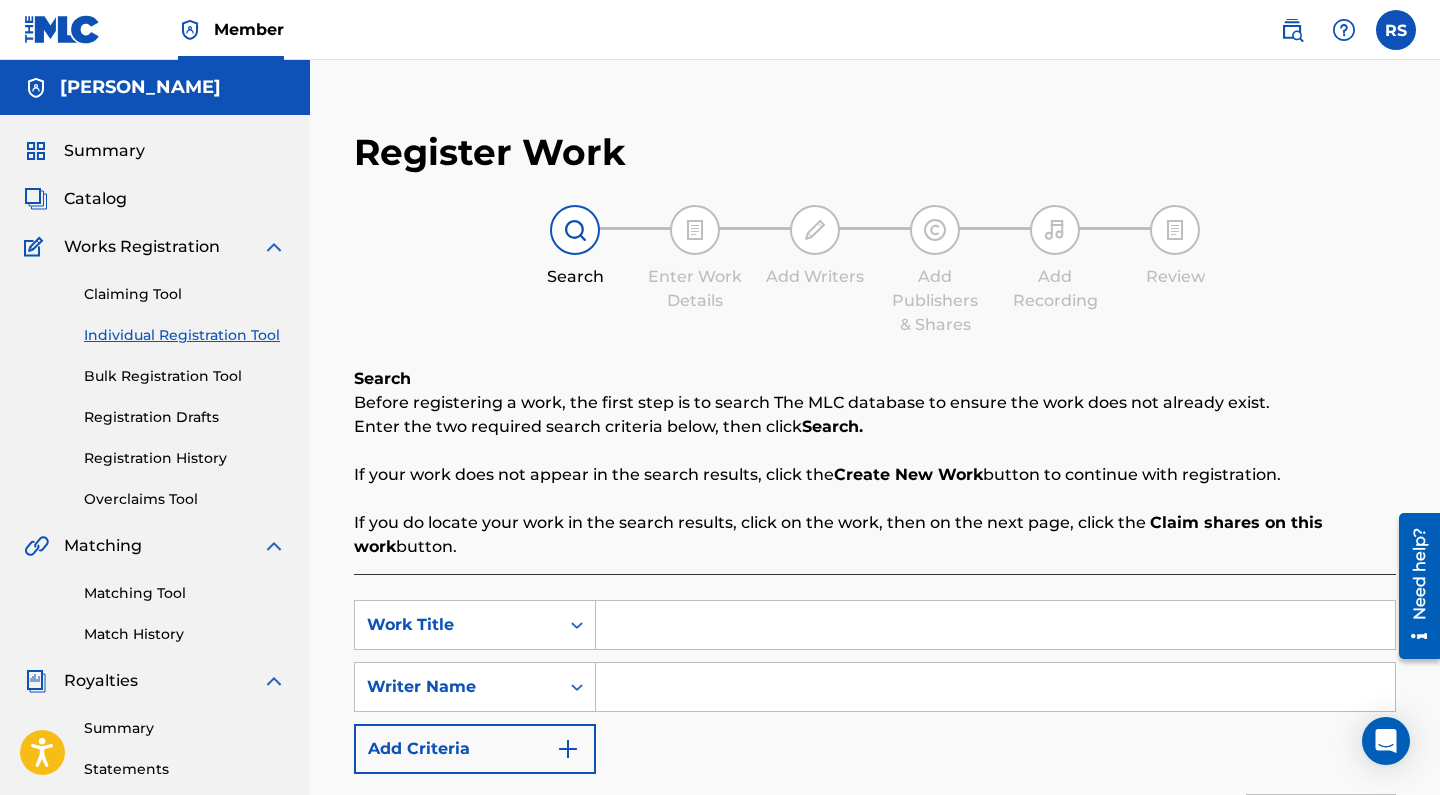 click at bounding box center [995, 625] 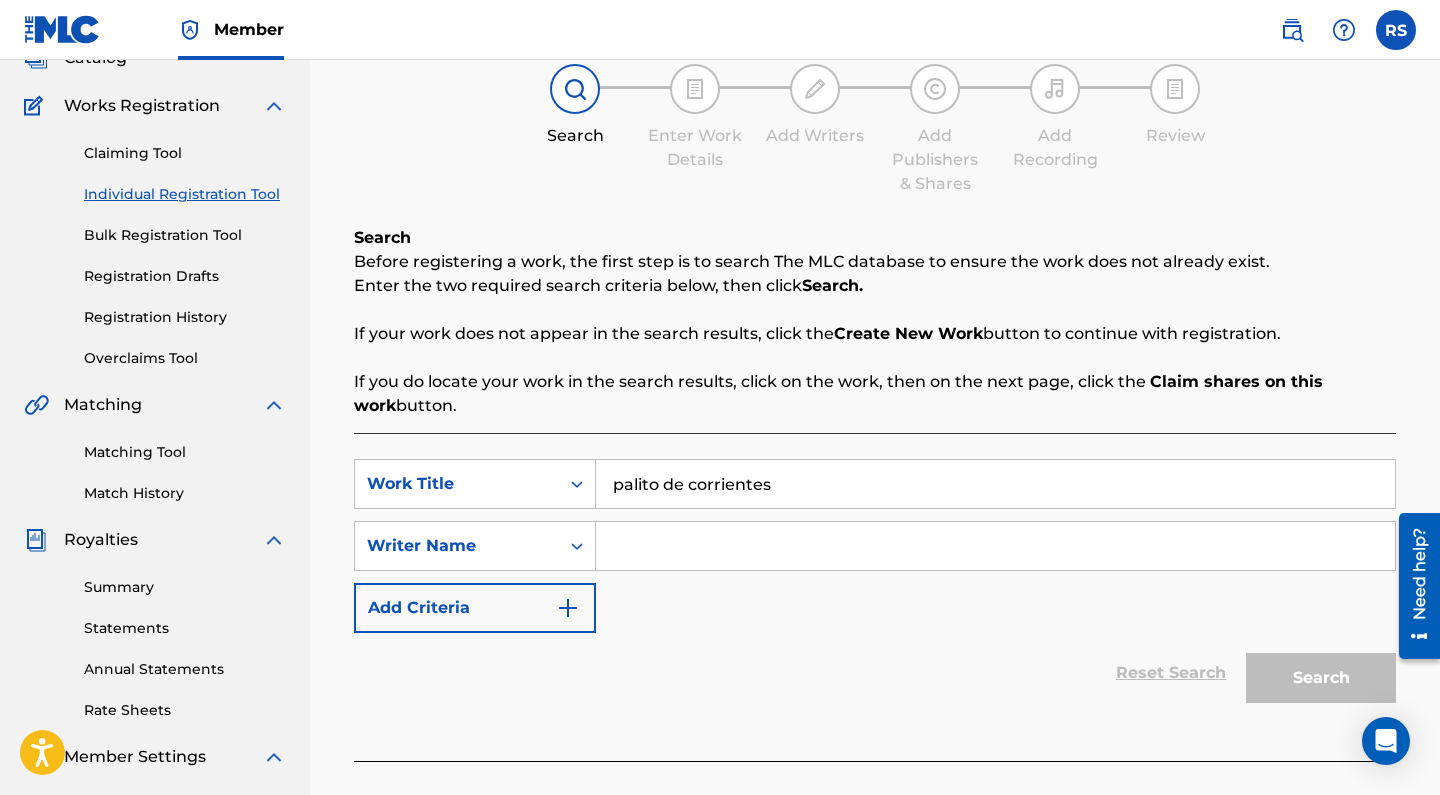 scroll, scrollTop: 144, scrollLeft: 0, axis: vertical 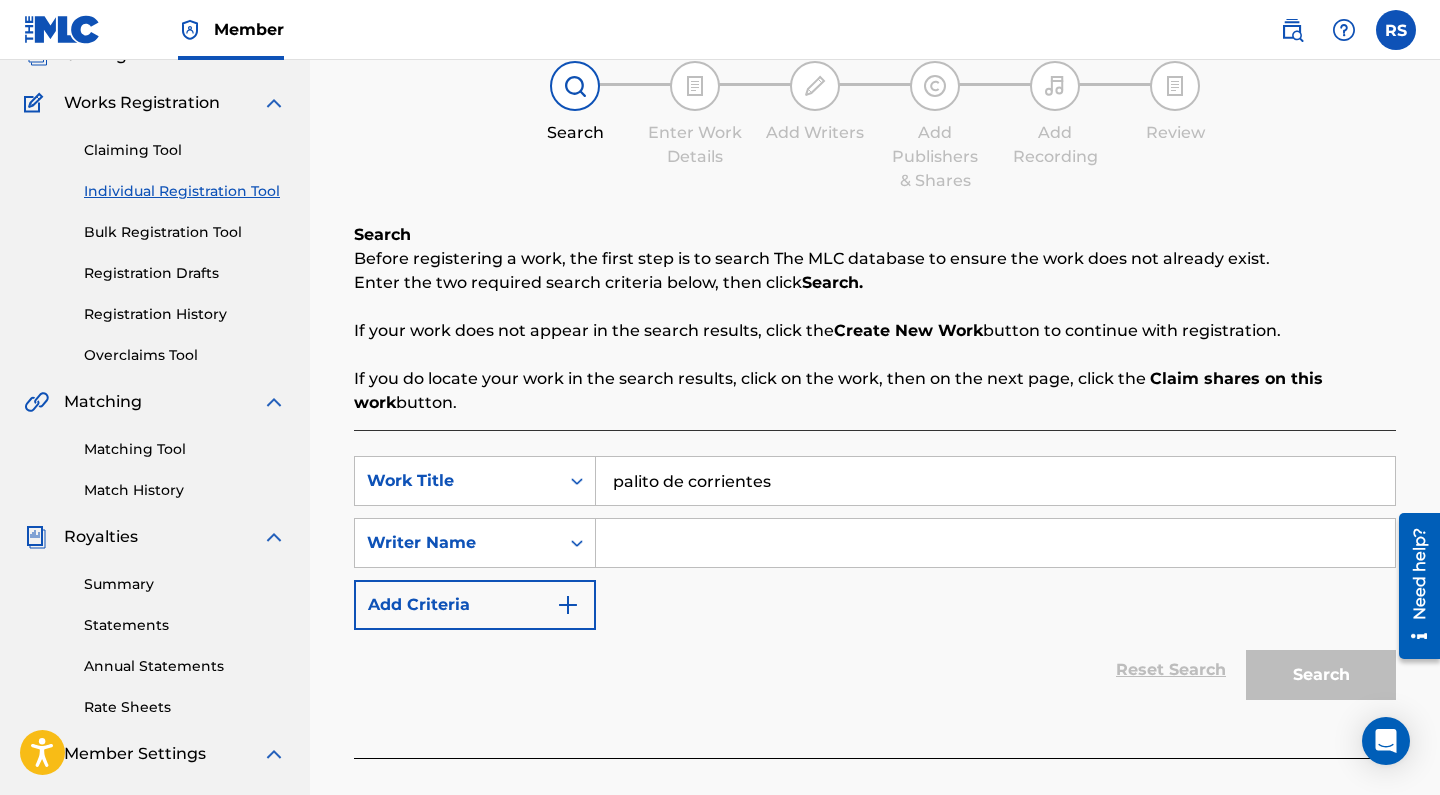type on "palito de corrientes" 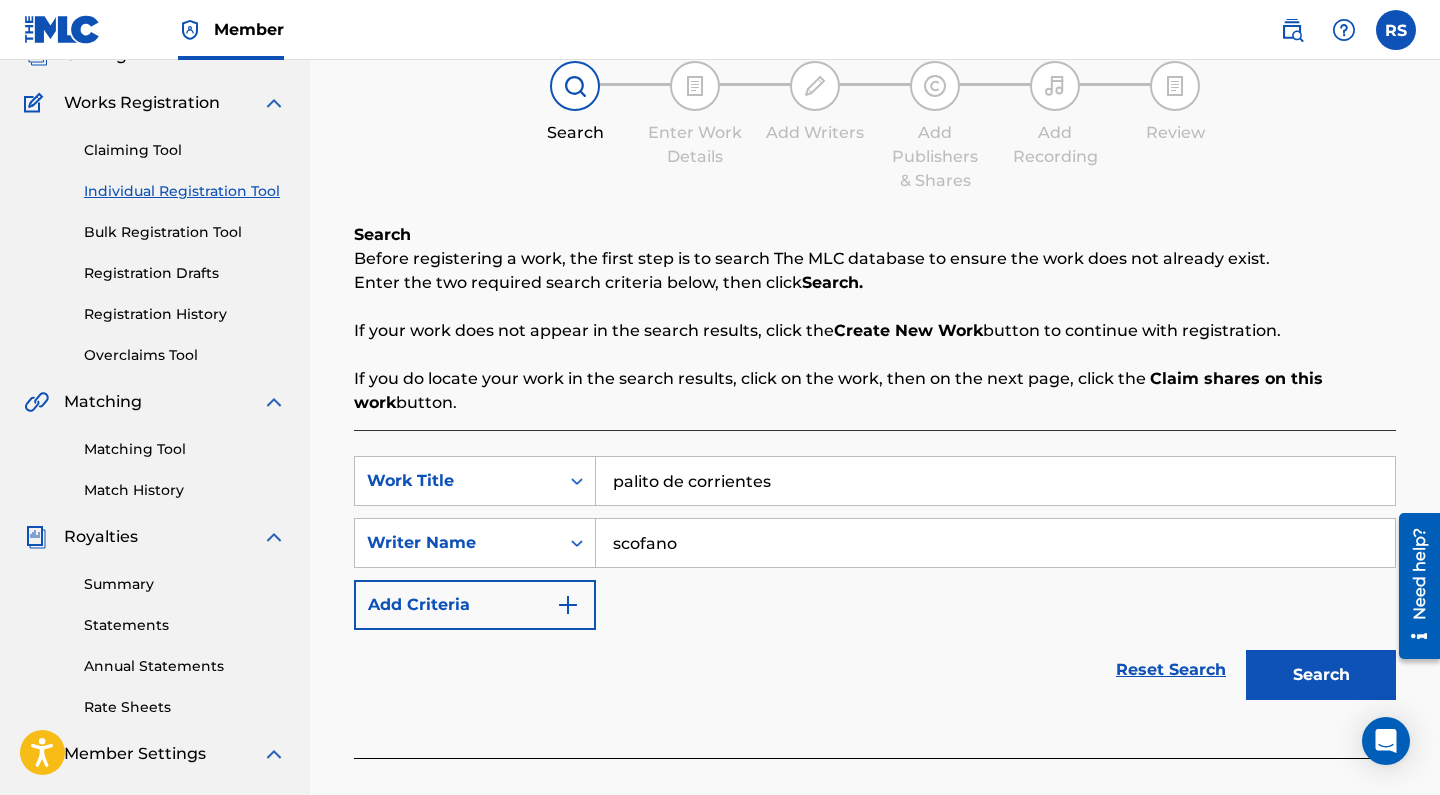 type on "scofano" 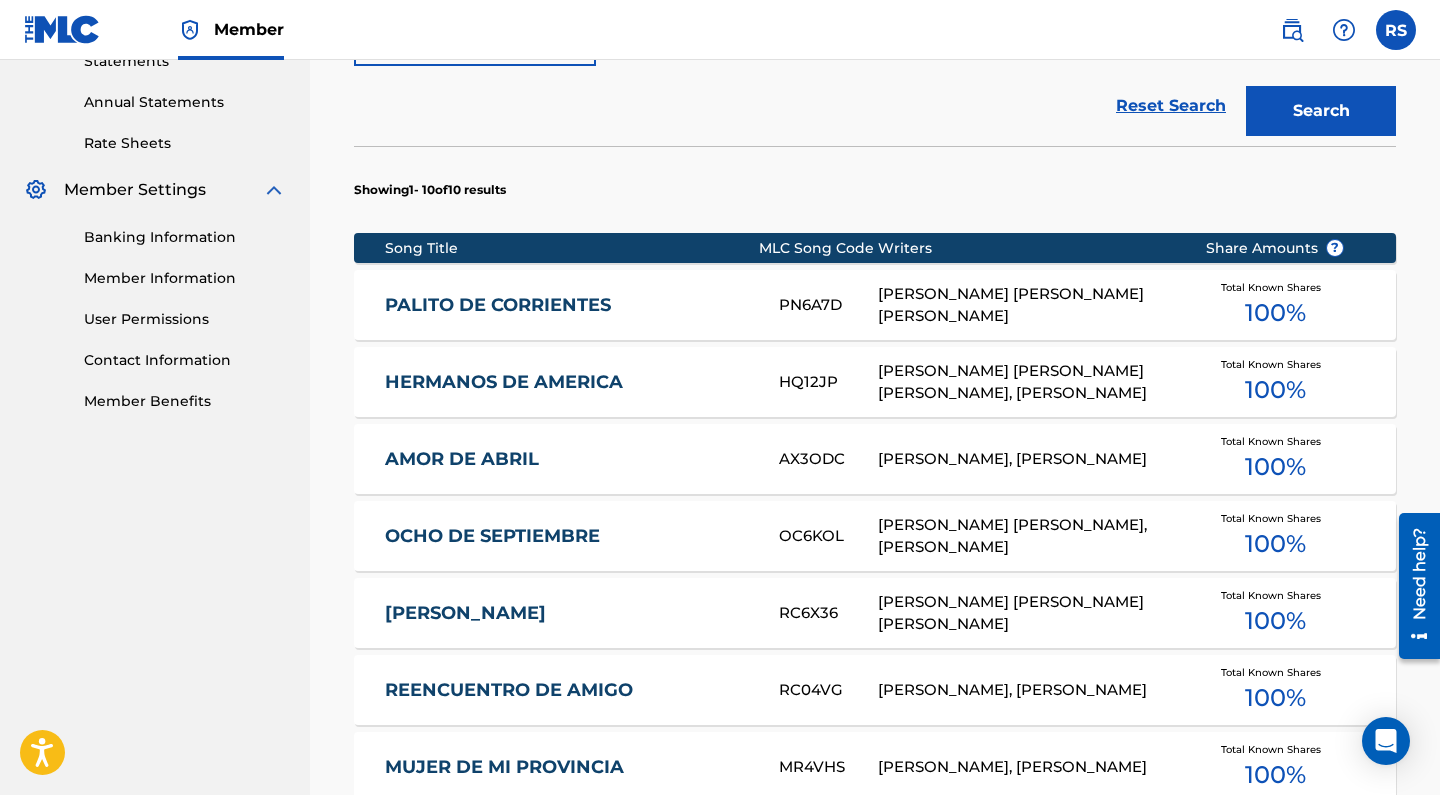 scroll, scrollTop: 706, scrollLeft: 0, axis: vertical 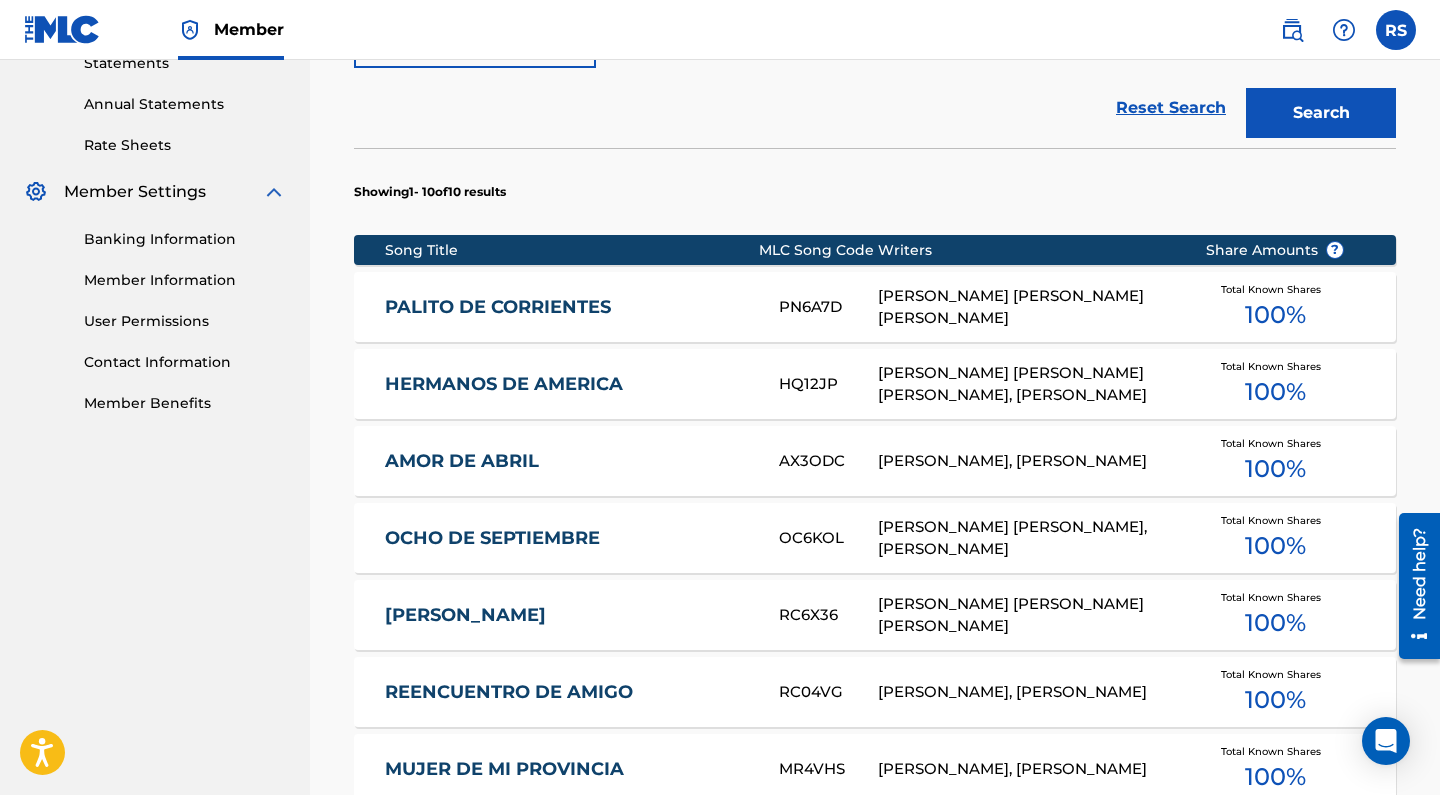 click on "[PERSON_NAME] [PERSON_NAME] [PERSON_NAME]" at bounding box center [1026, 307] 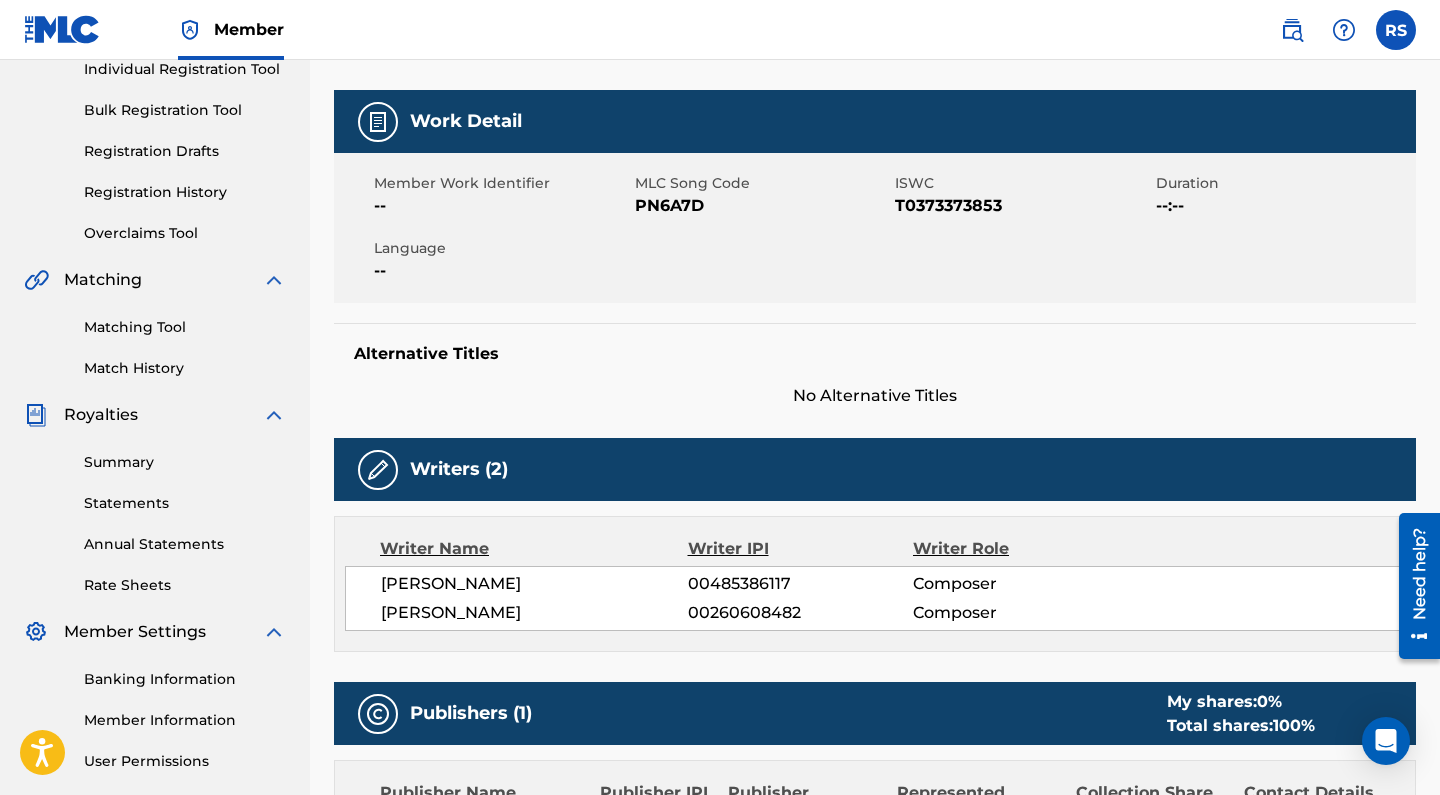 scroll, scrollTop: 415, scrollLeft: 0, axis: vertical 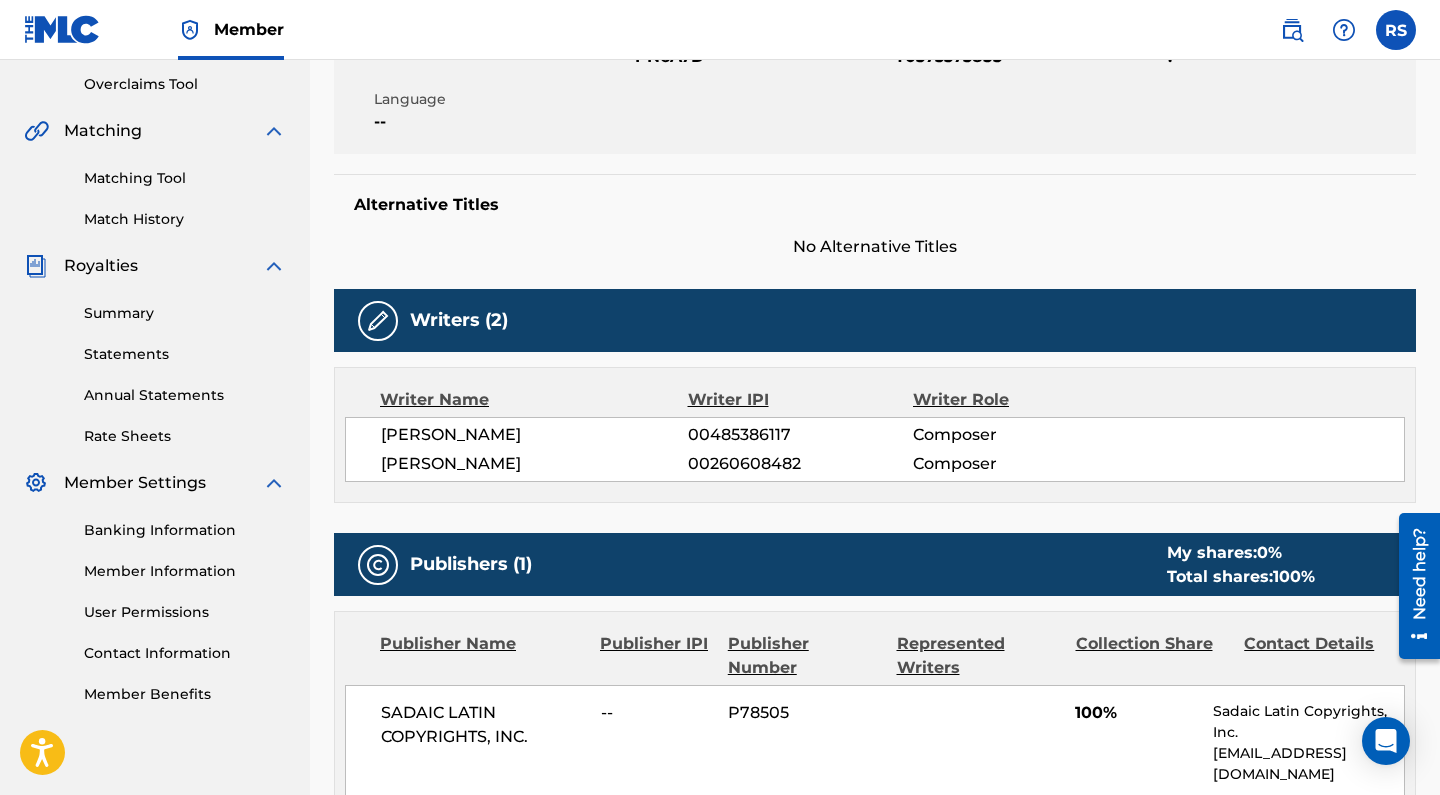 drag, startPoint x: 816, startPoint y: 465, endPoint x: 687, endPoint y: 468, distance: 129.03488 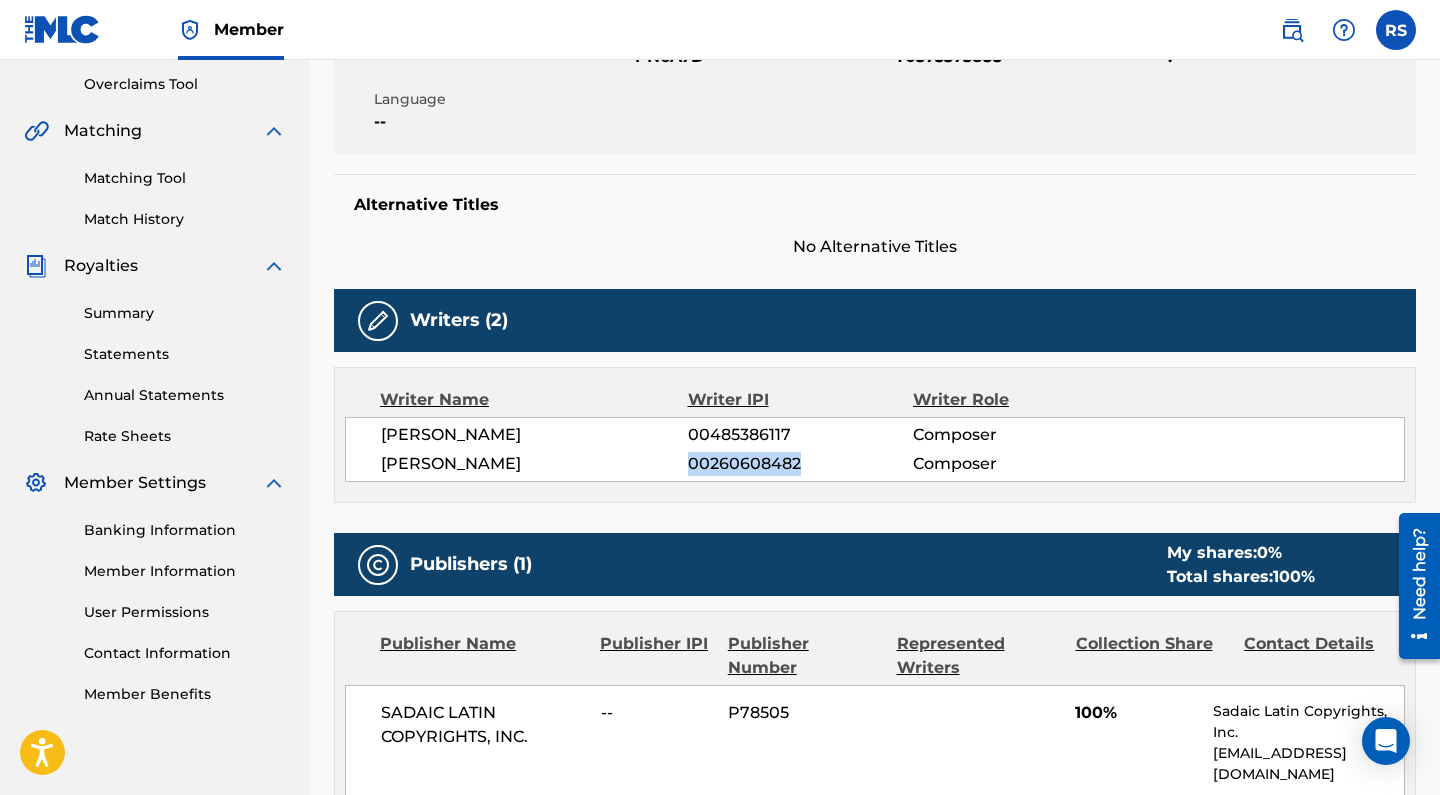 drag, startPoint x: 808, startPoint y: 462, endPoint x: 694, endPoint y: 464, distance: 114.01754 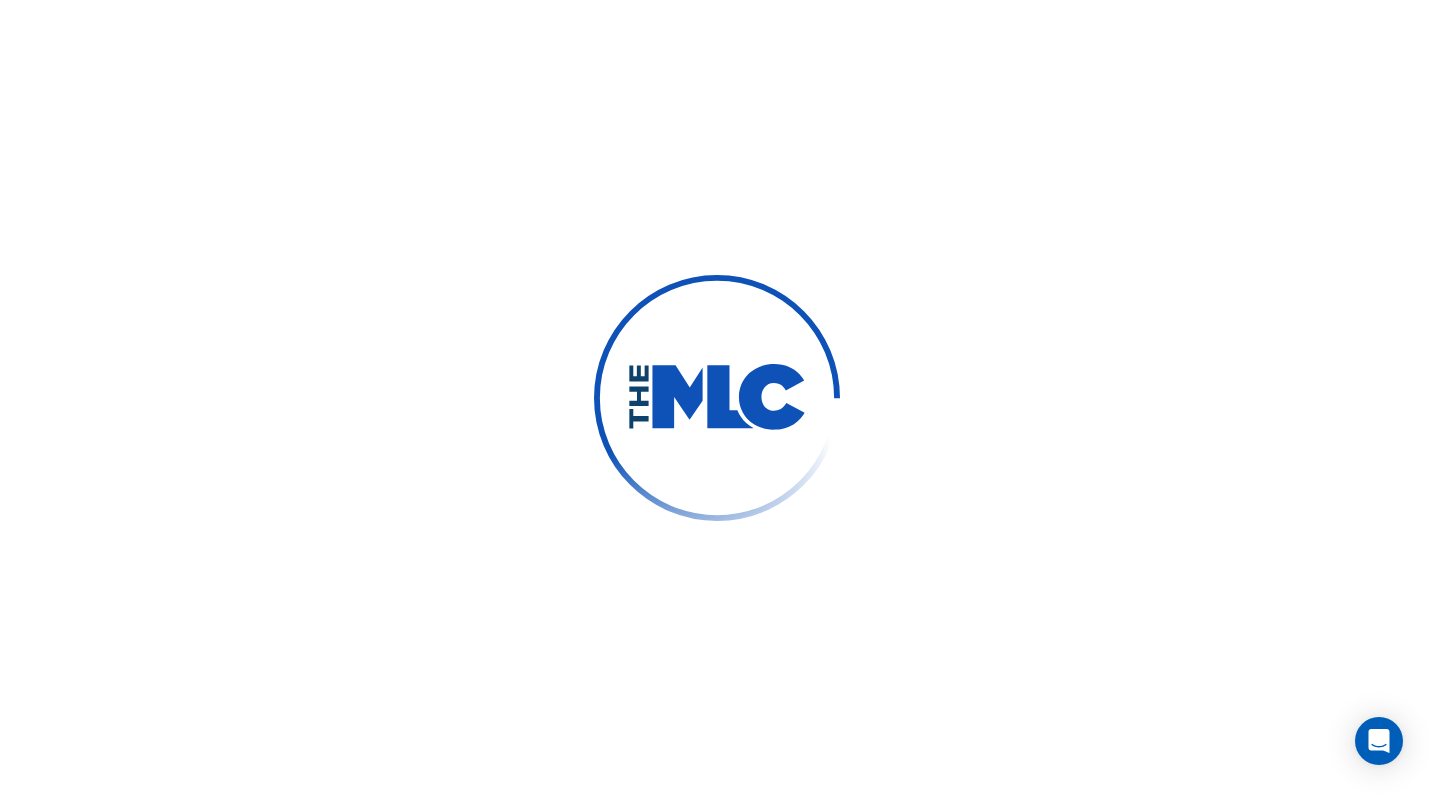 scroll, scrollTop: 0, scrollLeft: 0, axis: both 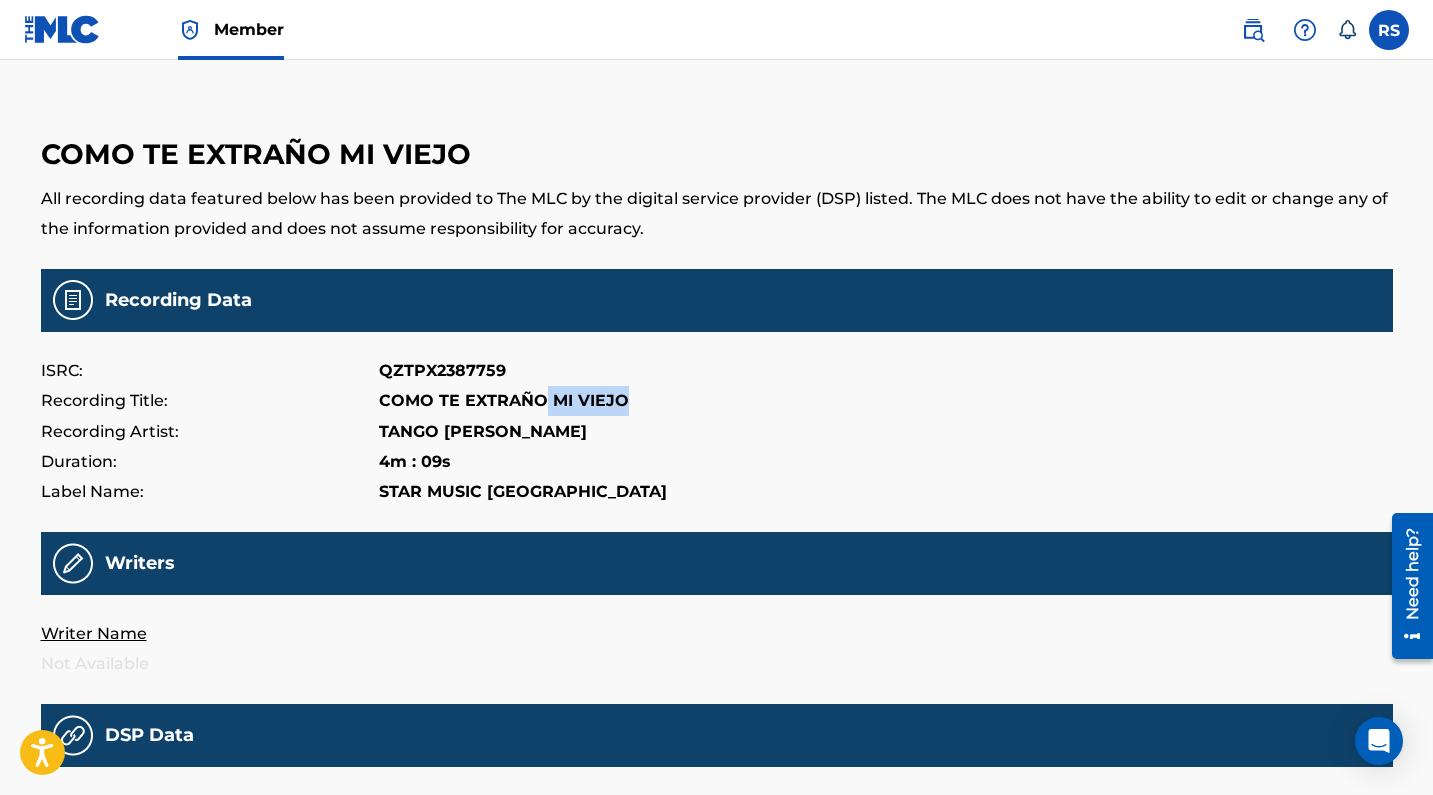drag, startPoint x: 625, startPoint y: 400, endPoint x: 538, endPoint y: 399, distance: 87.005745 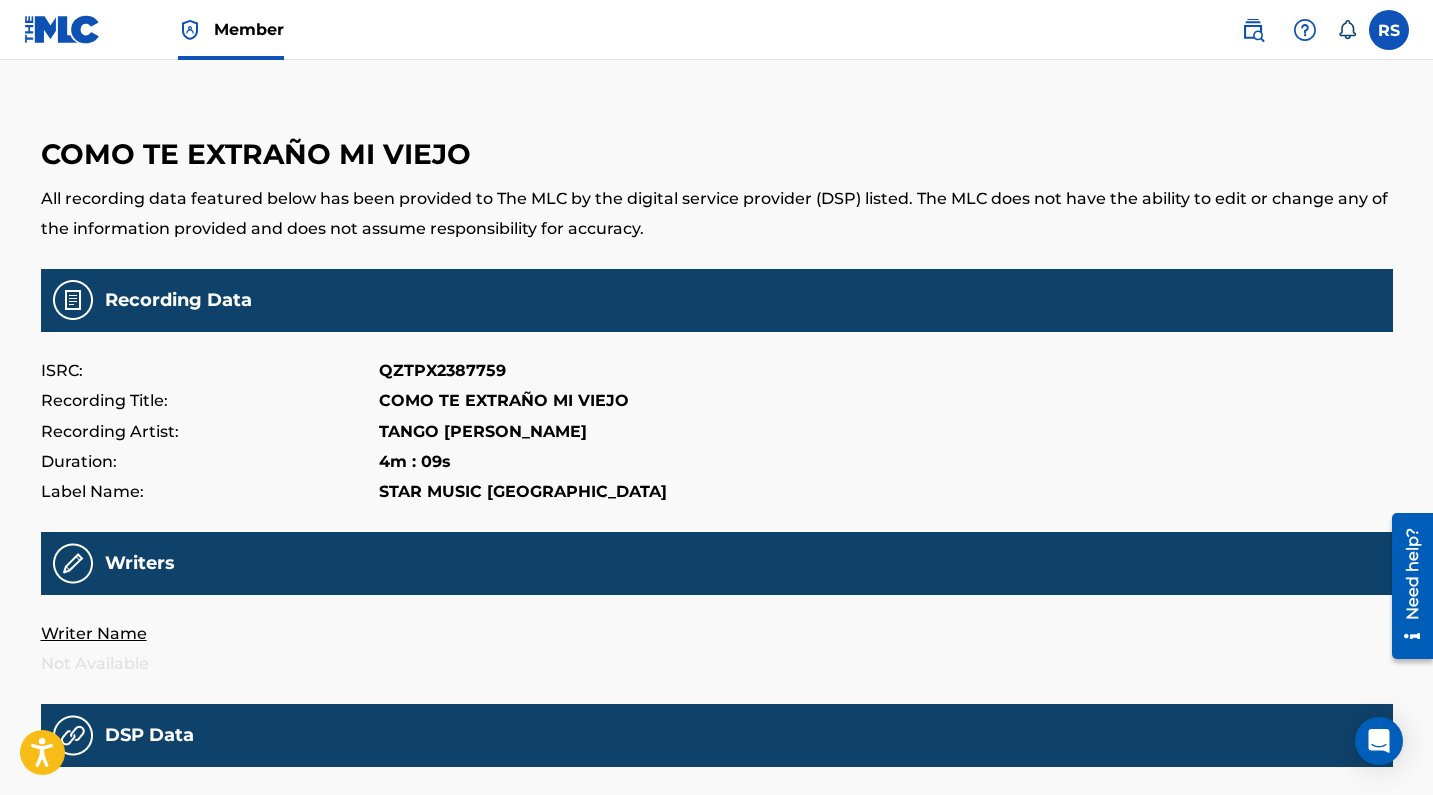 click on "ISRC: QZTPX2387759" at bounding box center (717, 371) 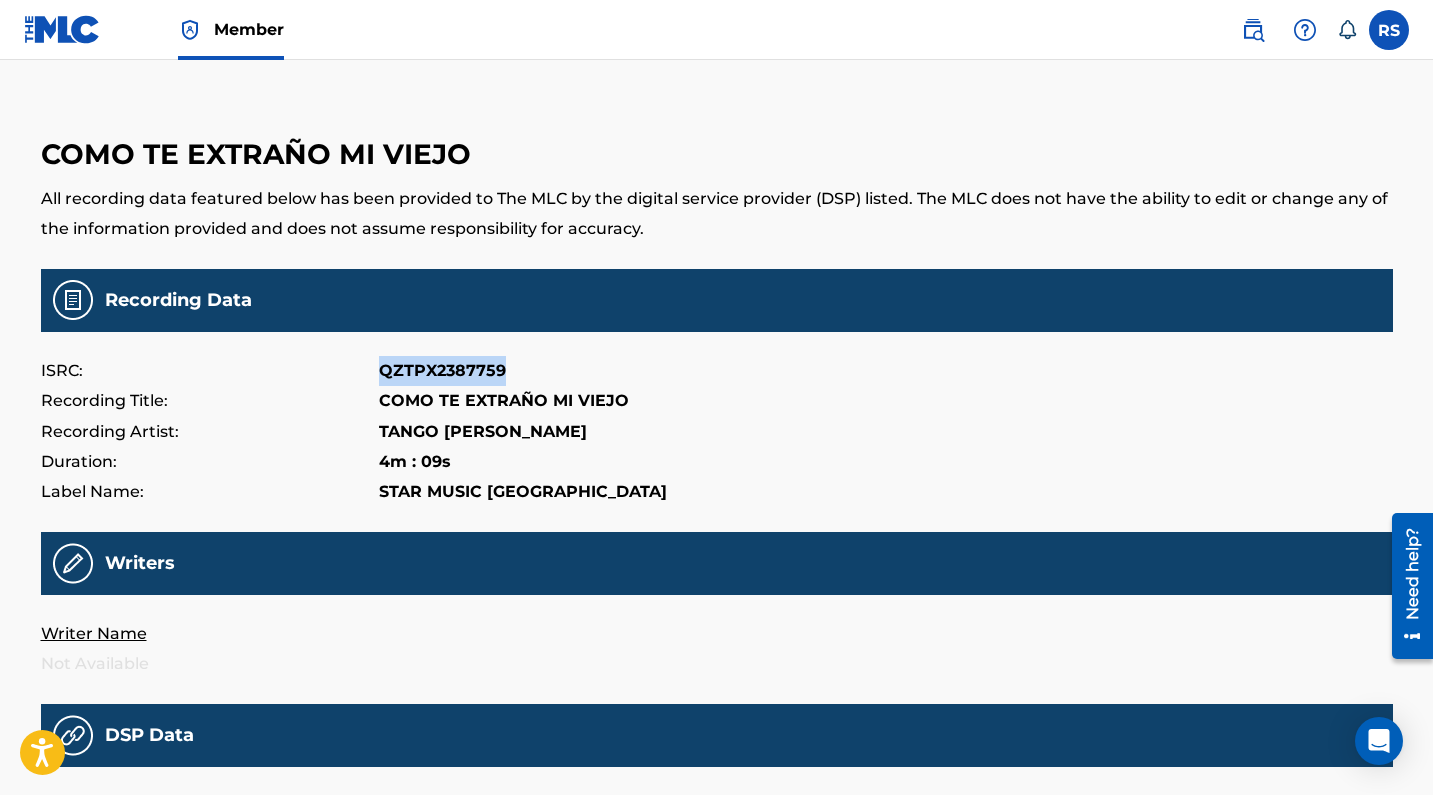 drag, startPoint x: 515, startPoint y: 365, endPoint x: 370, endPoint y: 366, distance: 145.00345 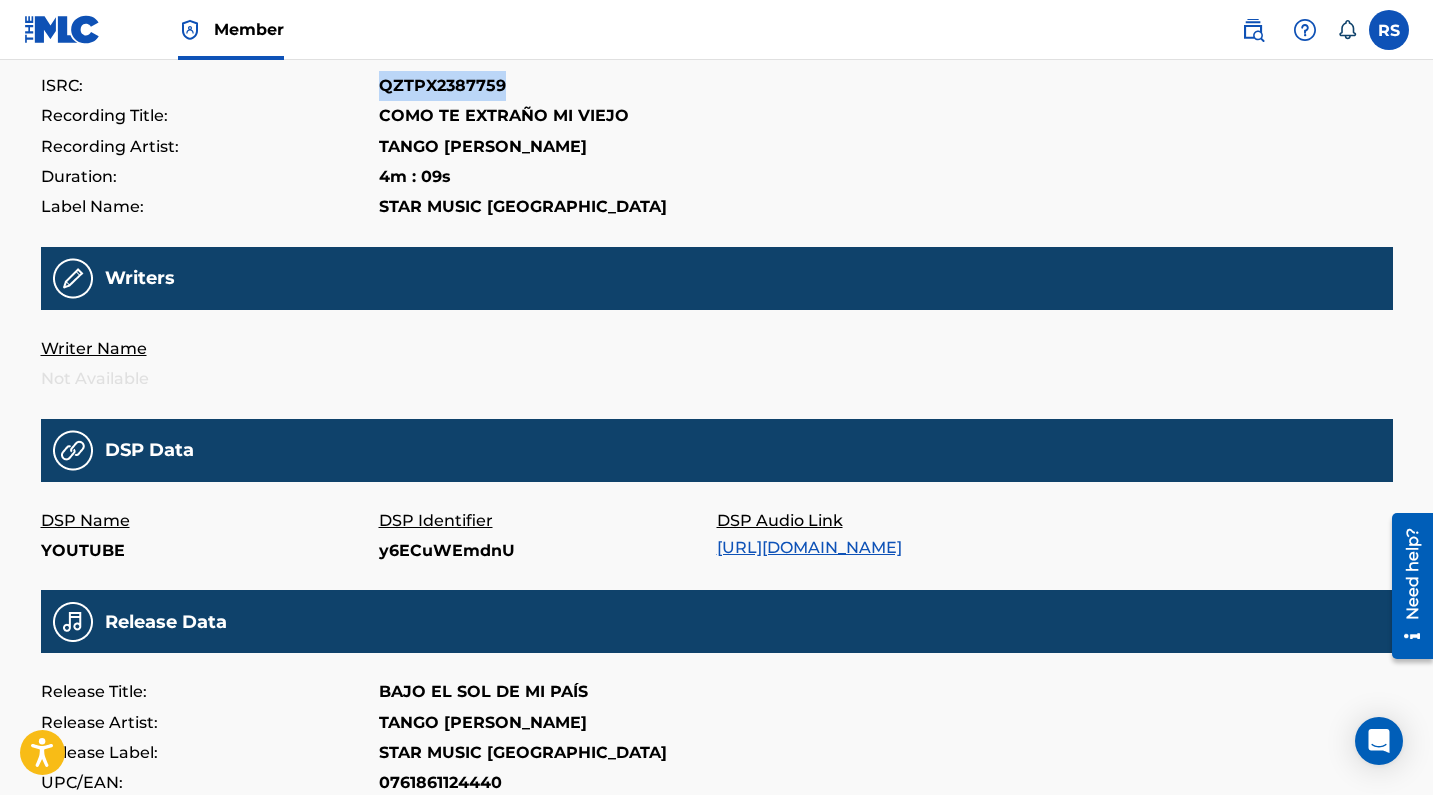scroll, scrollTop: 472, scrollLeft: 0, axis: vertical 